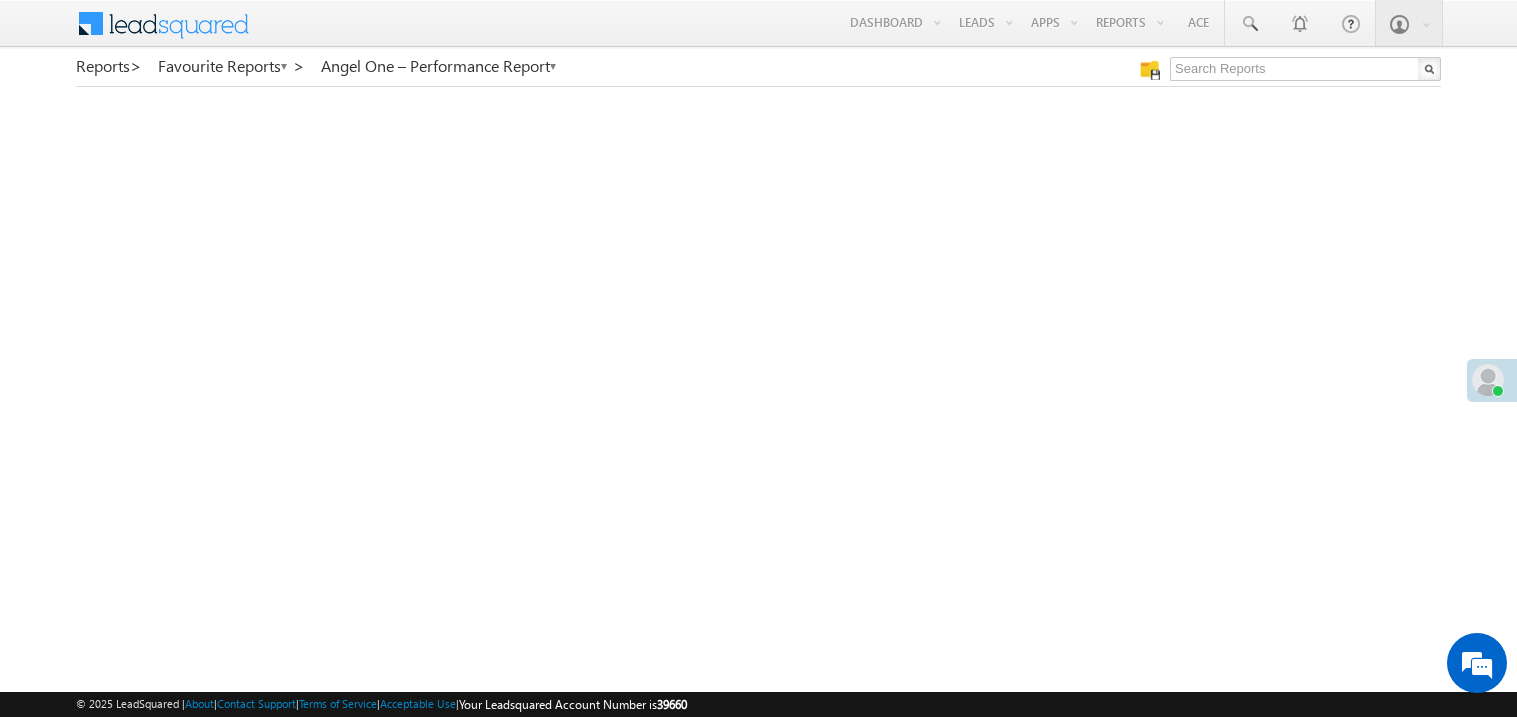 scroll, scrollTop: 0, scrollLeft: 0, axis: both 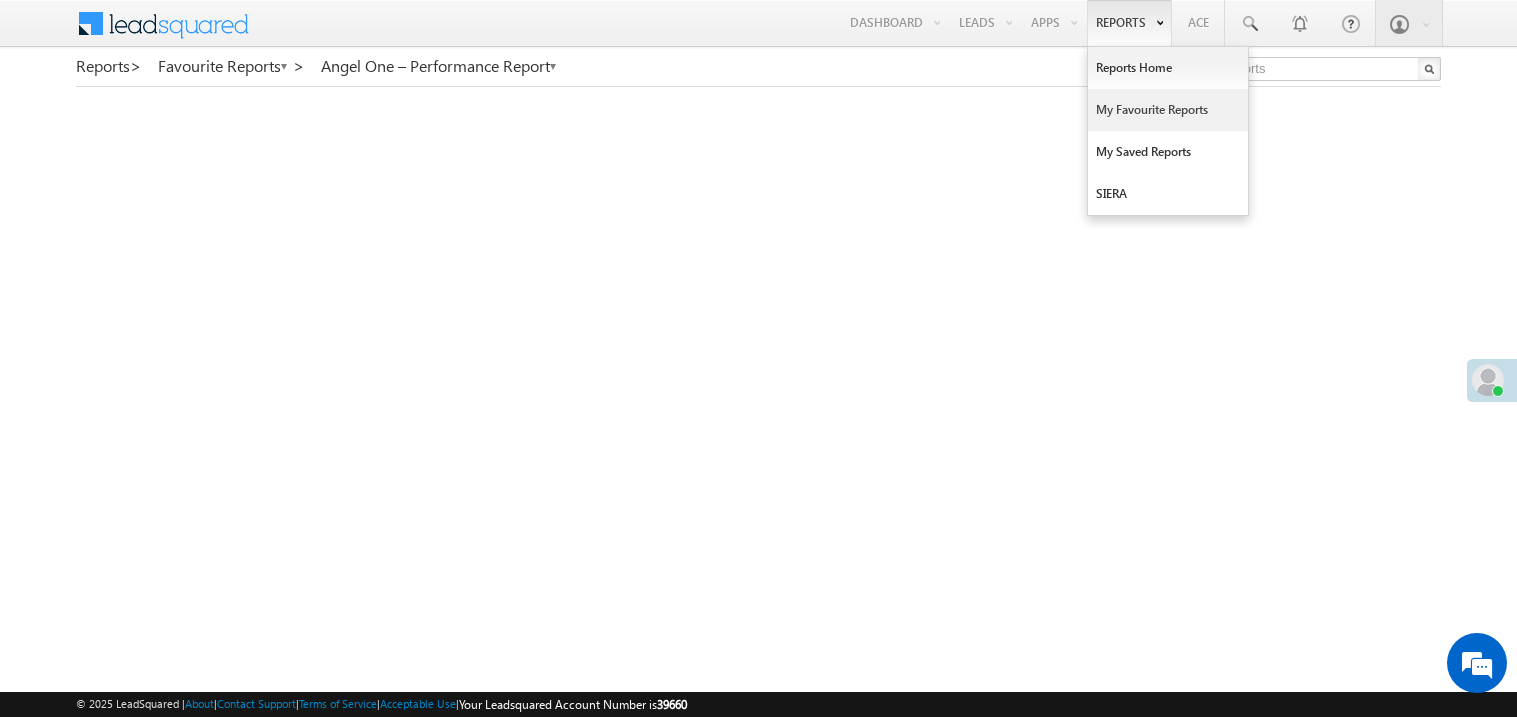 click on "My Favourite Reports" at bounding box center (1168, 110) 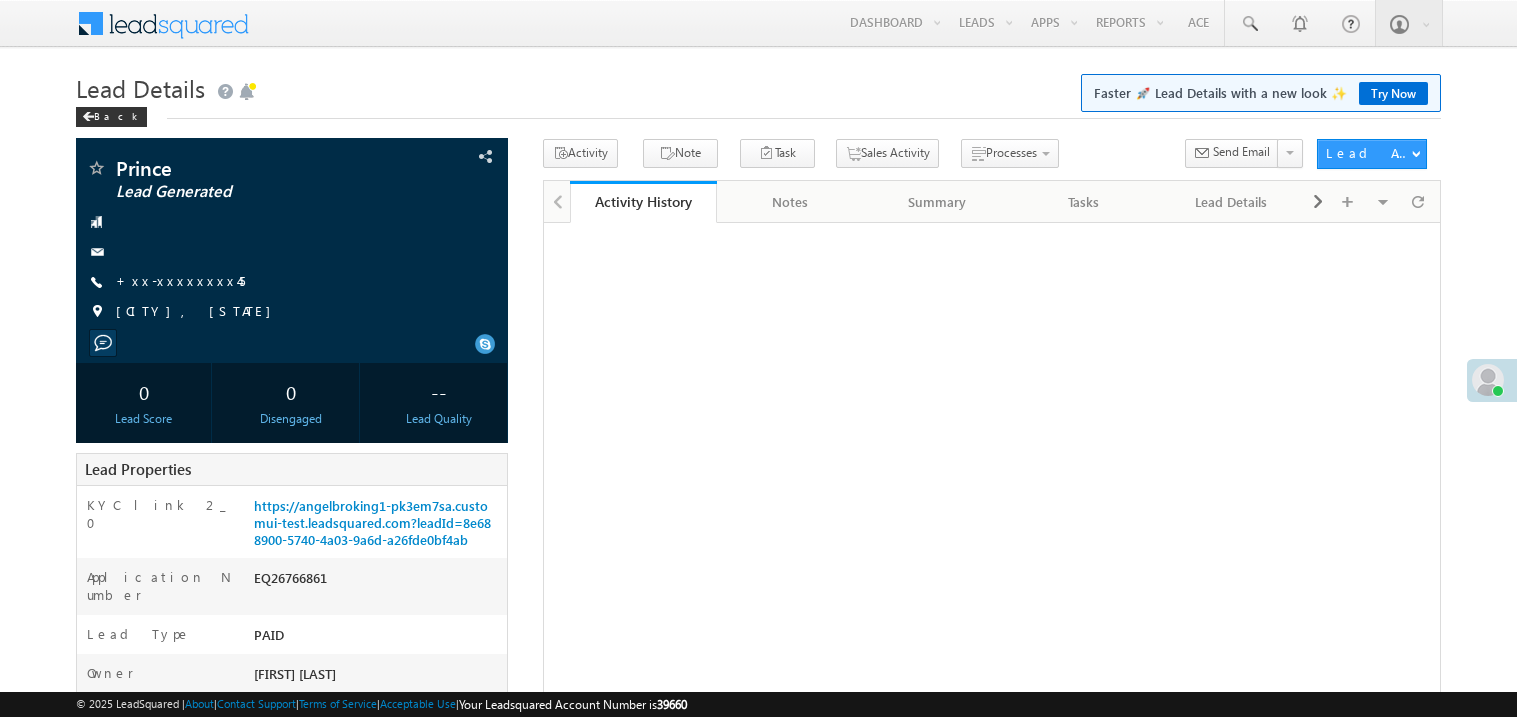 click on "+xx-xxxxxxxx45" at bounding box center (180, 280) 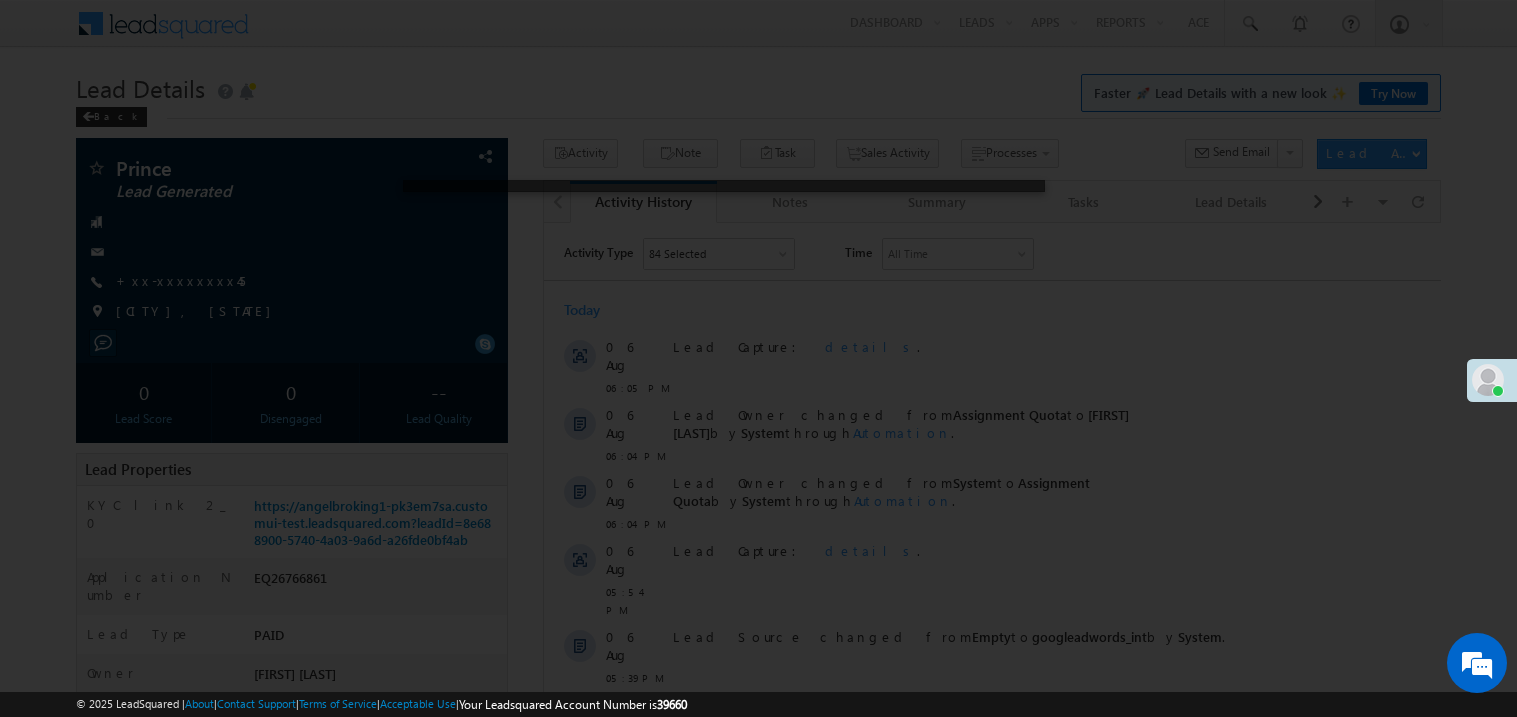 scroll, scrollTop: 0, scrollLeft: 0, axis: both 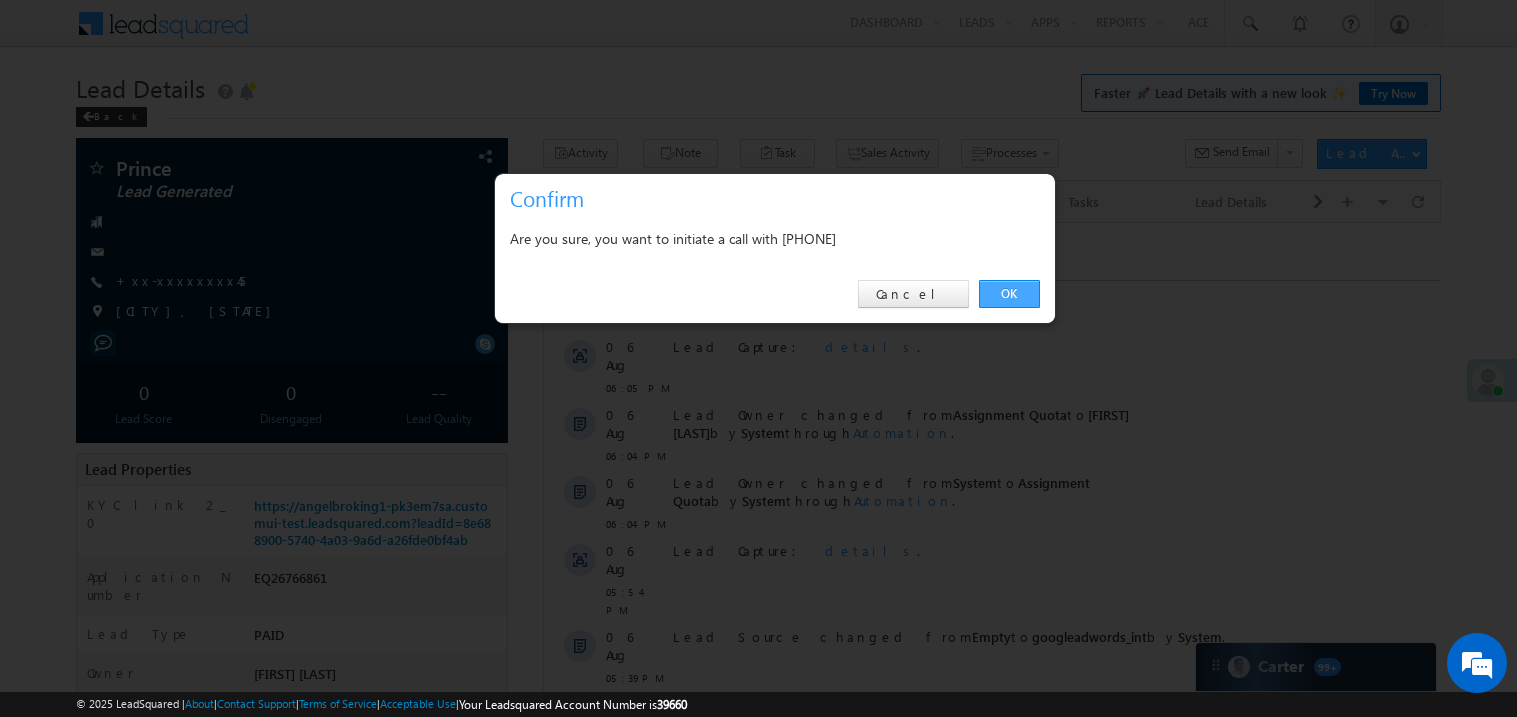 click on "OK" at bounding box center (1009, 294) 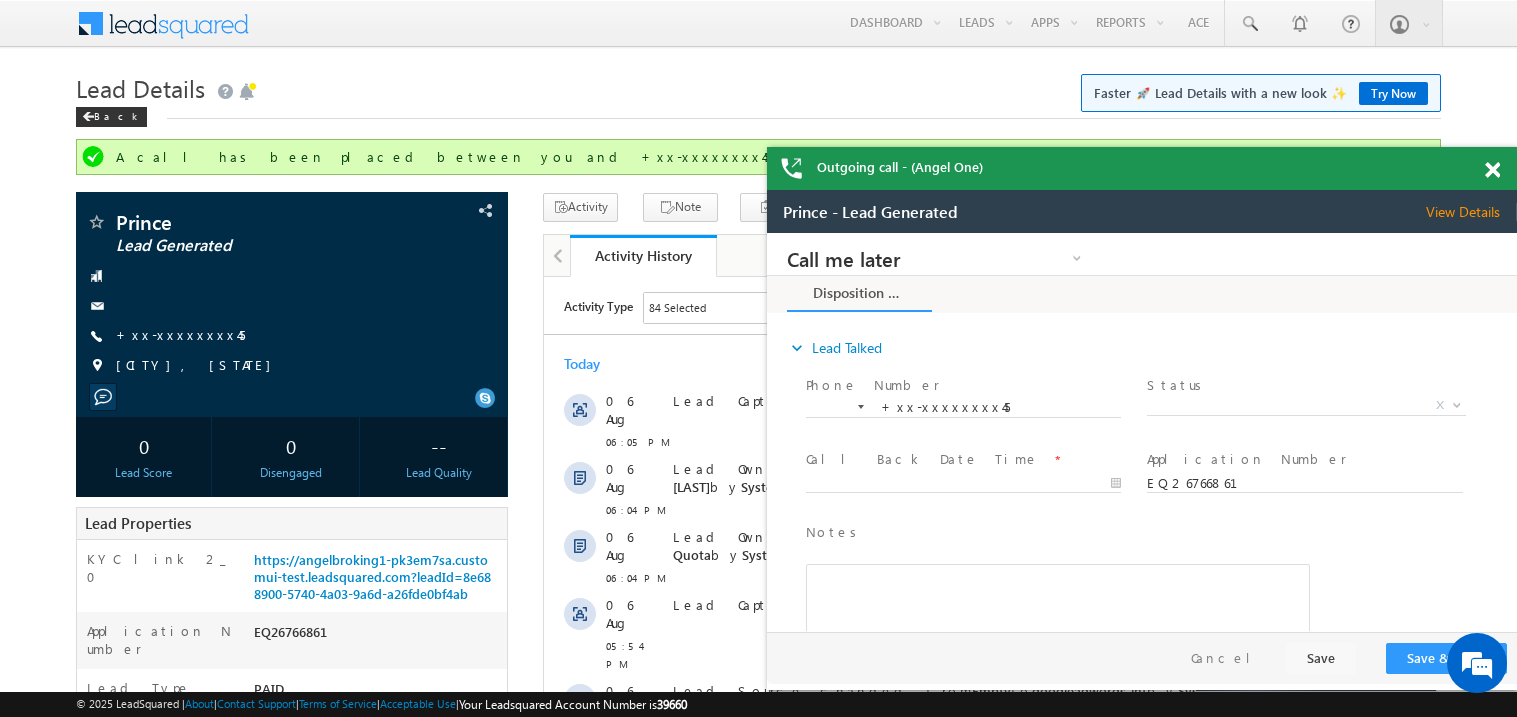 scroll, scrollTop: 0, scrollLeft: 0, axis: both 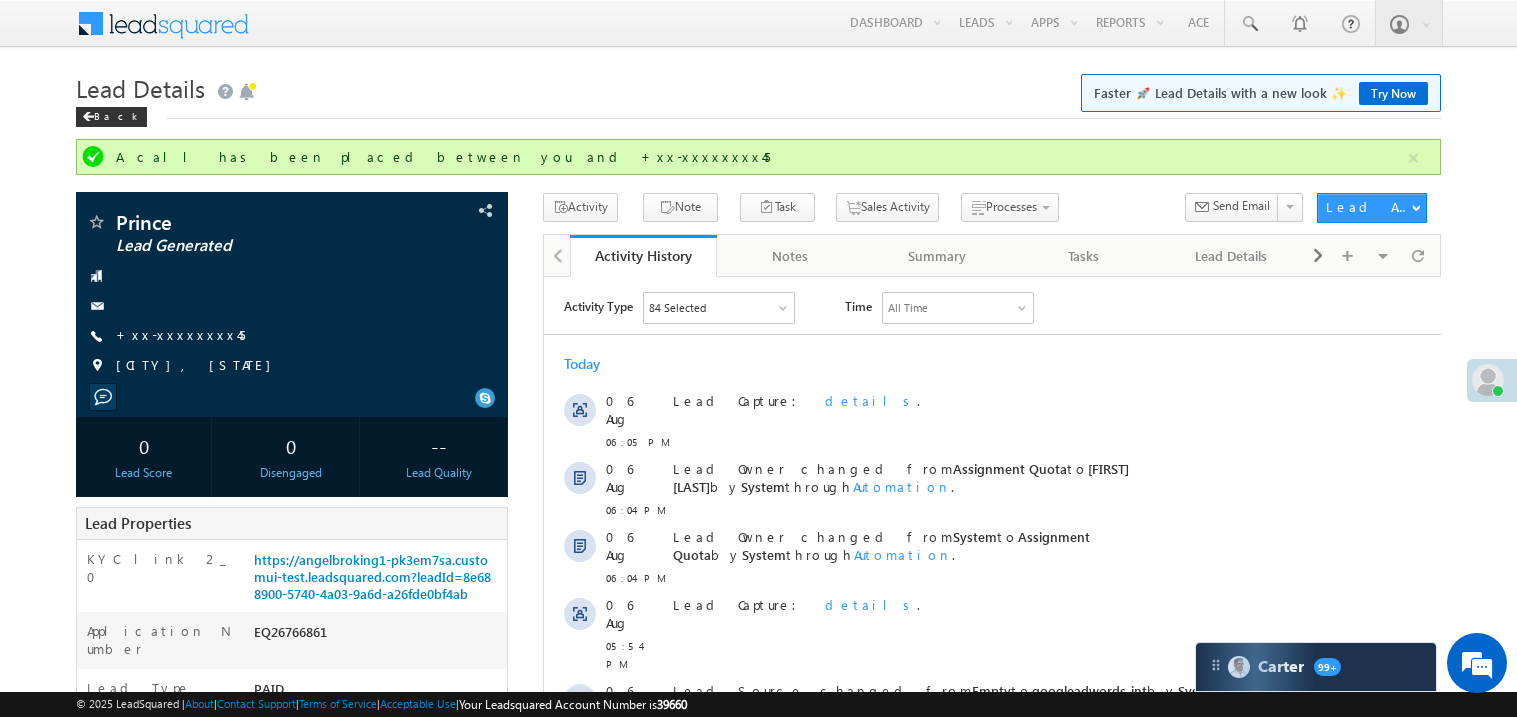 click on "Back" at bounding box center [758, 112] 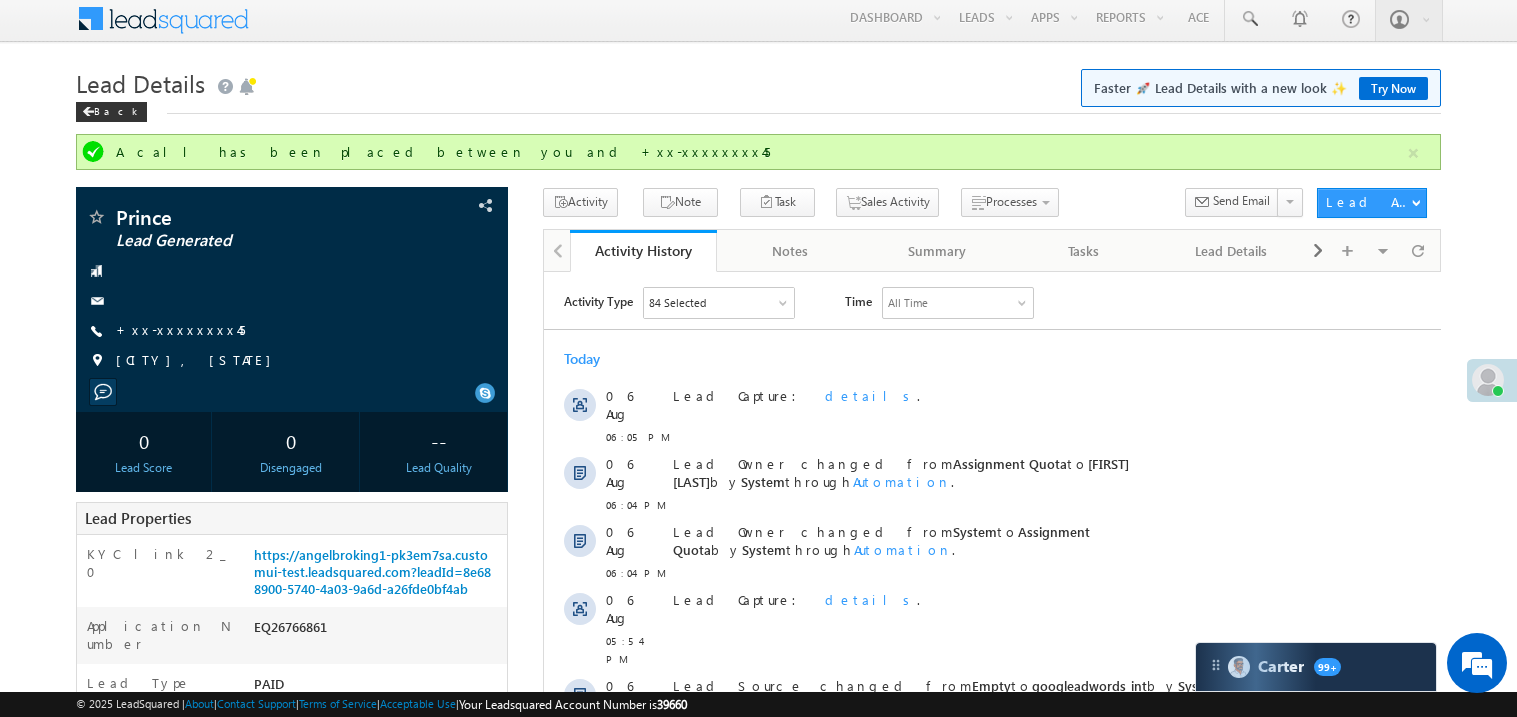 scroll, scrollTop: 0, scrollLeft: 0, axis: both 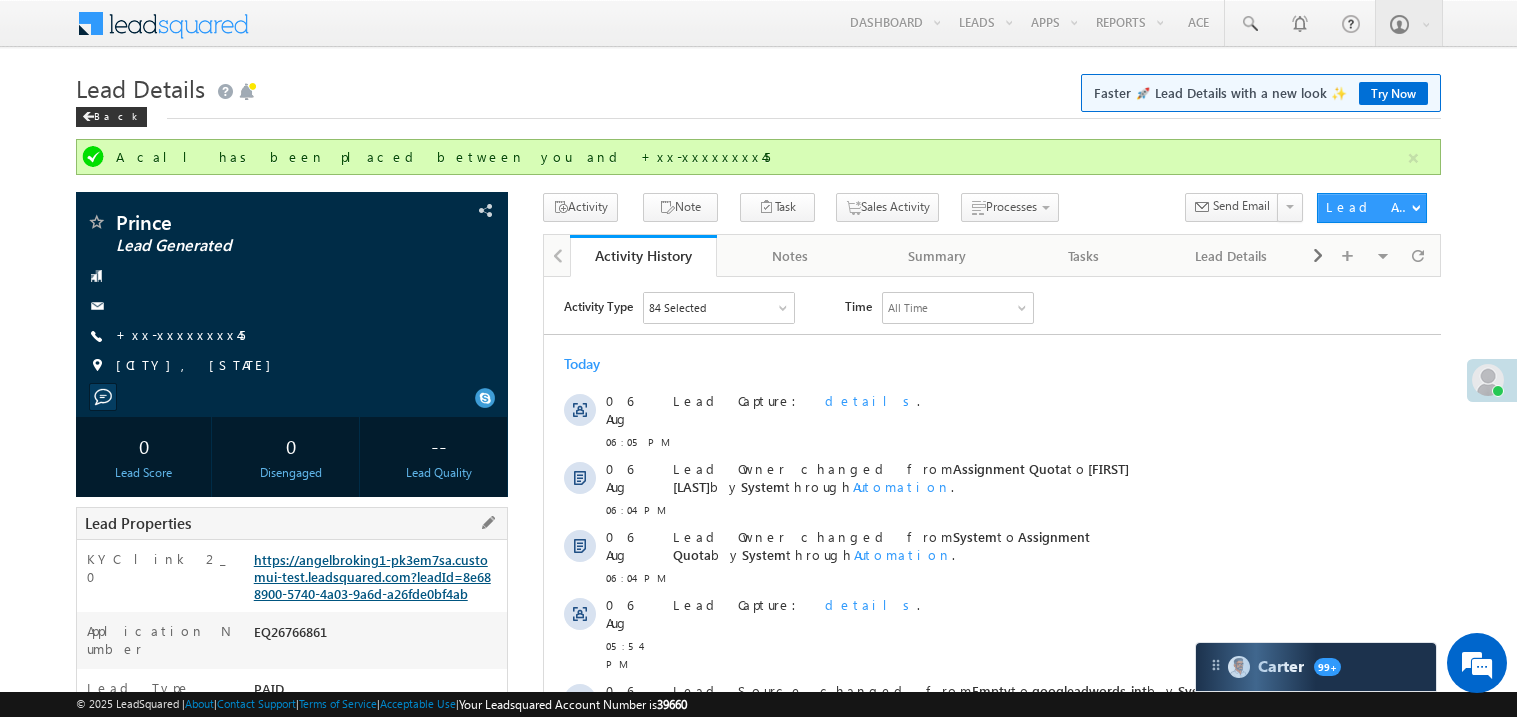 click on "https://angelbroking1-pk3em7sa.customui-test.leadsquared.com?leadId=8e688900-5740-4a03-9a6d-a26fde0bf4ab" at bounding box center [372, 576] 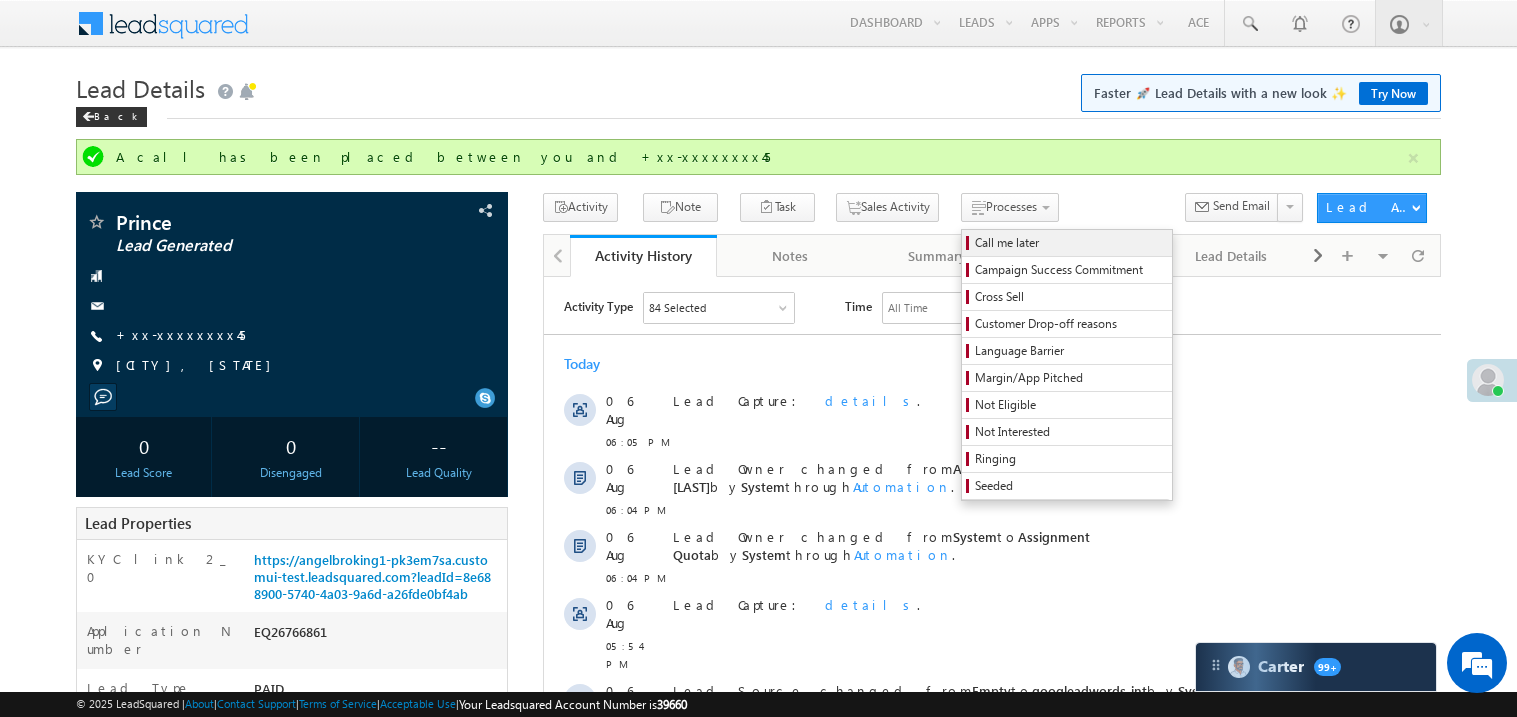 click on "Call me later" at bounding box center (1070, 243) 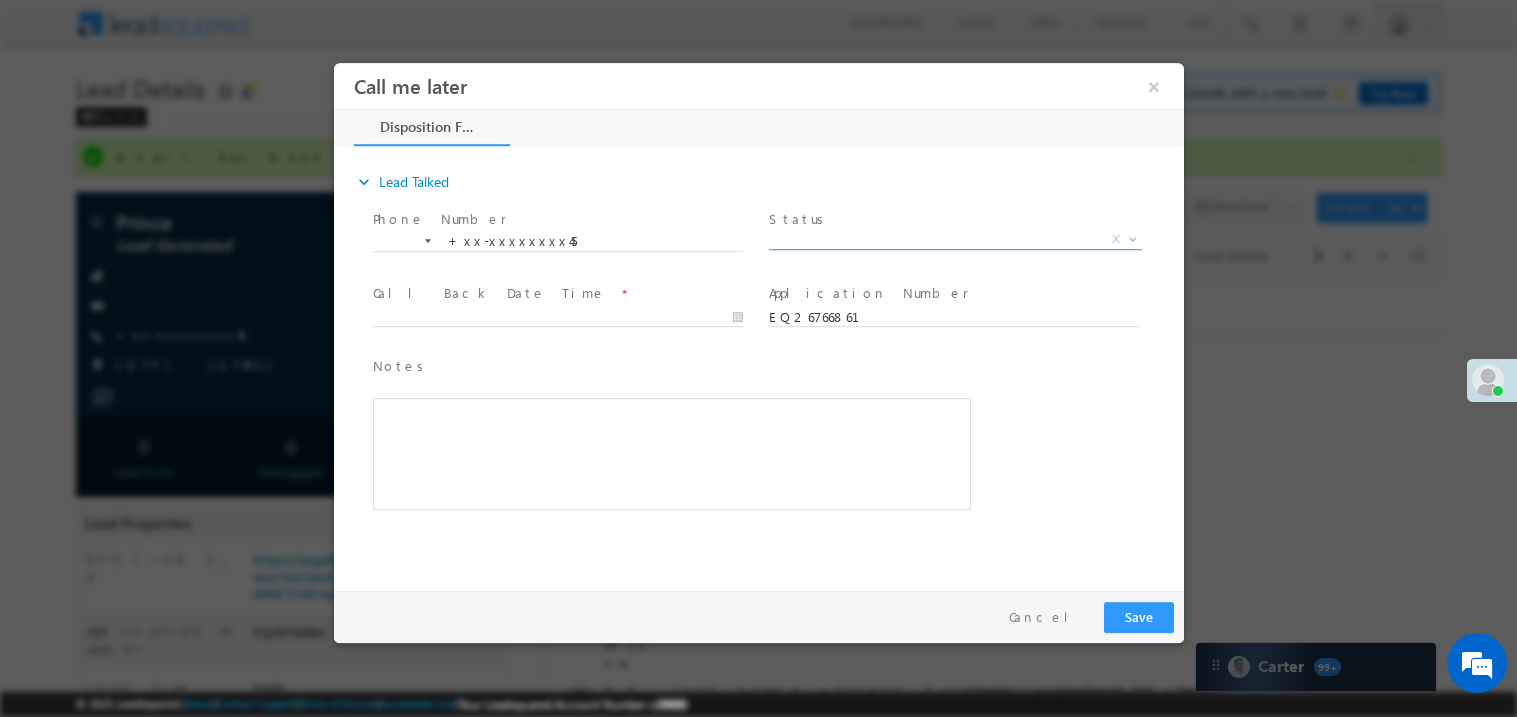 scroll, scrollTop: 0, scrollLeft: 0, axis: both 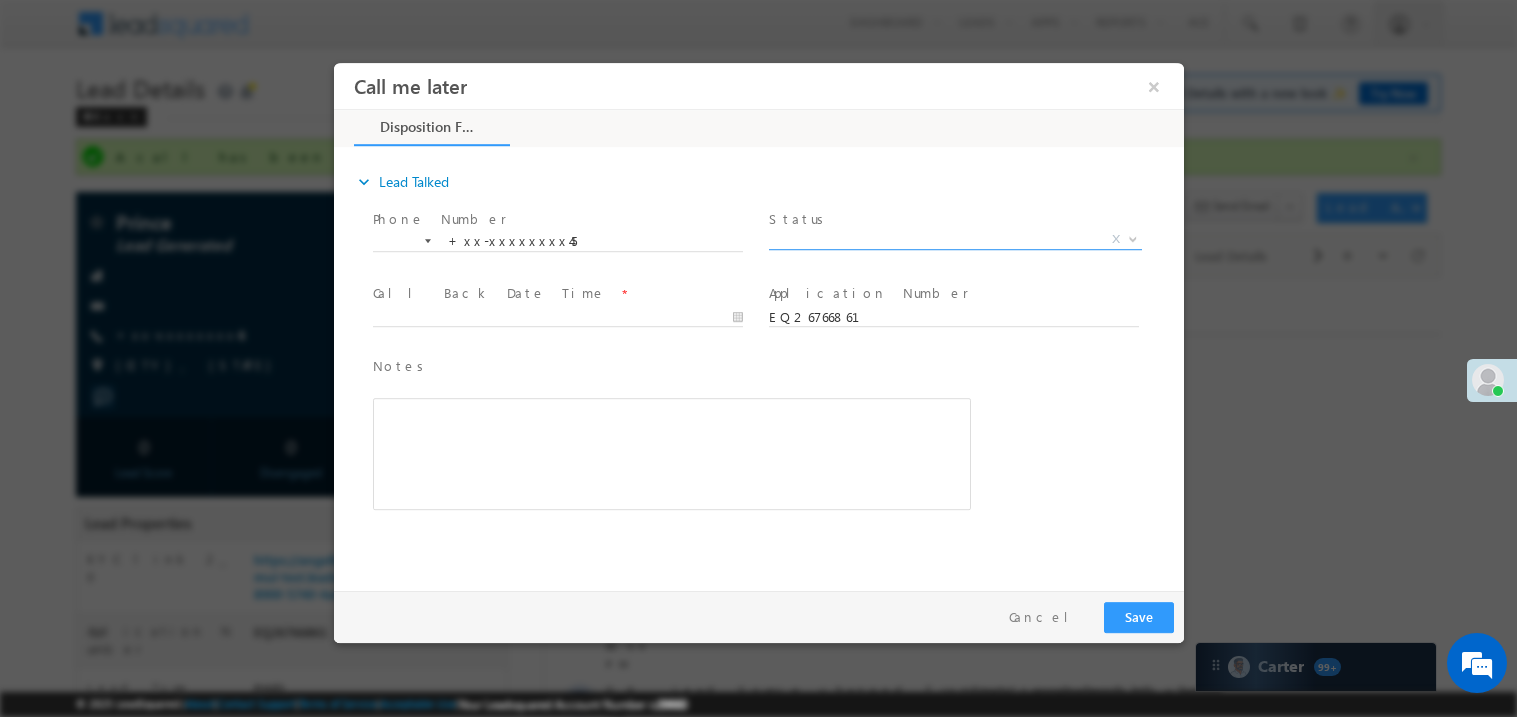 click on "X" at bounding box center (954, 239) 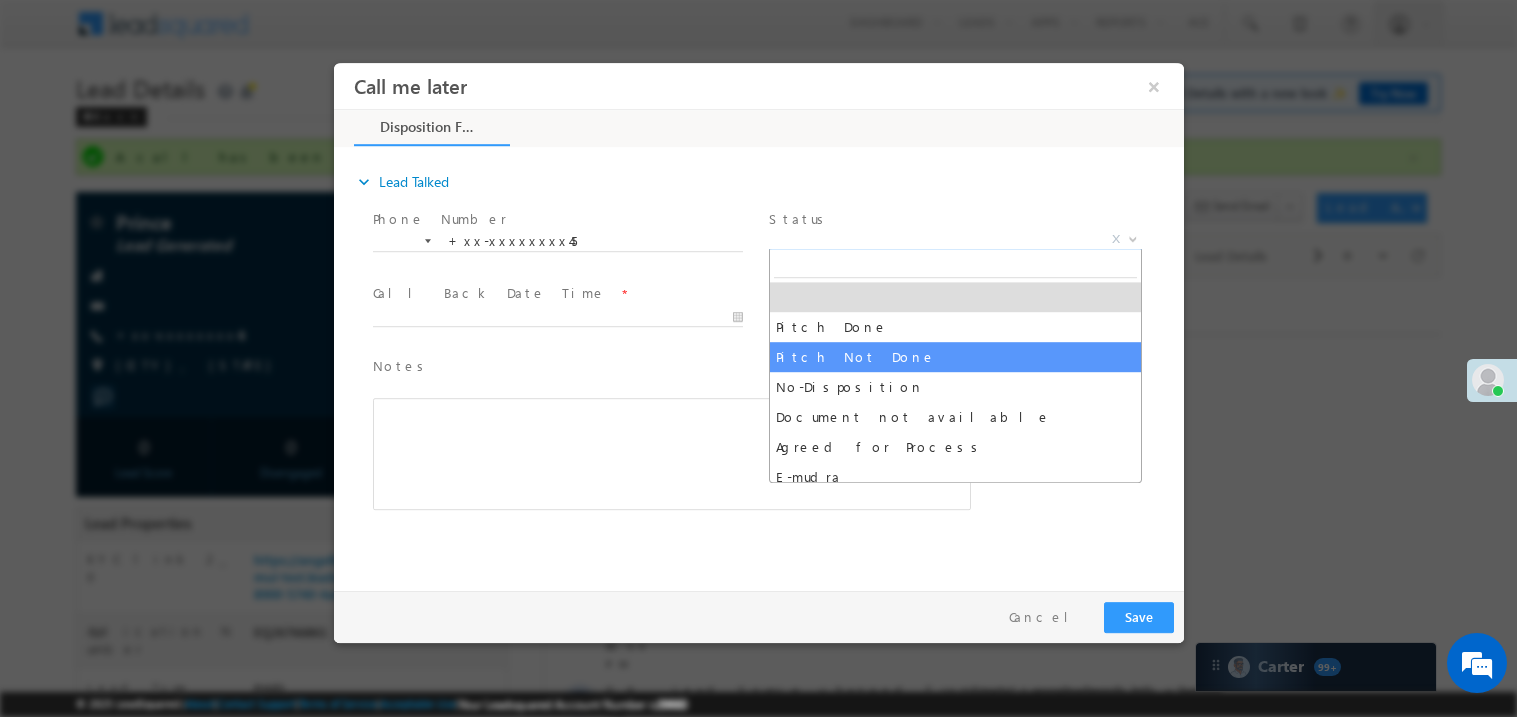select on "Pitch Not Done" 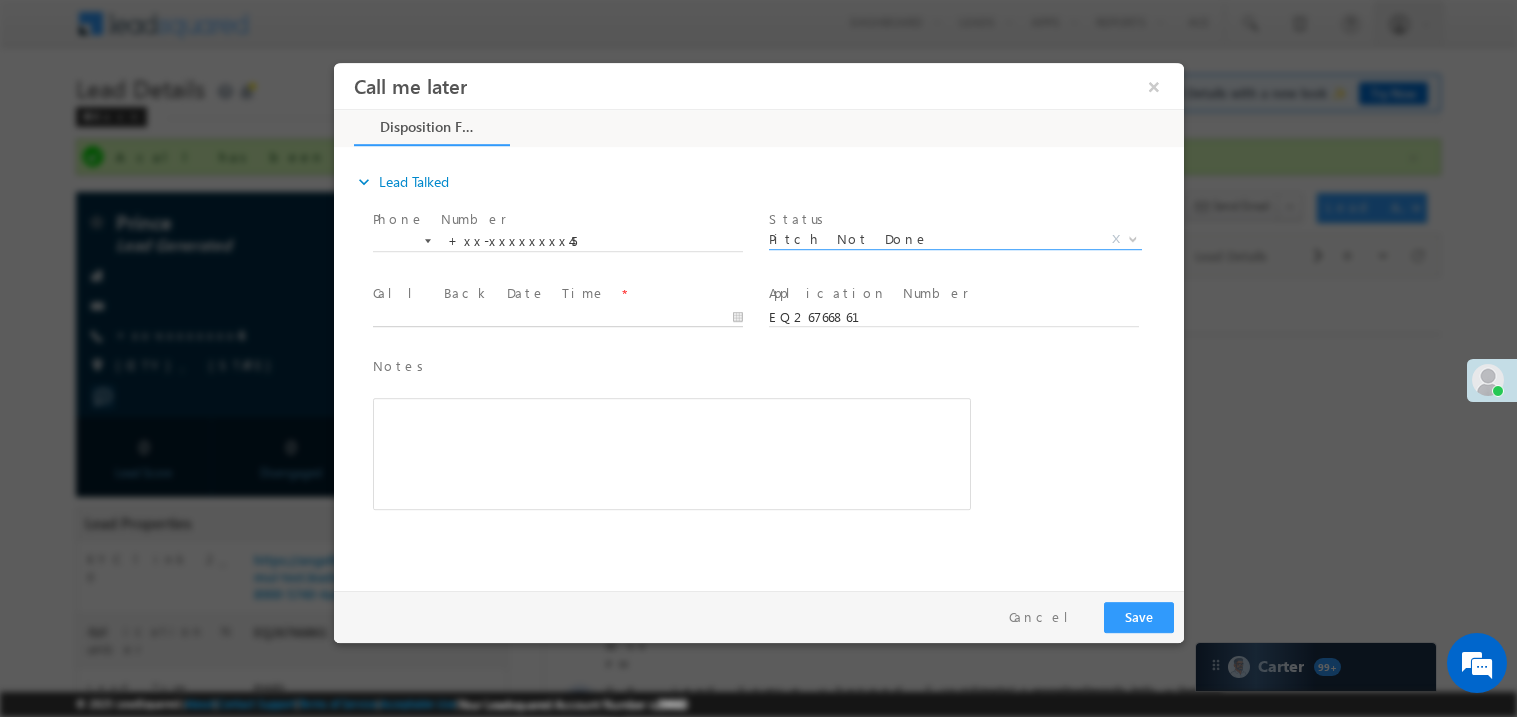 click on "Call me later
×" at bounding box center [758, 321] 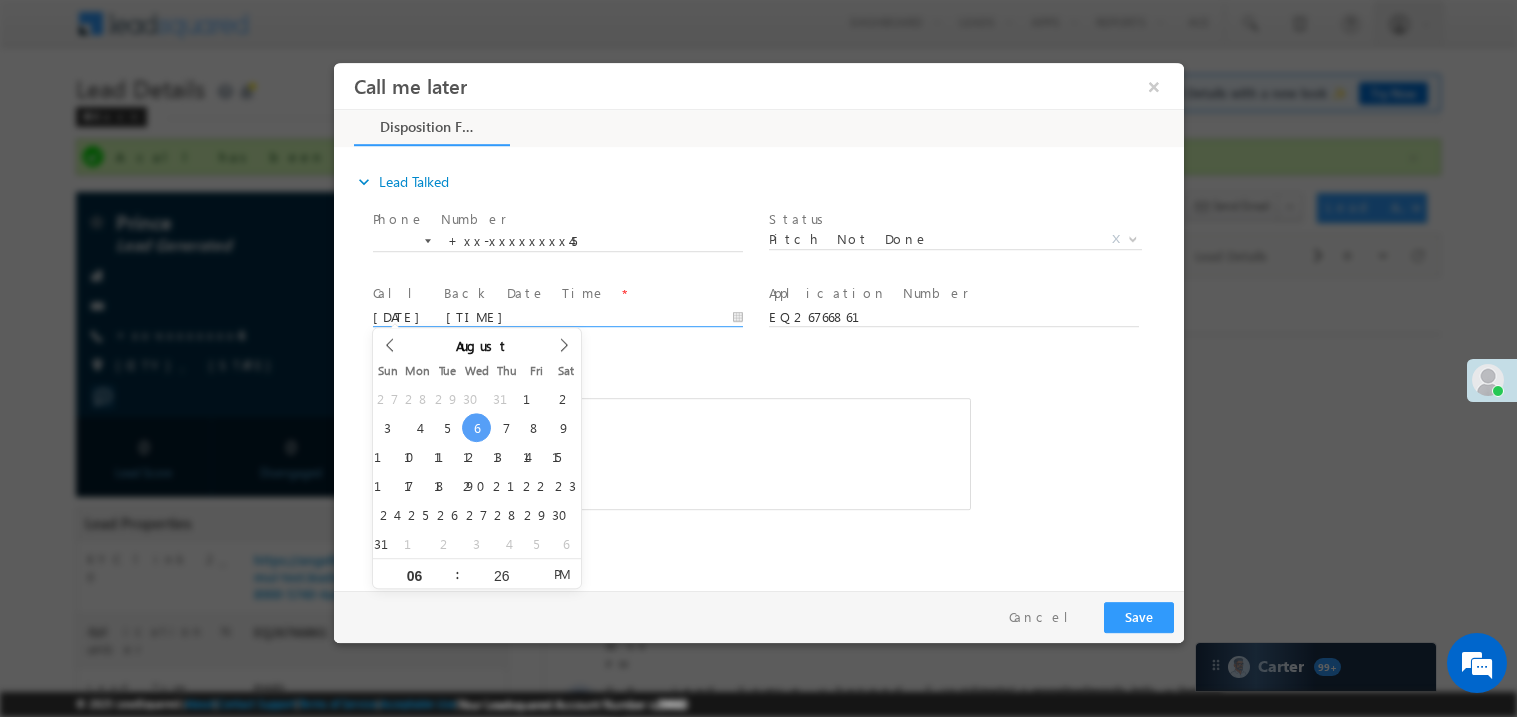 click at bounding box center [671, 453] 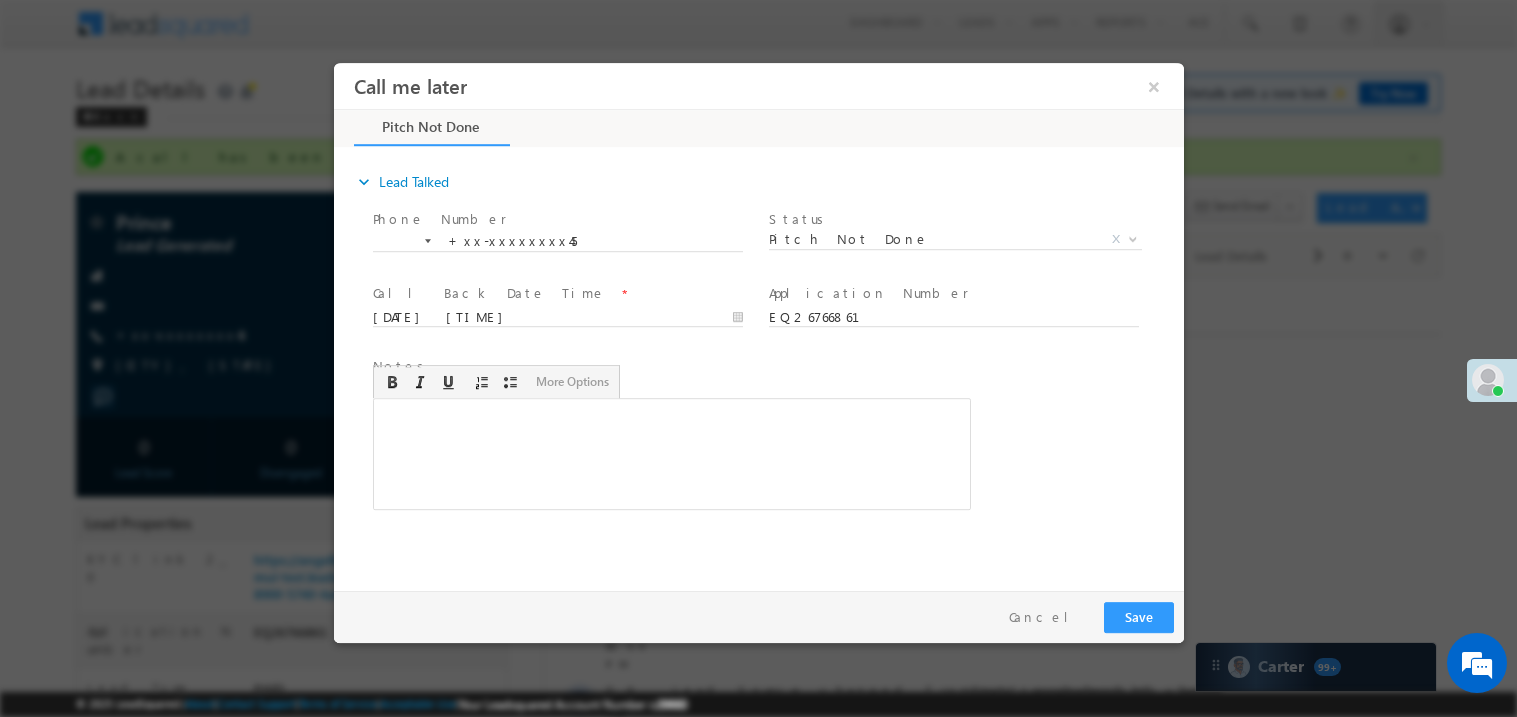 type 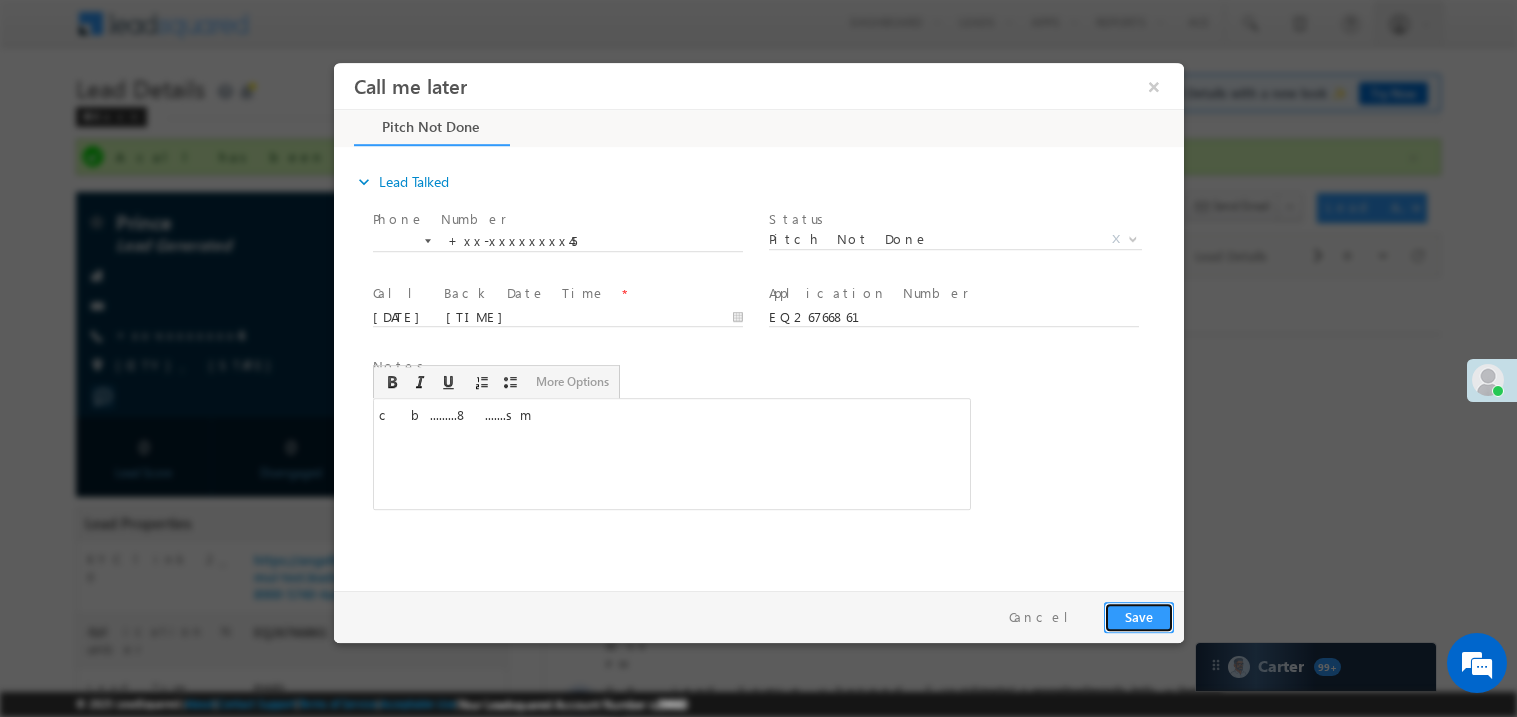 click on "Save" at bounding box center [1138, 616] 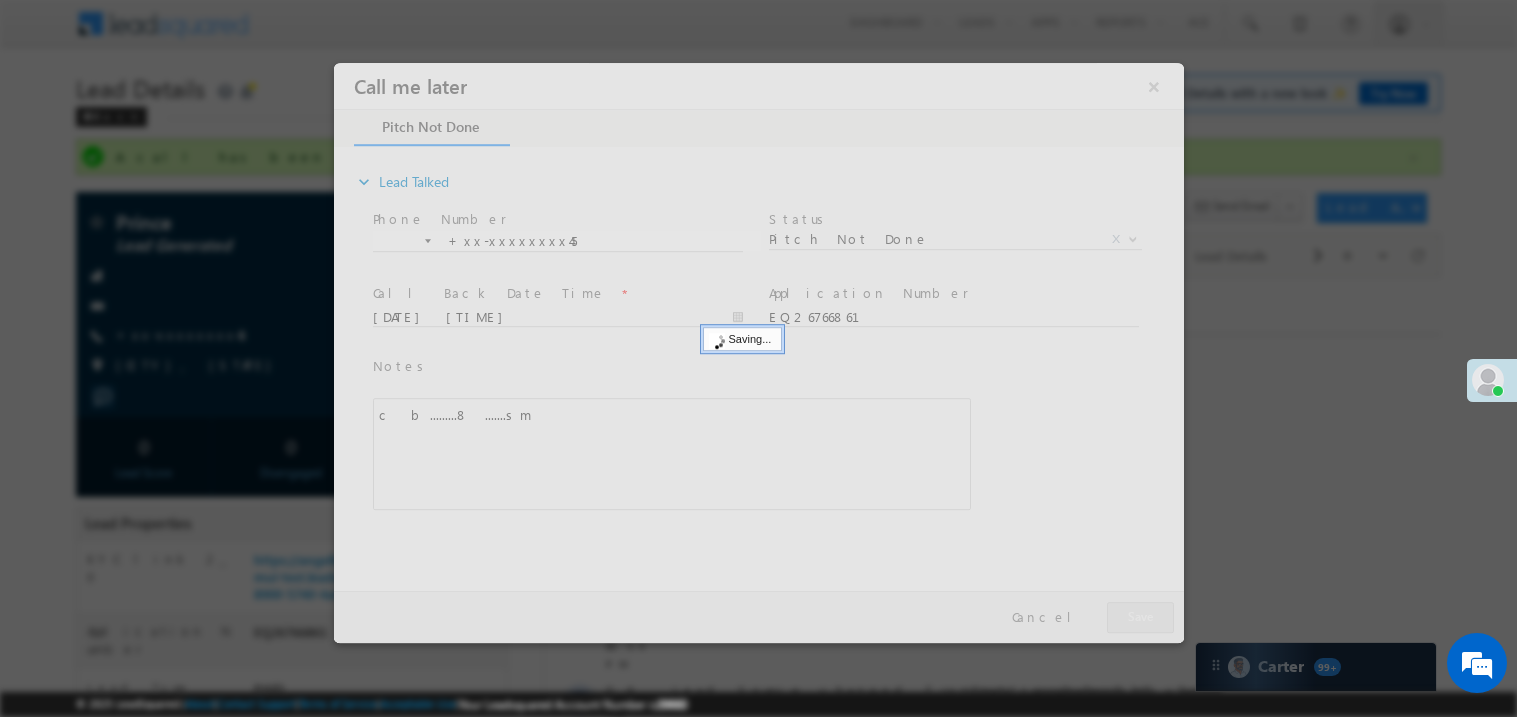 click at bounding box center [758, 352] 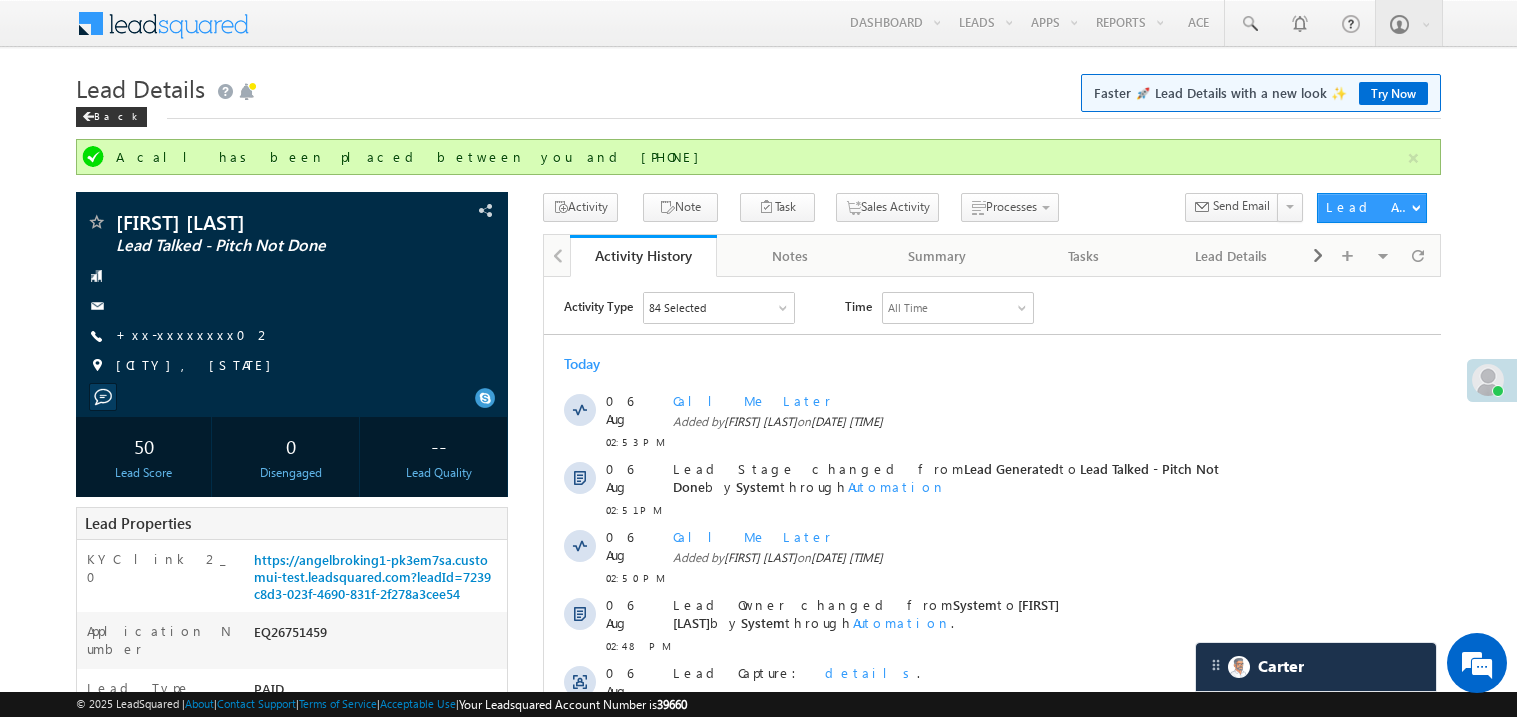 scroll, scrollTop: 0, scrollLeft: 0, axis: both 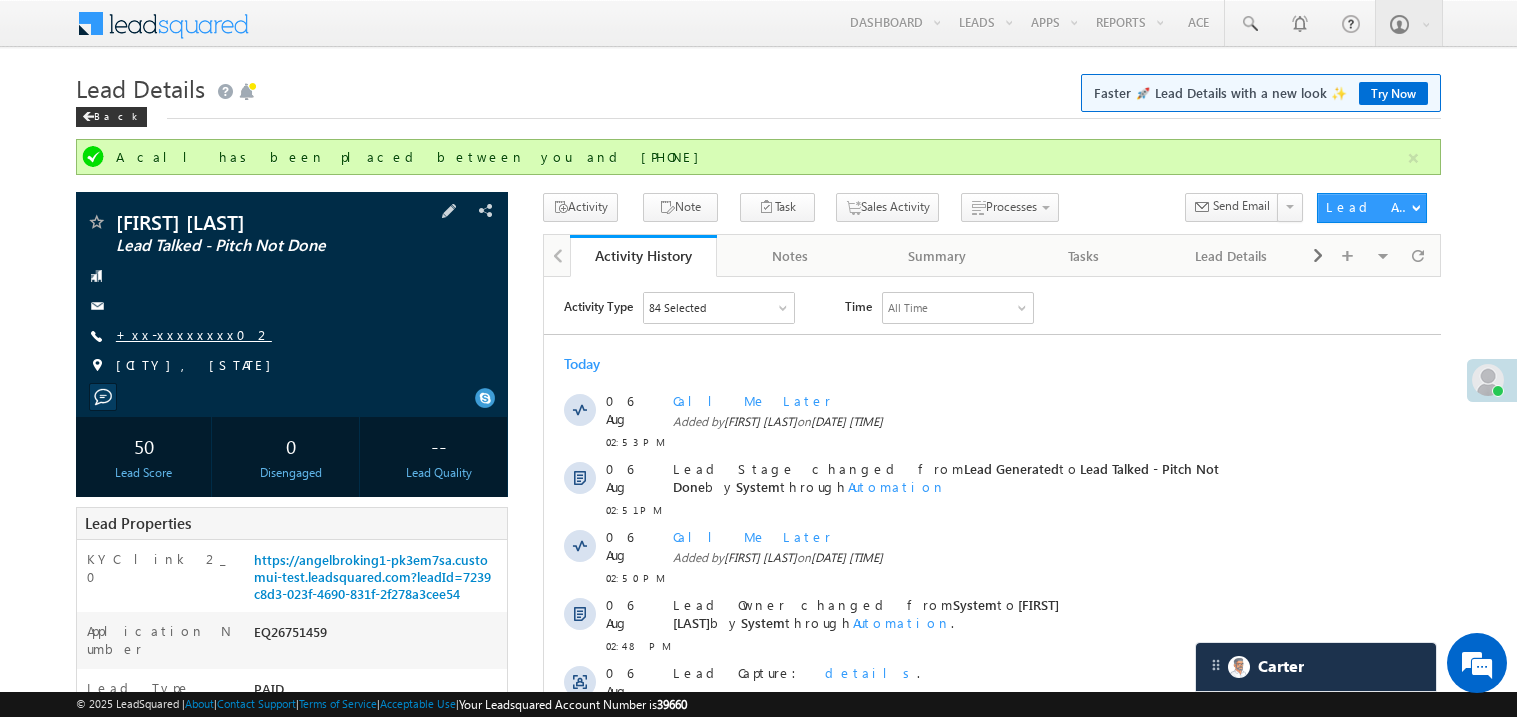 click on "+xx-xxxxxxxx02" at bounding box center [194, 334] 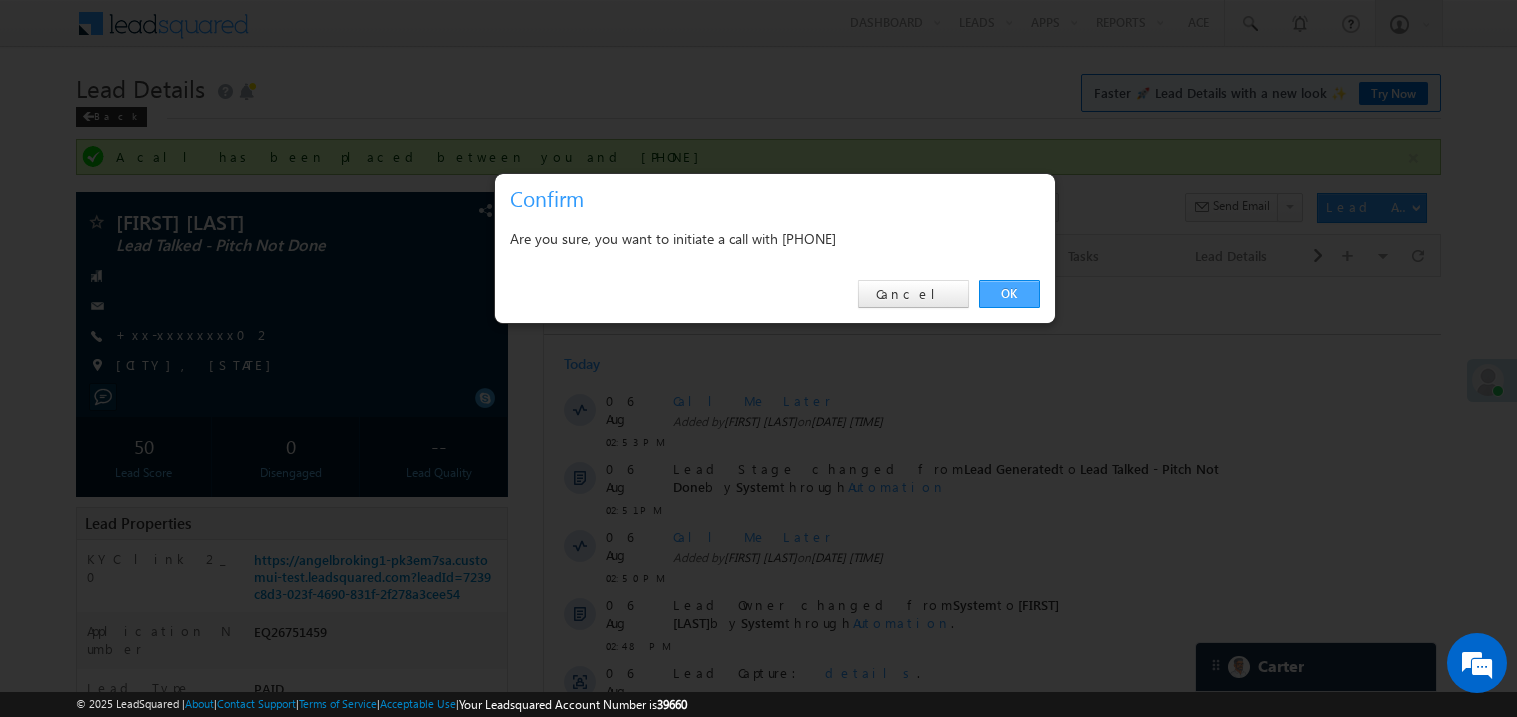 click on "OK" at bounding box center (1009, 294) 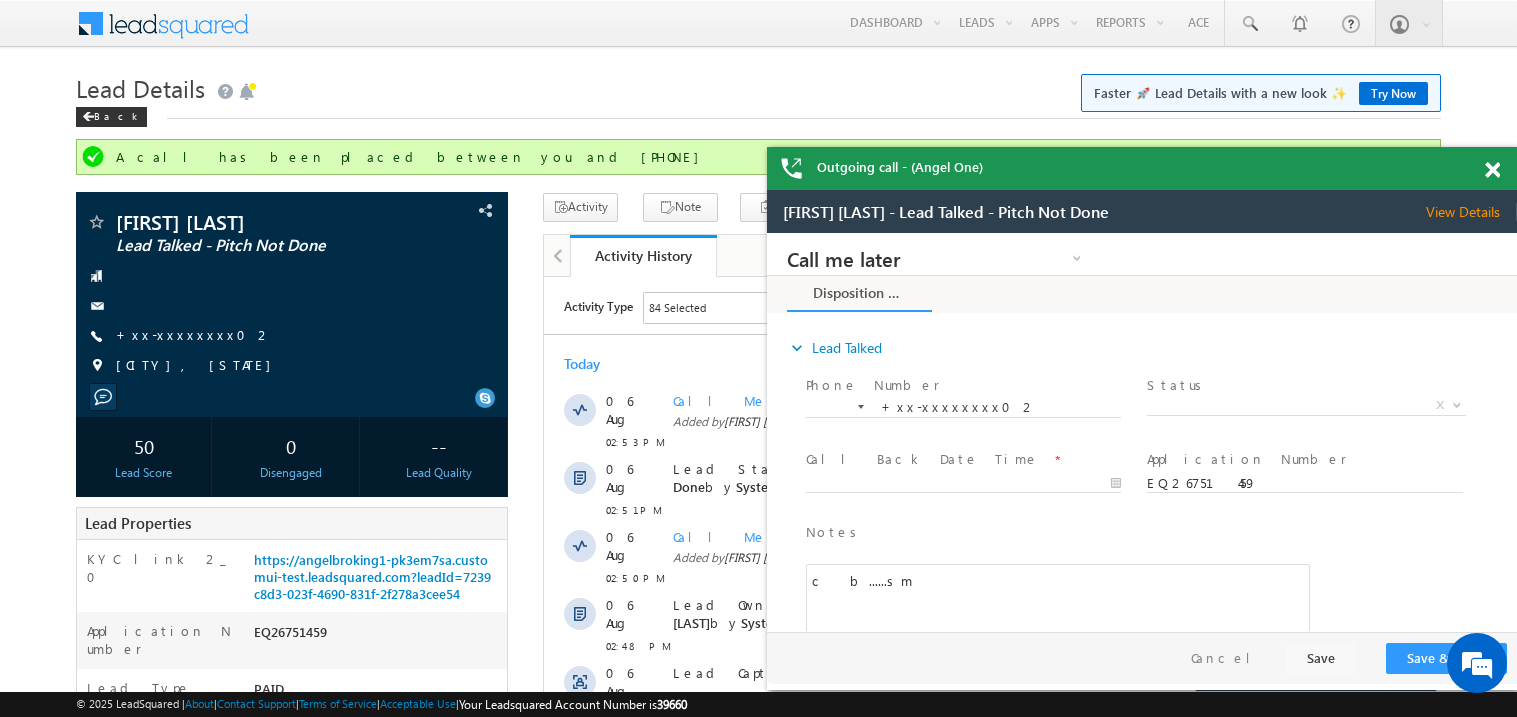 scroll, scrollTop: 0, scrollLeft: 0, axis: both 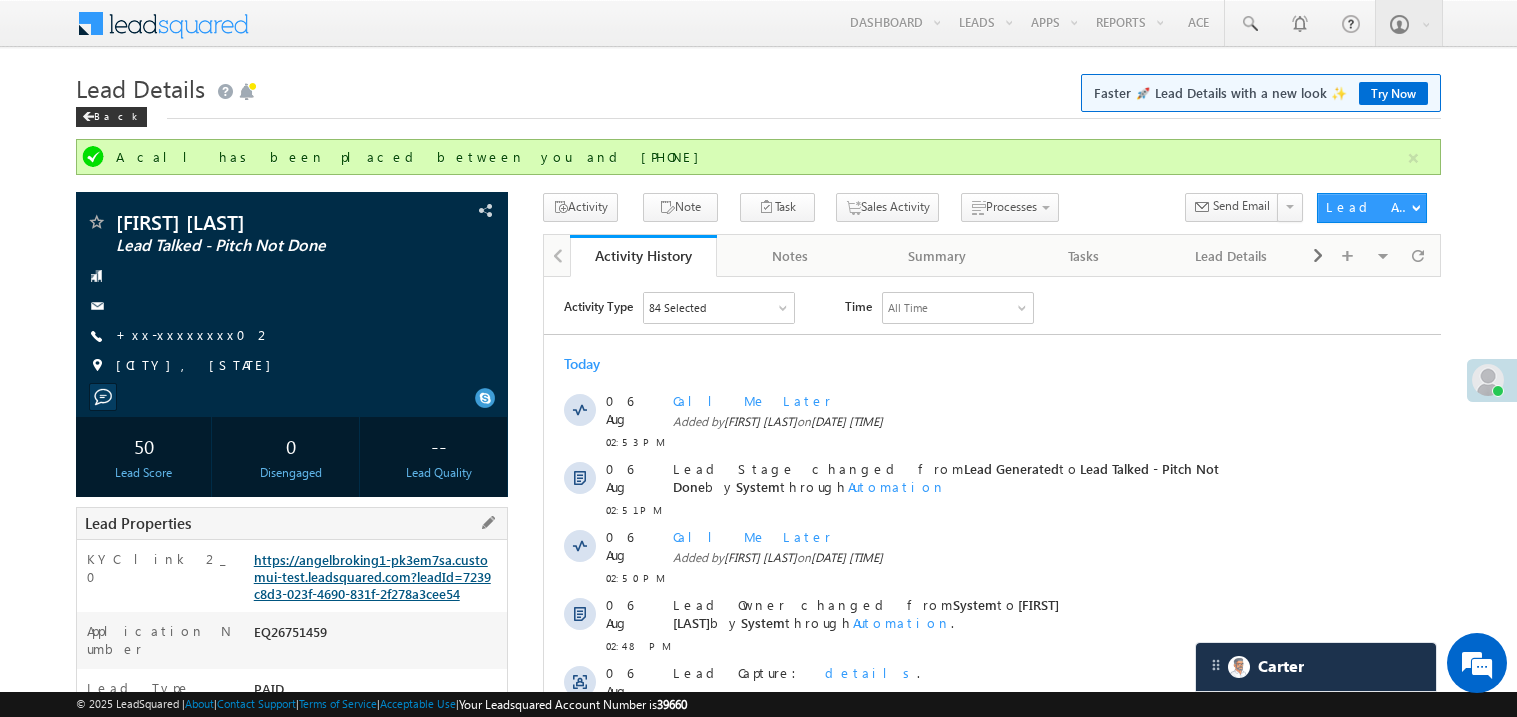 click on "https://angelbroking1-pk3em7sa.customui-test.leadsquared.com?leadId=7239c8d3-023f-4690-831f-2f278a3cee54" at bounding box center (372, 576) 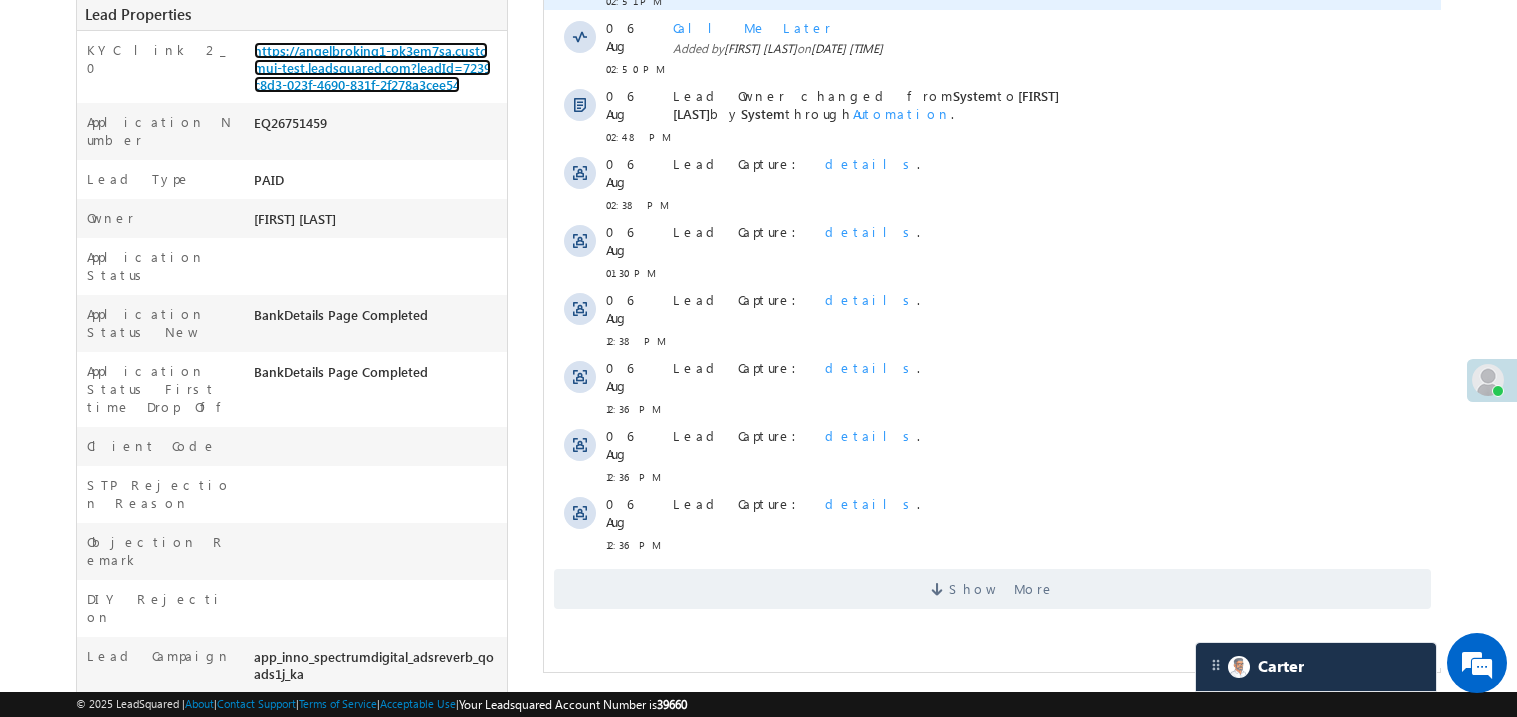 scroll, scrollTop: 519, scrollLeft: 0, axis: vertical 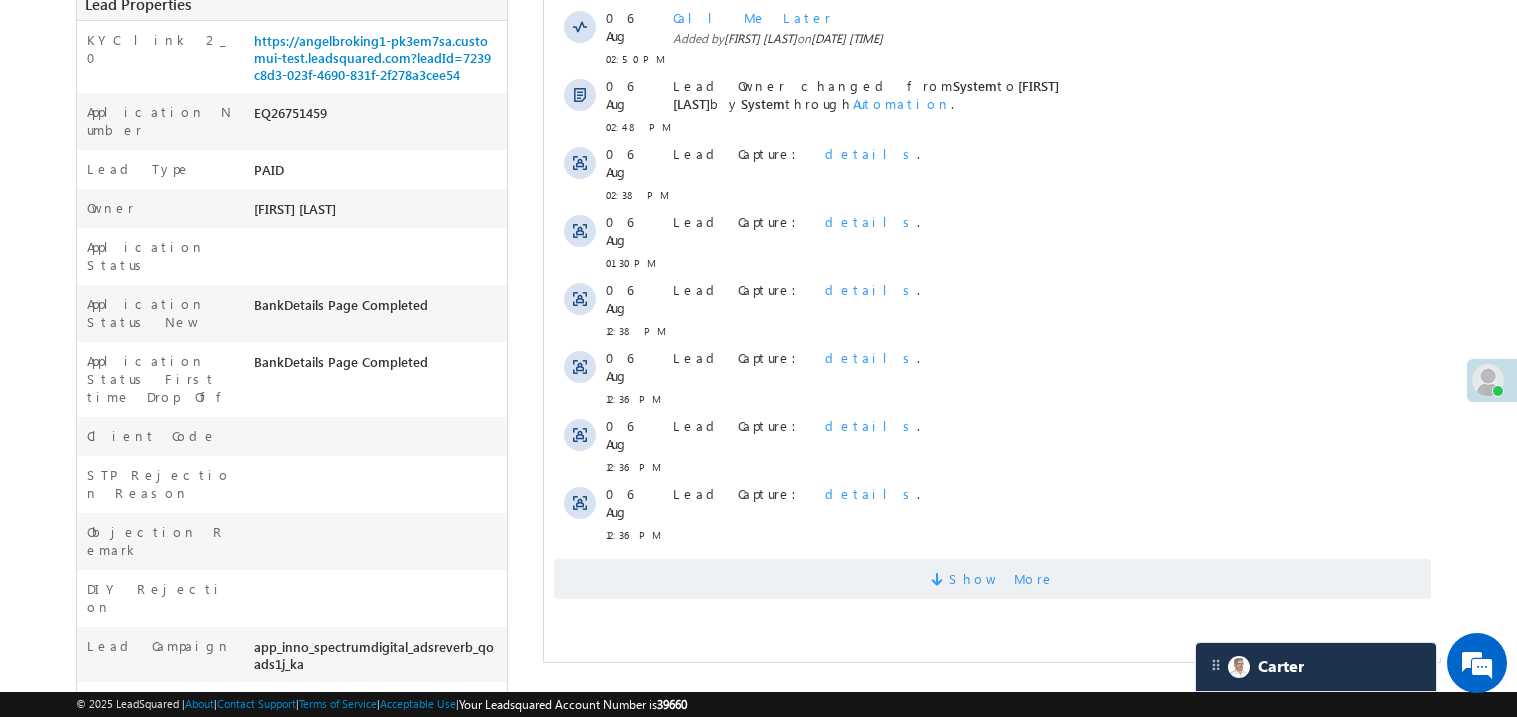 click on "Show More" at bounding box center (991, 579) 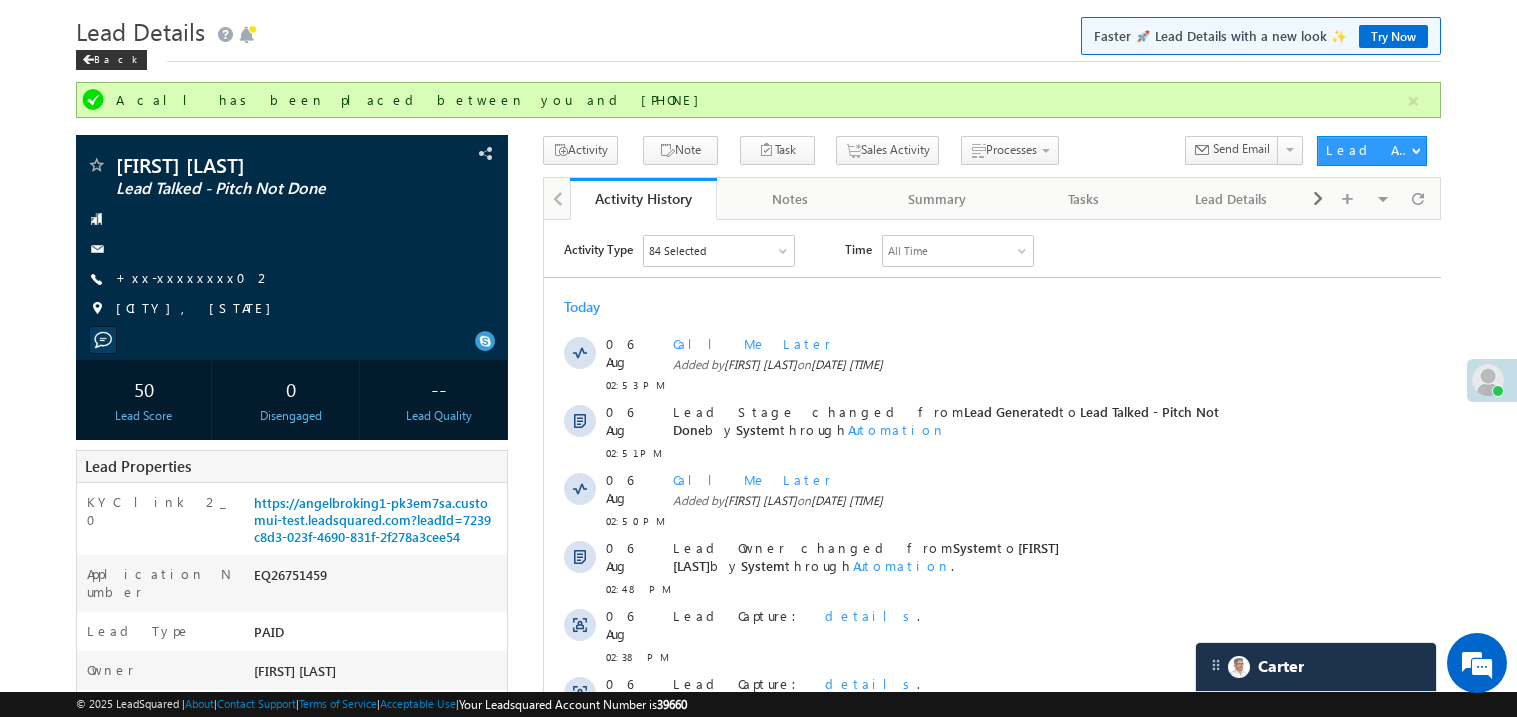 scroll, scrollTop: 0, scrollLeft: 0, axis: both 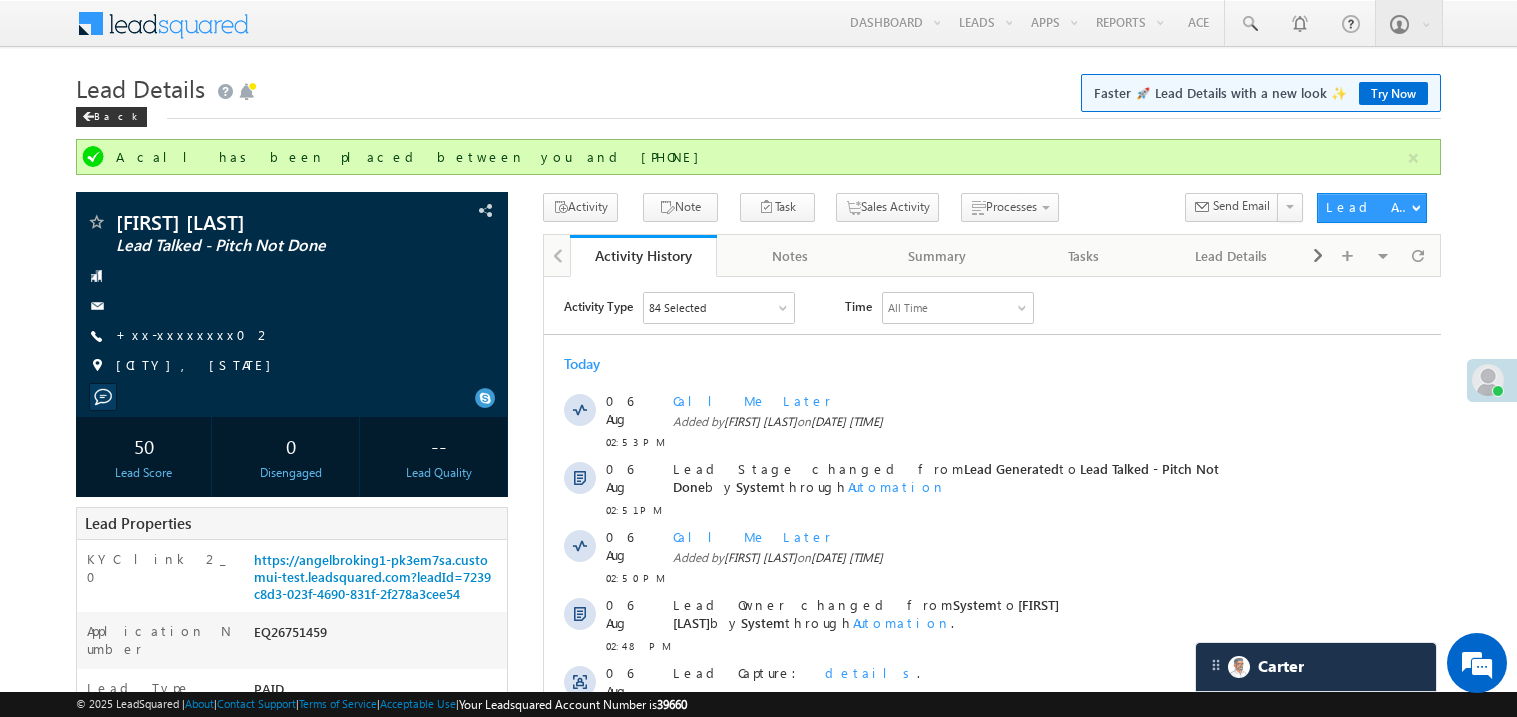 click on "Menu
Madhavi Sumit
Sumit .Madh avi@a ngelb rokin g.com
Angel Broki" at bounding box center [758, 24] 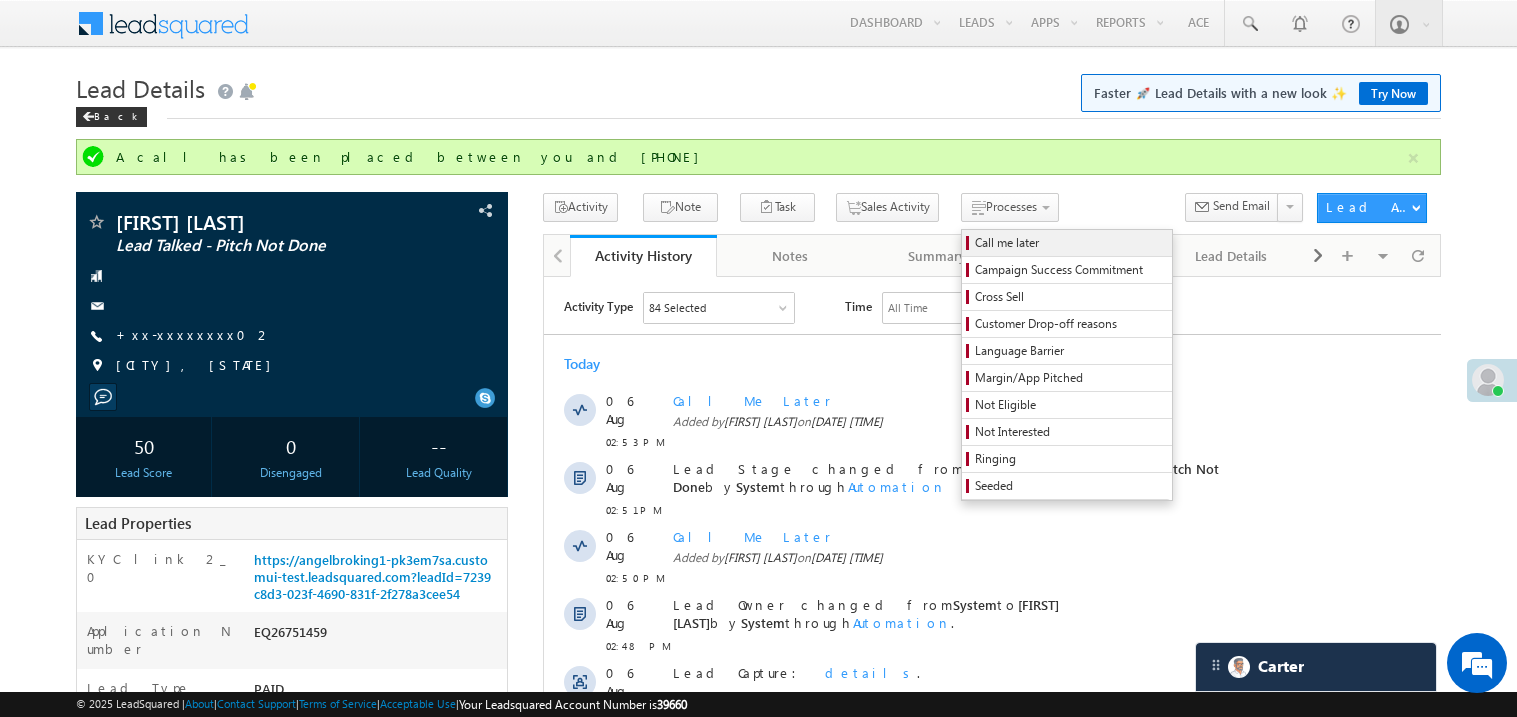 click on "Call me later" at bounding box center (1070, 243) 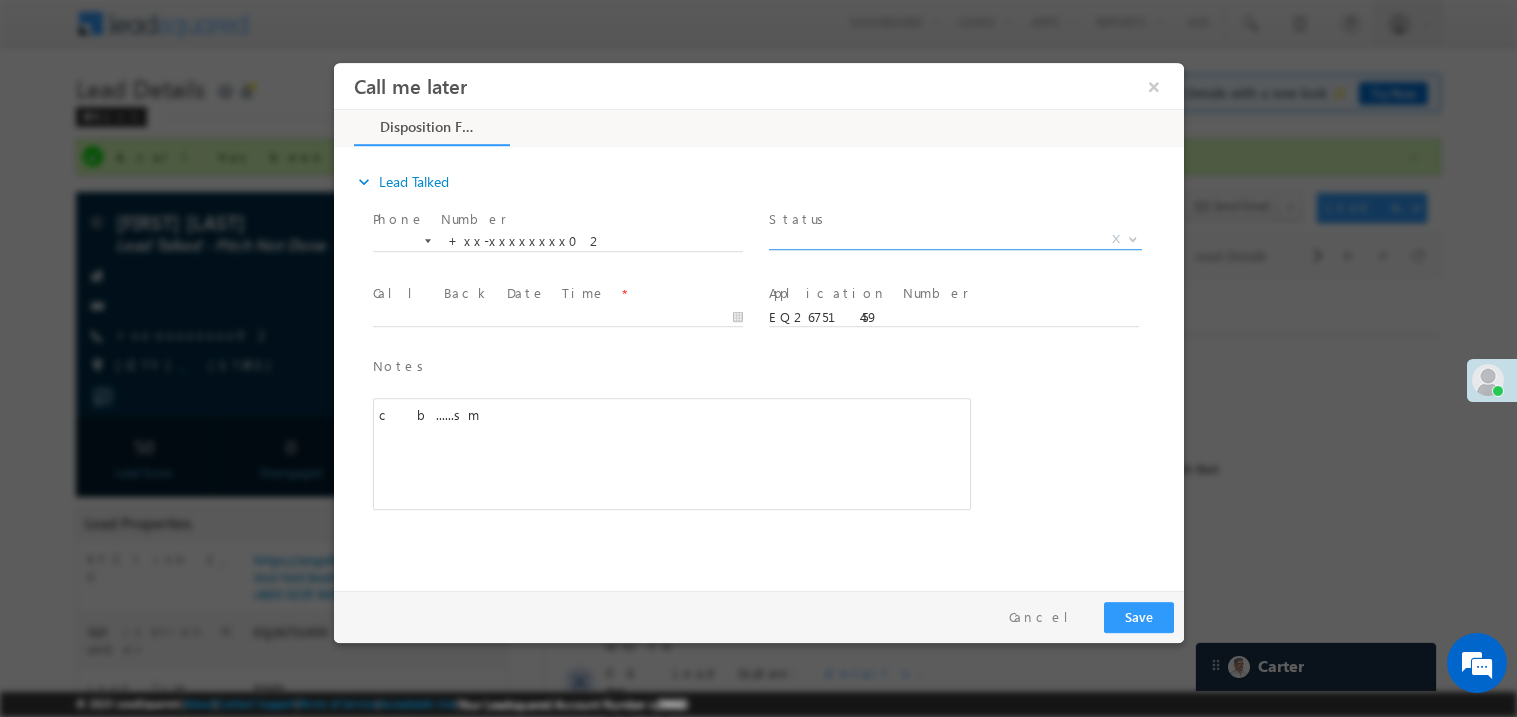 scroll, scrollTop: 0, scrollLeft: 0, axis: both 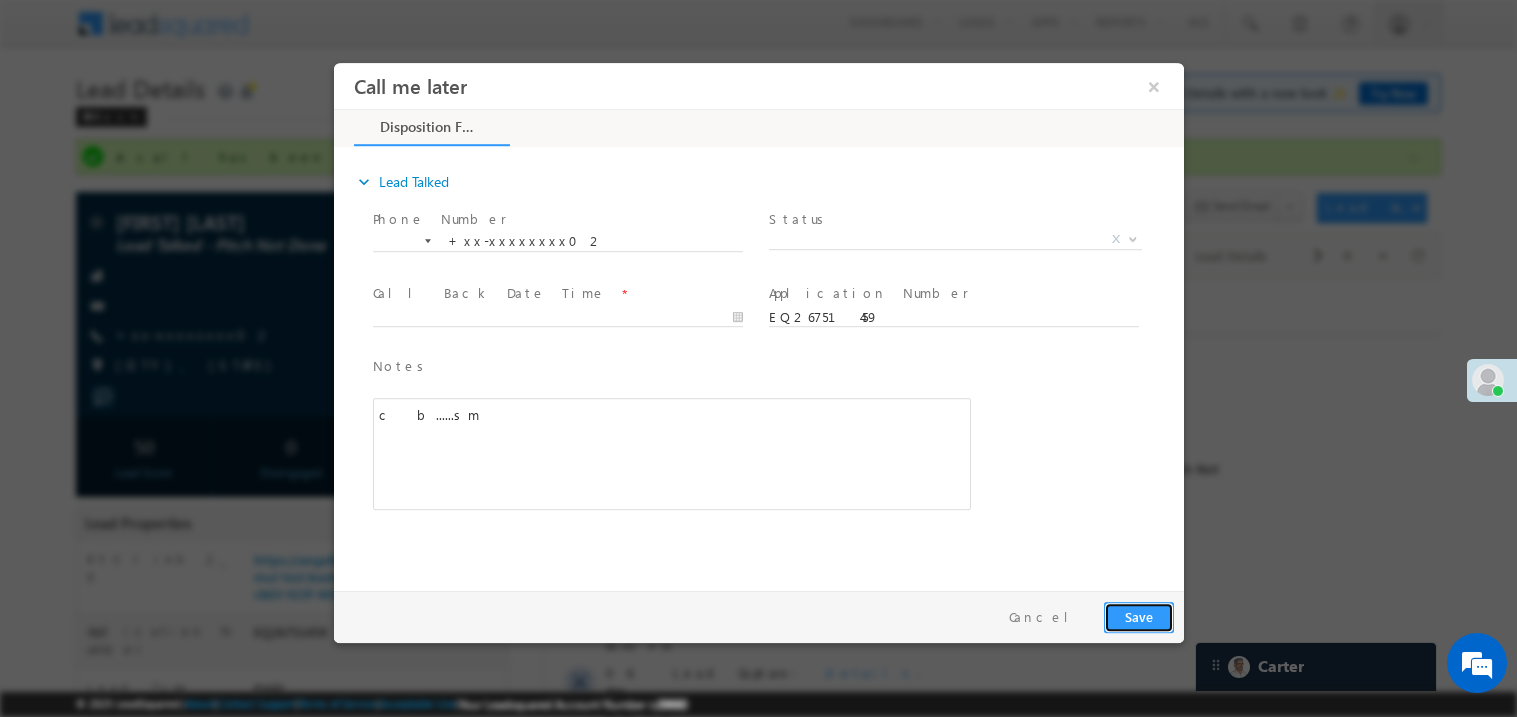click on "Save" at bounding box center [1138, 616] 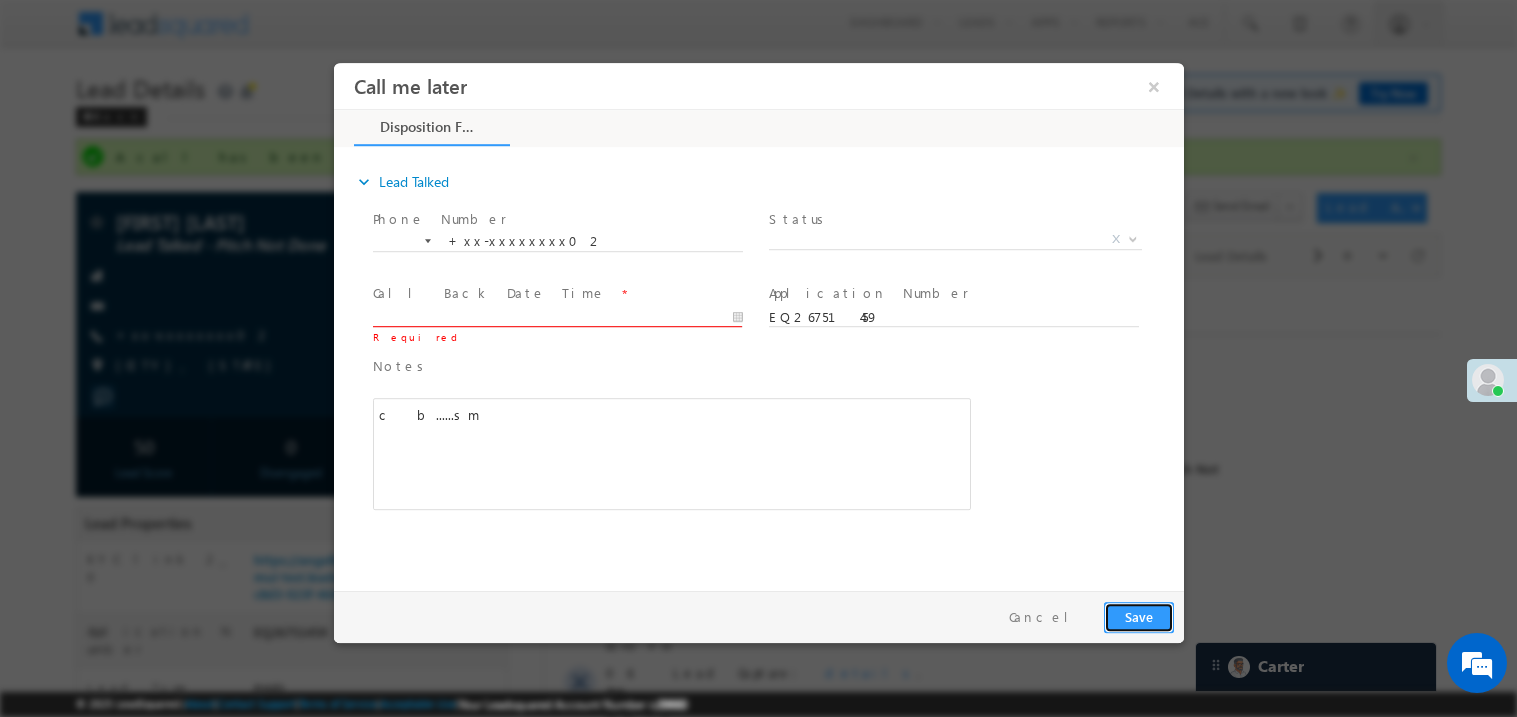 click on "Save" at bounding box center (1138, 616) 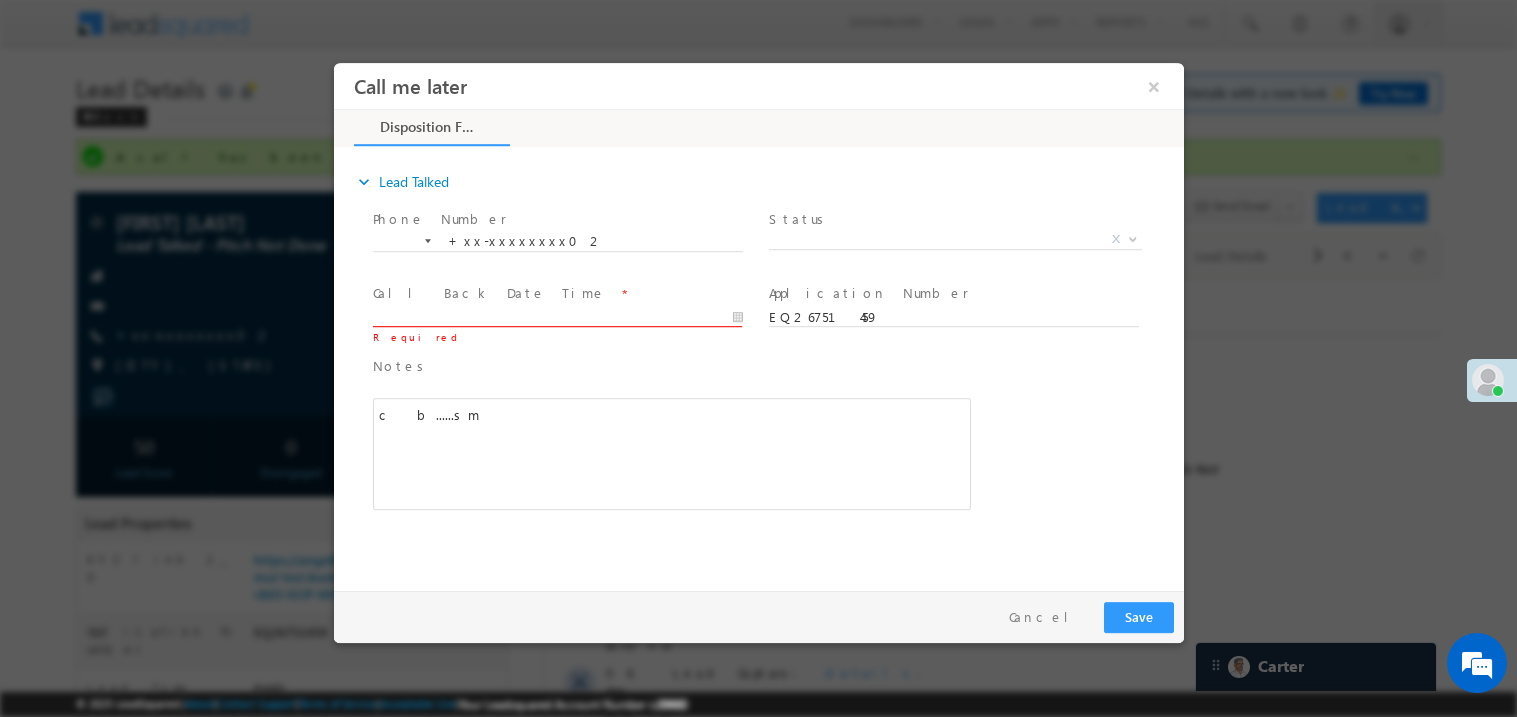 click on "Required" at bounding box center [556, 336] 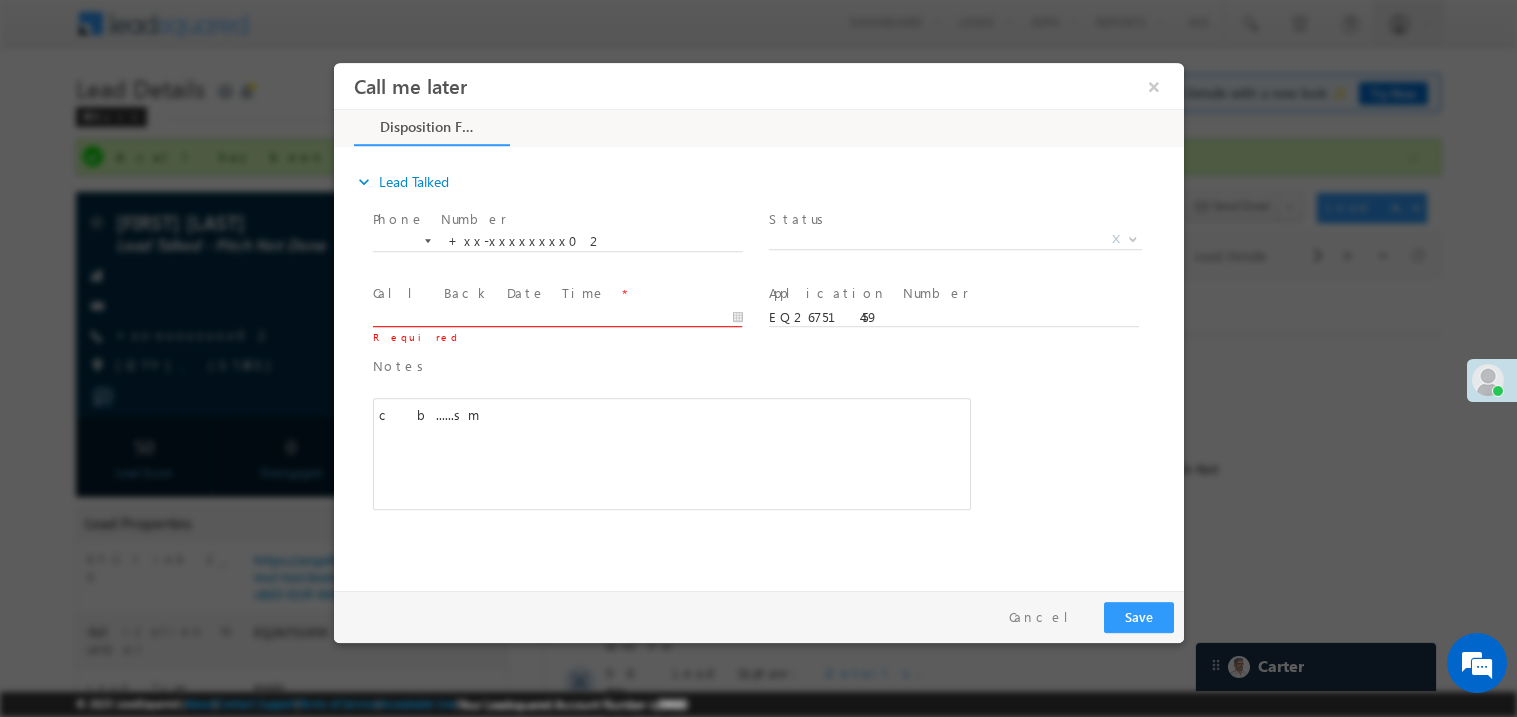 click on "Call me later
×" at bounding box center (758, 321) 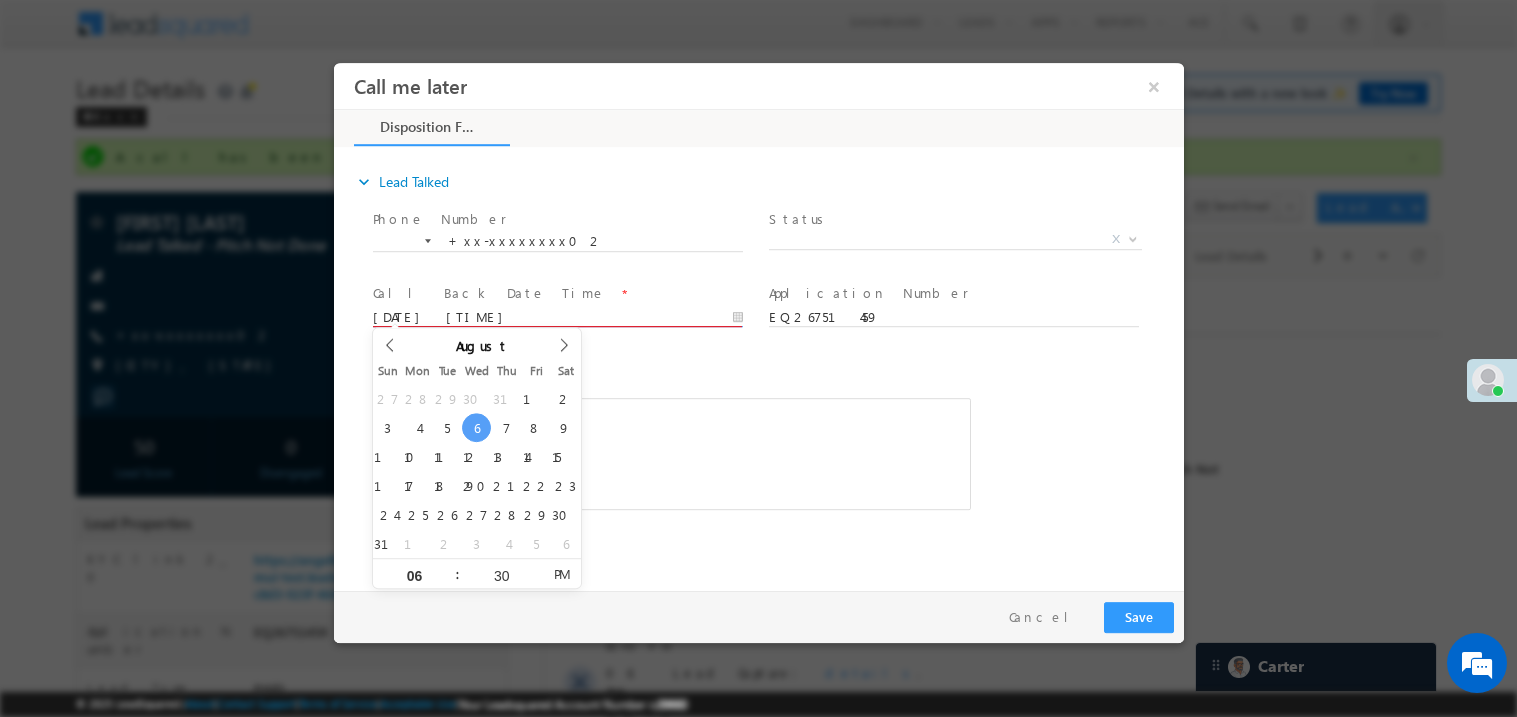 click on "c  b......sm" at bounding box center [671, 453] 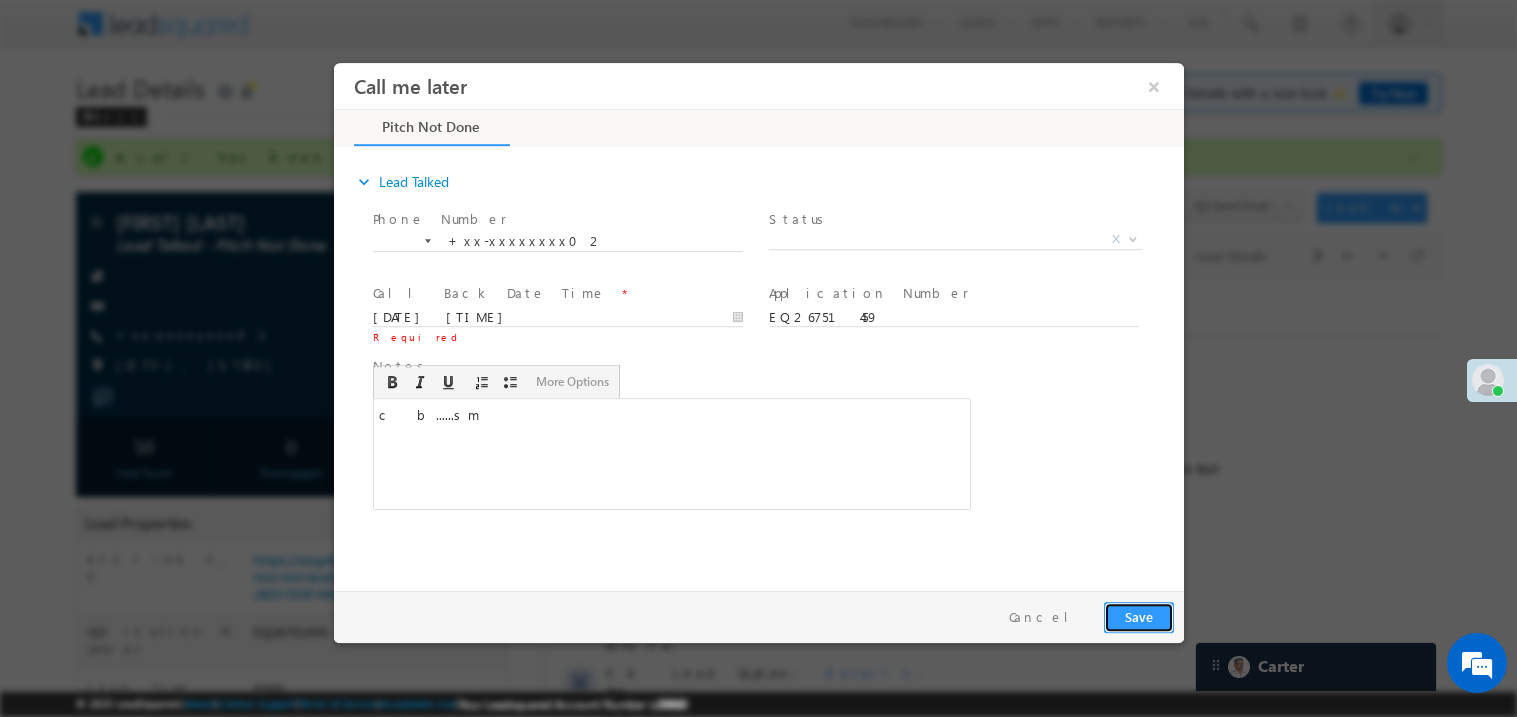 click on "Save" at bounding box center [1138, 616] 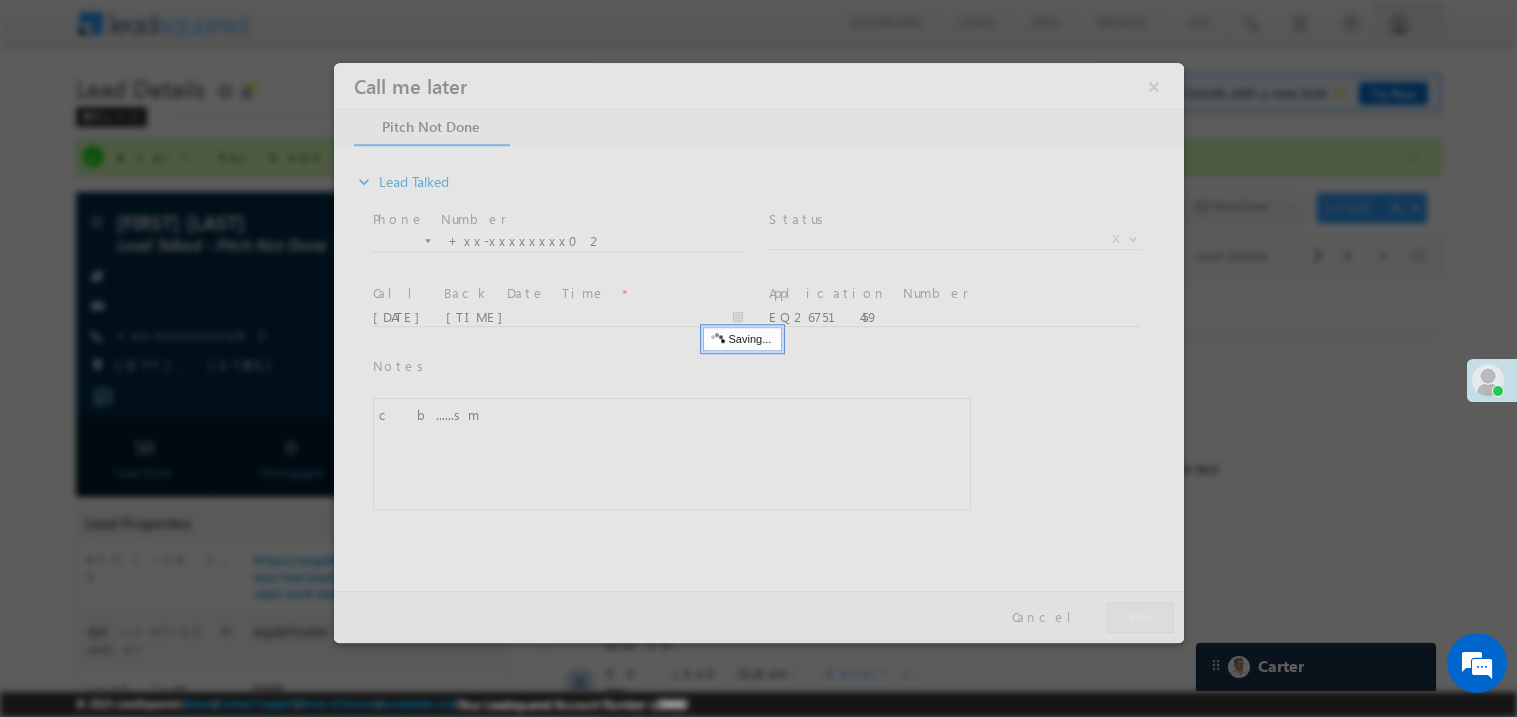 click at bounding box center (758, 352) 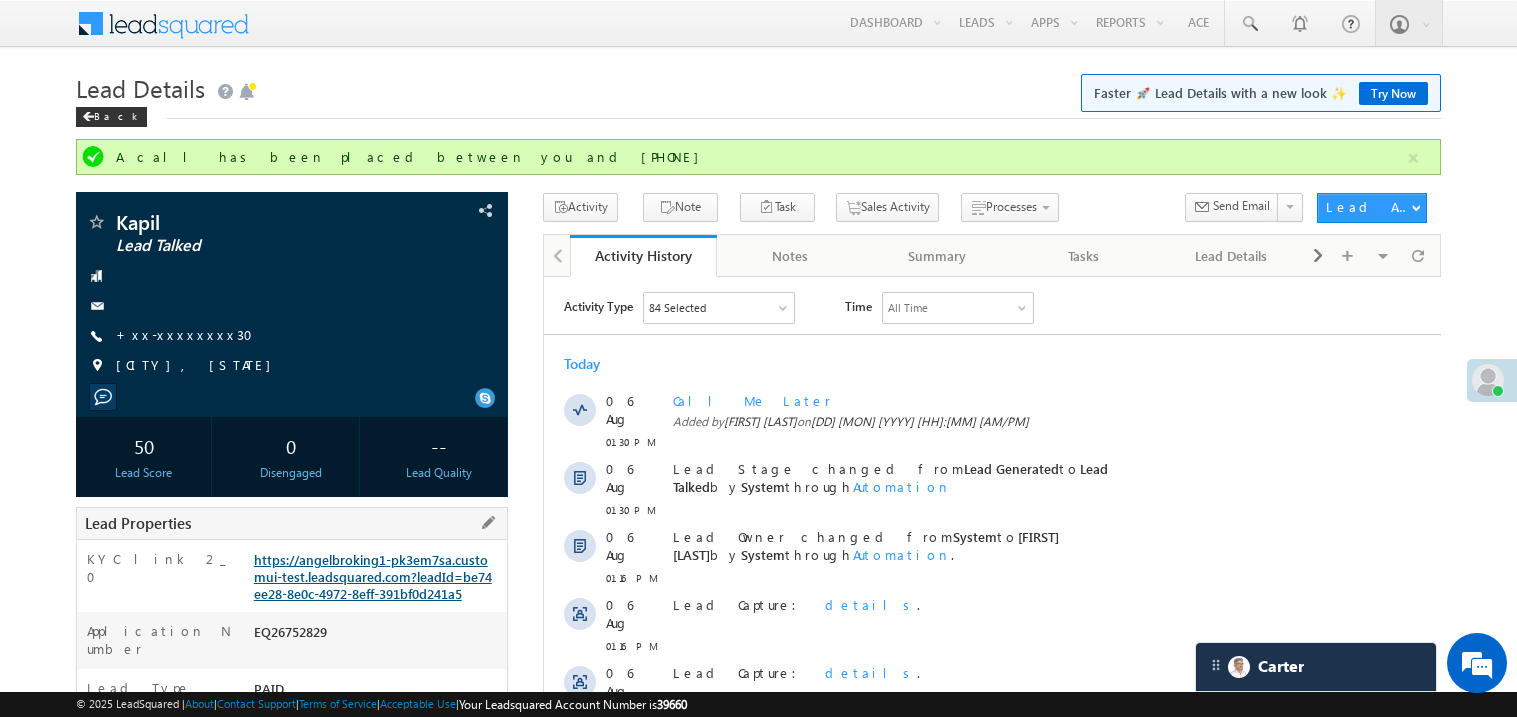 scroll, scrollTop: 0, scrollLeft: 0, axis: both 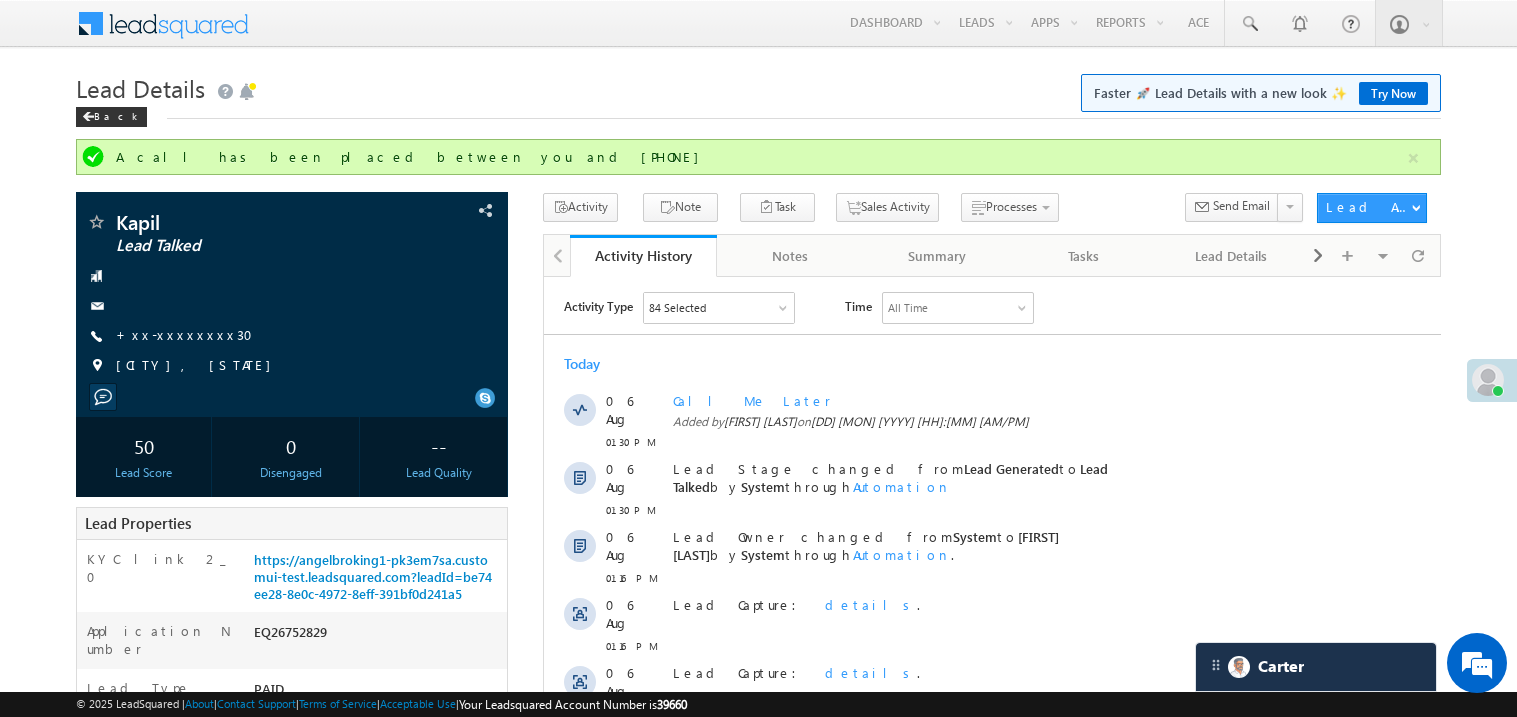 click on "Lead Details Faster 🚀 Lead Details with a new look ✨ Try Now" at bounding box center (758, 86) 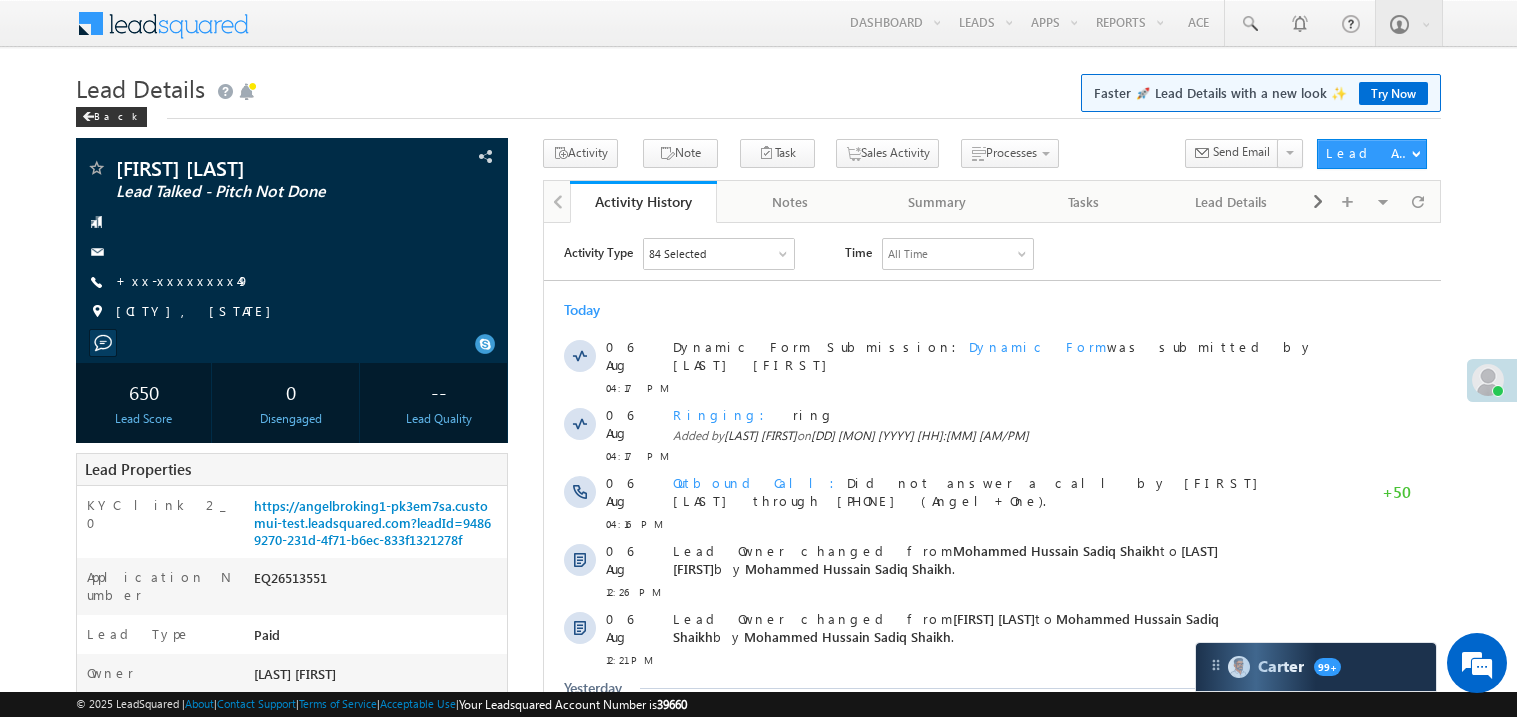 scroll, scrollTop: 0, scrollLeft: 0, axis: both 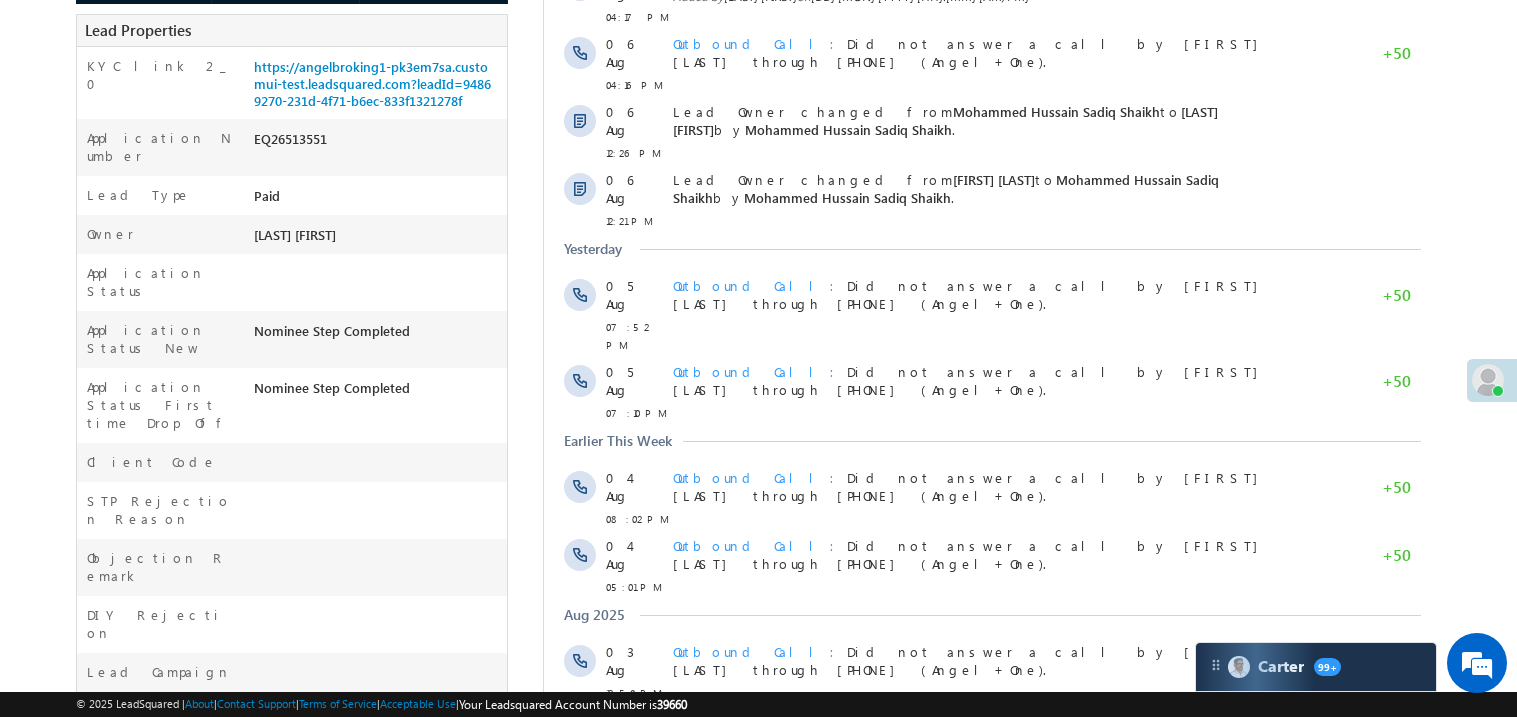 click on "Show More" at bounding box center [991, 737] 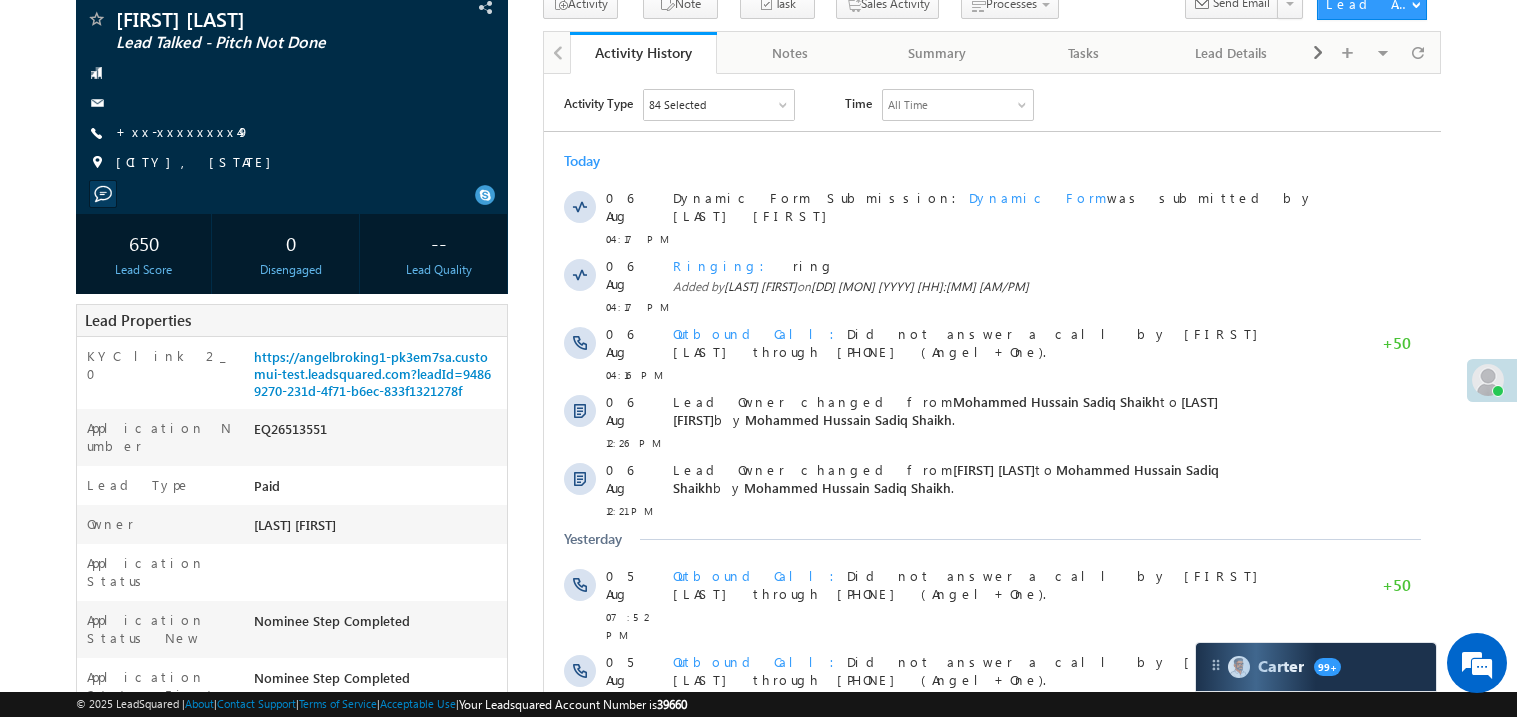 scroll, scrollTop: 103, scrollLeft: 0, axis: vertical 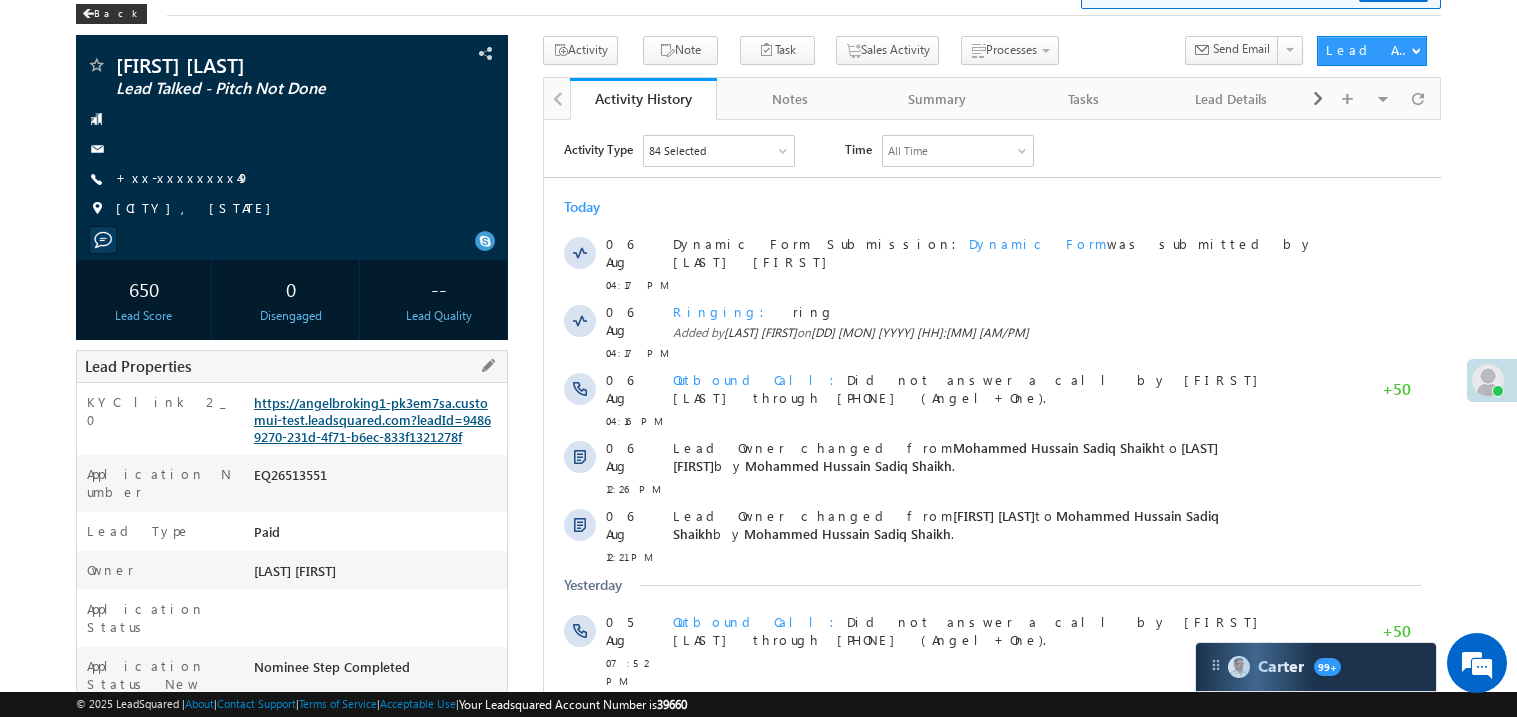 click on "https://angelbroking1-pk3em7sa.customui-test.leadsquared.com?leadId=94869270-231d-4f71-b6ec-833f1321278f" at bounding box center [372, 419] 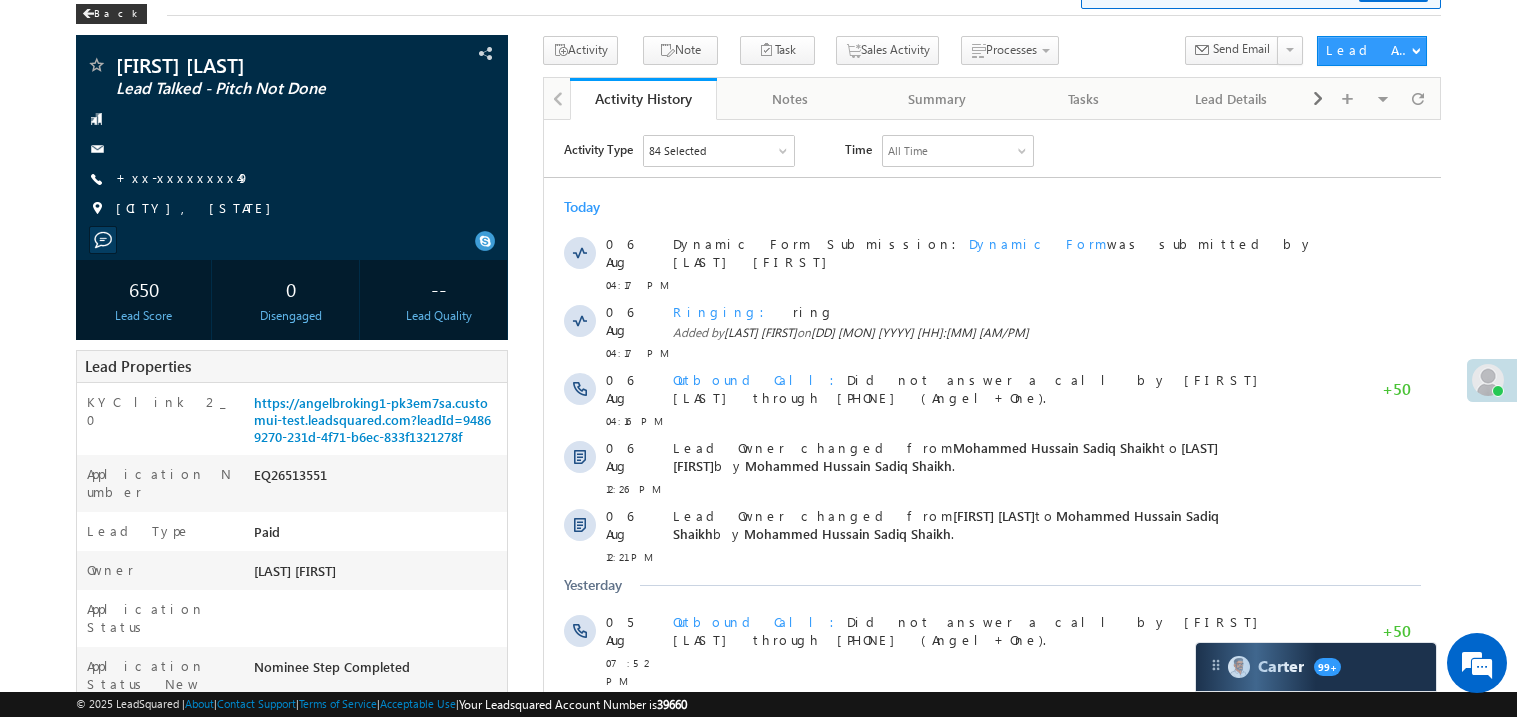 click on "Today" at bounding box center (991, 206) 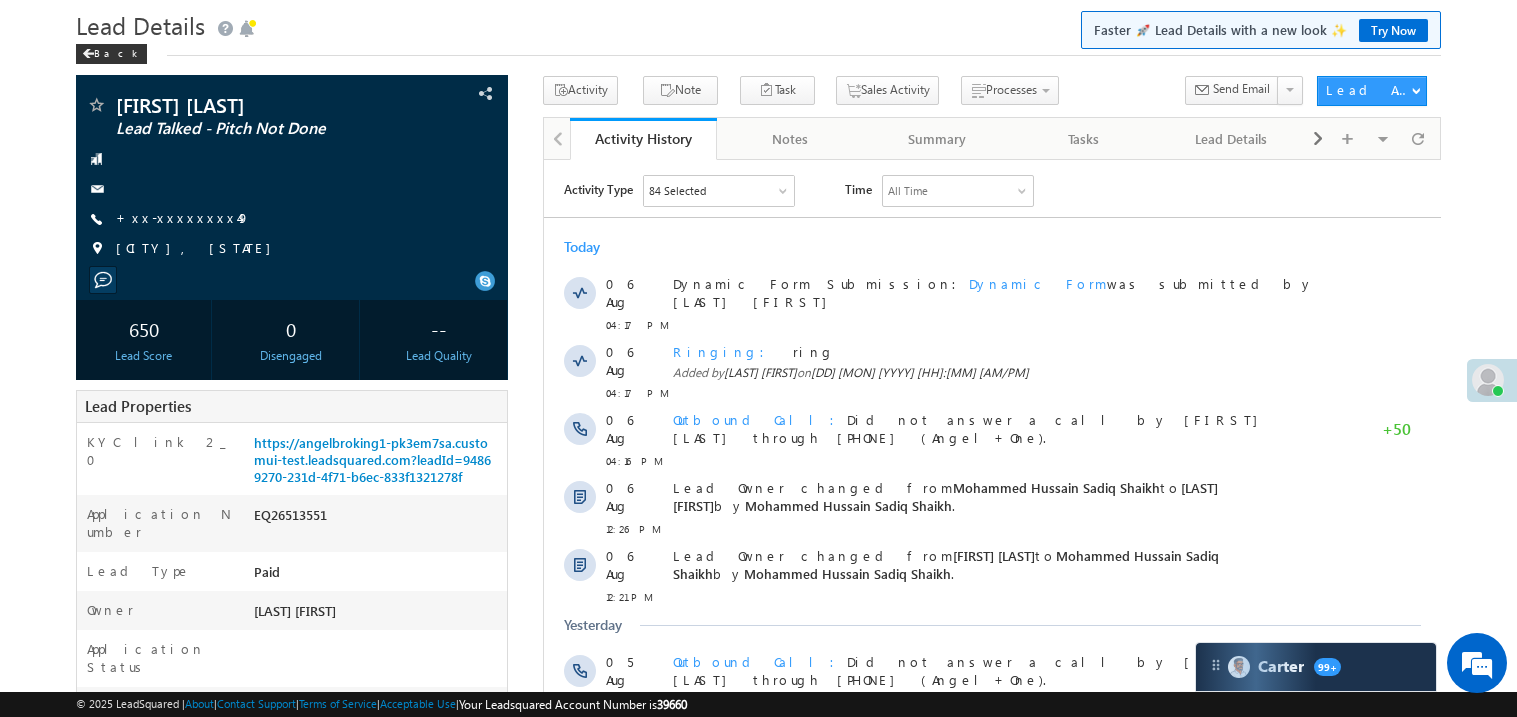 scroll, scrollTop: 0, scrollLeft: 0, axis: both 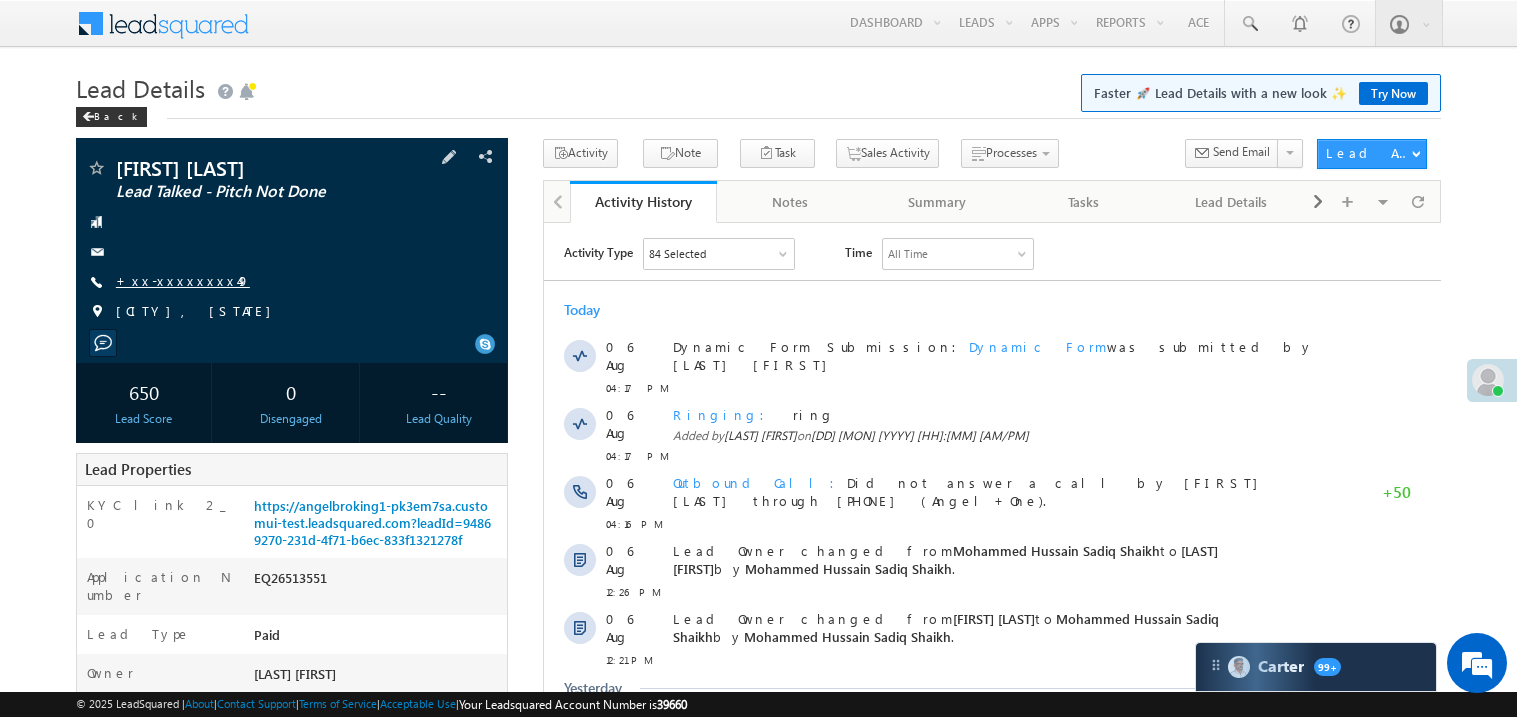 click on "+xx-xxxxxxxx49" at bounding box center [183, 280] 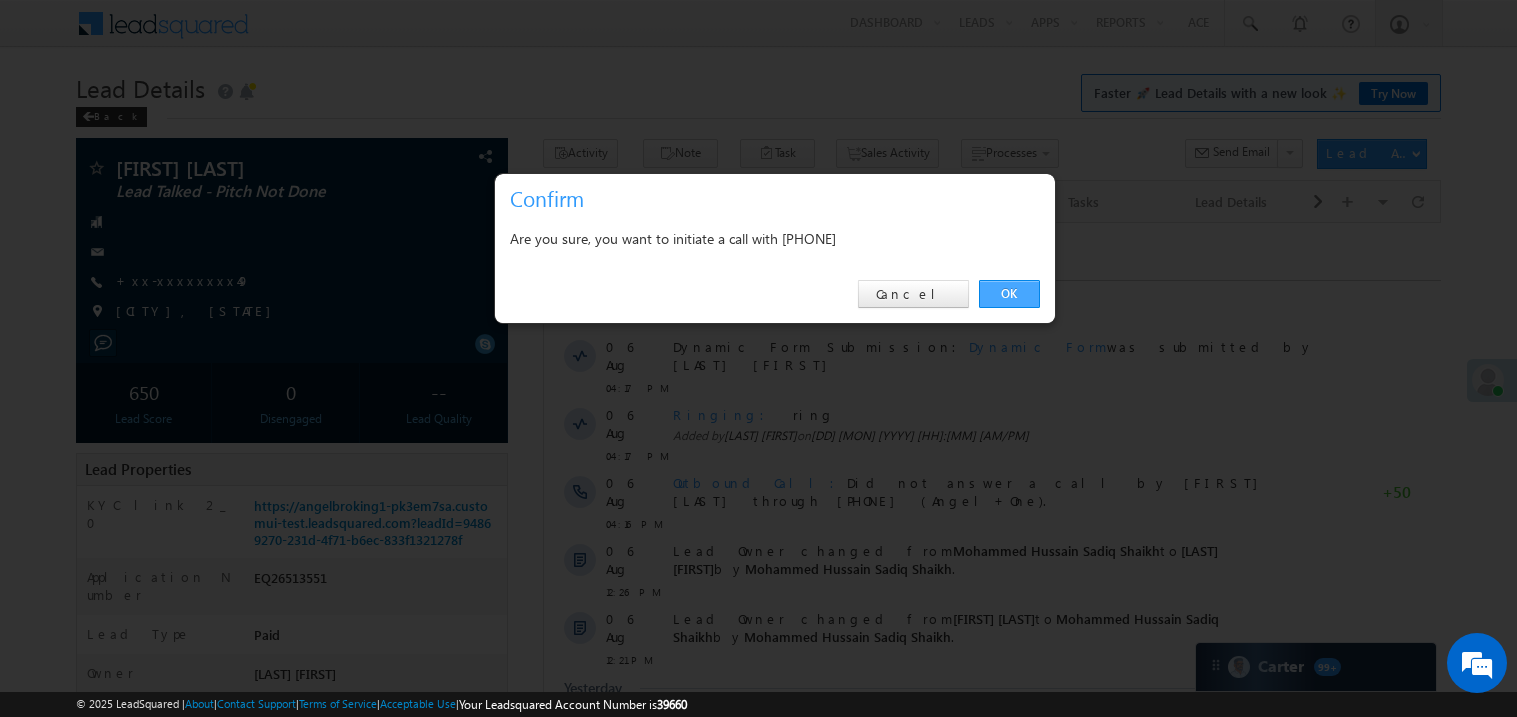 click on "OK" at bounding box center [1009, 294] 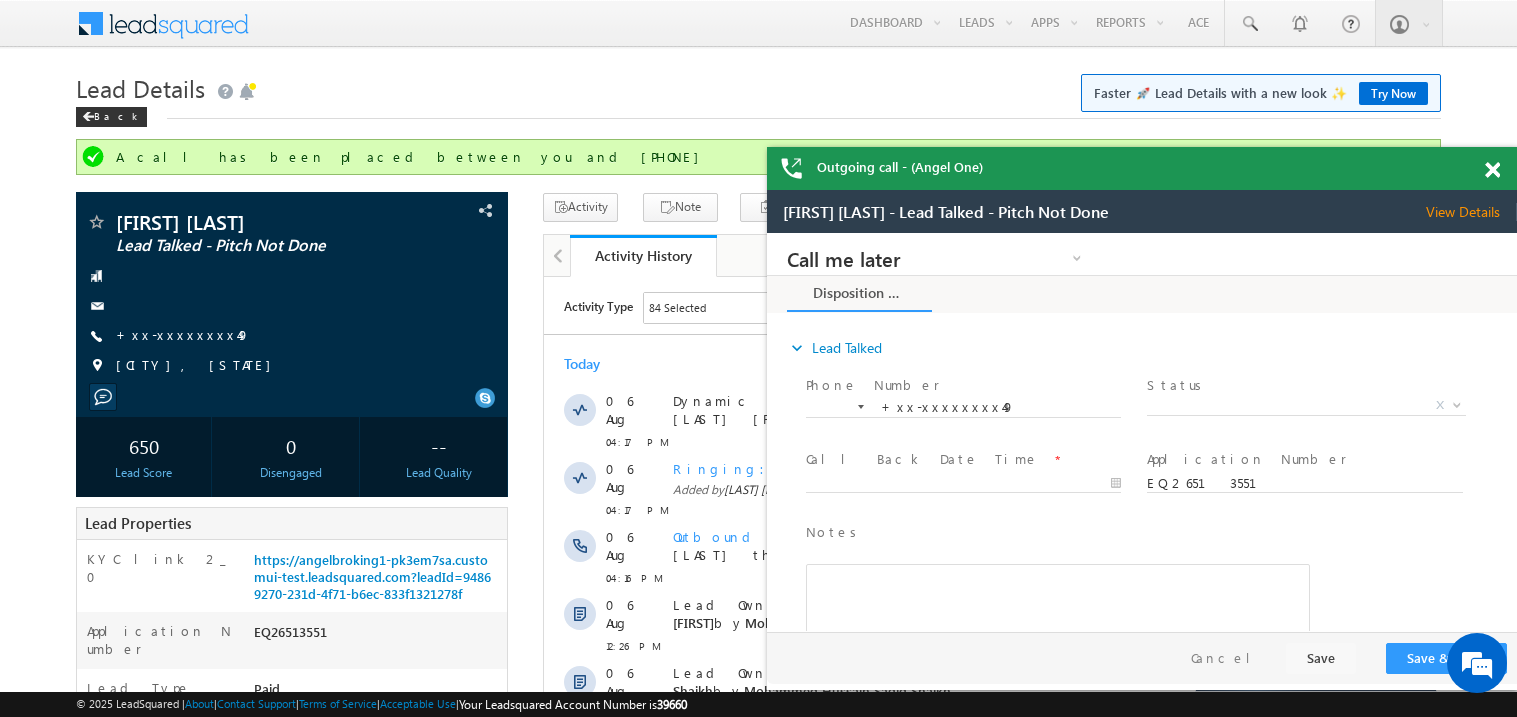 scroll, scrollTop: 0, scrollLeft: 0, axis: both 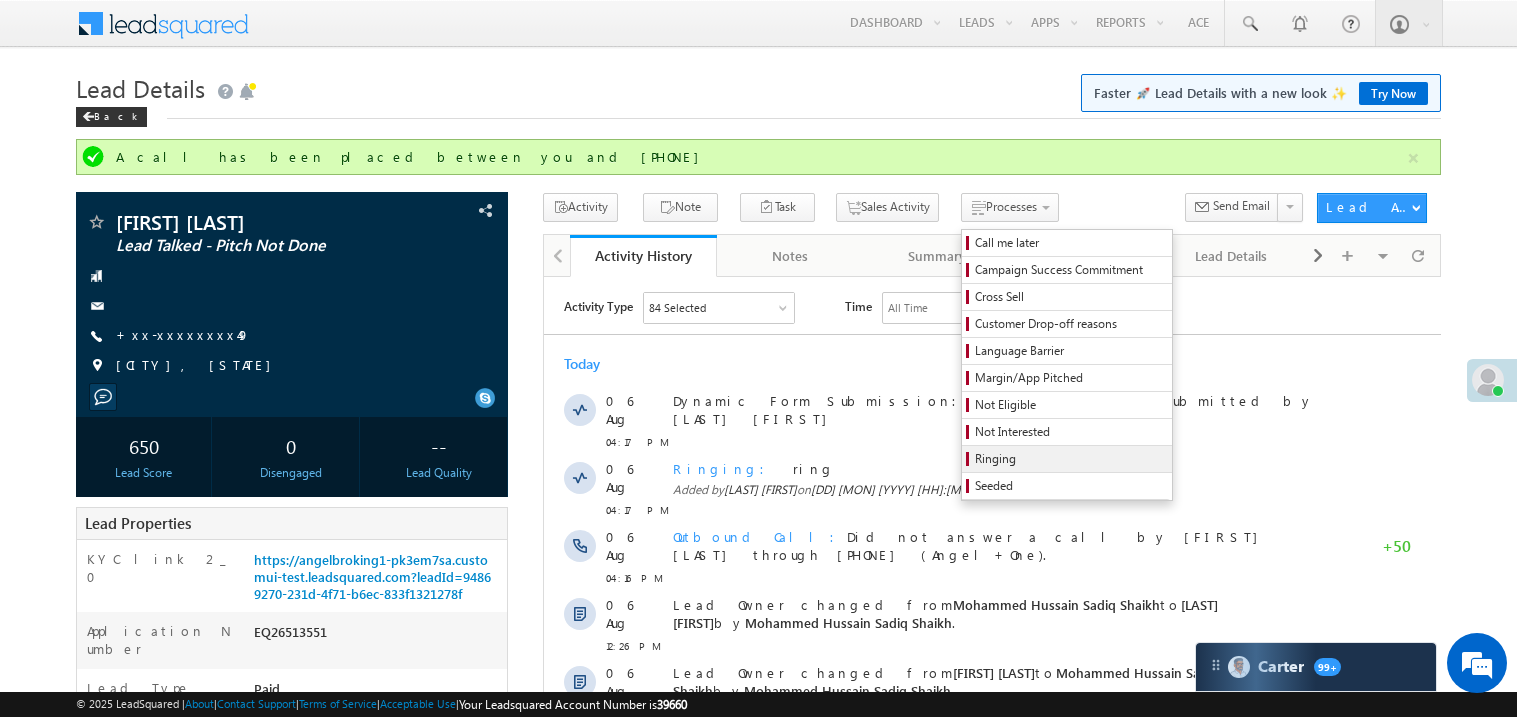 click on "Ringing" at bounding box center (1070, 459) 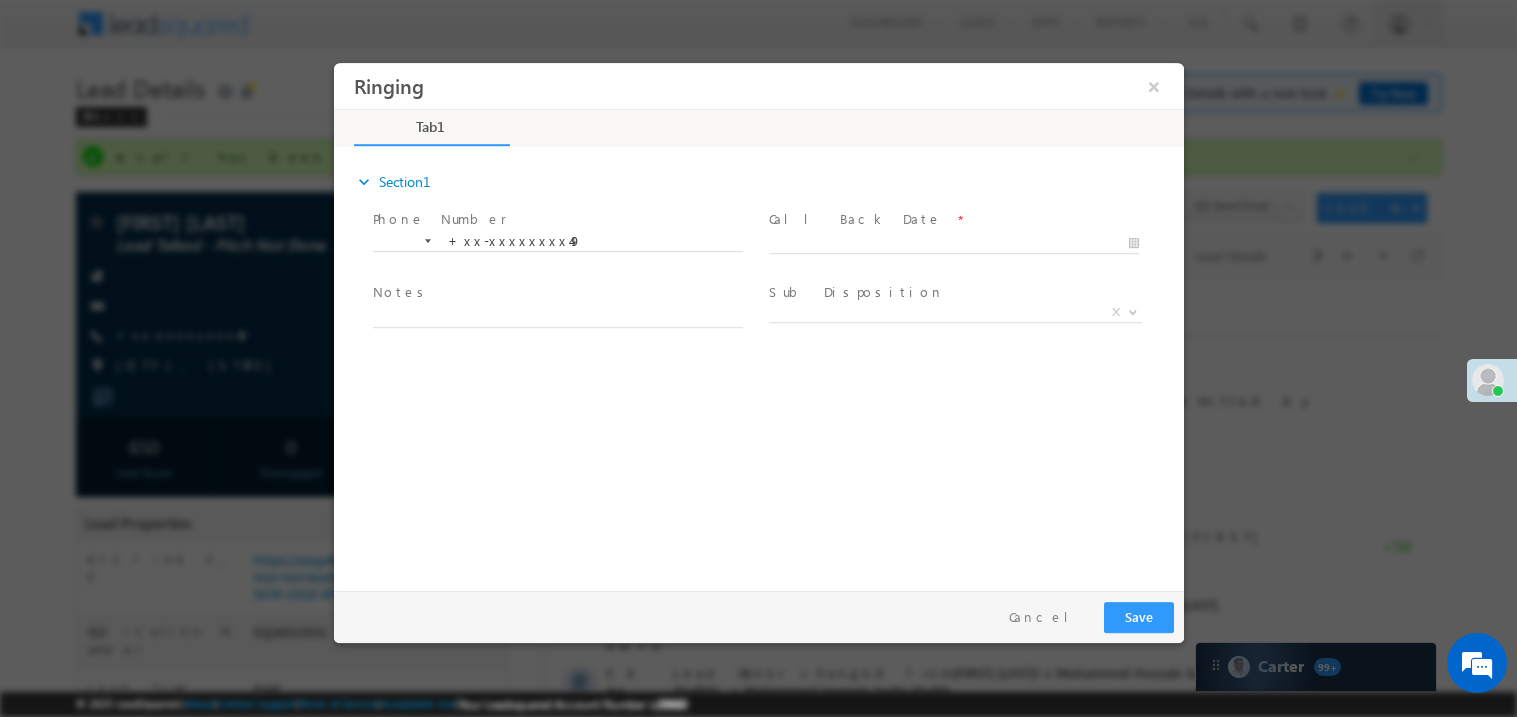 scroll, scrollTop: 0, scrollLeft: 0, axis: both 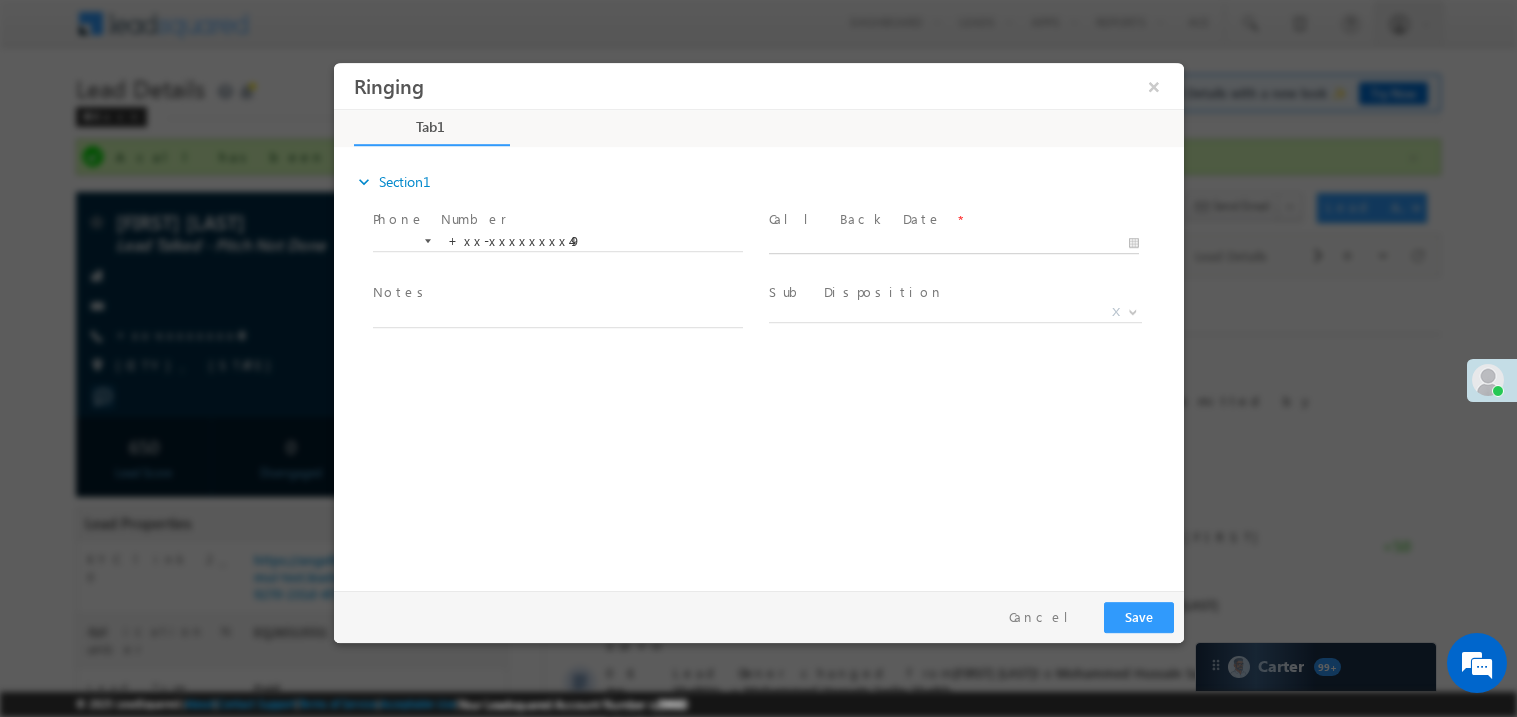 click at bounding box center [953, 243] 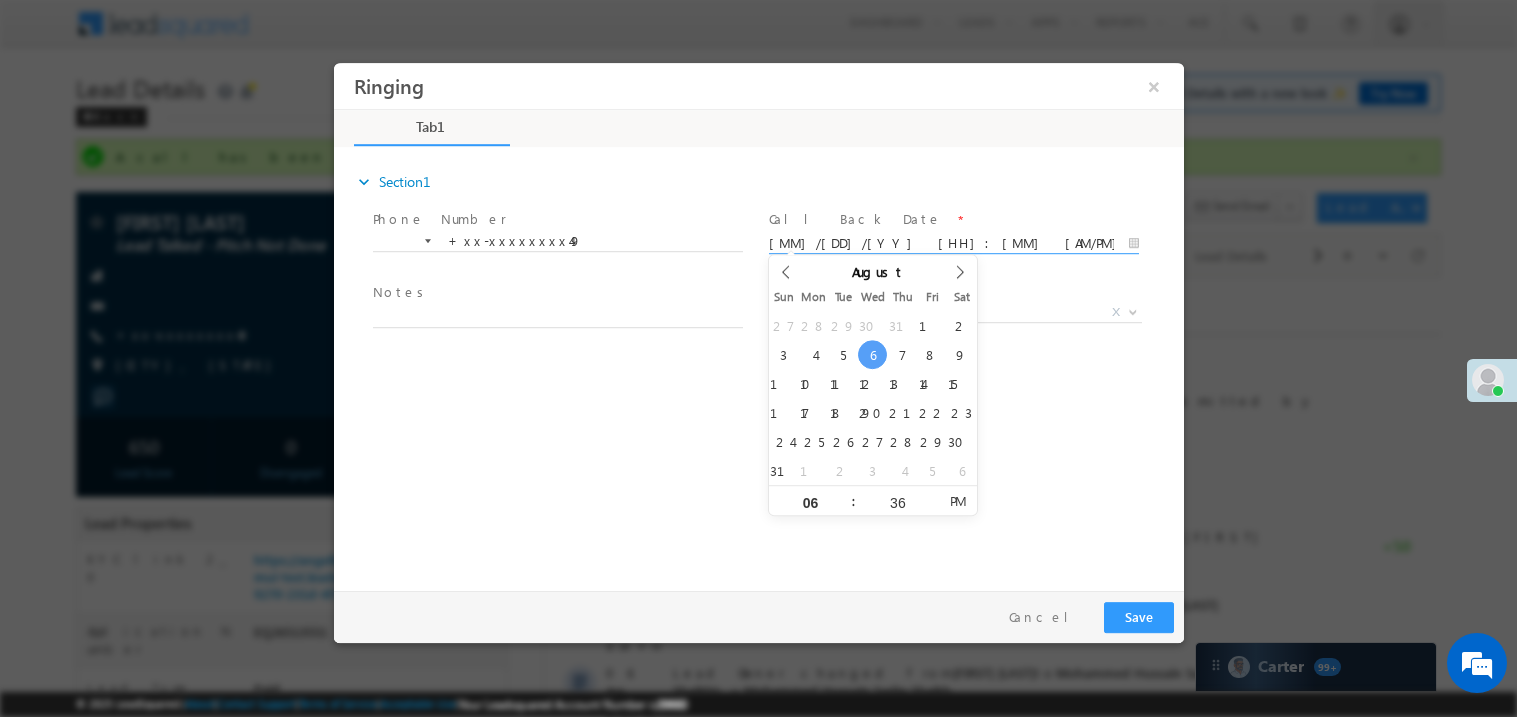click on "Notes
*" at bounding box center (556, 293) 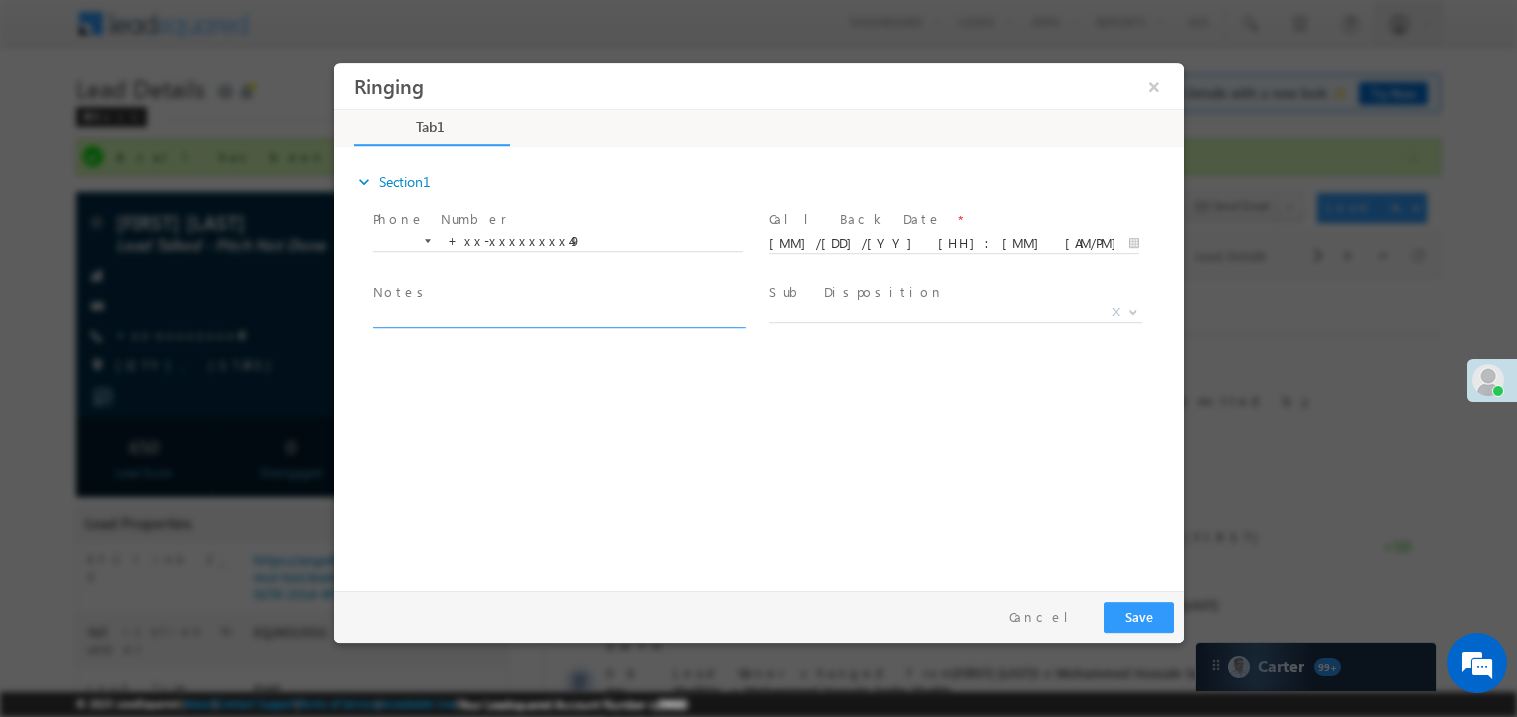 click at bounding box center (557, 315) 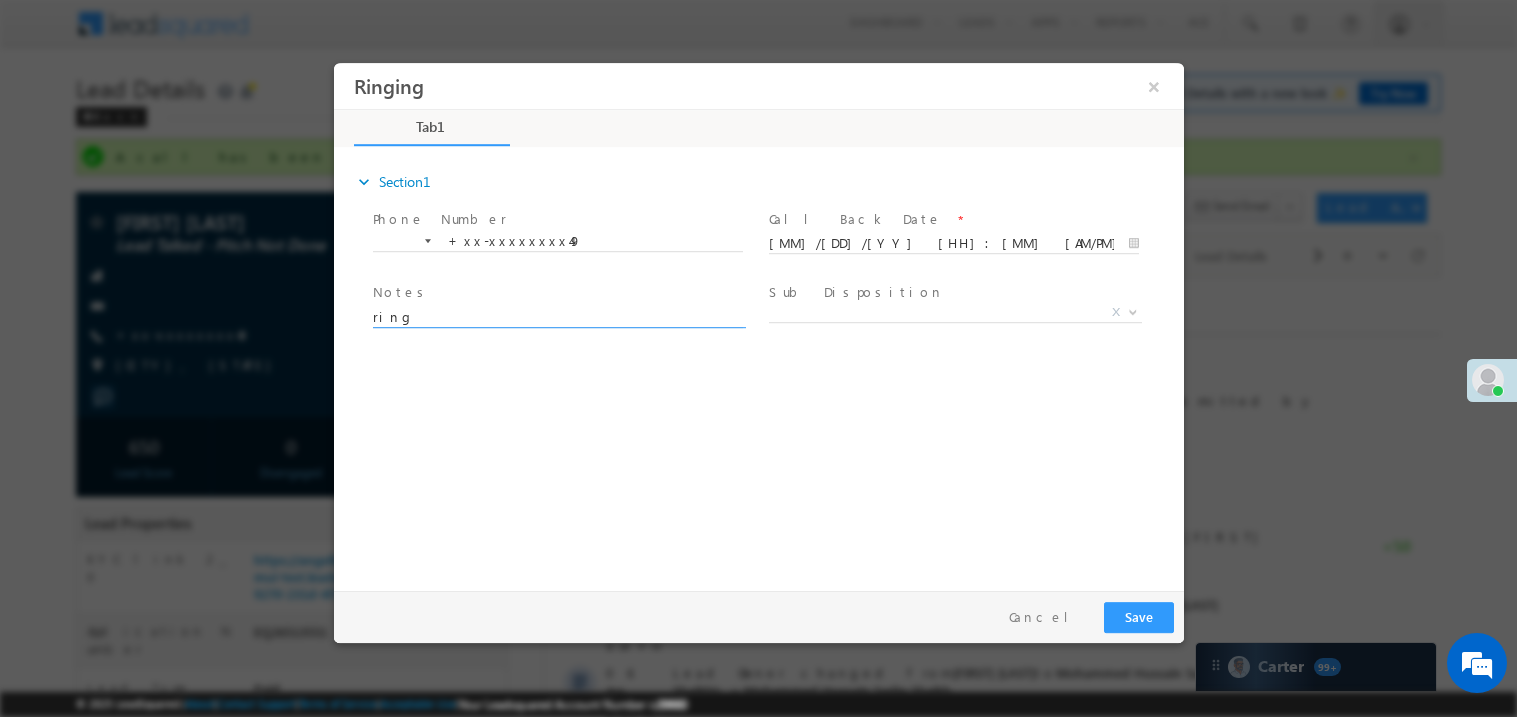 type on "ring" 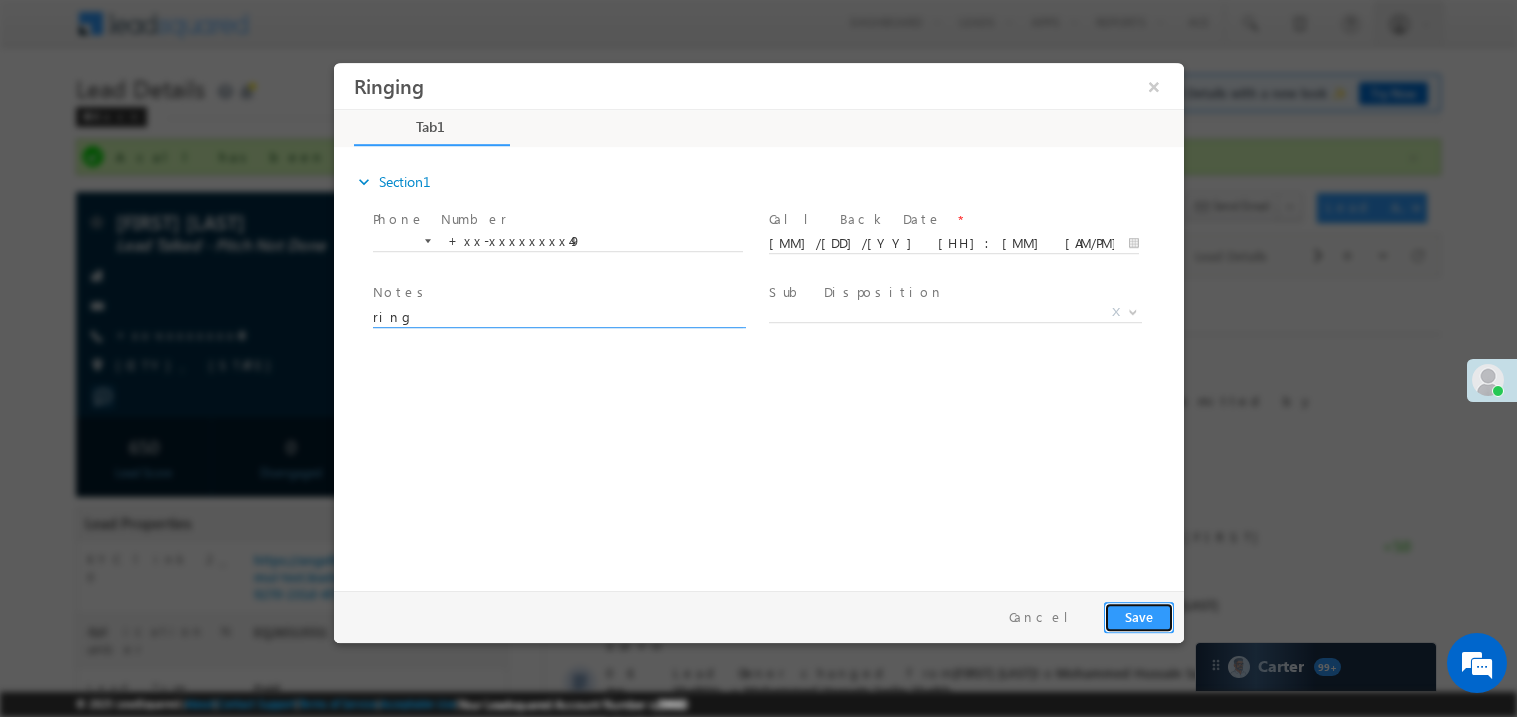 click on "Save" at bounding box center (1138, 616) 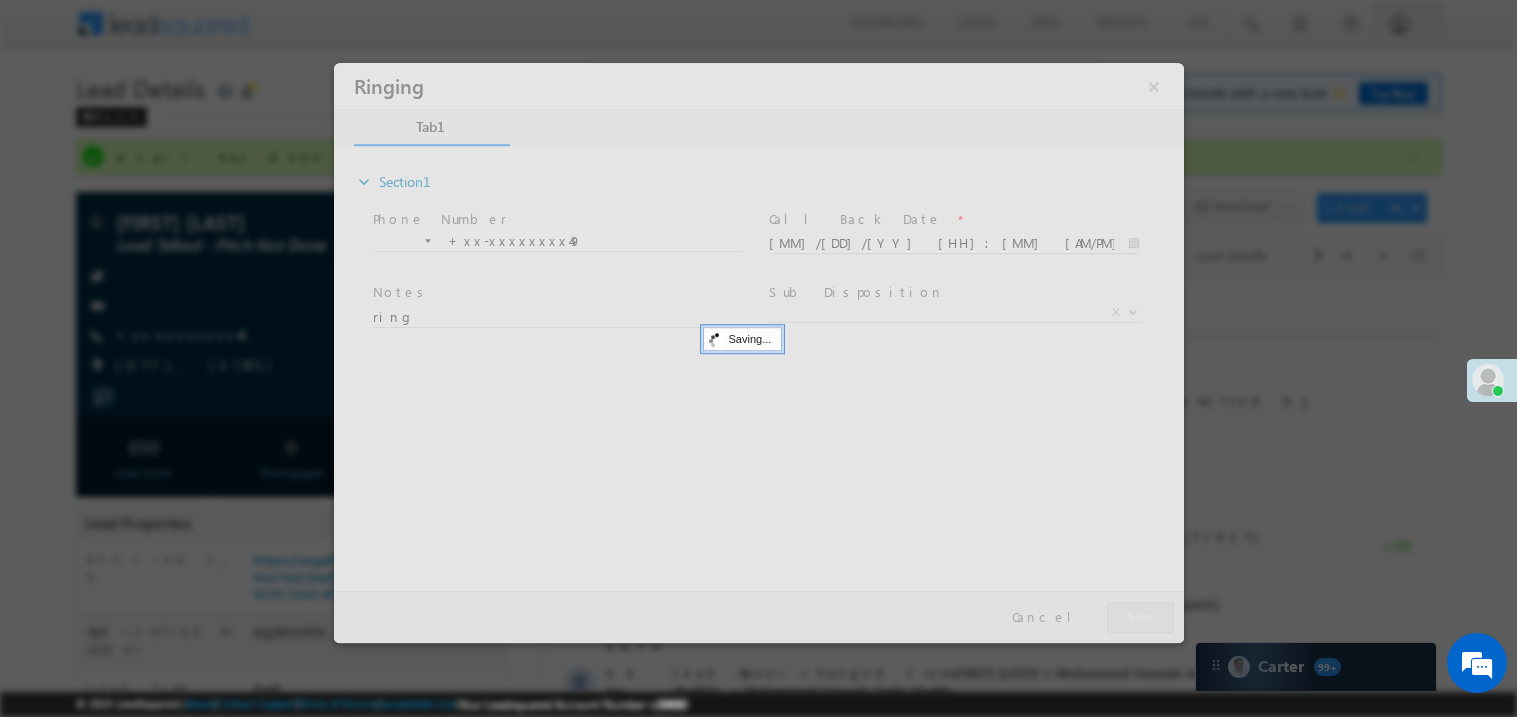 click at bounding box center [758, 352] 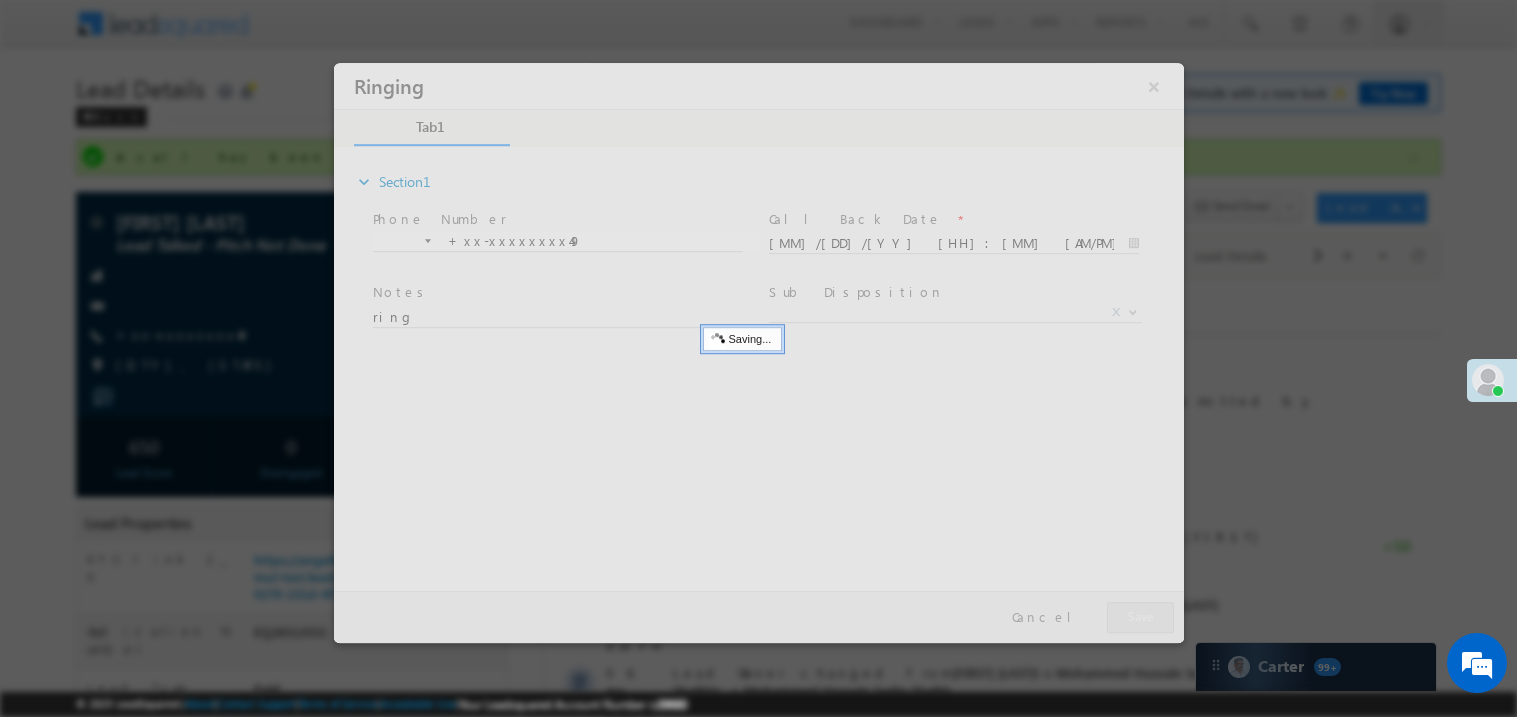 click at bounding box center (758, 352) 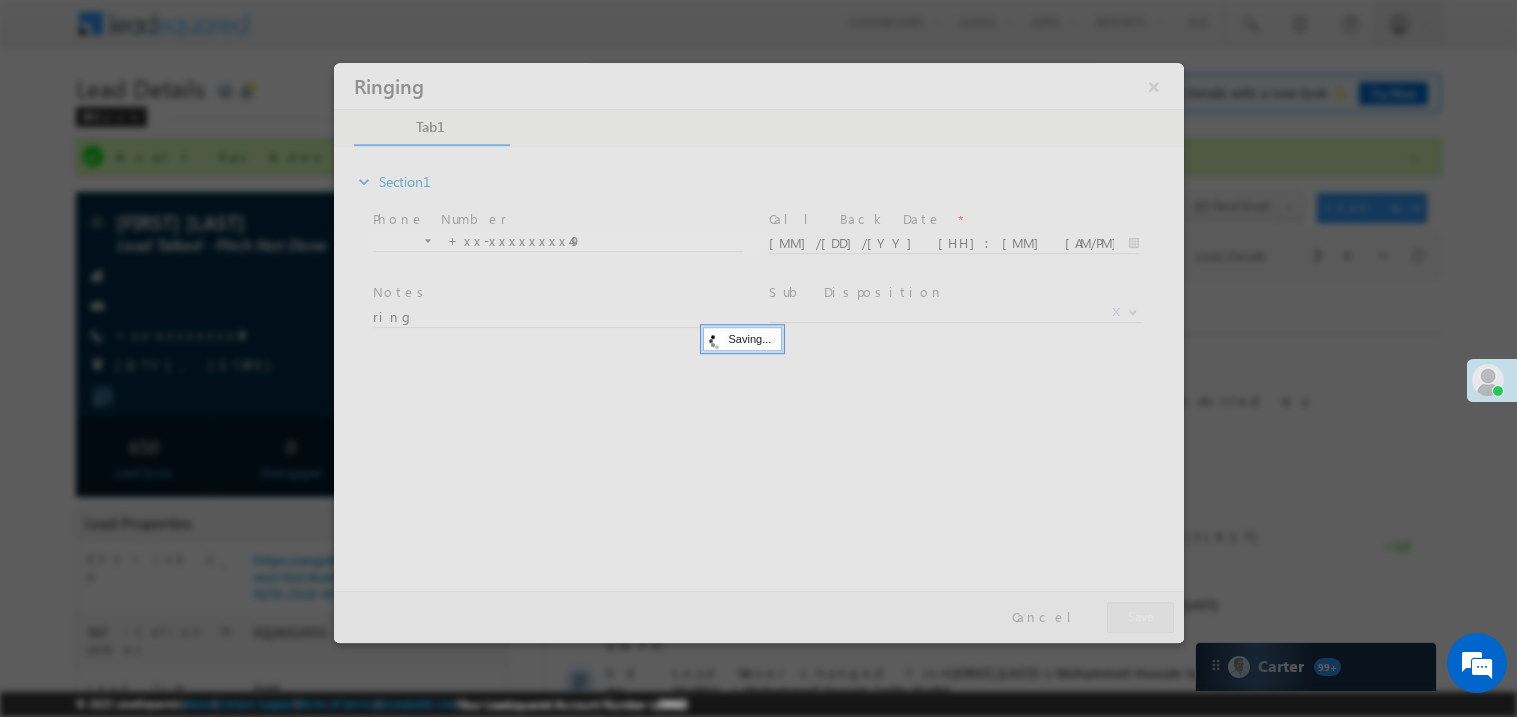 click at bounding box center [758, 352] 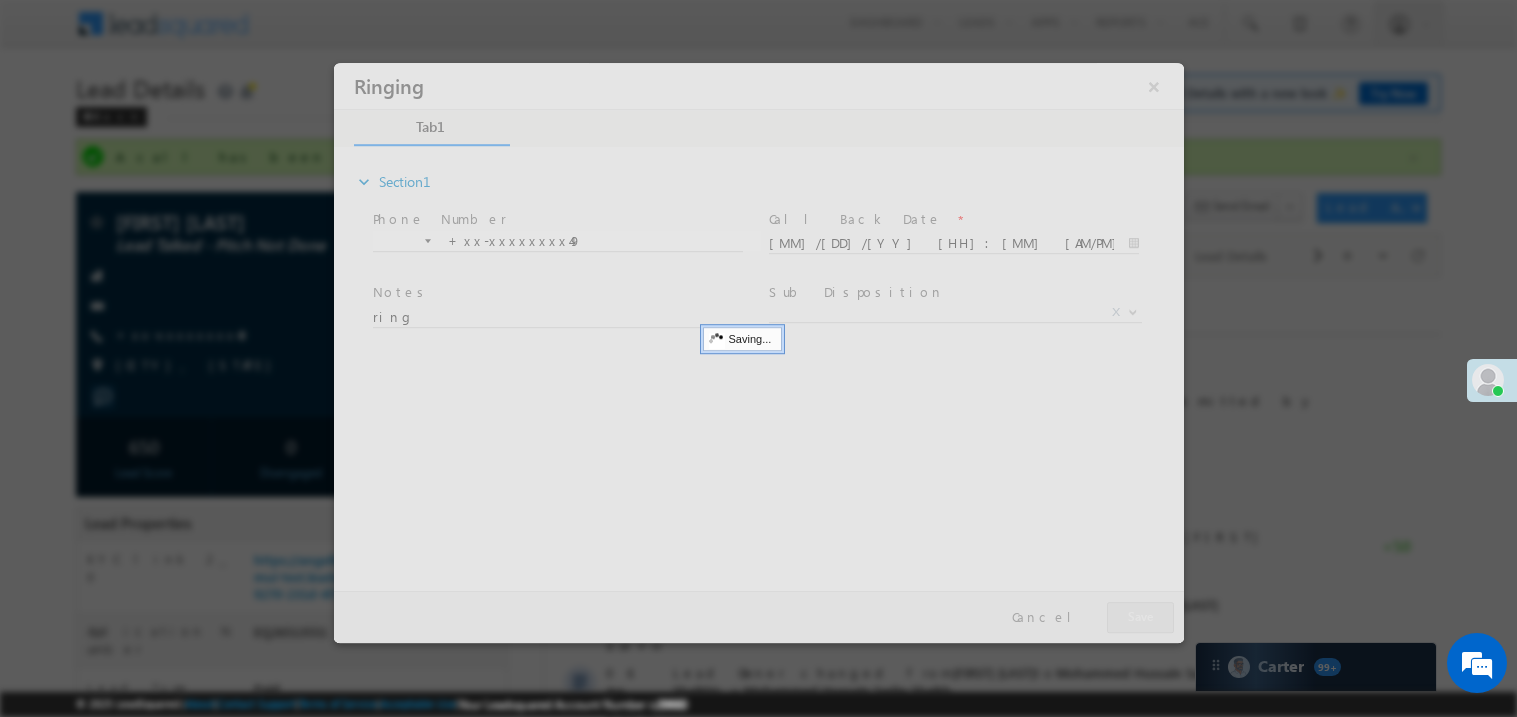 click at bounding box center [758, 352] 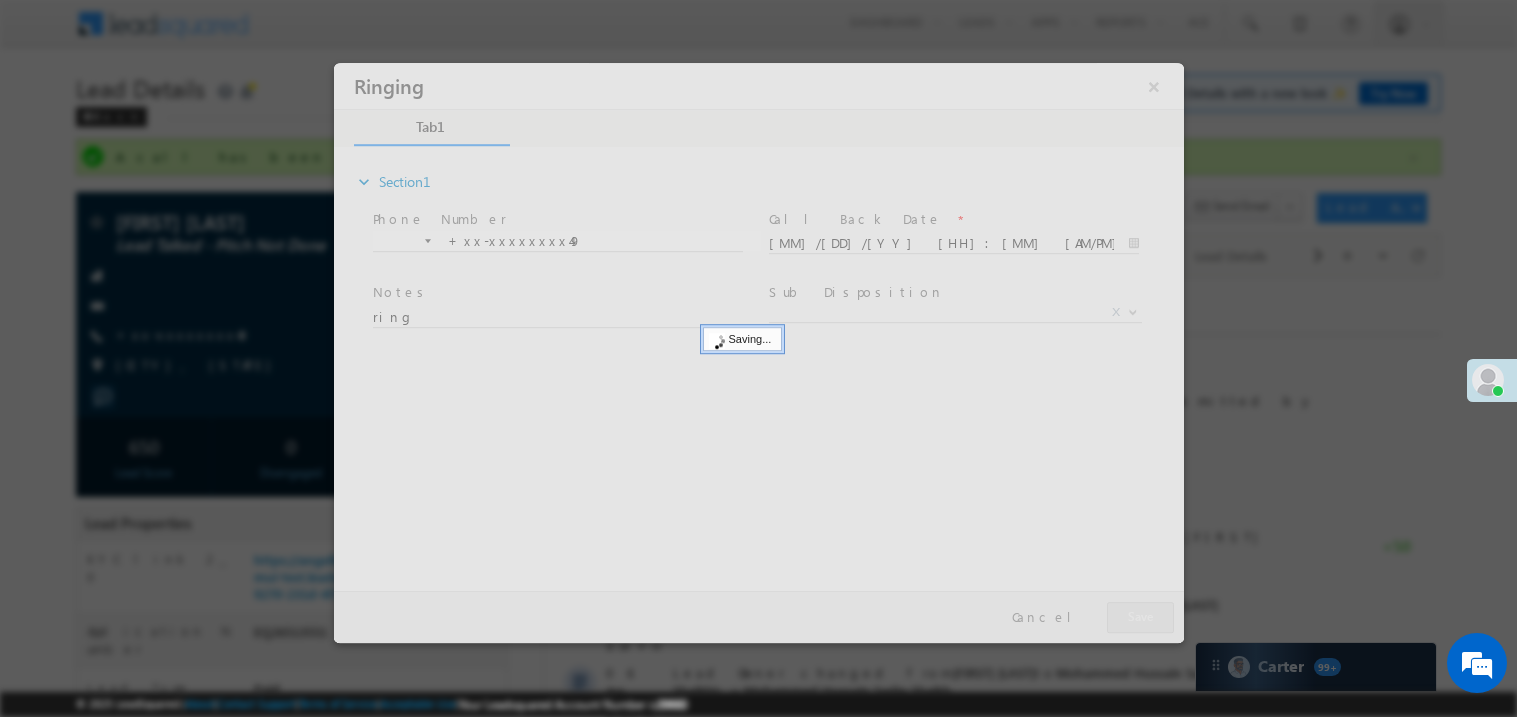 click at bounding box center [758, 352] 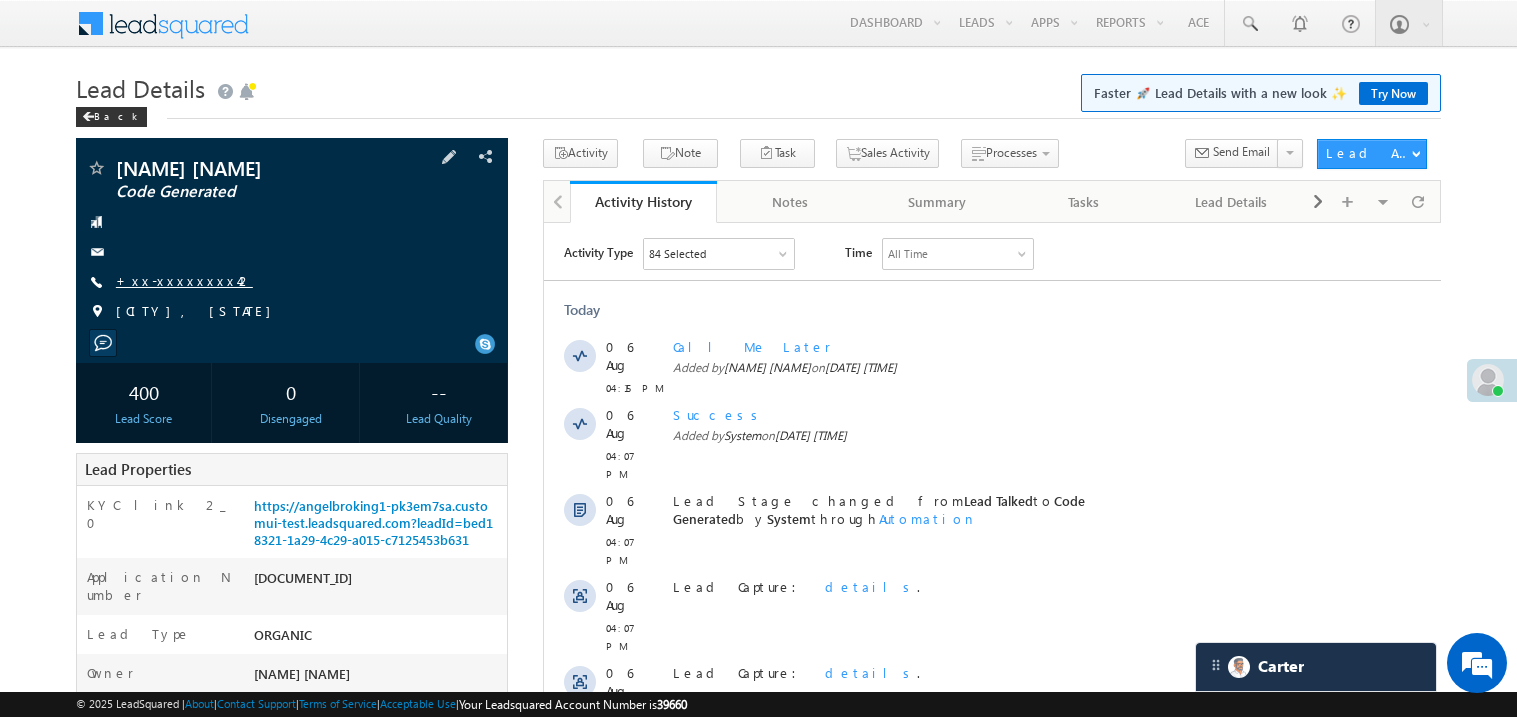 scroll, scrollTop: 0, scrollLeft: 0, axis: both 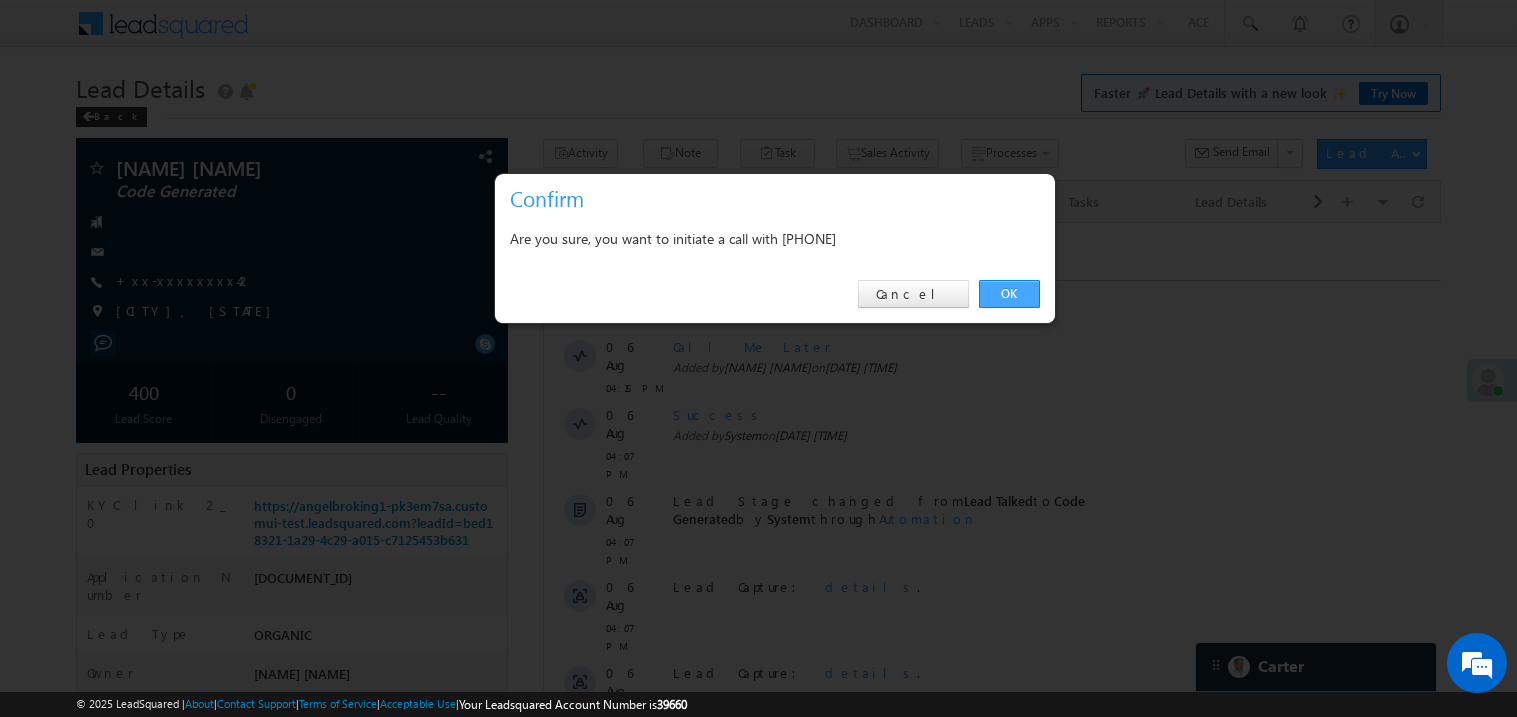 click on "OK" at bounding box center [1009, 294] 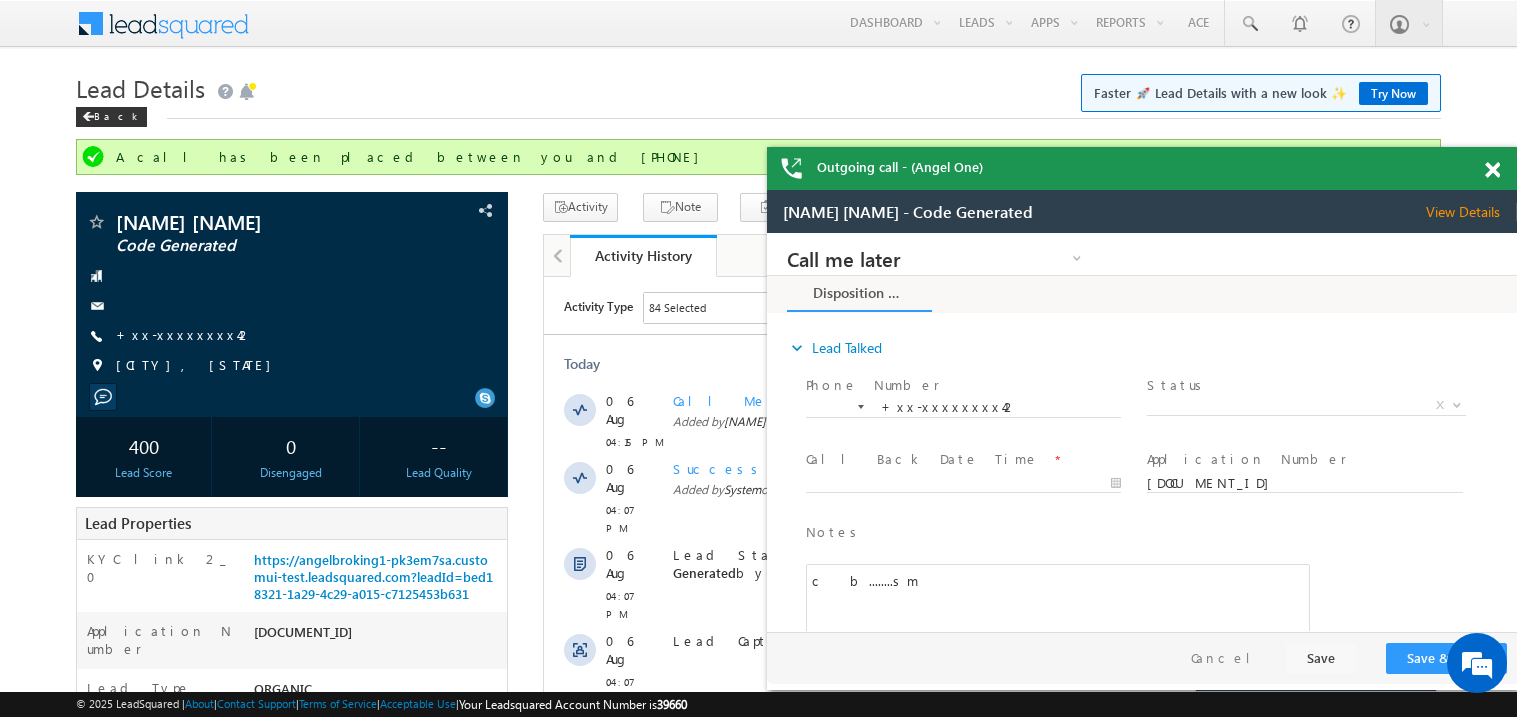 scroll, scrollTop: 0, scrollLeft: 0, axis: both 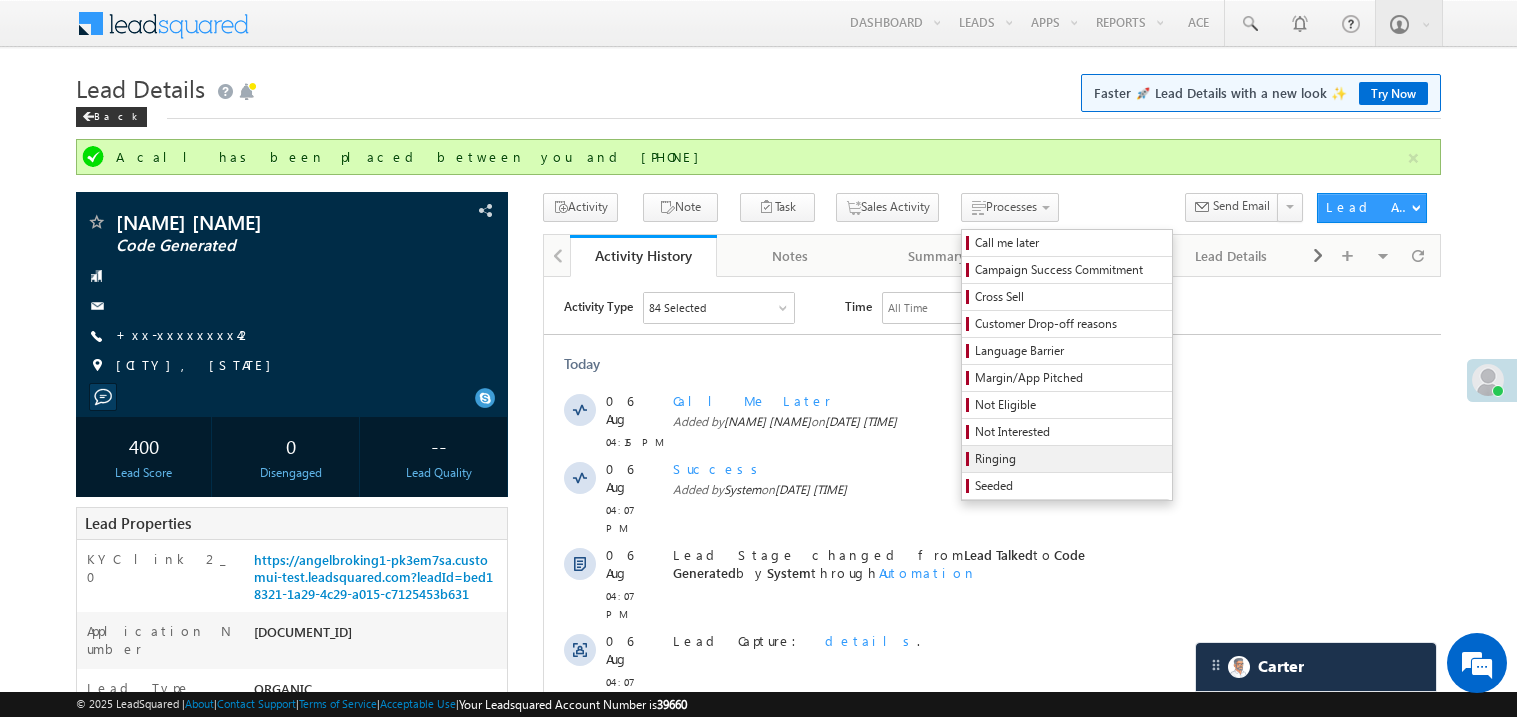 click on "Ringing" at bounding box center (1067, 459) 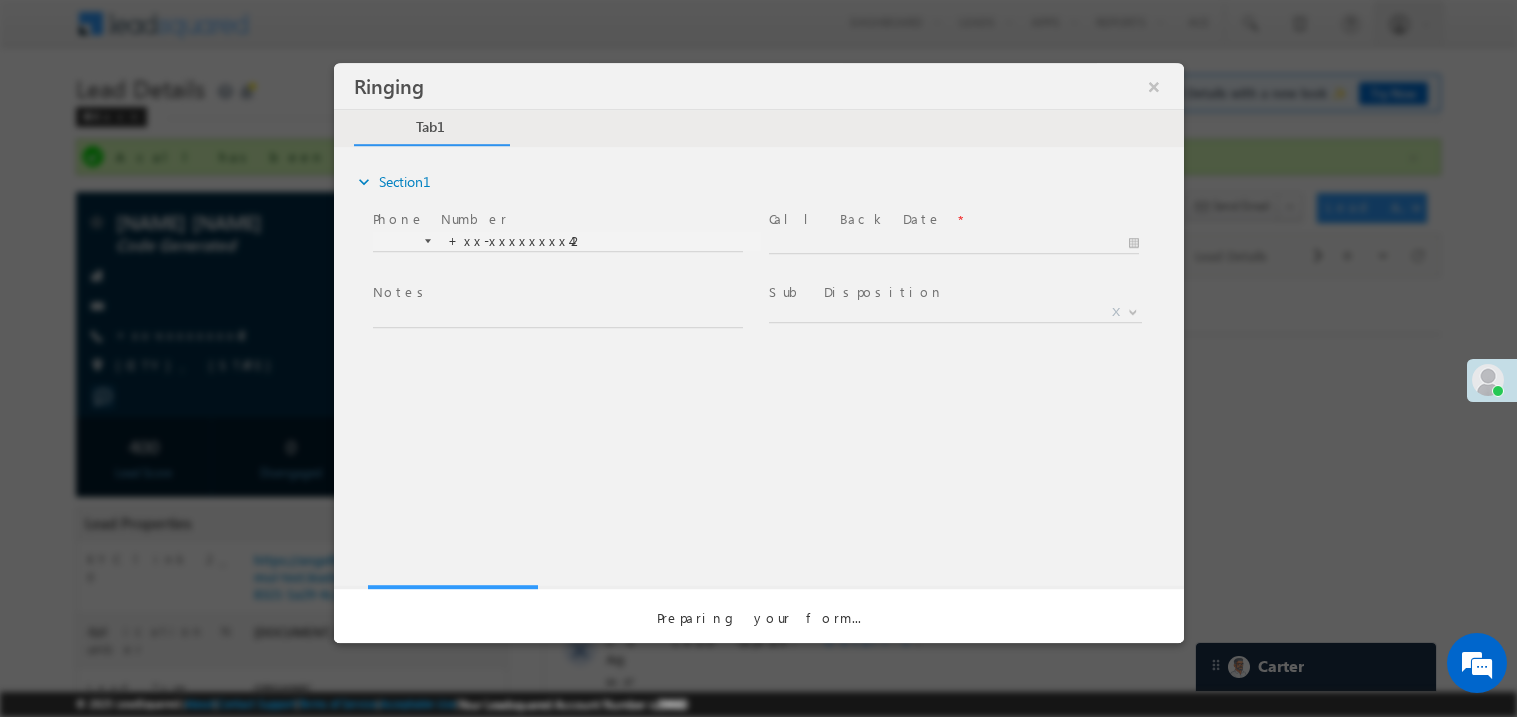 scroll, scrollTop: 0, scrollLeft: 0, axis: both 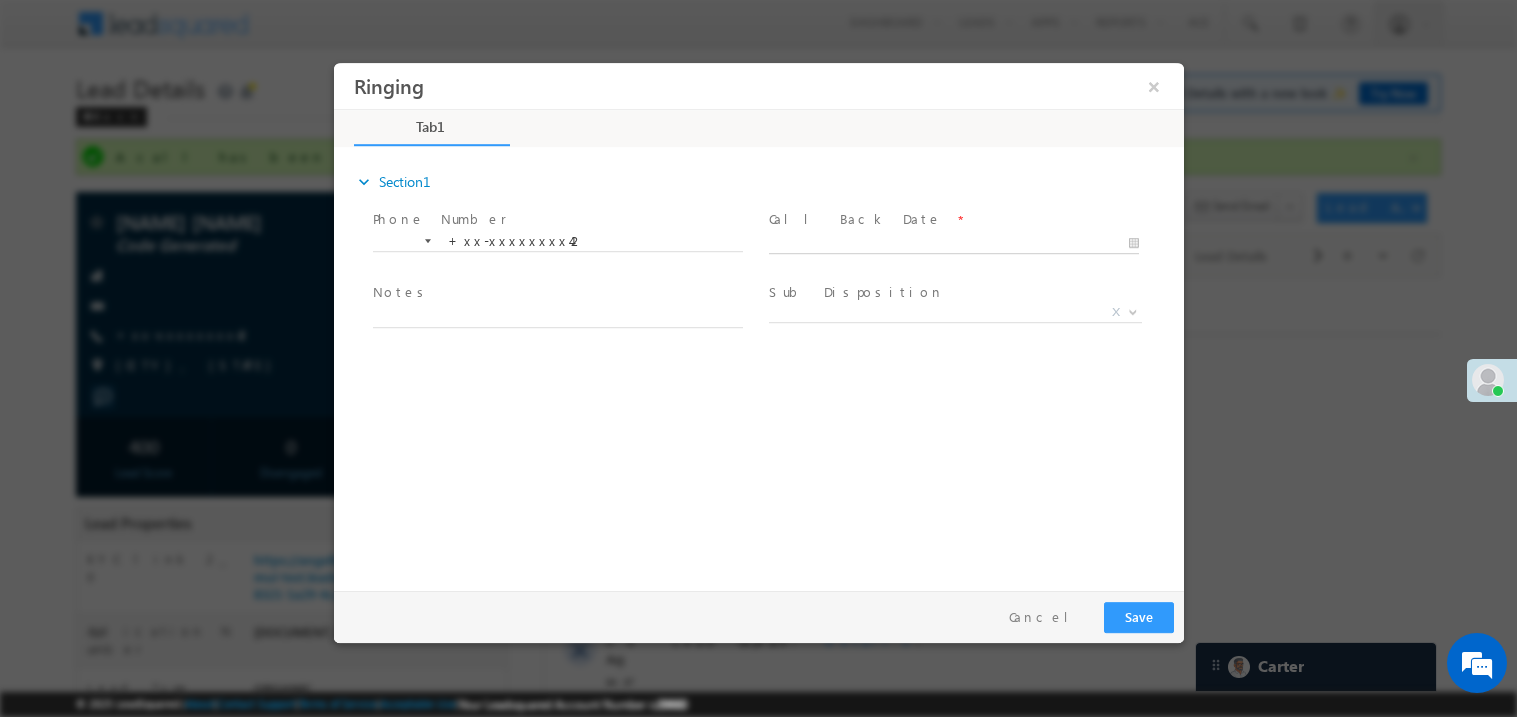 click on "Ringing
×" at bounding box center [758, 321] 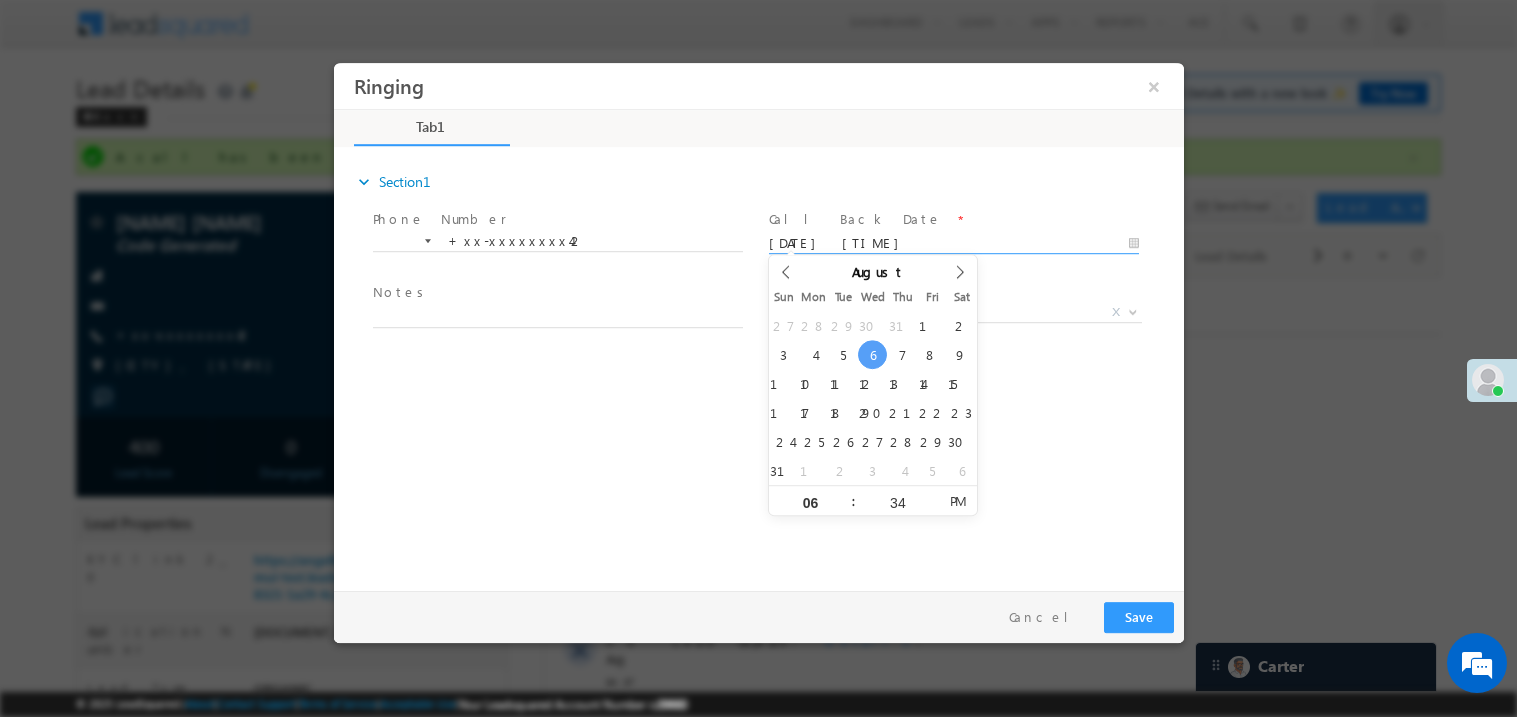 click at bounding box center (556, 337) 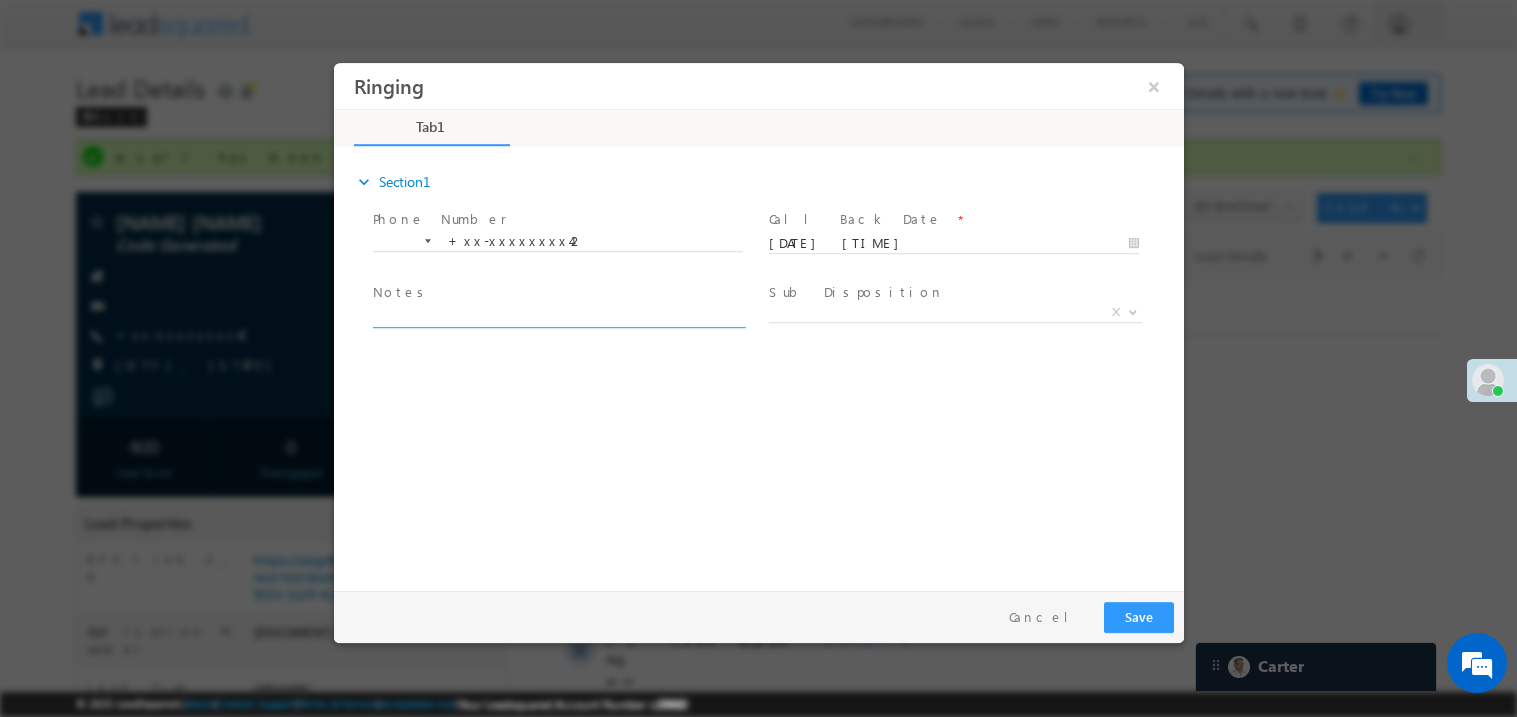 click at bounding box center (557, 315) 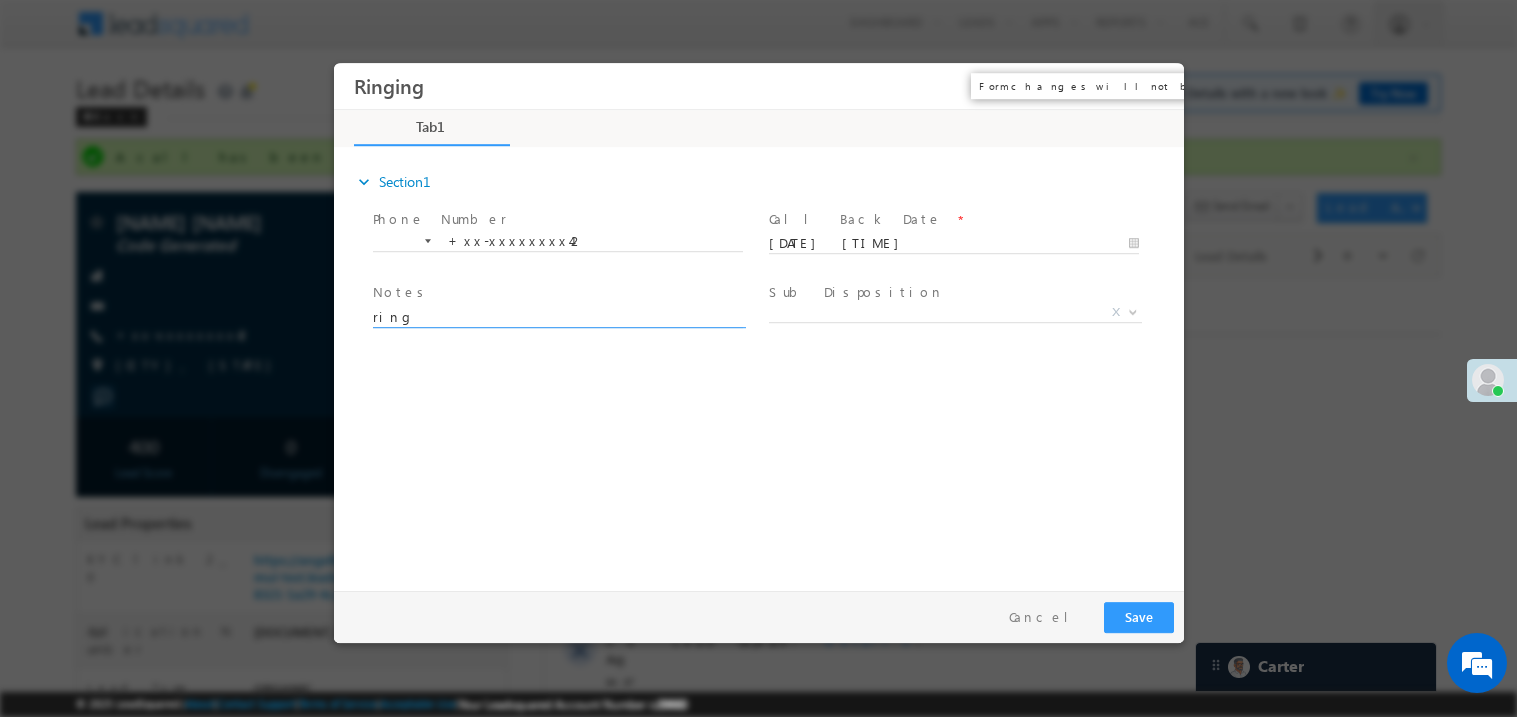 type on "ring" 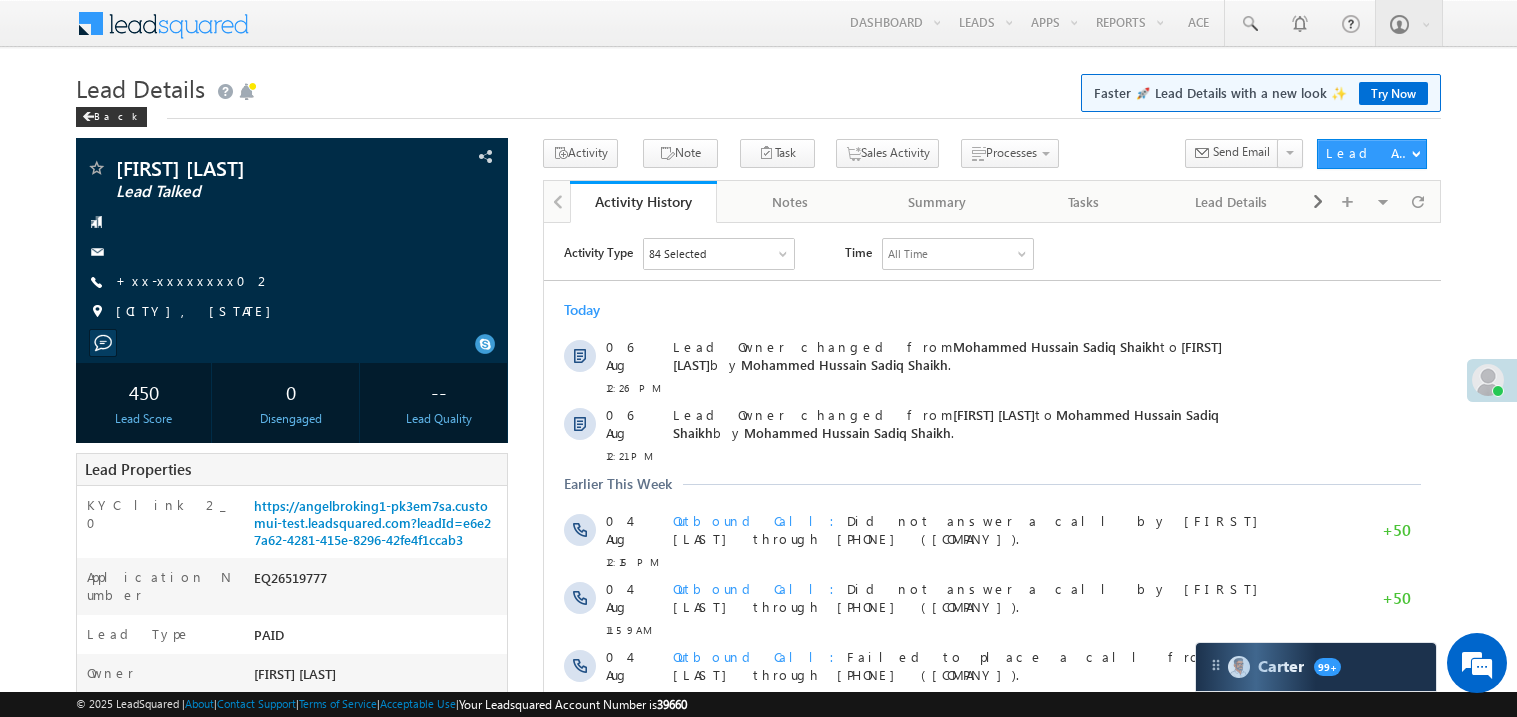 scroll, scrollTop: 0, scrollLeft: 0, axis: both 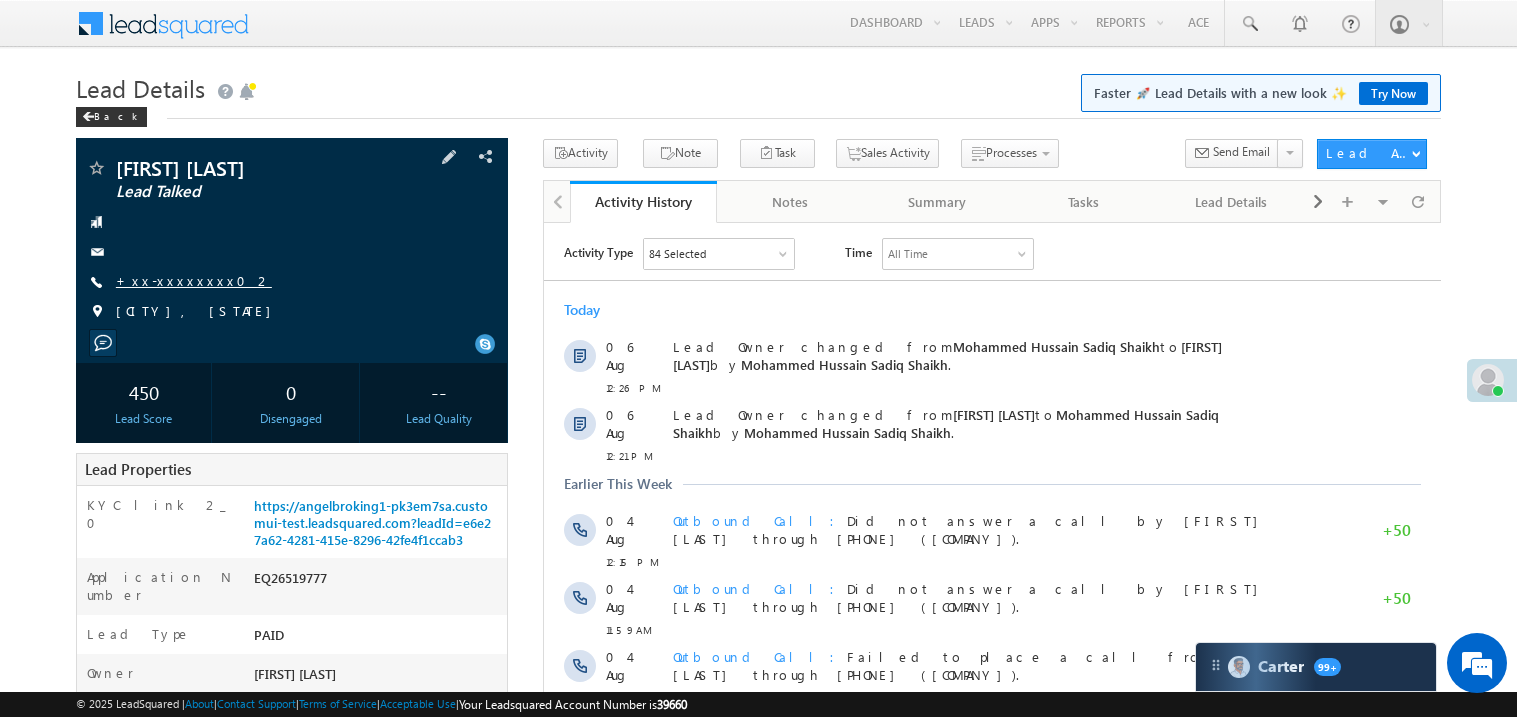 click on "+xx-xxxxxxxx02" at bounding box center (194, 280) 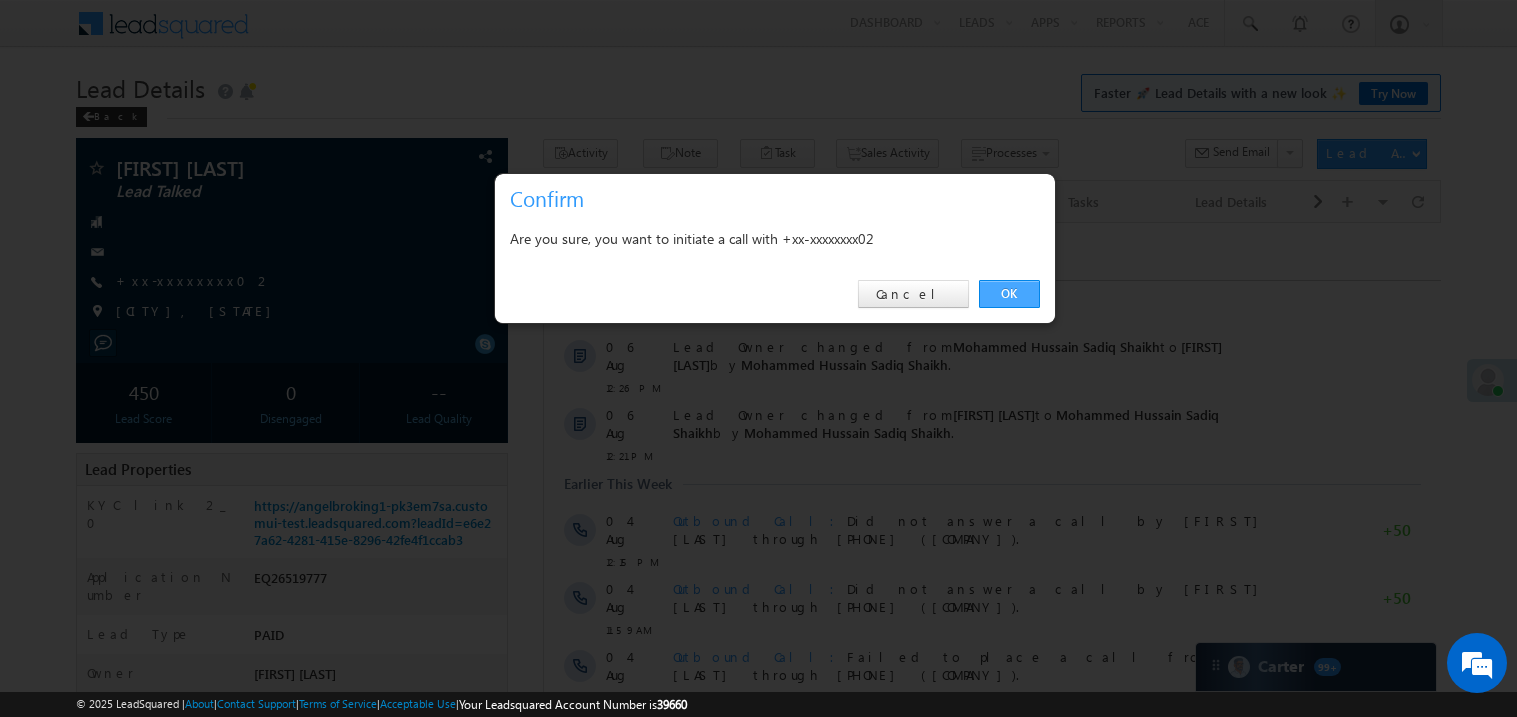 click on "OK" at bounding box center [1009, 294] 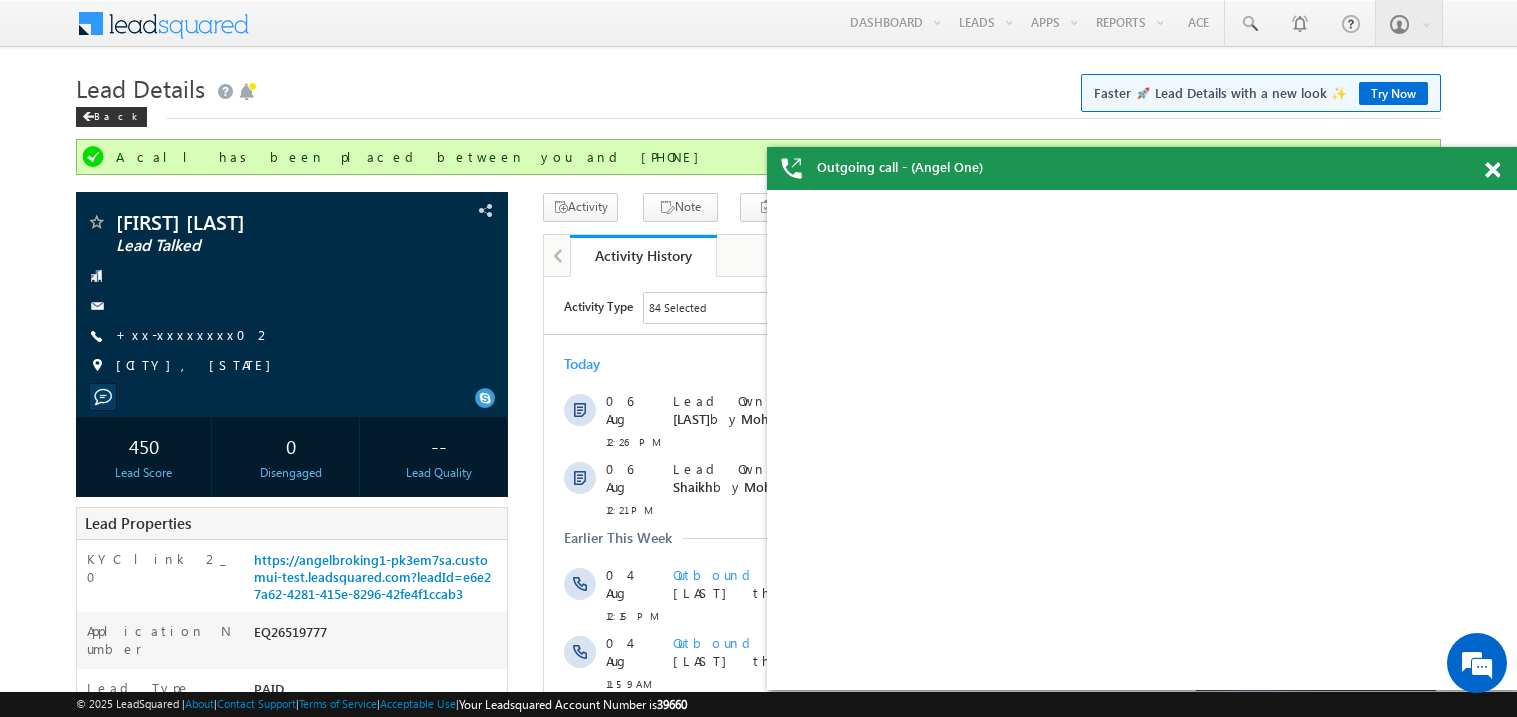 scroll, scrollTop: 0, scrollLeft: 0, axis: both 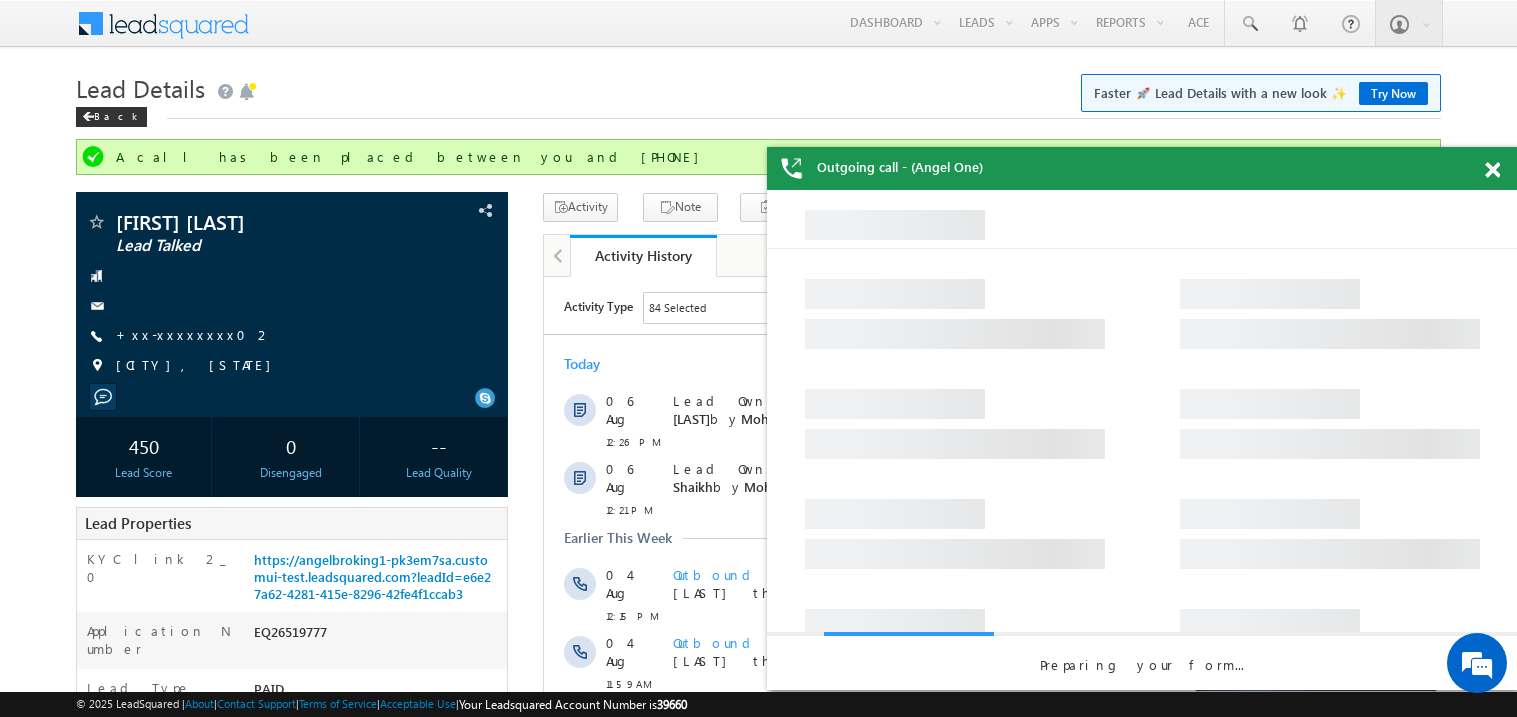 click at bounding box center (1492, 170) 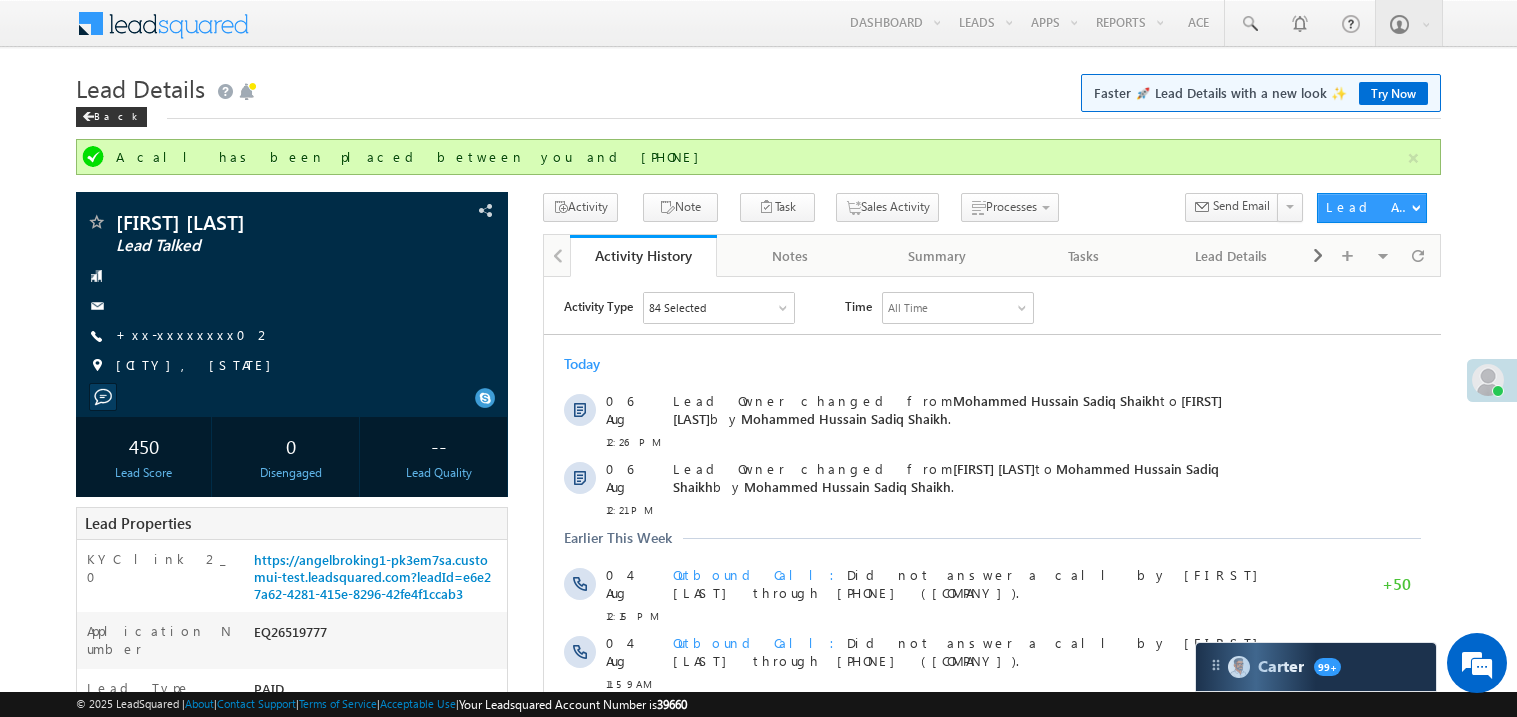 scroll, scrollTop: 0, scrollLeft: 0, axis: both 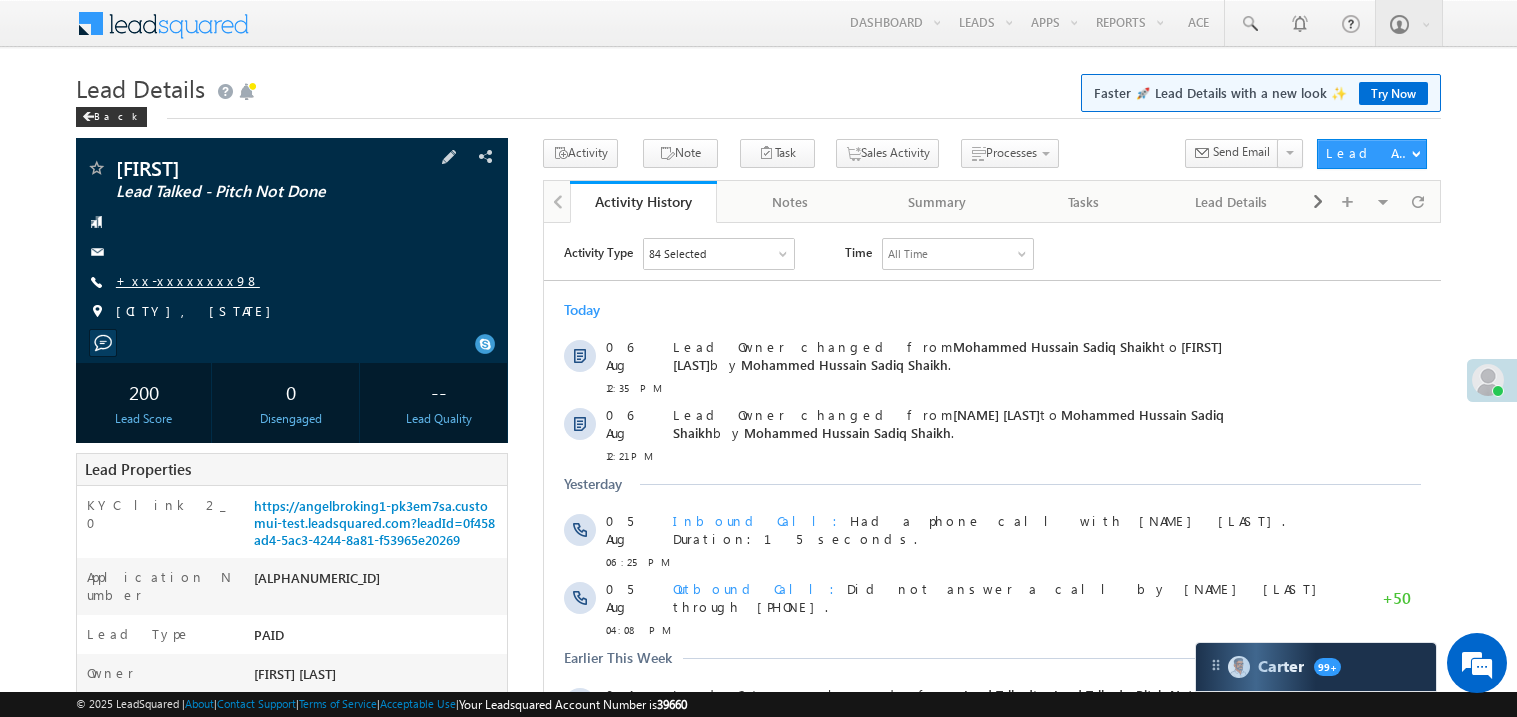 click on "+xx-xxxxxxxx98" at bounding box center (188, 280) 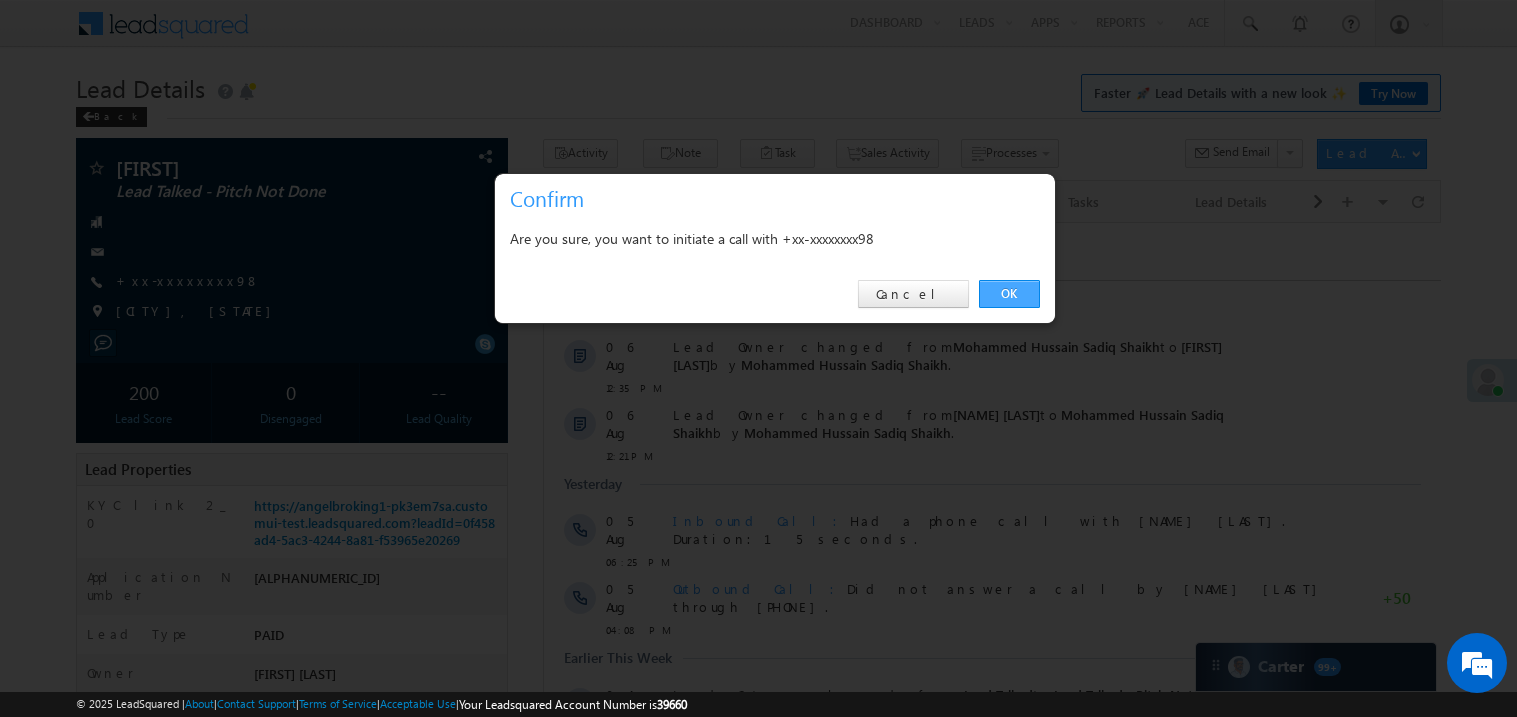click on "OK" at bounding box center (1009, 294) 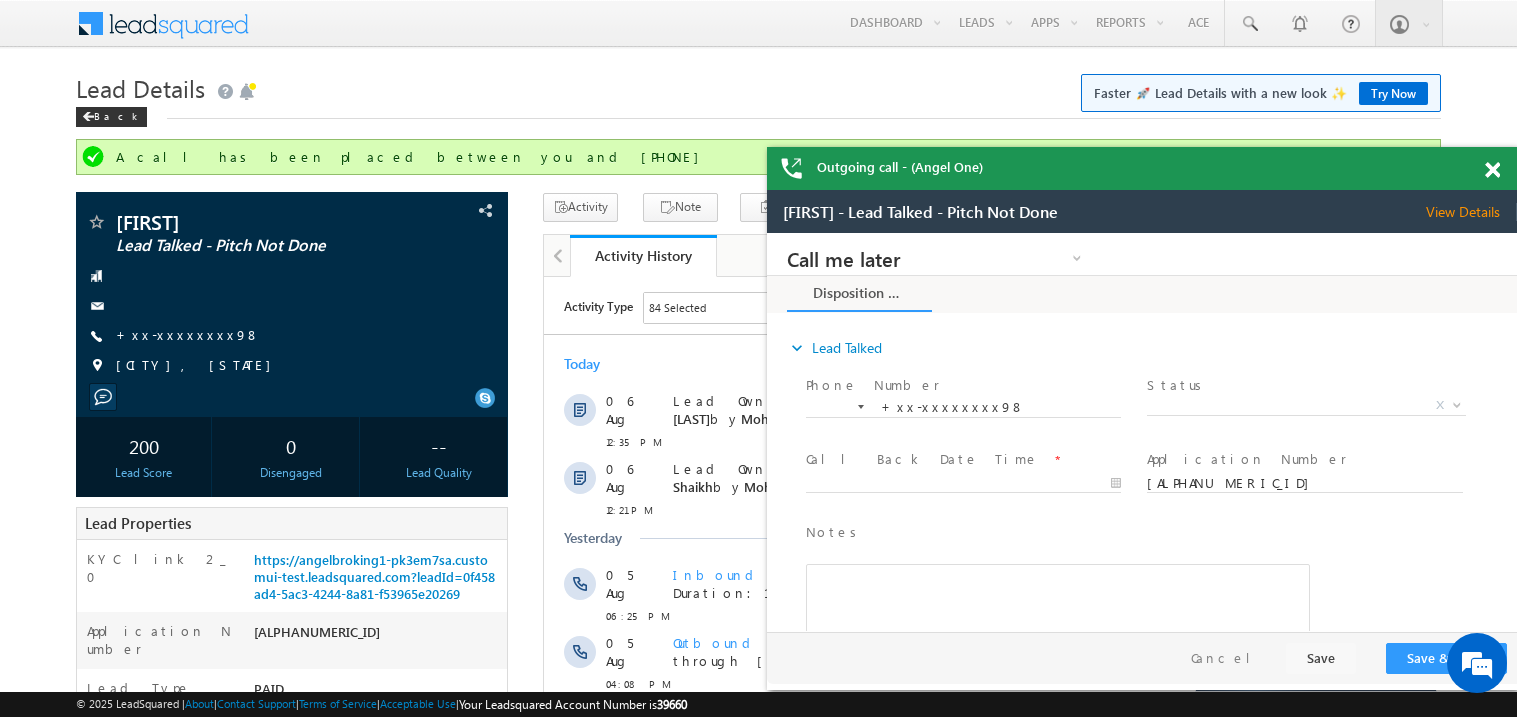 scroll, scrollTop: 0, scrollLeft: 0, axis: both 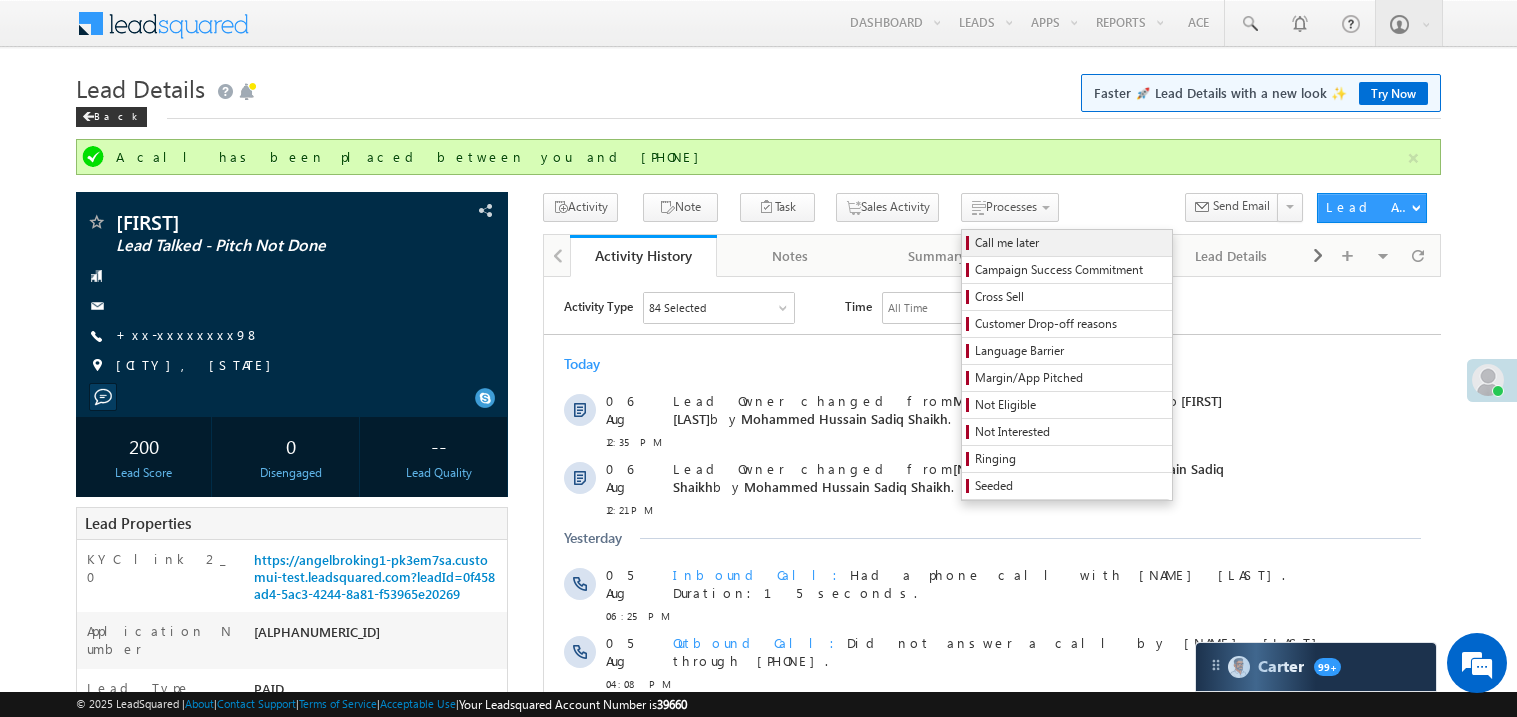 click on "Call me later" at bounding box center (1070, 243) 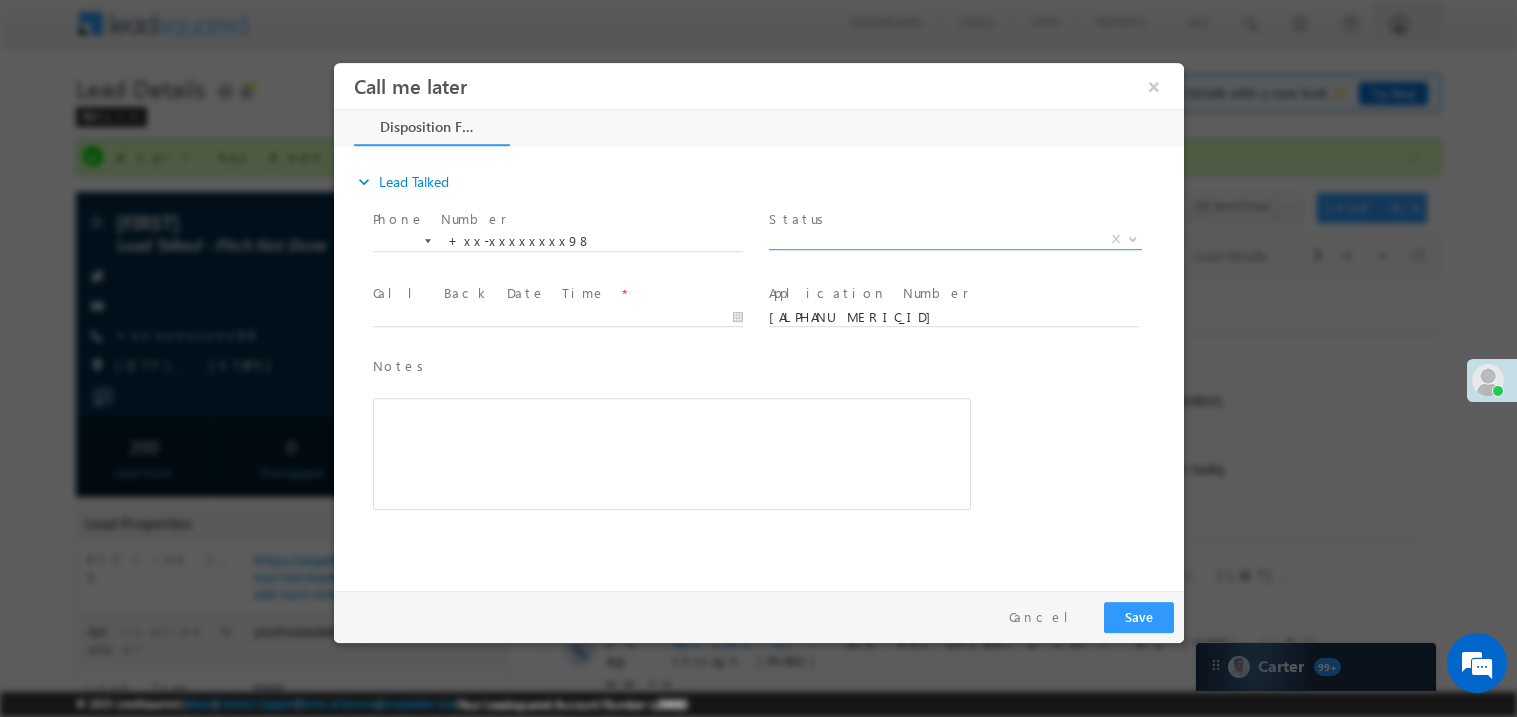 scroll, scrollTop: 0, scrollLeft: 0, axis: both 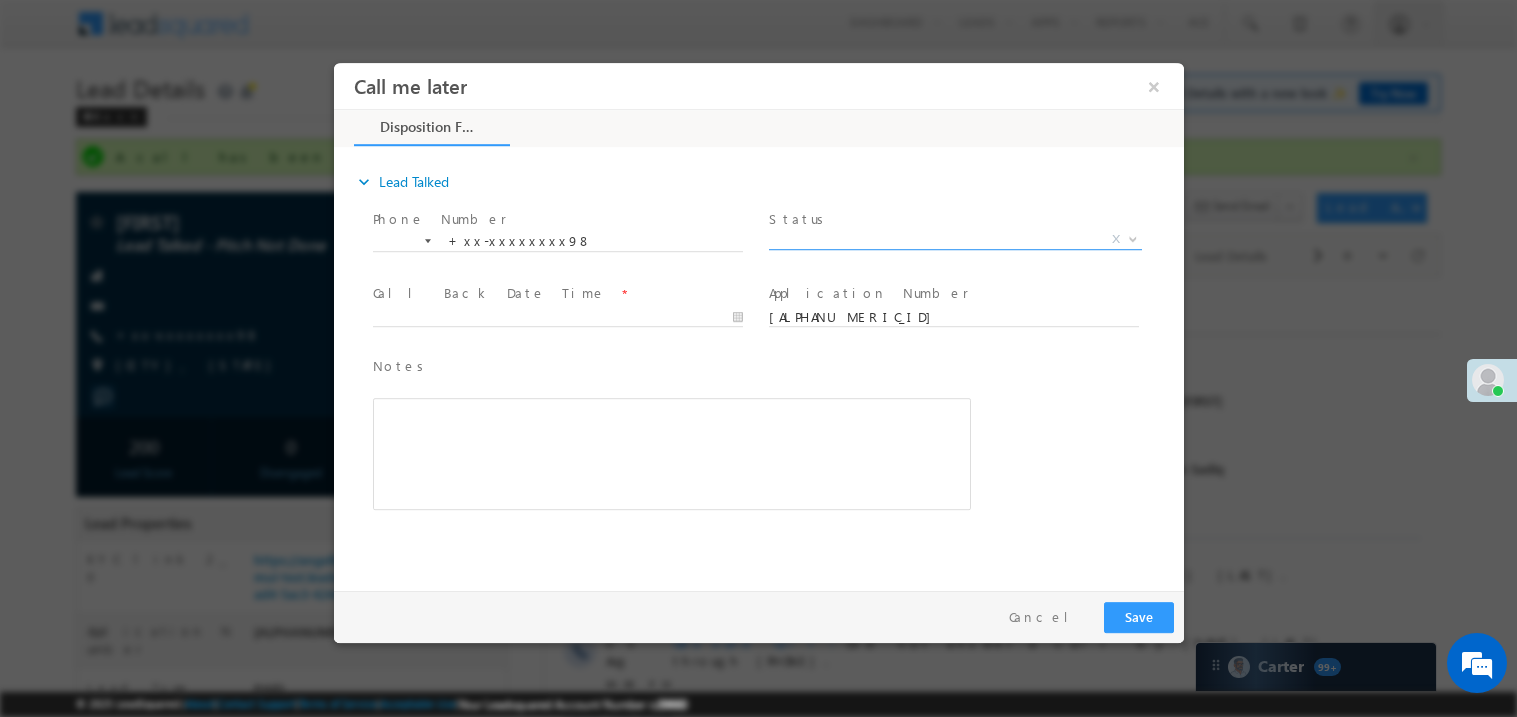 click on "X" at bounding box center (954, 239) 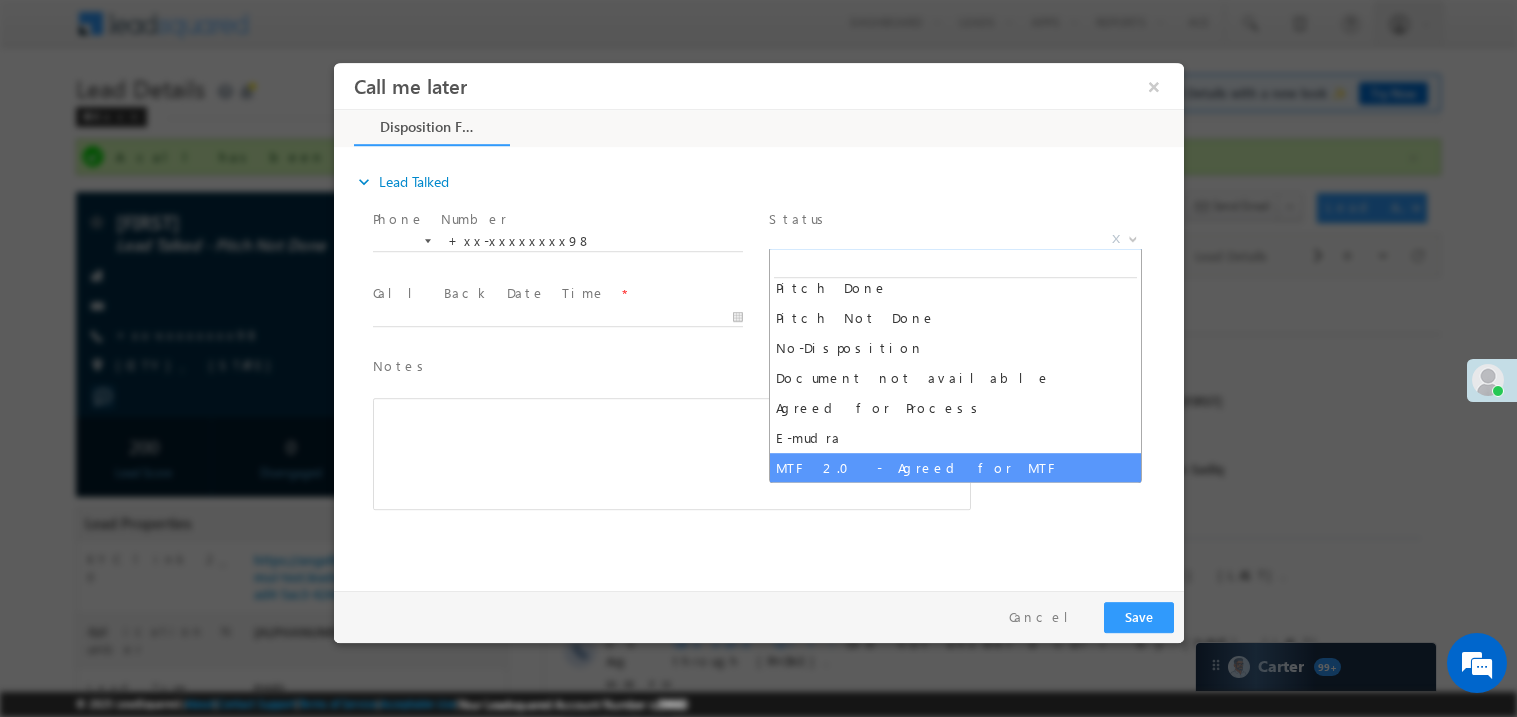 scroll, scrollTop: 69, scrollLeft: 0, axis: vertical 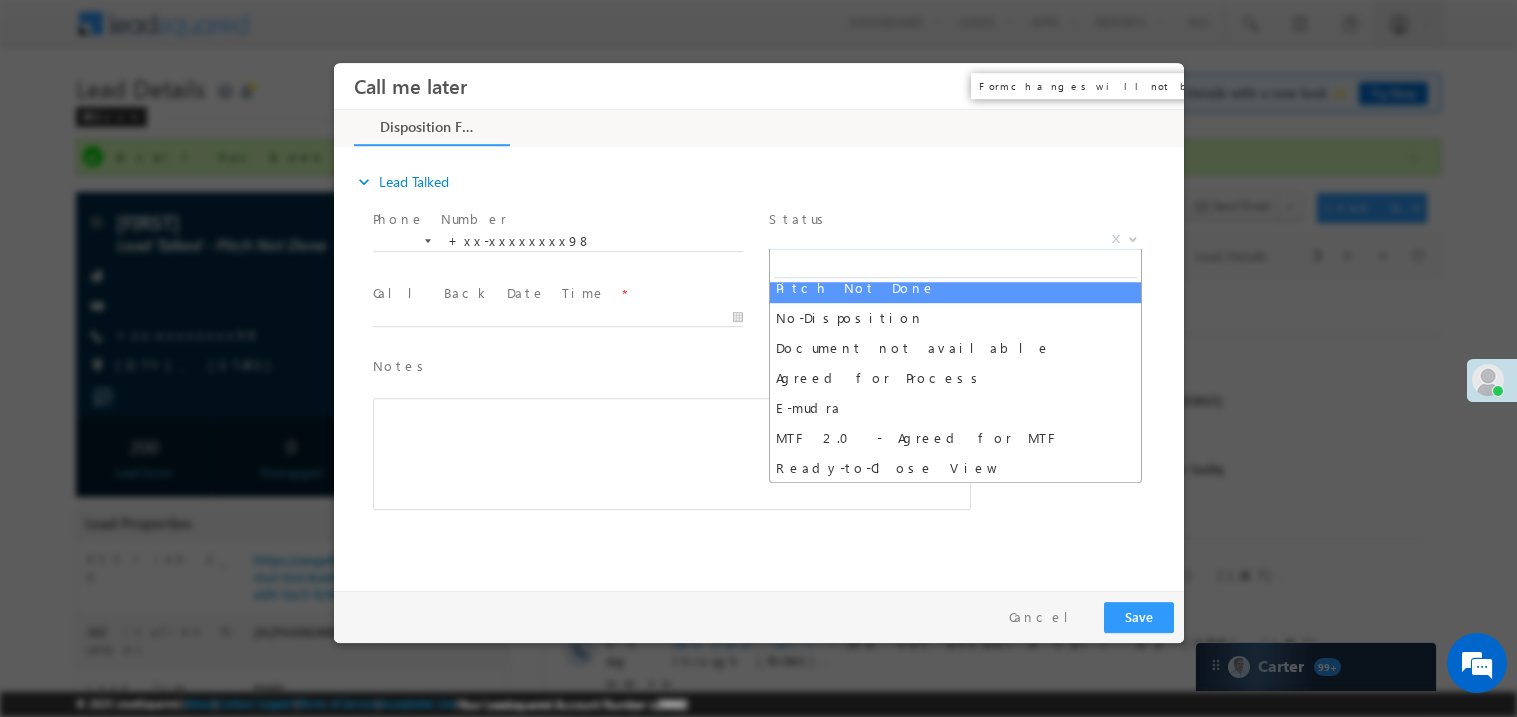 click on "×" at bounding box center [1153, 85] 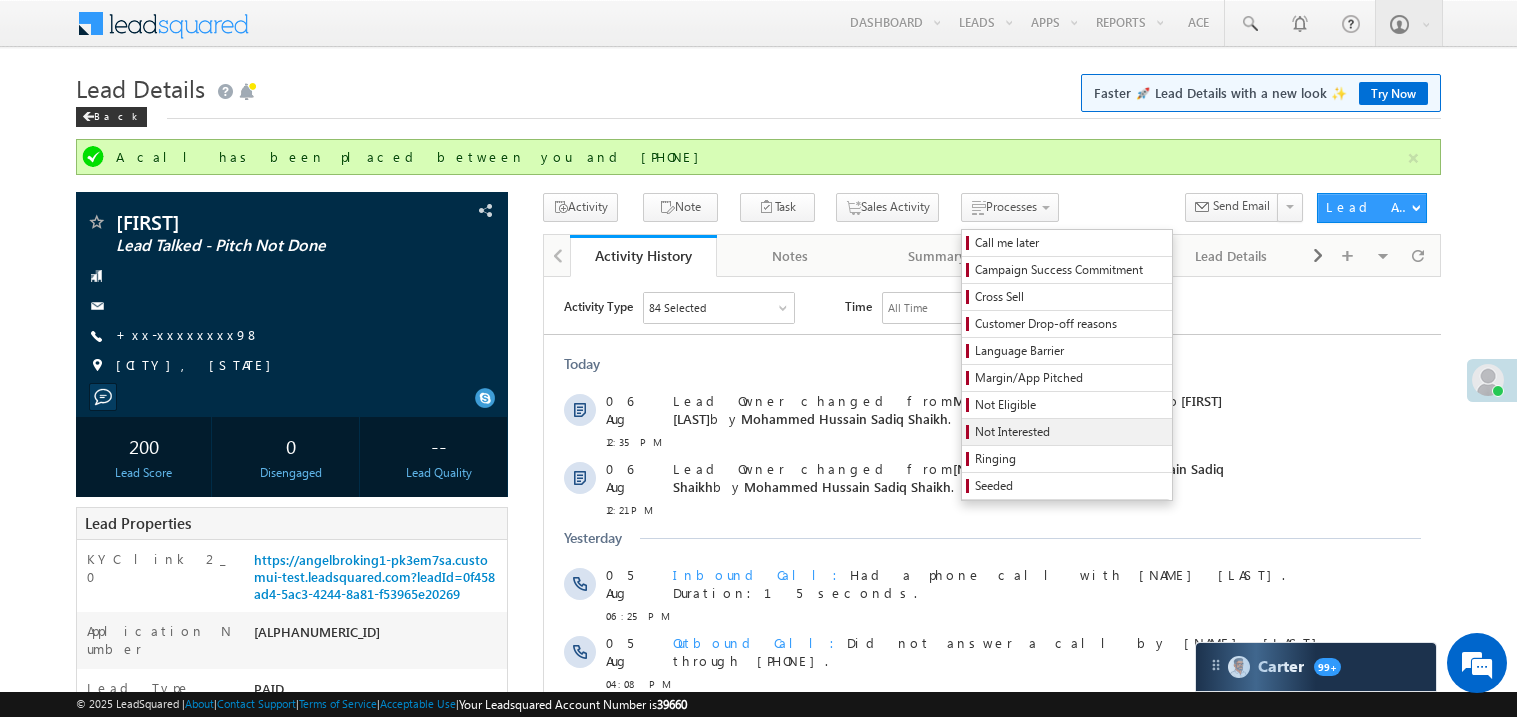 click on "Not Interested" at bounding box center [1070, 432] 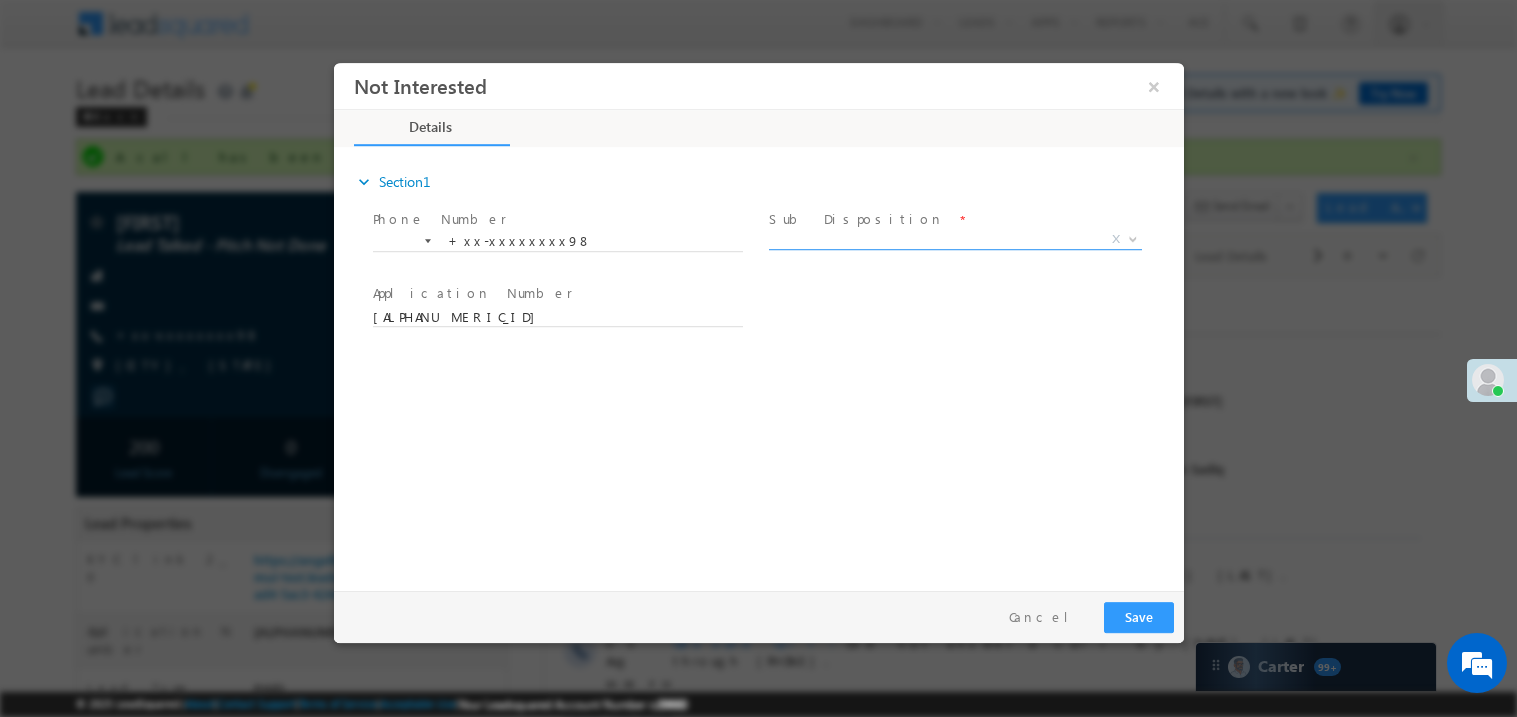 scroll, scrollTop: 0, scrollLeft: 0, axis: both 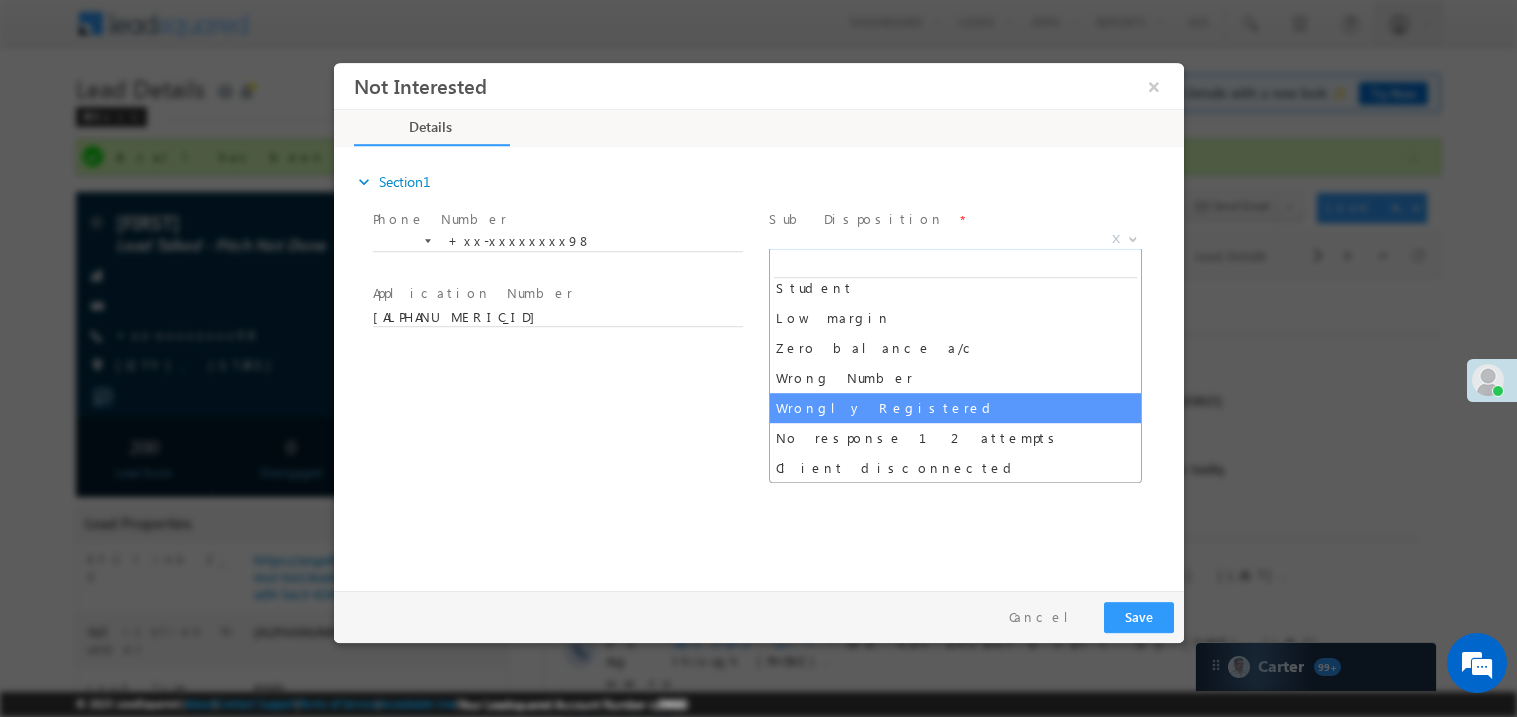 select on "Wrongly Registered" 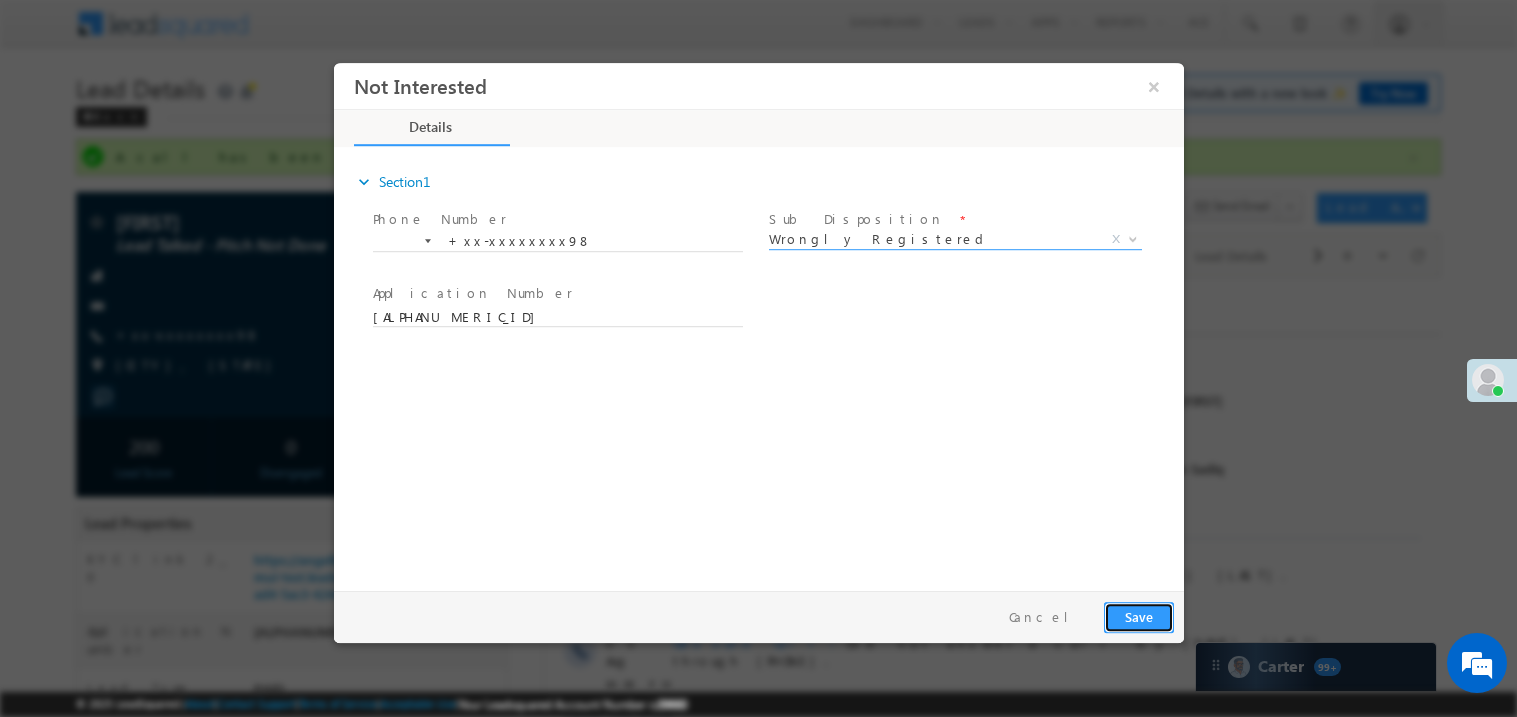 click on "Save" at bounding box center (1138, 616) 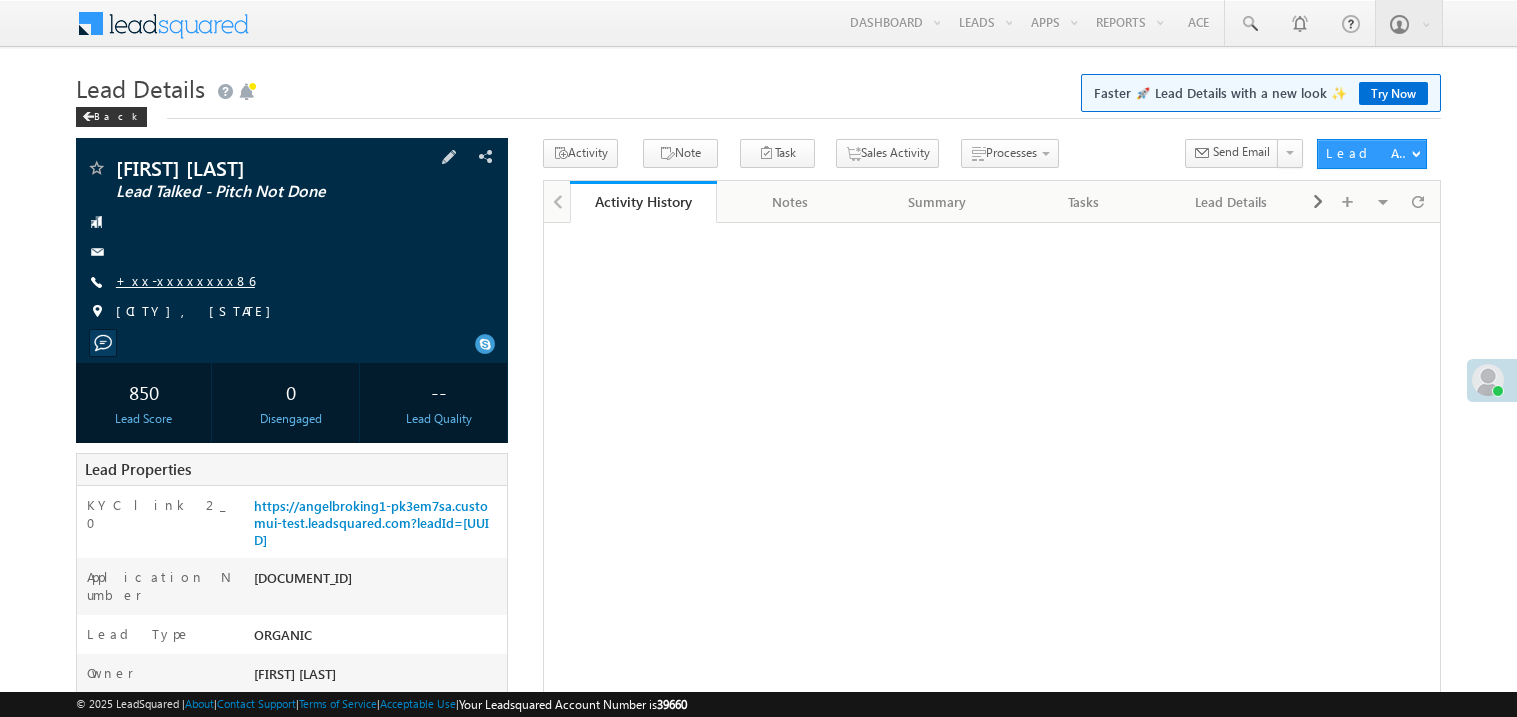 scroll, scrollTop: 0, scrollLeft: 0, axis: both 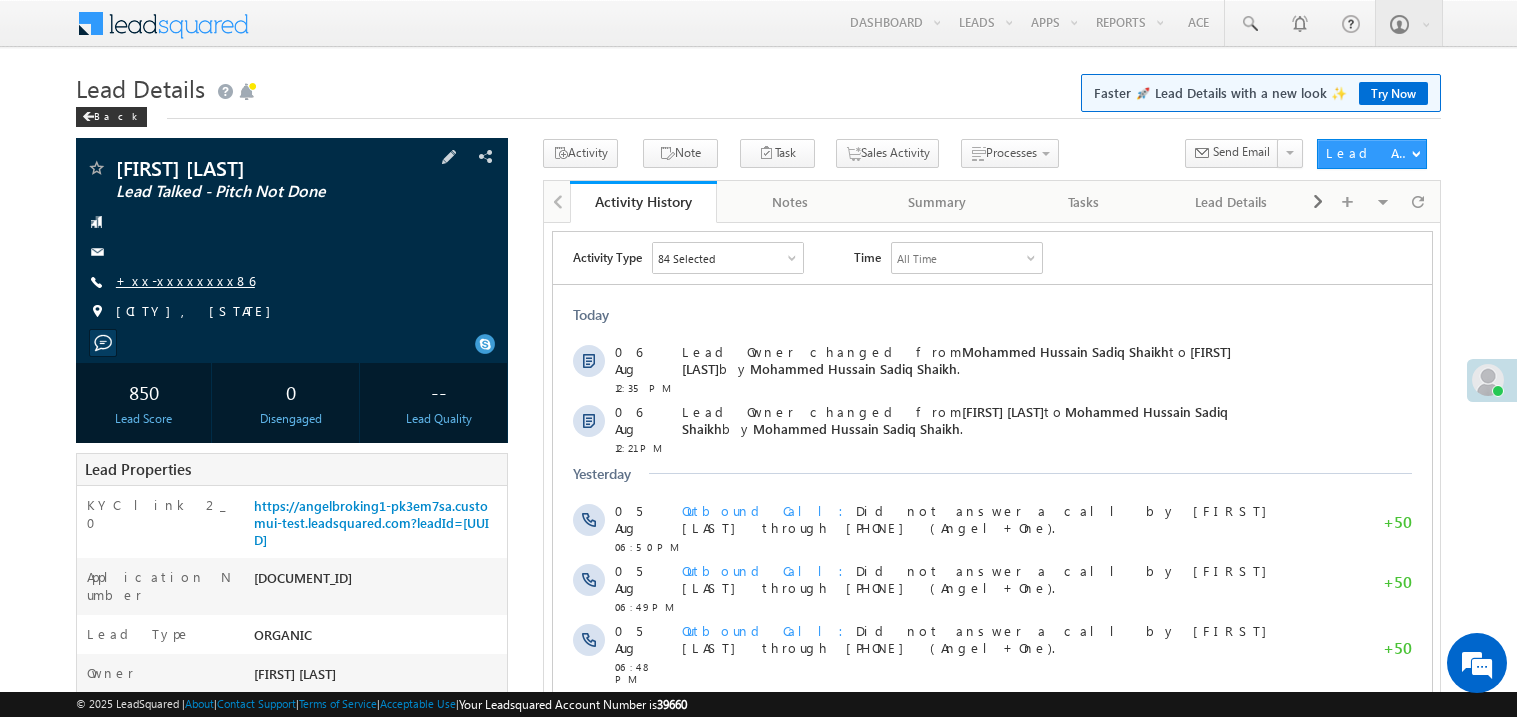 click on "+xx-xxxxxxxx86" at bounding box center [185, 280] 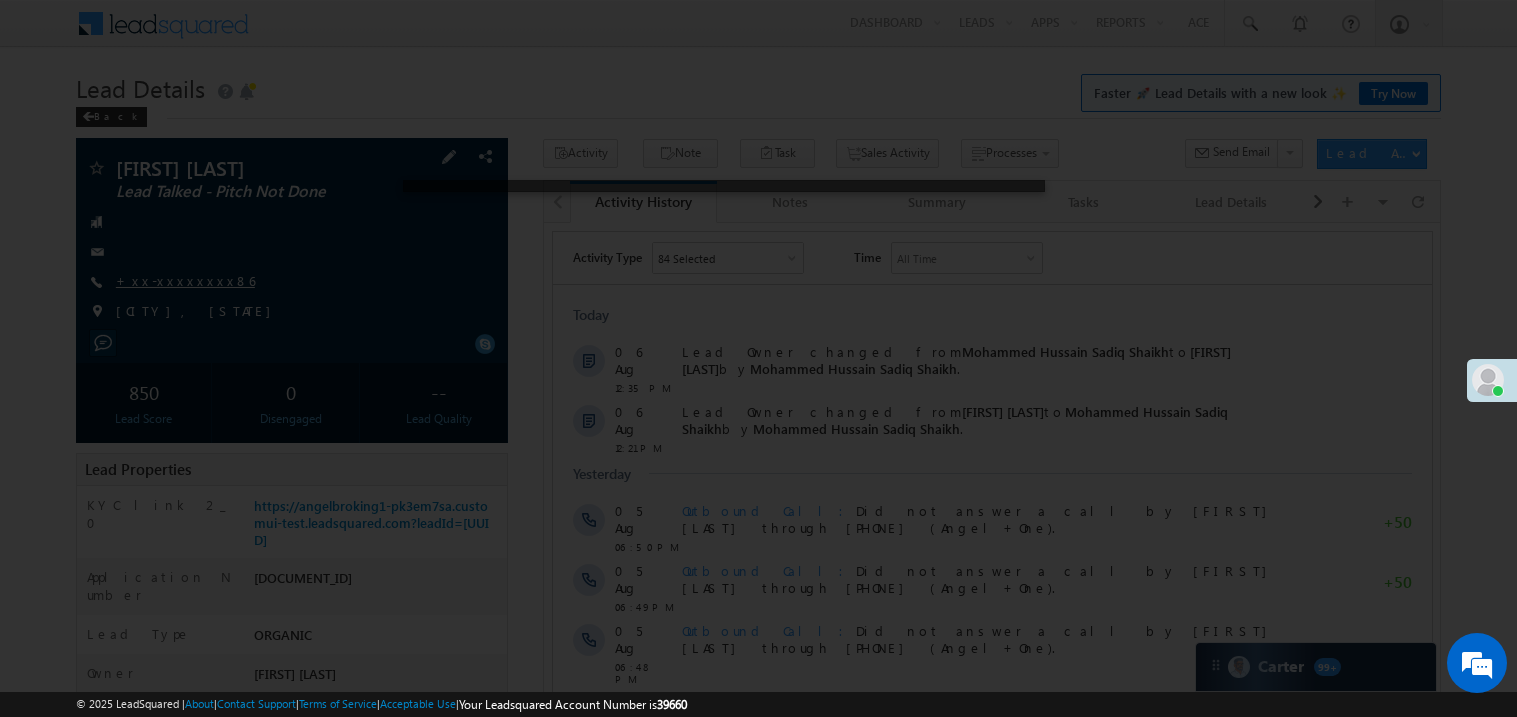 scroll, scrollTop: 0, scrollLeft: 0, axis: both 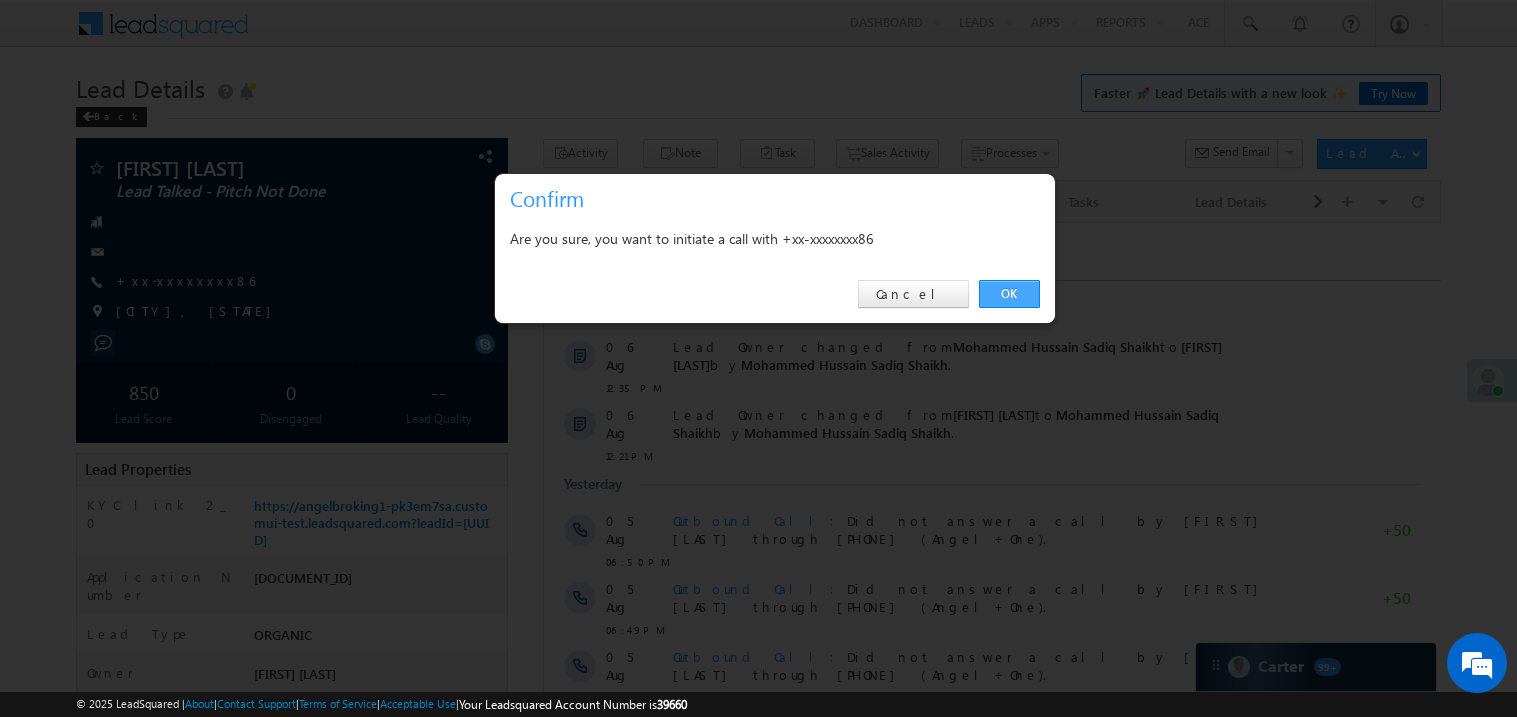 click on "OK" at bounding box center [1009, 294] 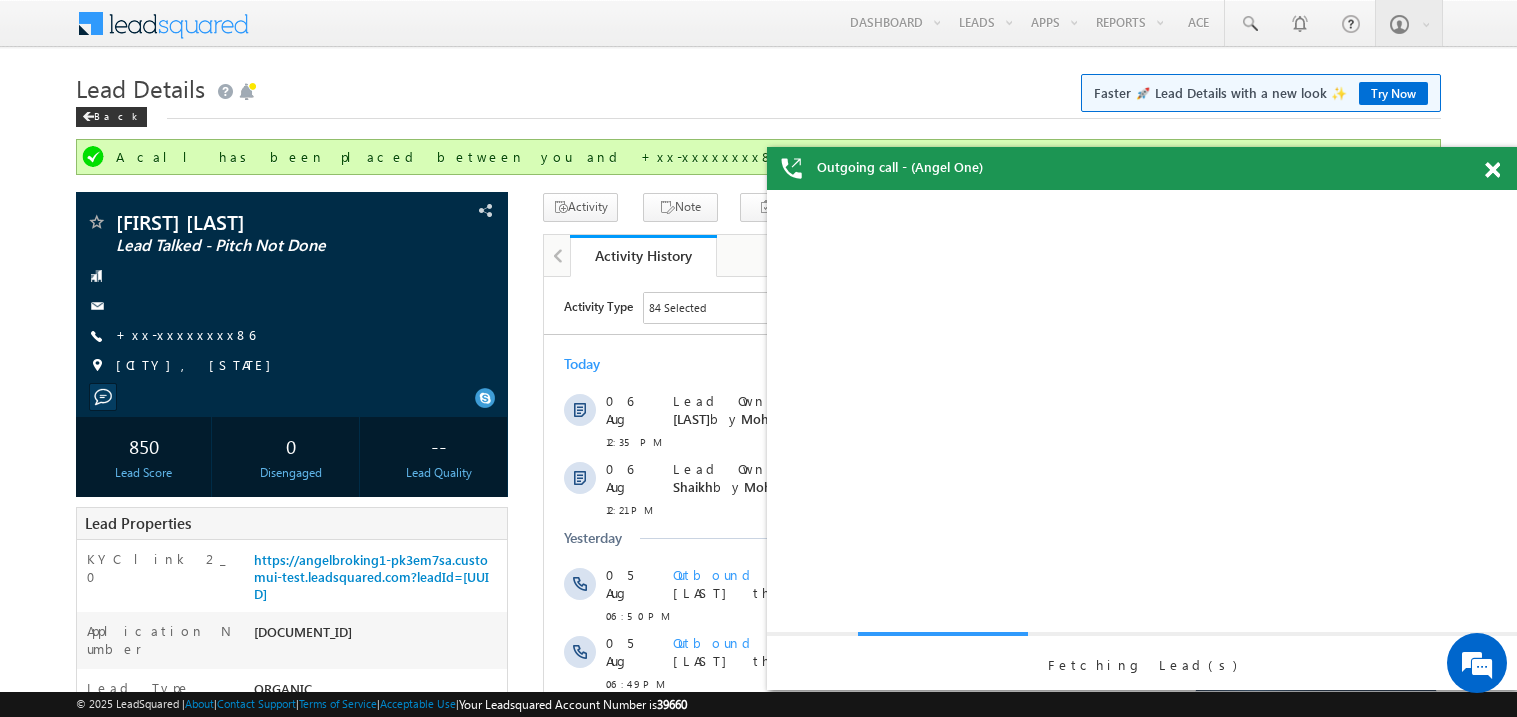 scroll, scrollTop: 0, scrollLeft: 0, axis: both 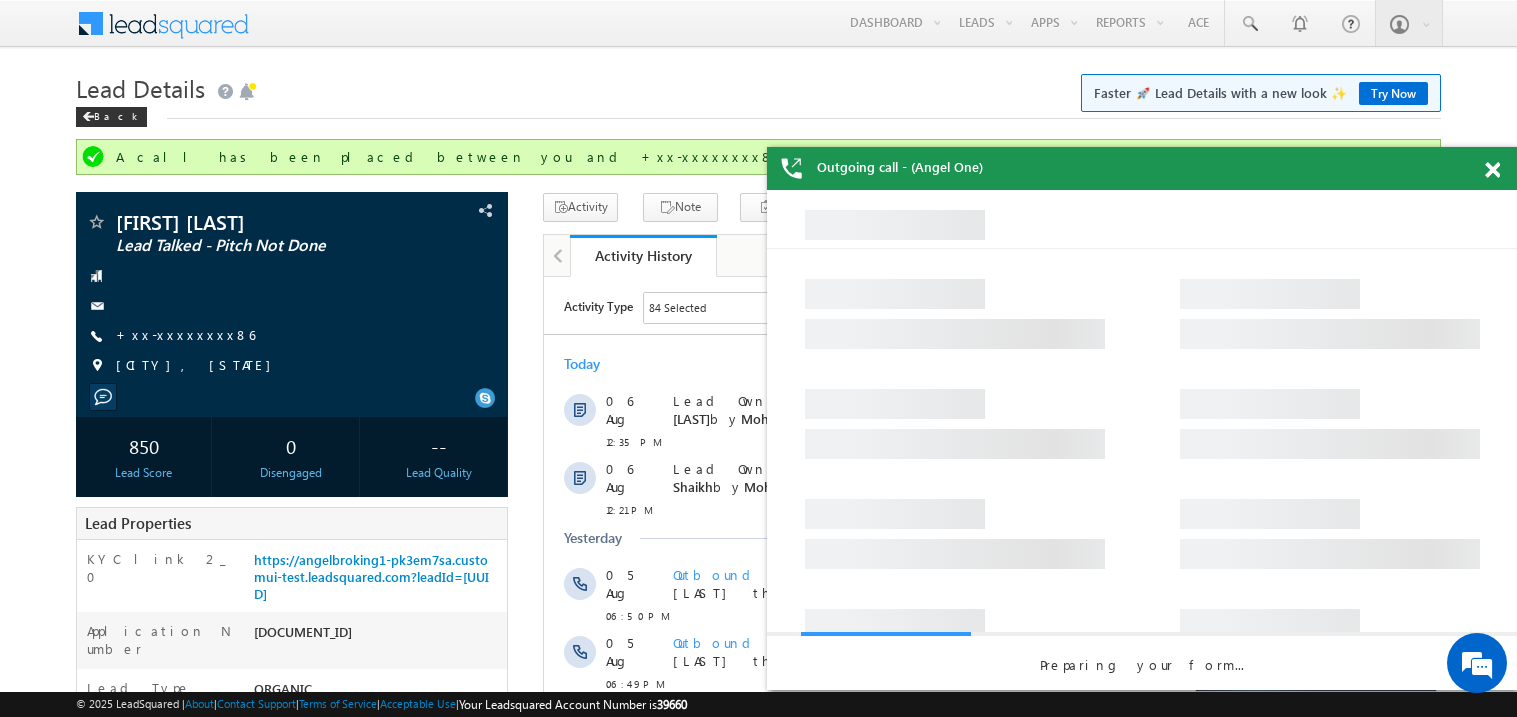 click at bounding box center [1492, 170] 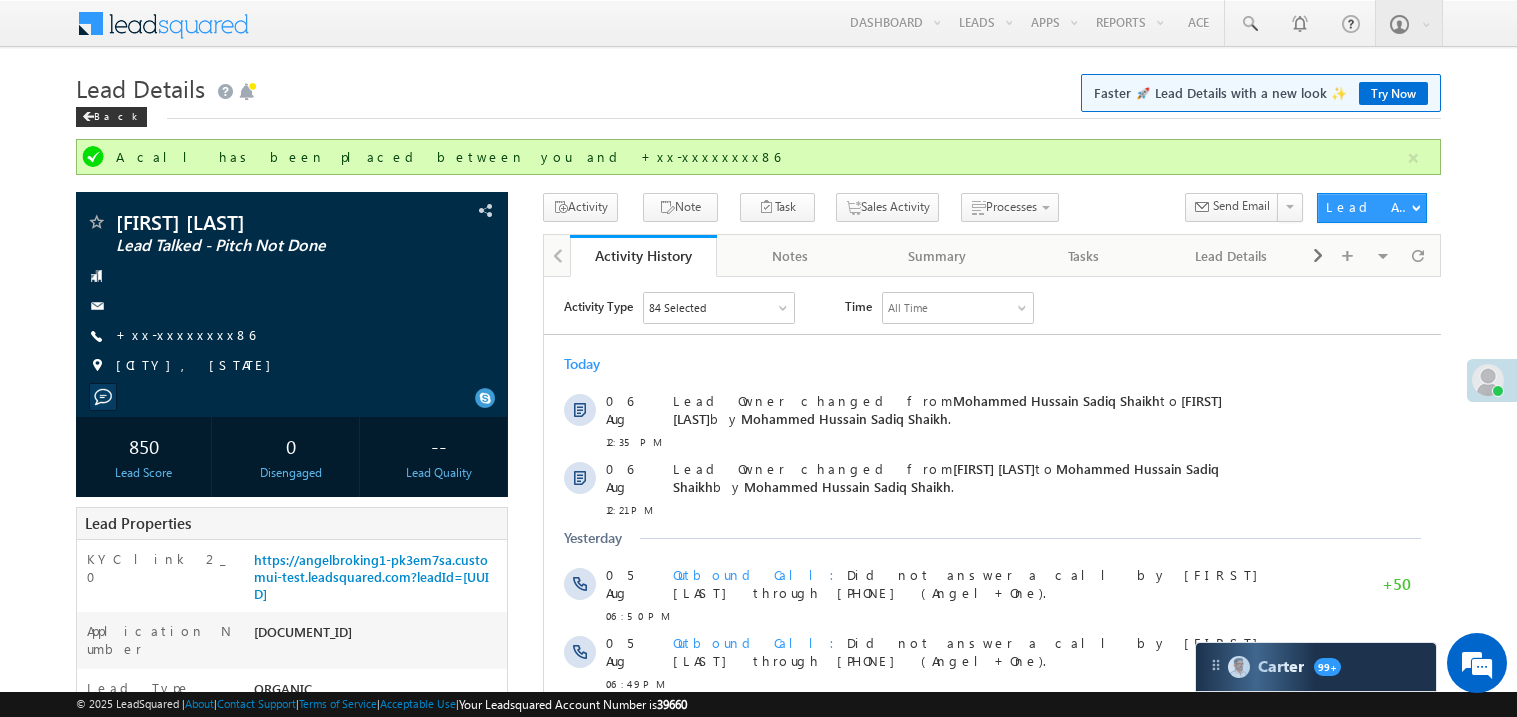 scroll, scrollTop: 0, scrollLeft: 0, axis: both 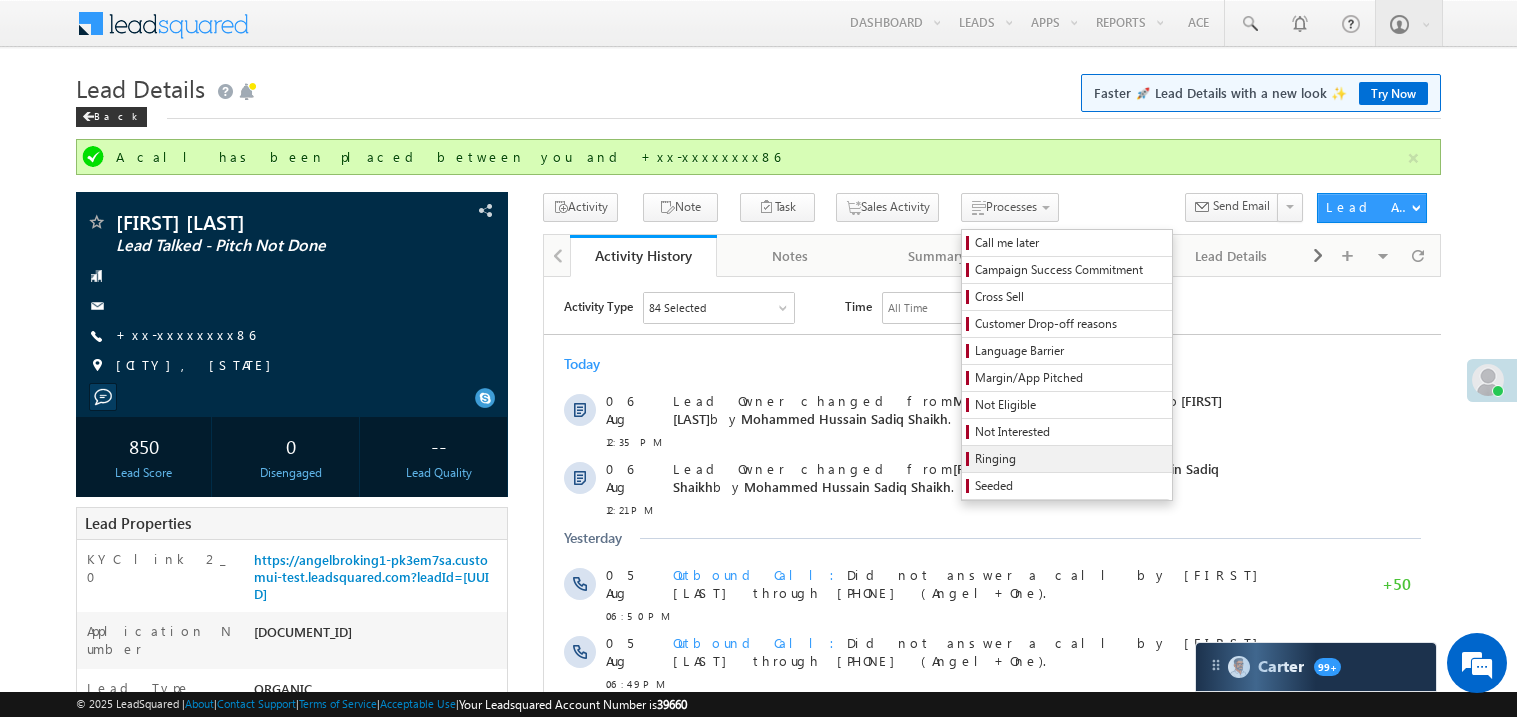 click on "Ringing" at bounding box center (1070, 459) 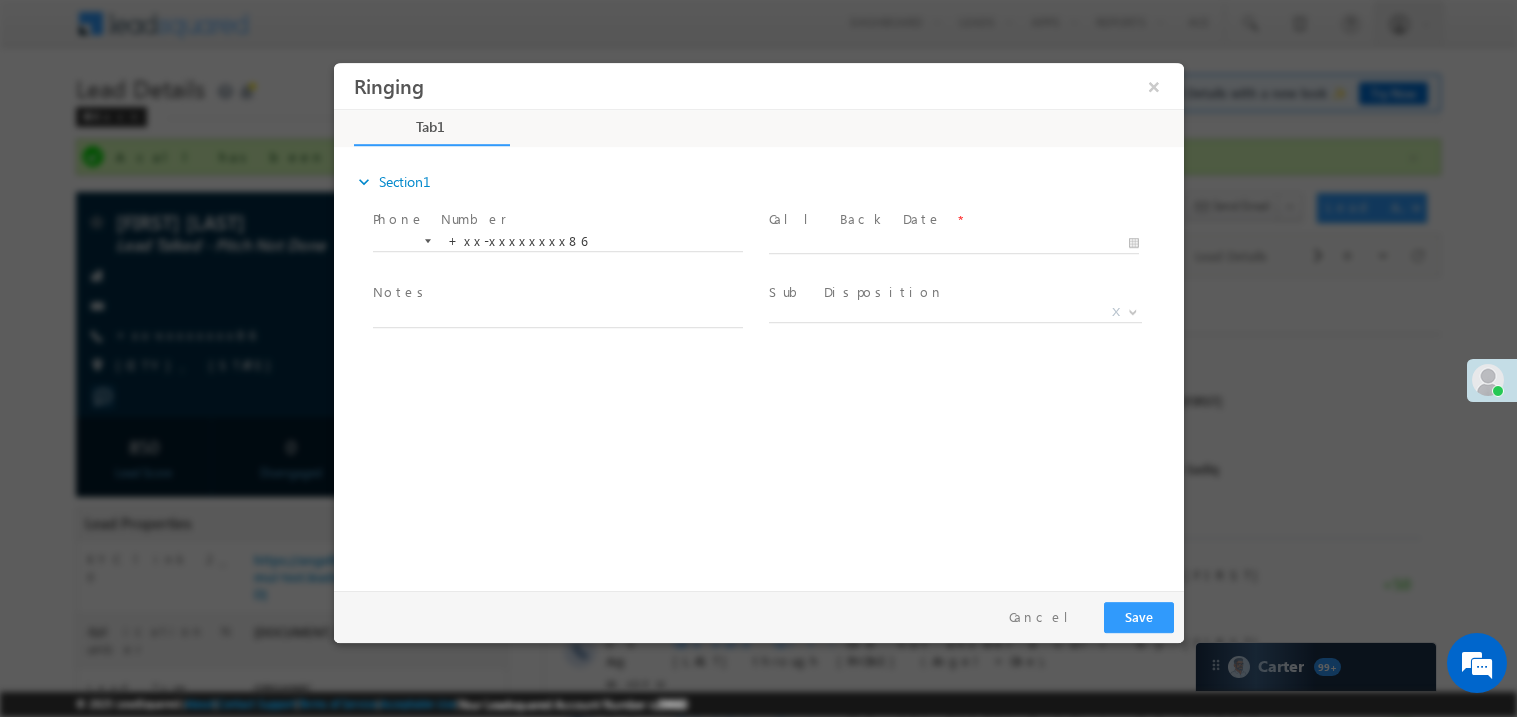 scroll, scrollTop: 0, scrollLeft: 0, axis: both 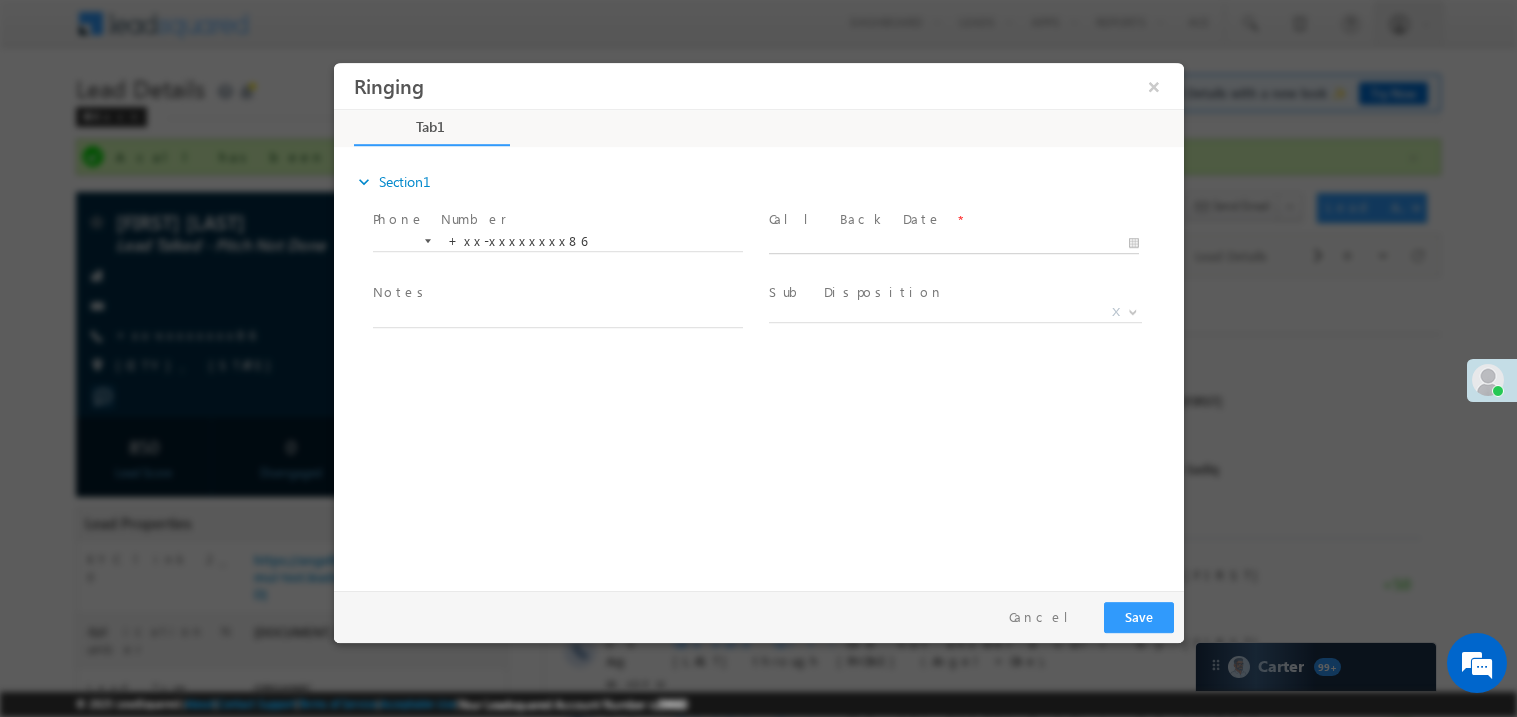 click on "Ringing
×" at bounding box center [758, 321] 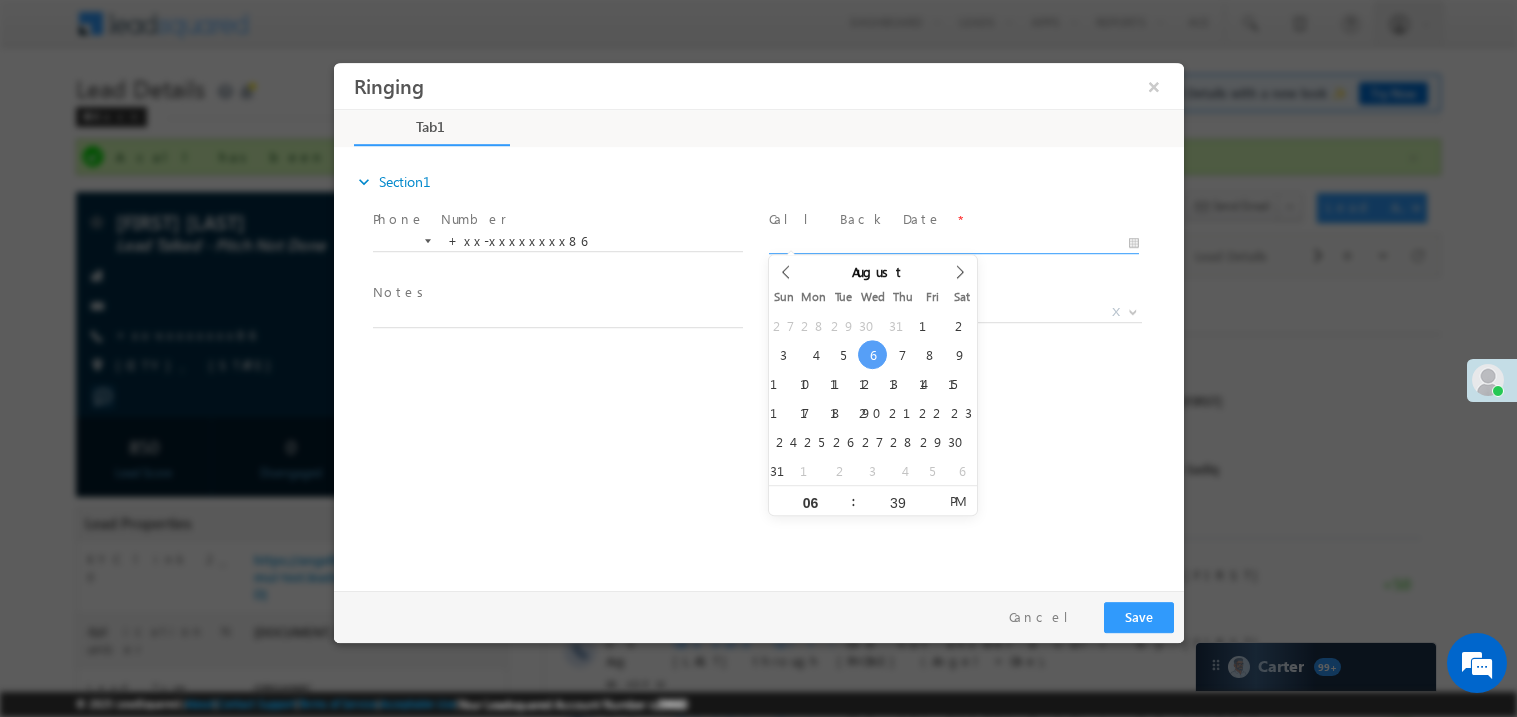 type on "08/06/25 6:39 PM" 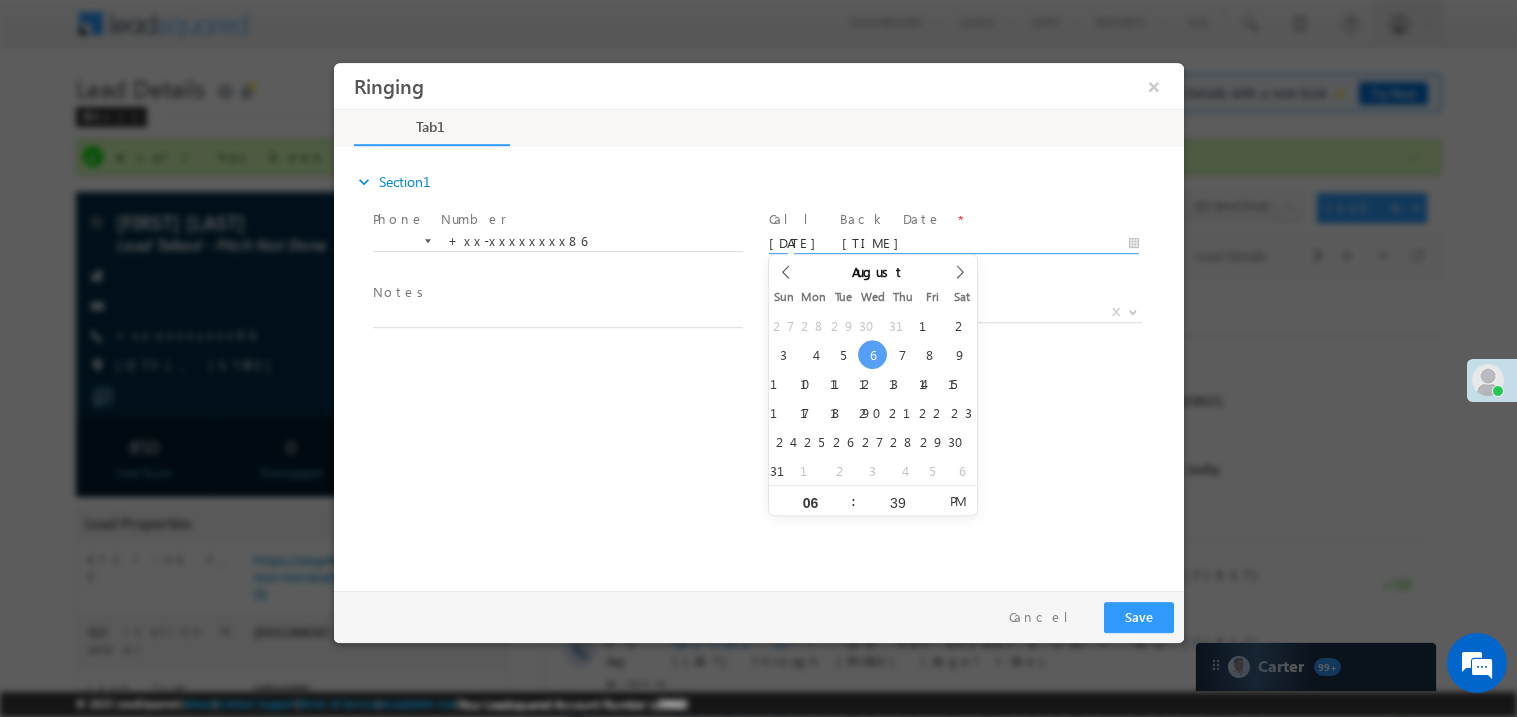click at bounding box center (556, 337) 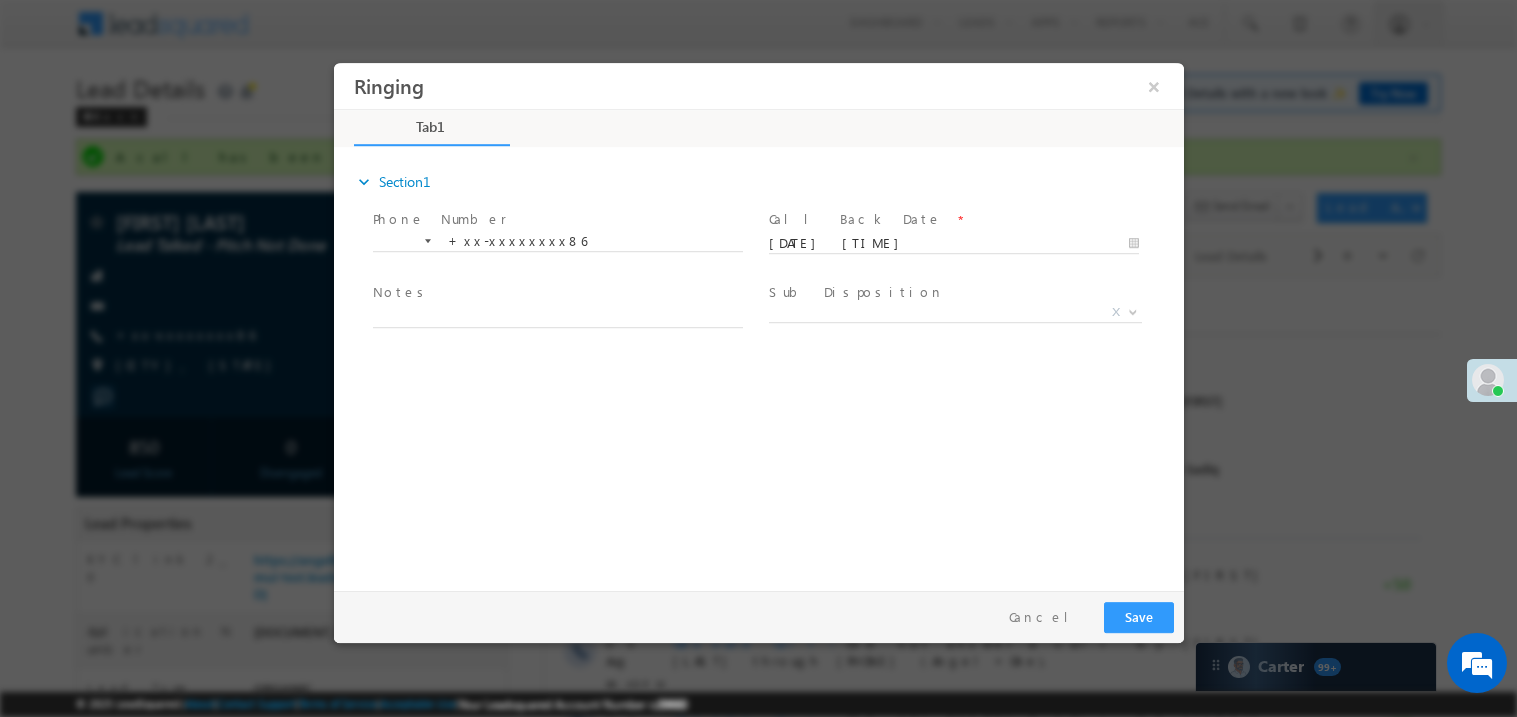click at bounding box center [557, 315] 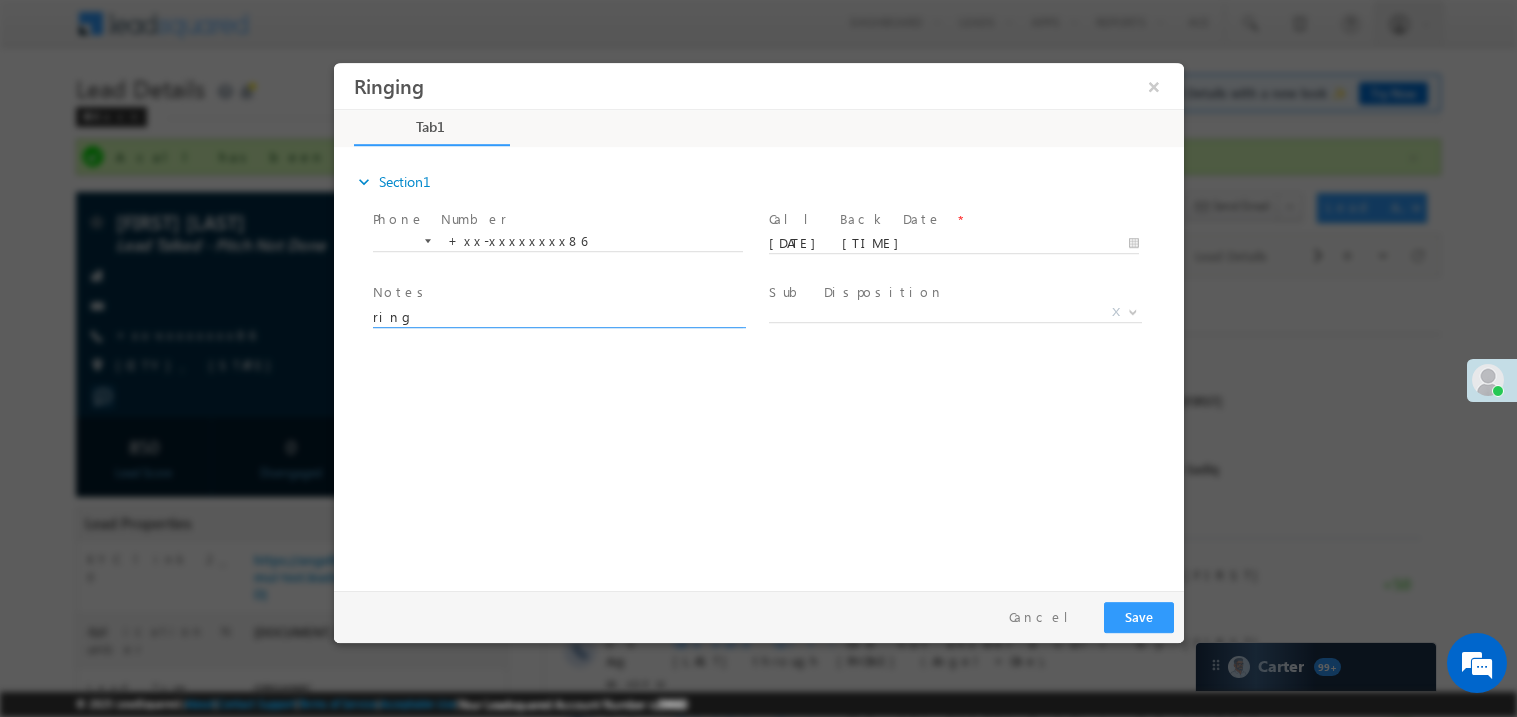 type on "ring" 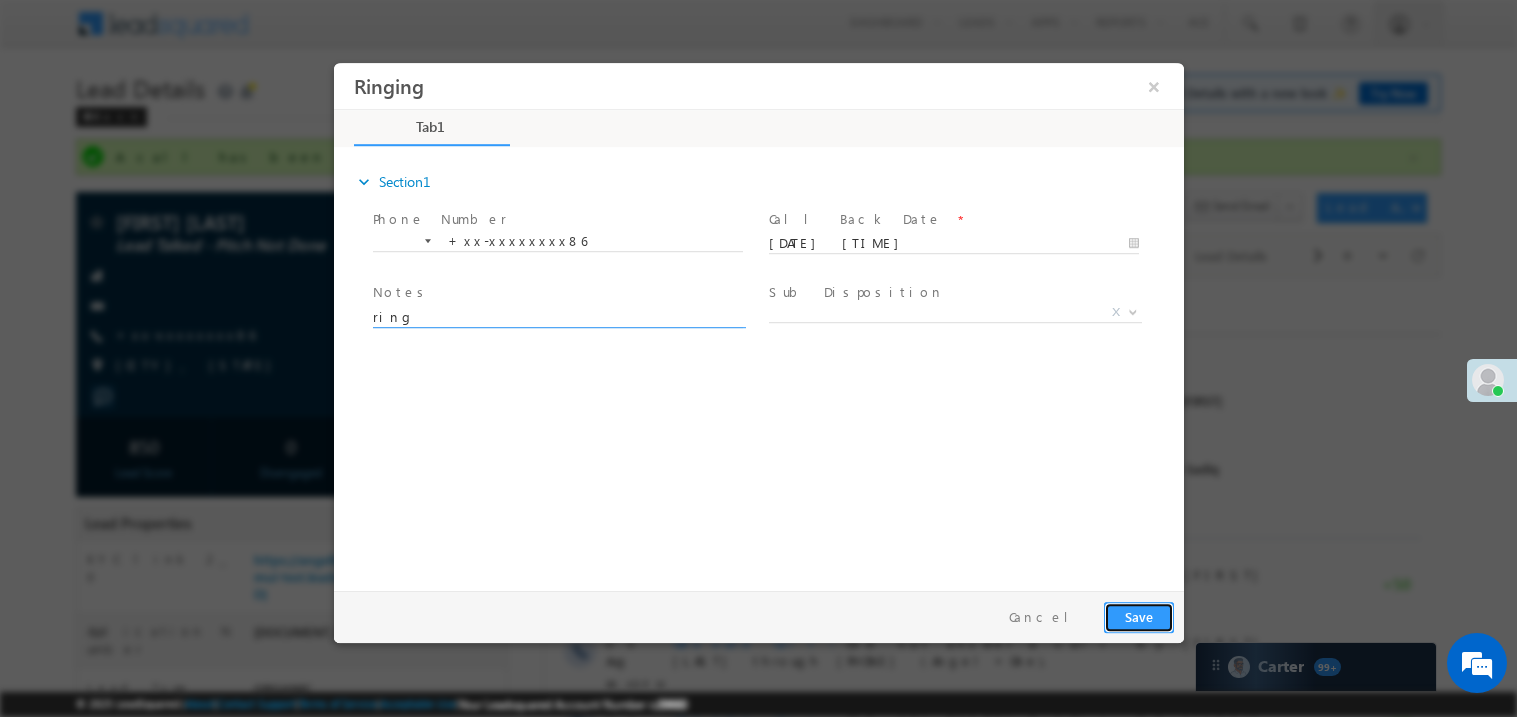 click on "Save" at bounding box center [1138, 616] 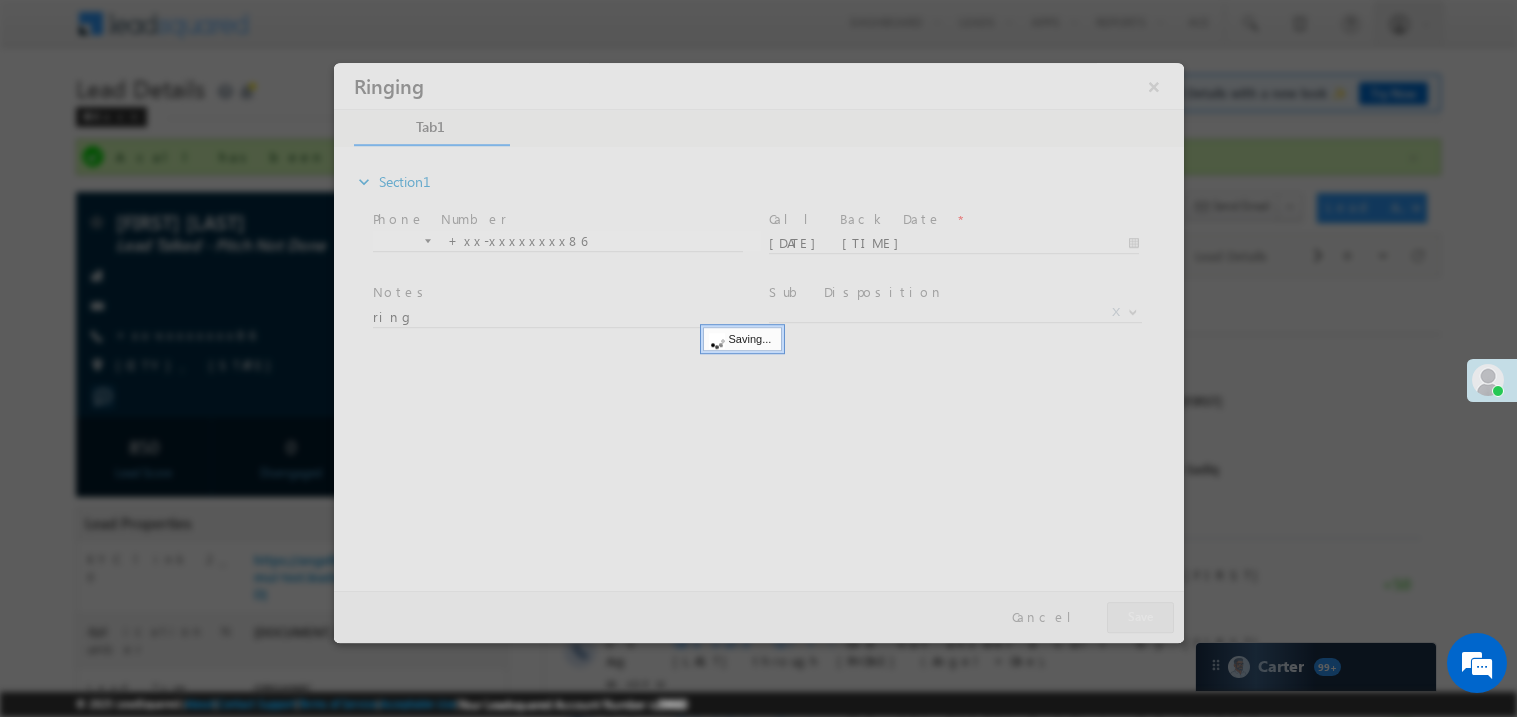 click at bounding box center (758, 352) 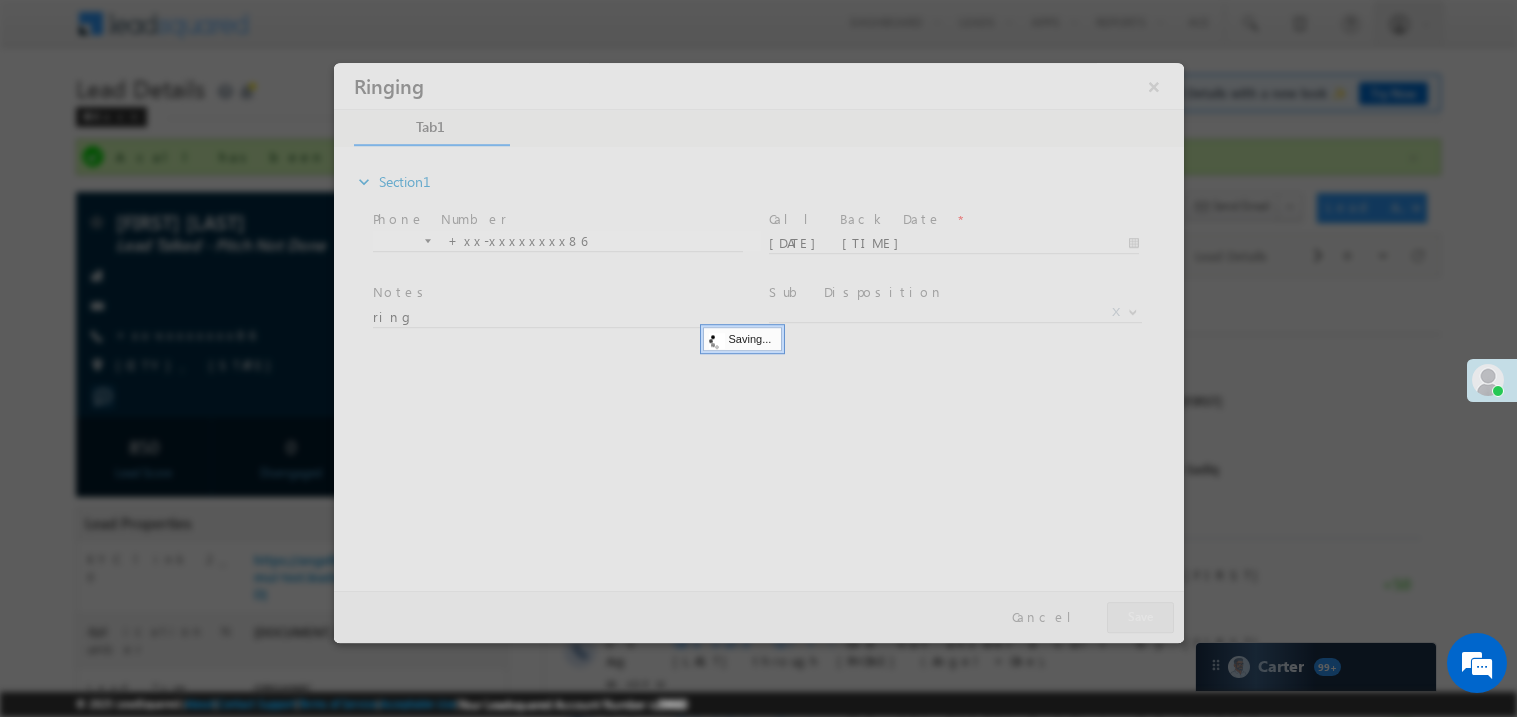click at bounding box center [758, 352] 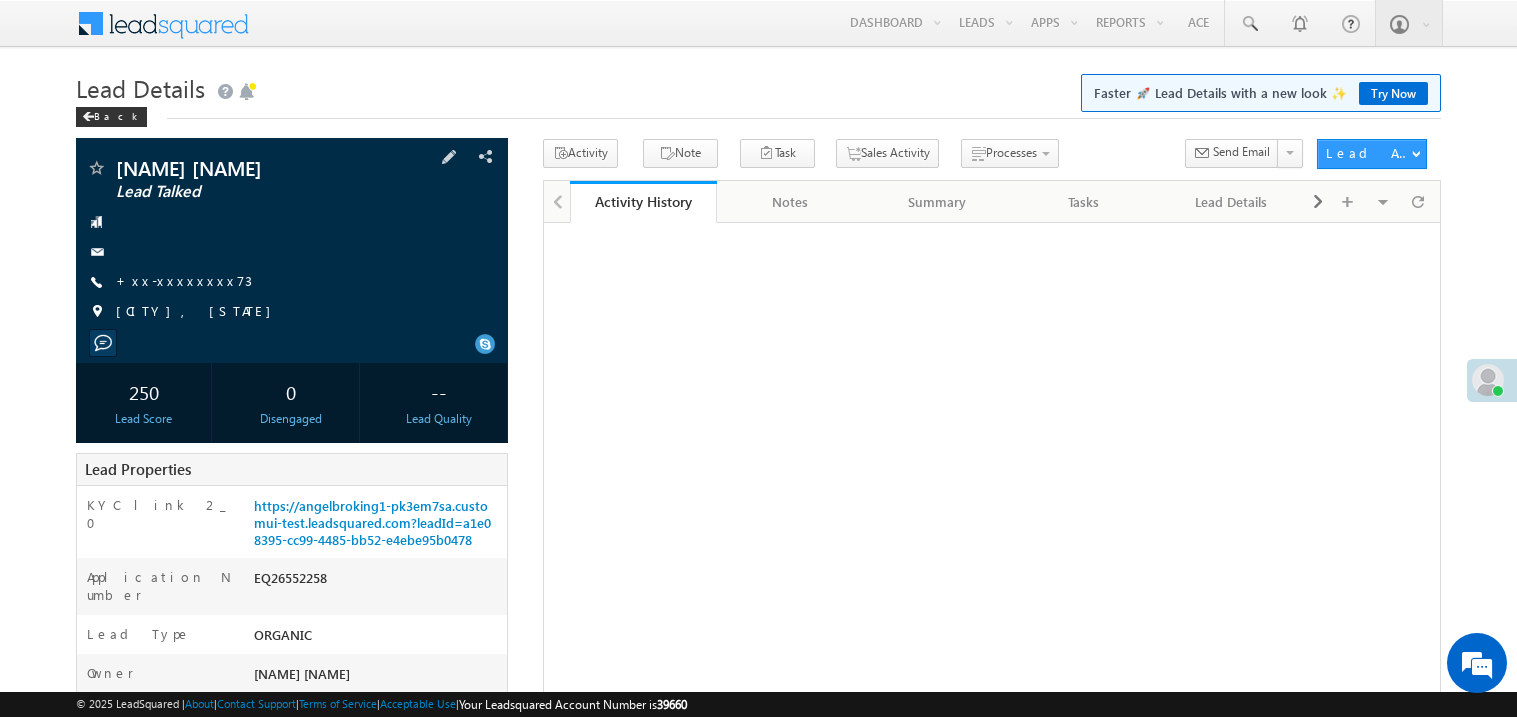 scroll, scrollTop: 0, scrollLeft: 0, axis: both 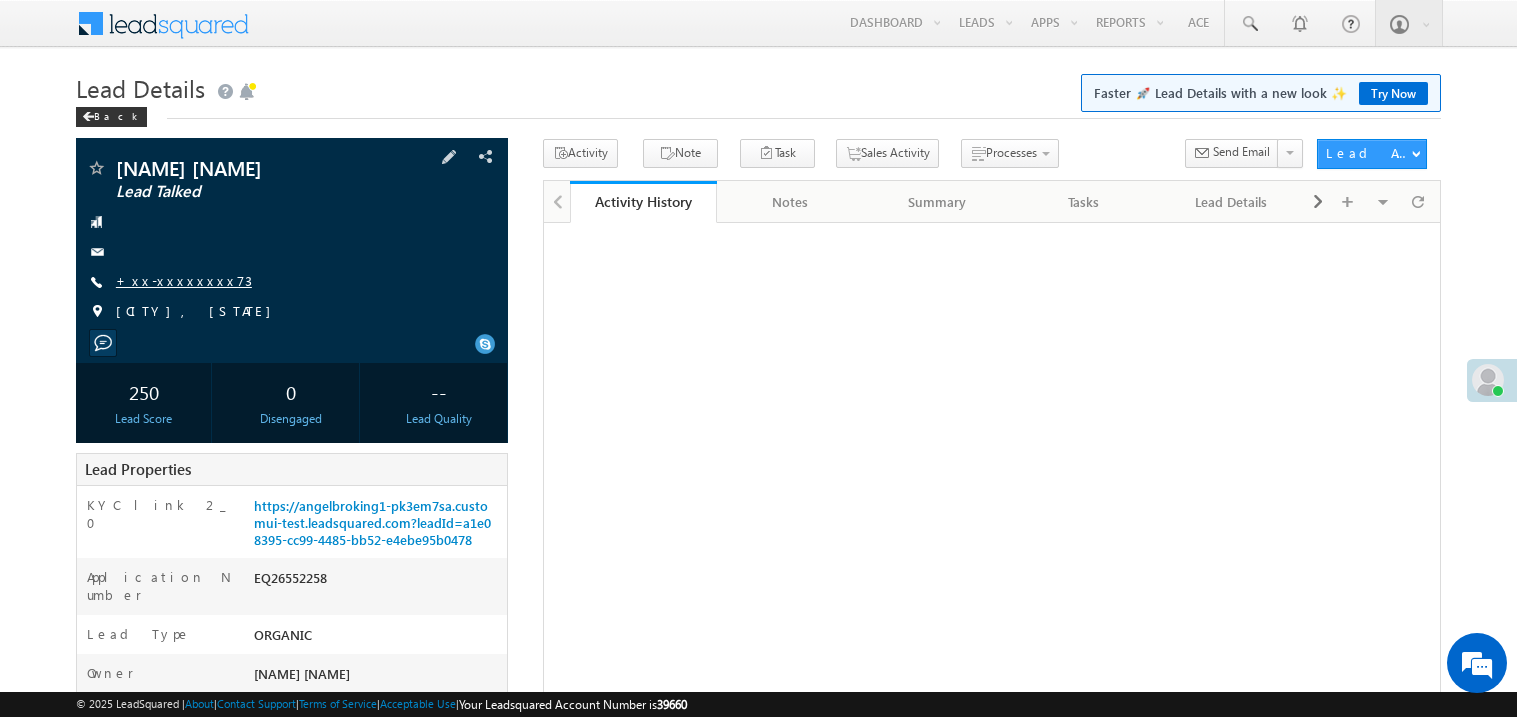 click on "+xx-xxxxxxxx73" at bounding box center (184, 280) 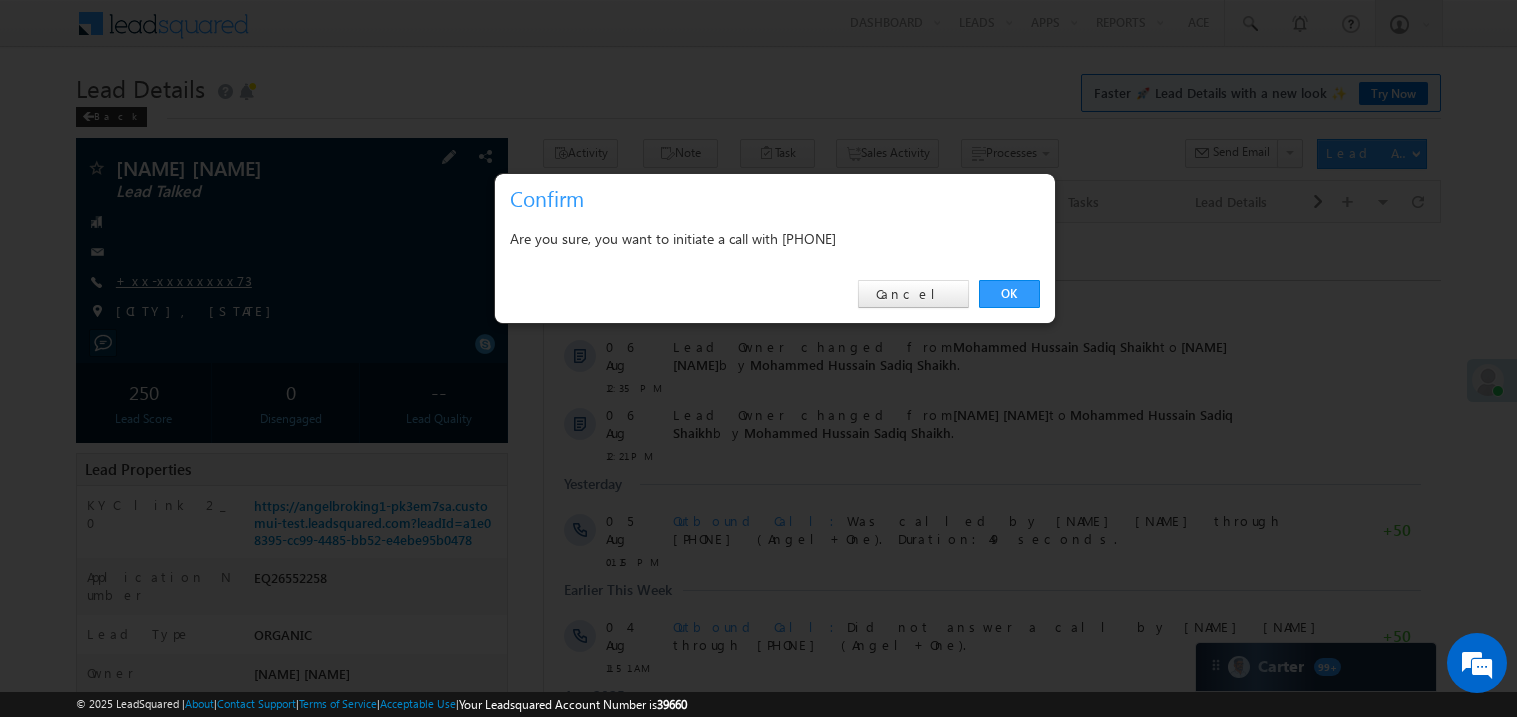 scroll, scrollTop: 0, scrollLeft: 0, axis: both 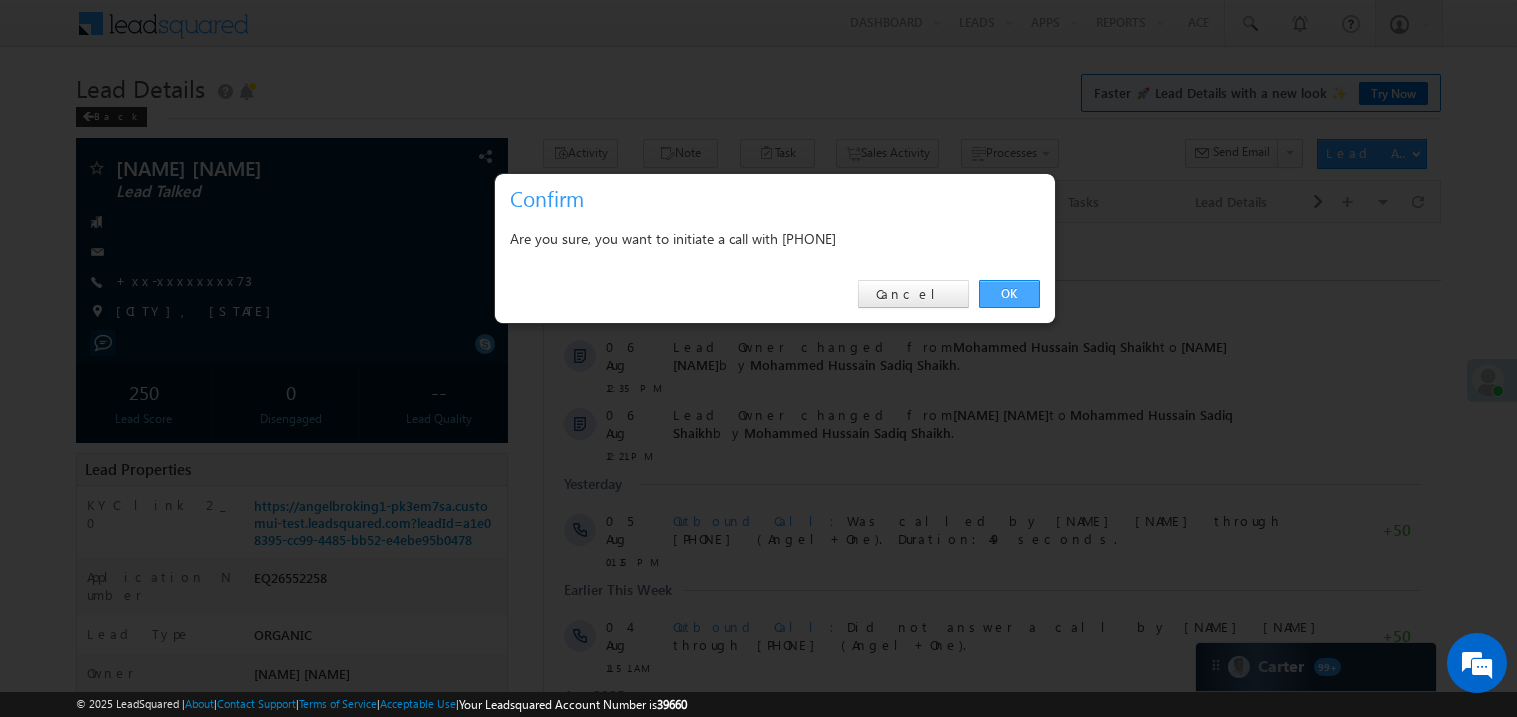 click on "OK" at bounding box center (1009, 294) 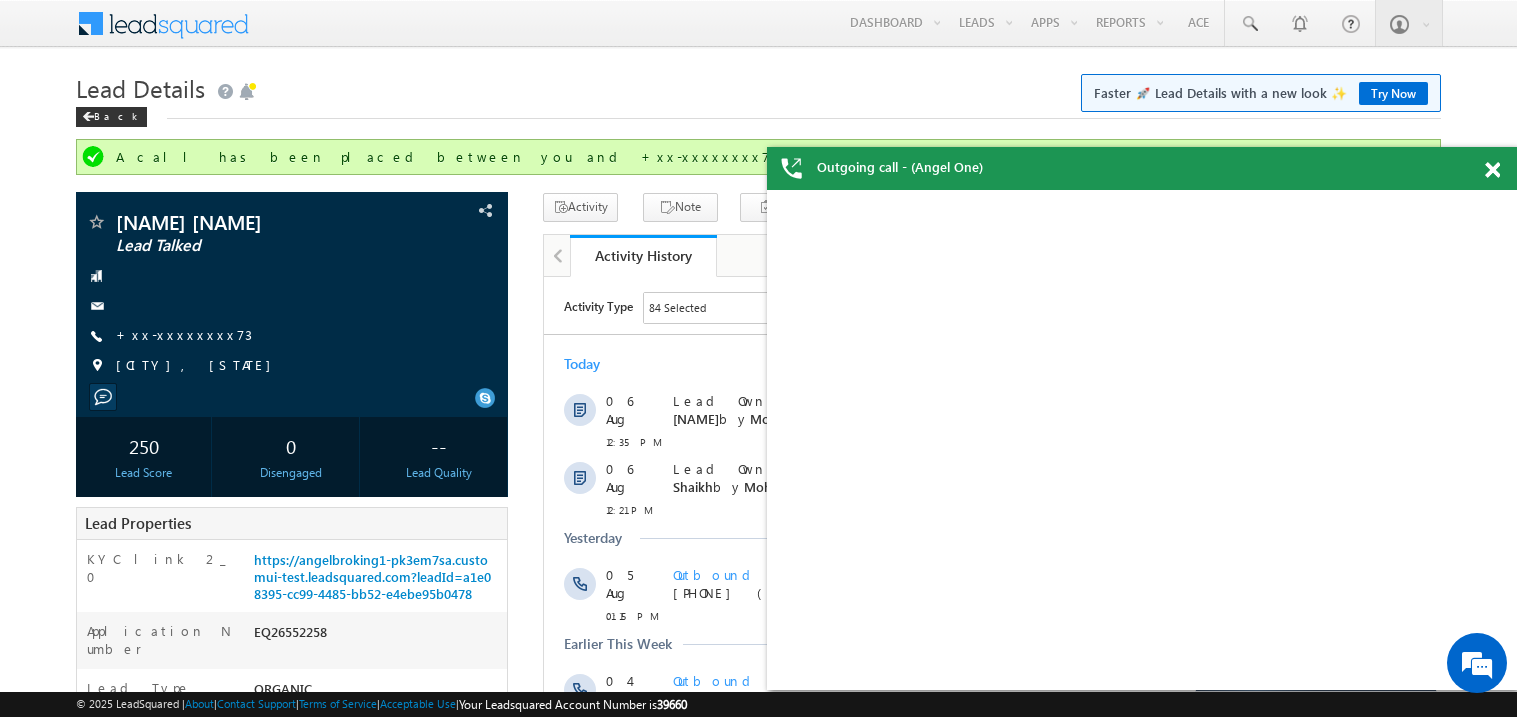 scroll, scrollTop: 0, scrollLeft: 0, axis: both 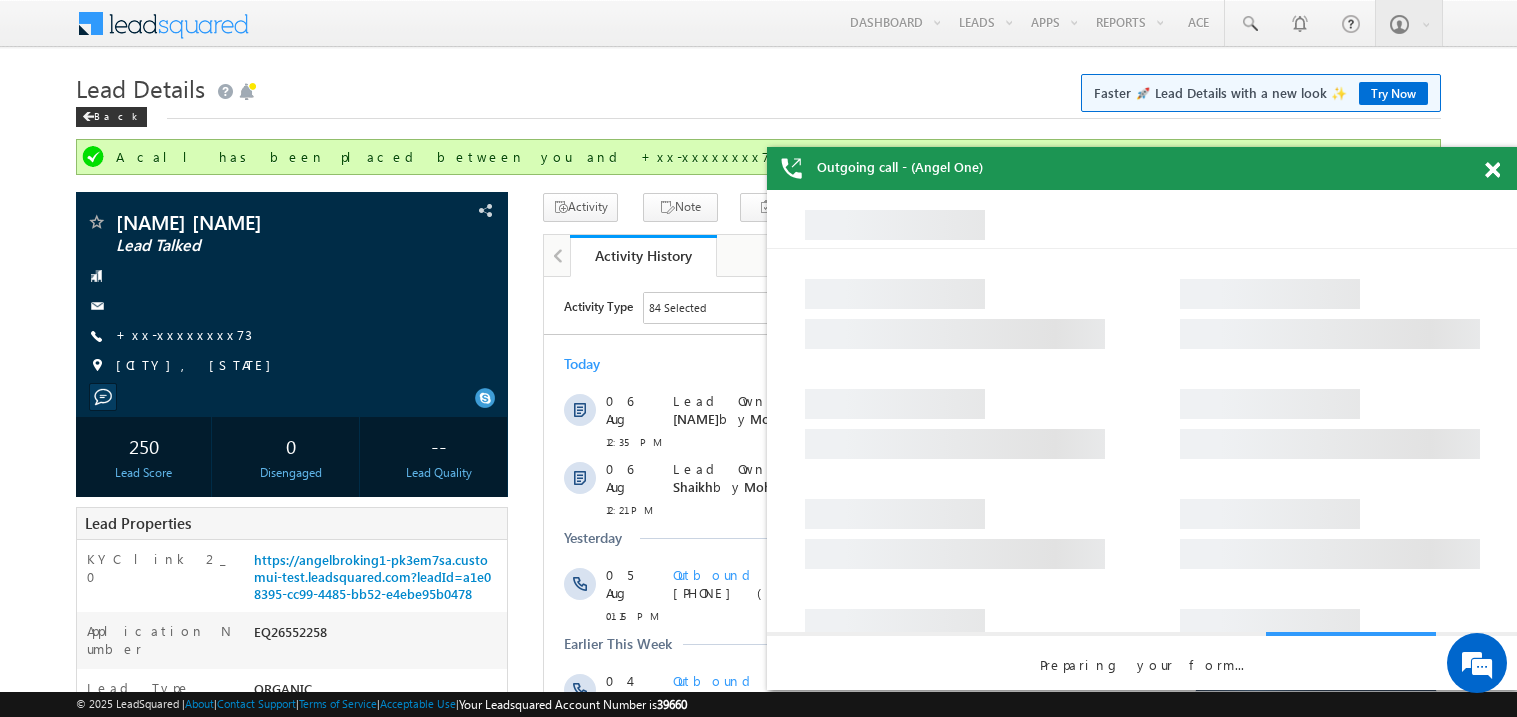 click at bounding box center (1492, 170) 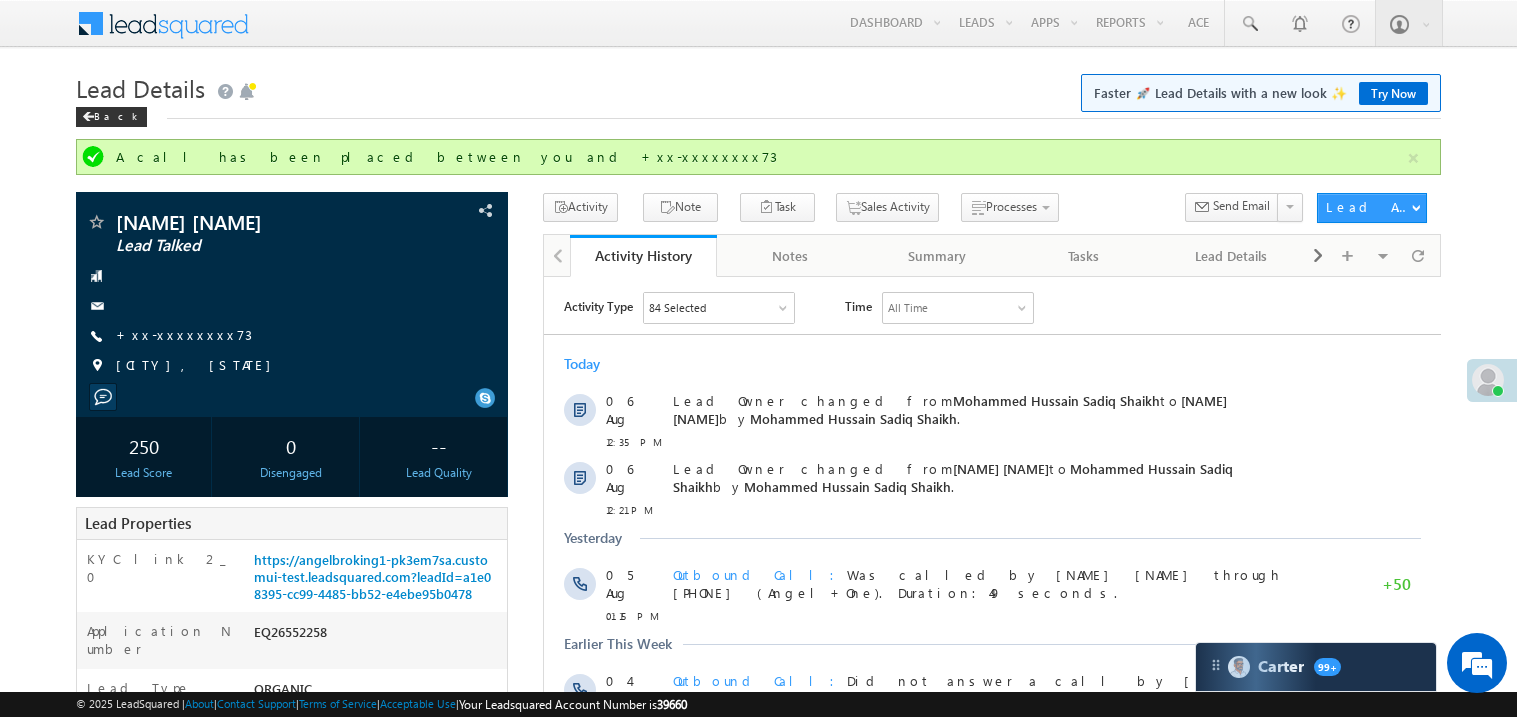 scroll, scrollTop: 0, scrollLeft: 0, axis: both 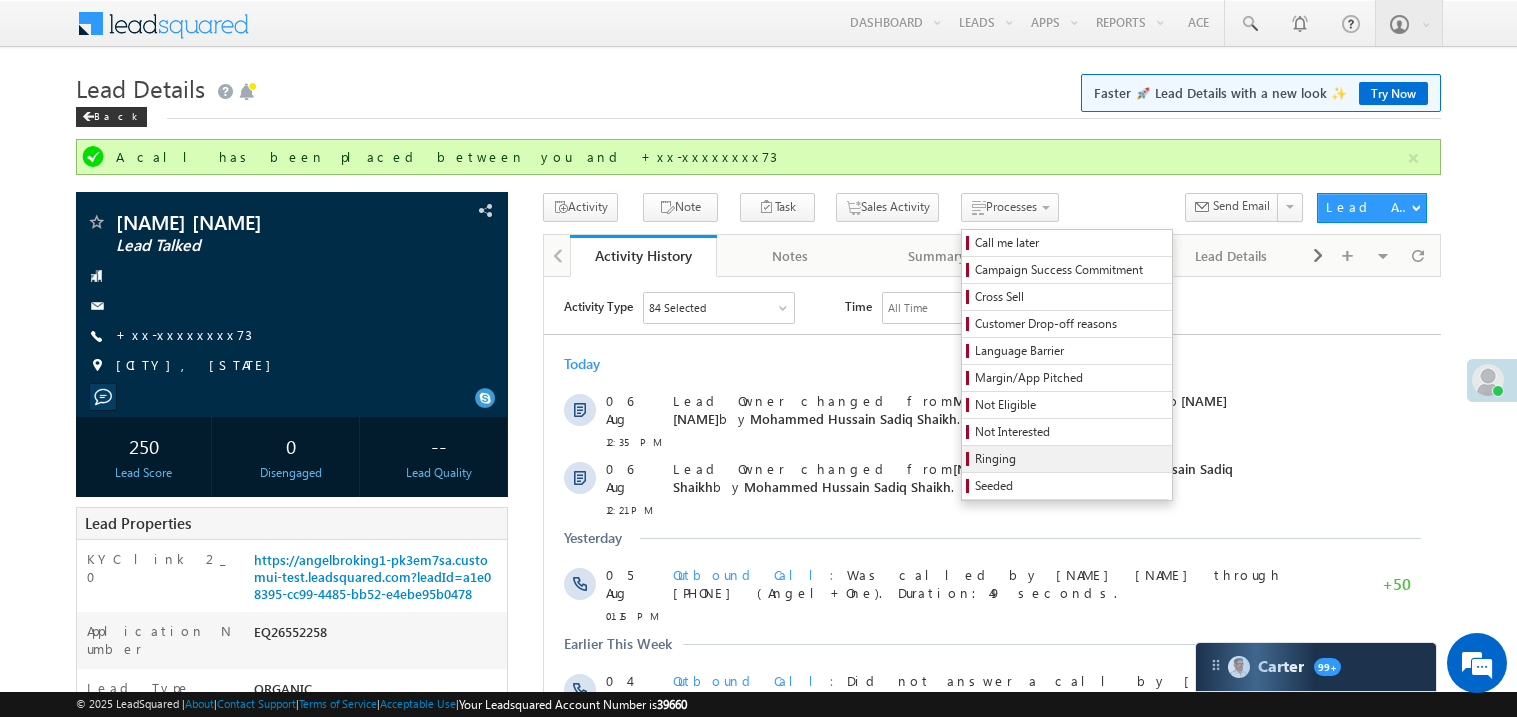 click on "Ringing" at bounding box center (1070, 459) 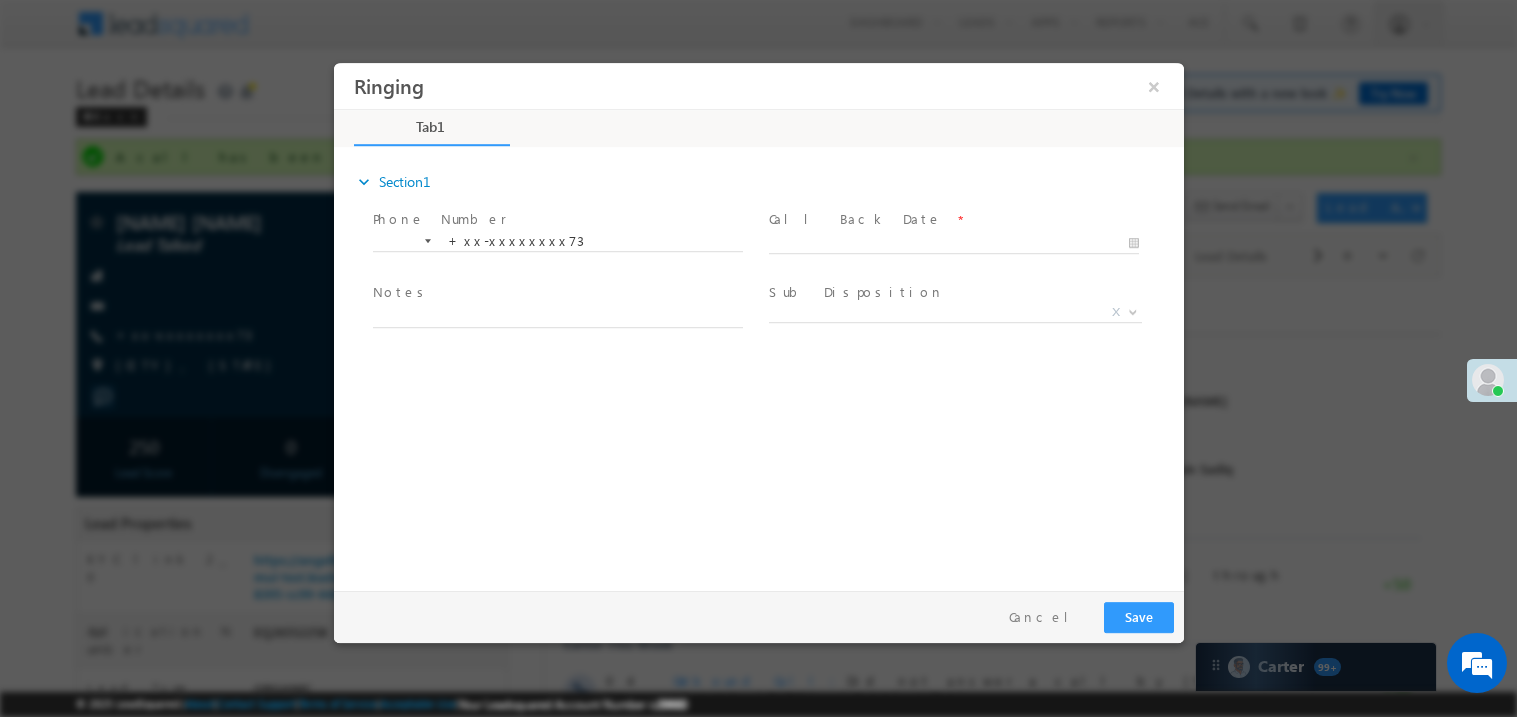 scroll, scrollTop: 0, scrollLeft: 0, axis: both 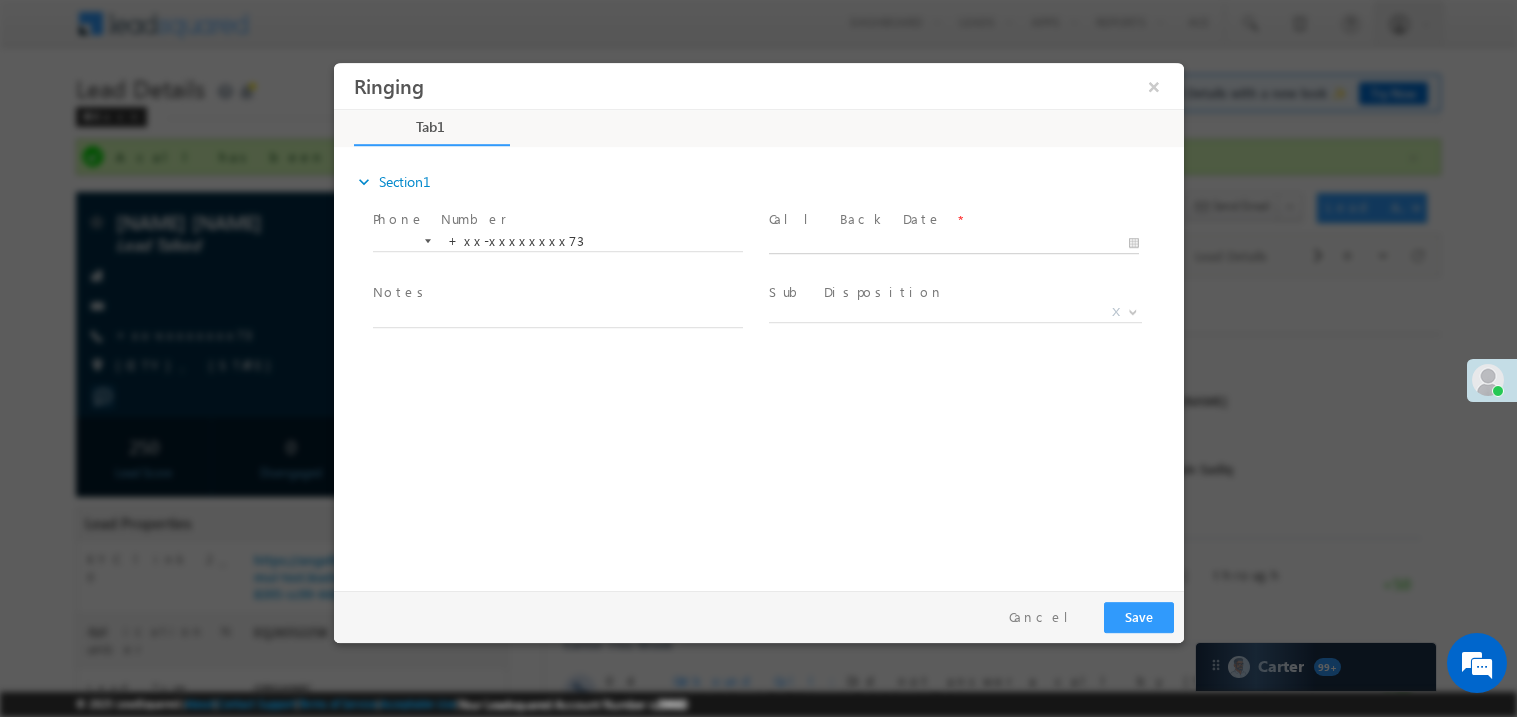 click on "Ringing
×" at bounding box center [758, 321] 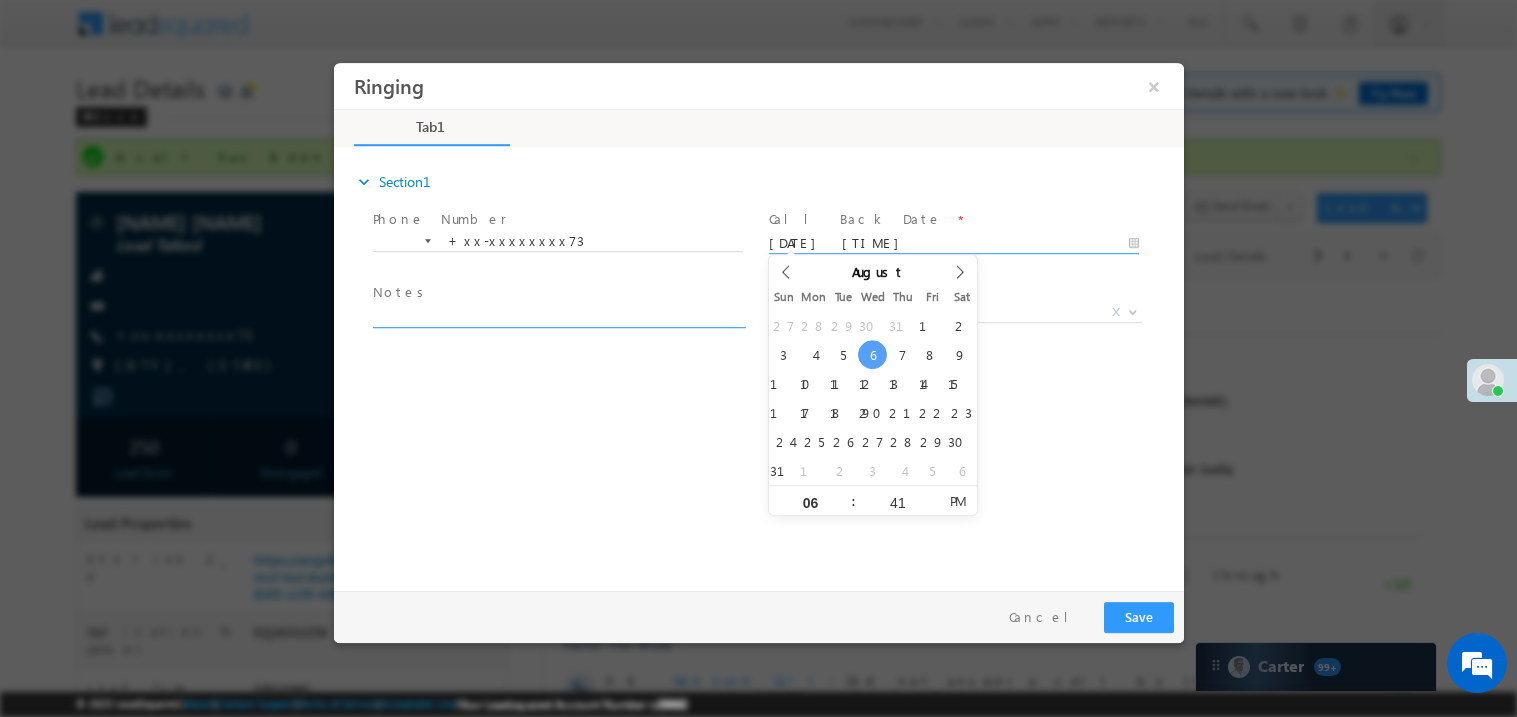 click at bounding box center (557, 315) 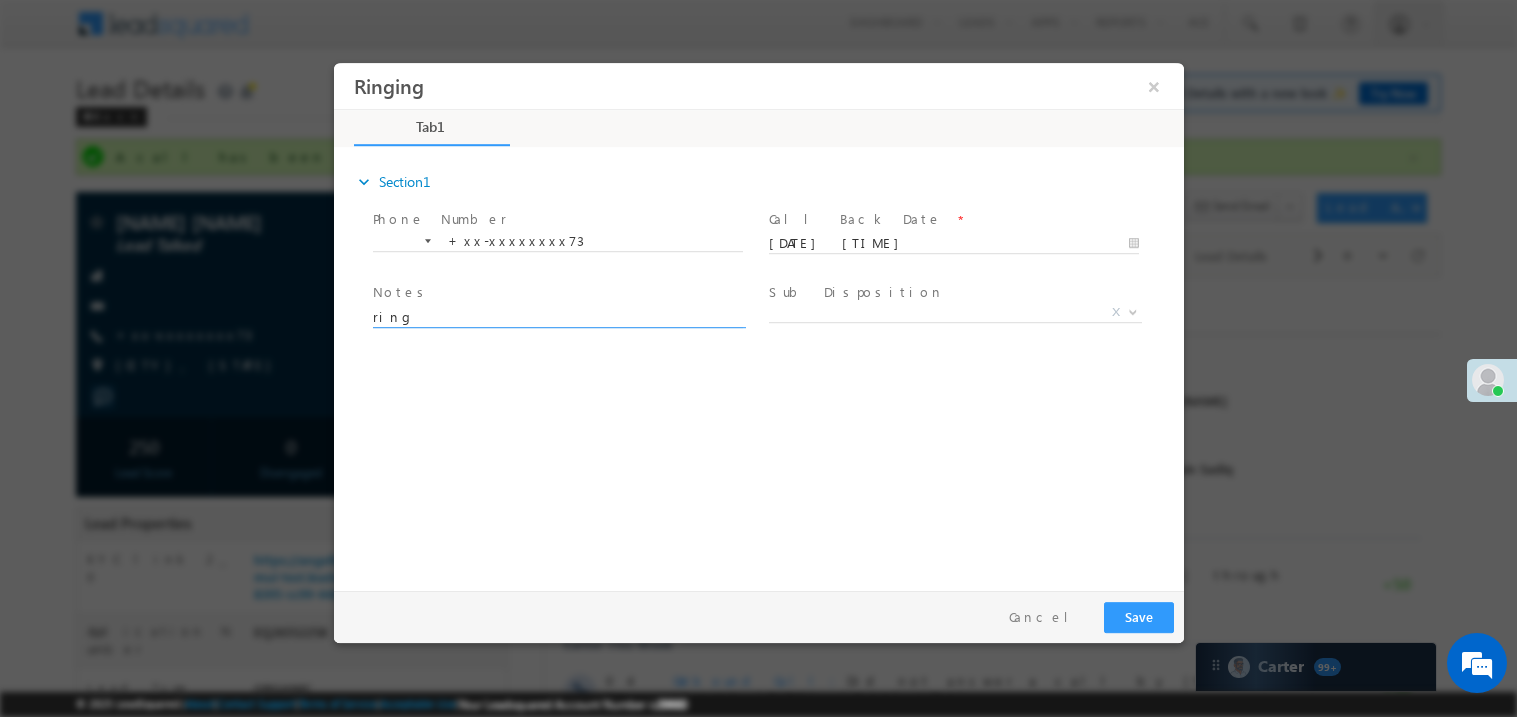 type on "ring" 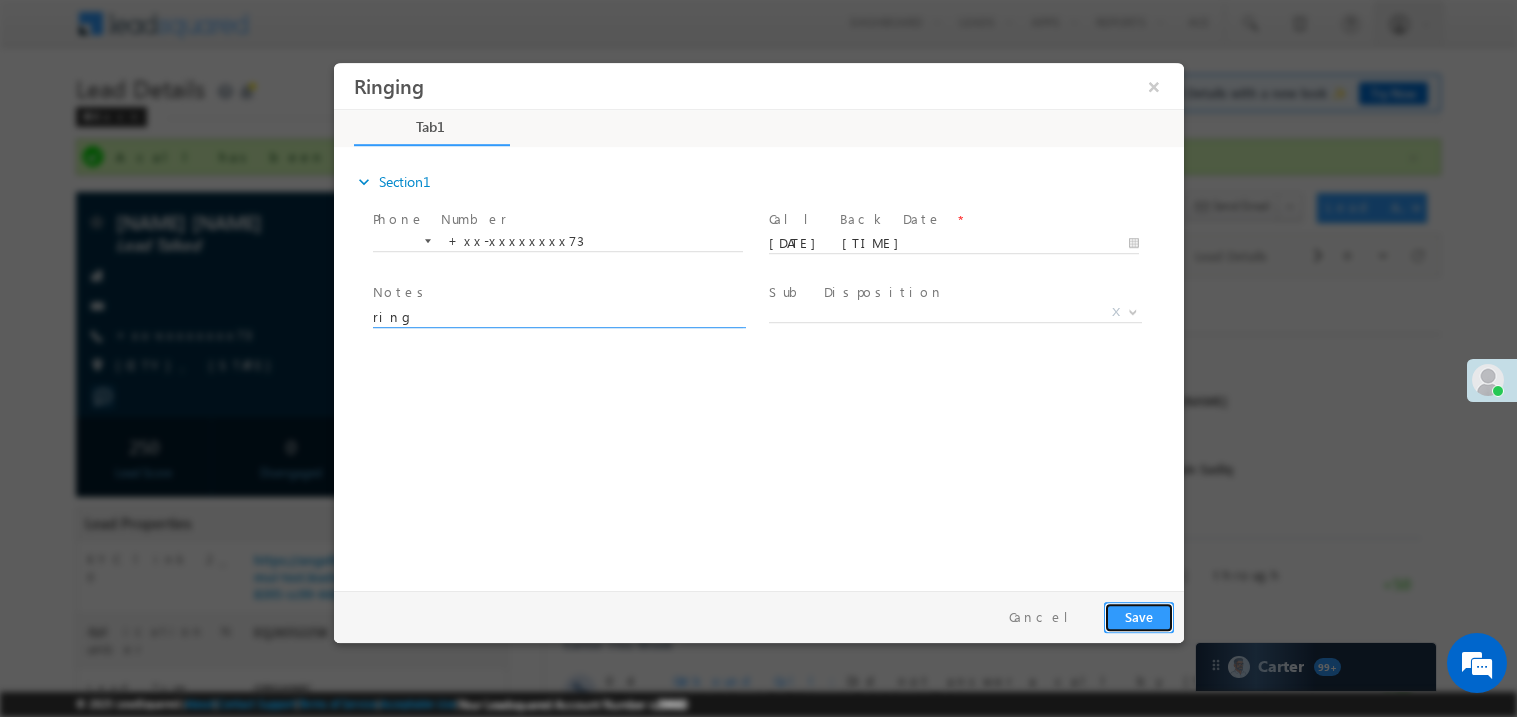 click on "Save" at bounding box center [1138, 616] 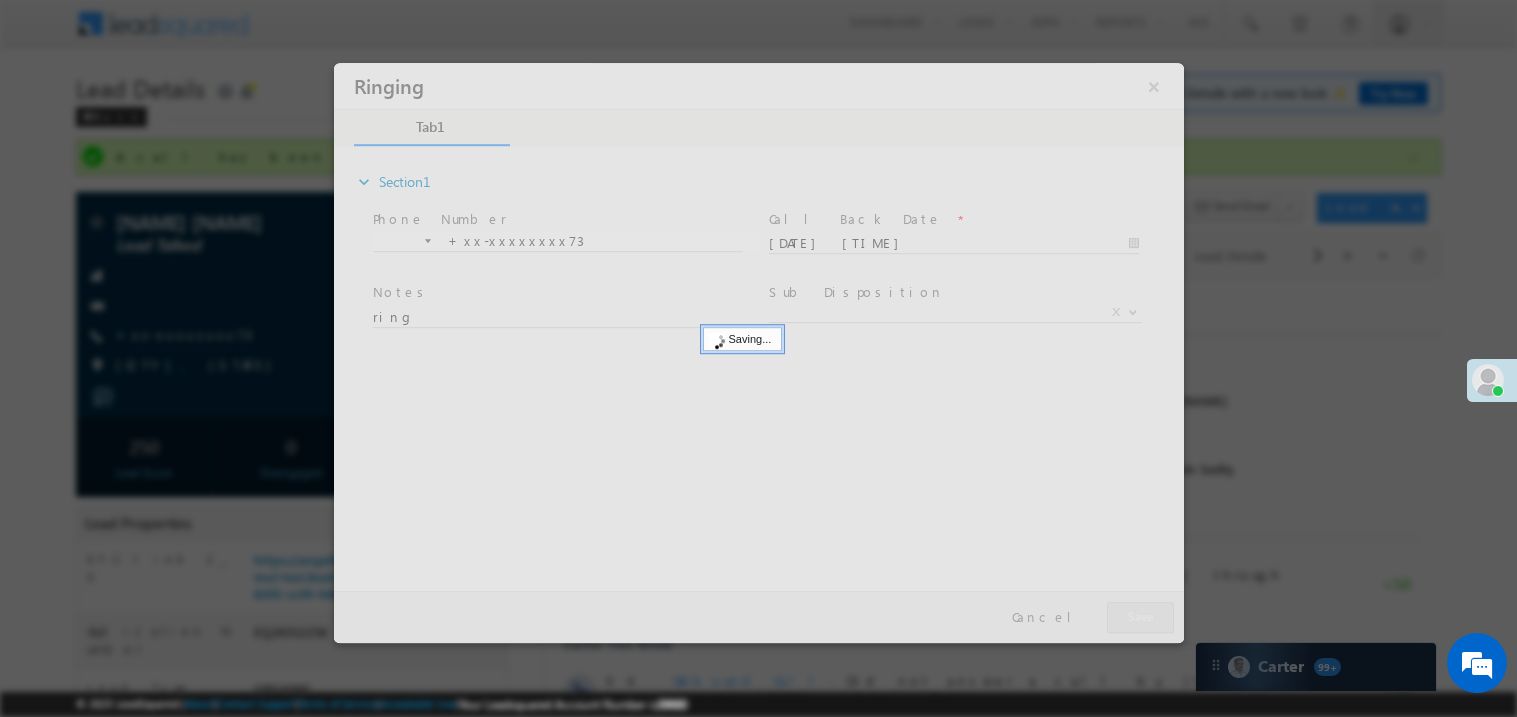 click at bounding box center (758, 352) 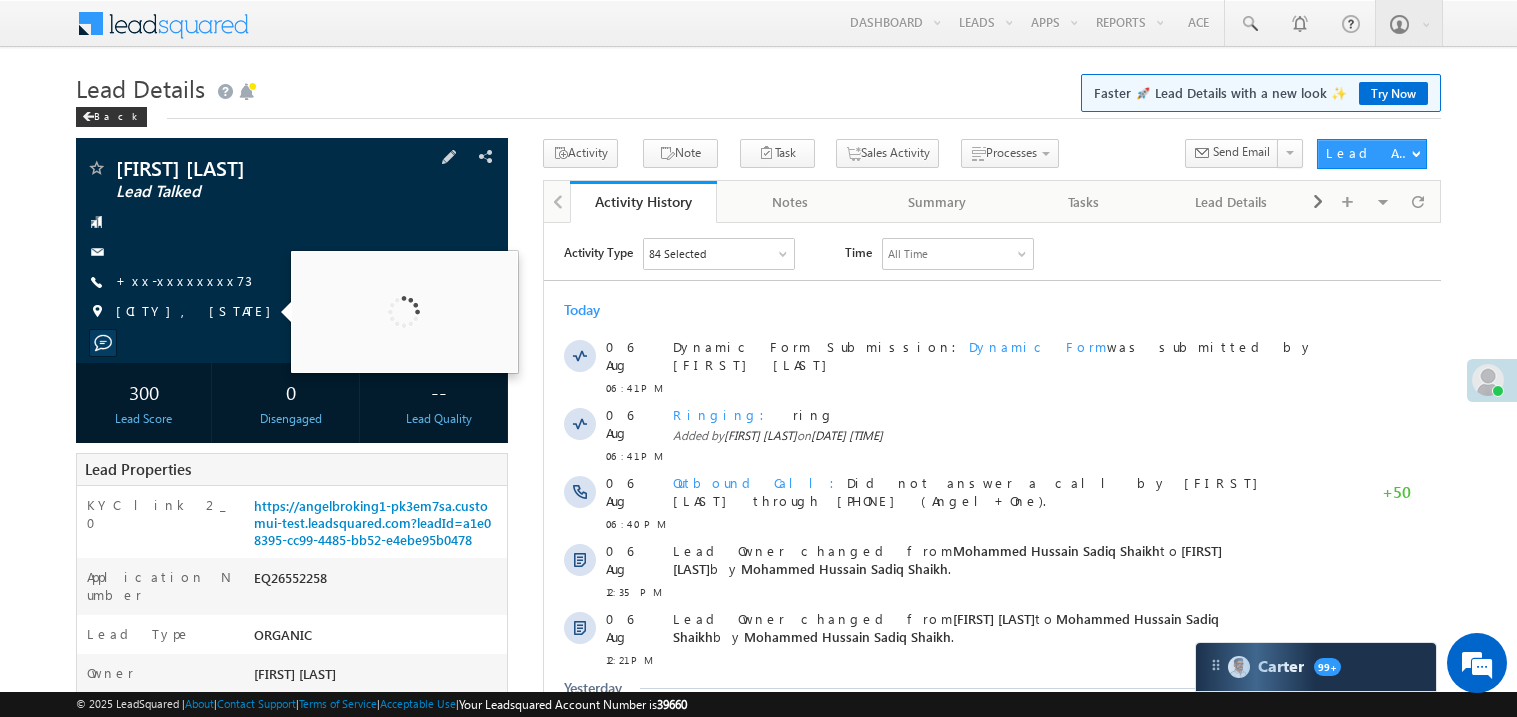 scroll, scrollTop: 0, scrollLeft: 0, axis: both 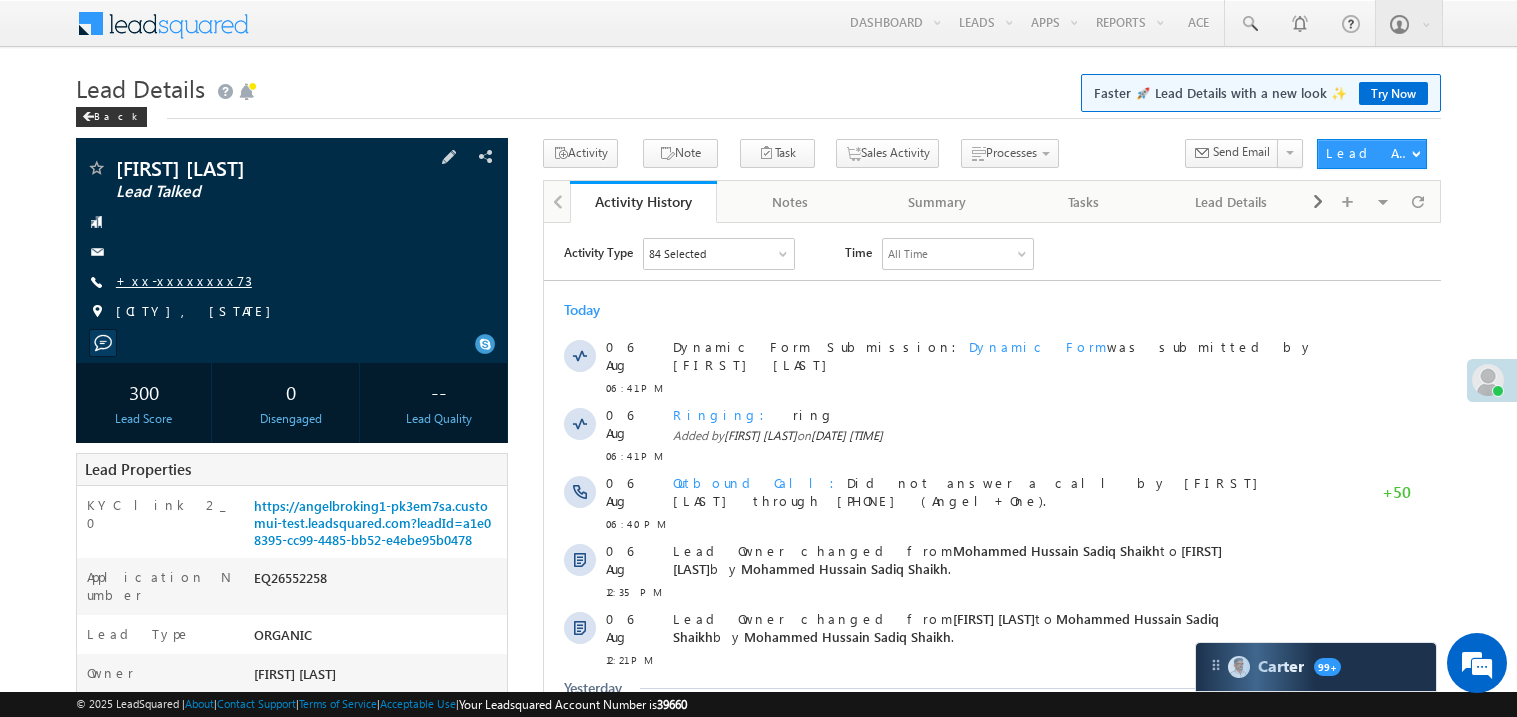 click on "+xx-xxxxxxxx73" at bounding box center [184, 280] 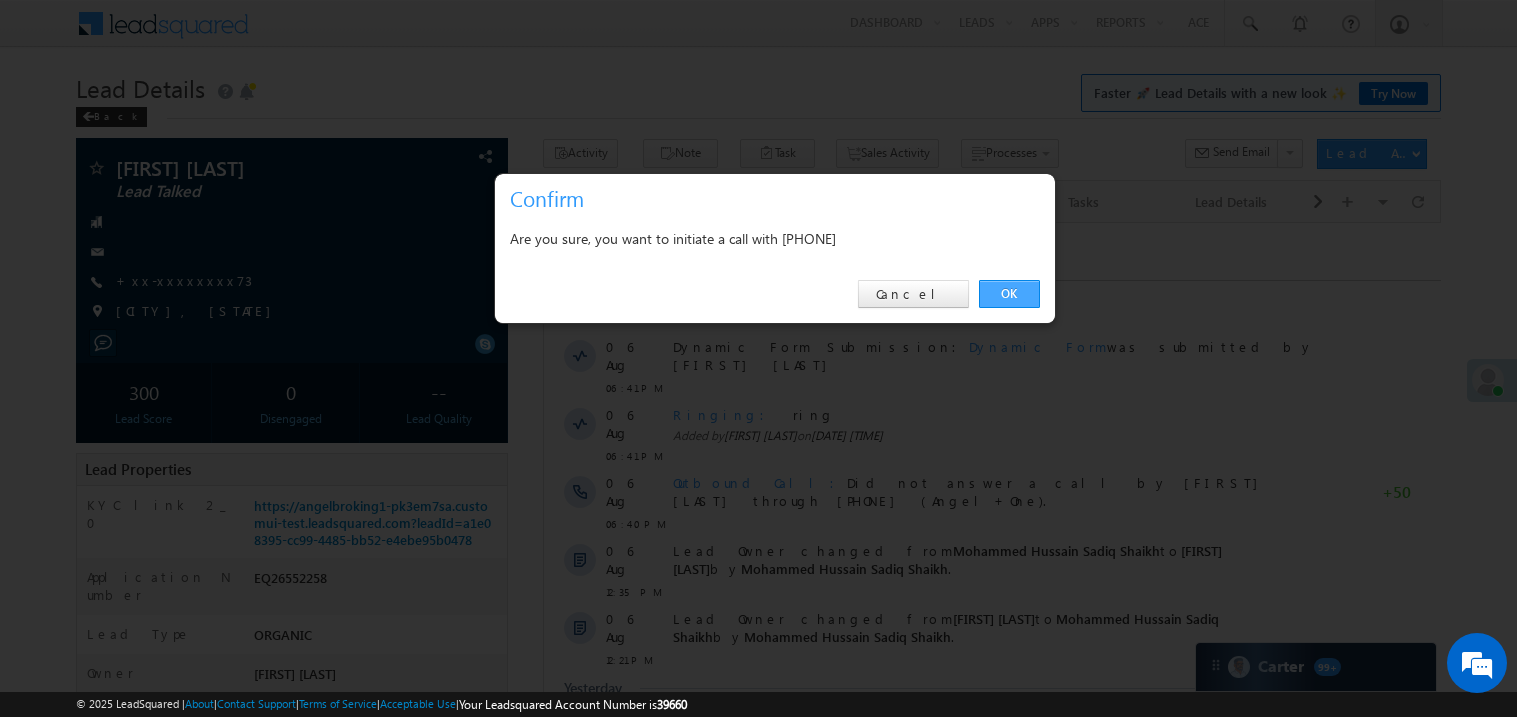 click on "OK" at bounding box center (1009, 294) 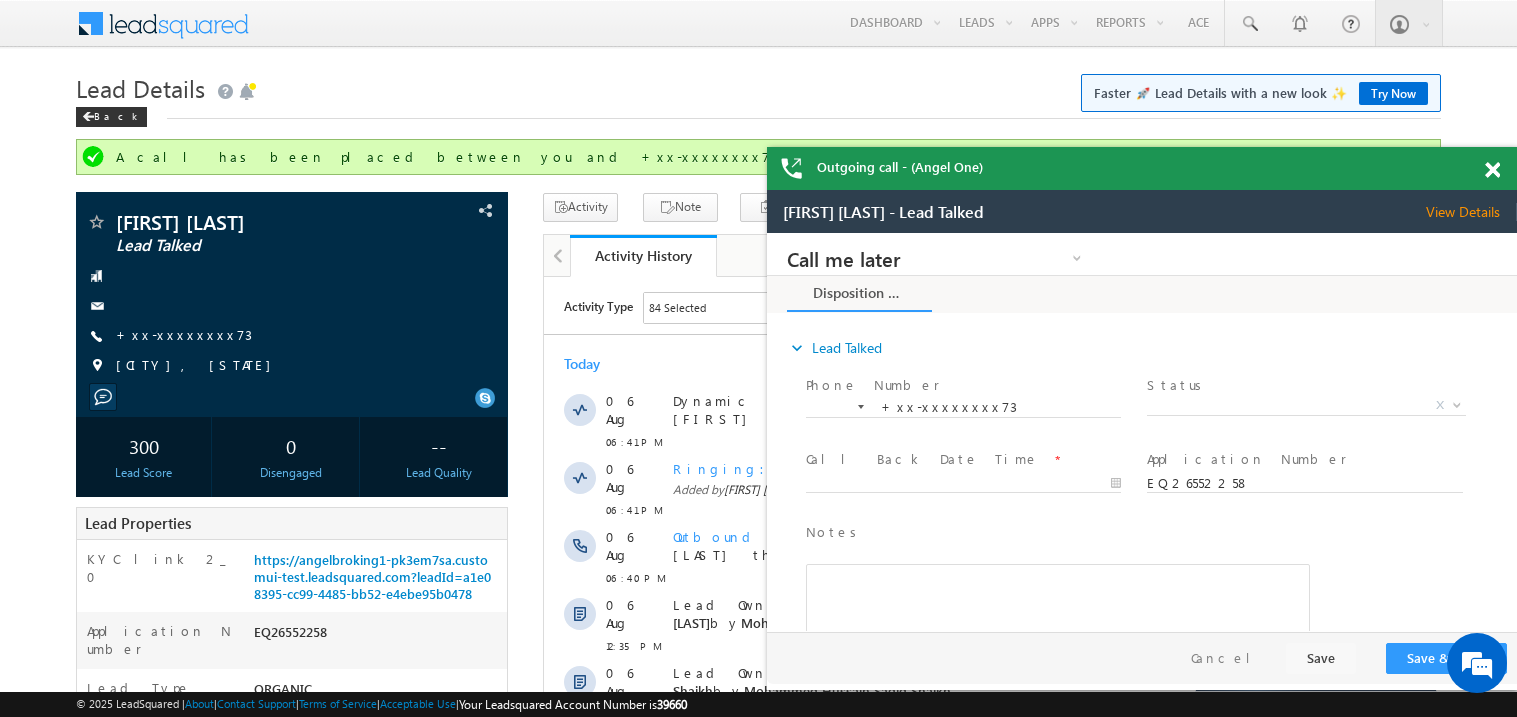 scroll, scrollTop: 0, scrollLeft: 0, axis: both 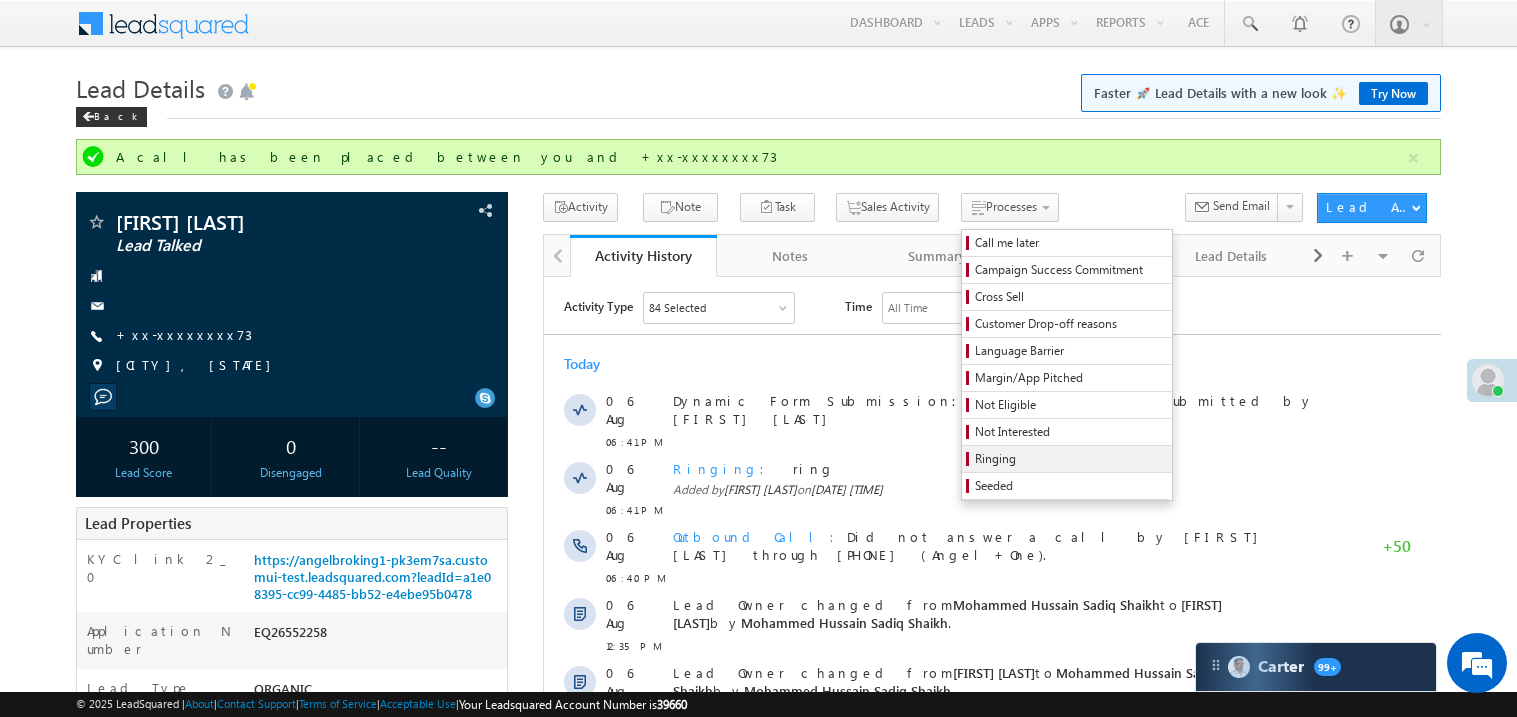 click on "Ringing" at bounding box center [1070, 459] 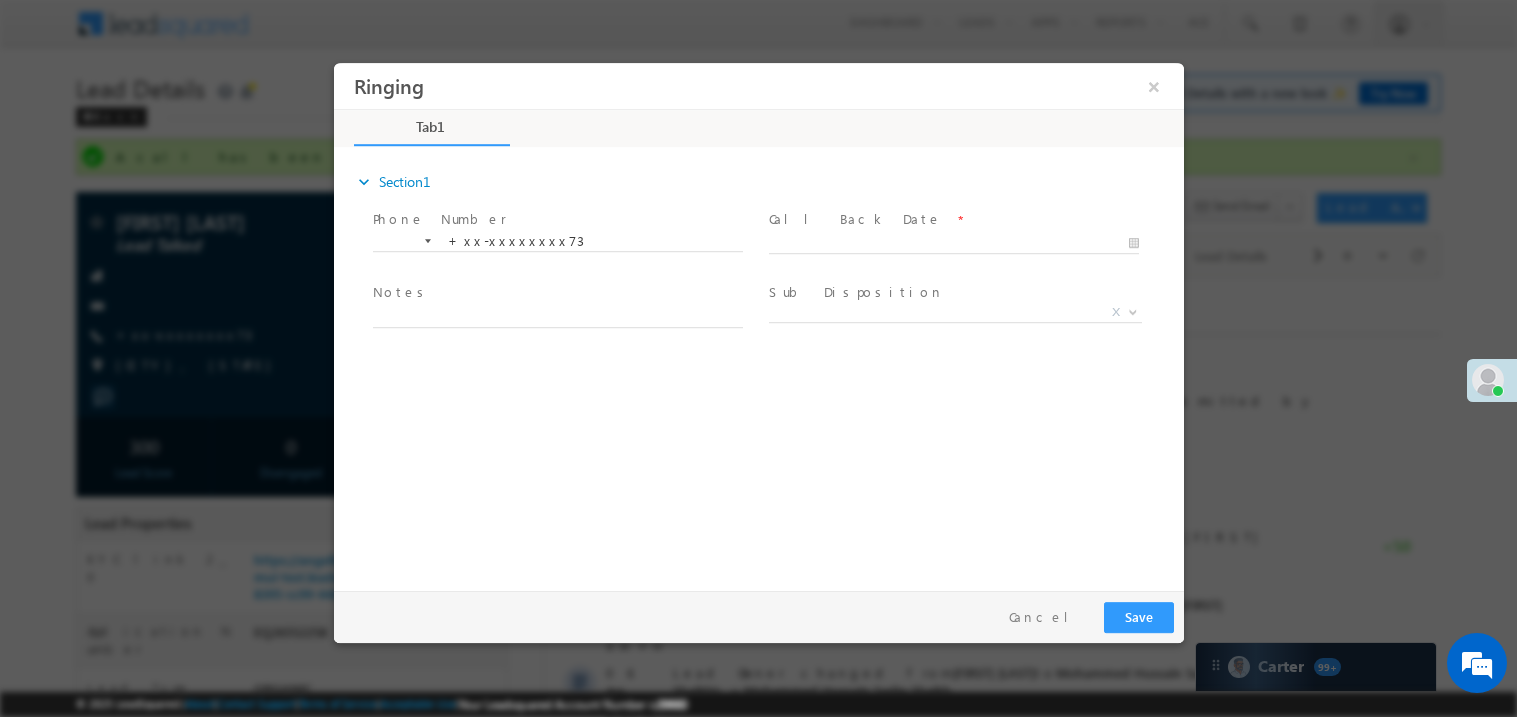 scroll, scrollTop: 0, scrollLeft: 0, axis: both 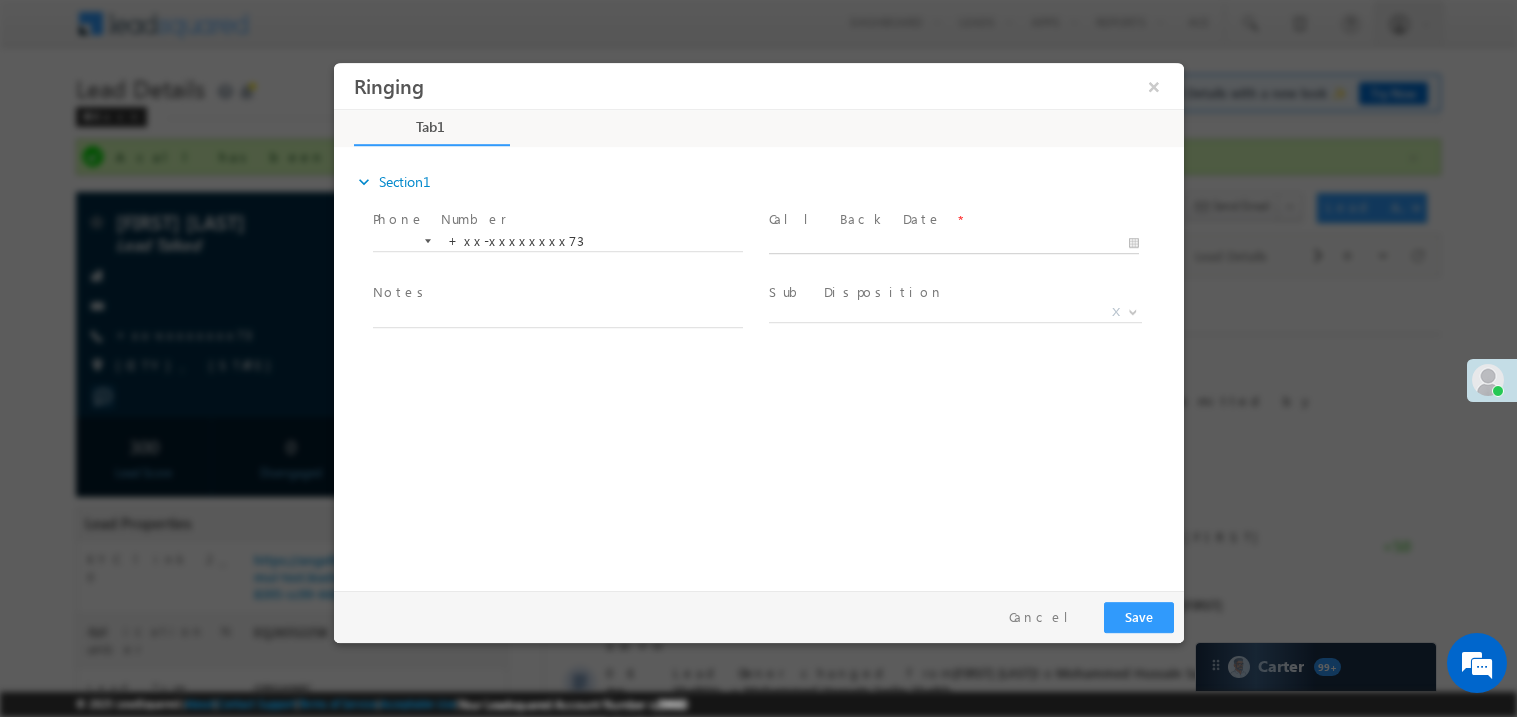 click on "Ringing
×" at bounding box center [758, 321] 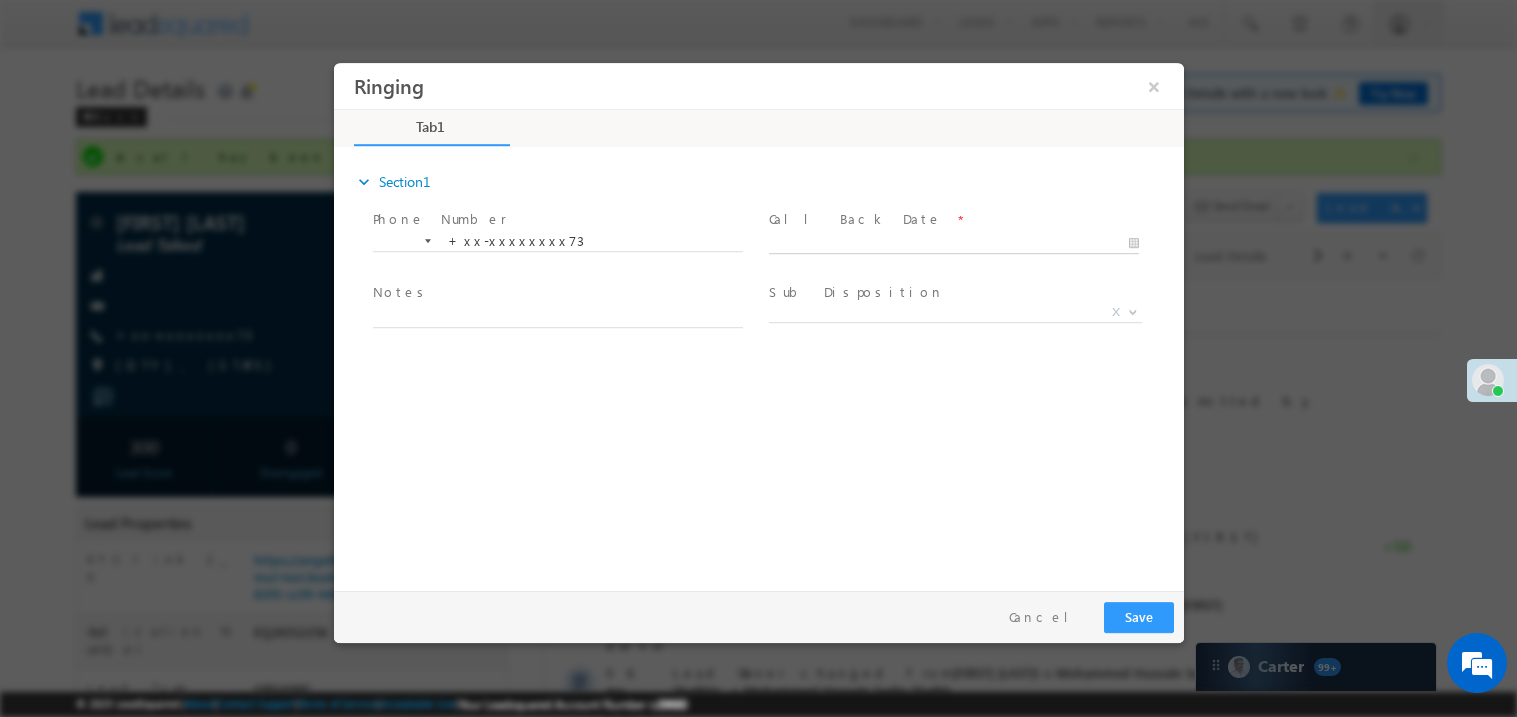type on "[DATE] [TIME]" 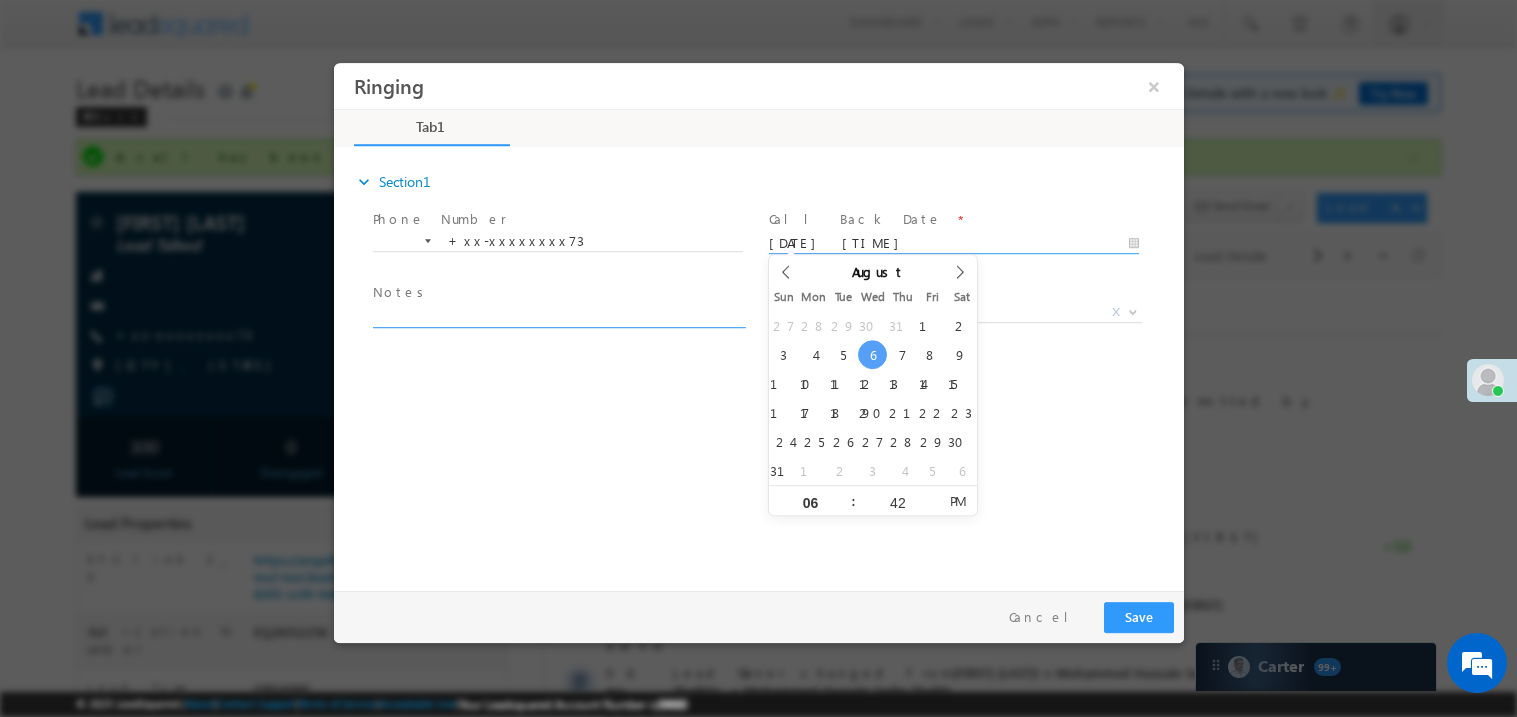 click at bounding box center (557, 315) 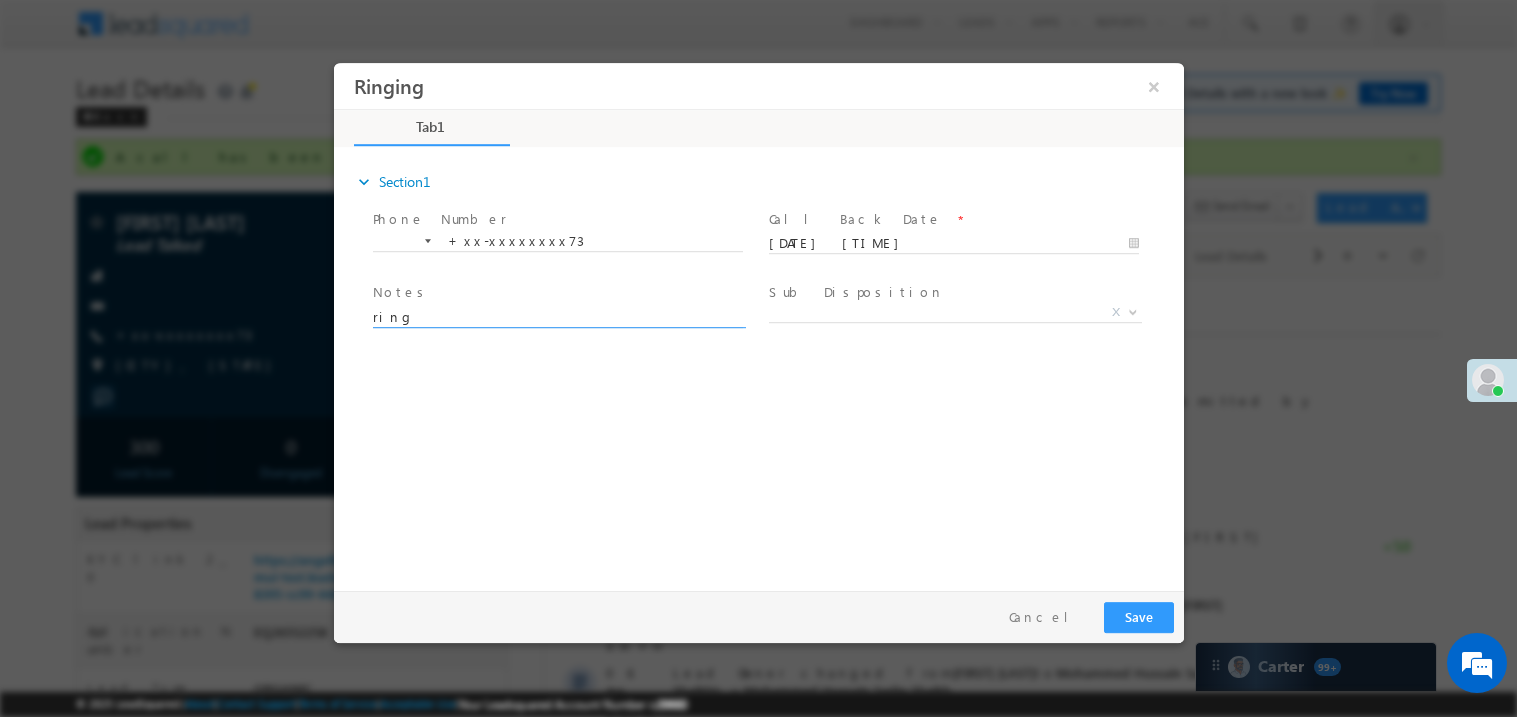 type on "ring" 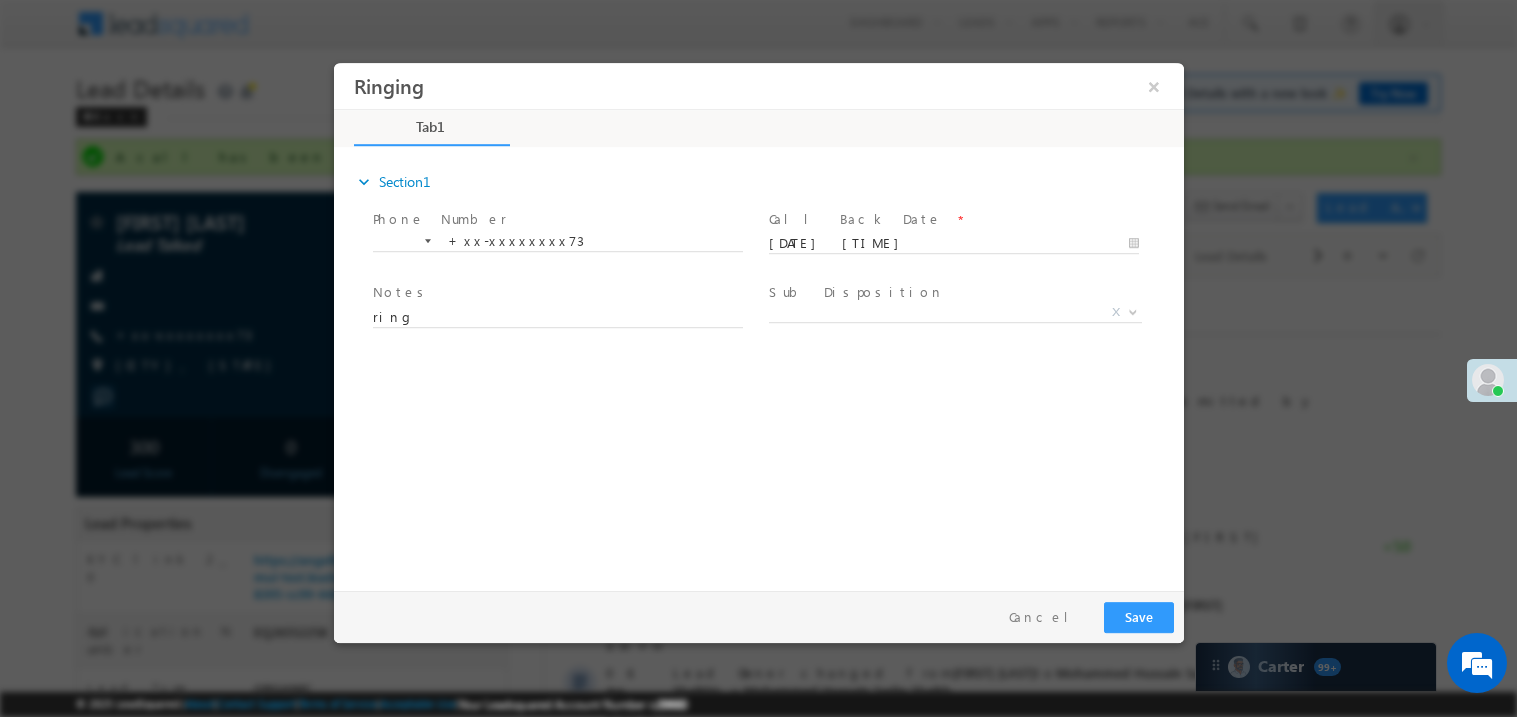click on "Pay & Save
Save
Cancel" at bounding box center (763, 616) 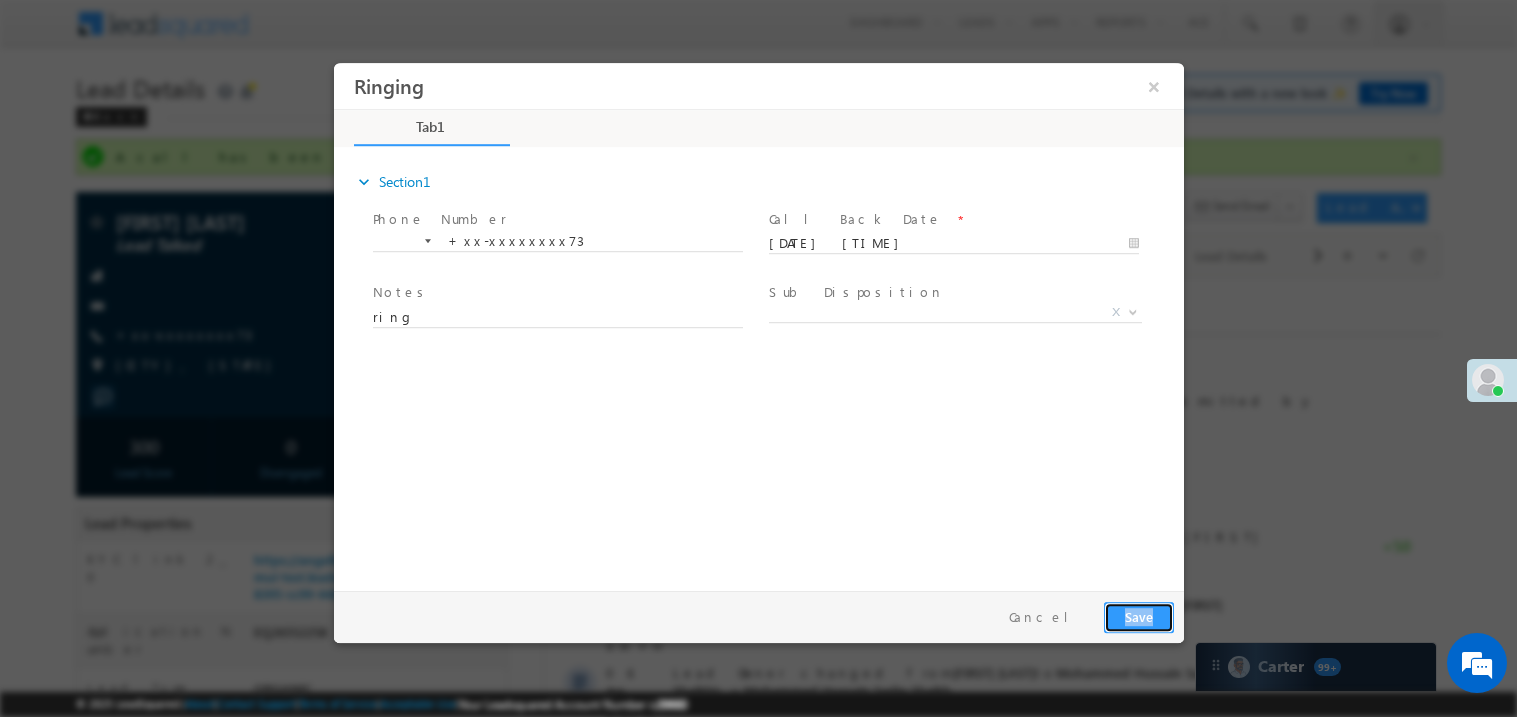 click on "Save" at bounding box center [1138, 616] 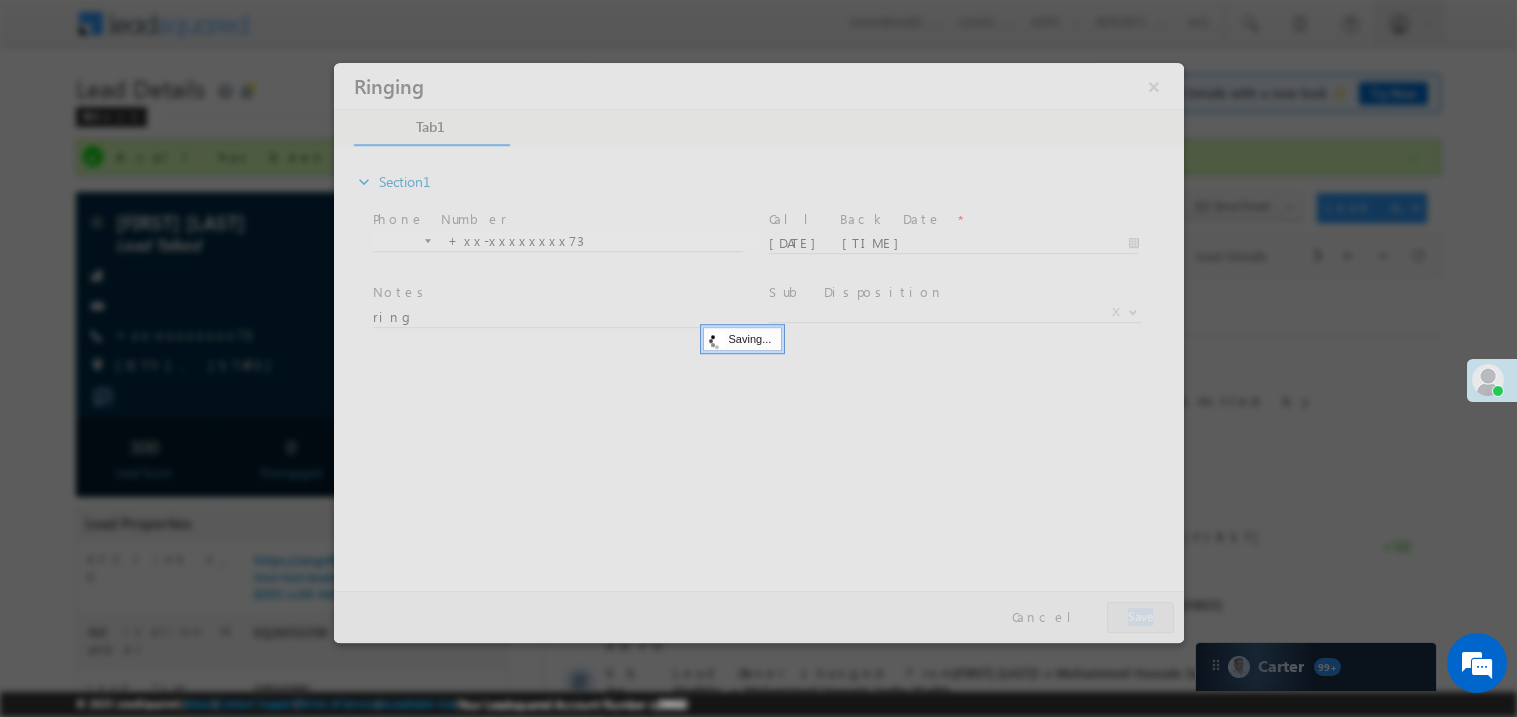 click at bounding box center [758, 352] 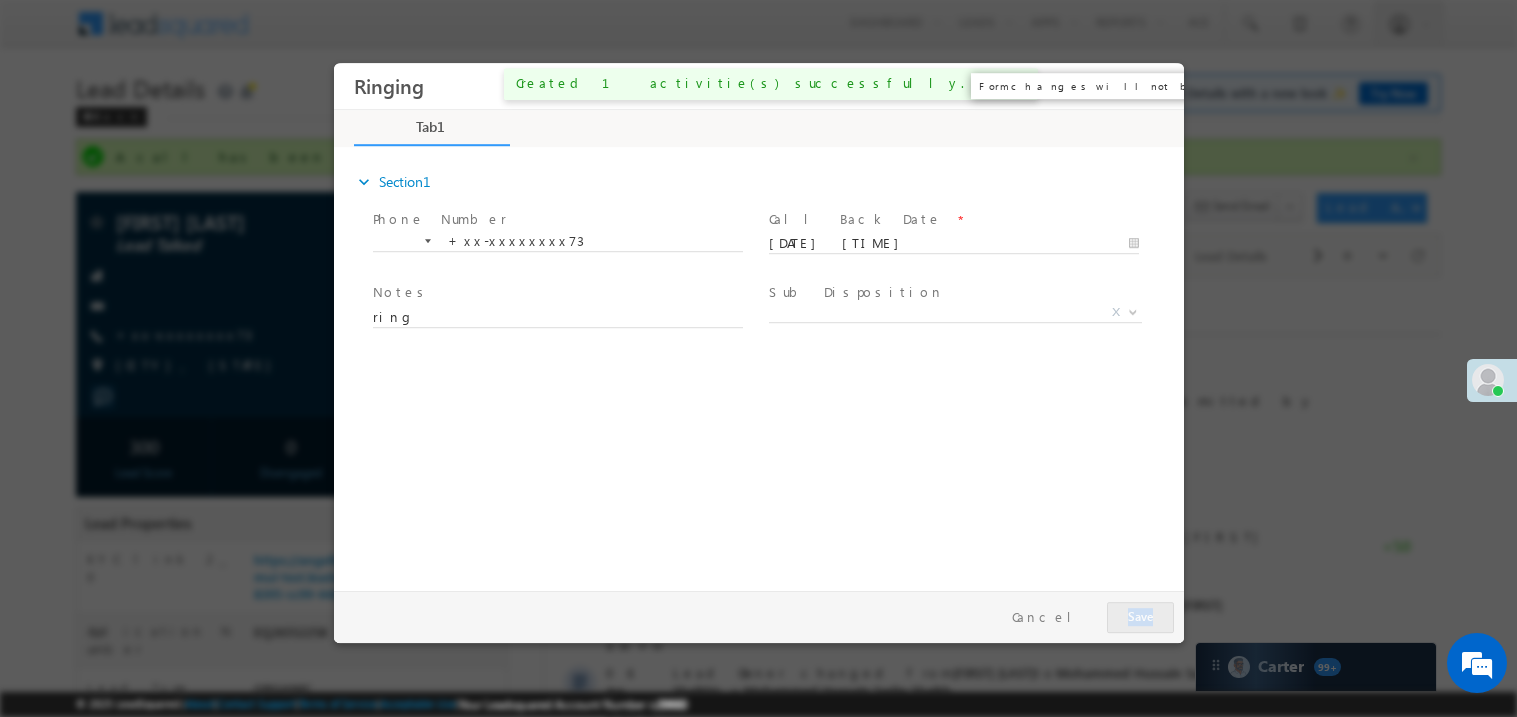 click on "×" at bounding box center [1153, 85] 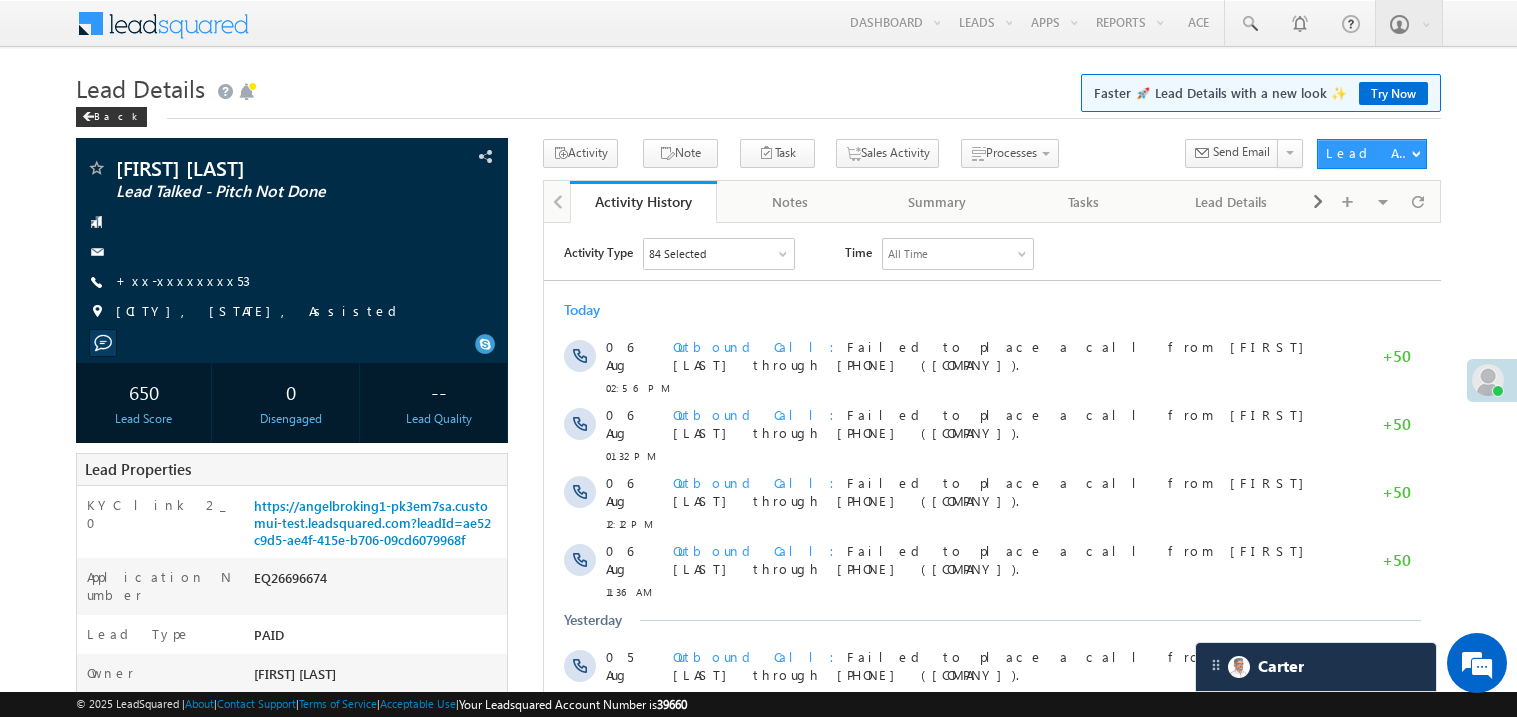 scroll, scrollTop: 0, scrollLeft: 0, axis: both 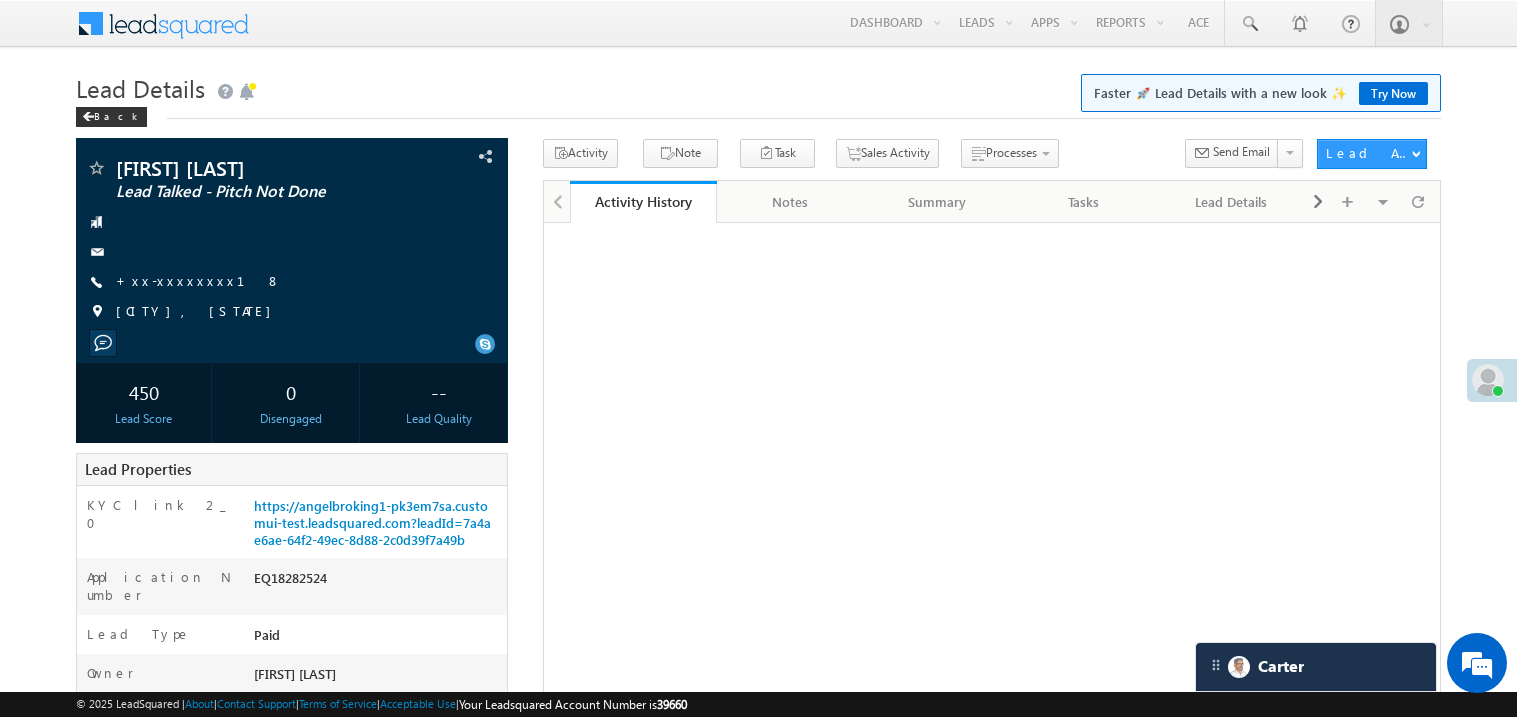 click on "+xx-xxxxxxxx18" at bounding box center (198, 280) 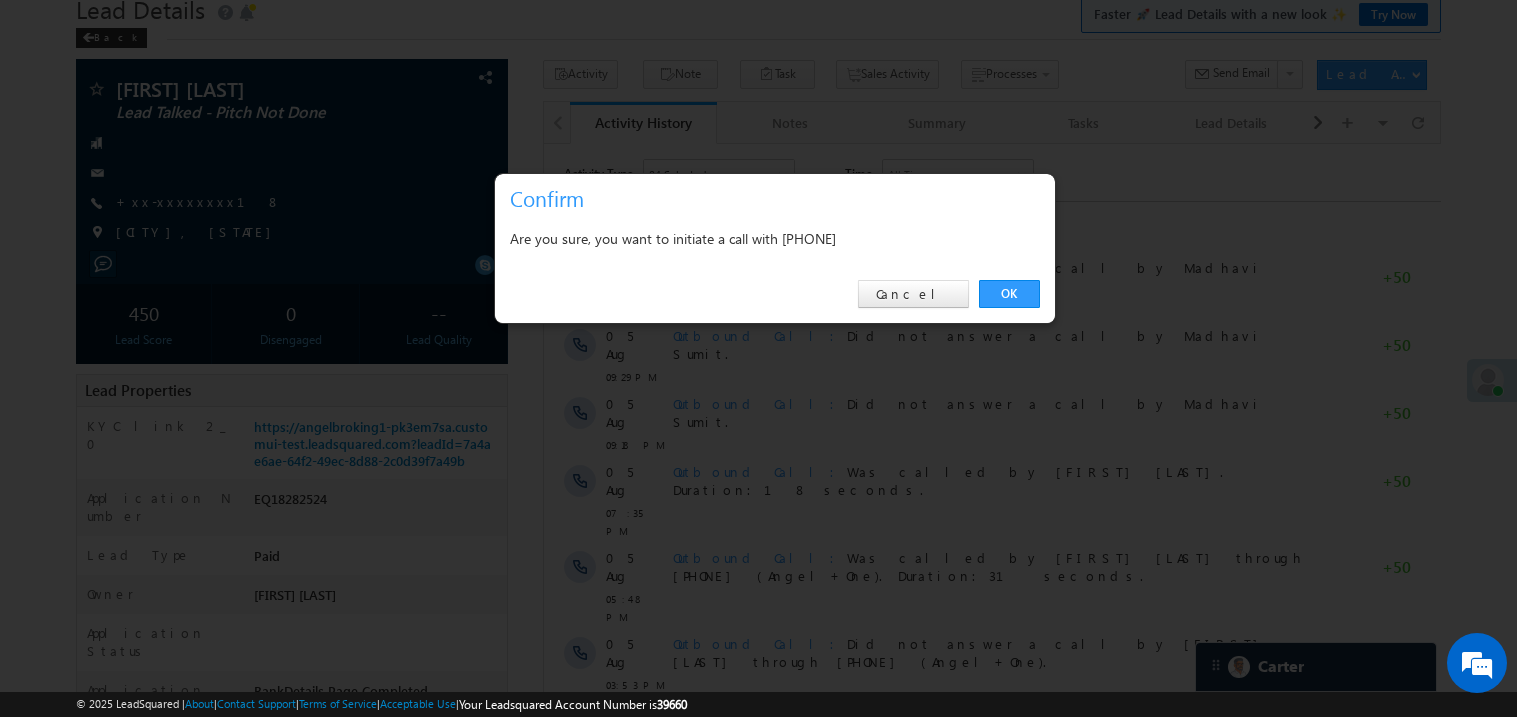 scroll, scrollTop: 0, scrollLeft: 0, axis: both 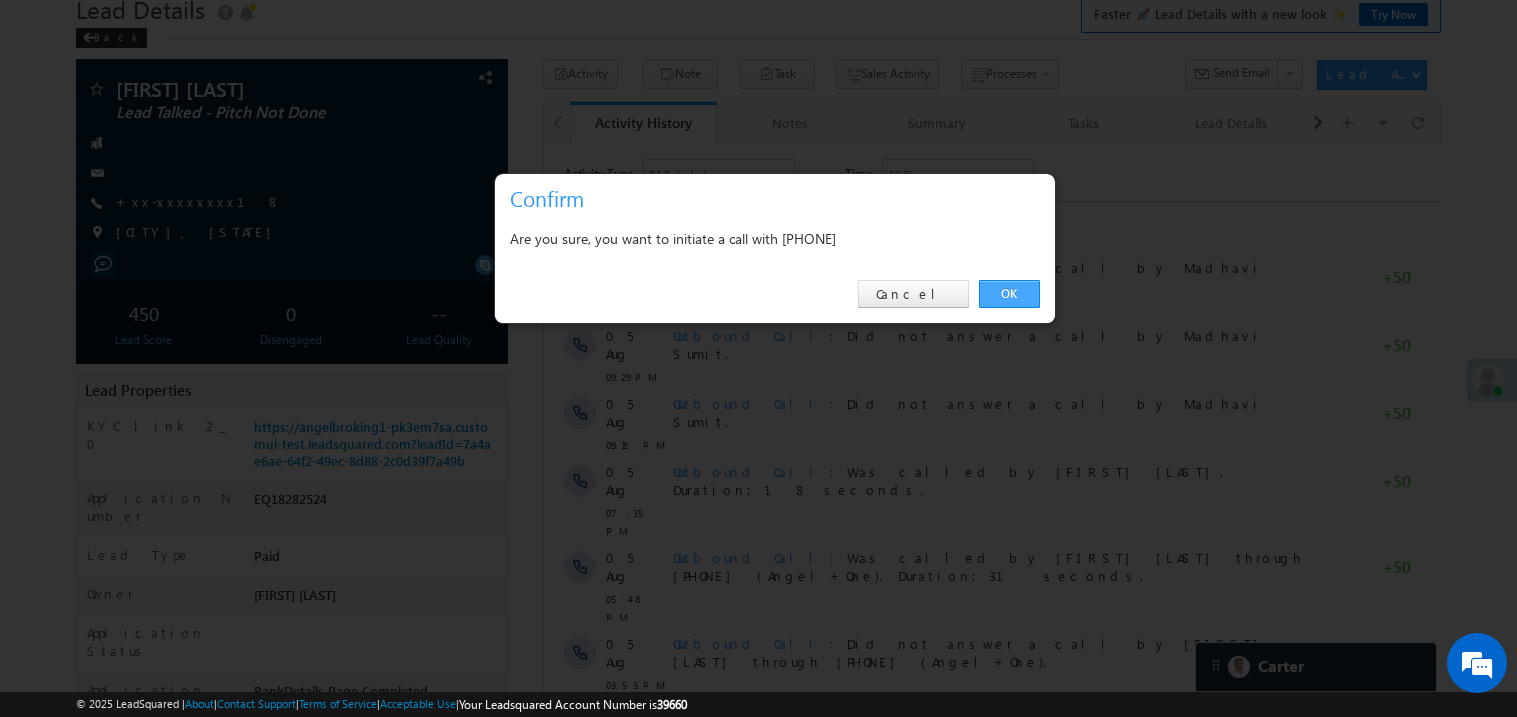click on "OK" at bounding box center (1009, 294) 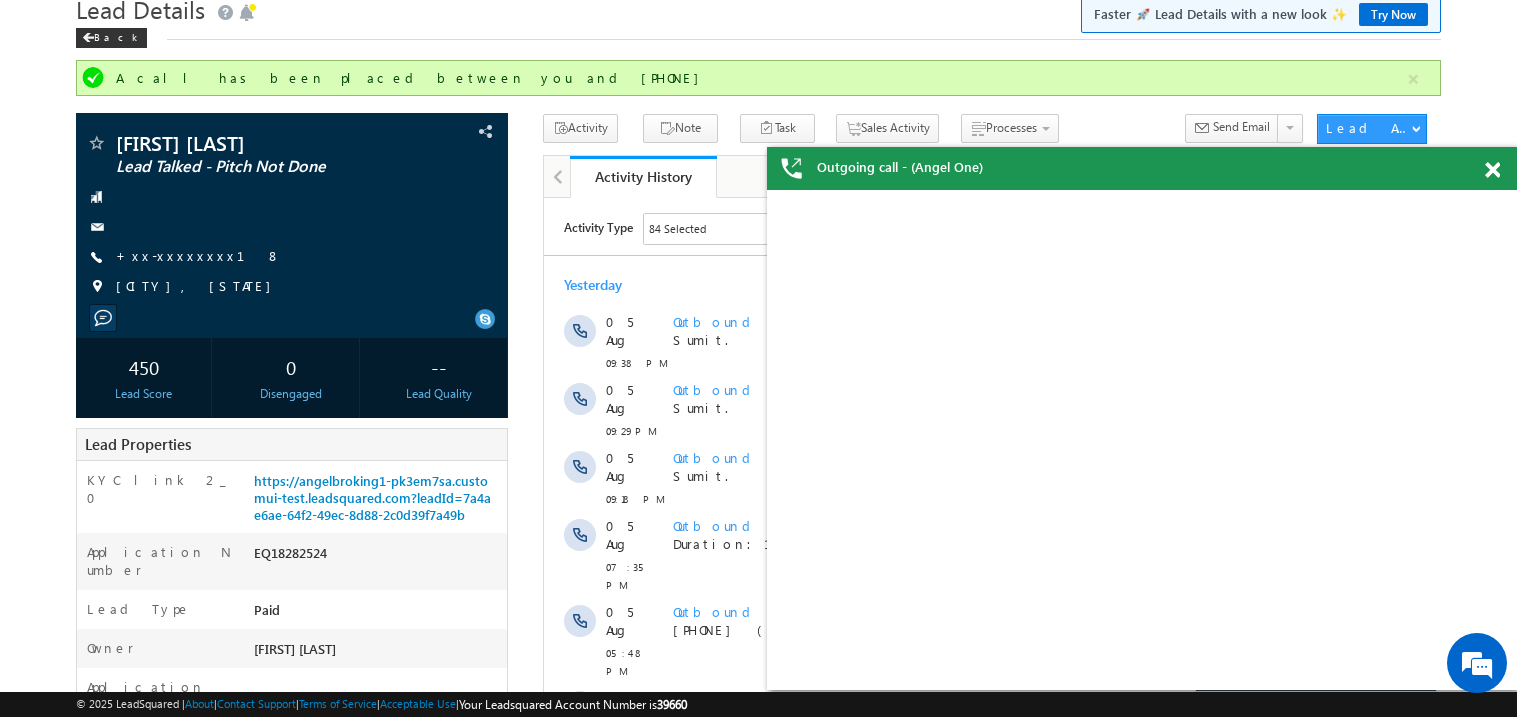click at bounding box center (1492, 170) 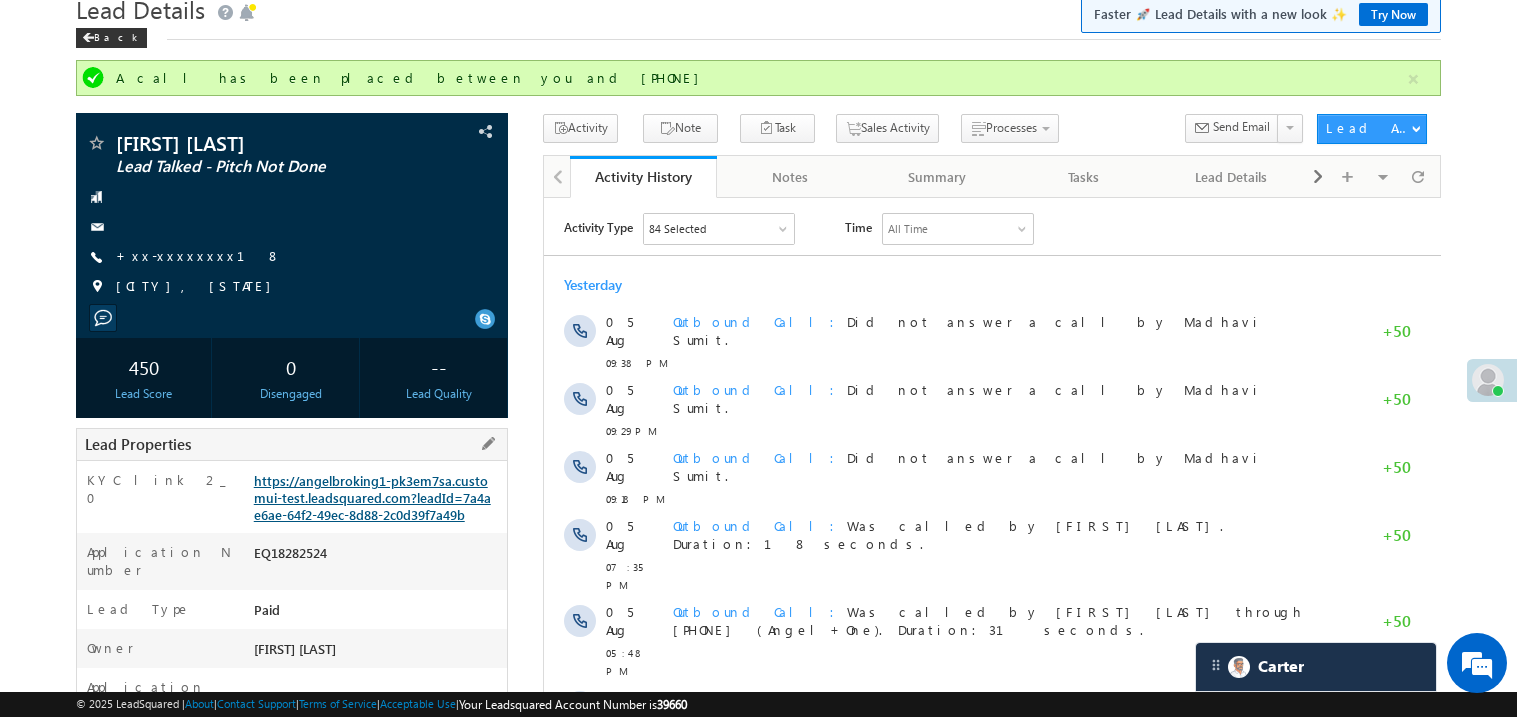 click on "https://angelbroking1-pk3em7sa.customui-test.leadsquared.com?leadId=7a4ae6ae-64f2-49ec-8d88-2c0d39f7a49b" at bounding box center [372, 497] 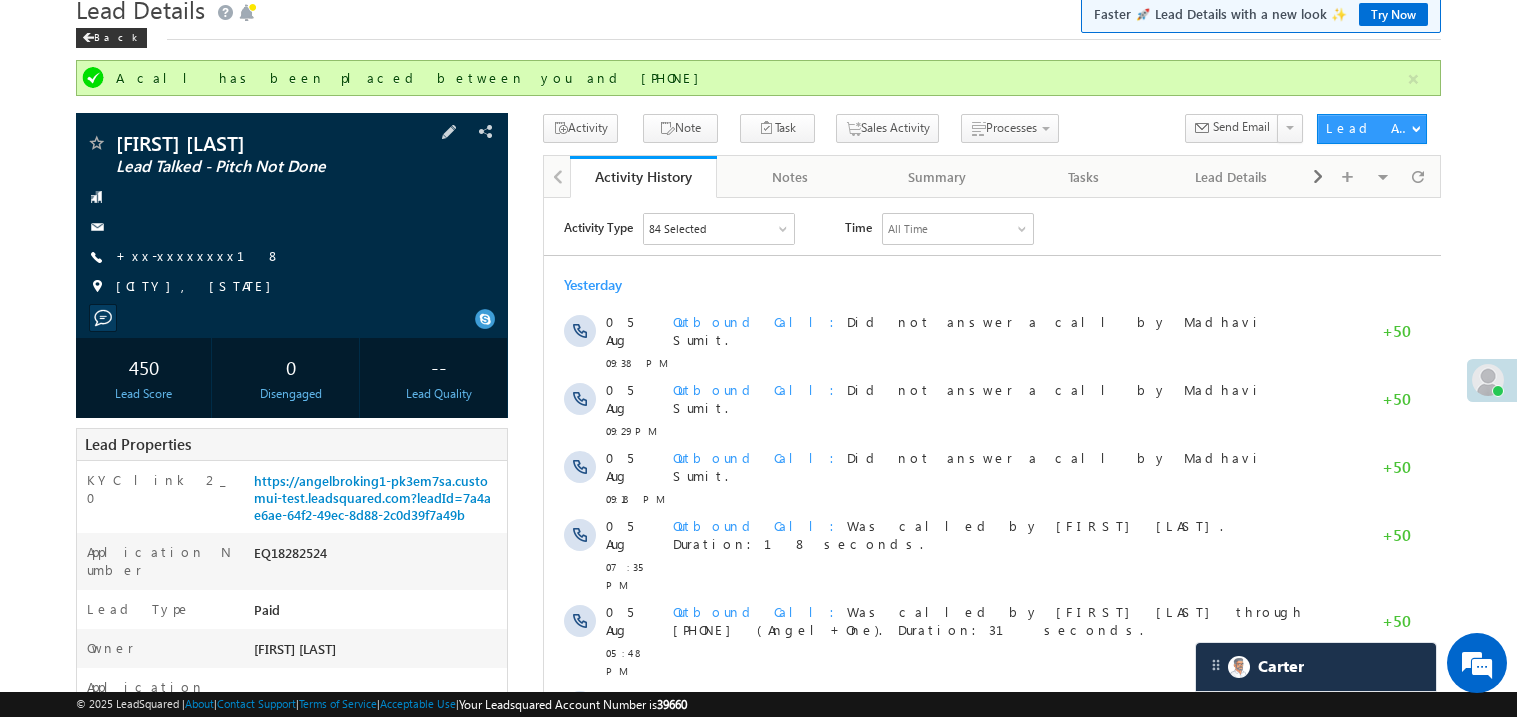 click on "Rajendra verma
Lead Talked - Pitch Not Done
+xx-xxxxxxxx18" at bounding box center [292, 220] 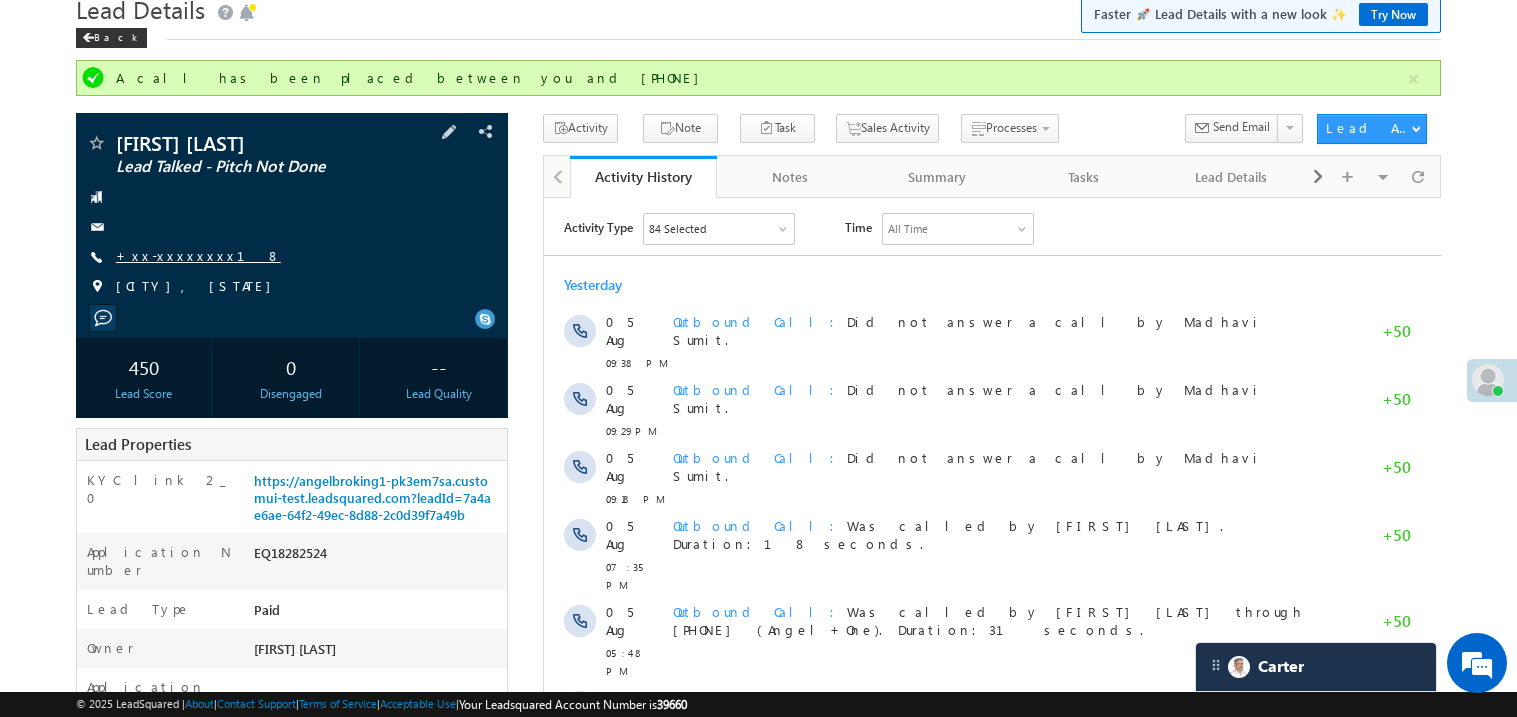 click on "+xx-xxxxxxxx18" at bounding box center (198, 255) 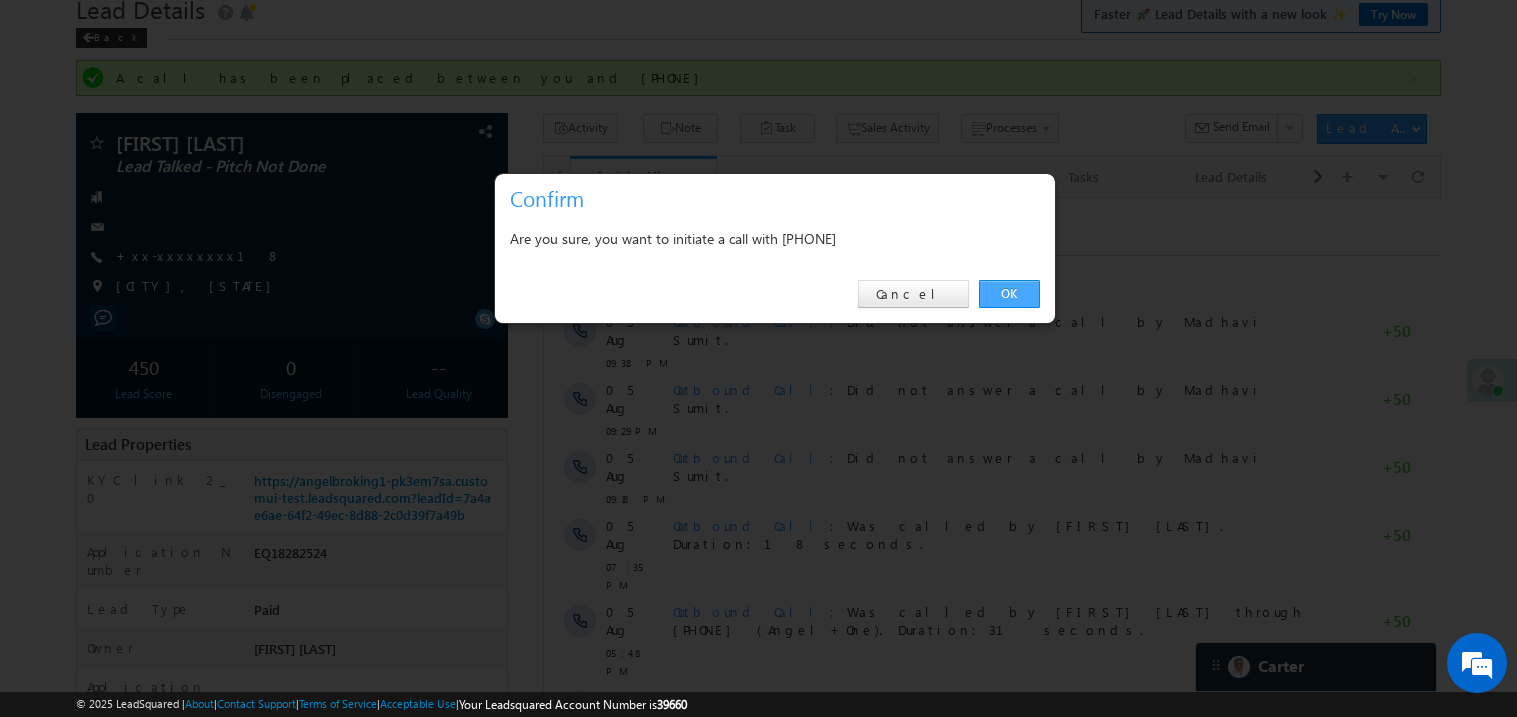 click on "OK" at bounding box center [1009, 294] 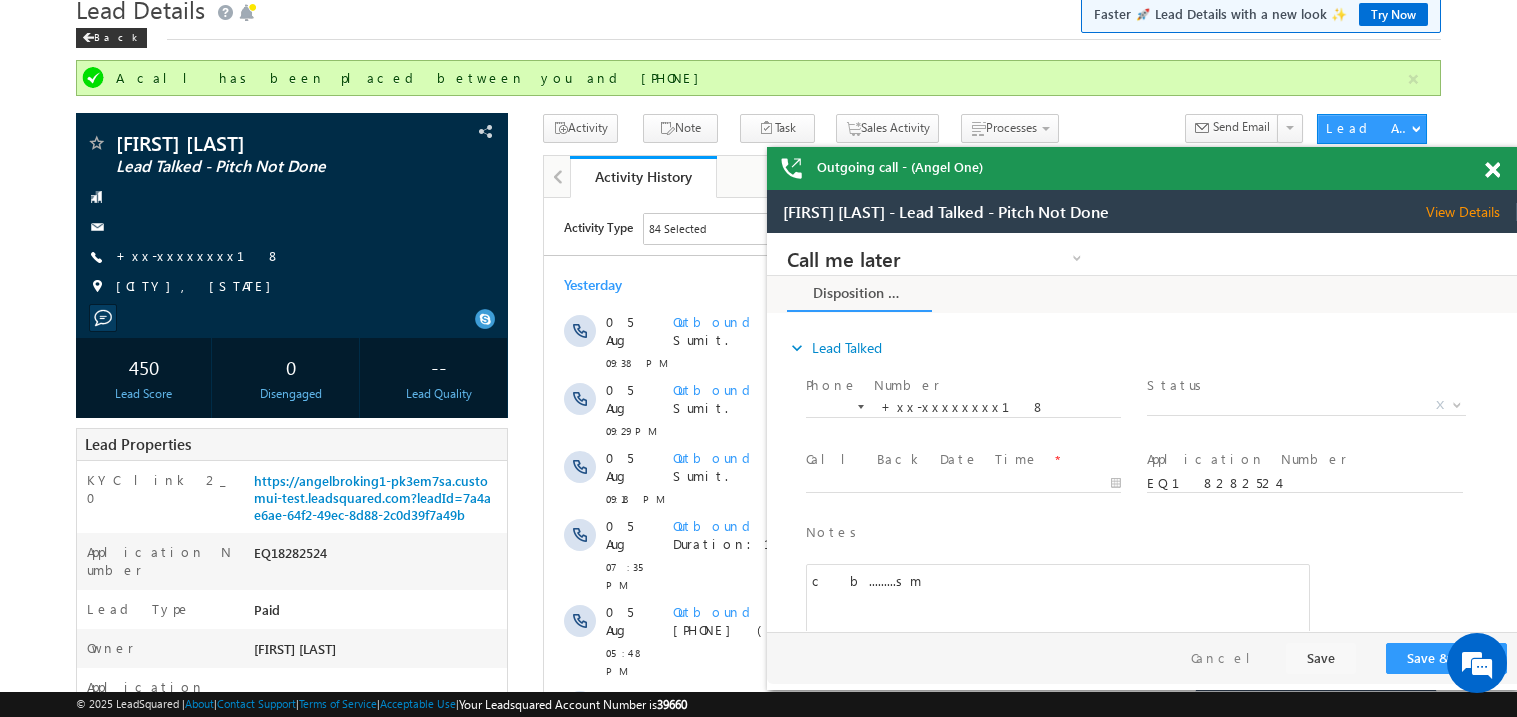 scroll, scrollTop: 0, scrollLeft: 0, axis: both 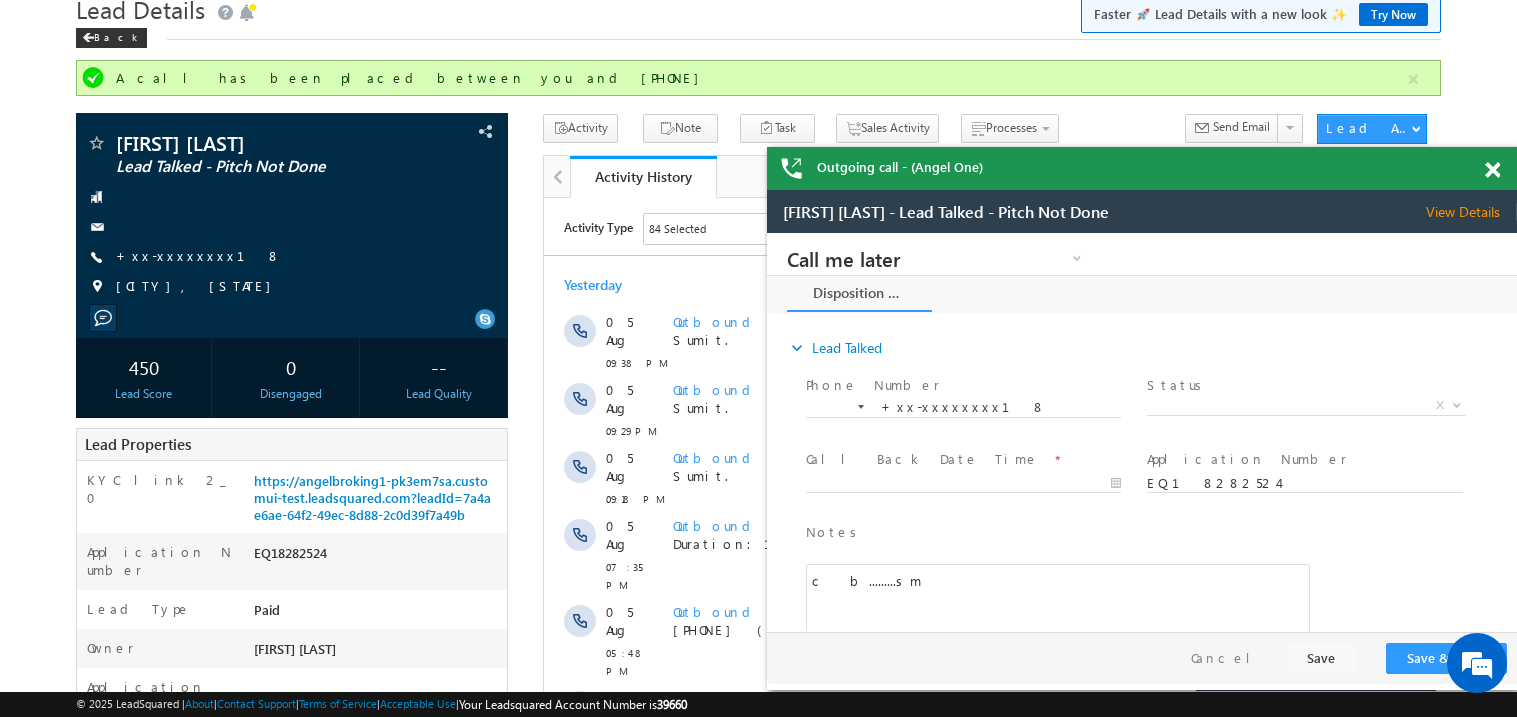 click at bounding box center [1492, 170] 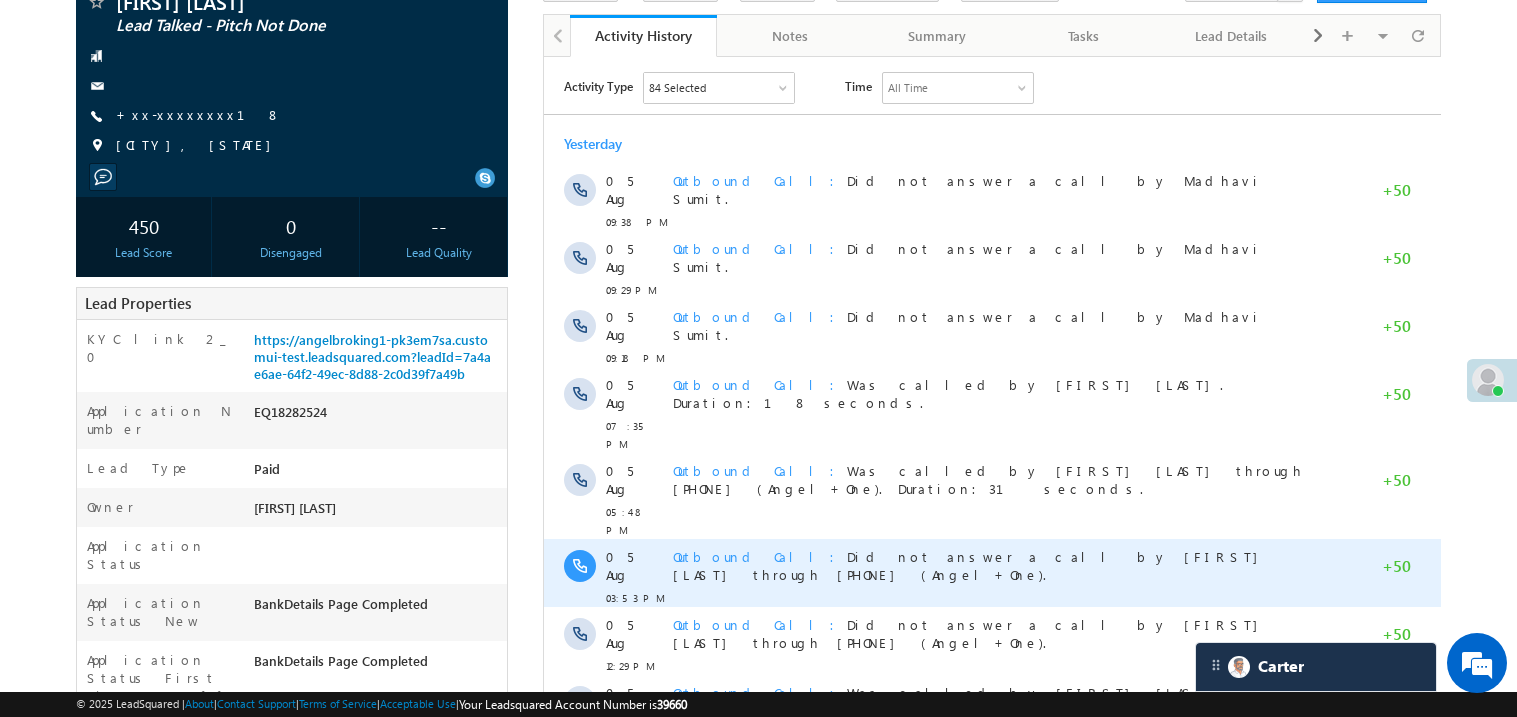 scroll, scrollTop: 199, scrollLeft: 0, axis: vertical 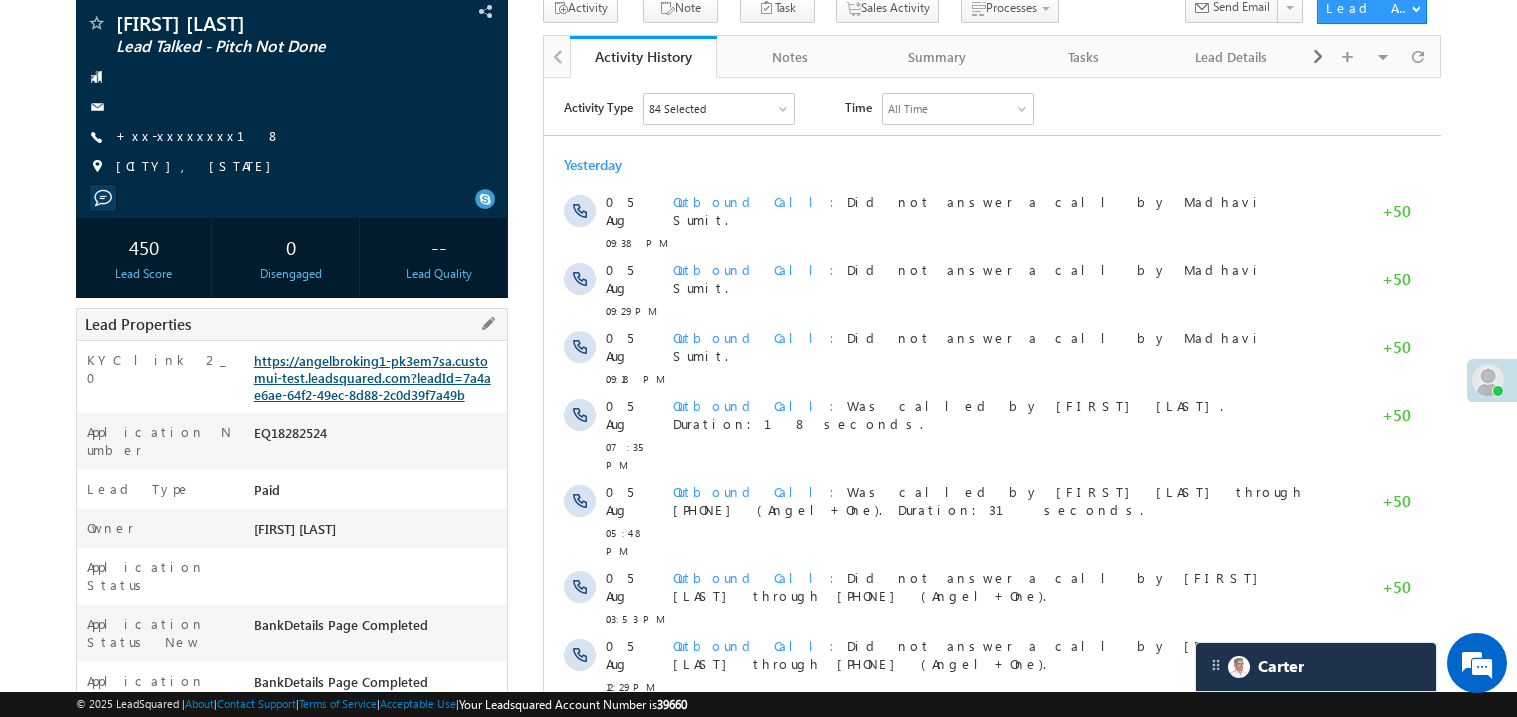 click on "https://angelbroking1-pk3em7sa.customui-test.leadsquared.com?leadId=7a4ae6ae-64f2-49ec-8d88-2c0d39f7a49b" at bounding box center [372, 377] 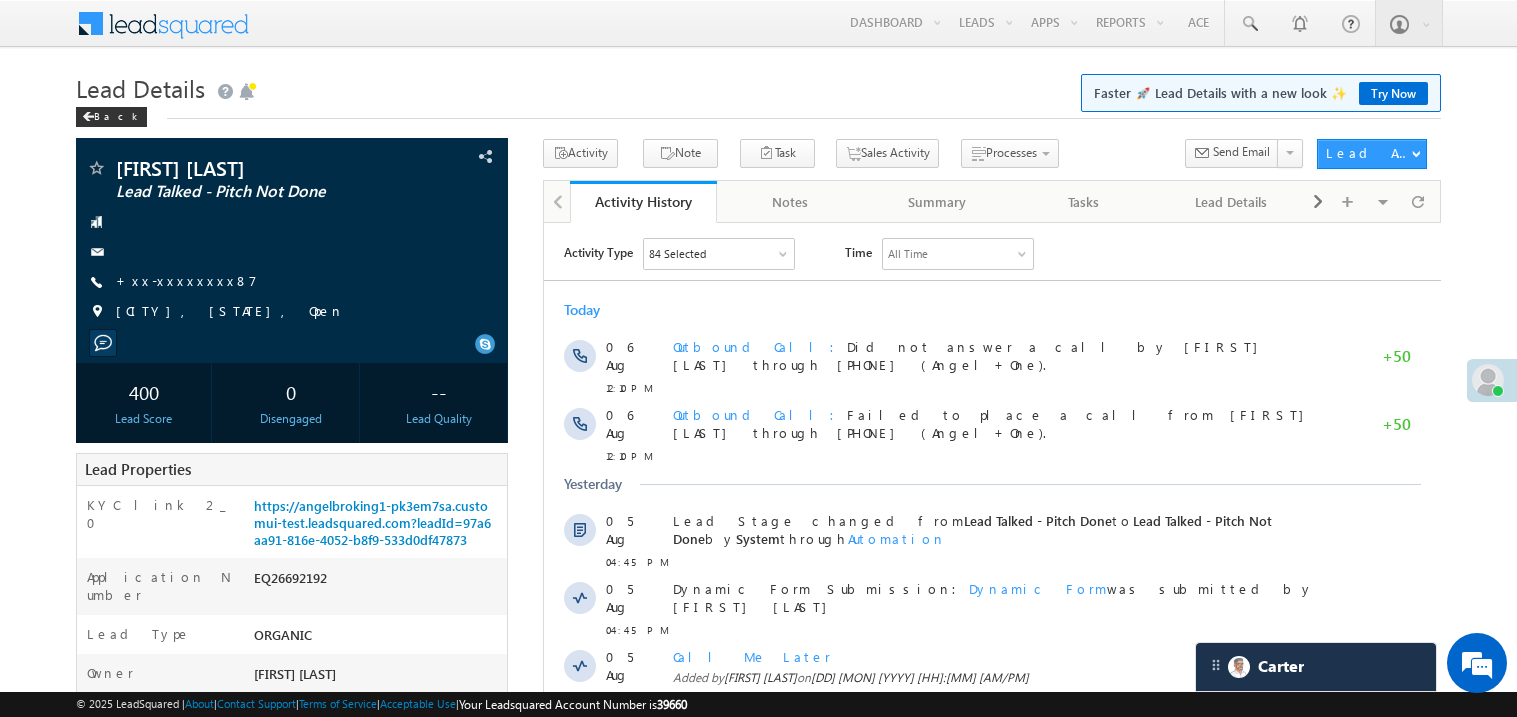 scroll, scrollTop: 0, scrollLeft: 0, axis: both 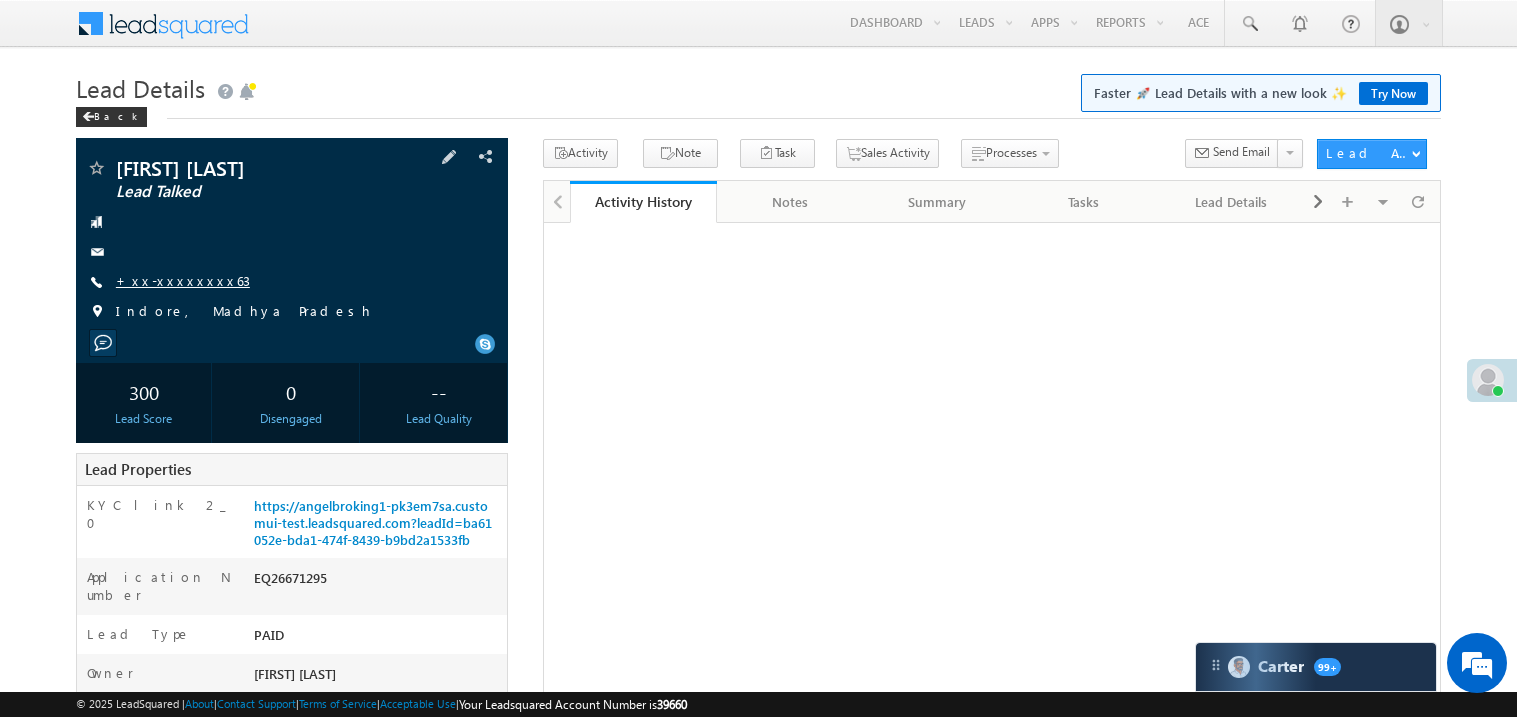 click on "+xx-xxxxxxxx63" at bounding box center [183, 280] 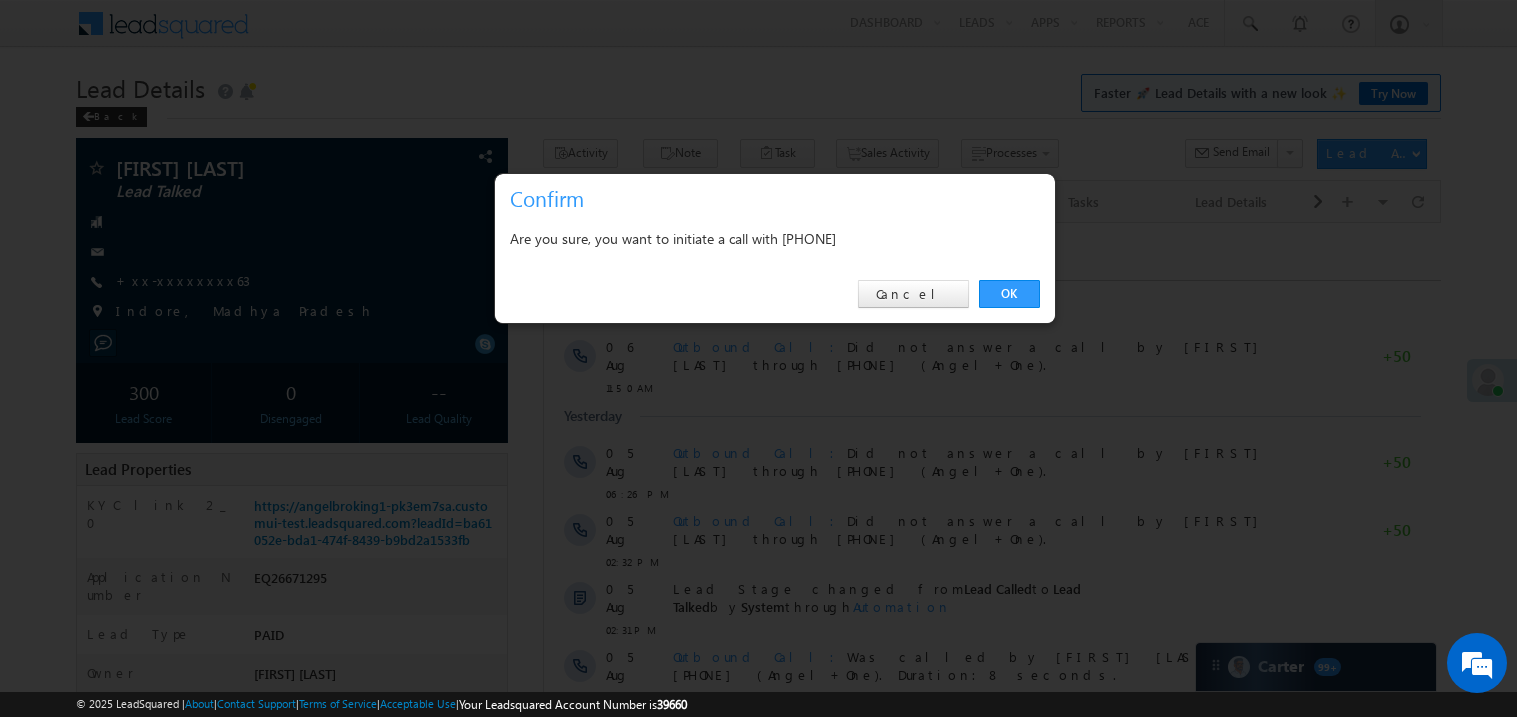 scroll, scrollTop: 0, scrollLeft: 0, axis: both 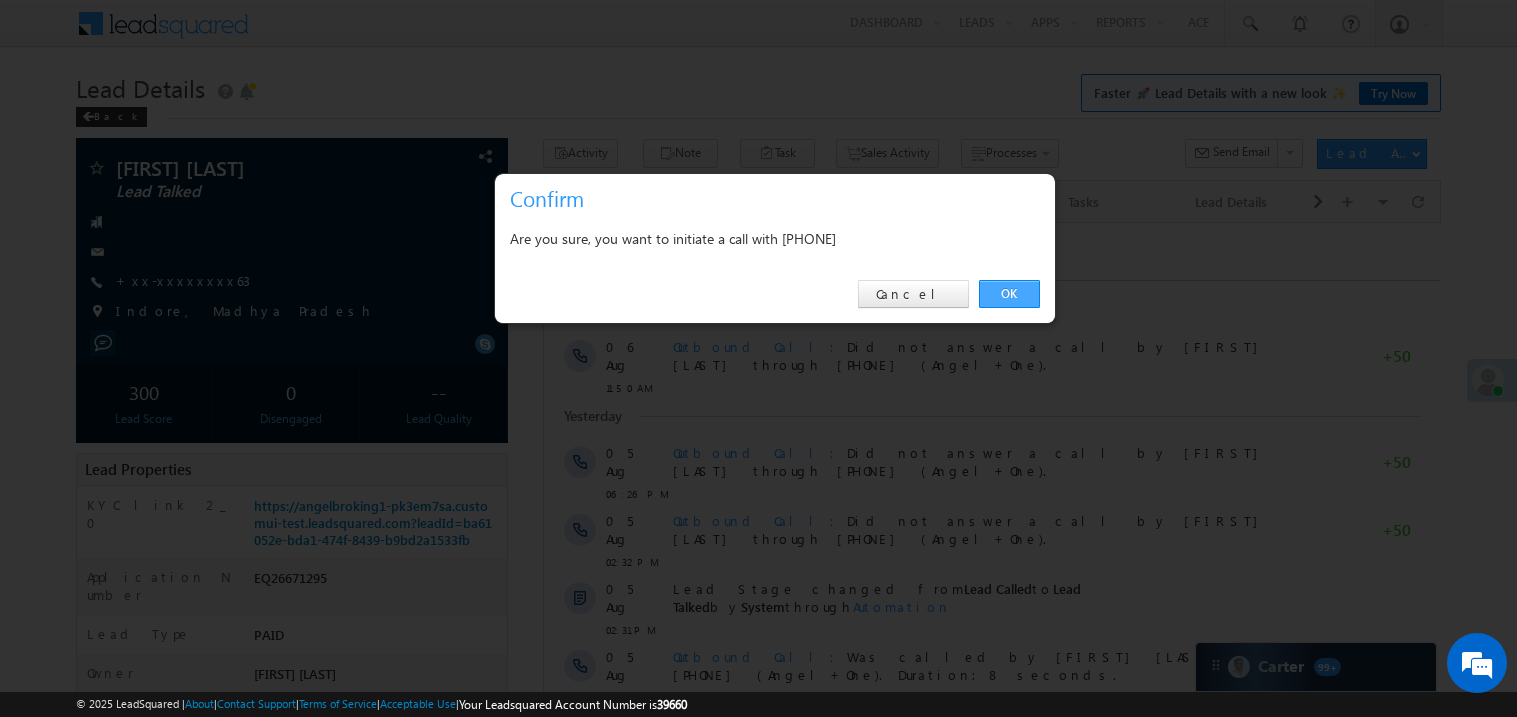 click on "OK" at bounding box center [1009, 294] 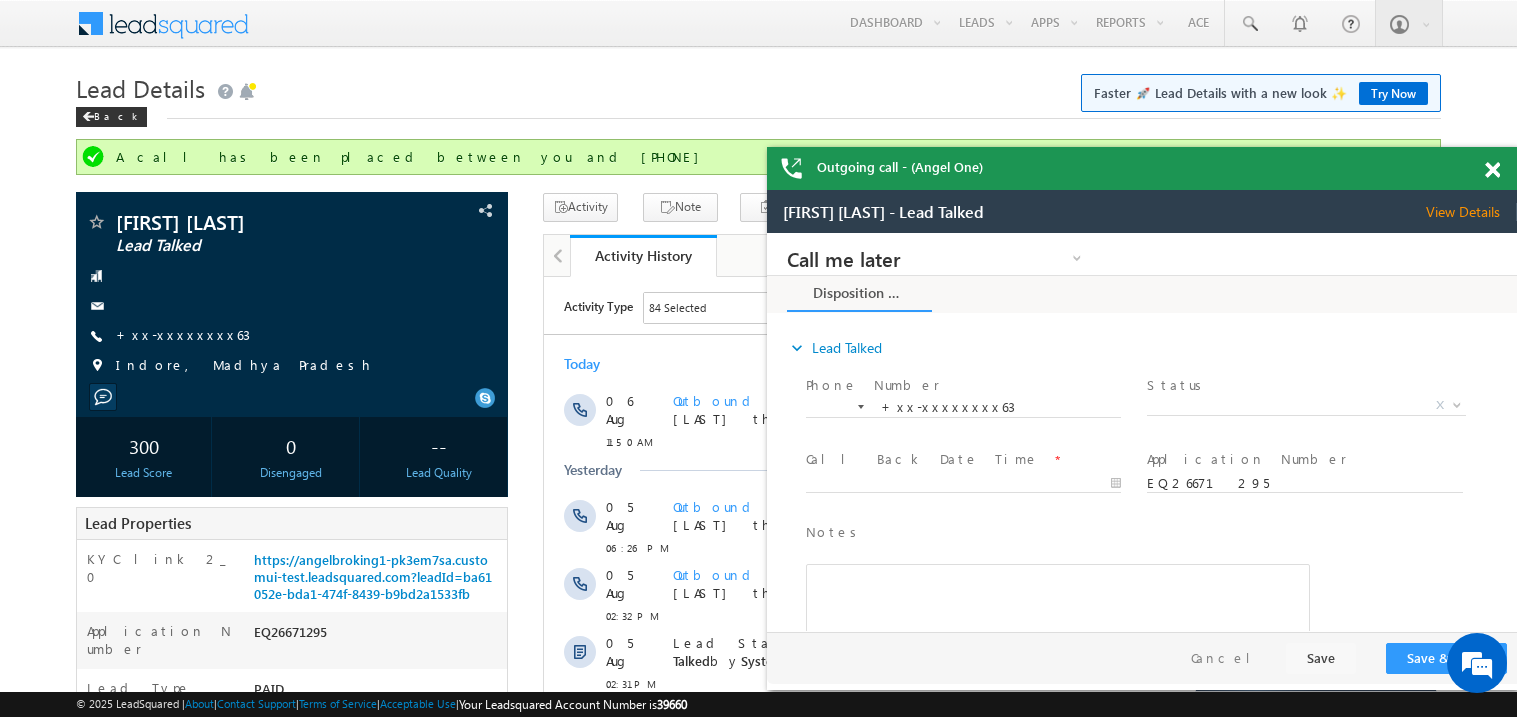 scroll, scrollTop: 0, scrollLeft: 0, axis: both 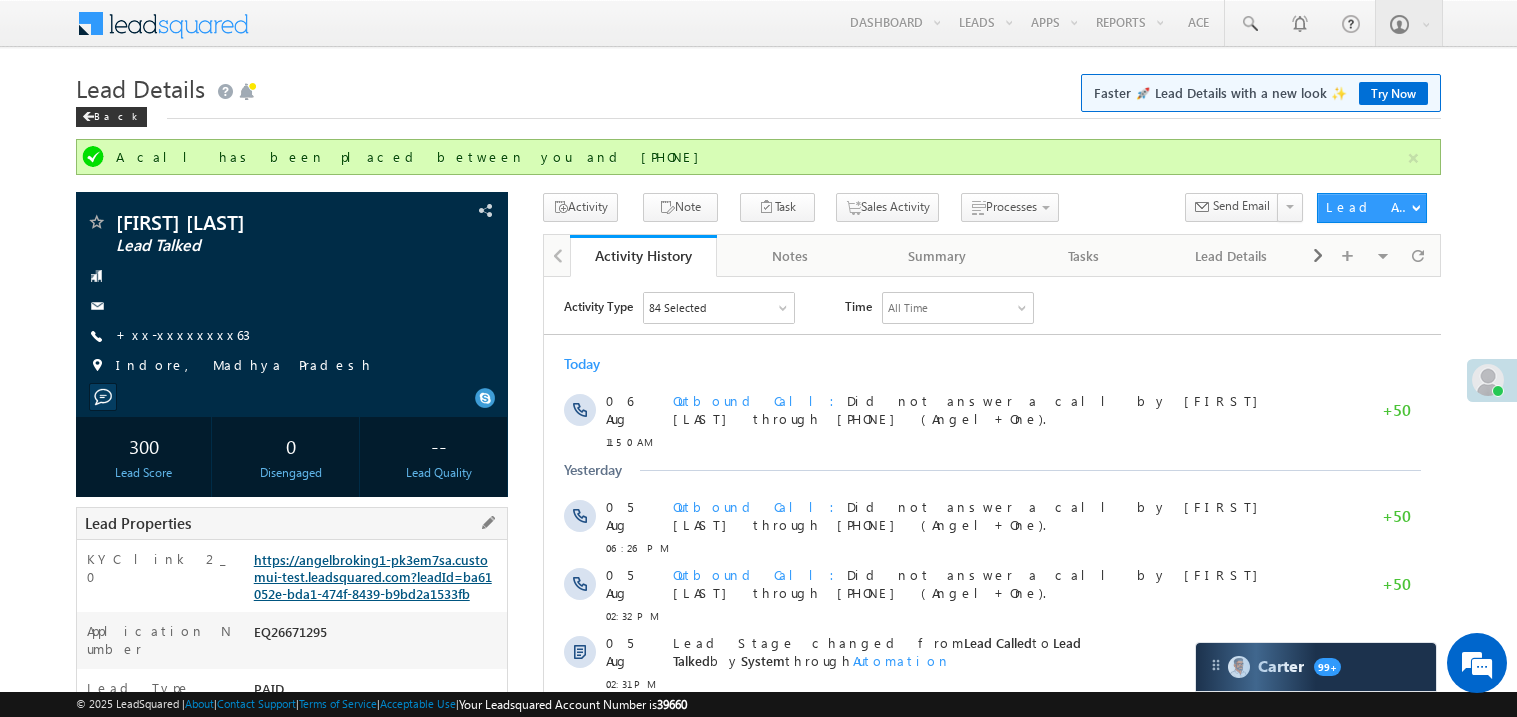 click on "https://angelbroking1-pk3em7sa.customui-test.leadsquared.com?leadId=ba61052e-bda1-474f-8439-b9bd2a1533fb" at bounding box center (373, 576) 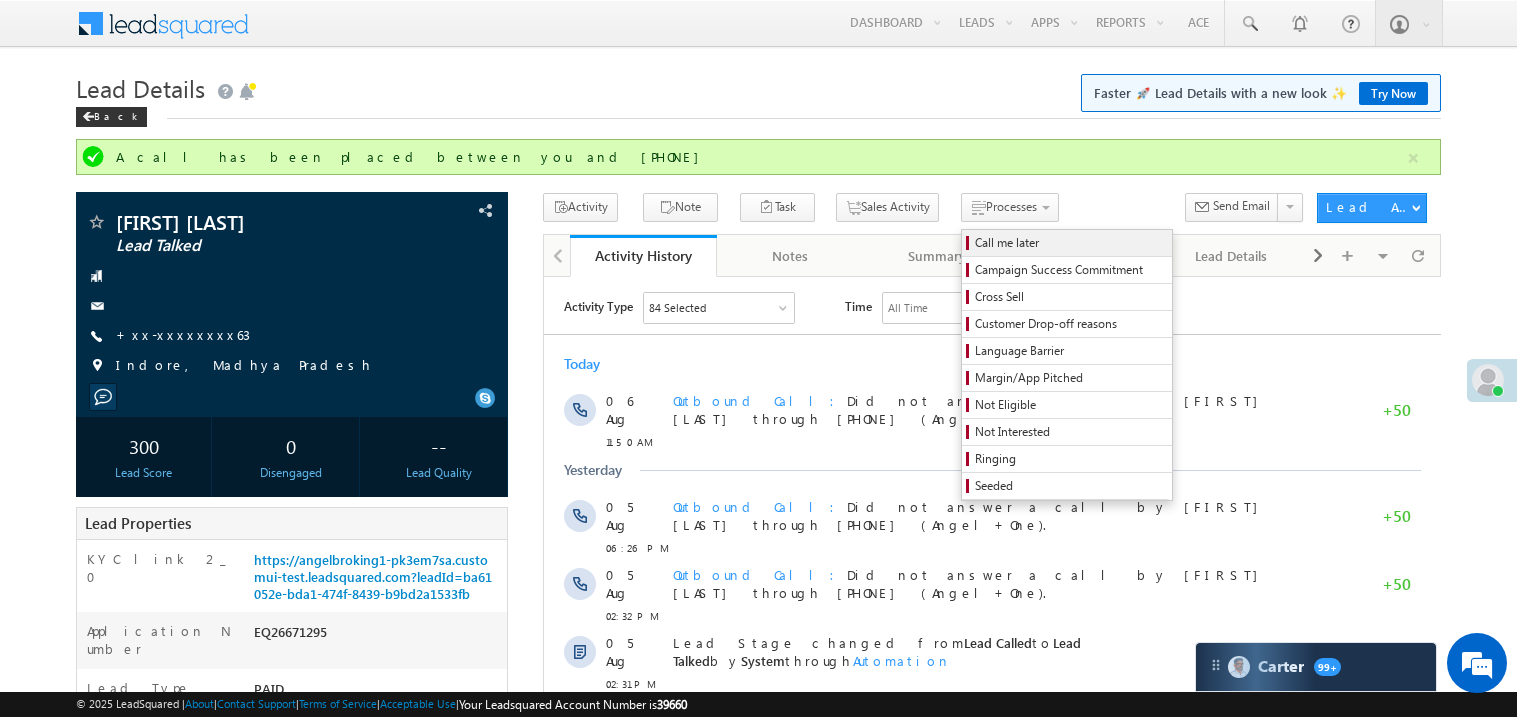 click on "Call me later" at bounding box center (1070, 243) 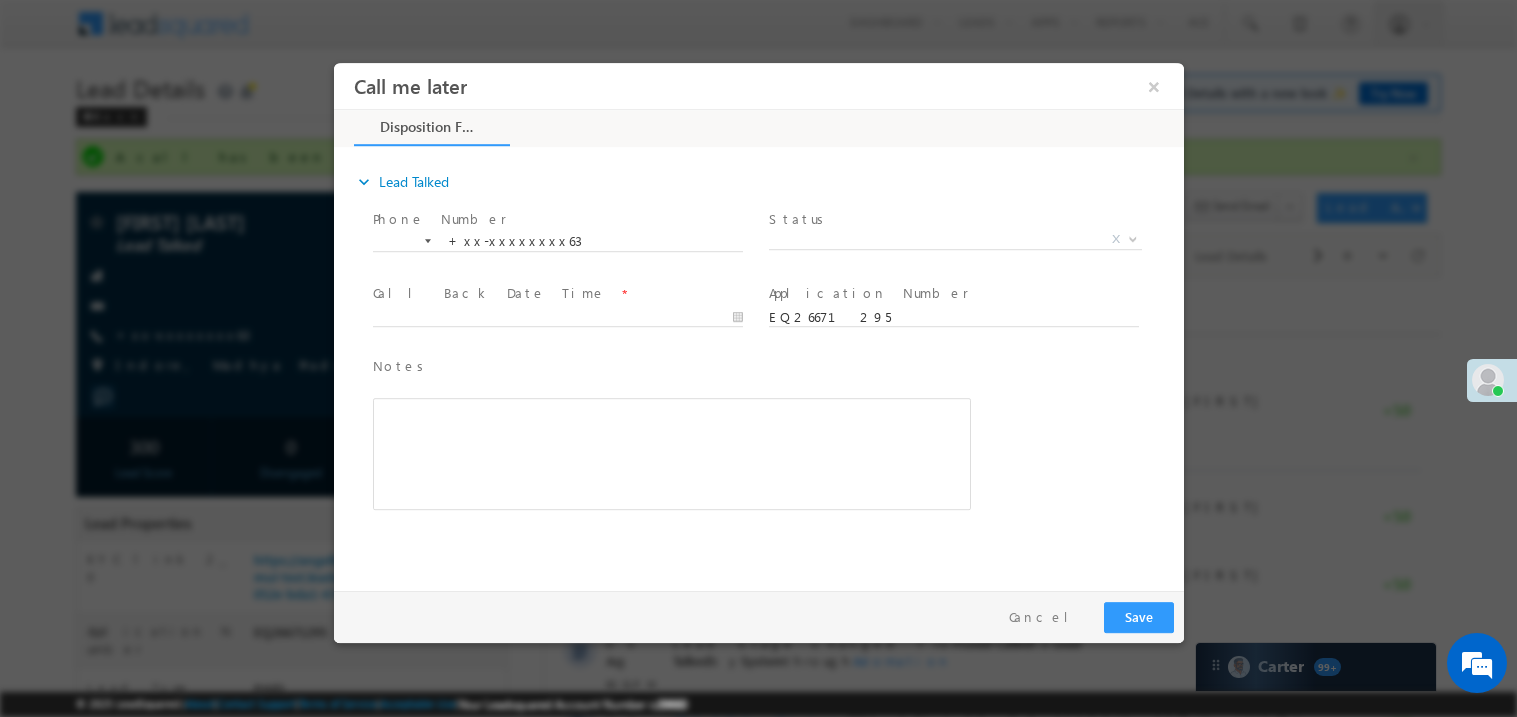 scroll, scrollTop: 0, scrollLeft: 0, axis: both 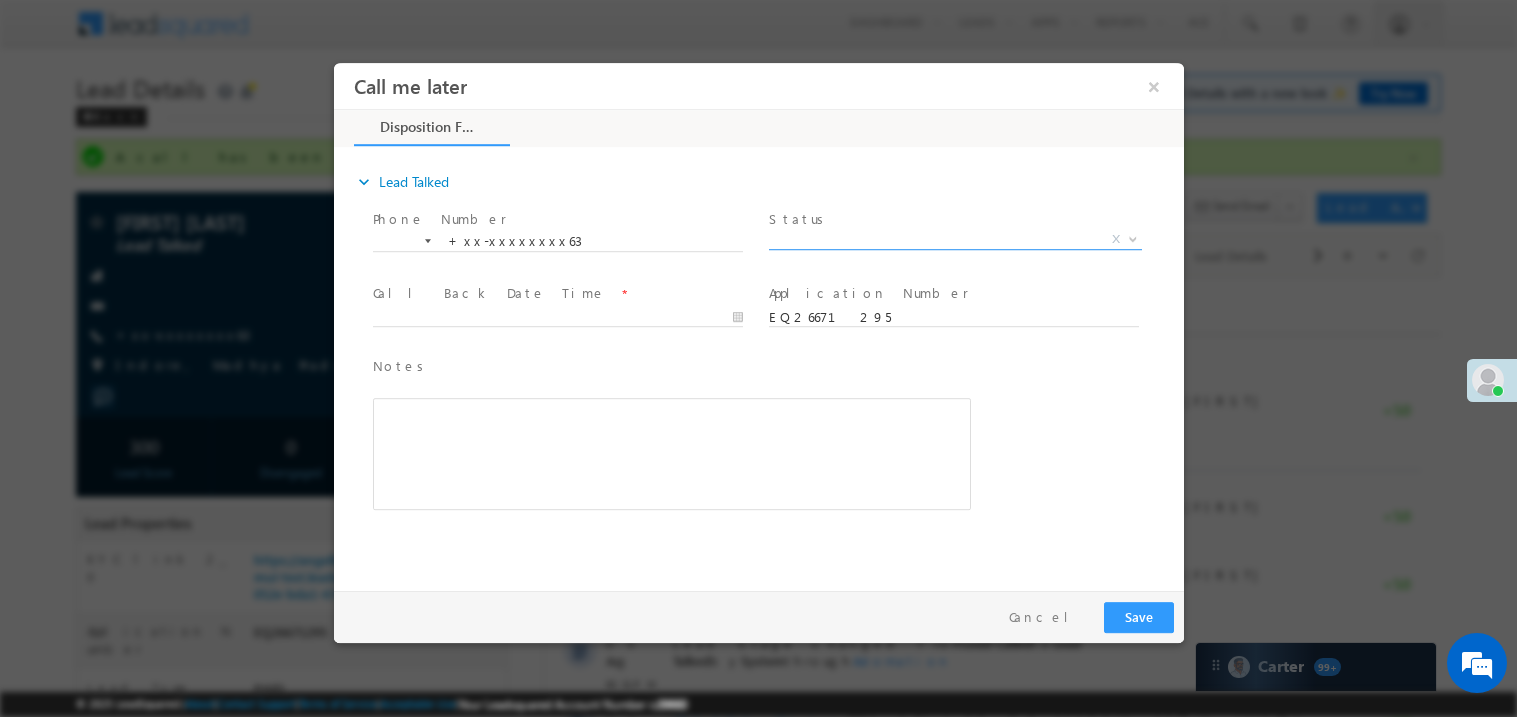 click on "X" at bounding box center (954, 239) 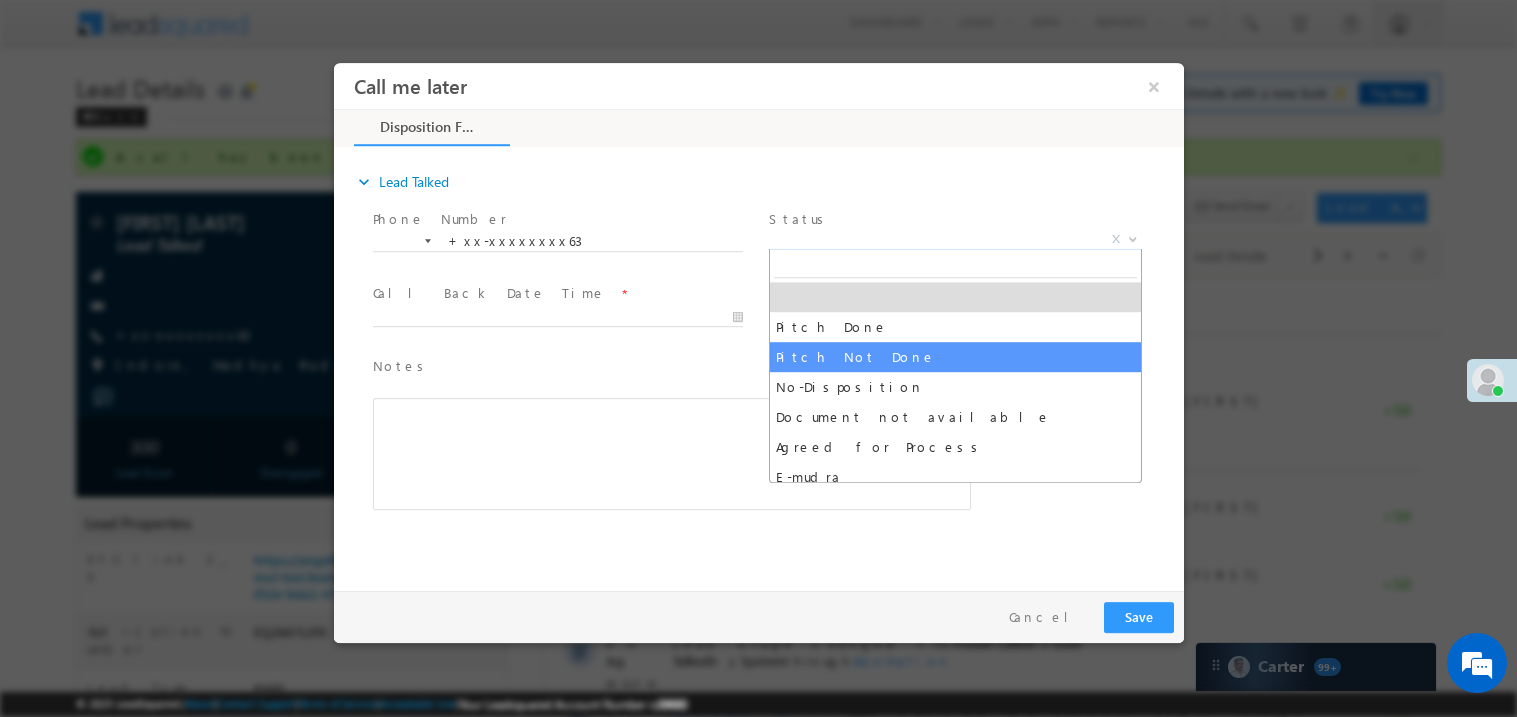 select on "Pitch Not Done" 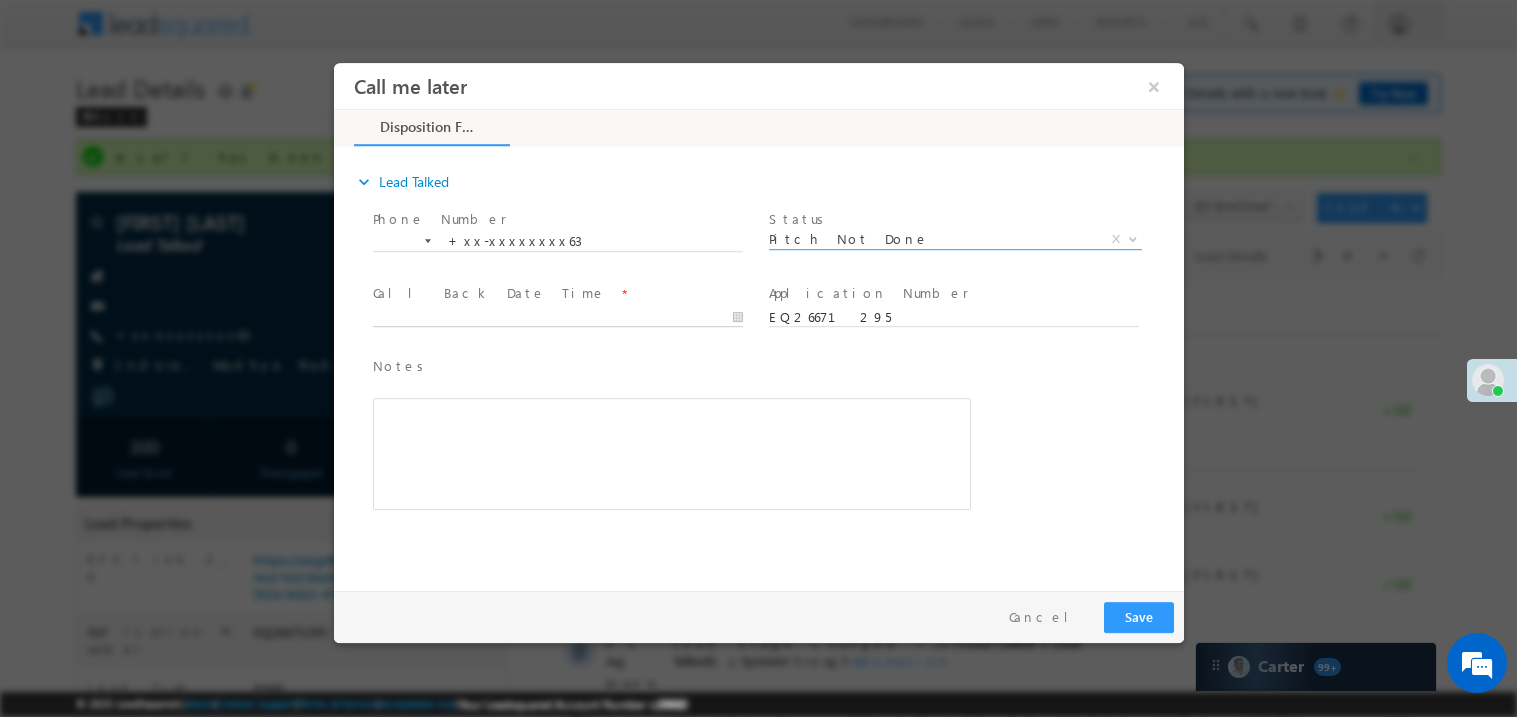click on "Call me later
×" at bounding box center (758, 321) 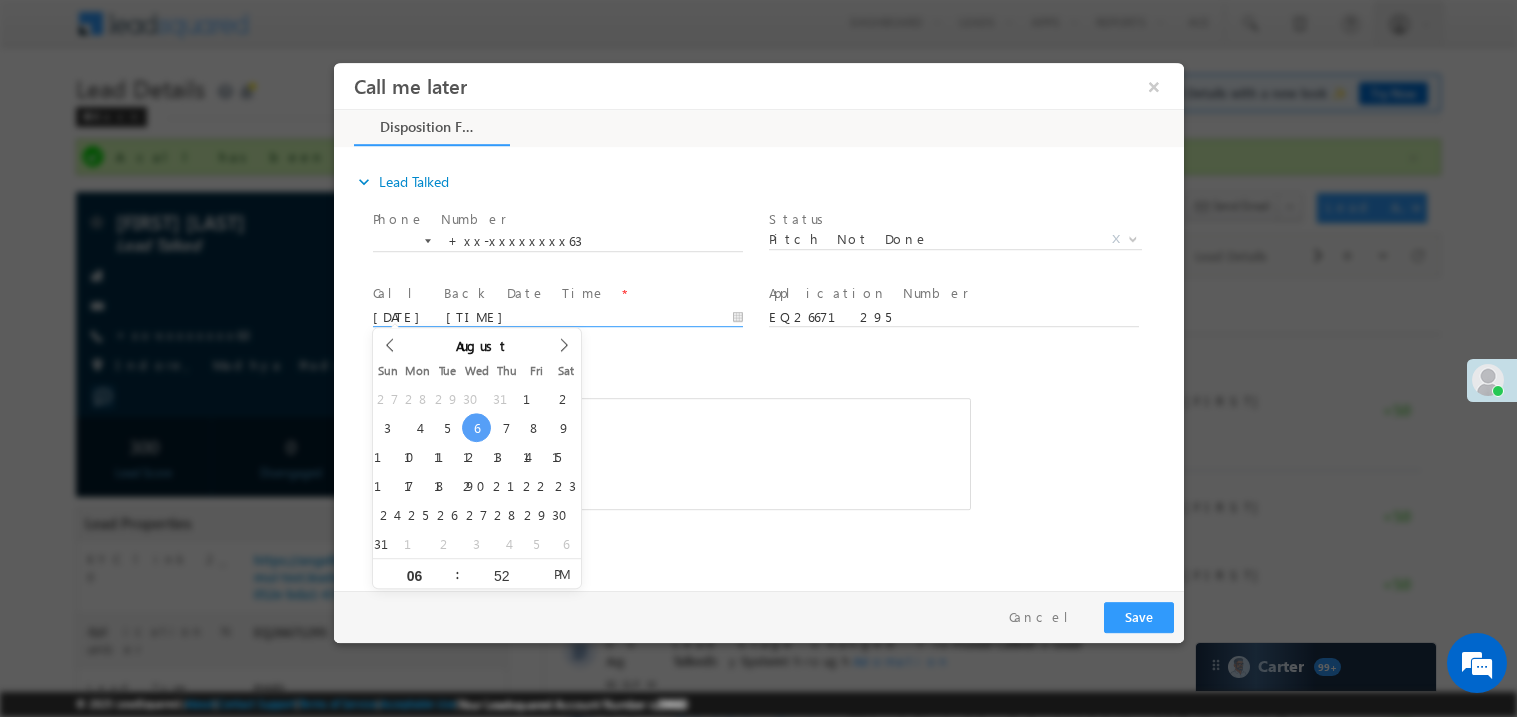 click at bounding box center [671, 453] 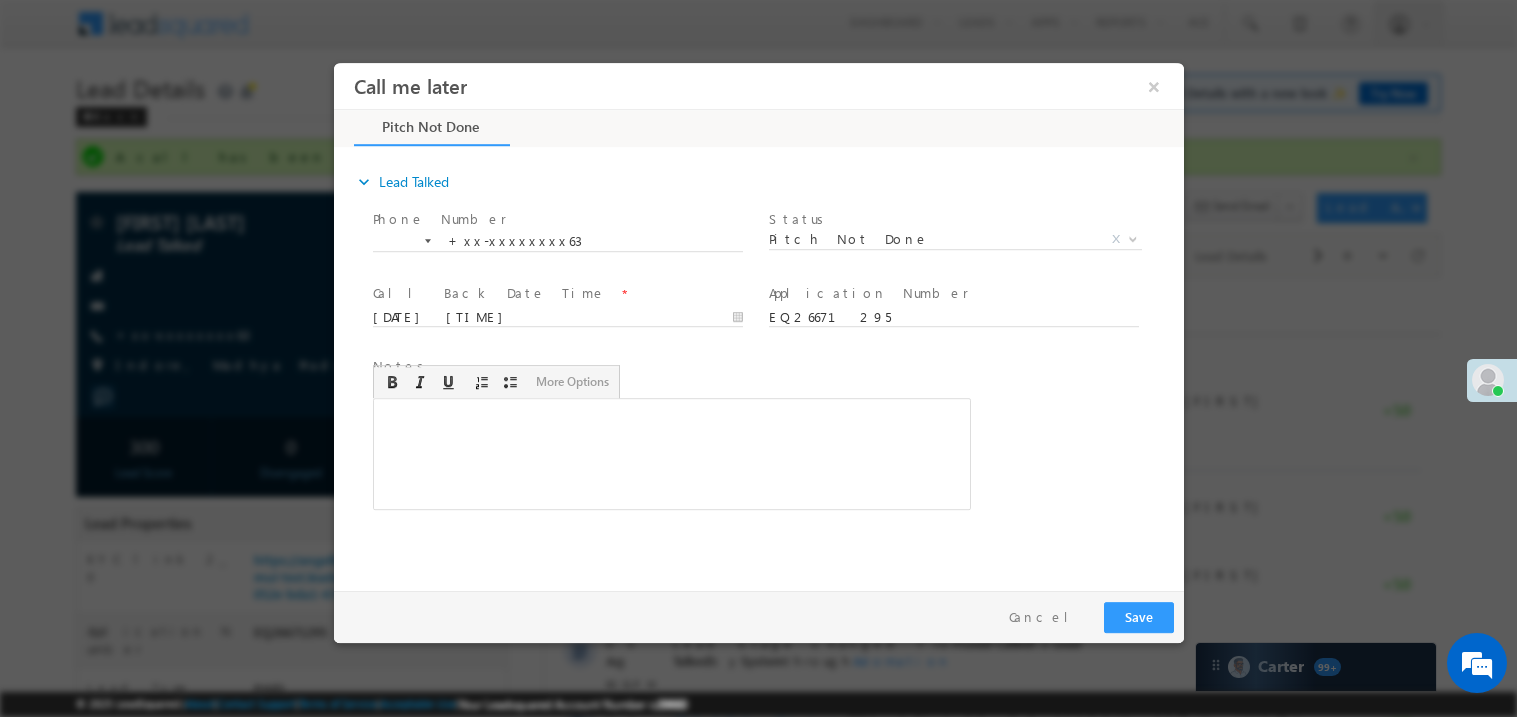 type 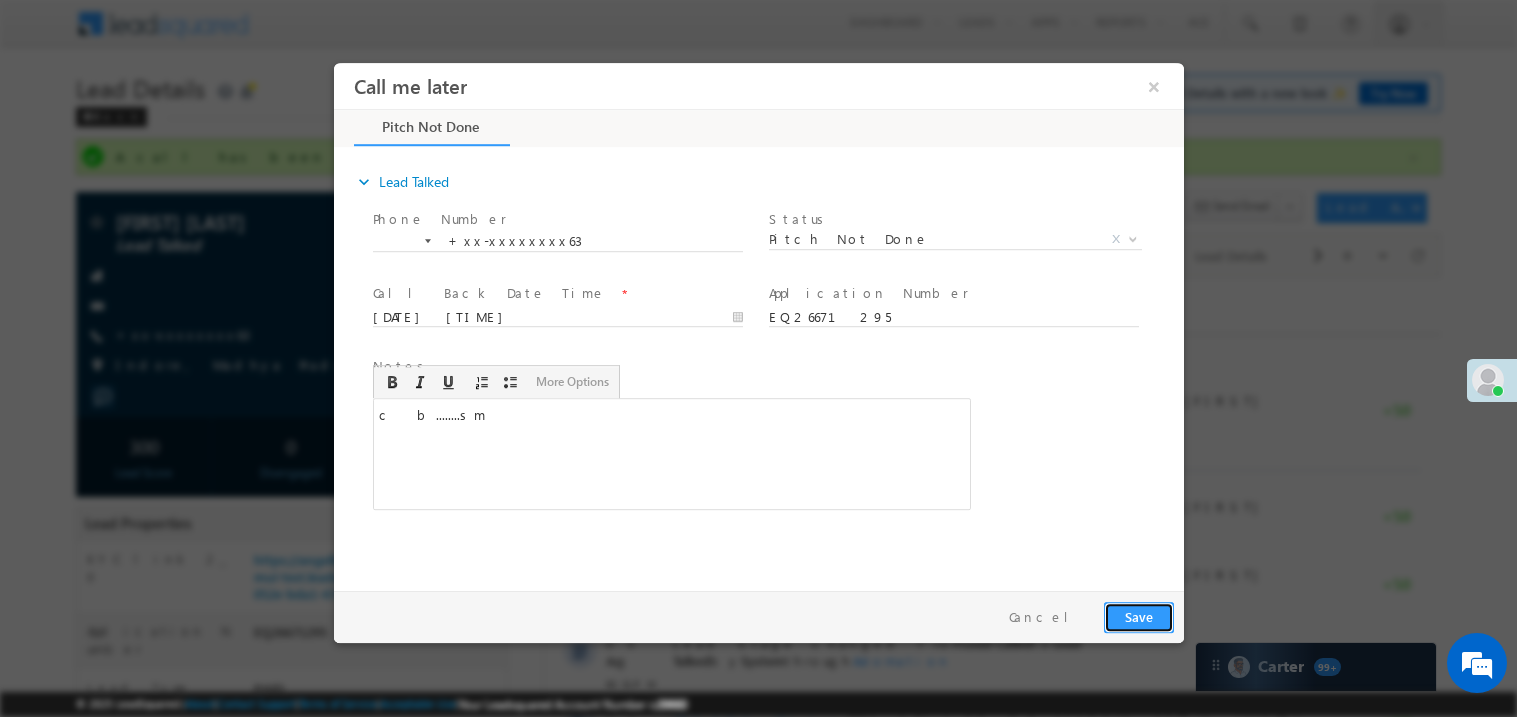 click on "Save" at bounding box center (1138, 616) 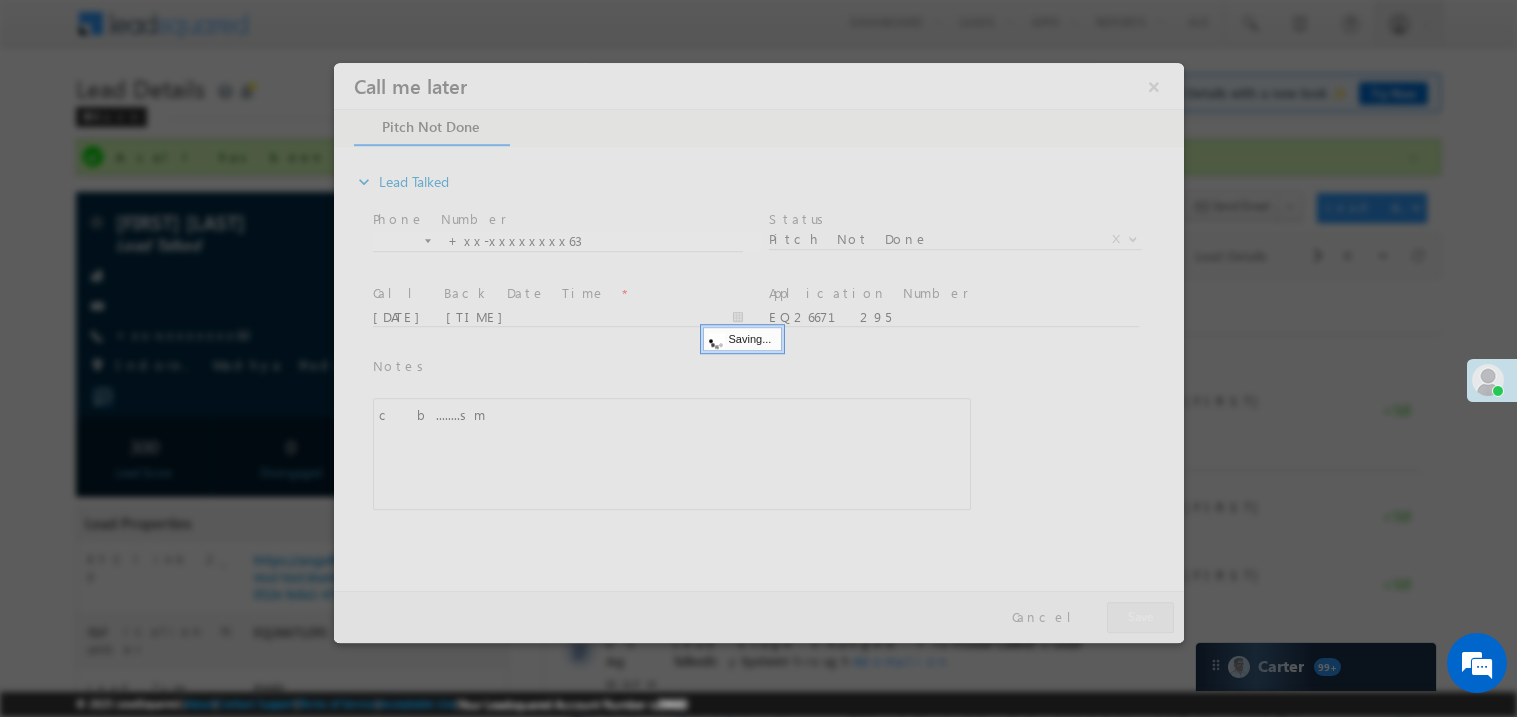 click at bounding box center (758, 352) 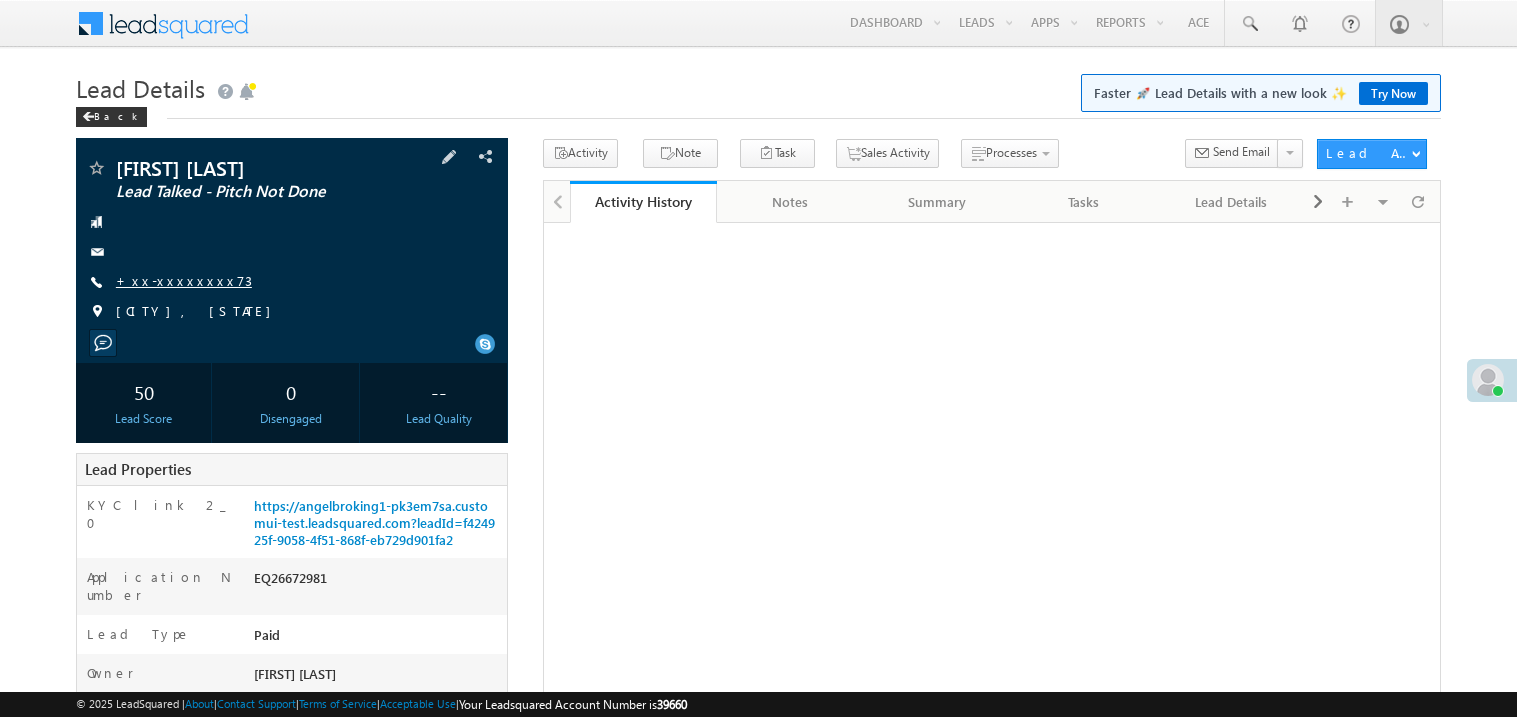 scroll, scrollTop: 0, scrollLeft: 0, axis: both 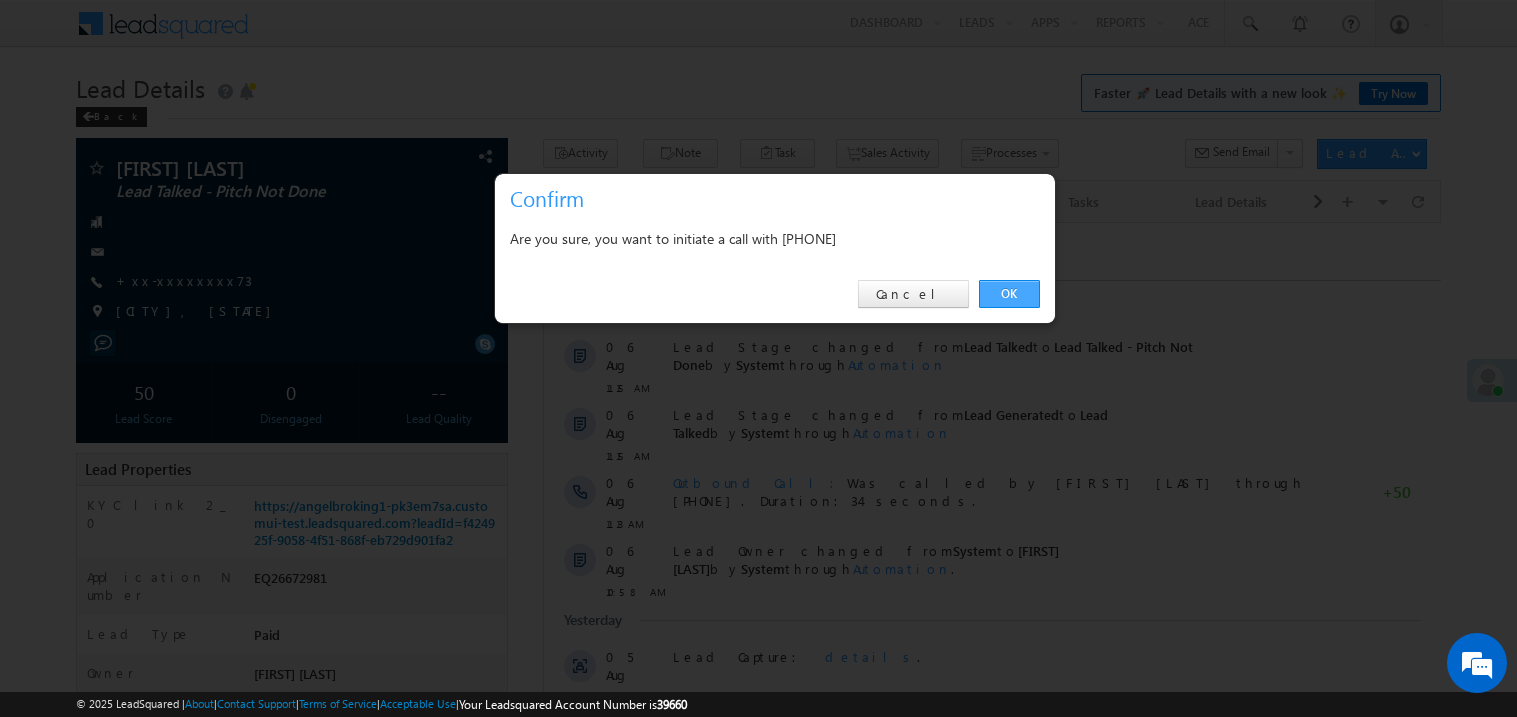 click on "OK" at bounding box center (1009, 294) 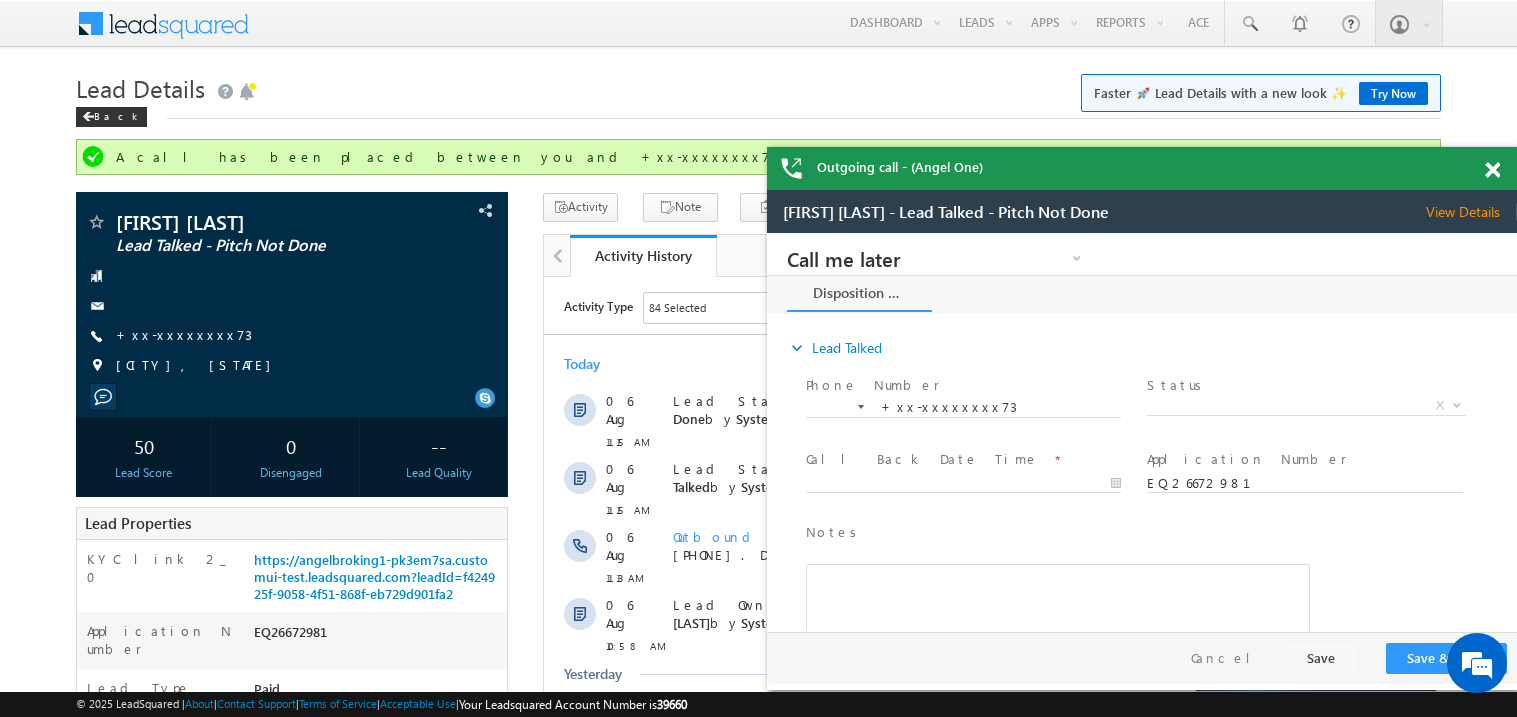 scroll, scrollTop: 0, scrollLeft: 0, axis: both 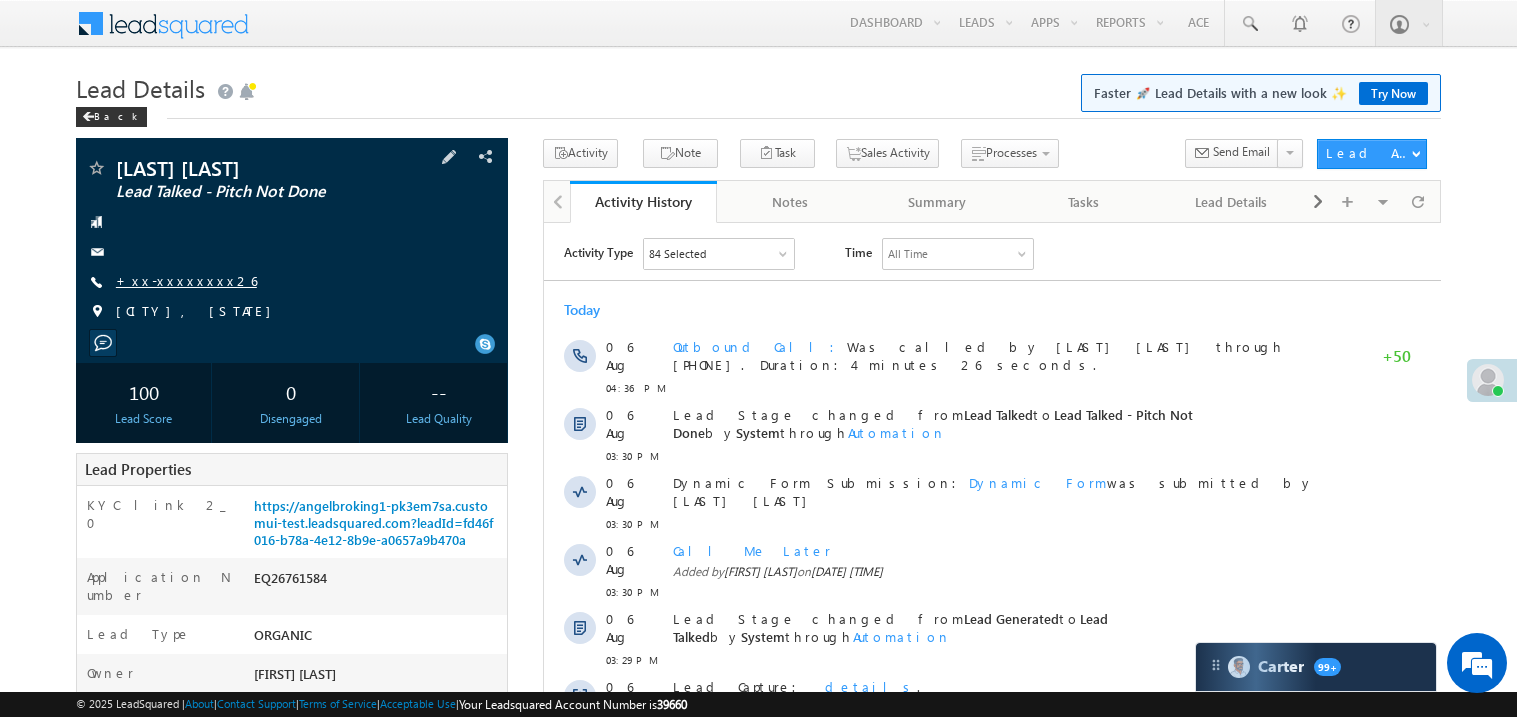 click on "+xx-xxxxxxxx26" at bounding box center [186, 280] 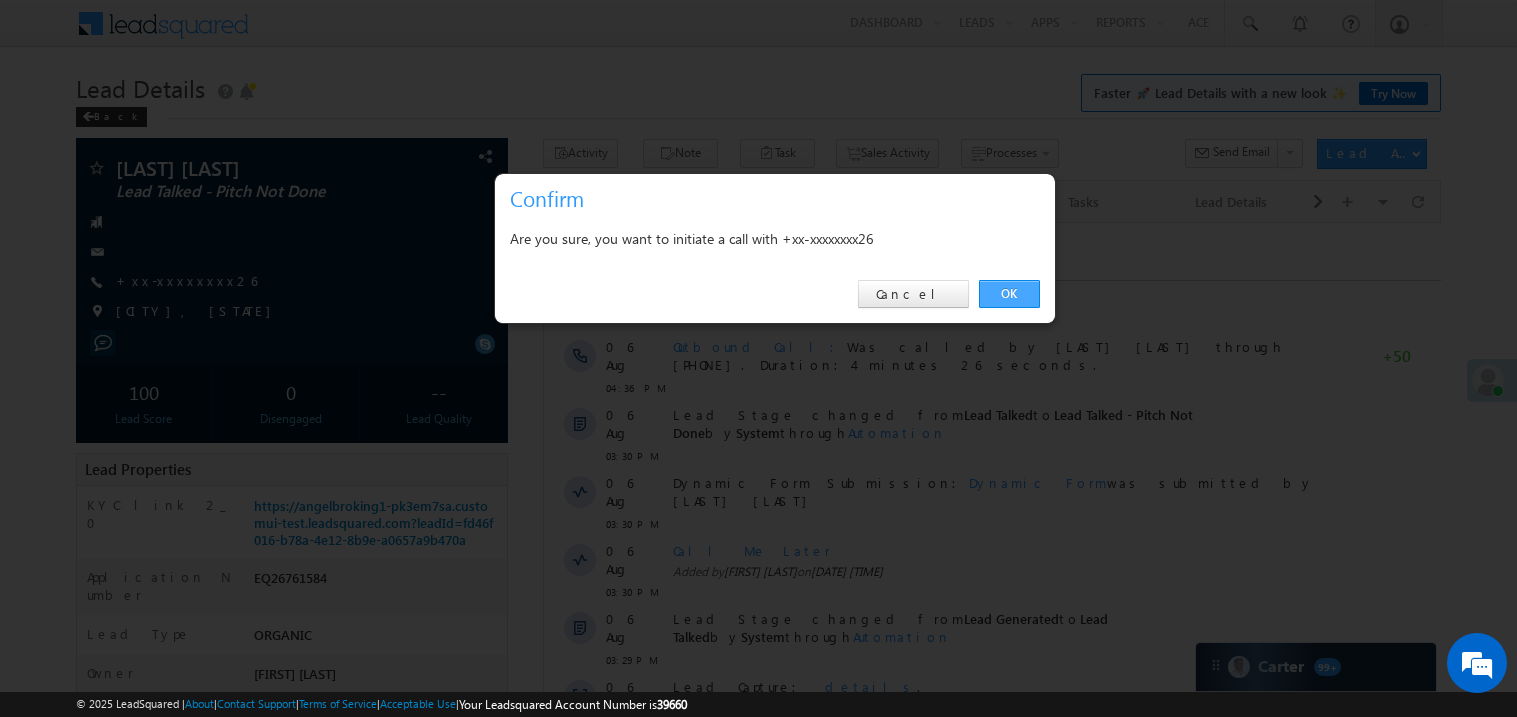 click on "OK" at bounding box center (1009, 294) 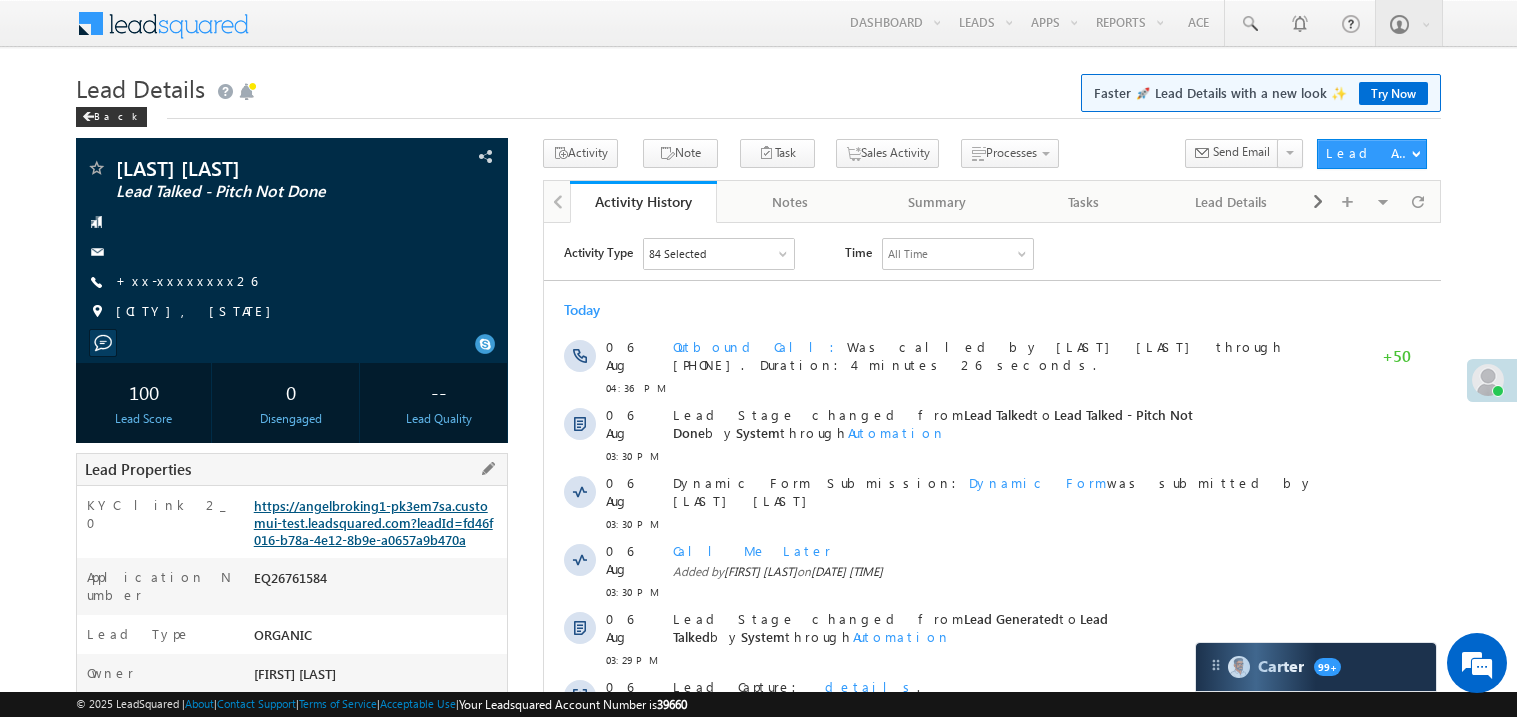 click on "https://angelbroking1-pk3em7sa.customui-test.leadsquared.com?leadId=fd46f016-b78a-4e12-8b9e-a0657a9b470a" at bounding box center [373, 522] 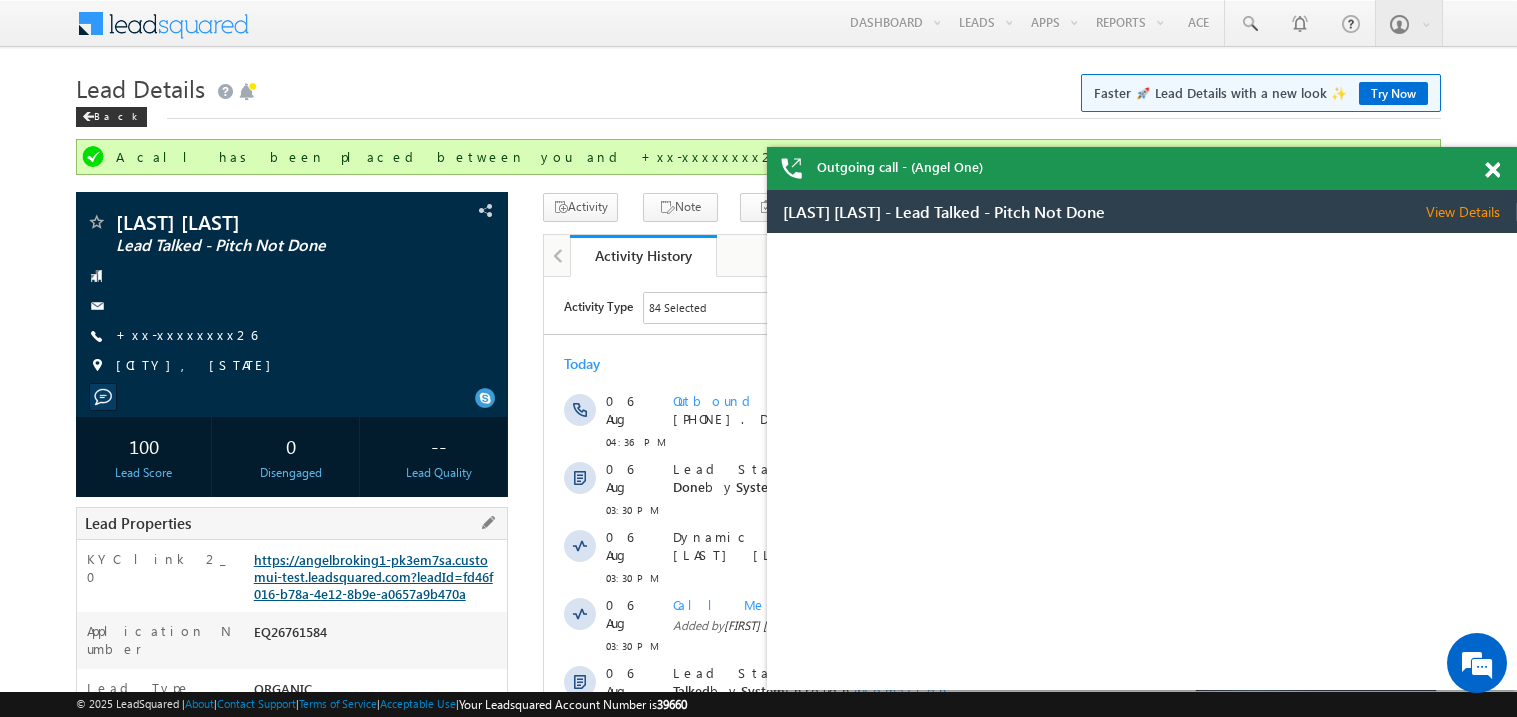scroll, scrollTop: 0, scrollLeft: 0, axis: both 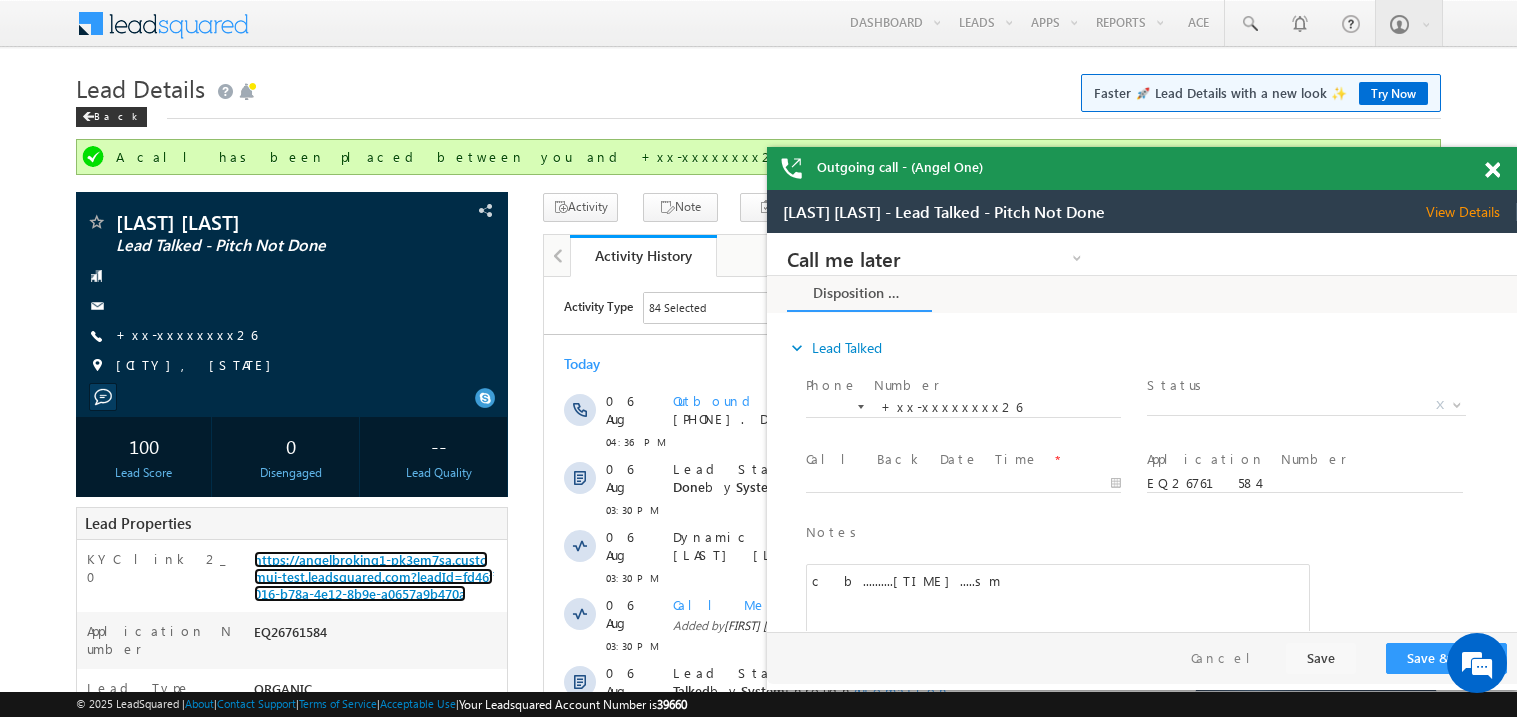 click at bounding box center [1503, 166] 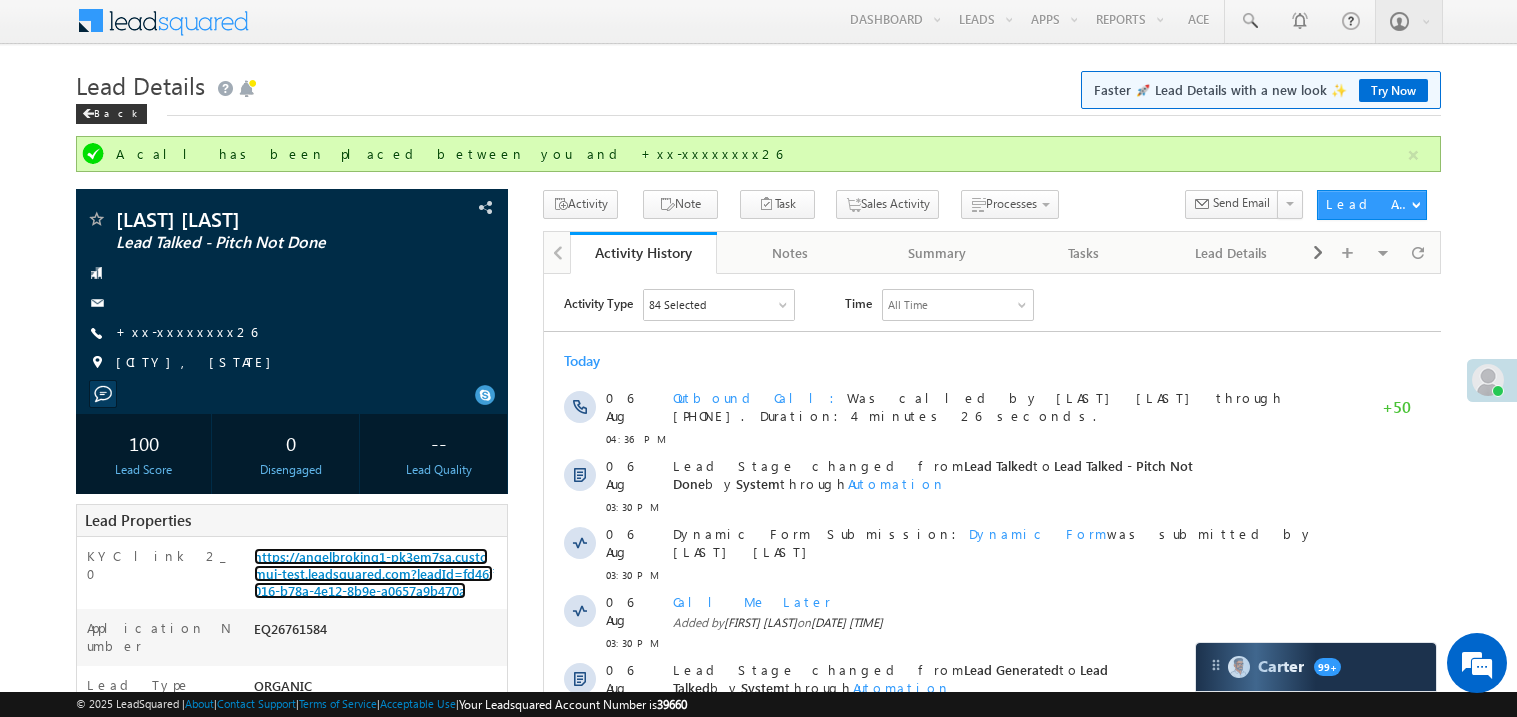 scroll, scrollTop: 0, scrollLeft: 0, axis: both 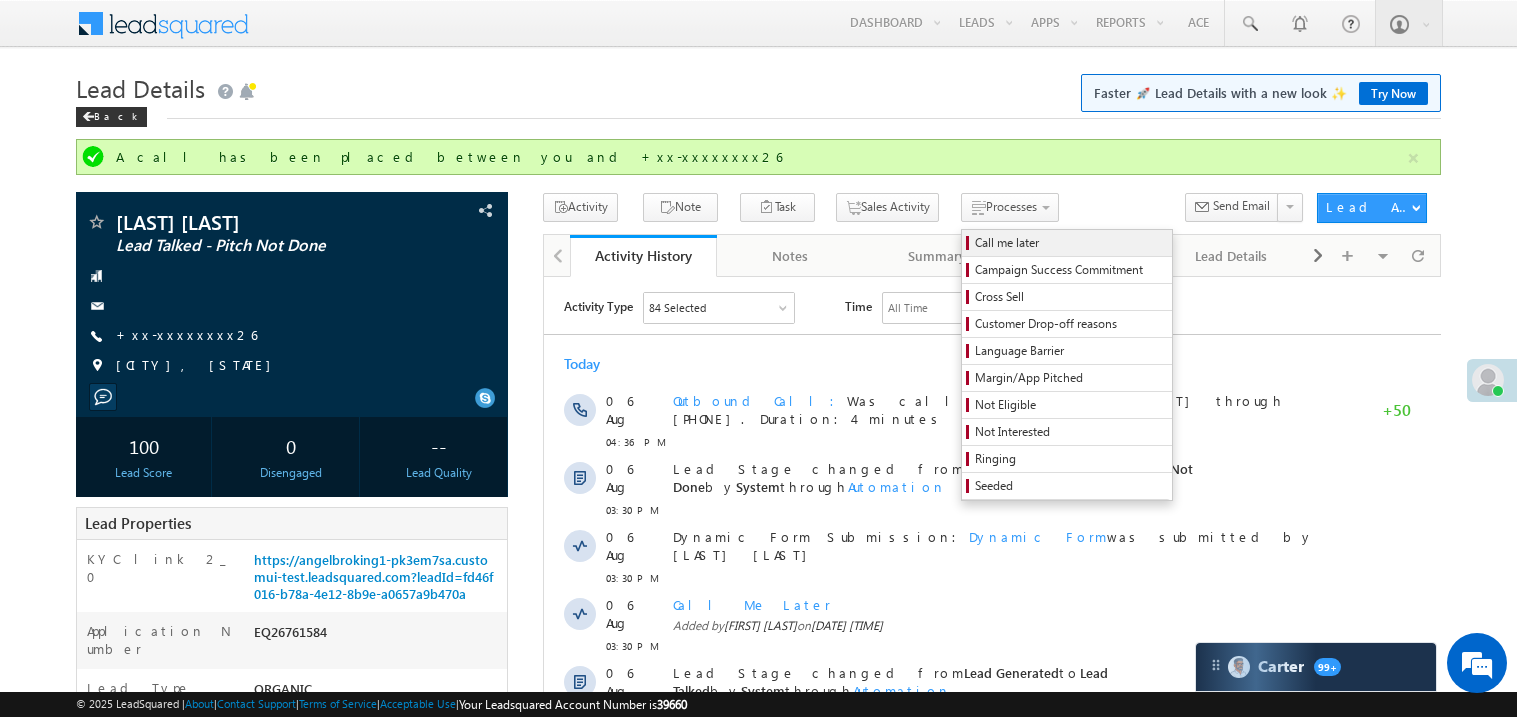 click on "Call me later" at bounding box center (1070, 243) 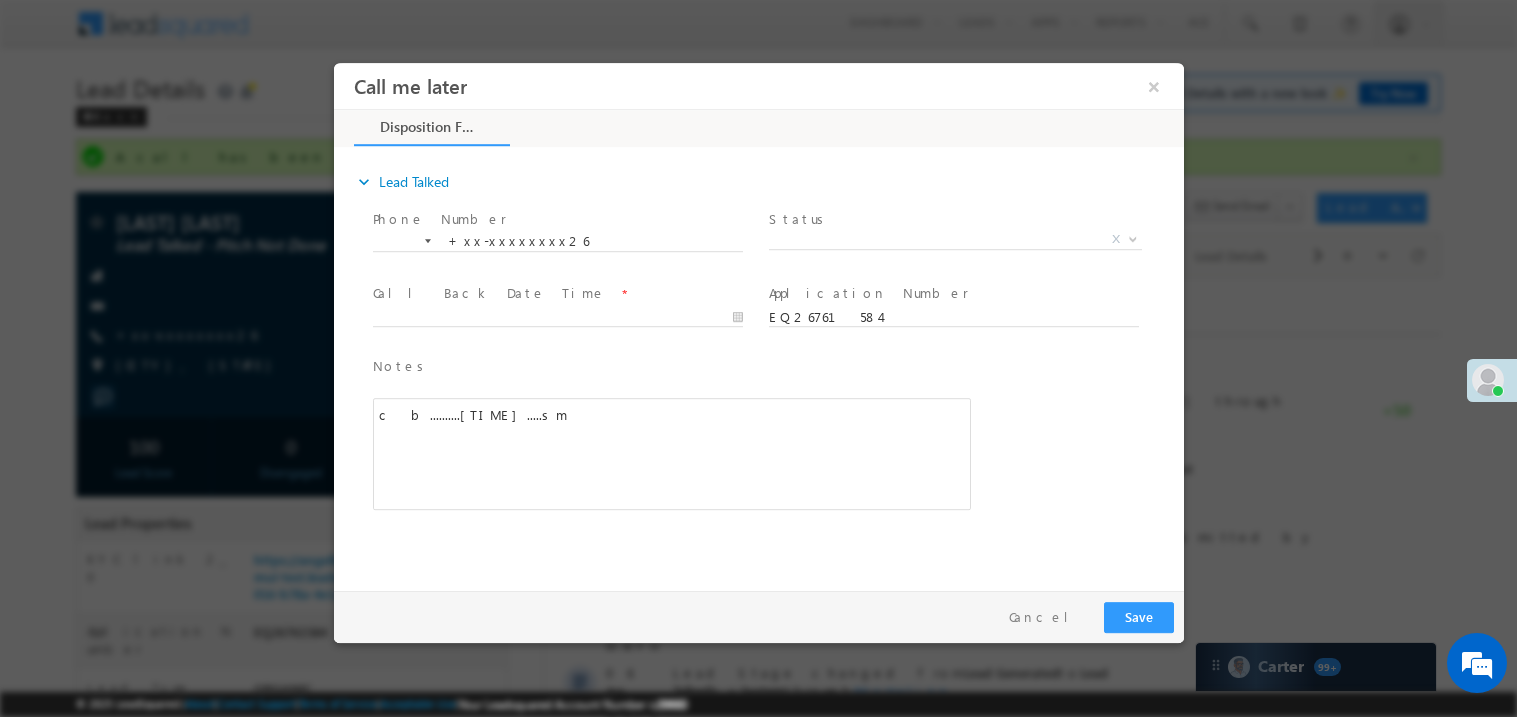 scroll, scrollTop: 0, scrollLeft: 0, axis: both 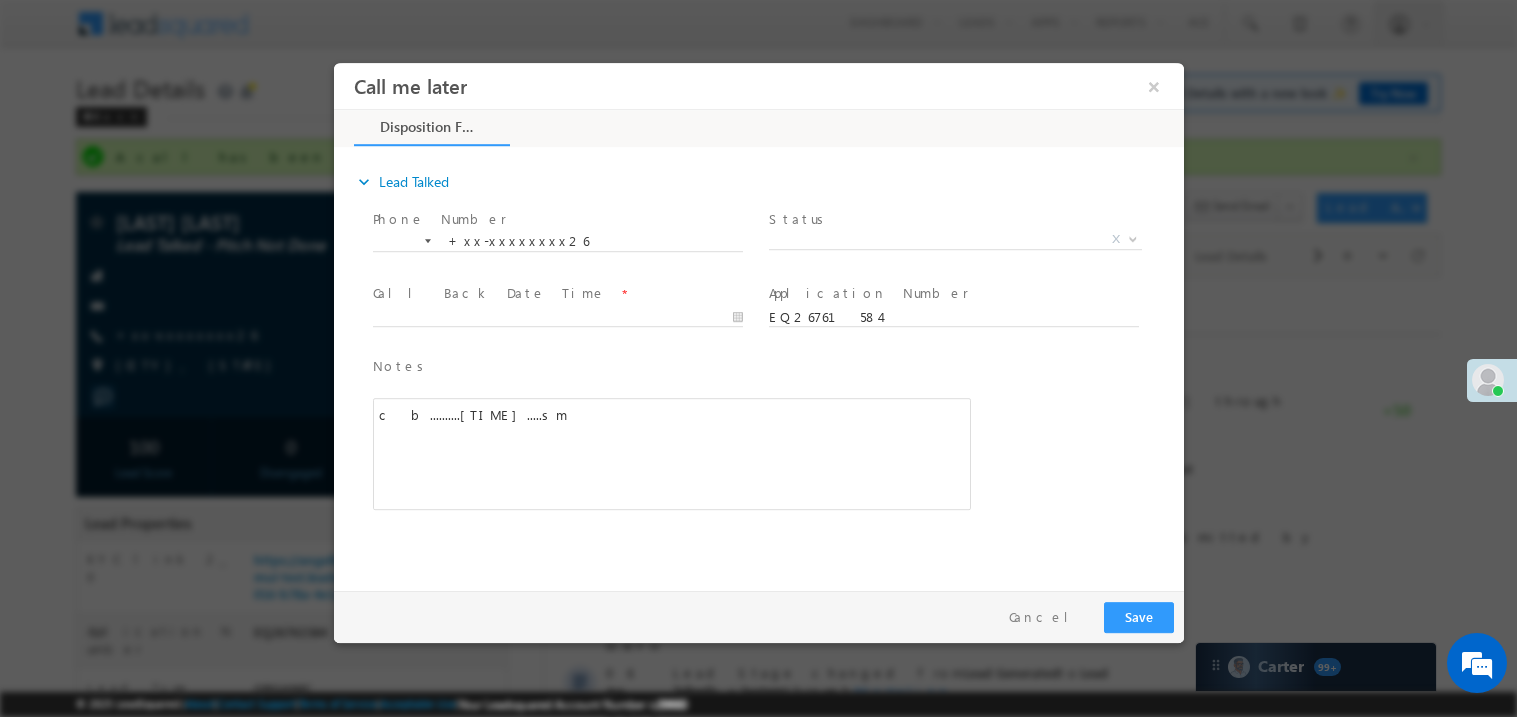 click on "Status
*" at bounding box center [952, 219] 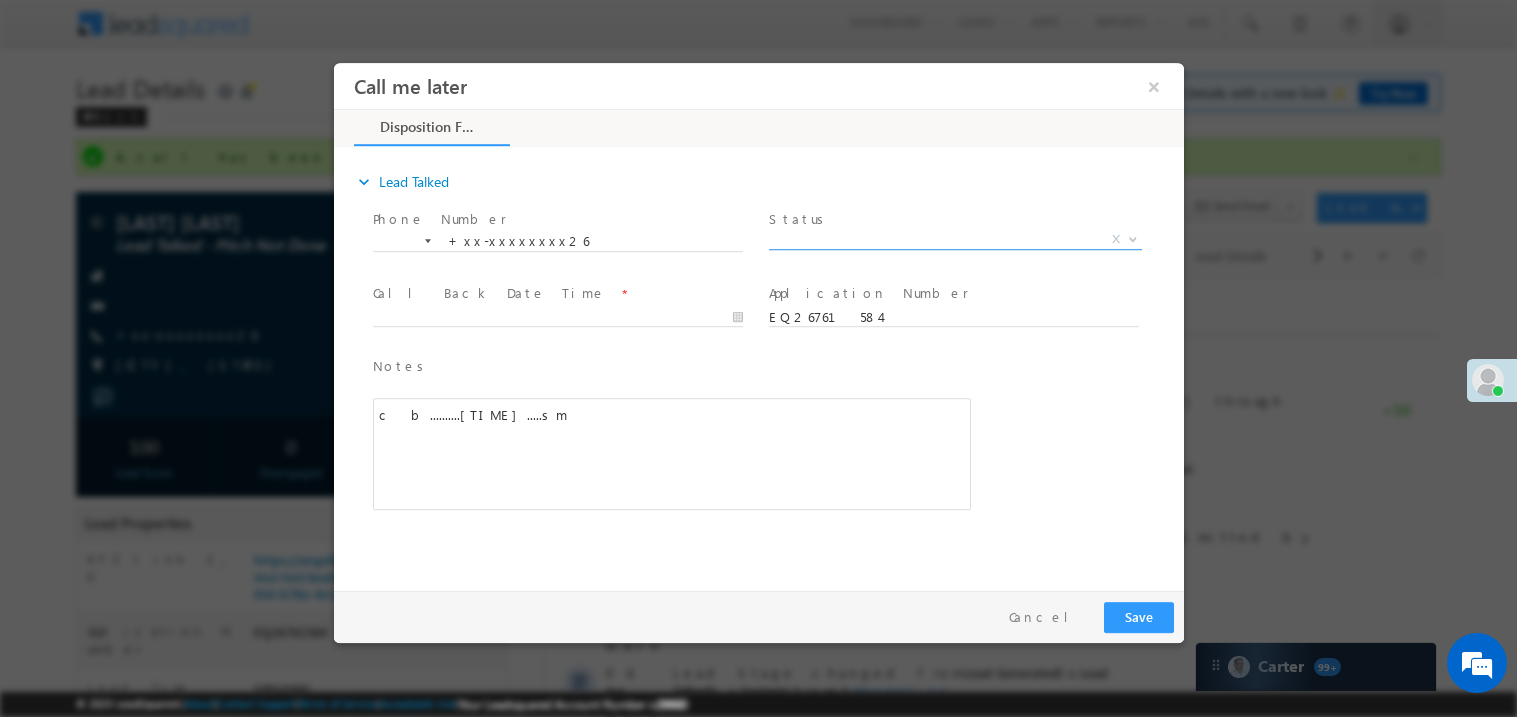 click on "X" at bounding box center [954, 239] 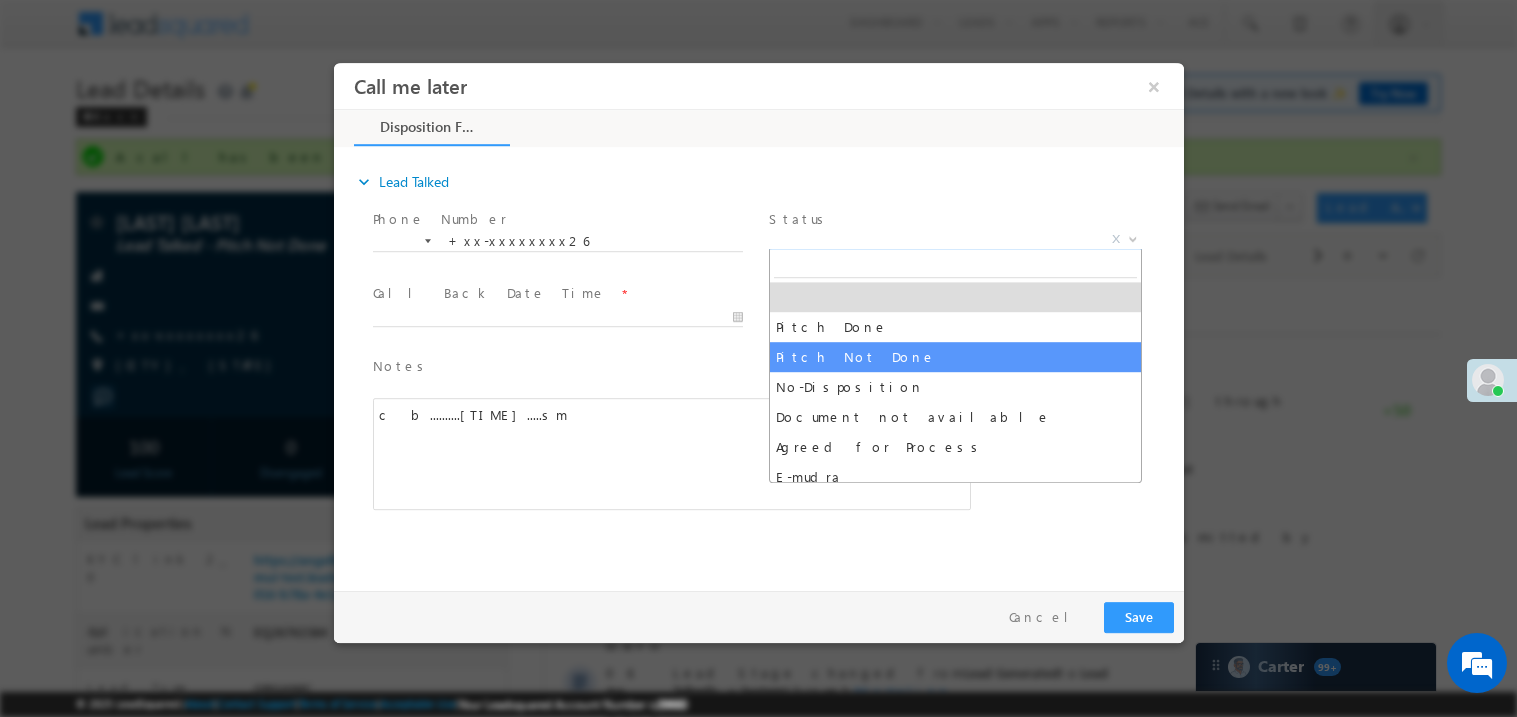select on "Pitch Not Done" 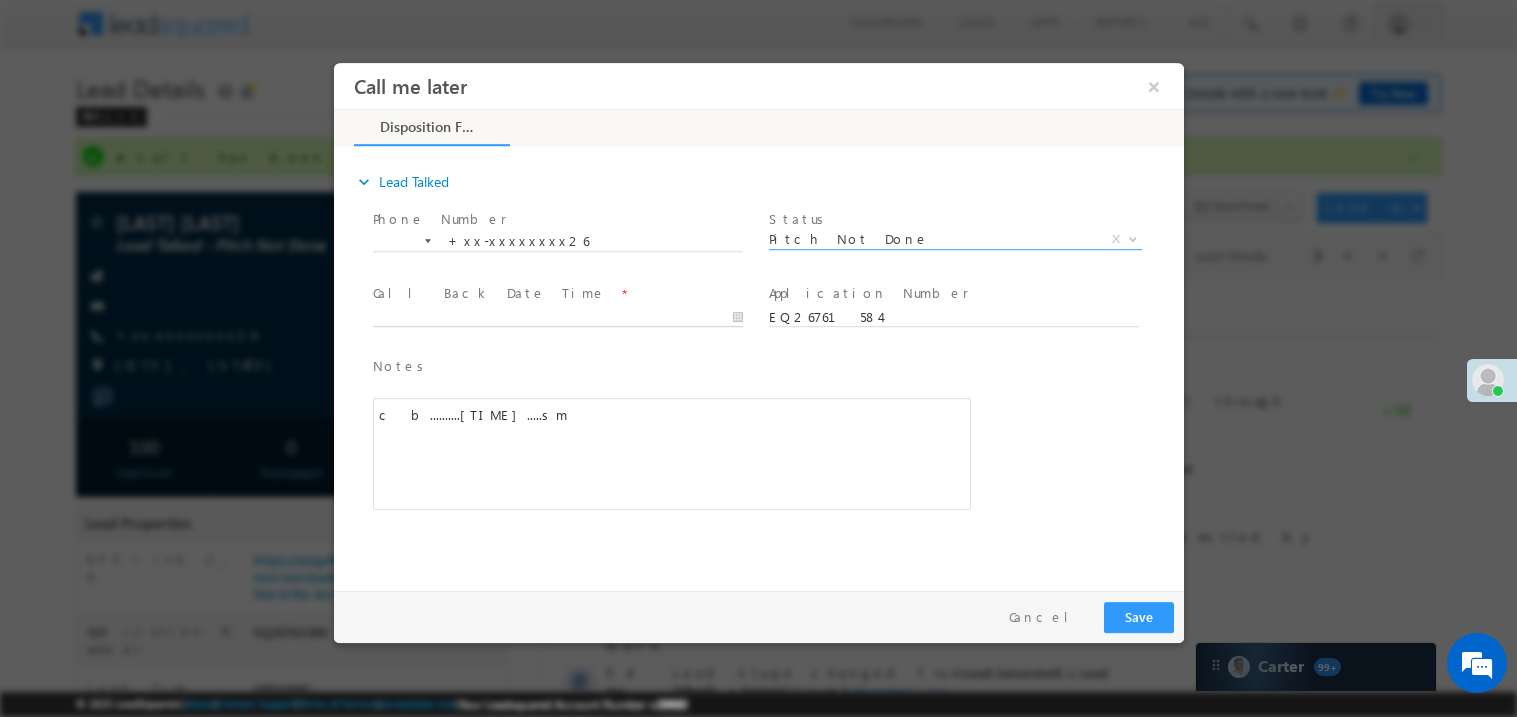 click on "Call me later
×" at bounding box center (758, 321) 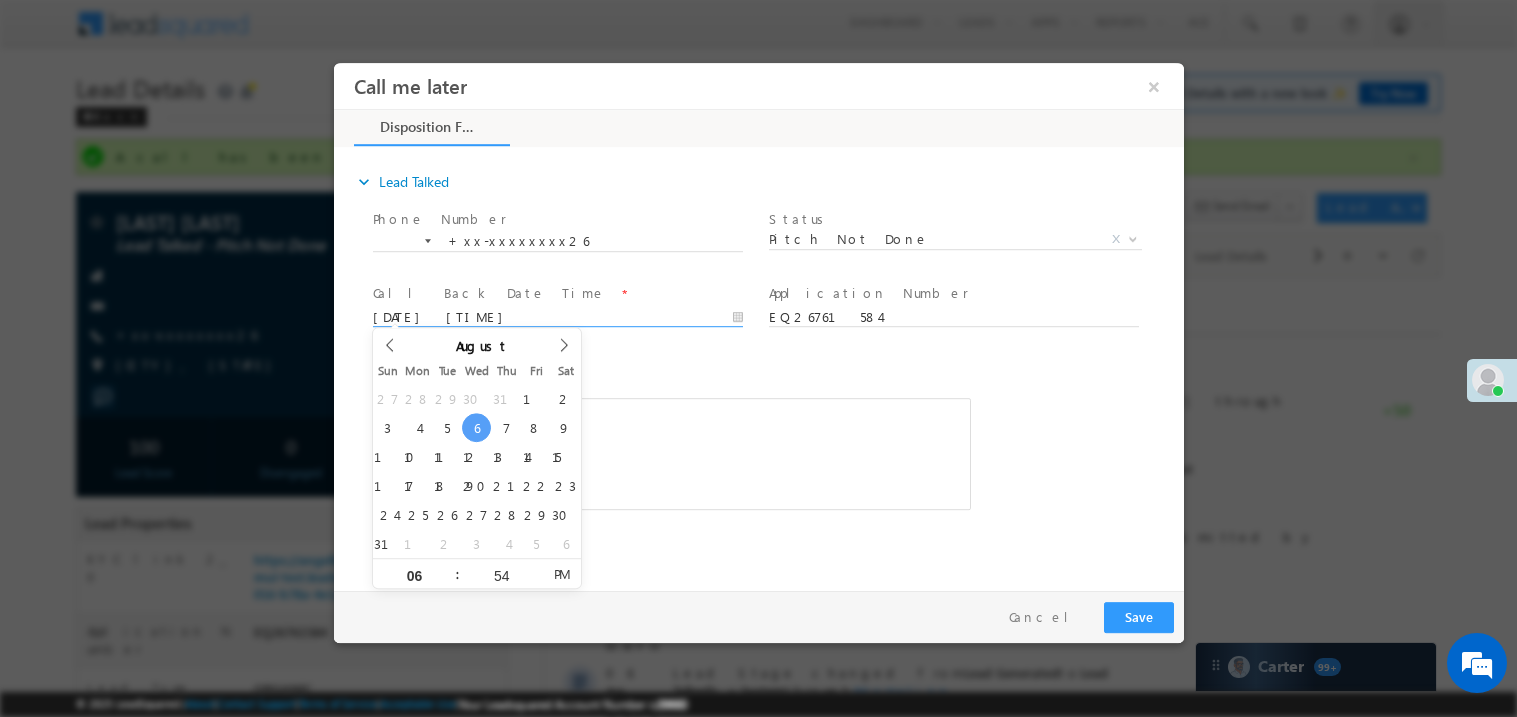 click on "c  b..........5 pm.....sm" at bounding box center (671, 453) 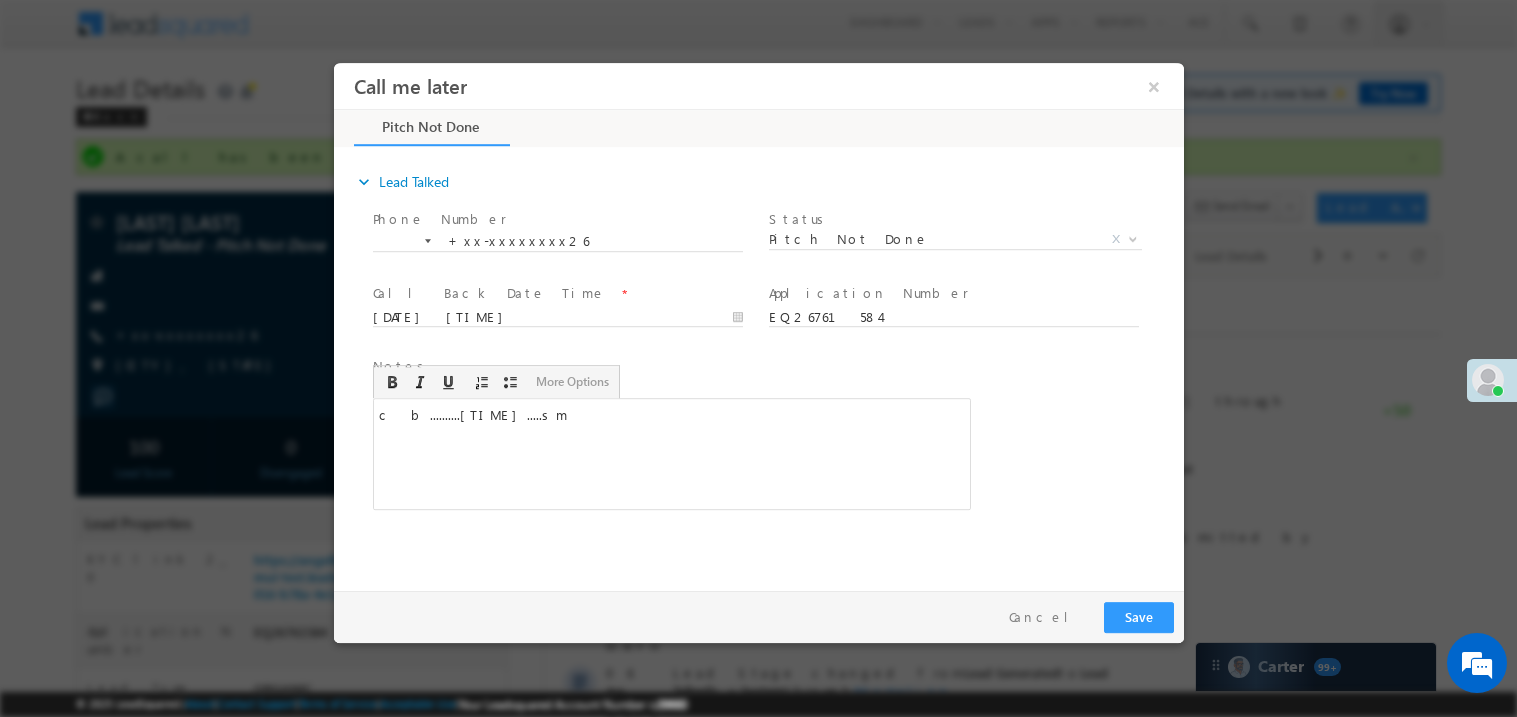 type 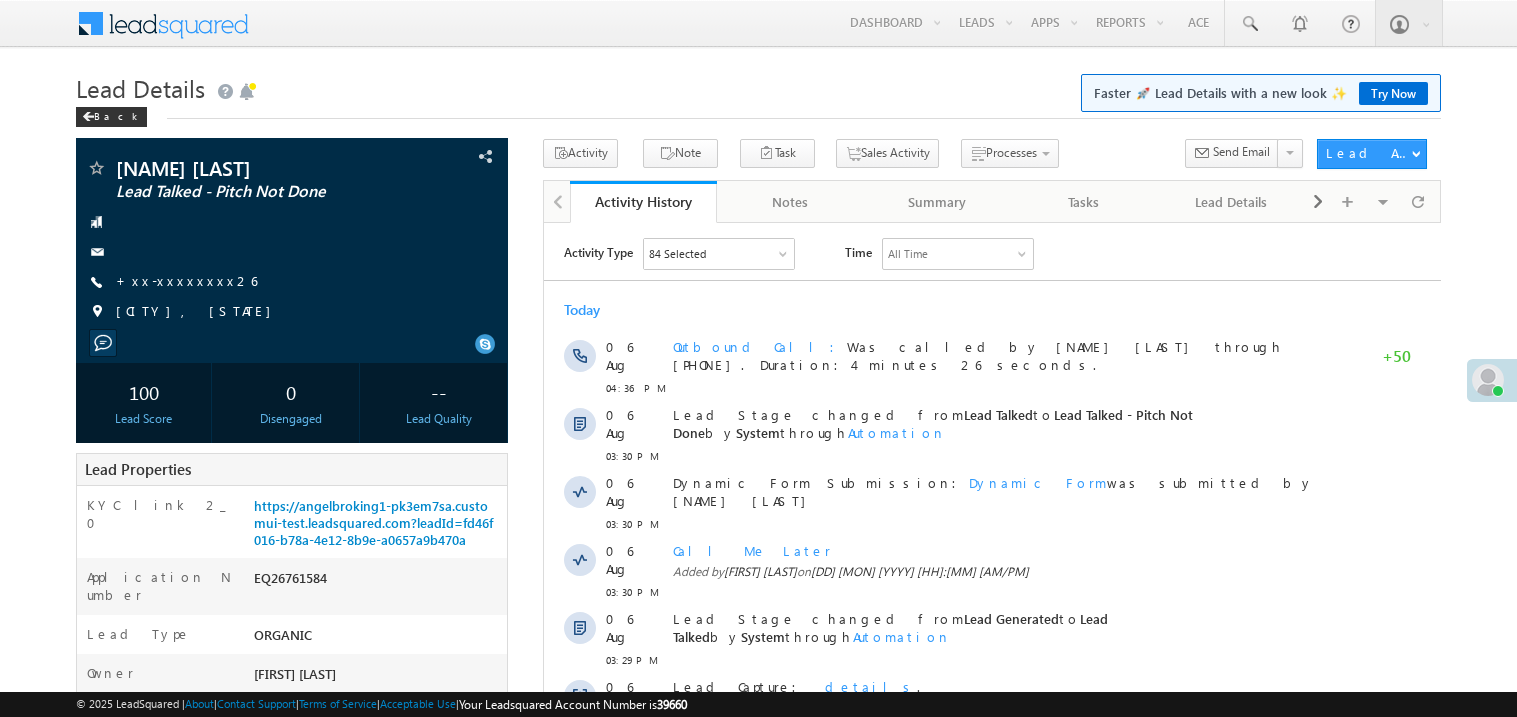 scroll, scrollTop: 0, scrollLeft: 0, axis: both 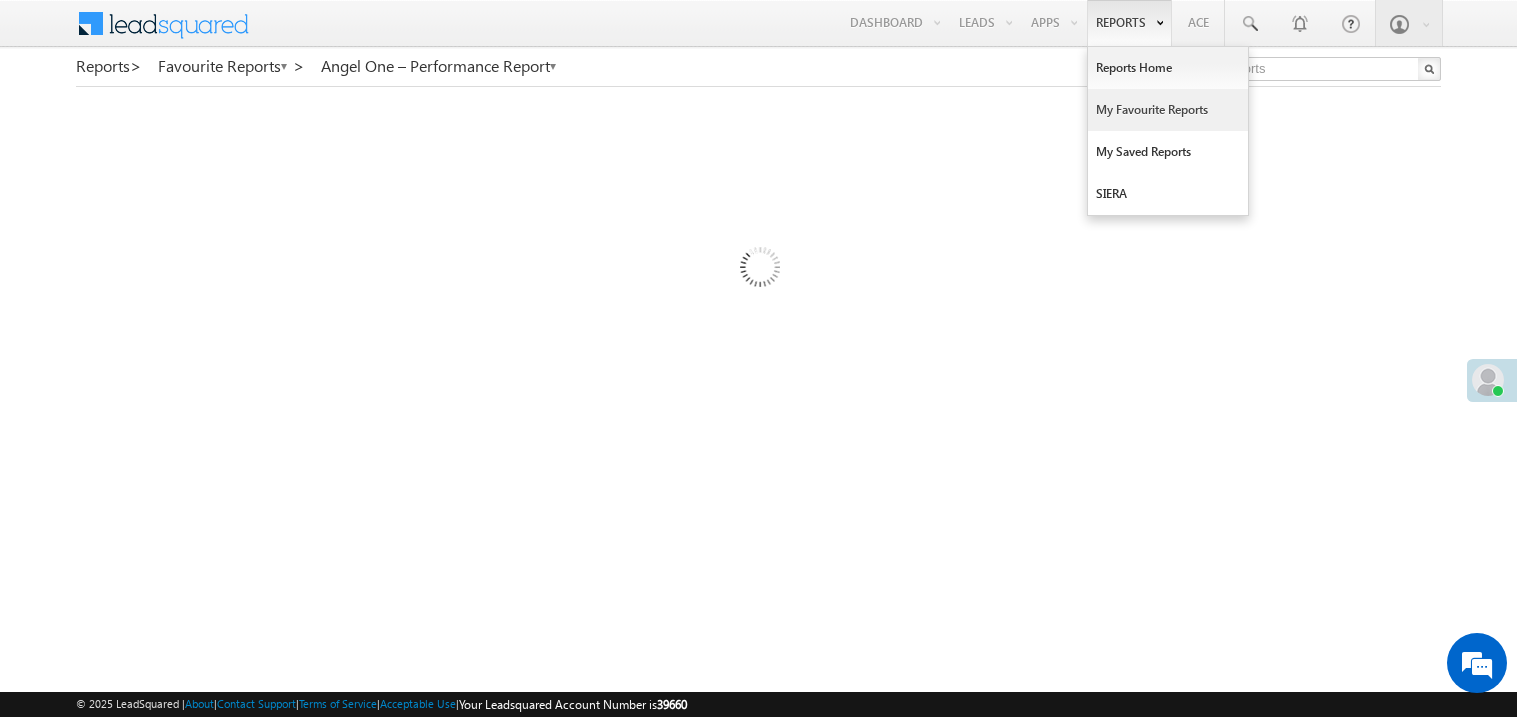 click on "My Favourite Reports" at bounding box center [1168, 110] 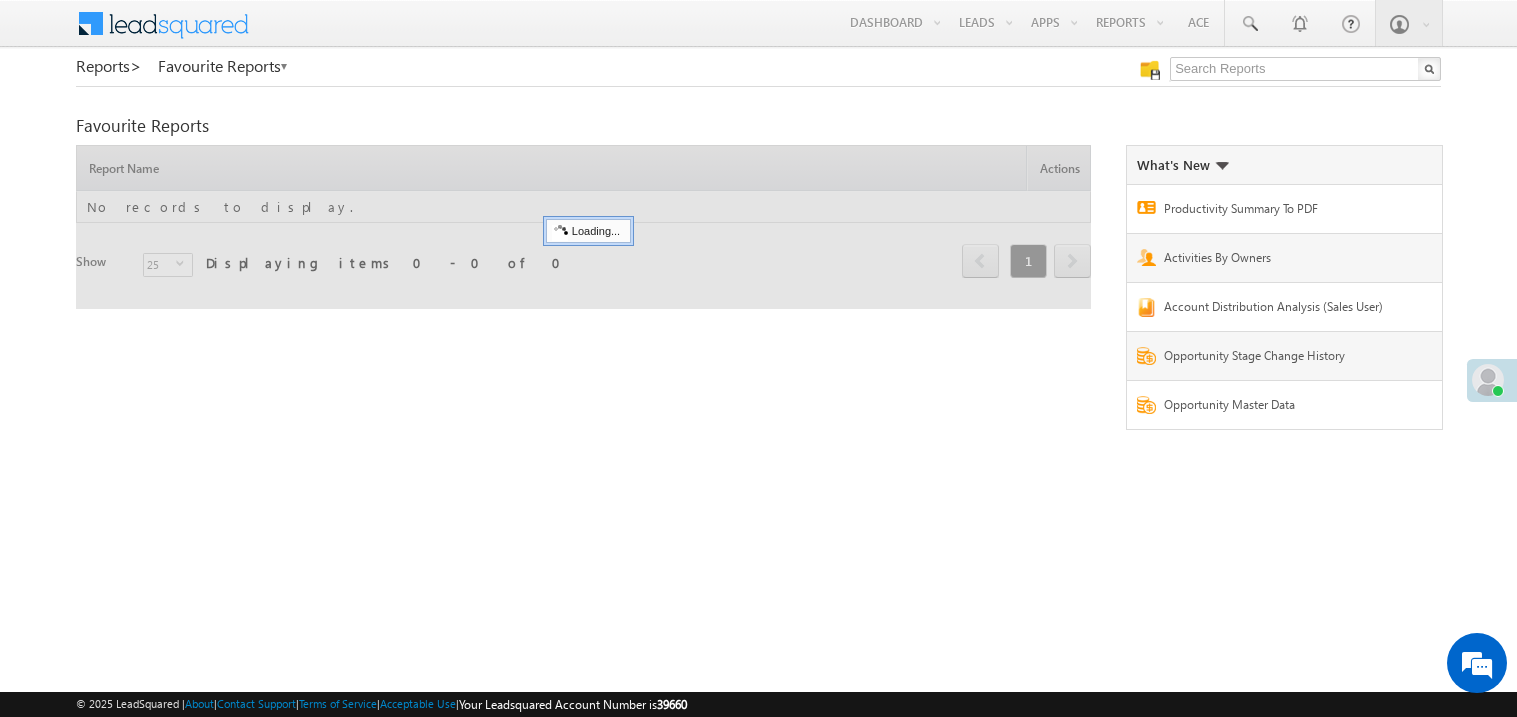 scroll, scrollTop: 0, scrollLeft: 0, axis: both 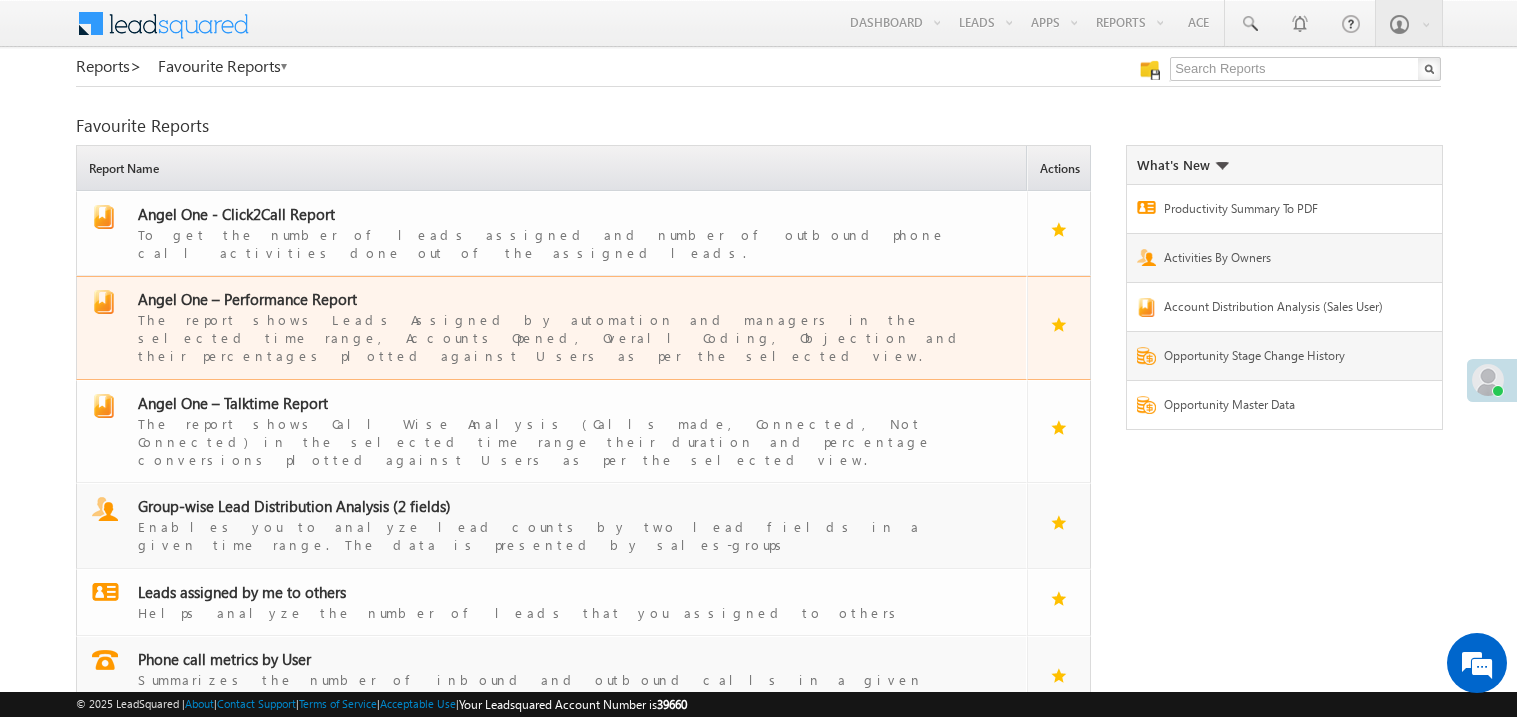 click on "Angel One – Performance Report" at bounding box center (247, 299) 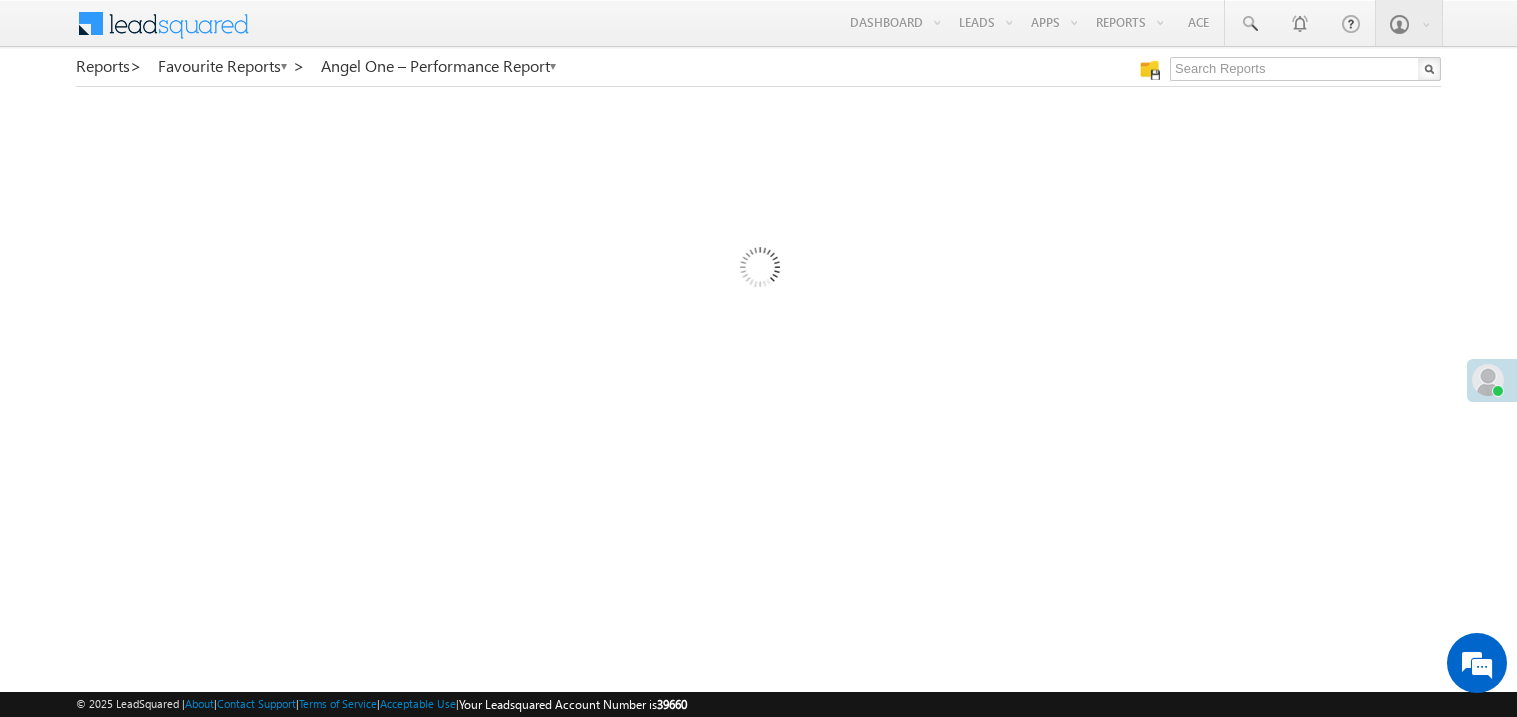 scroll, scrollTop: 0, scrollLeft: 0, axis: both 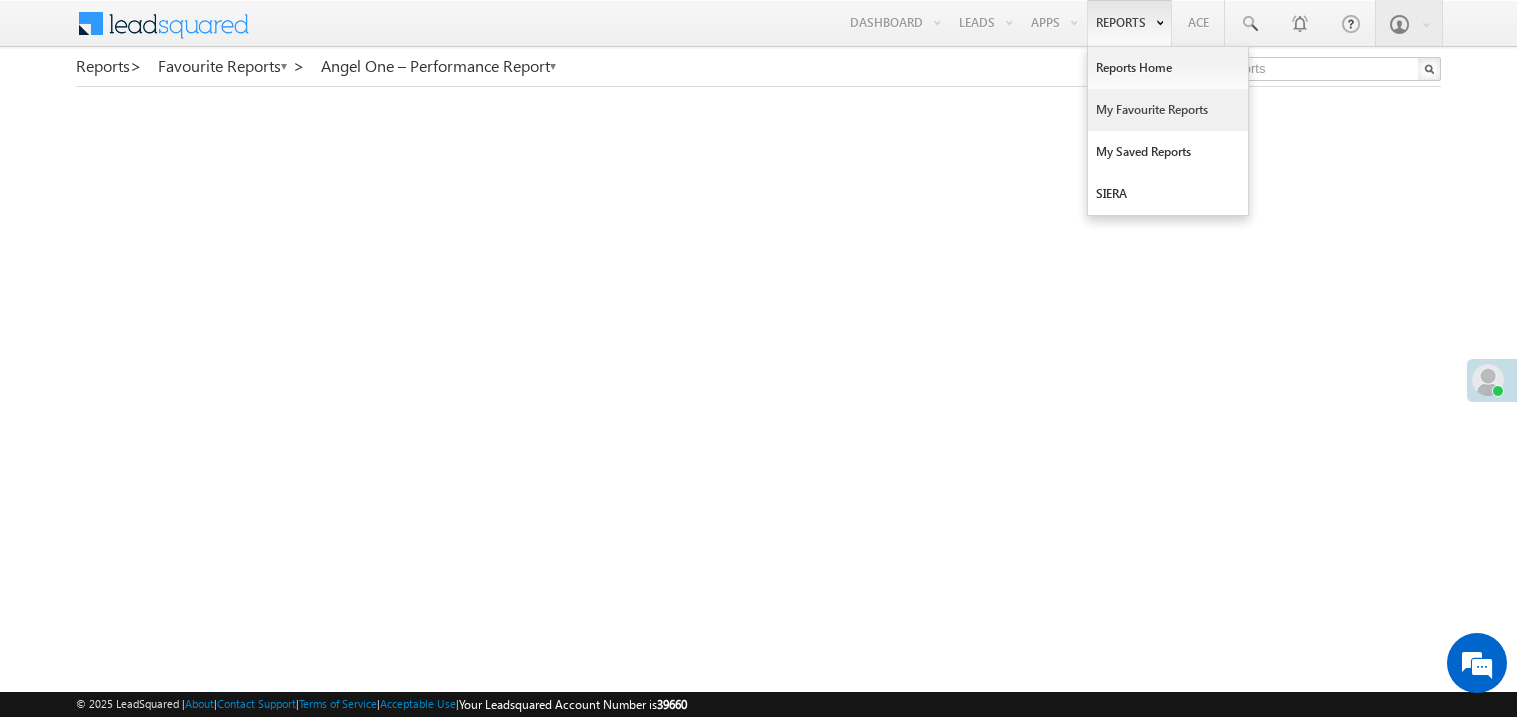 click on "My Favourite Reports" at bounding box center [1168, 110] 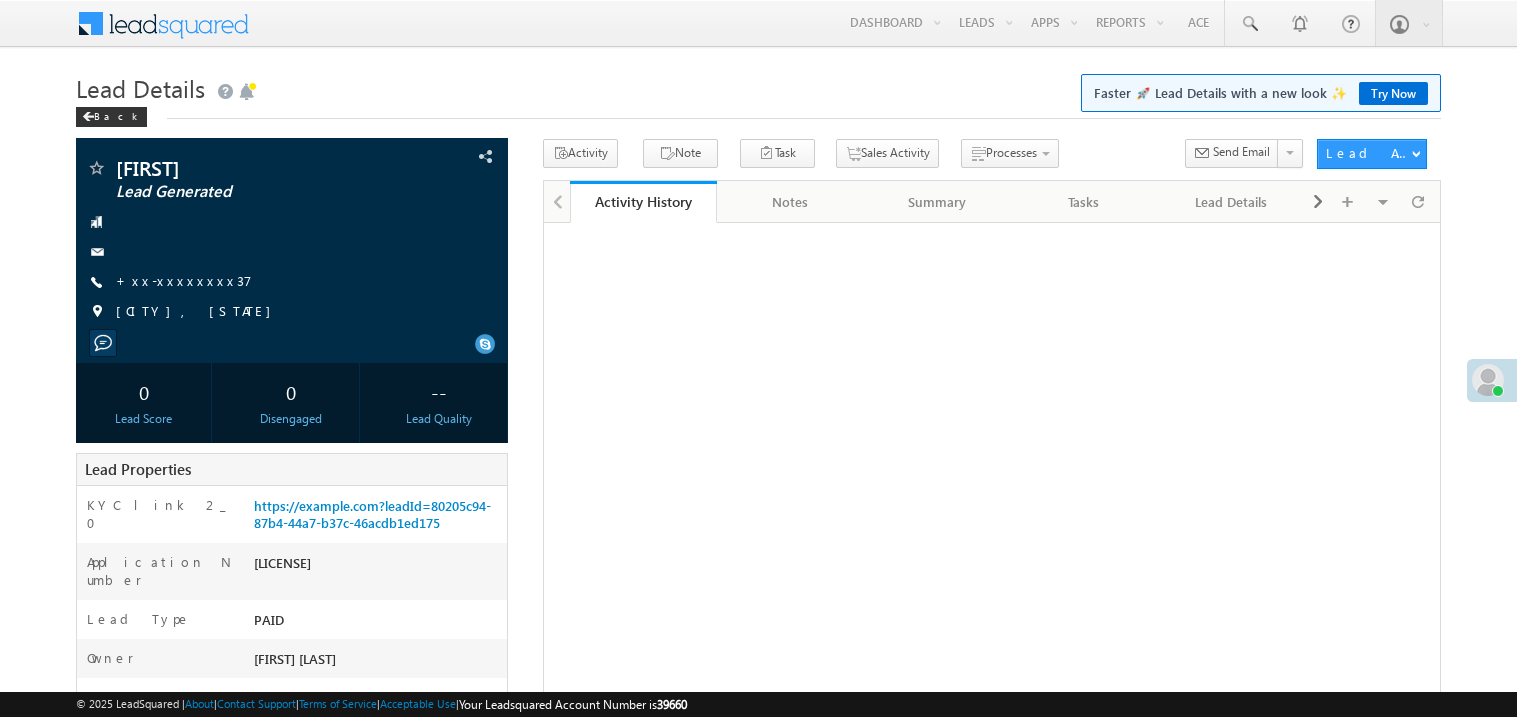 click on "+xx-xxxxxxxx37" at bounding box center [184, 280] 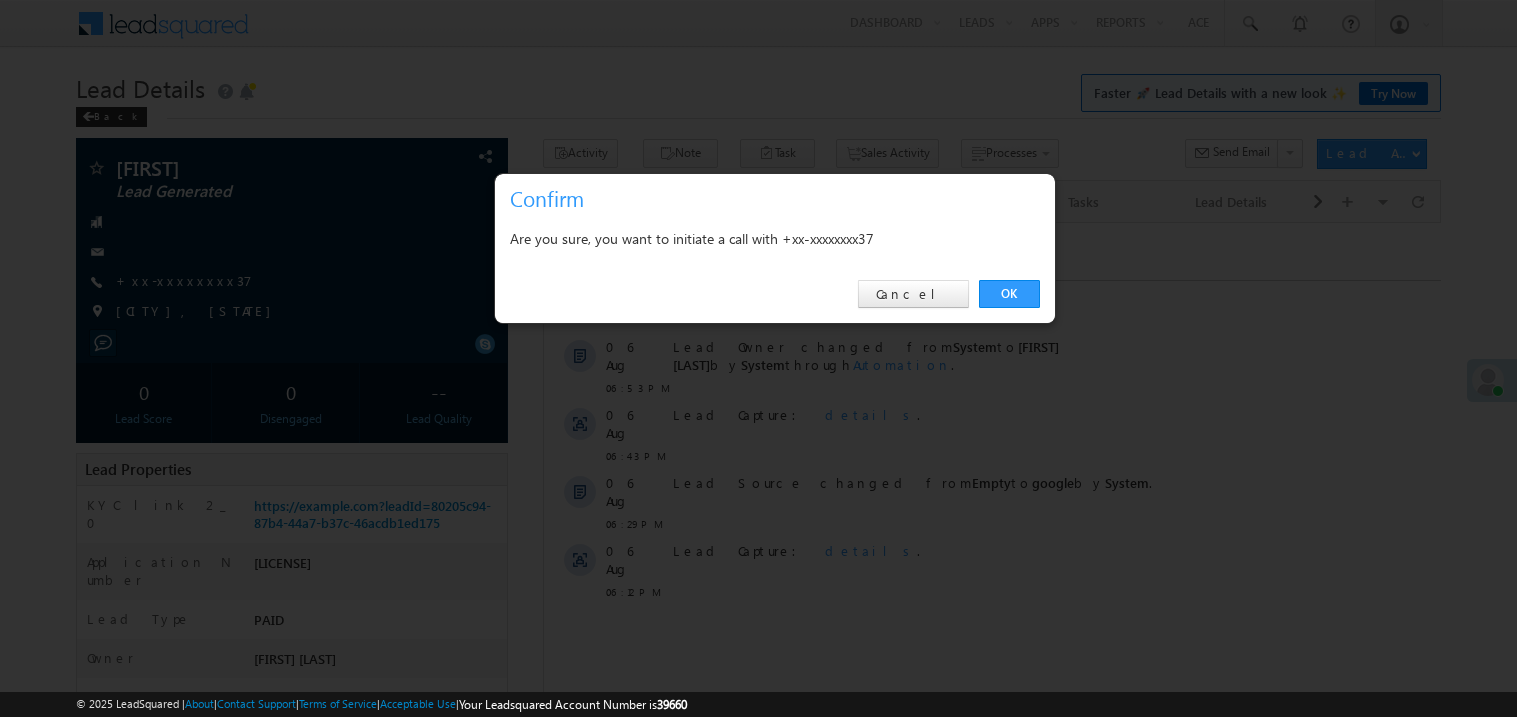 scroll, scrollTop: 0, scrollLeft: 0, axis: both 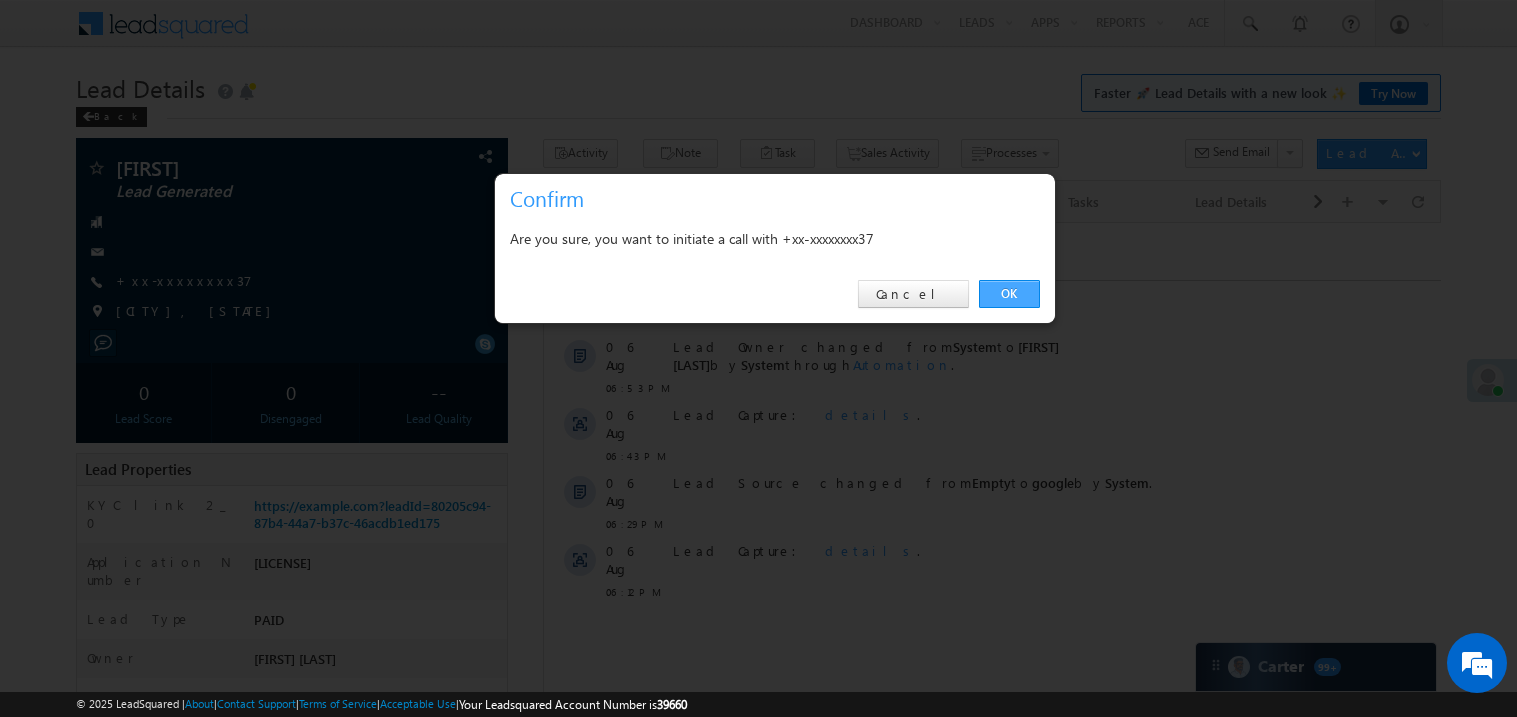 click on "OK" at bounding box center [1009, 294] 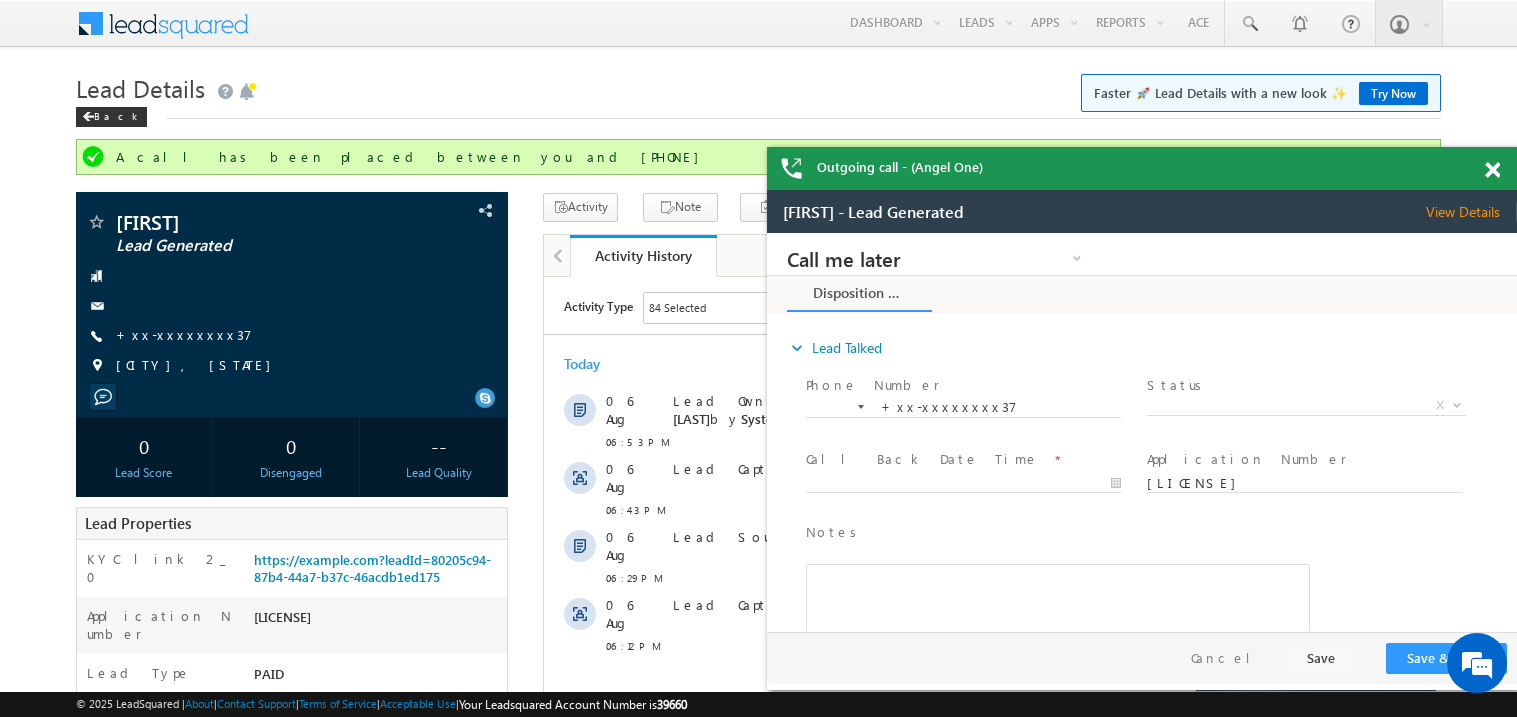 scroll, scrollTop: 0, scrollLeft: 0, axis: both 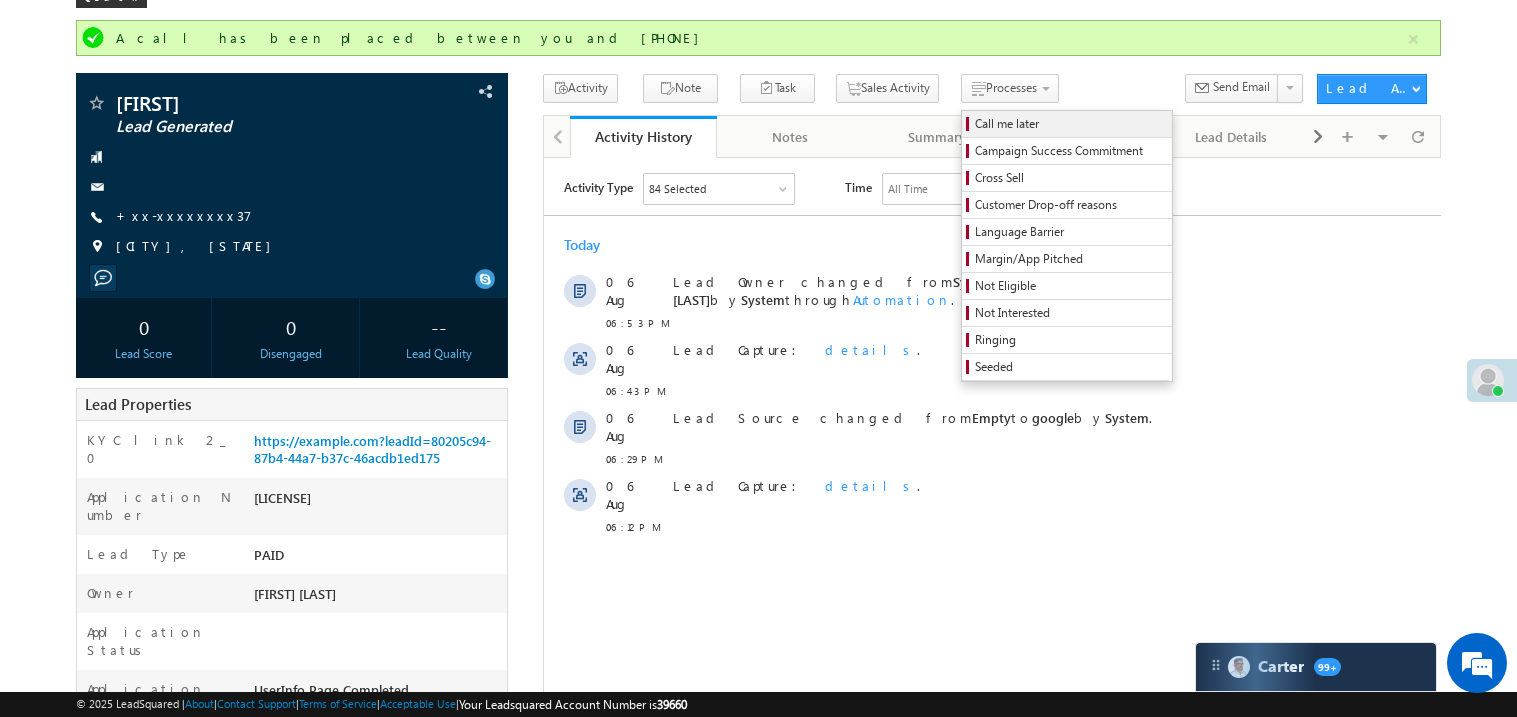 click on "Call me later" at bounding box center (1070, 124) 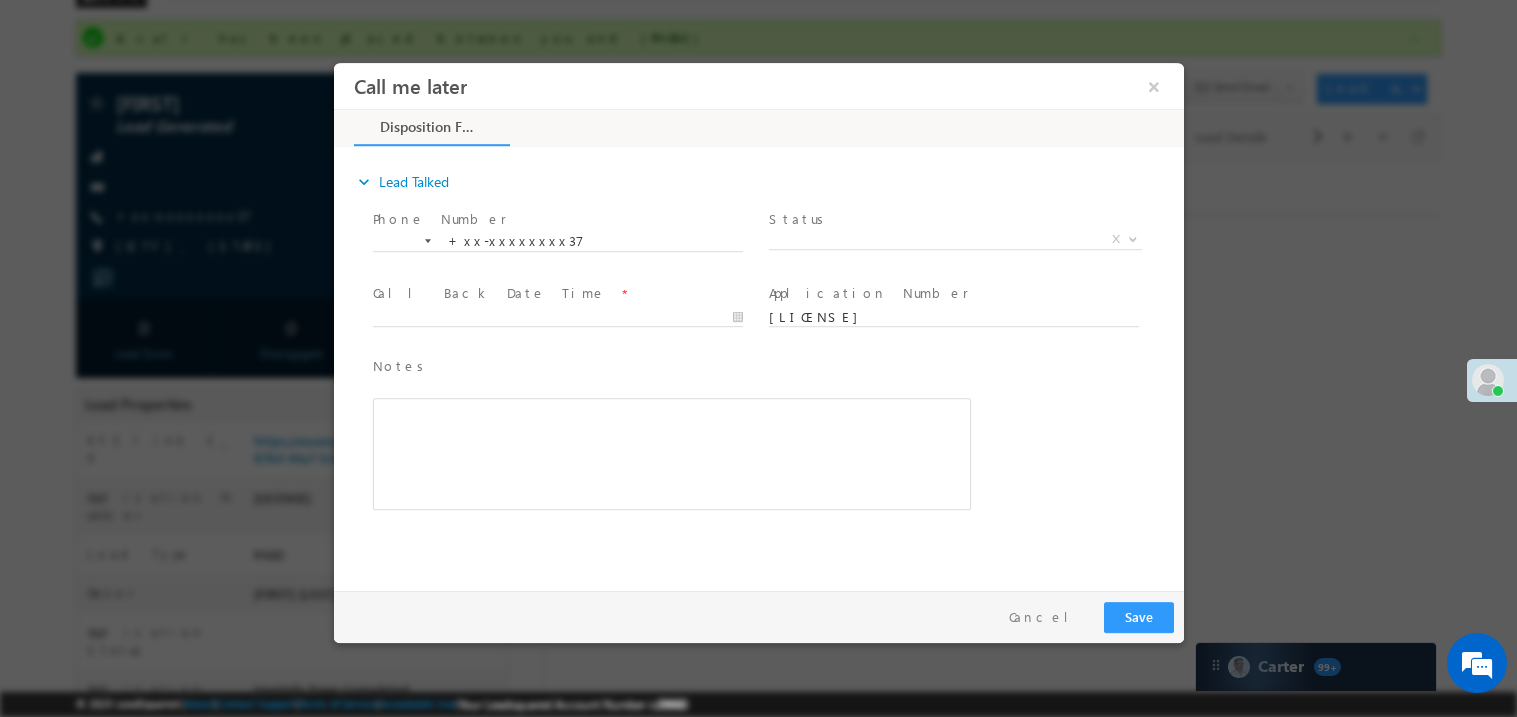 scroll, scrollTop: 0, scrollLeft: 0, axis: both 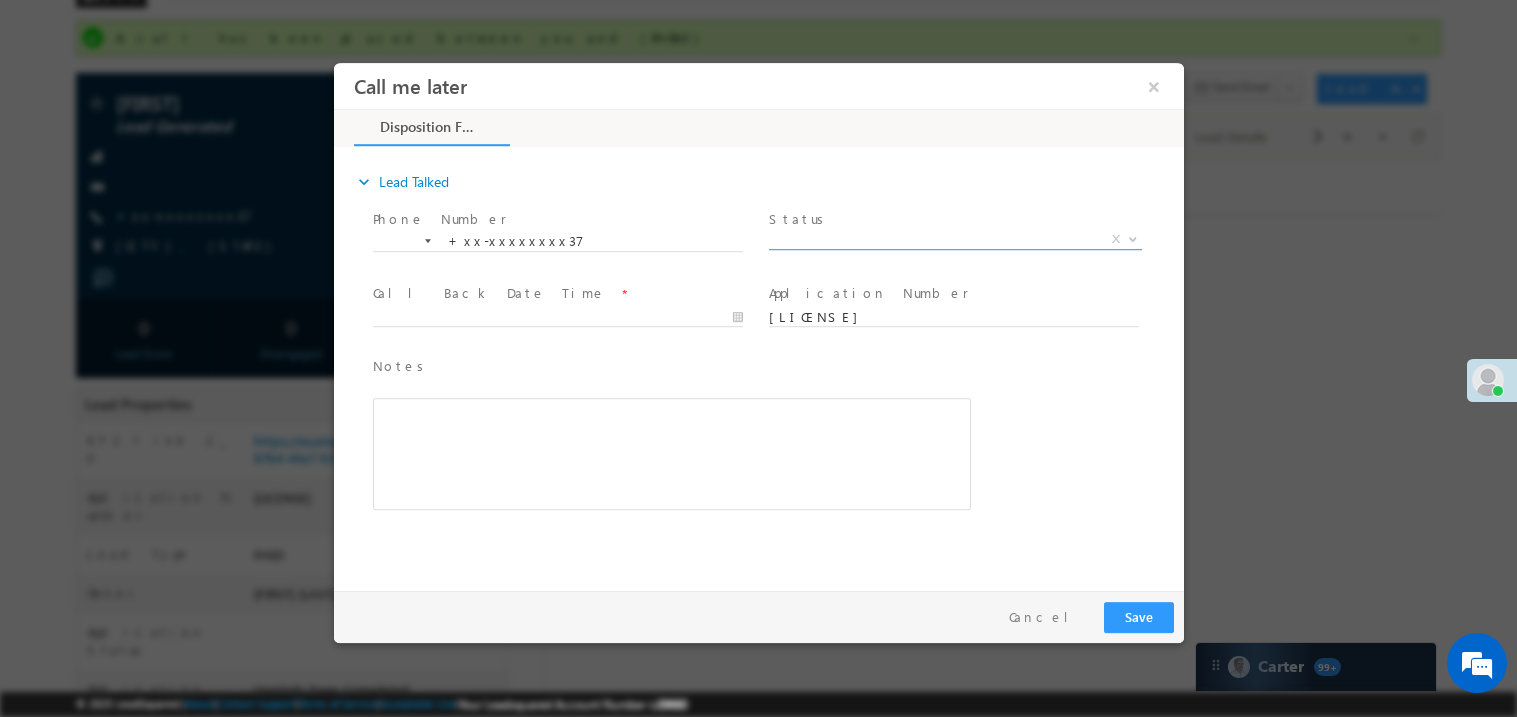 click on "X" at bounding box center (954, 239) 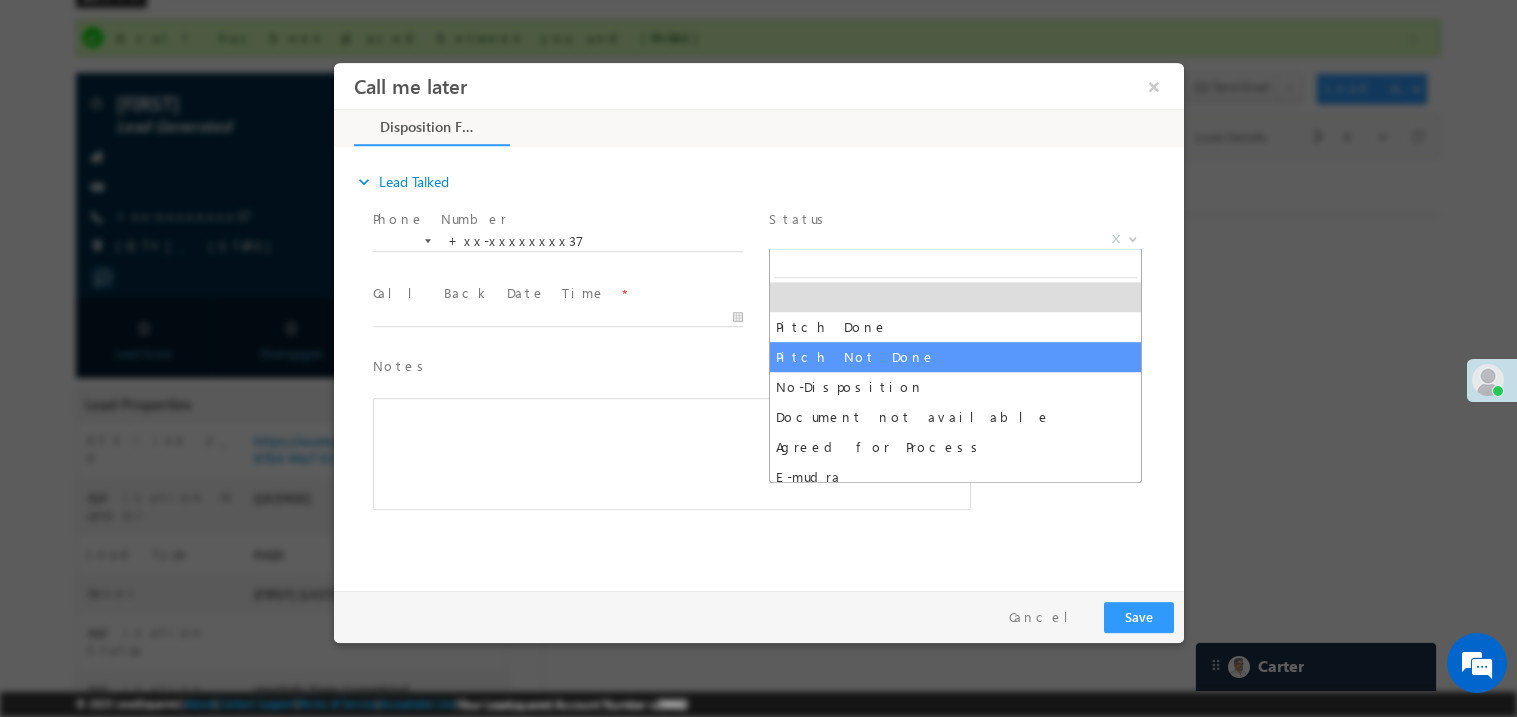 select on "Pitch Not Done" 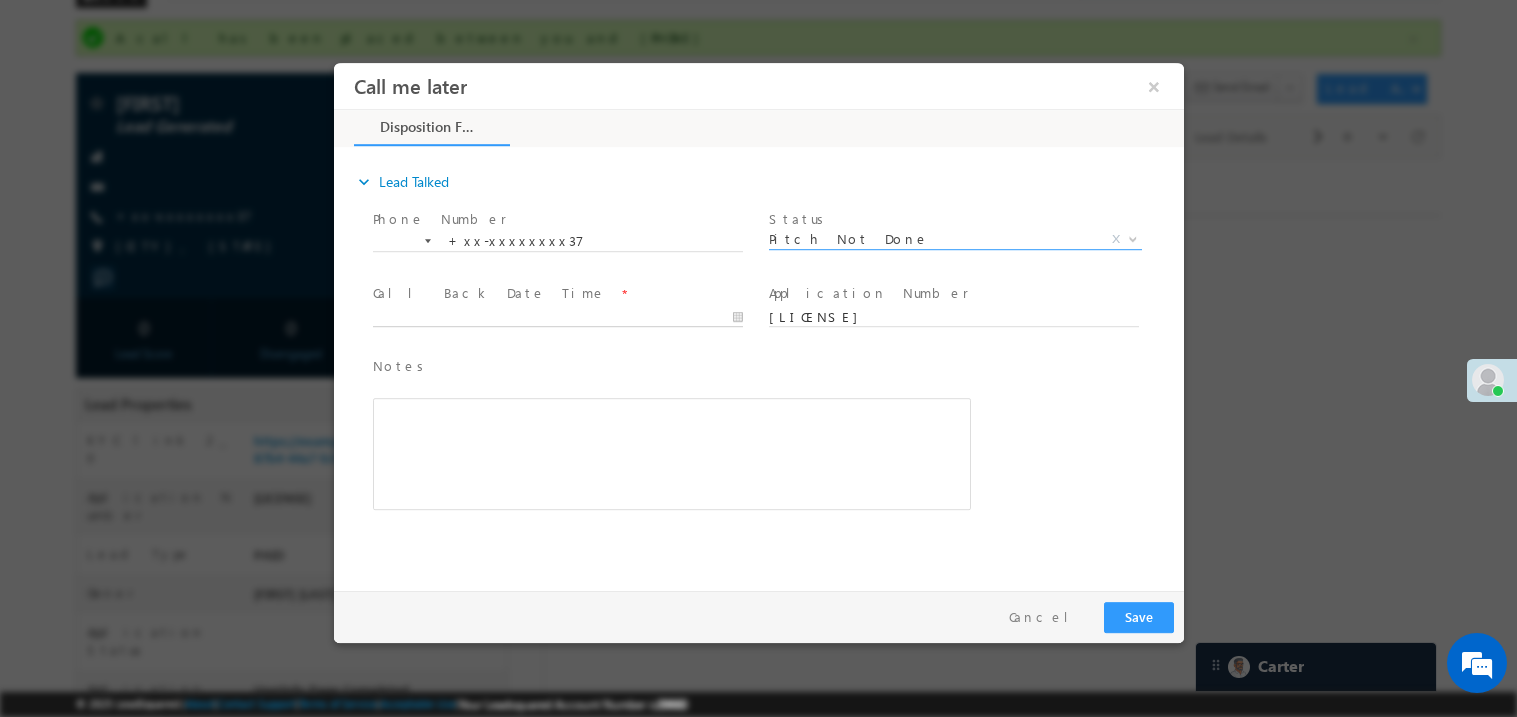 click on "Call me later
×" at bounding box center (758, 321) 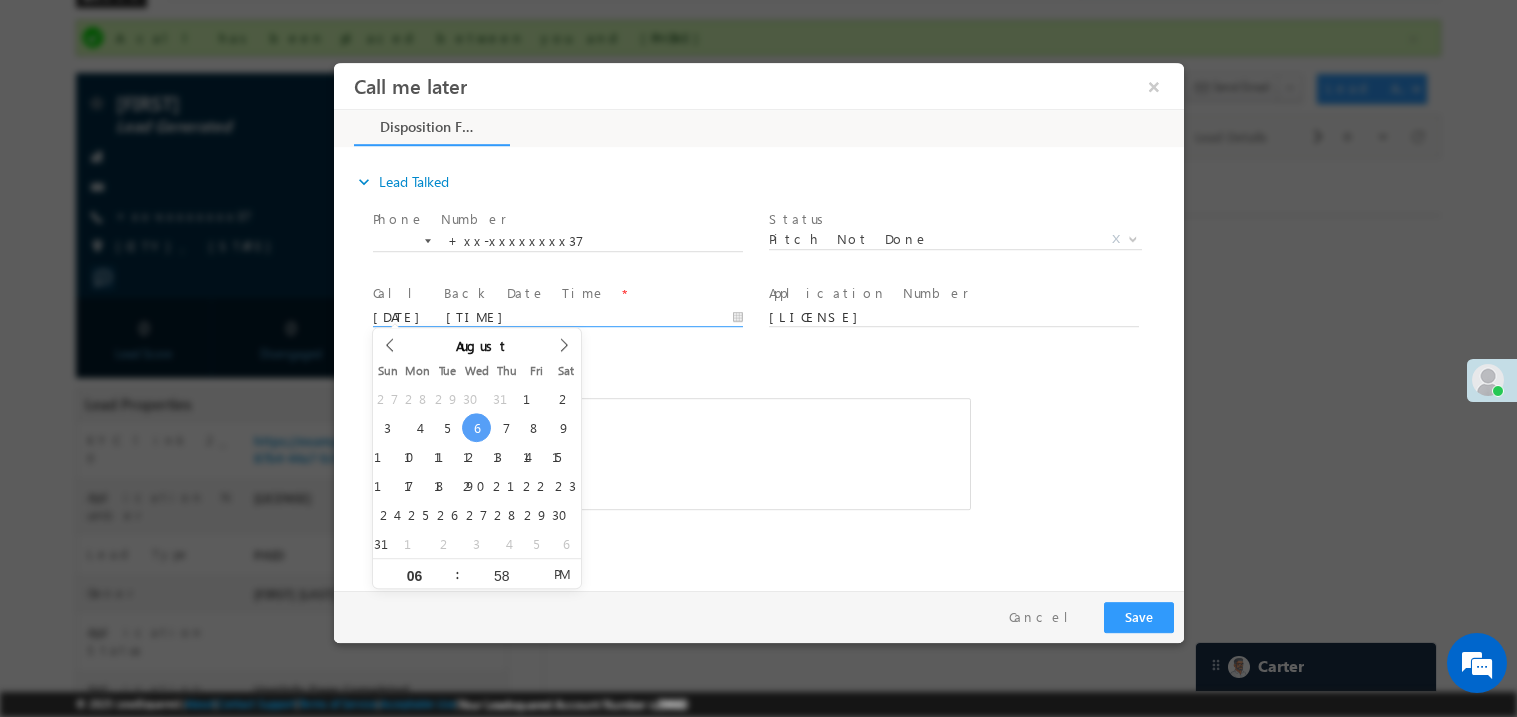 click at bounding box center (671, 453) 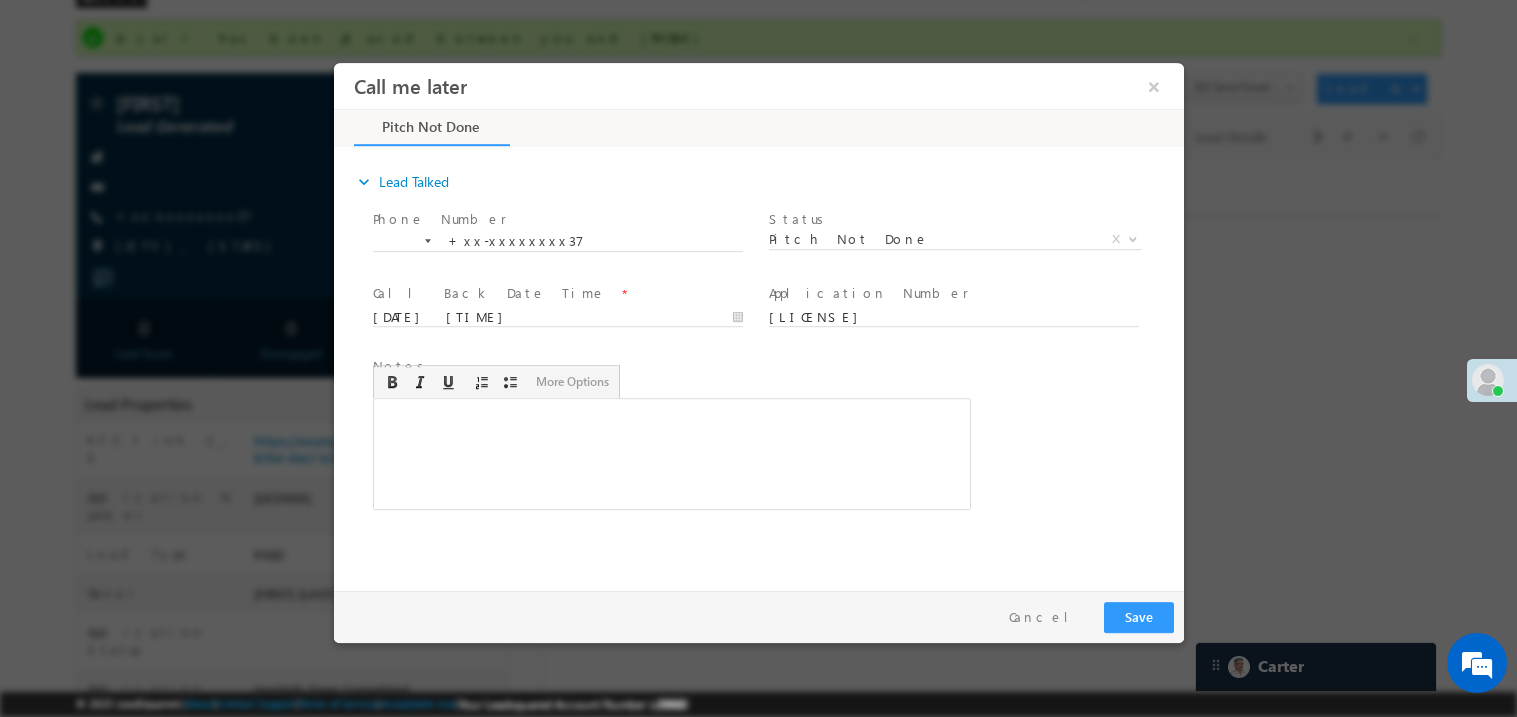 type 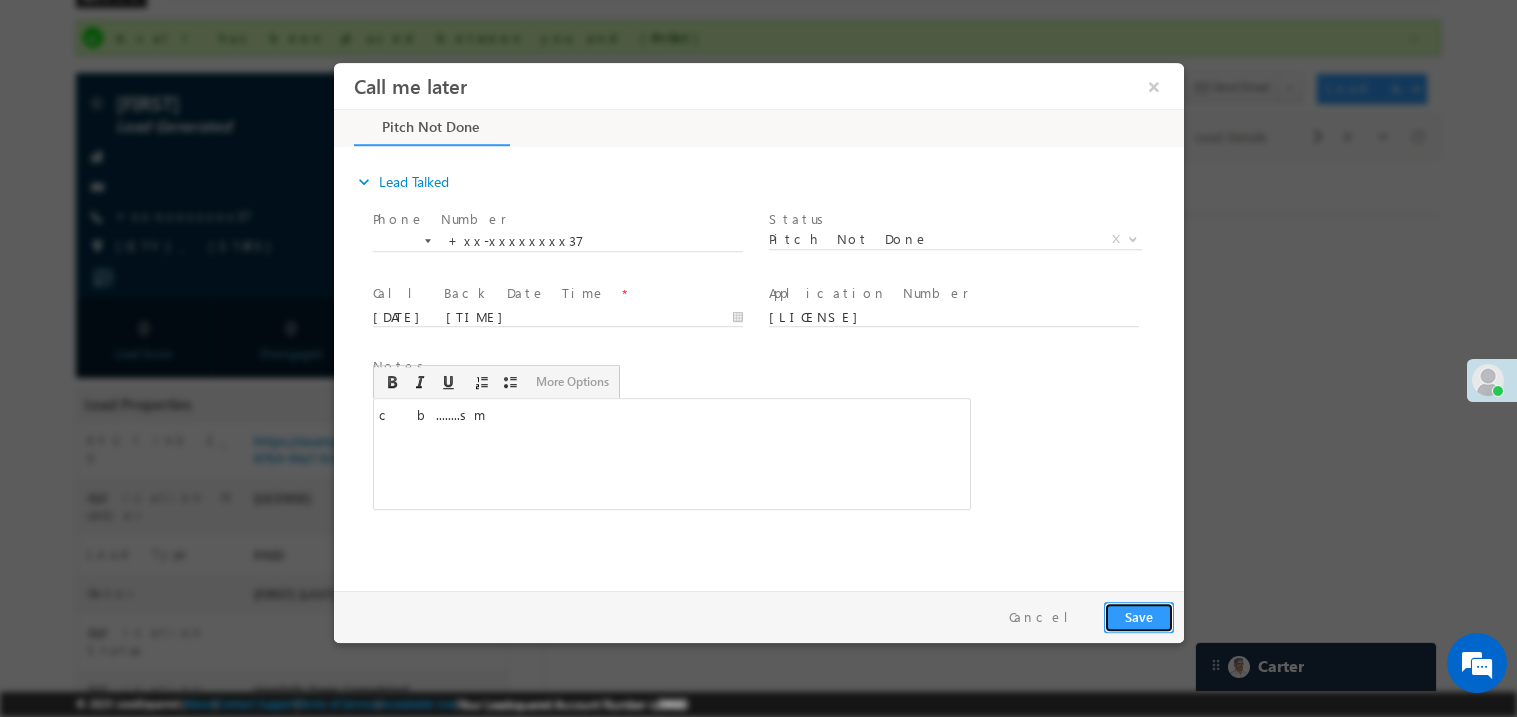 click on "Save" at bounding box center [1138, 616] 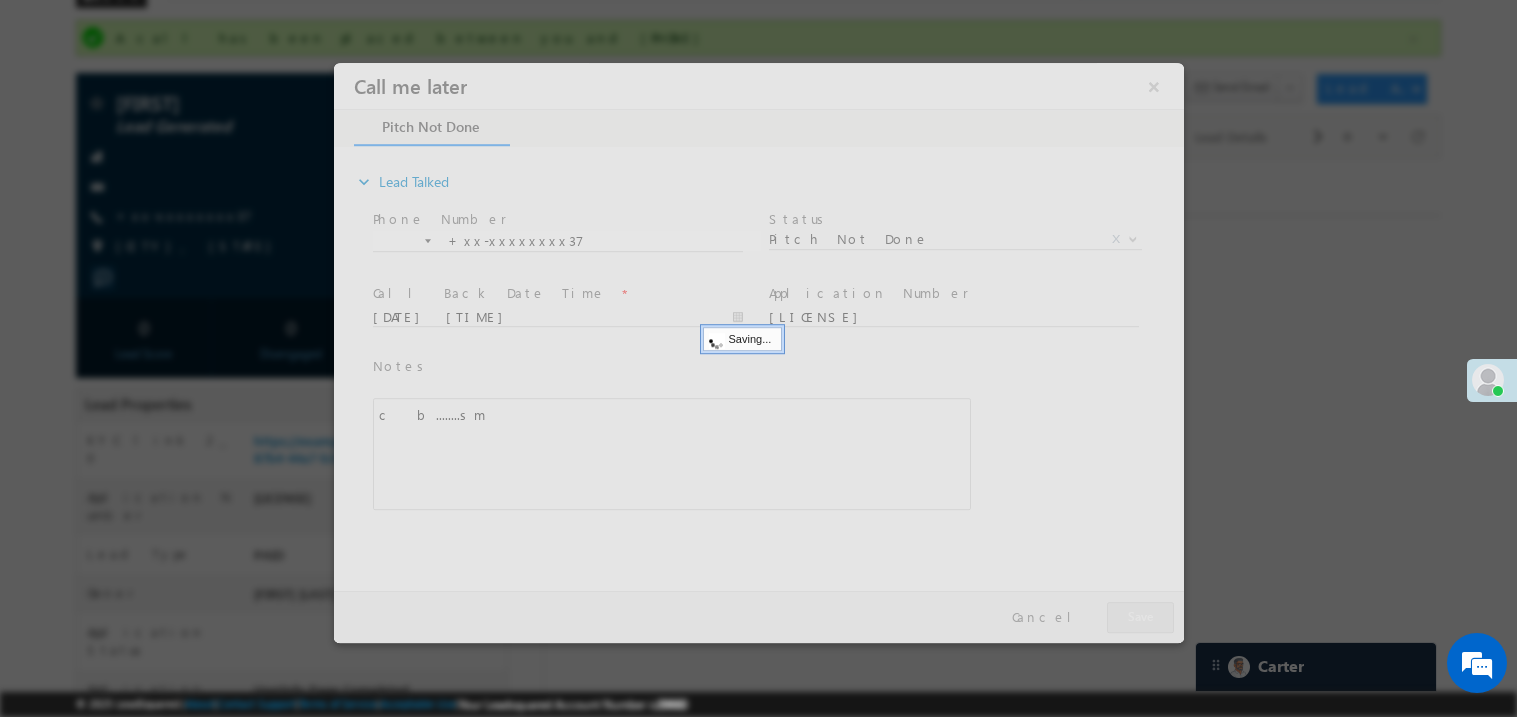 click at bounding box center (758, 352) 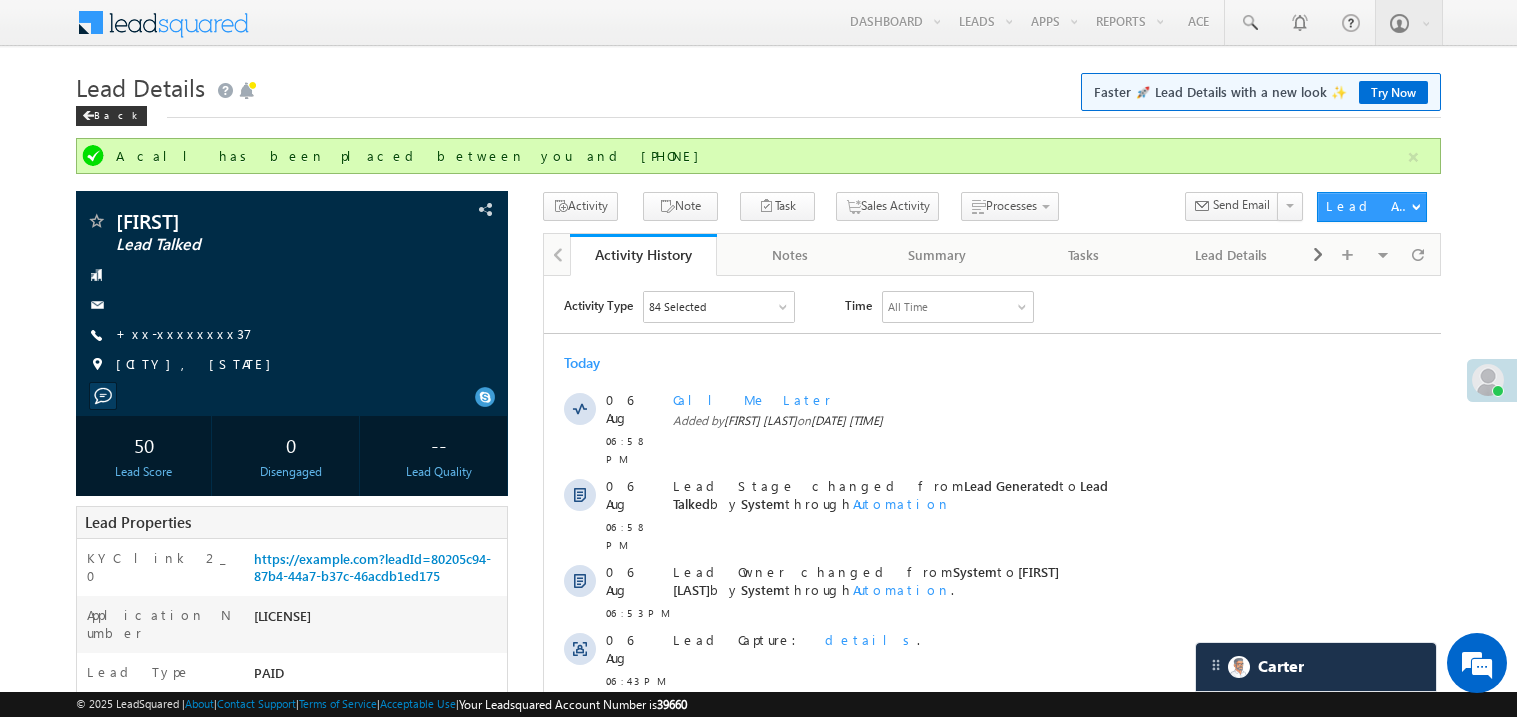 scroll, scrollTop: 0, scrollLeft: 0, axis: both 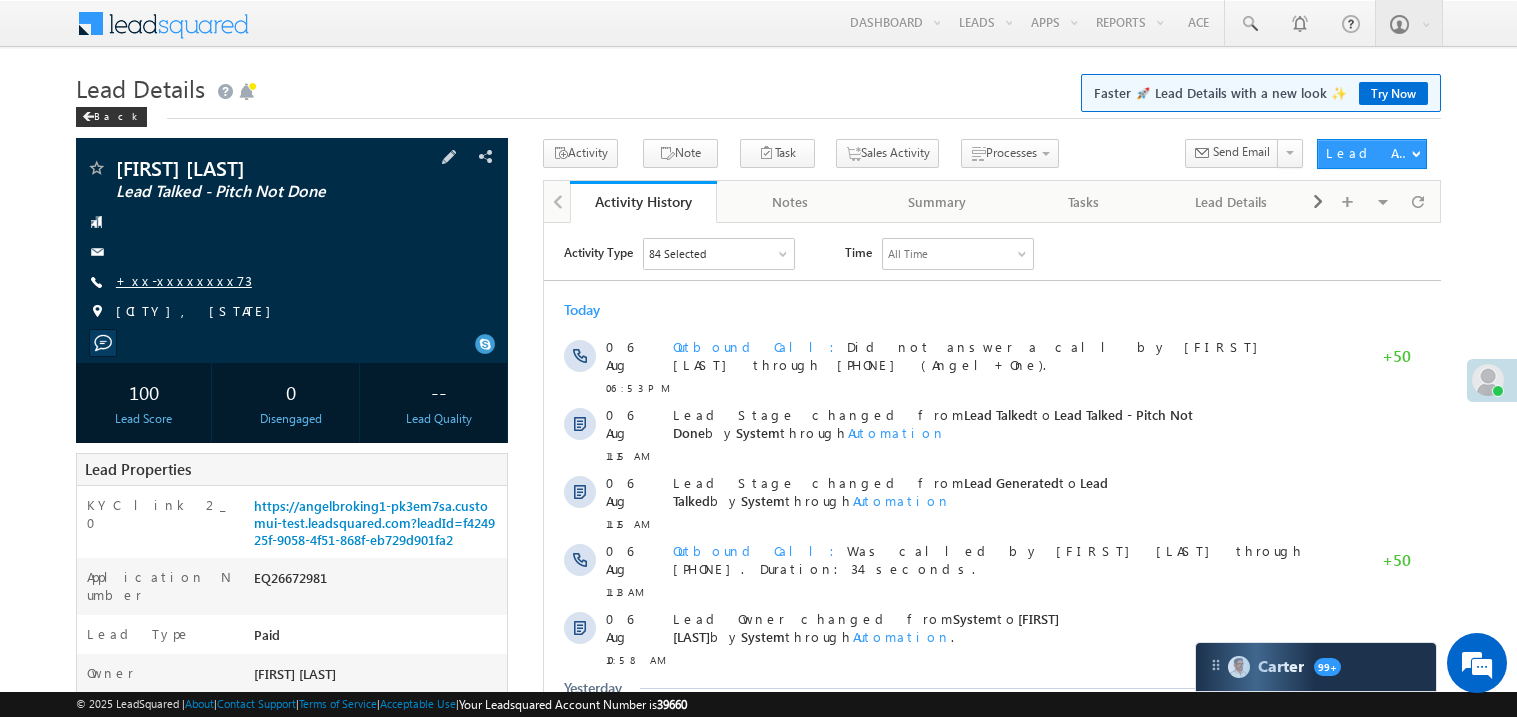 click on "+xx-xxxxxxxx73" at bounding box center (184, 280) 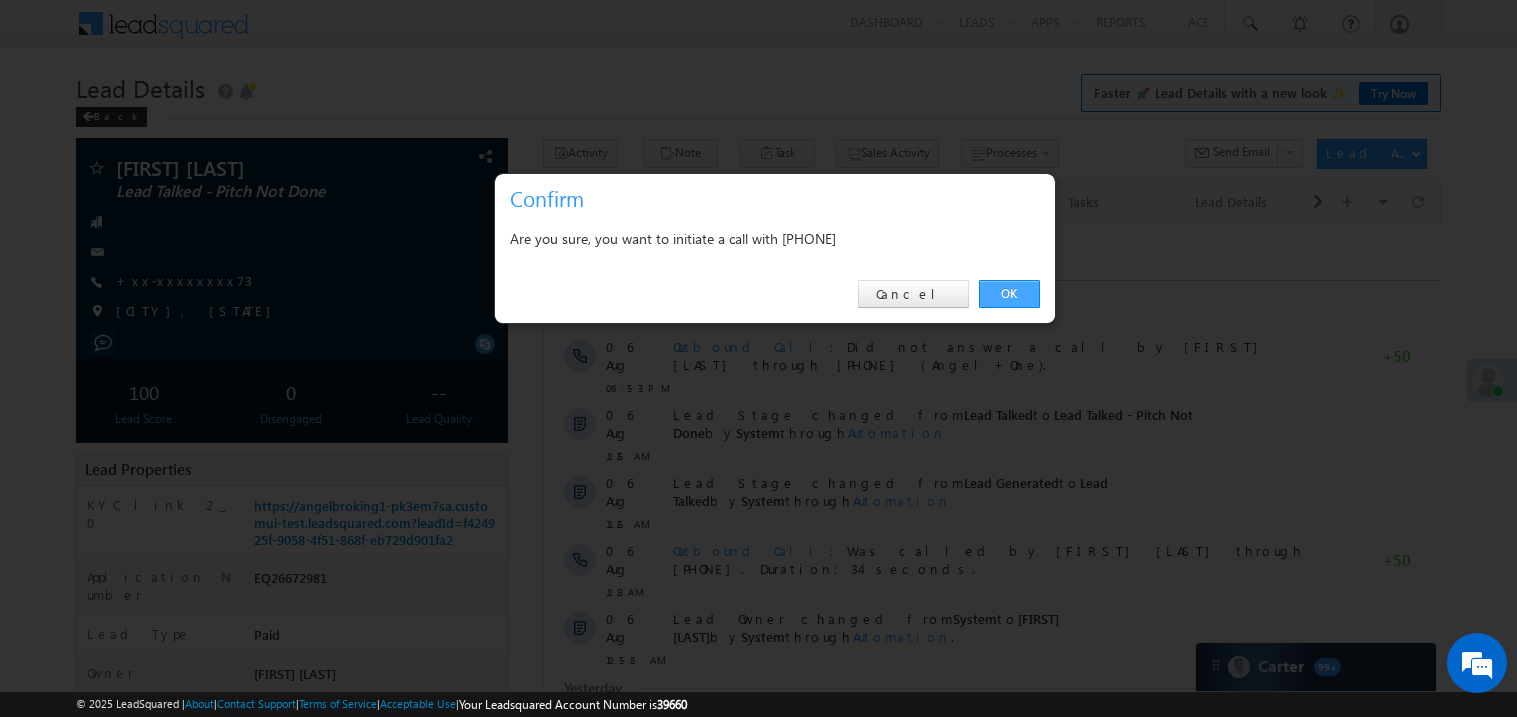 click on "OK" at bounding box center (1009, 294) 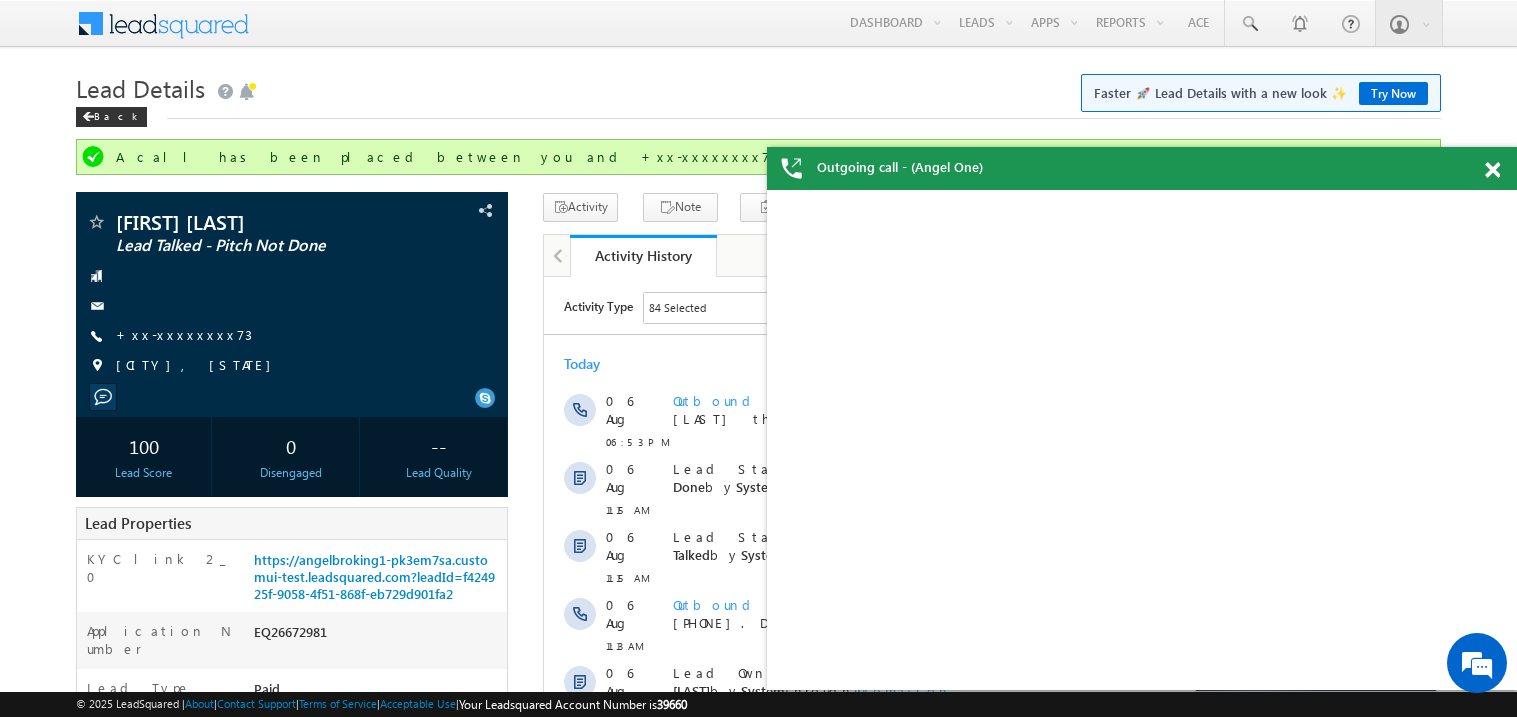 scroll, scrollTop: 0, scrollLeft: 0, axis: both 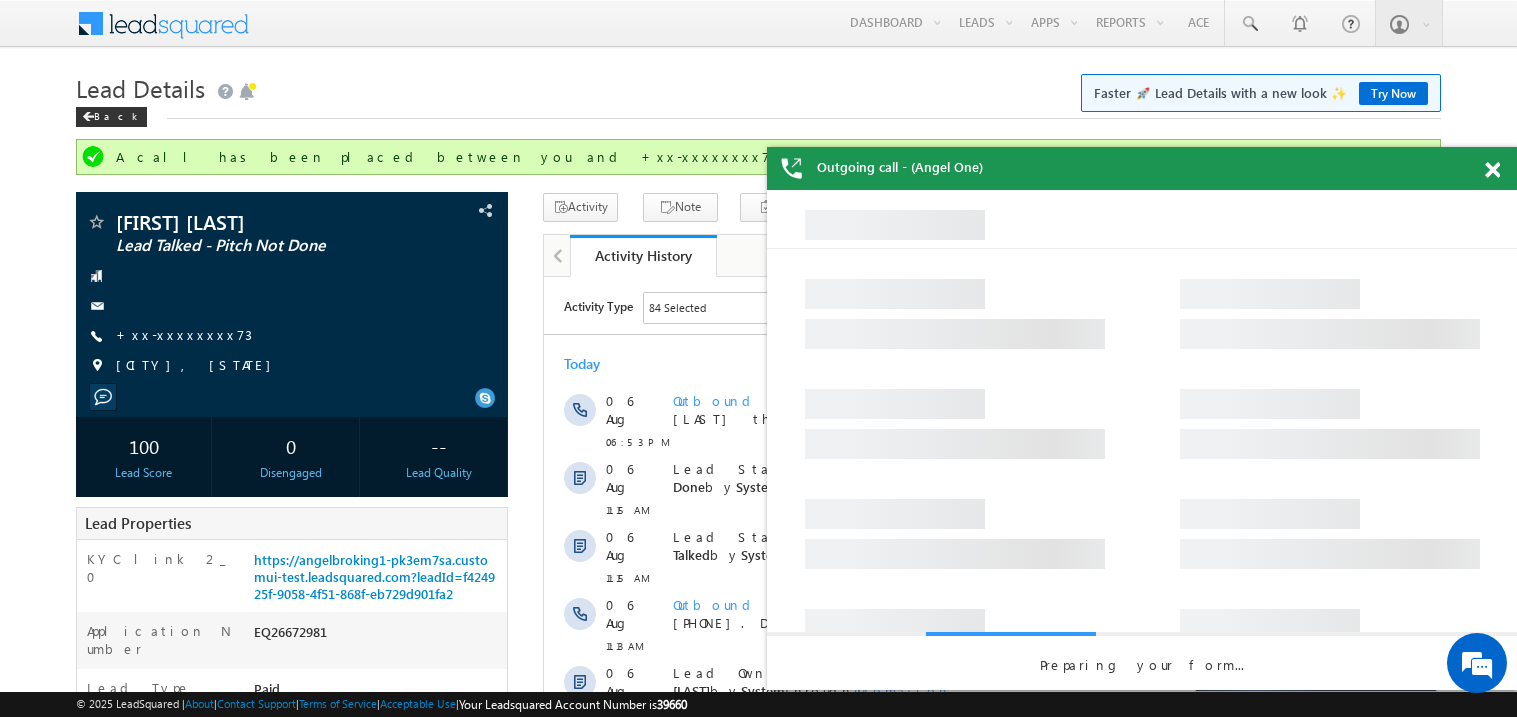 click at bounding box center [1492, 170] 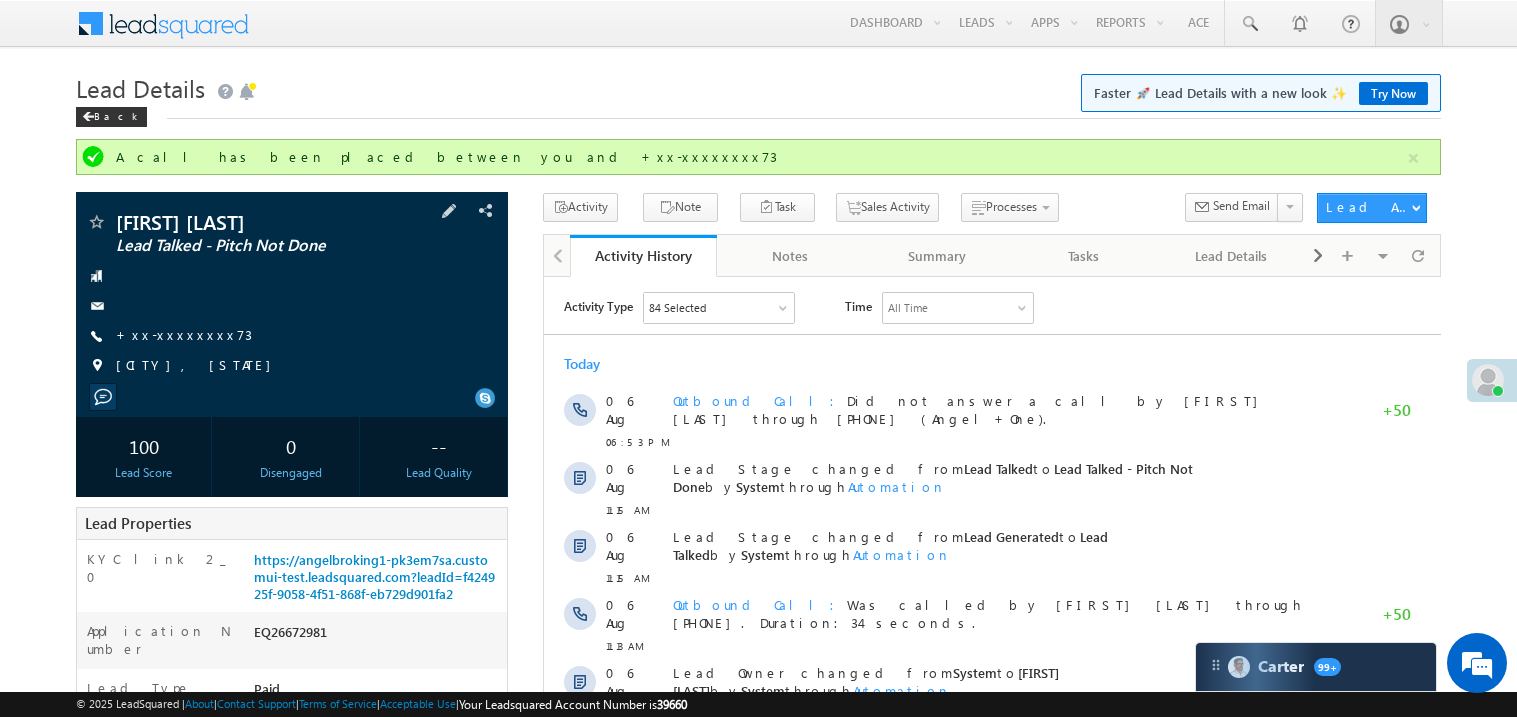 scroll, scrollTop: 0, scrollLeft: 0, axis: both 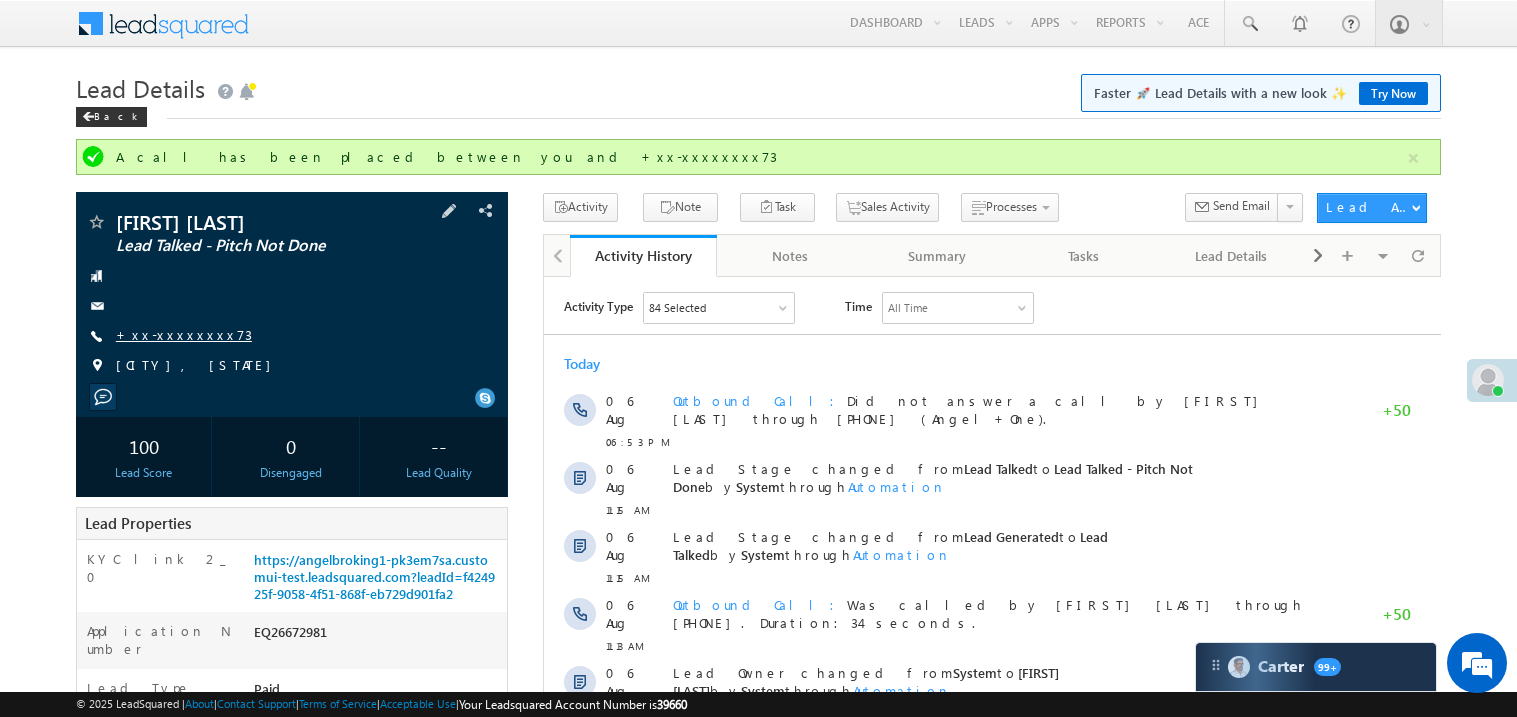 click on "+xx-xxxxxxxx73" at bounding box center (184, 334) 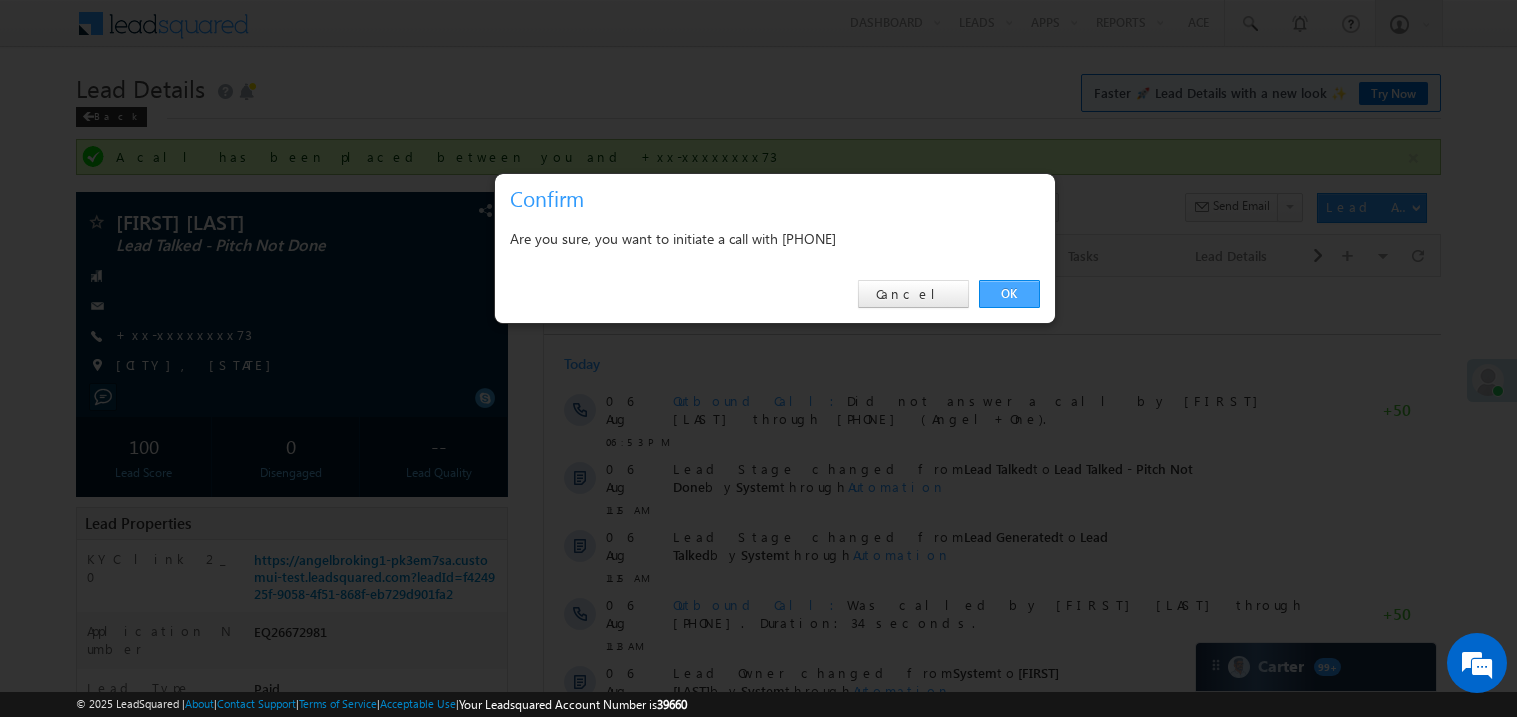 click on "OK" at bounding box center (1009, 294) 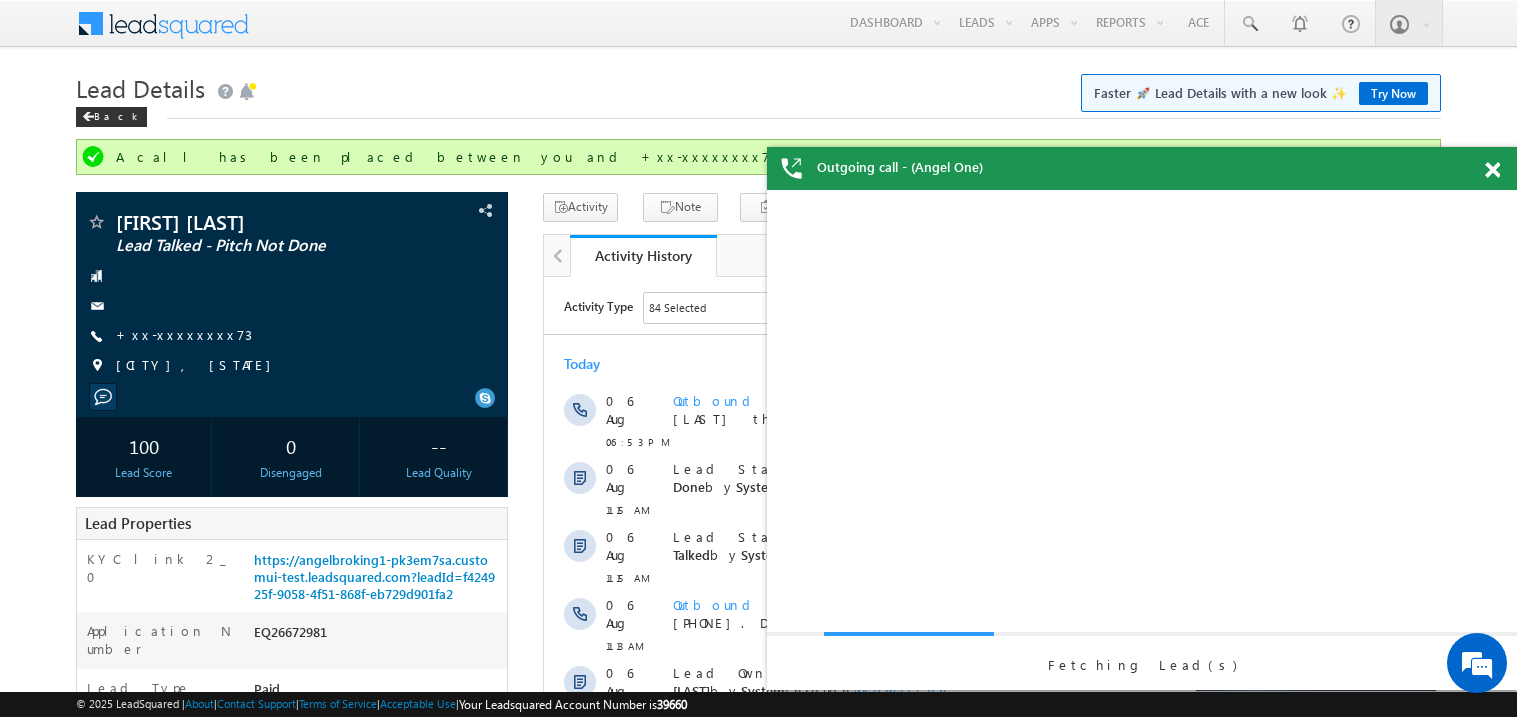 scroll, scrollTop: 0, scrollLeft: 0, axis: both 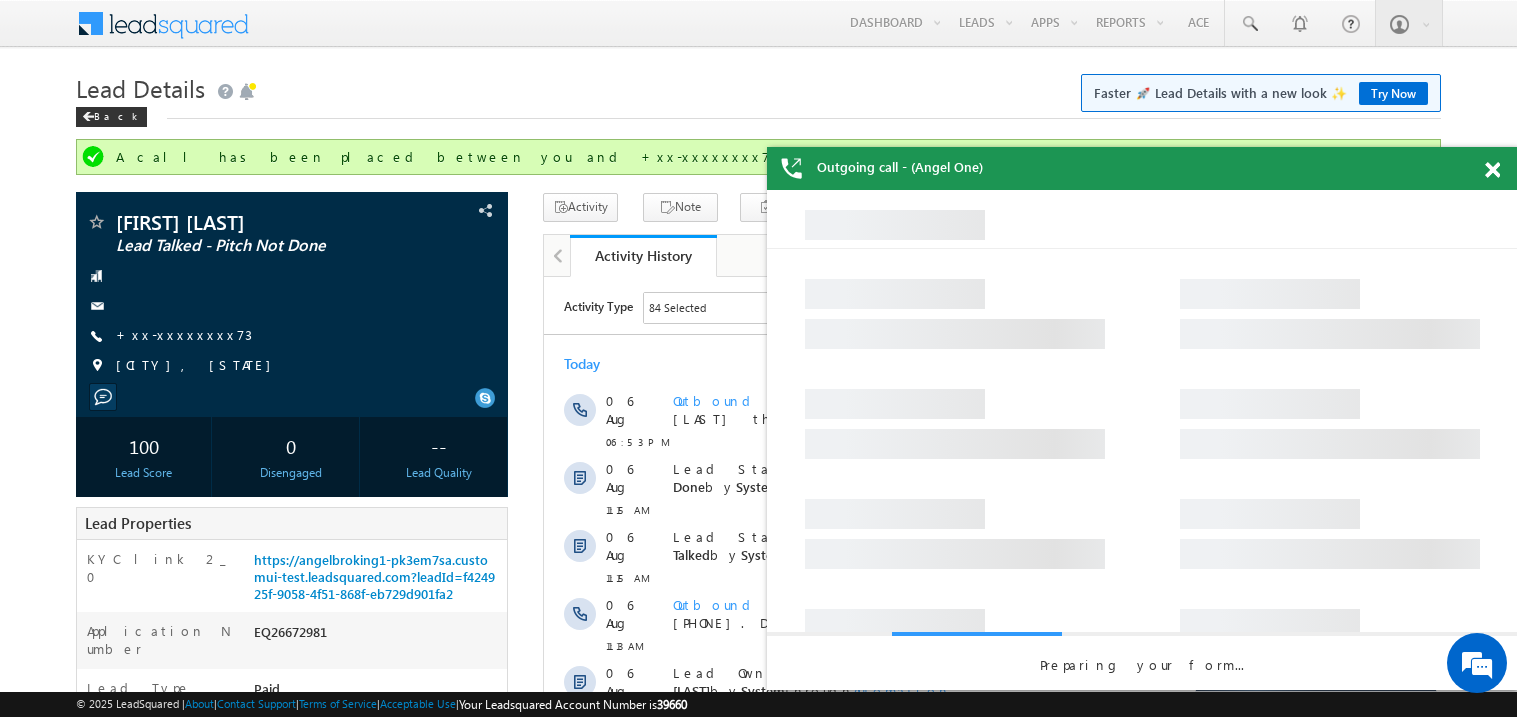 click at bounding box center [1492, 170] 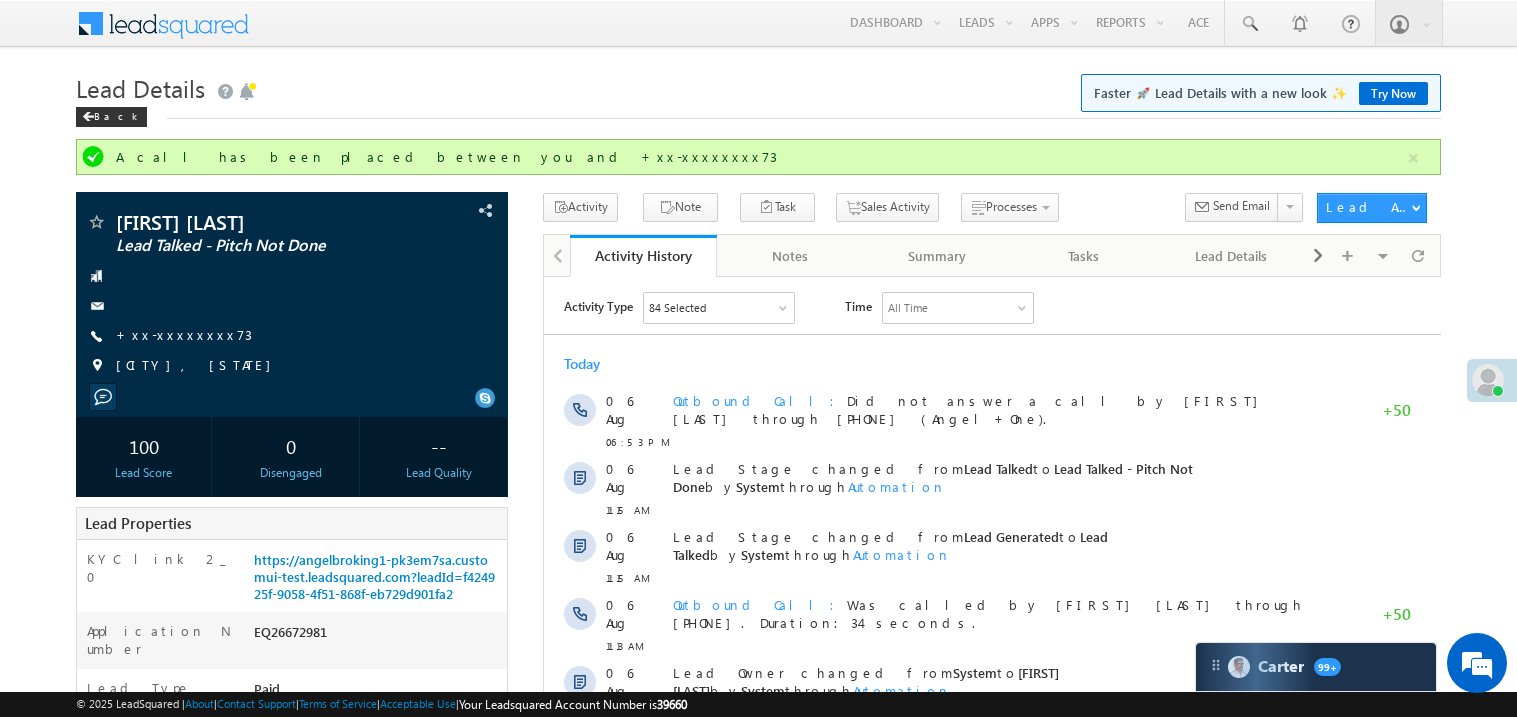 click on "Today
06 Aug
06:53 PM
Outbound Call
Did not answer a call by Madhavi Sumit through 07949106827 (Angel+One).
+50
06 Aug
11:15 AM
Lead Stage changed from  Lead Talked  to  Lead Talked - Pitch Not Done  by  System  through  Automation
06 Aug" at bounding box center (991, 663) 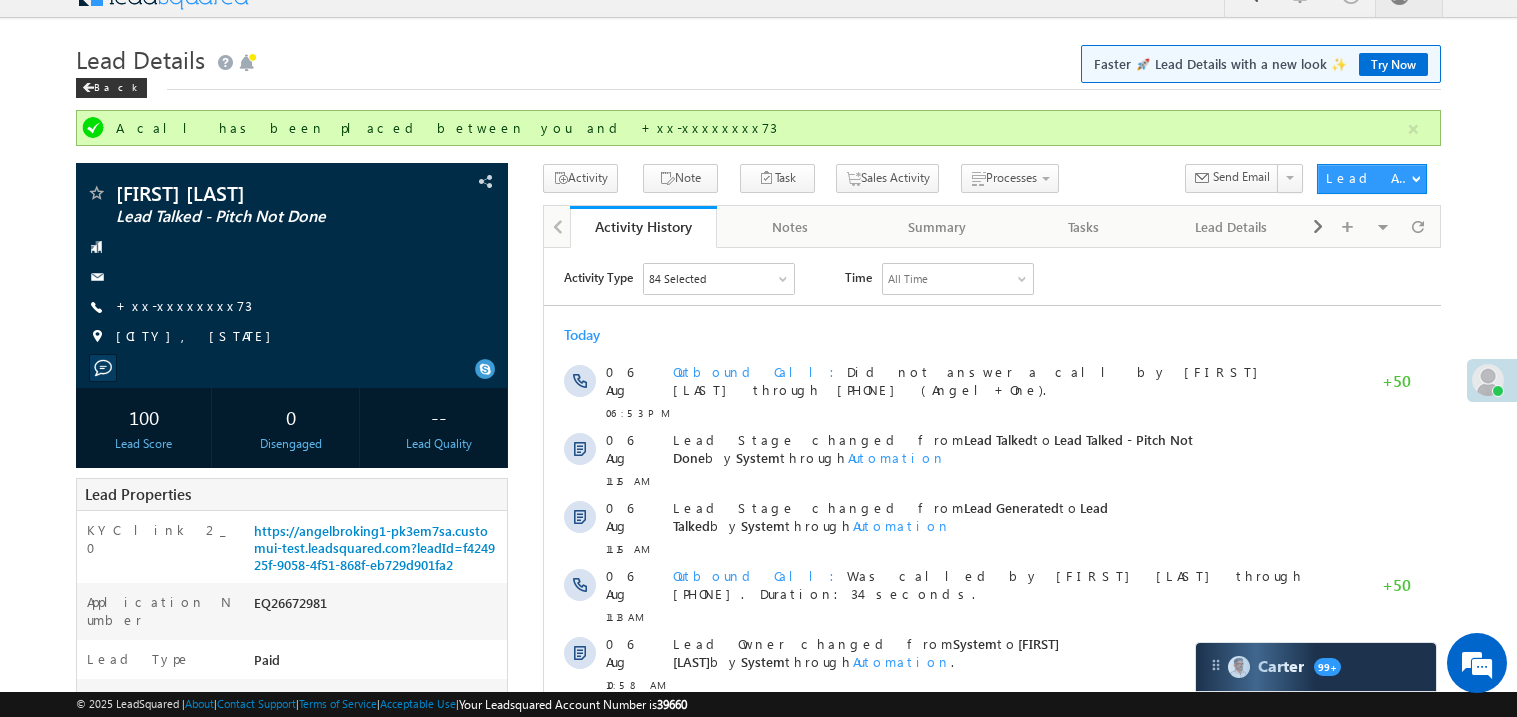 scroll, scrollTop: 0, scrollLeft: 0, axis: both 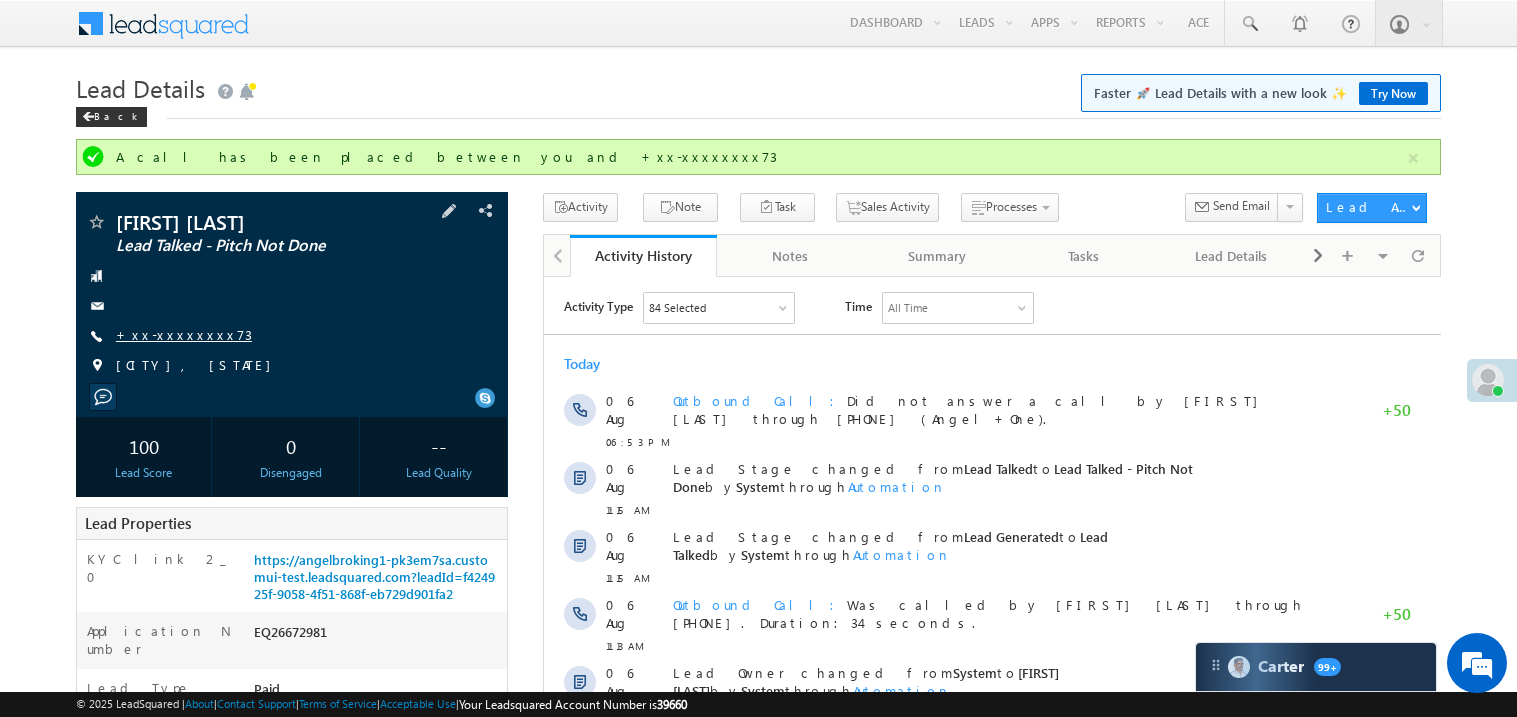 click on "+xx-xxxxxxxx73" at bounding box center (184, 334) 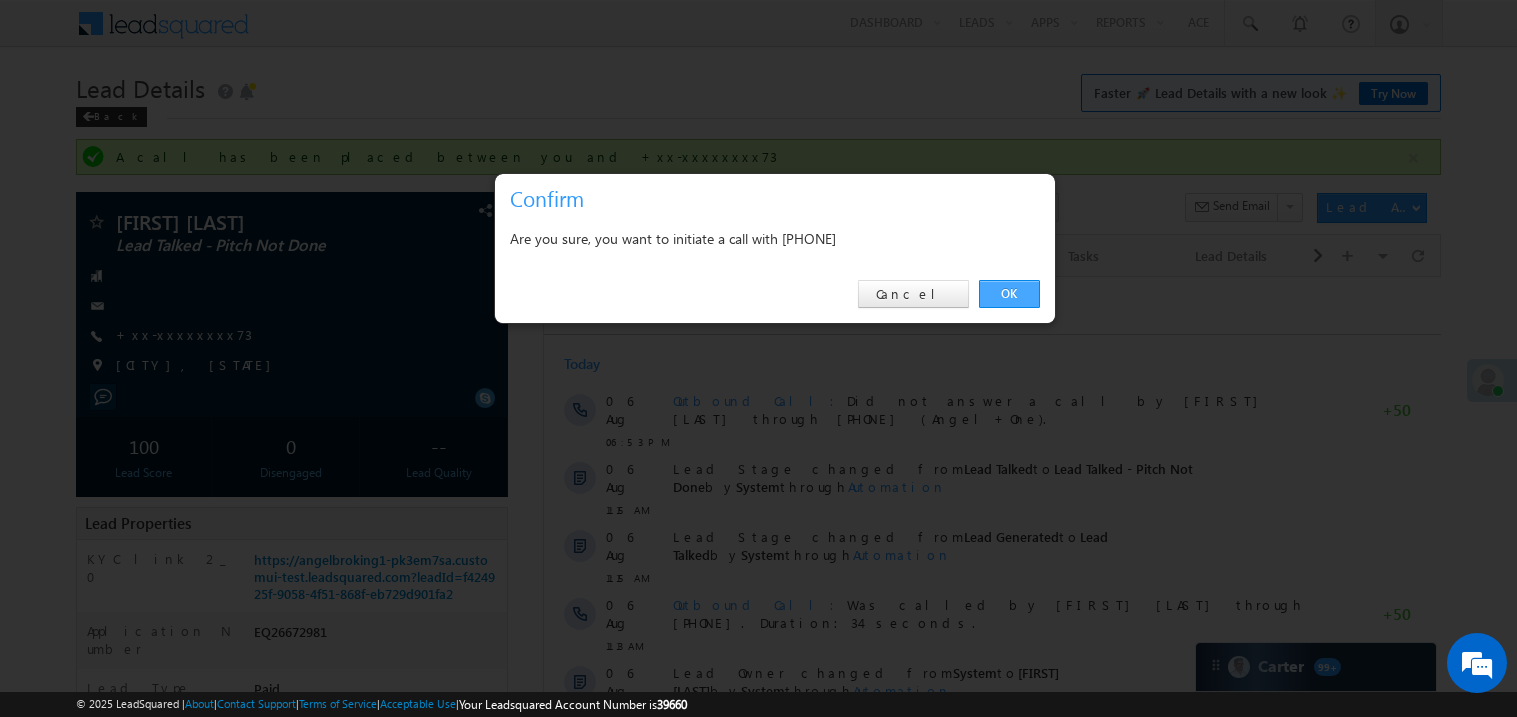 click on "OK" at bounding box center (1009, 294) 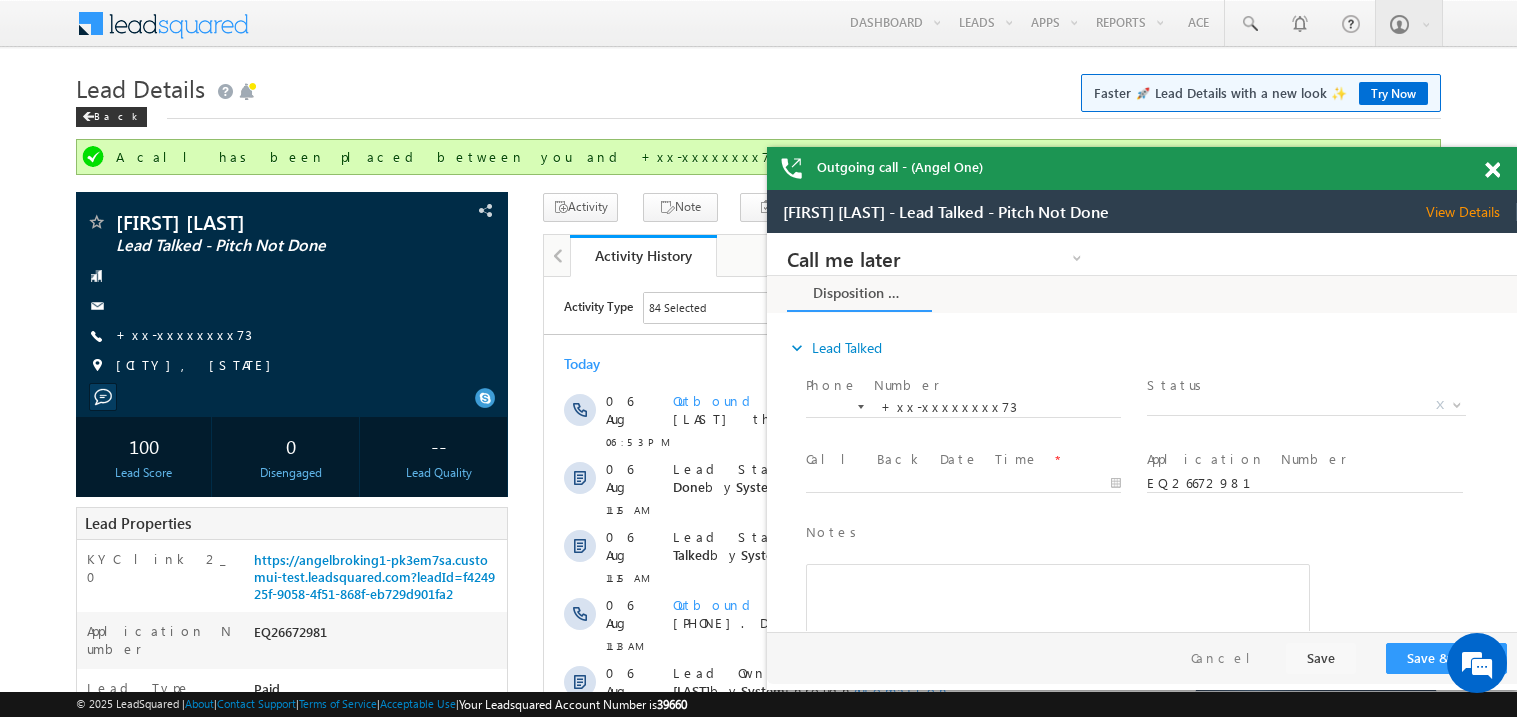 scroll, scrollTop: 0, scrollLeft: 0, axis: both 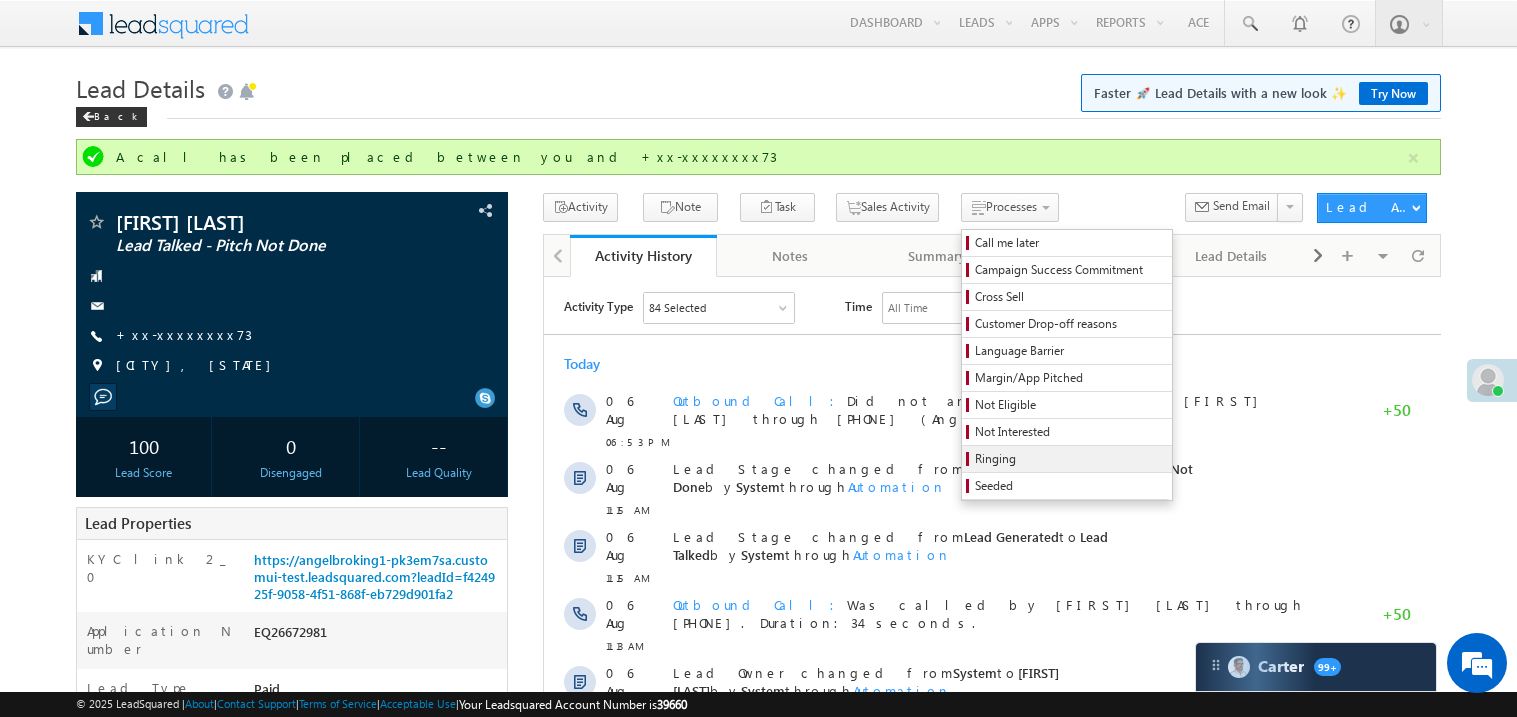 click on "Ringing" at bounding box center [1070, 459] 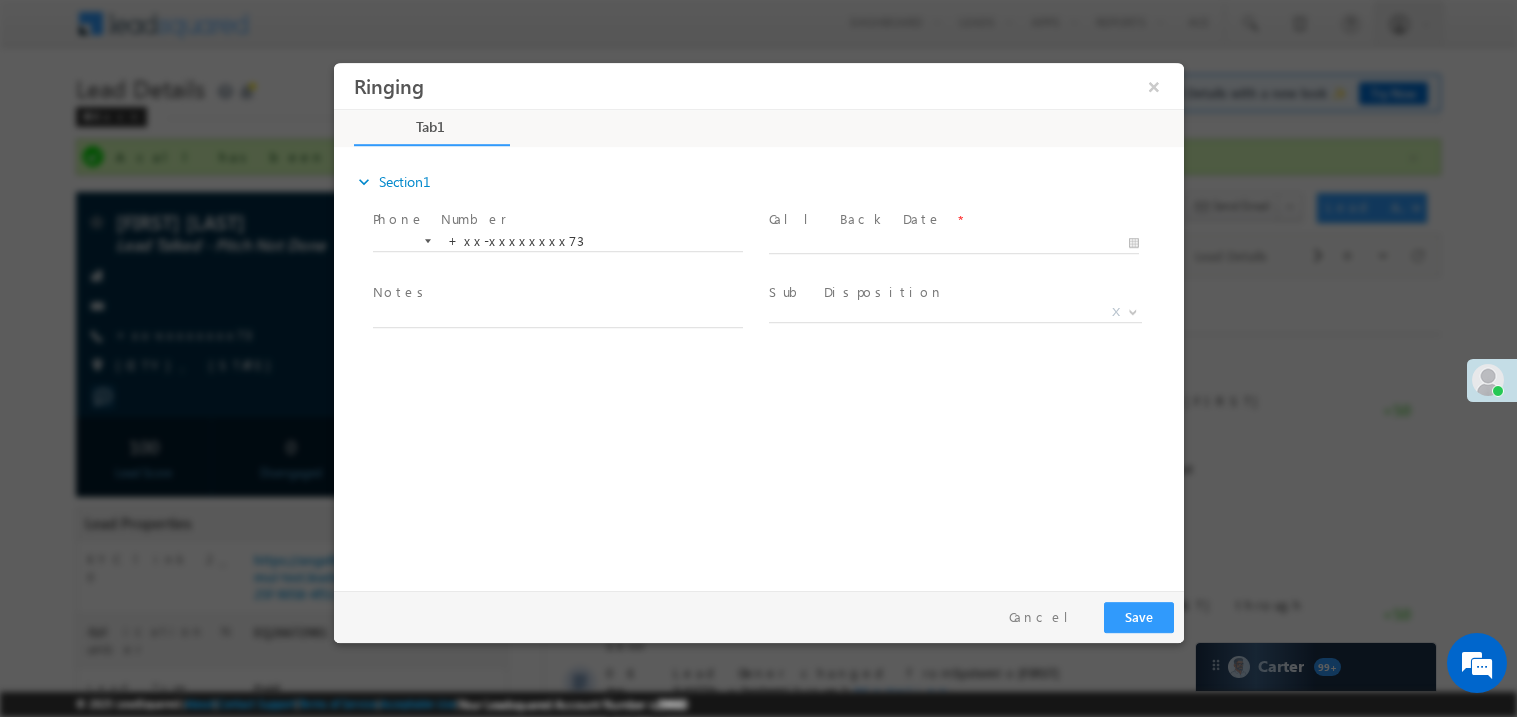 scroll, scrollTop: 0, scrollLeft: 0, axis: both 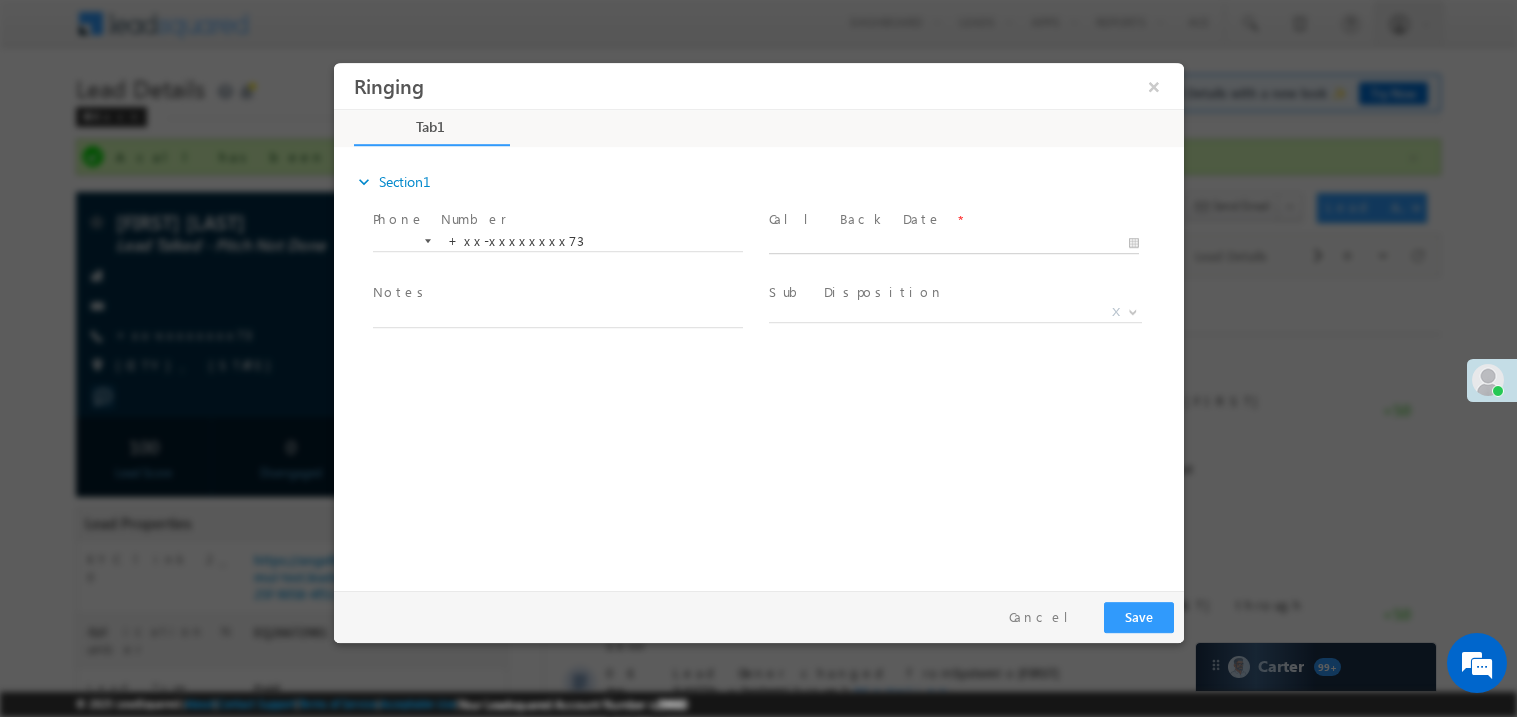 click on "Ringing
×" at bounding box center (758, 321) 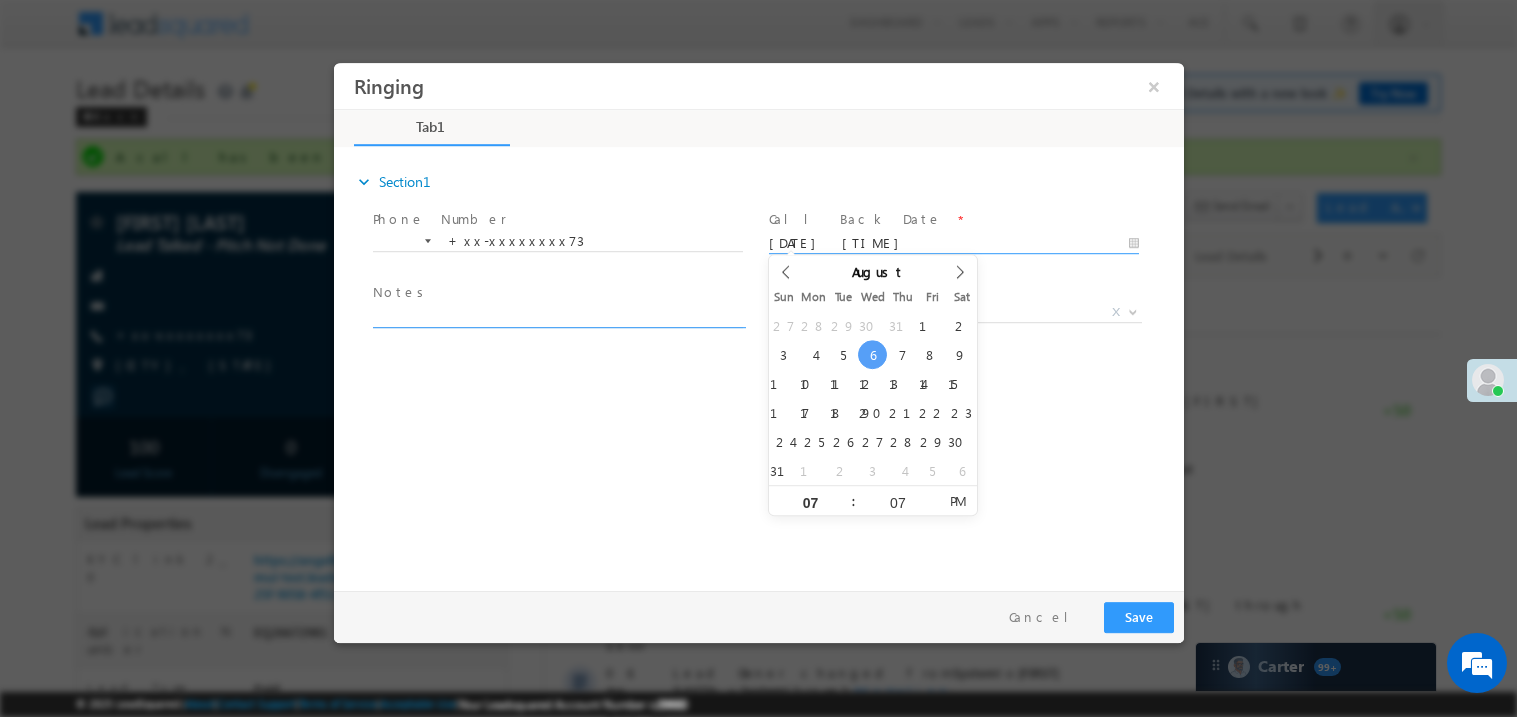 click at bounding box center (557, 315) 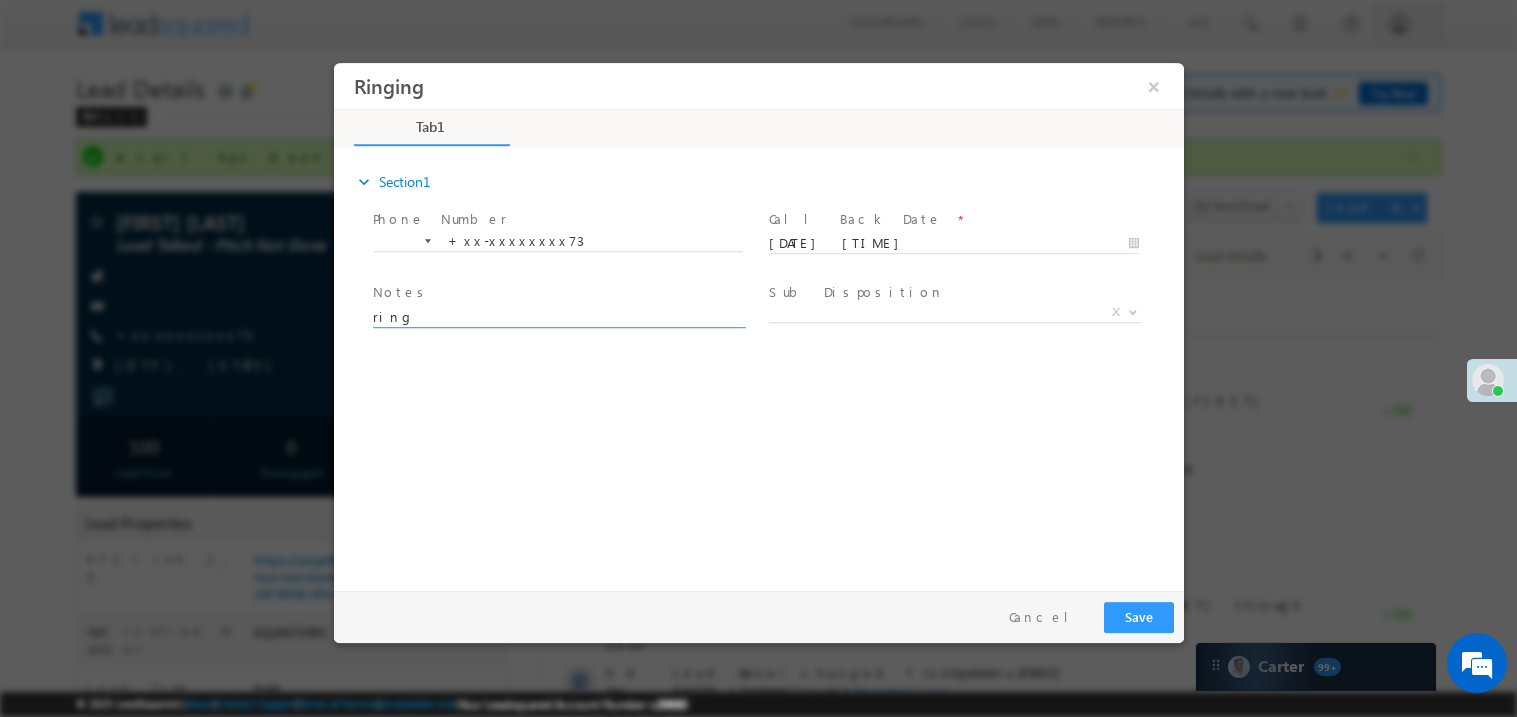 type on "ring" 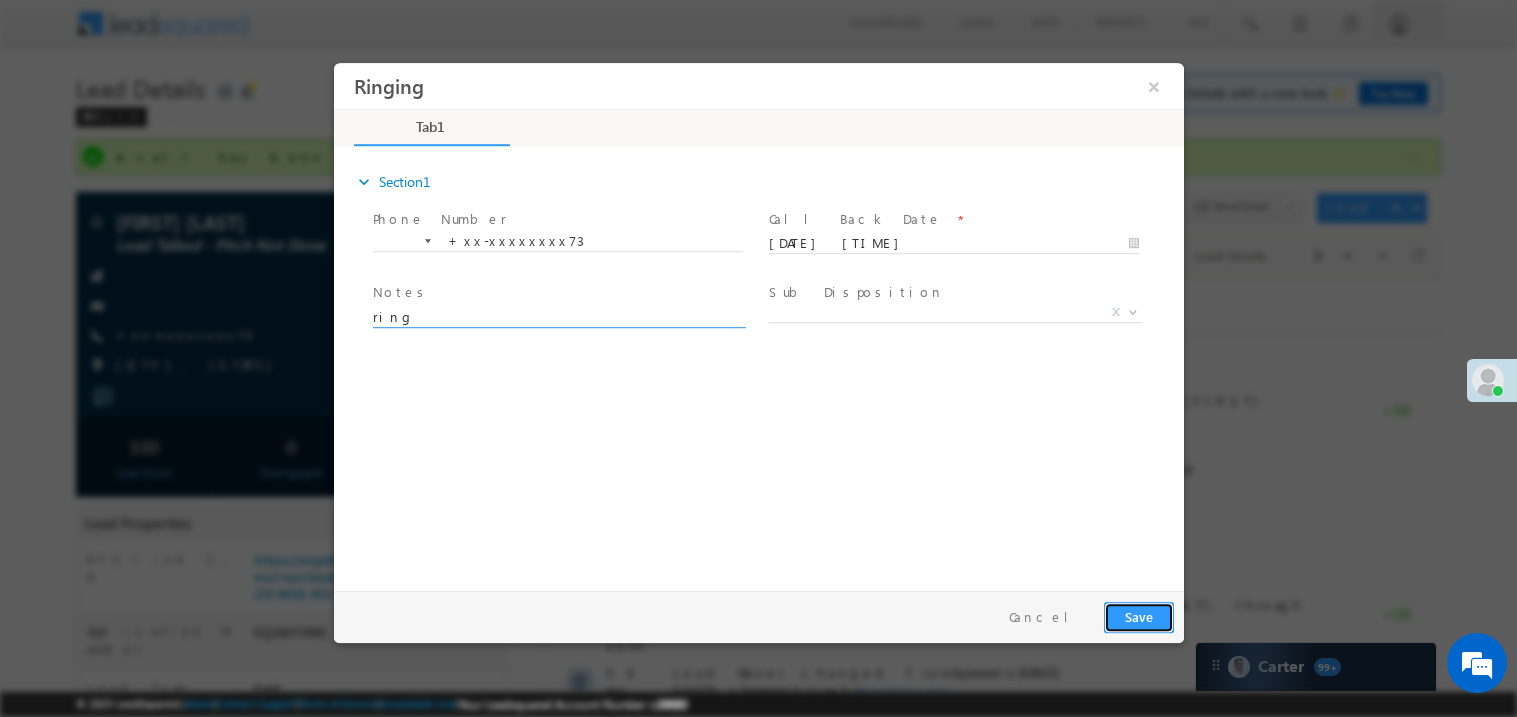 click on "Save" at bounding box center [1138, 616] 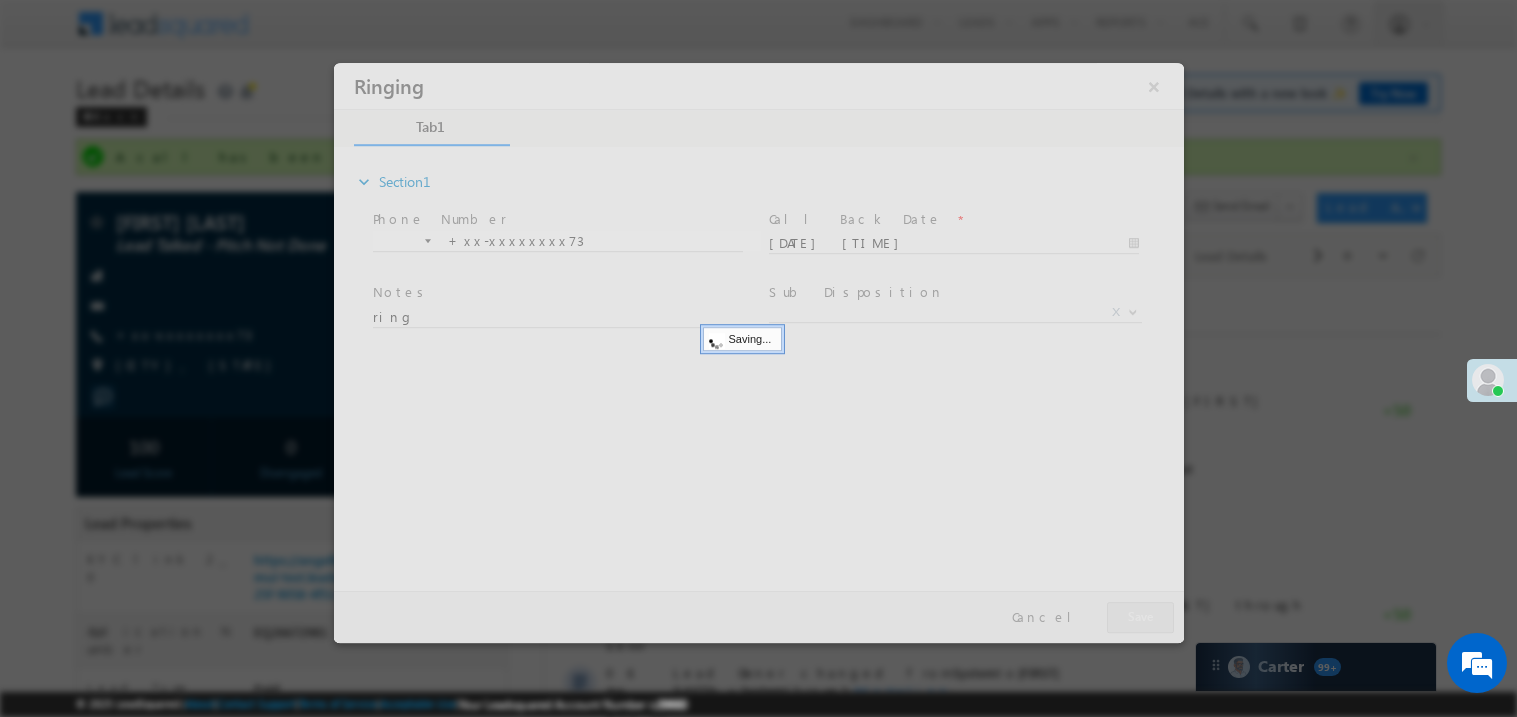 click at bounding box center [758, 352] 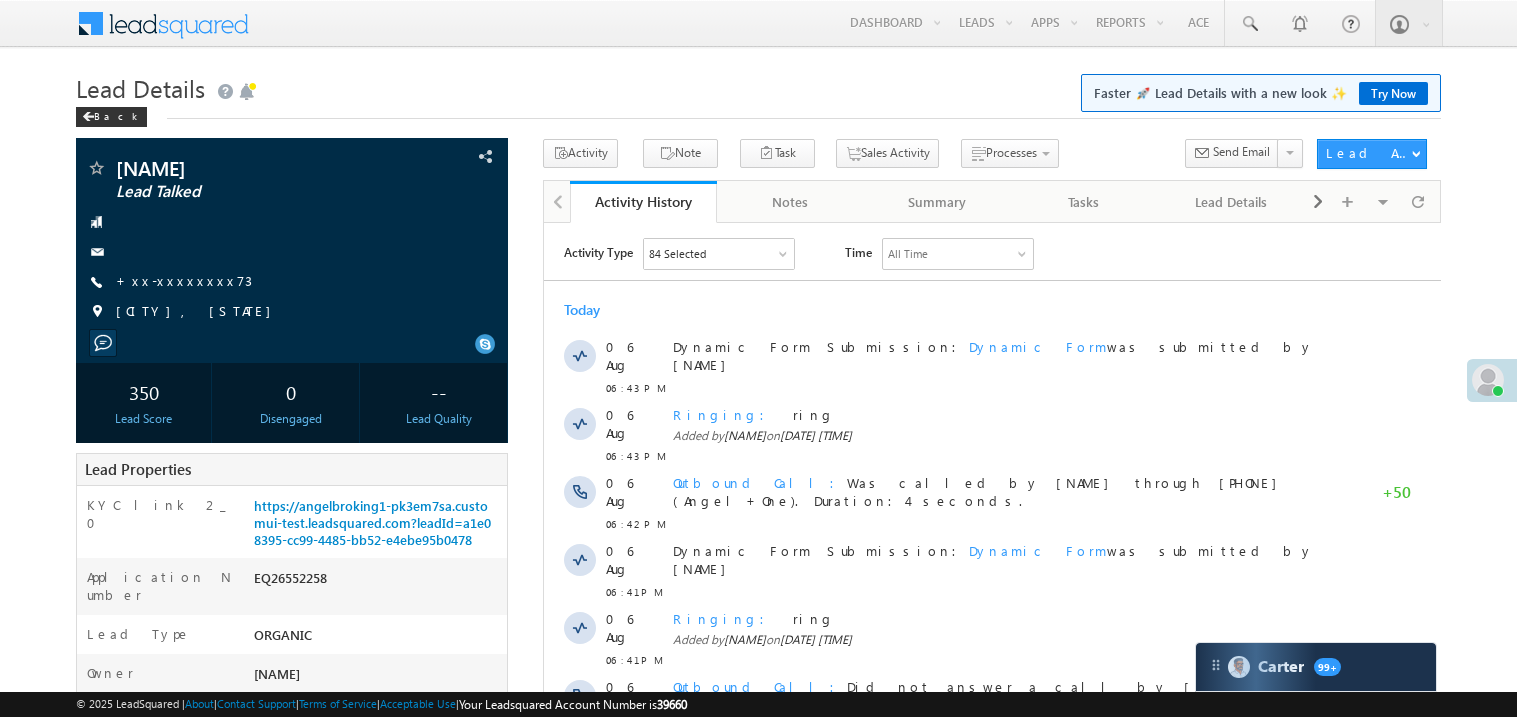 scroll, scrollTop: 0, scrollLeft: 0, axis: both 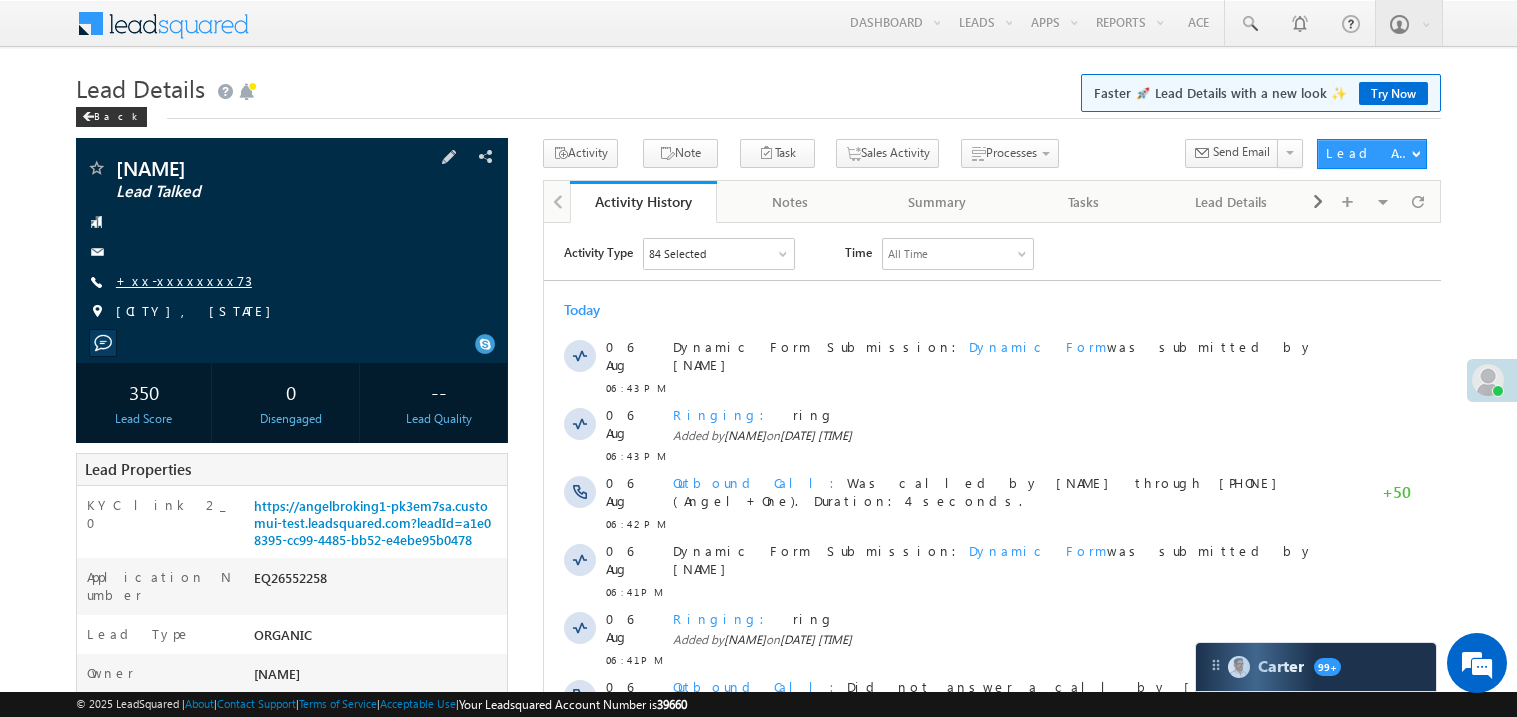 click on "+xx-xxxxxxxx73" at bounding box center [184, 280] 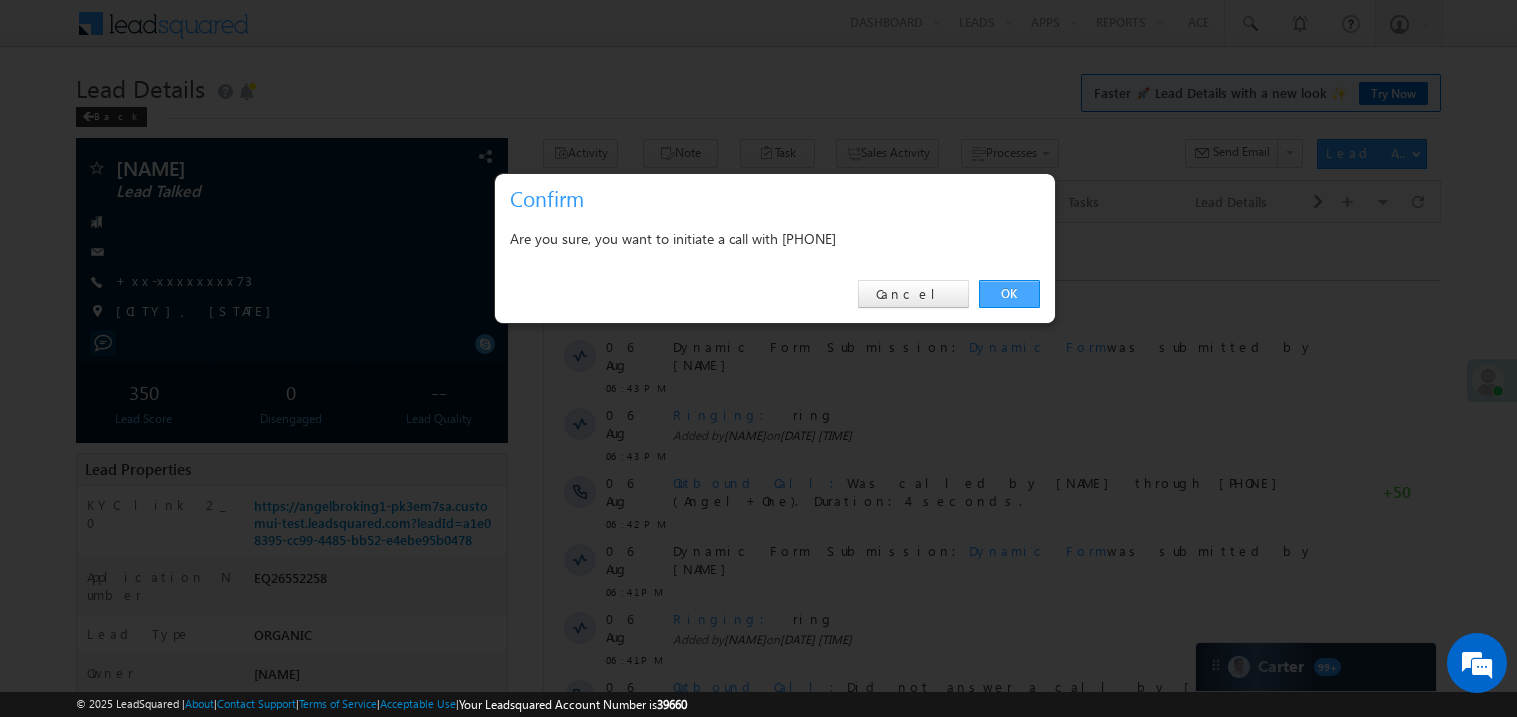 click on "OK" at bounding box center [1009, 294] 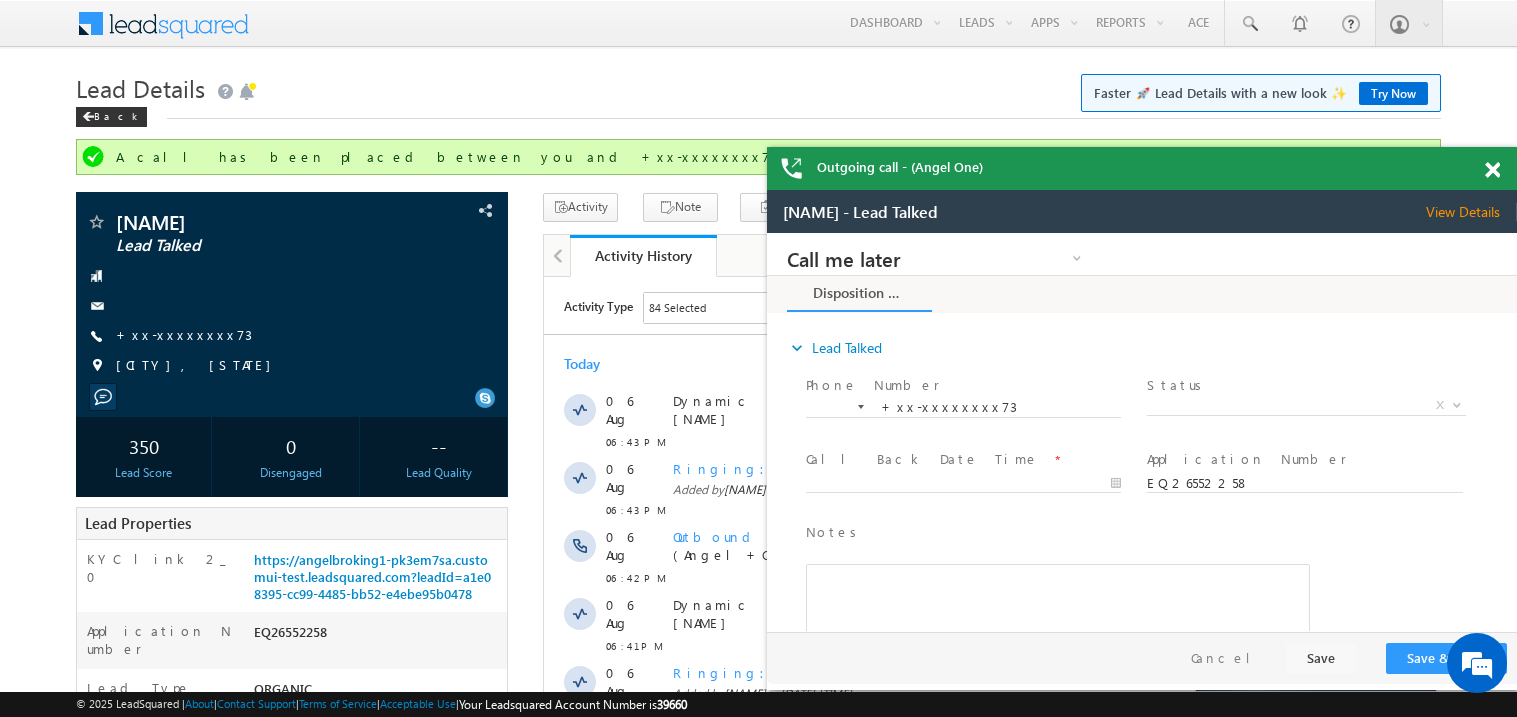 scroll, scrollTop: 0, scrollLeft: 0, axis: both 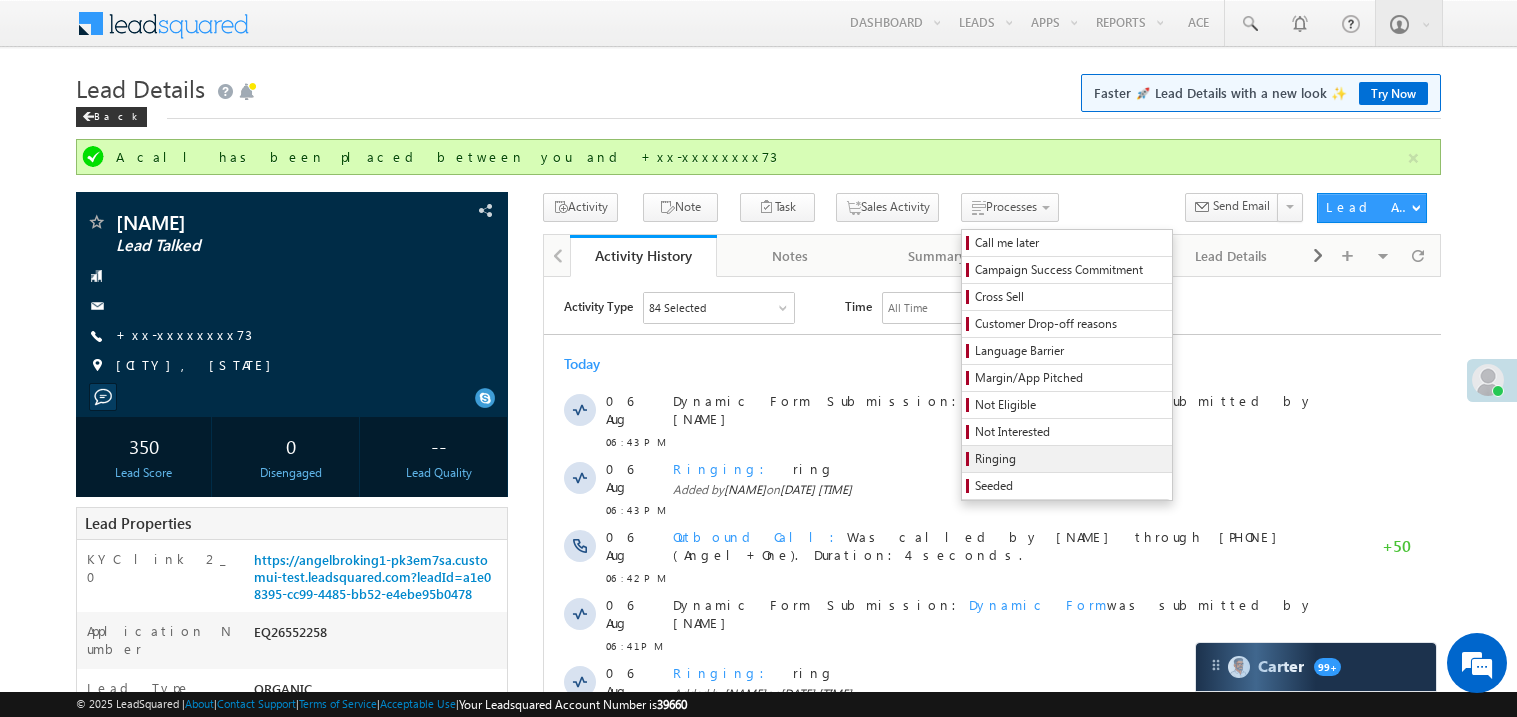 click on "Ringing" at bounding box center (1070, 459) 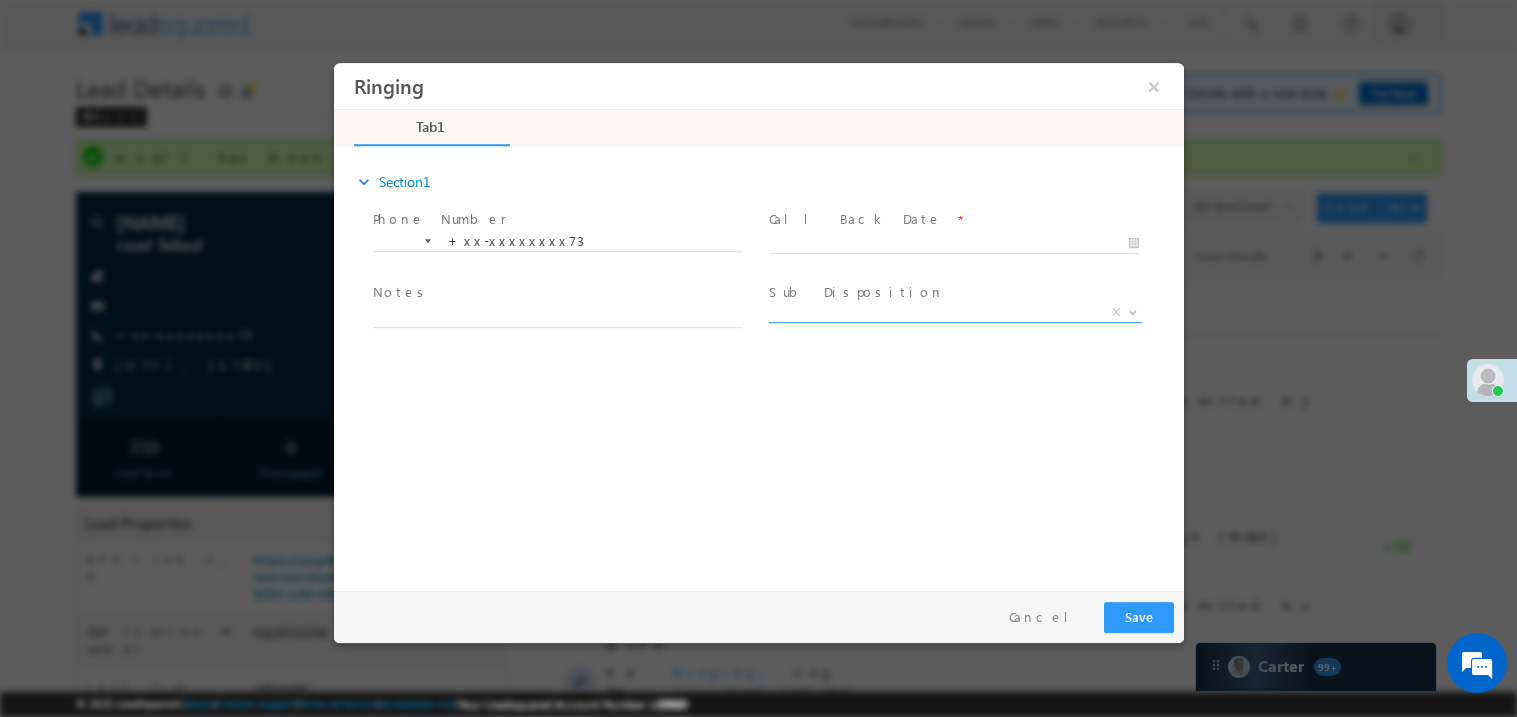 scroll, scrollTop: 0, scrollLeft: 0, axis: both 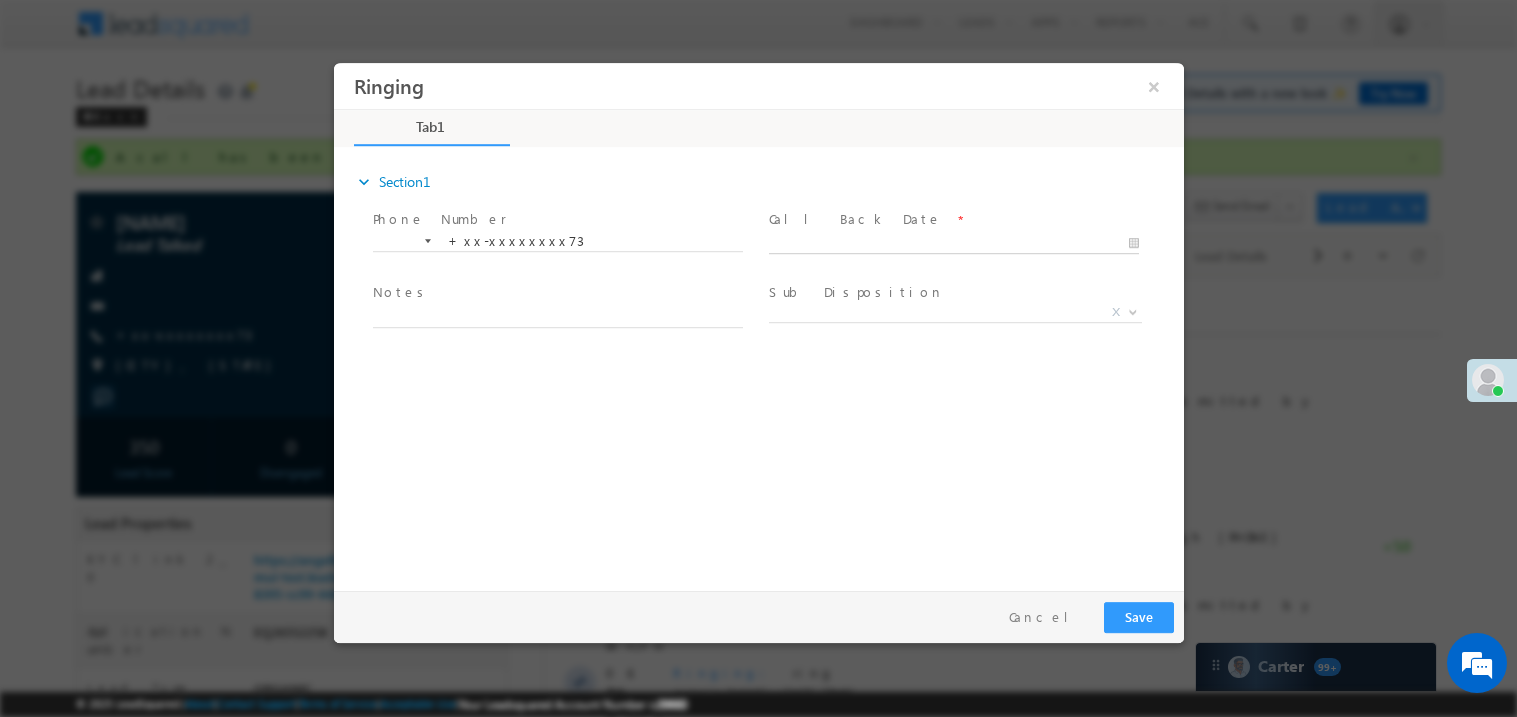 click on "Ringing
×" at bounding box center (758, 321) 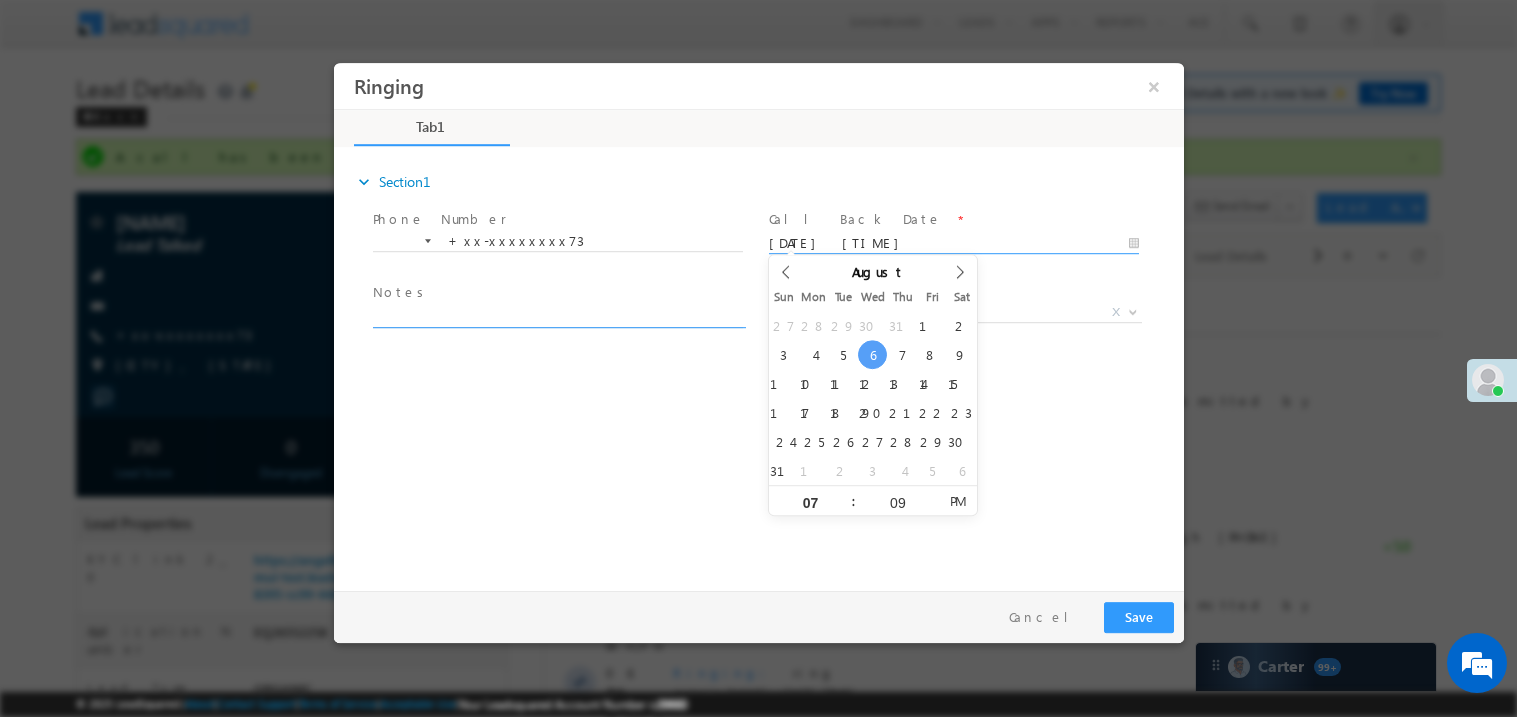 click at bounding box center [557, 315] 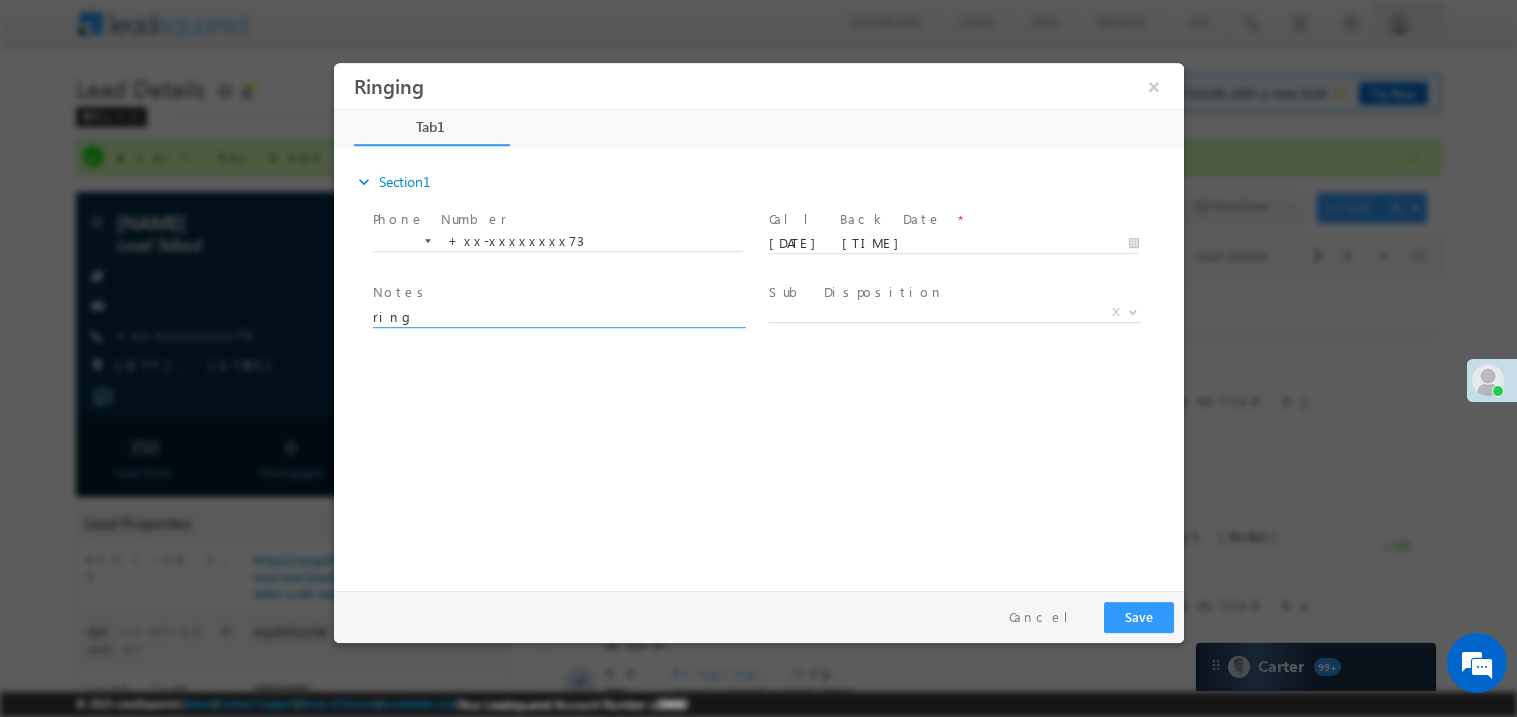 type on "ring" 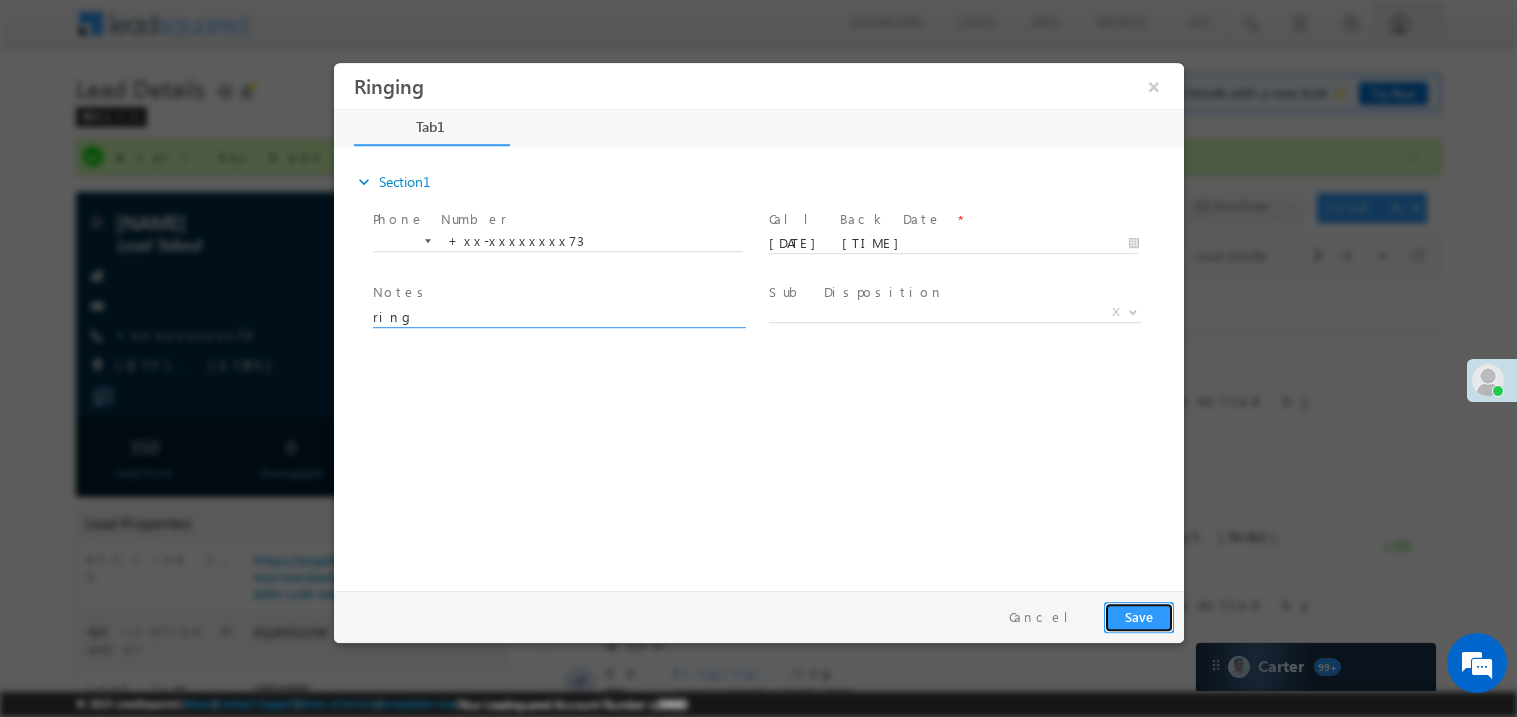 click on "Save" at bounding box center [1138, 616] 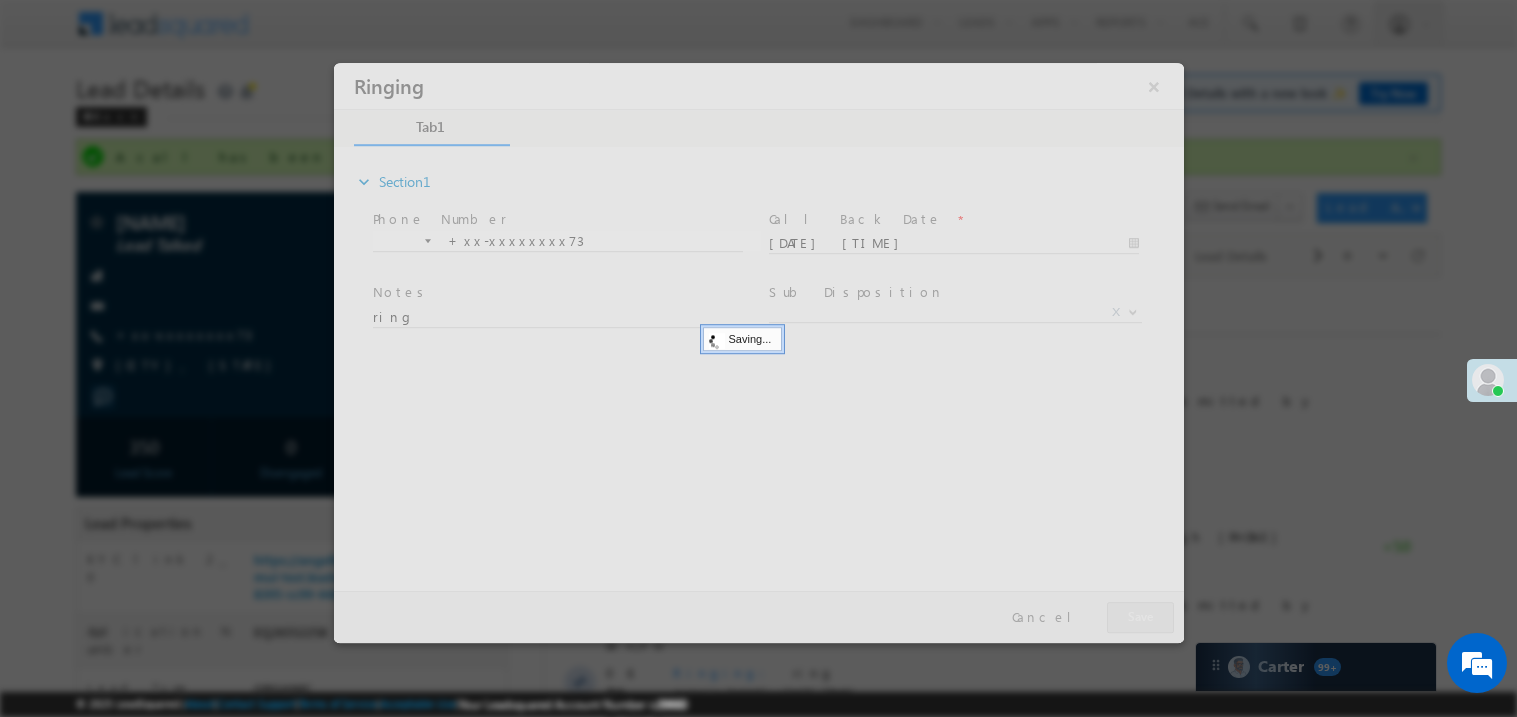 click at bounding box center (758, 352) 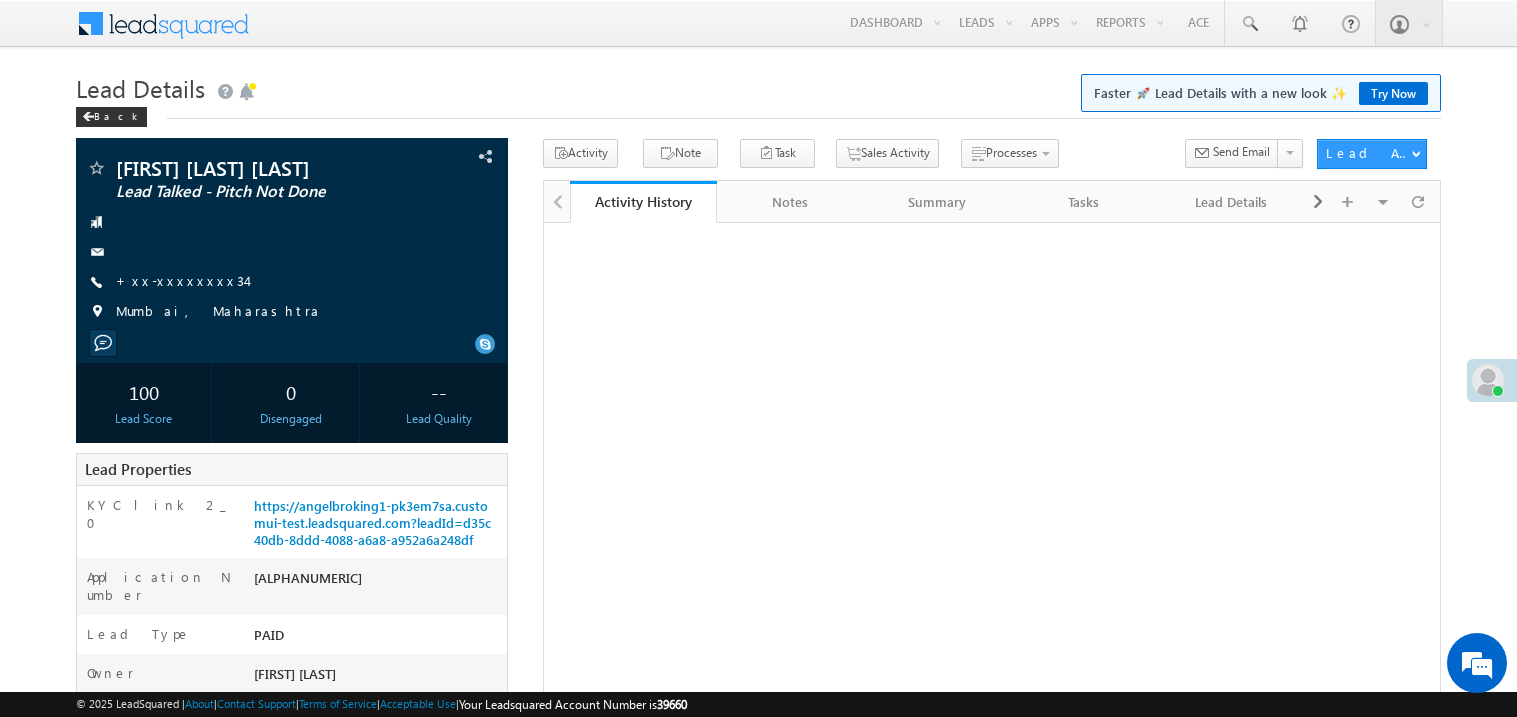 click on "+xx-xxxxxxxx34" at bounding box center [181, 280] 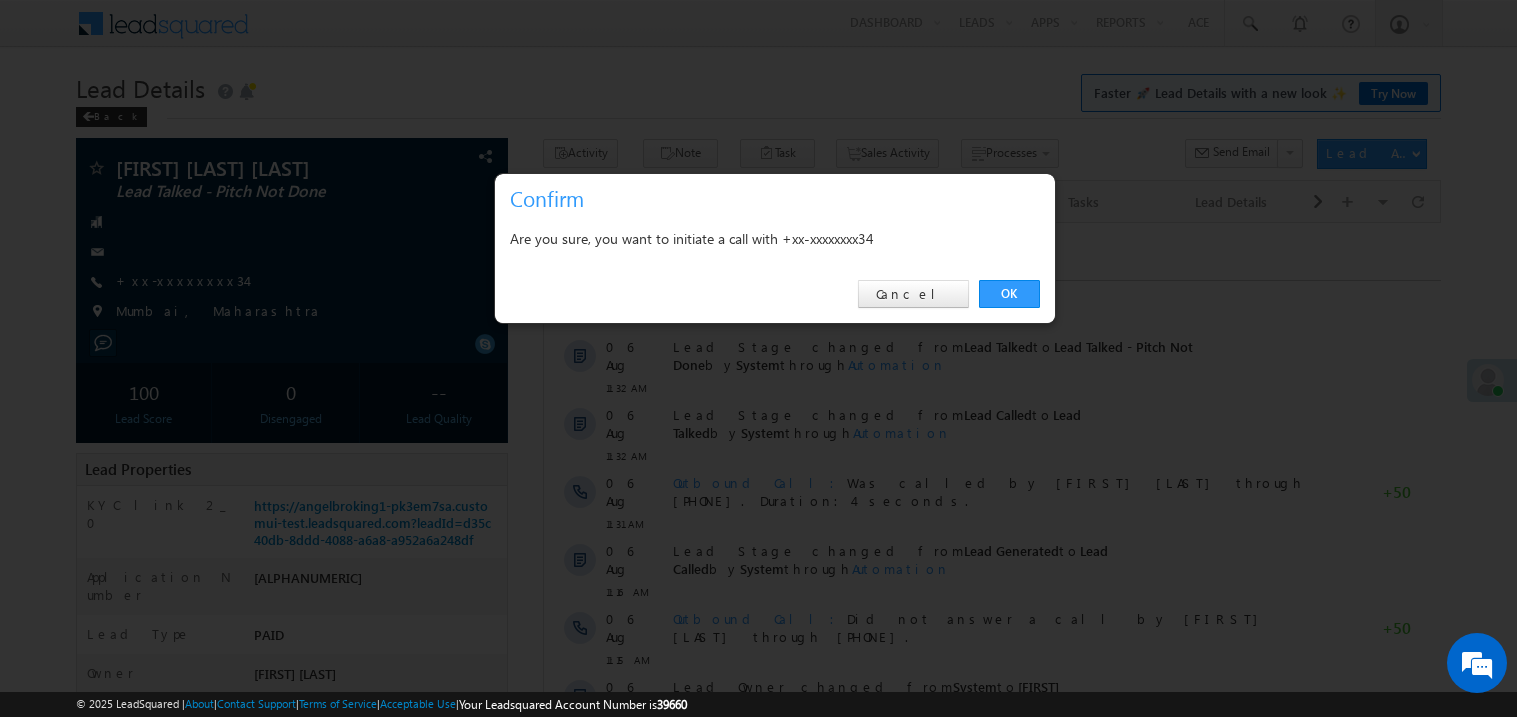 scroll, scrollTop: 0, scrollLeft: 0, axis: both 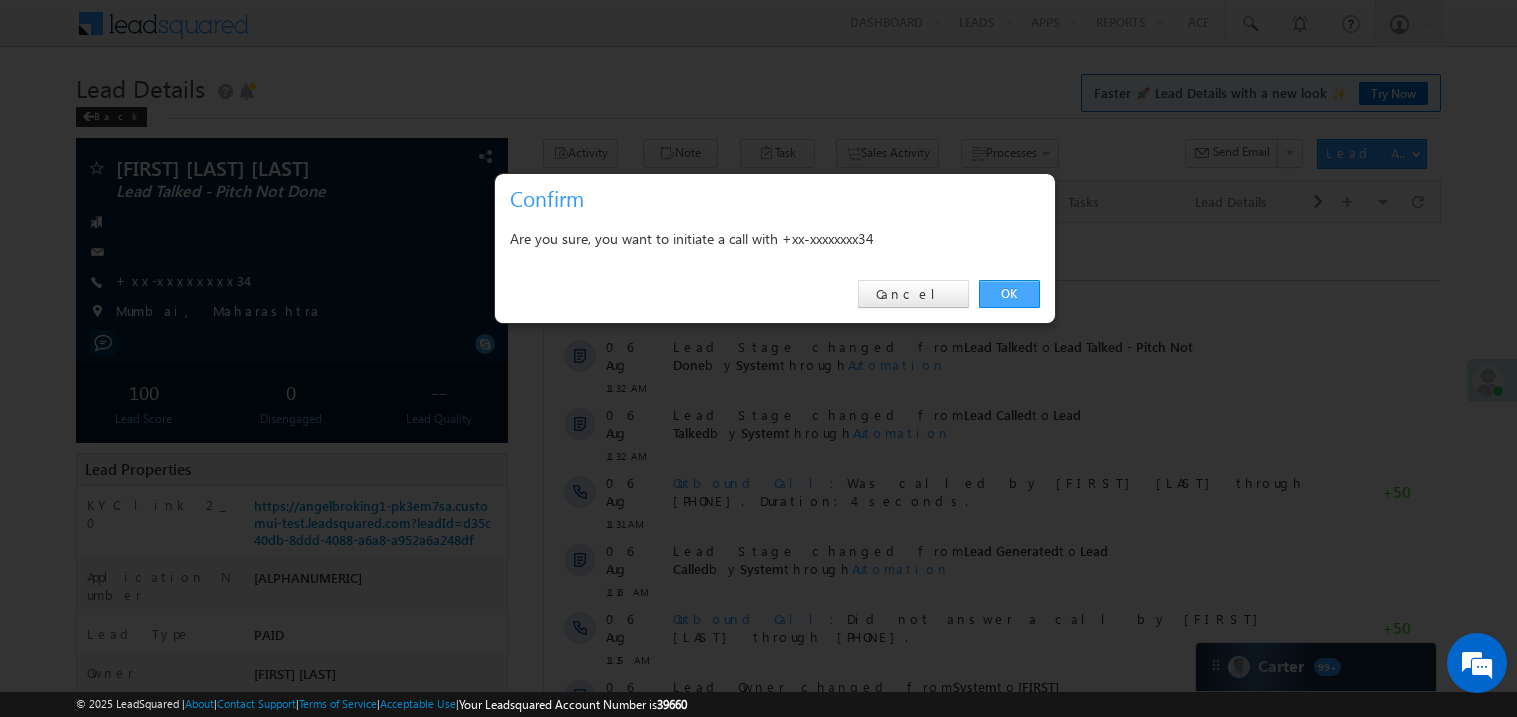 click on "OK" at bounding box center (1009, 294) 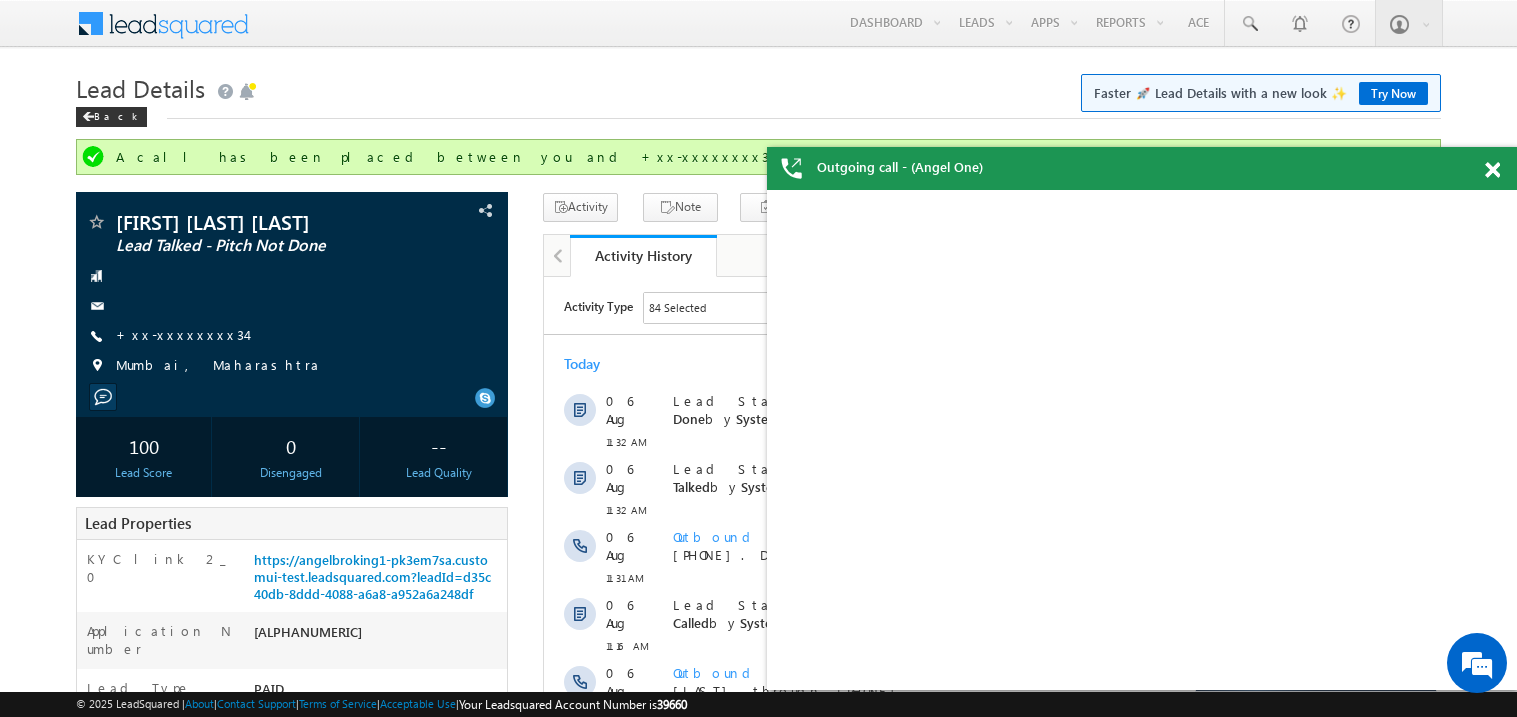 scroll, scrollTop: 0, scrollLeft: 0, axis: both 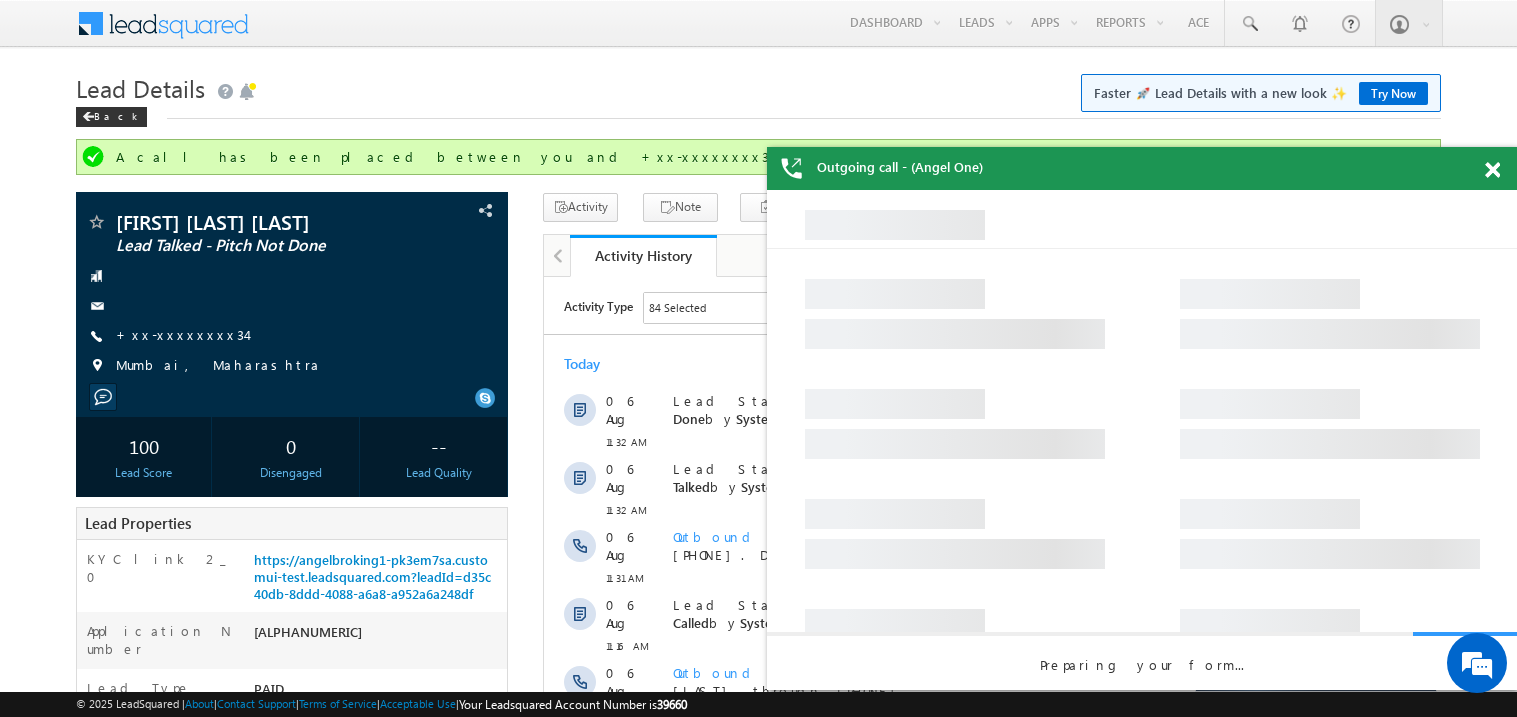 click at bounding box center [1492, 170] 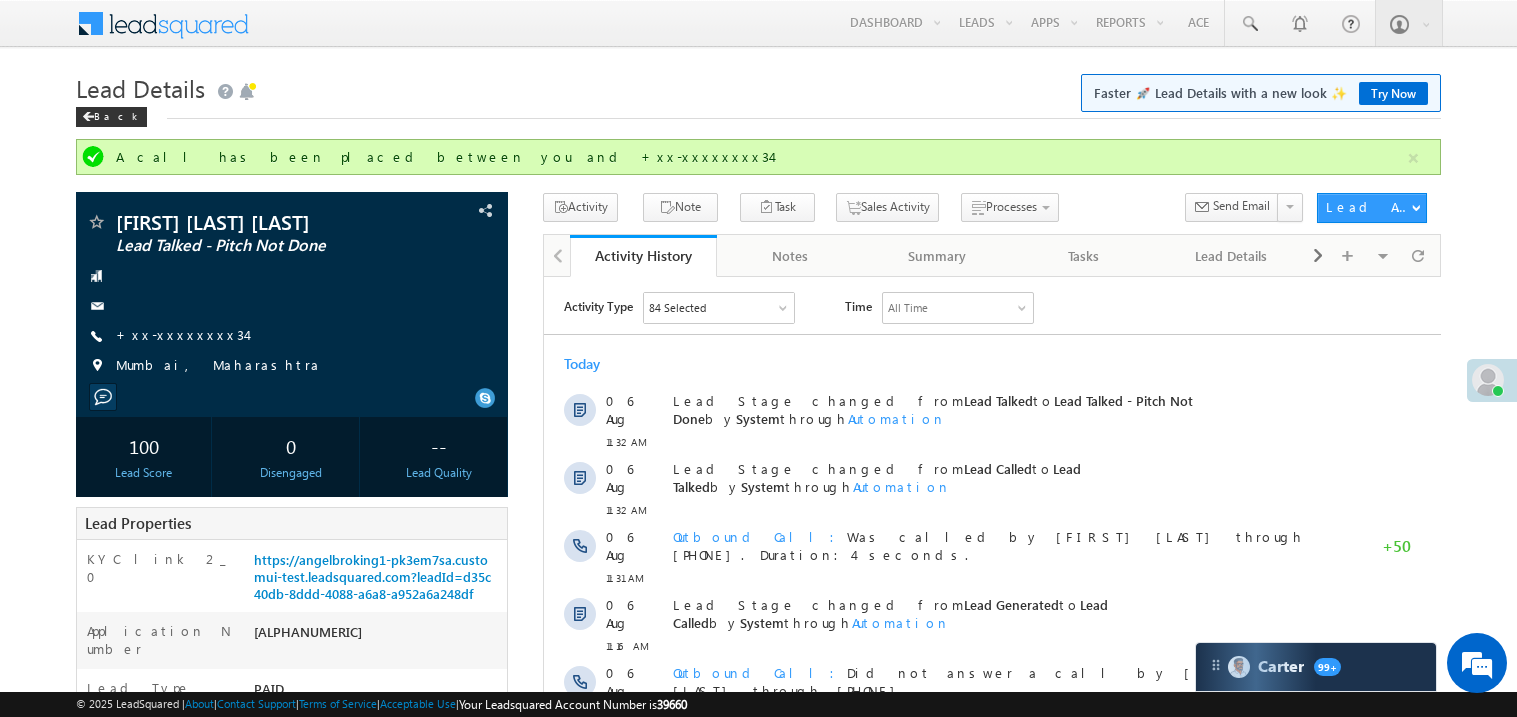 scroll, scrollTop: 0, scrollLeft: 0, axis: both 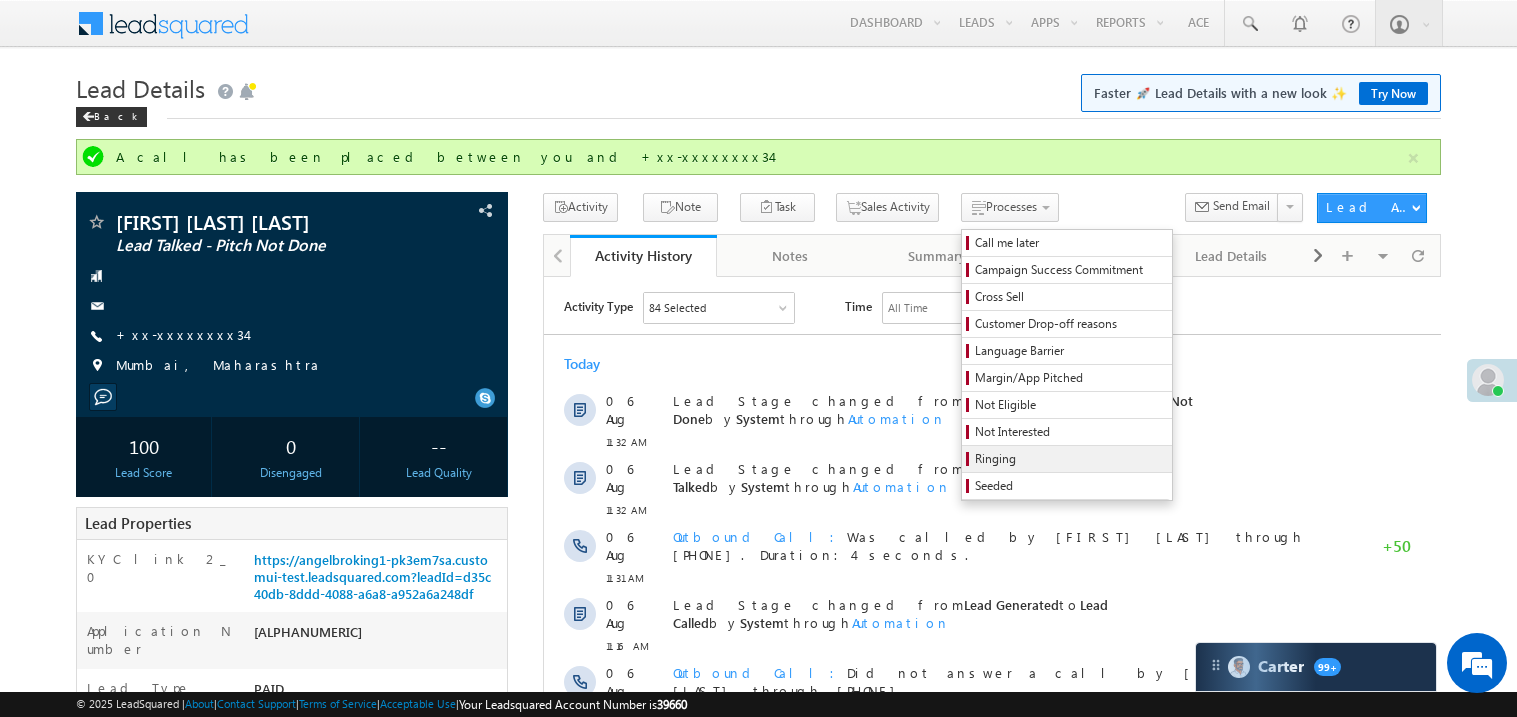 click on "Ringing" at bounding box center [1070, 459] 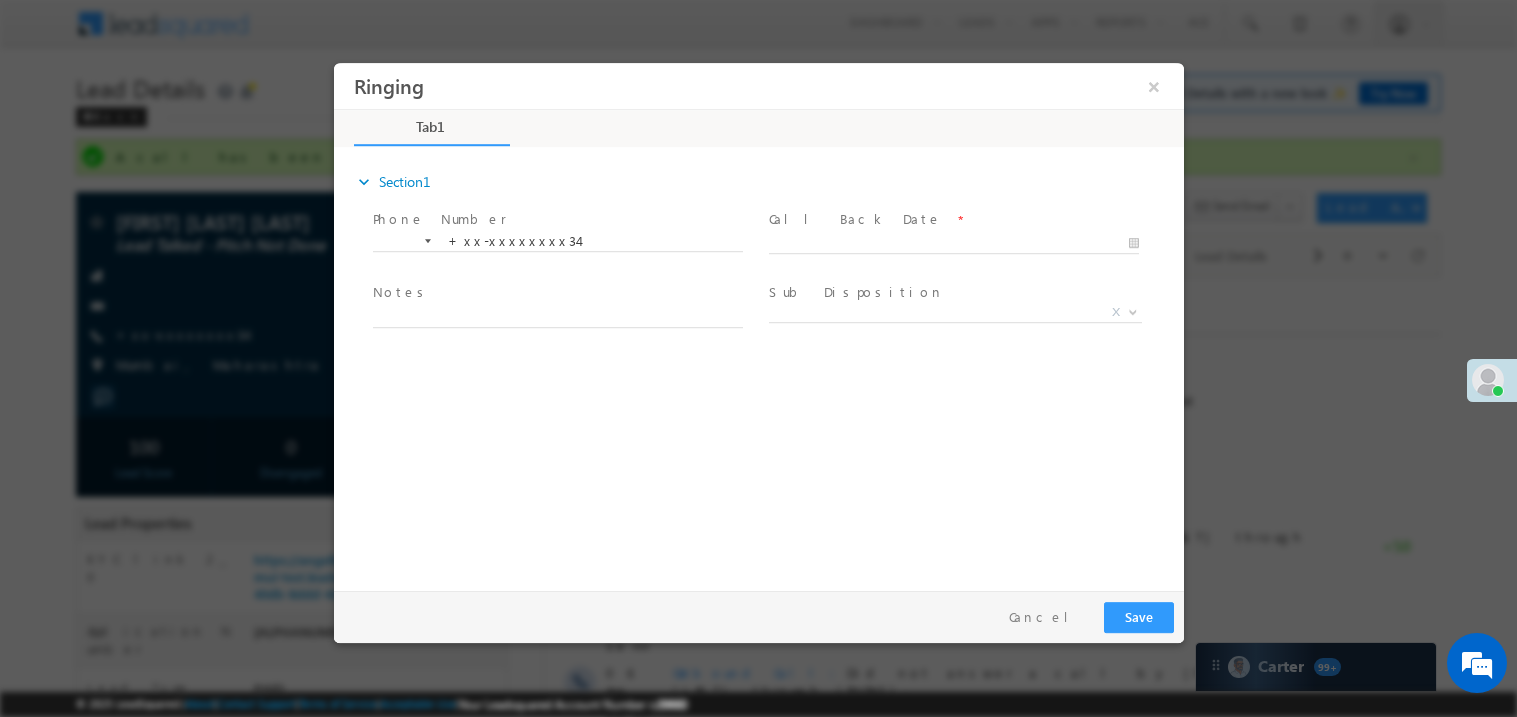 scroll, scrollTop: 0, scrollLeft: 0, axis: both 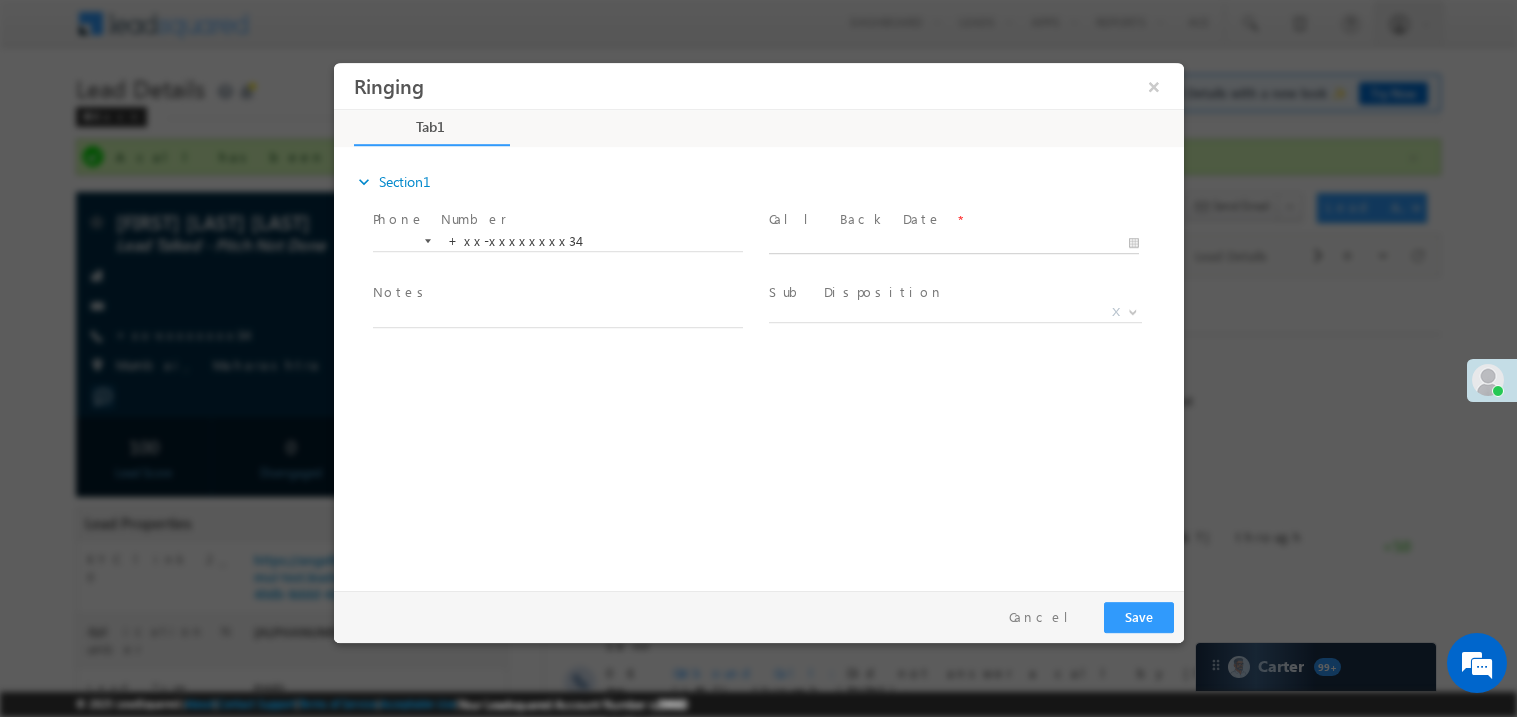 click at bounding box center (953, 243) 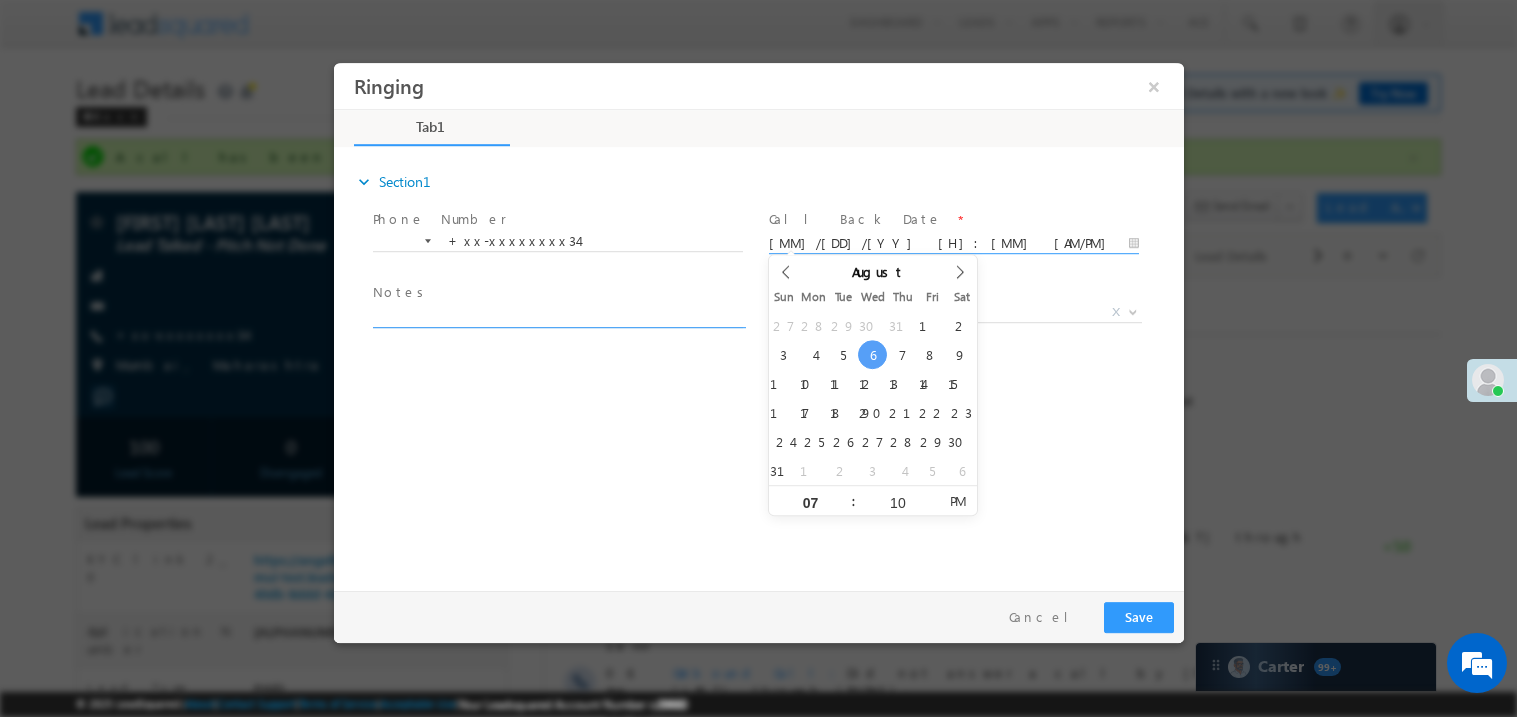 click at bounding box center (557, 315) 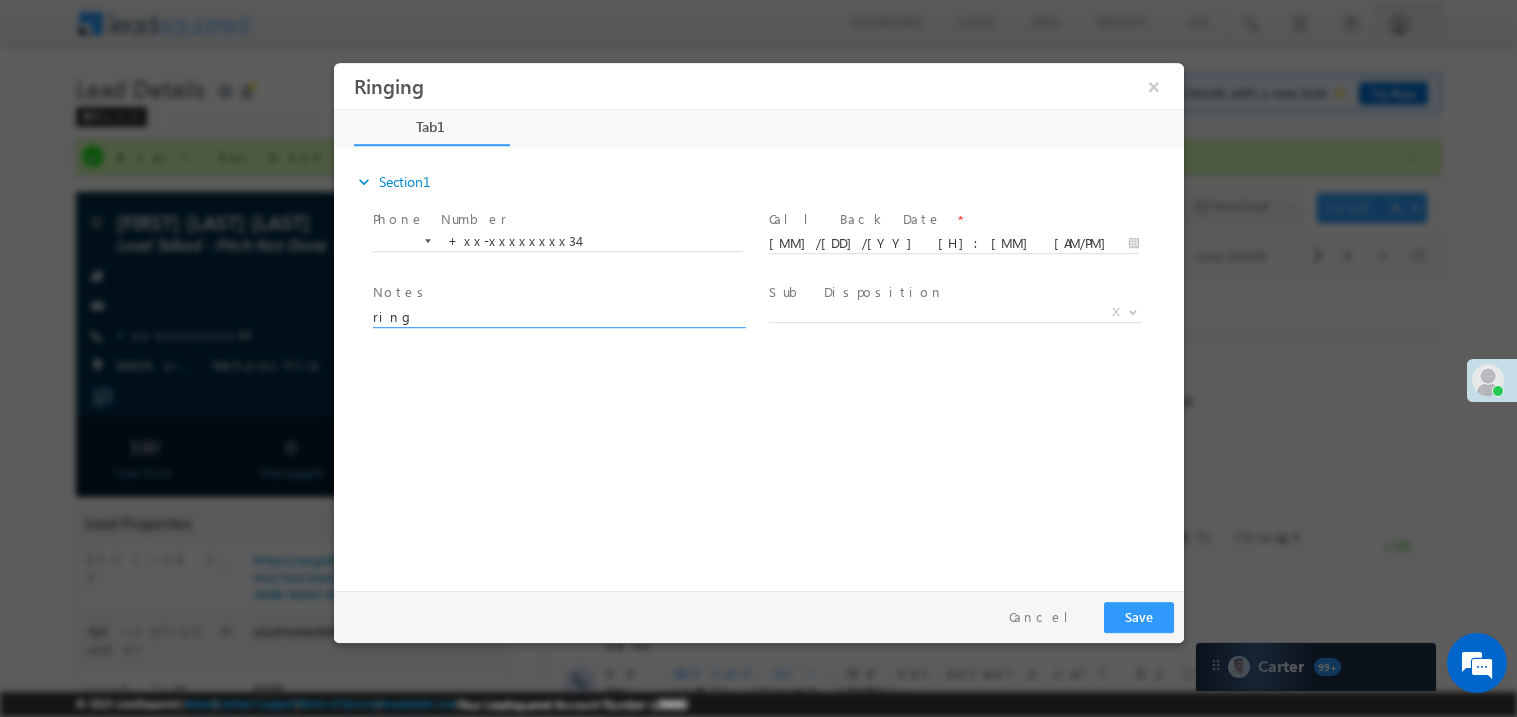 type on "ring" 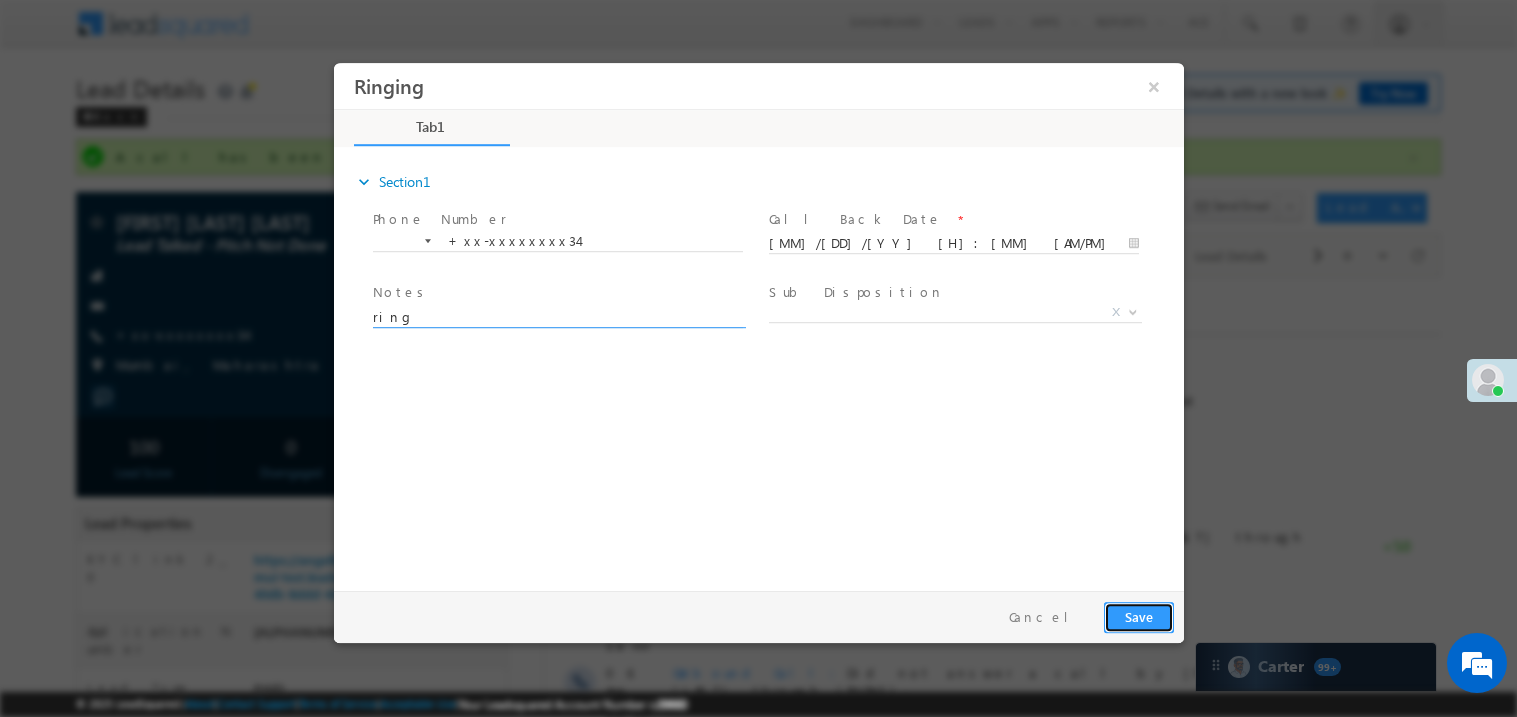 click on "Save" at bounding box center (1138, 616) 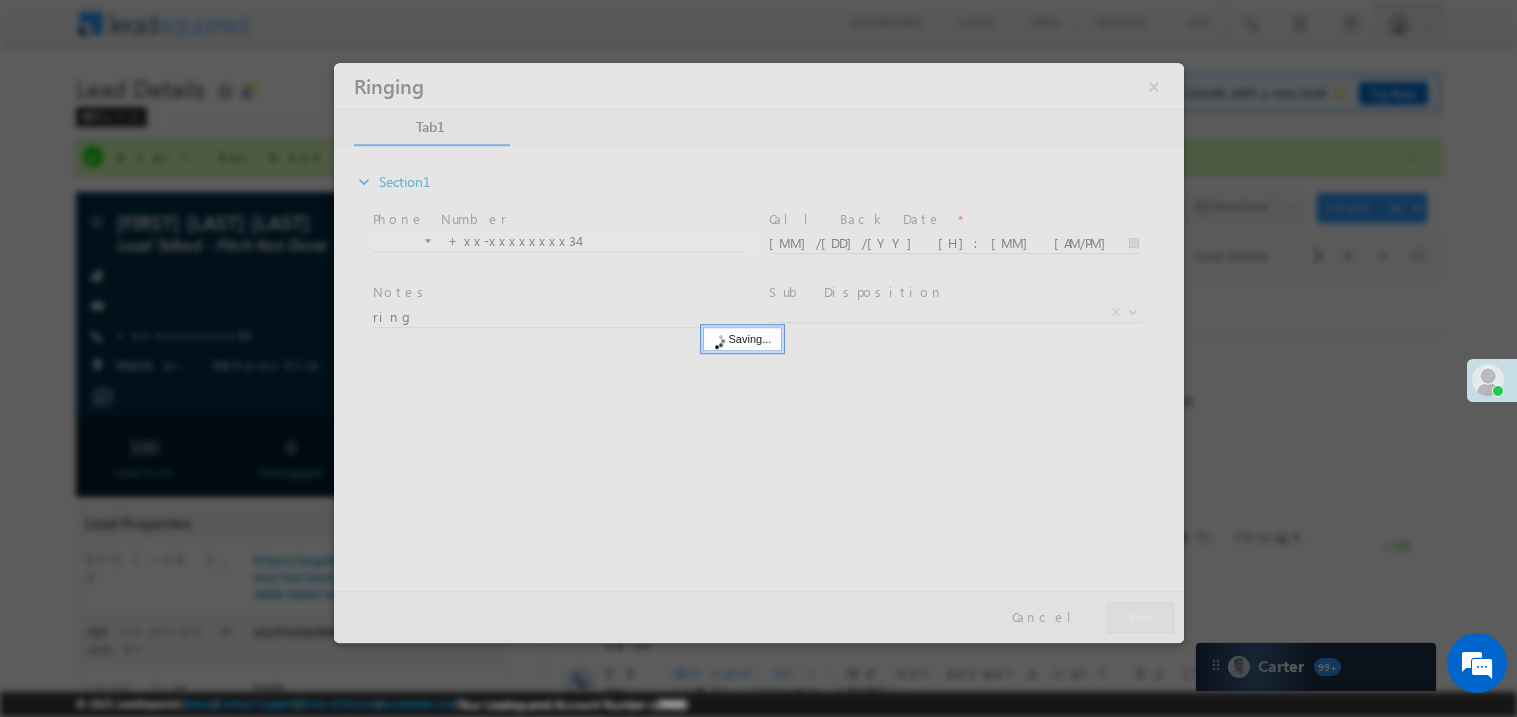 click at bounding box center [758, 352] 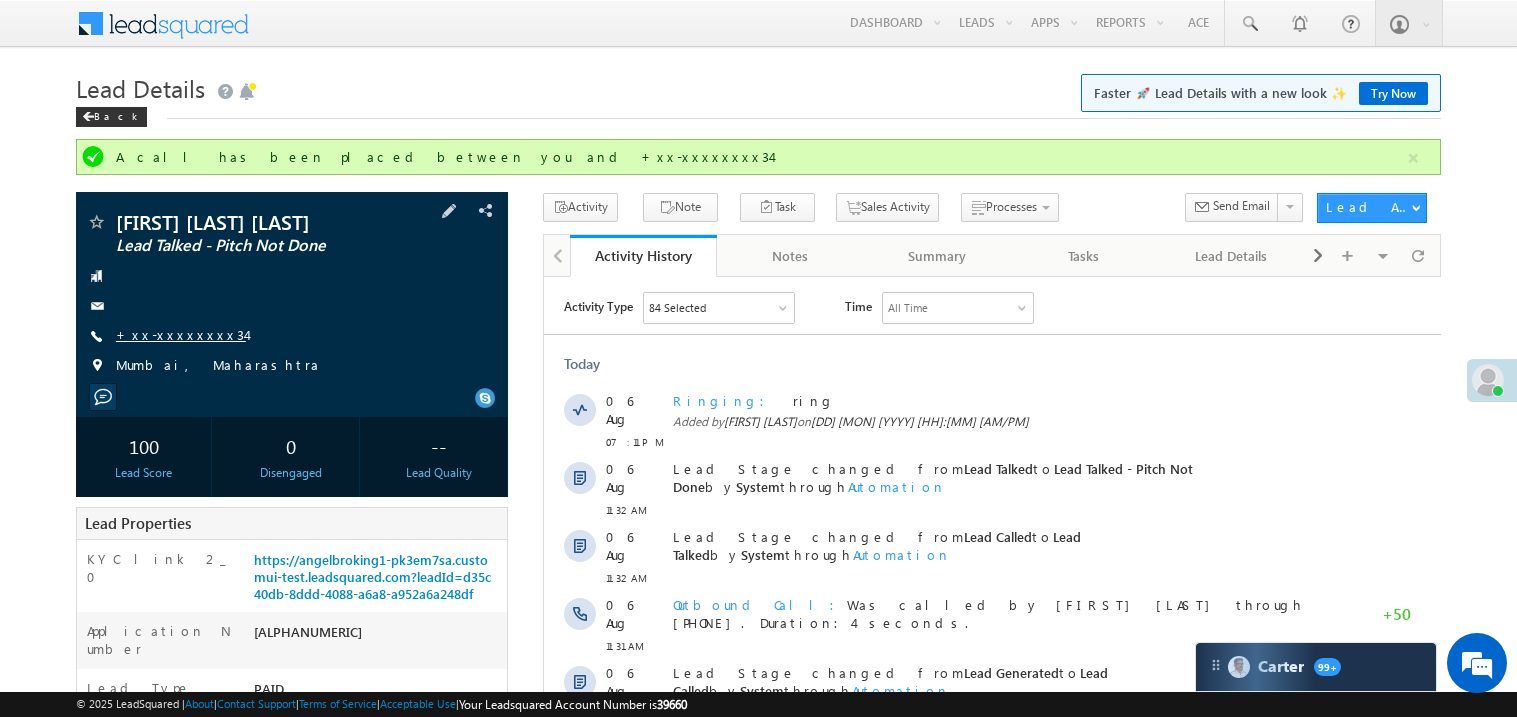 click on "+xx-xxxxxxxx34" at bounding box center [181, 334] 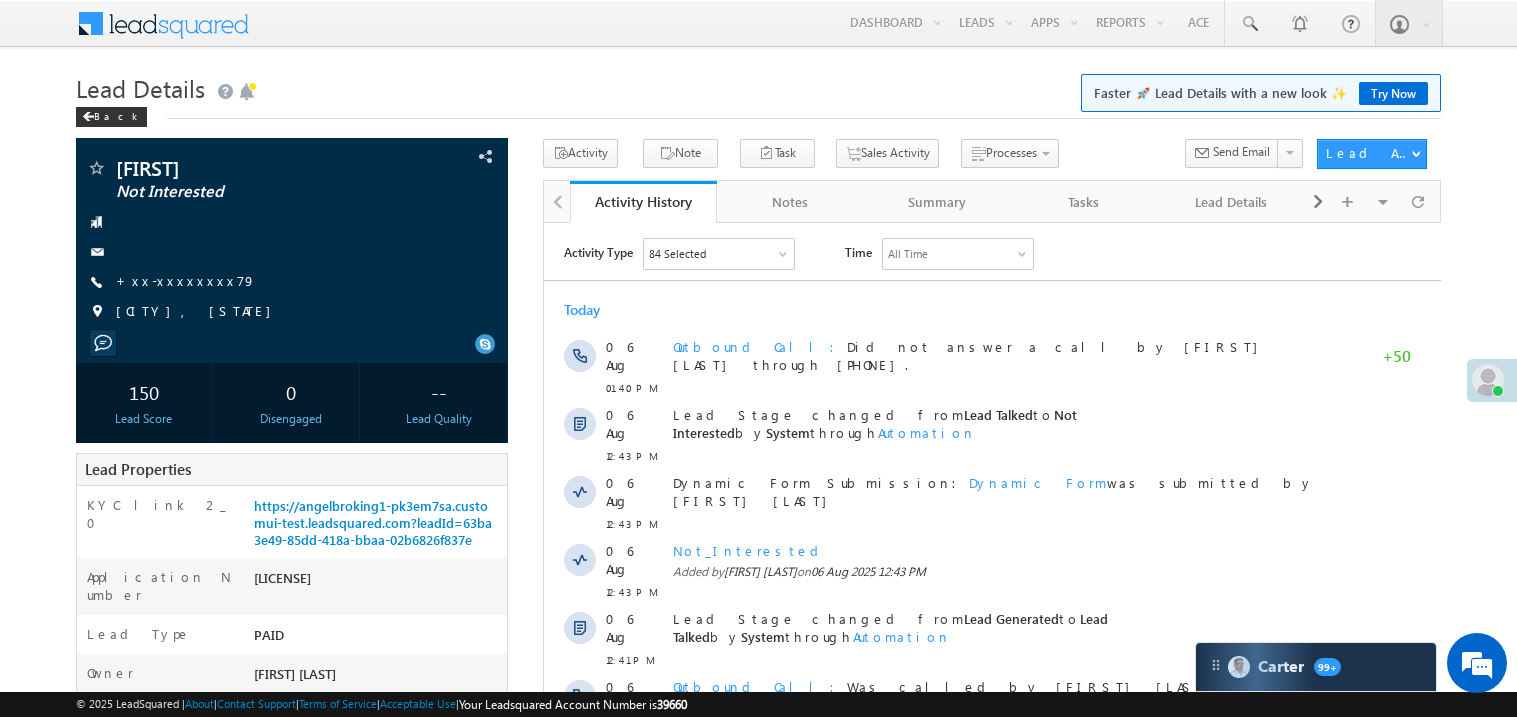 scroll, scrollTop: 0, scrollLeft: 0, axis: both 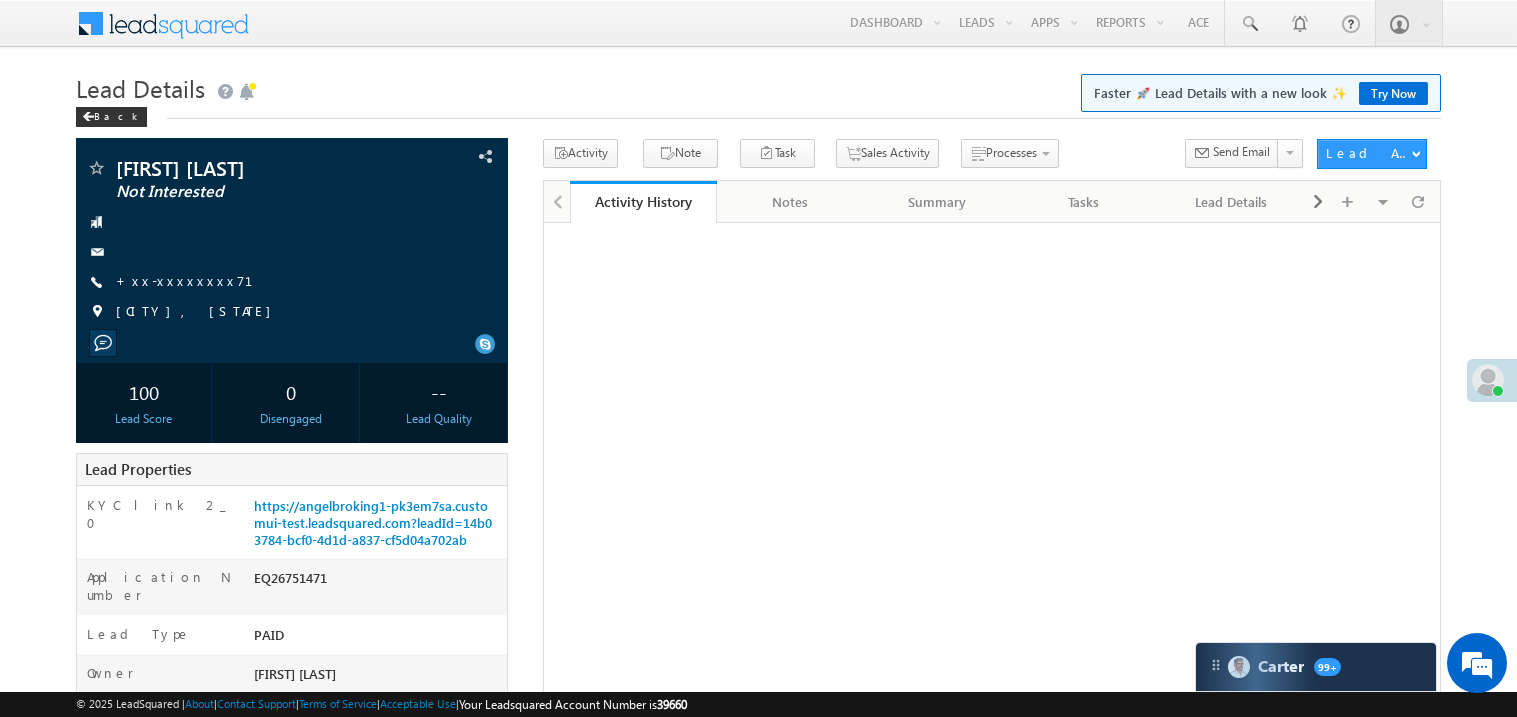 click on "+xx-xxxxxxxx71" at bounding box center [196, 280] 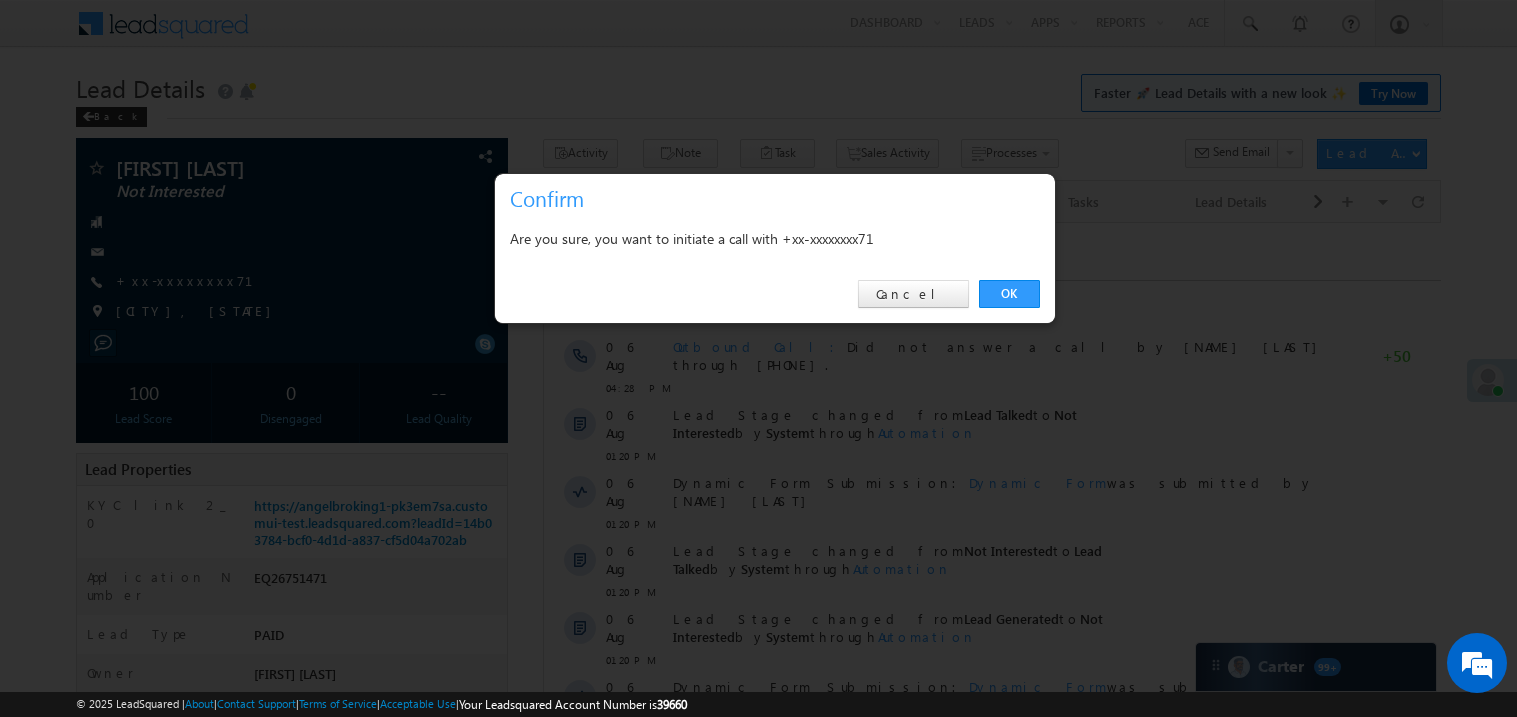 scroll, scrollTop: 0, scrollLeft: 0, axis: both 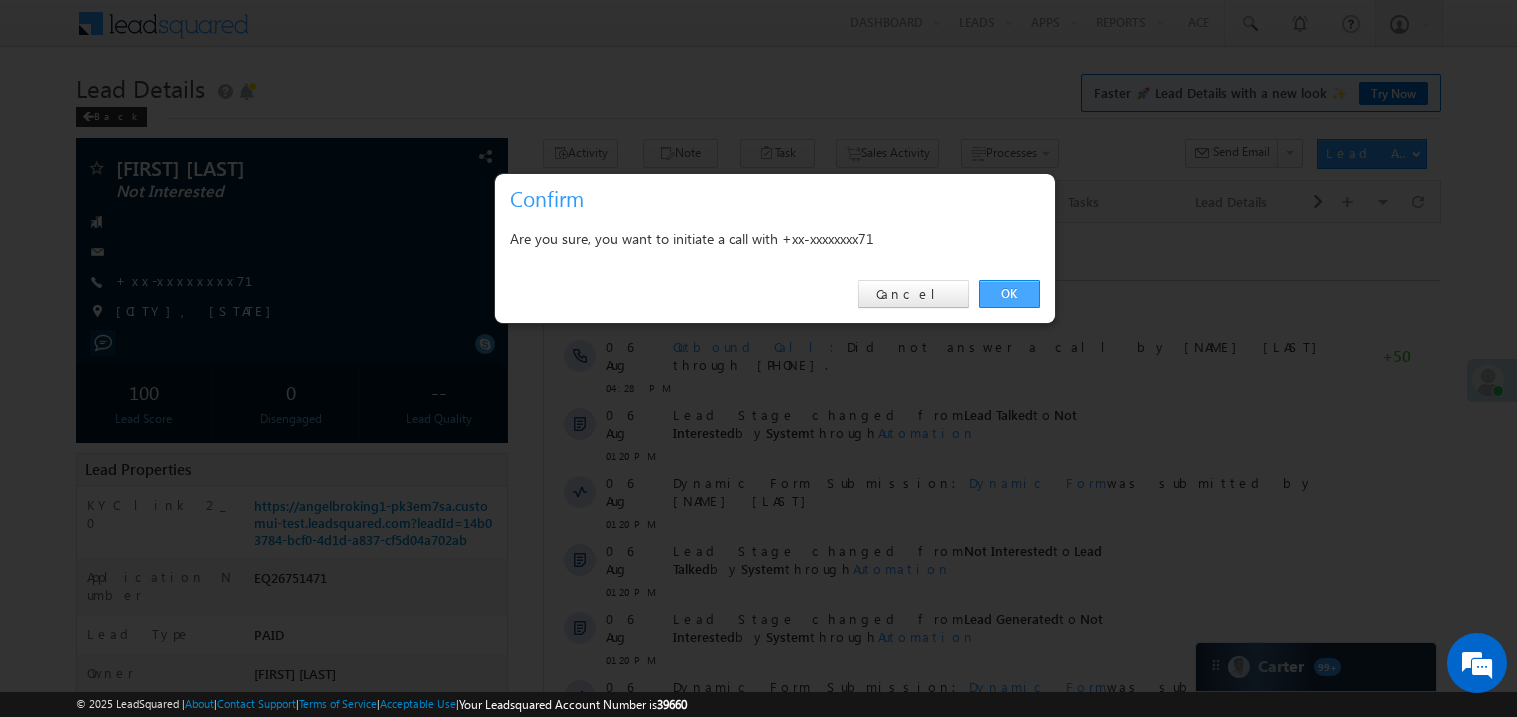 click on "OK" at bounding box center [1009, 294] 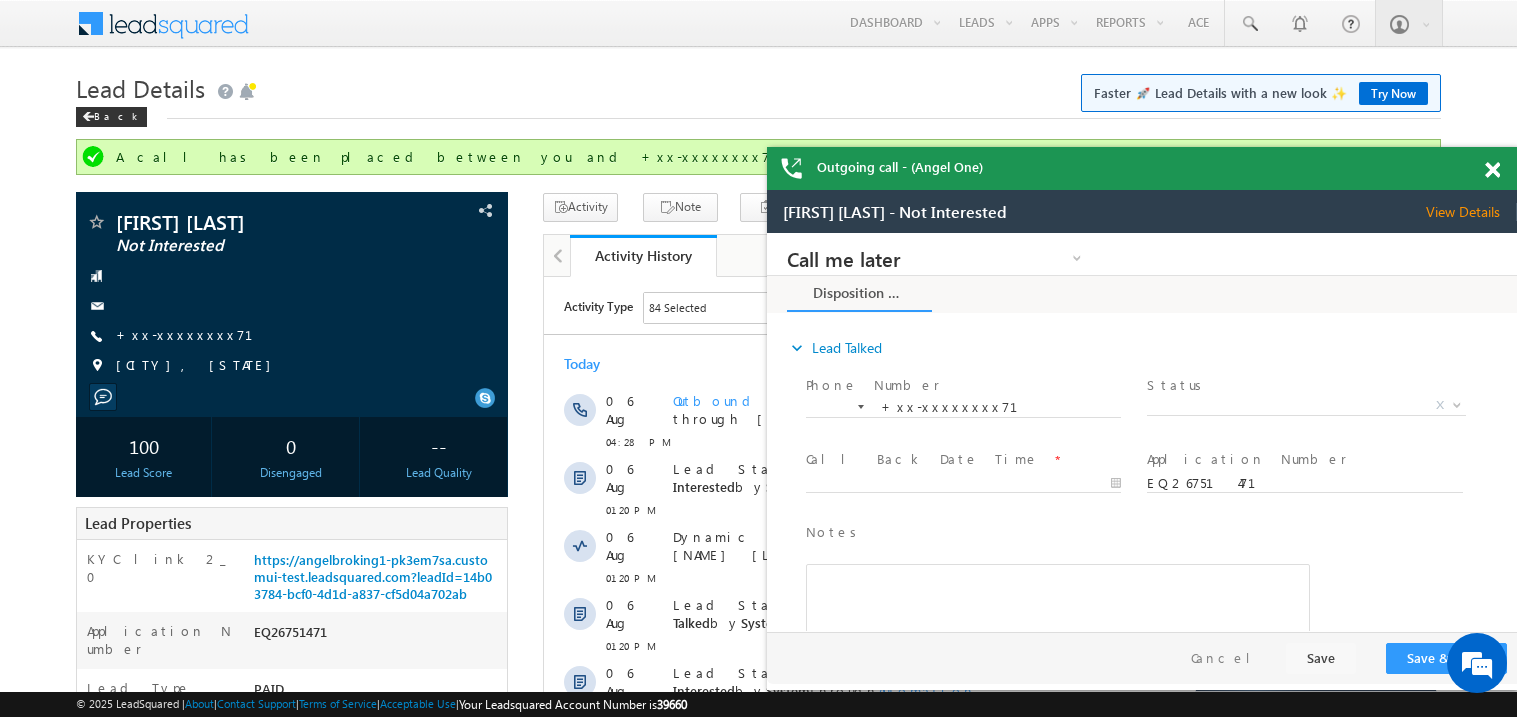 scroll, scrollTop: 0, scrollLeft: 0, axis: both 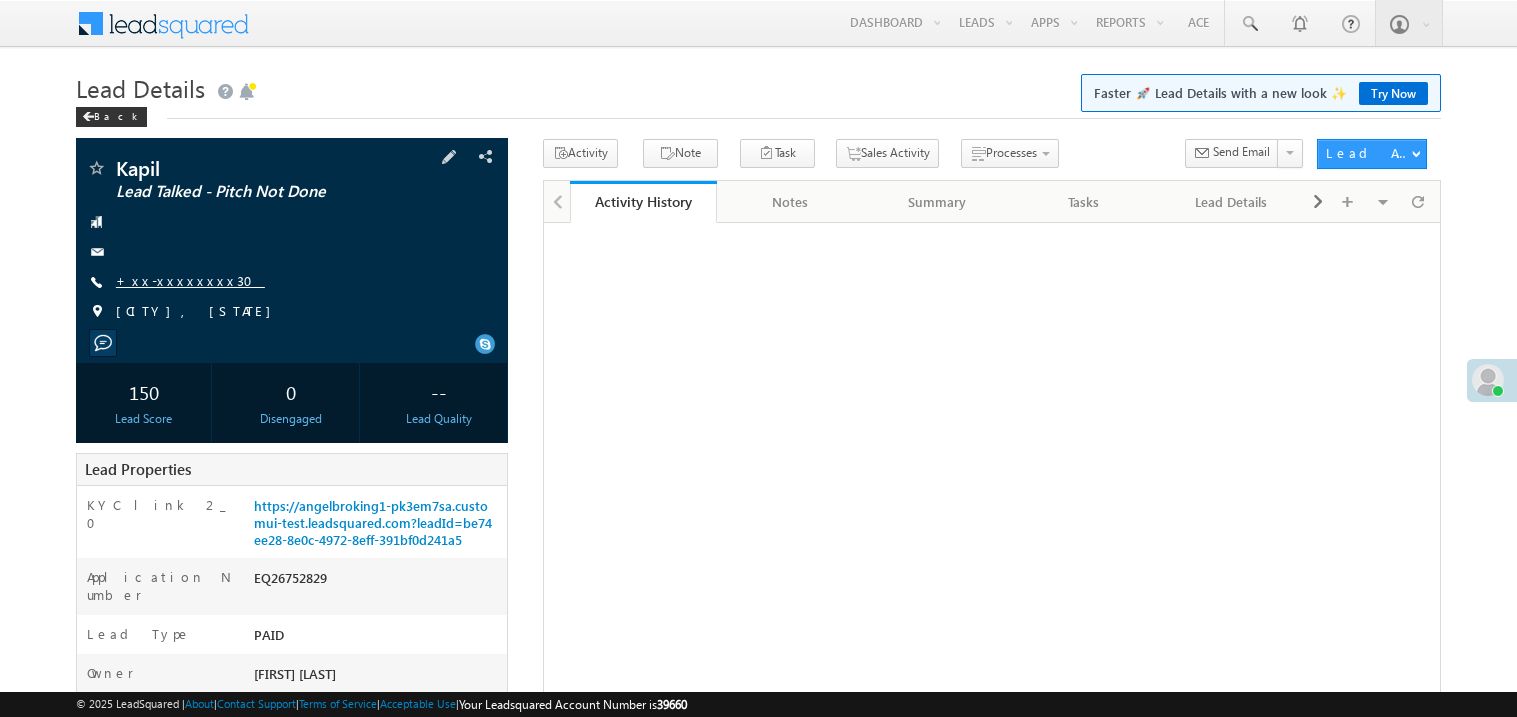 click on "+xx-xxxxxxxx30" at bounding box center [190, 280] 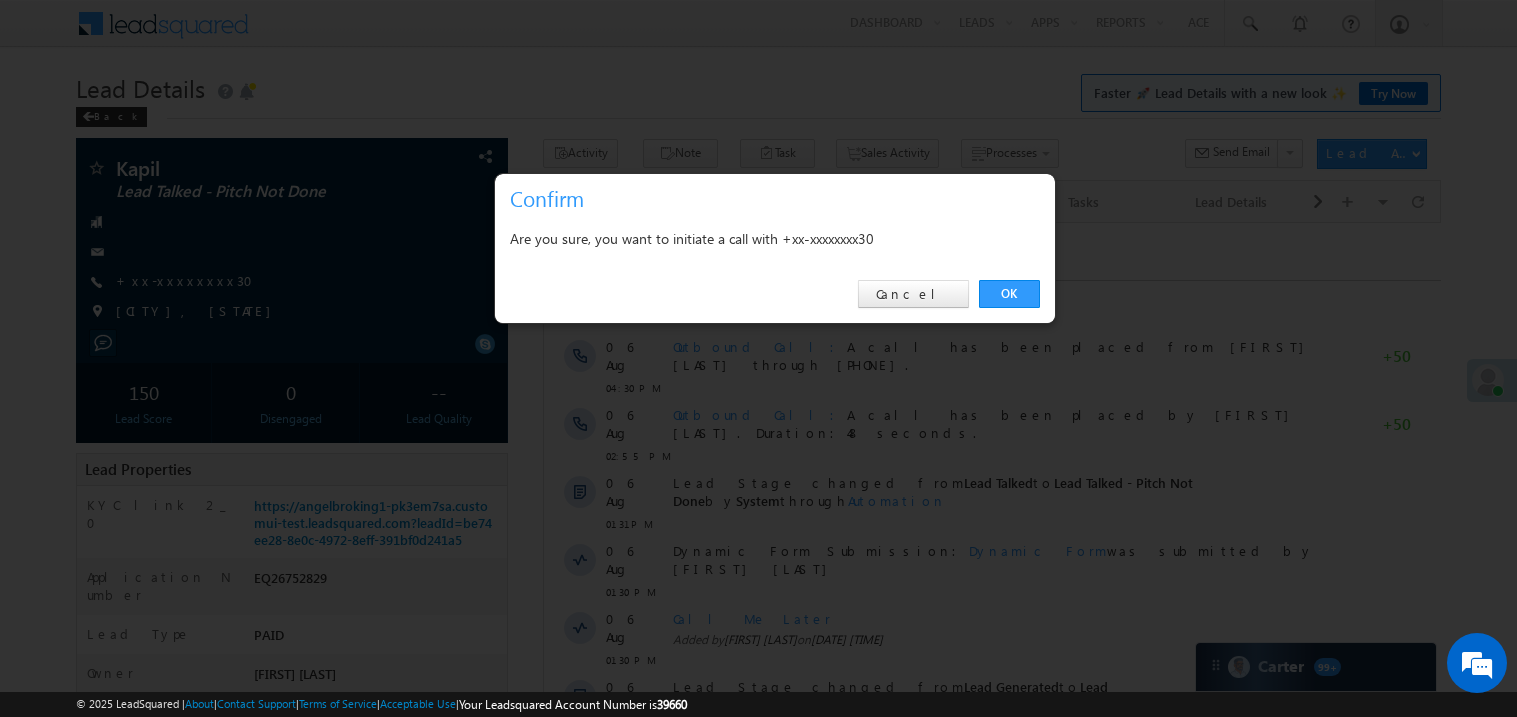 scroll, scrollTop: 0, scrollLeft: 0, axis: both 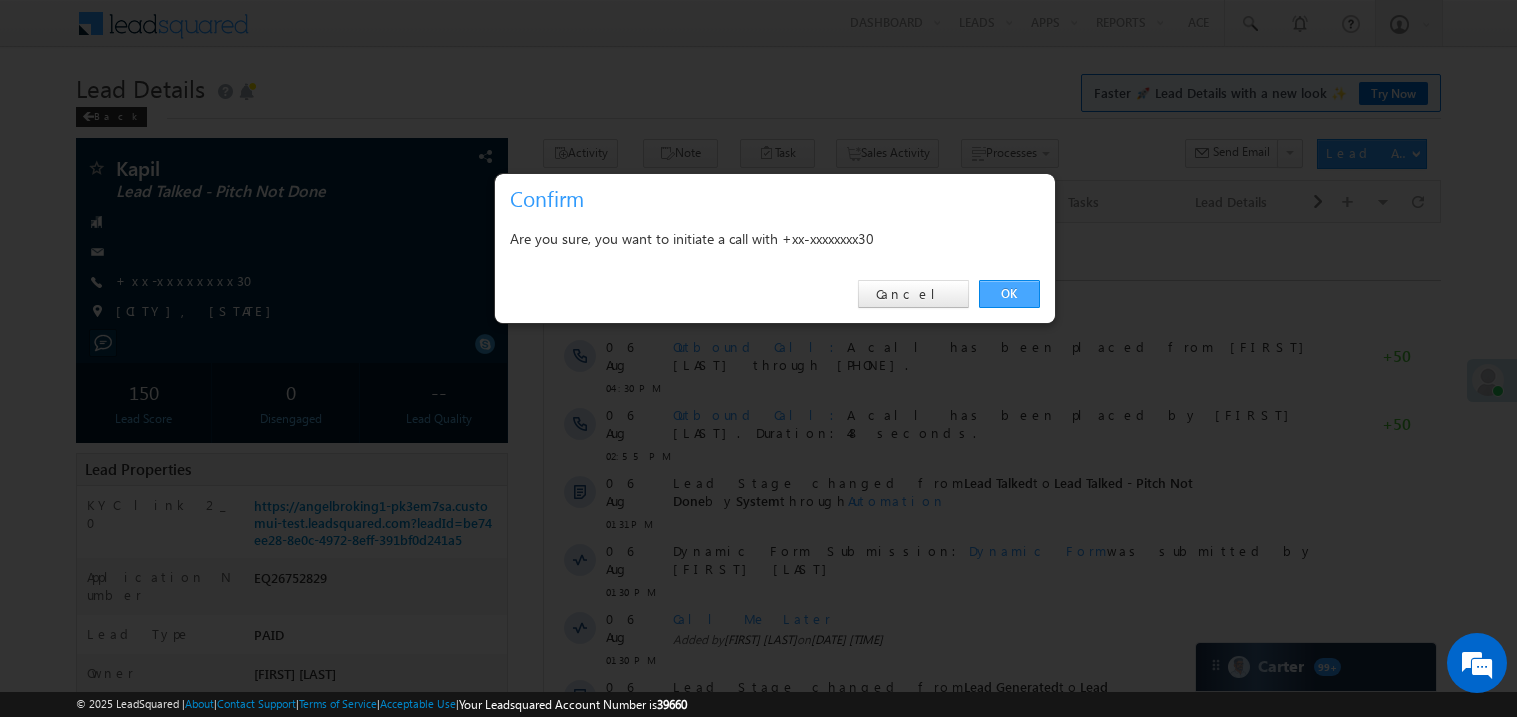click on "OK" at bounding box center [1009, 294] 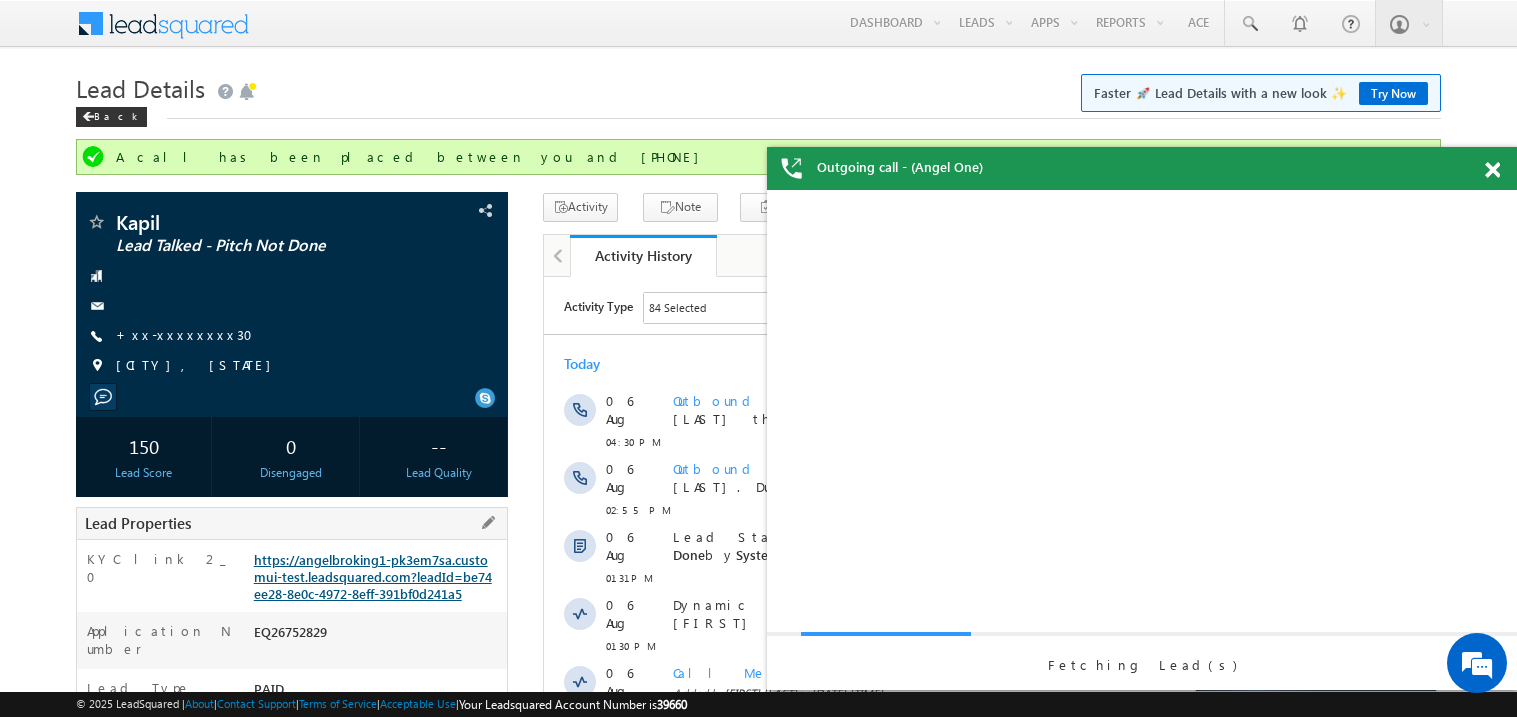 scroll, scrollTop: 0, scrollLeft: 0, axis: both 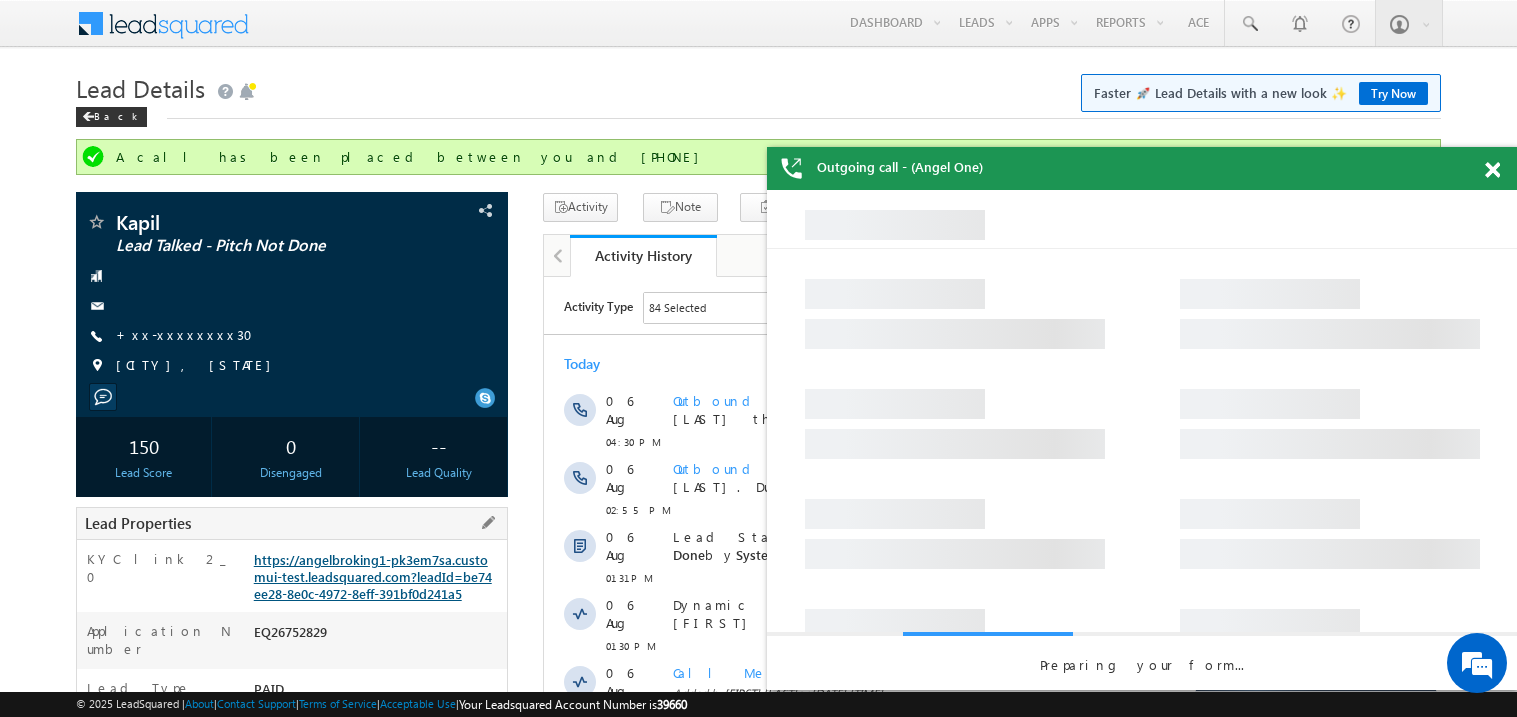 click on "https://angelbroking1-pk3em7sa.customui-test.leadsquared.com?leadId=be74ee28-8e0c-4972-8eff-391bf0d241a5" at bounding box center (373, 576) 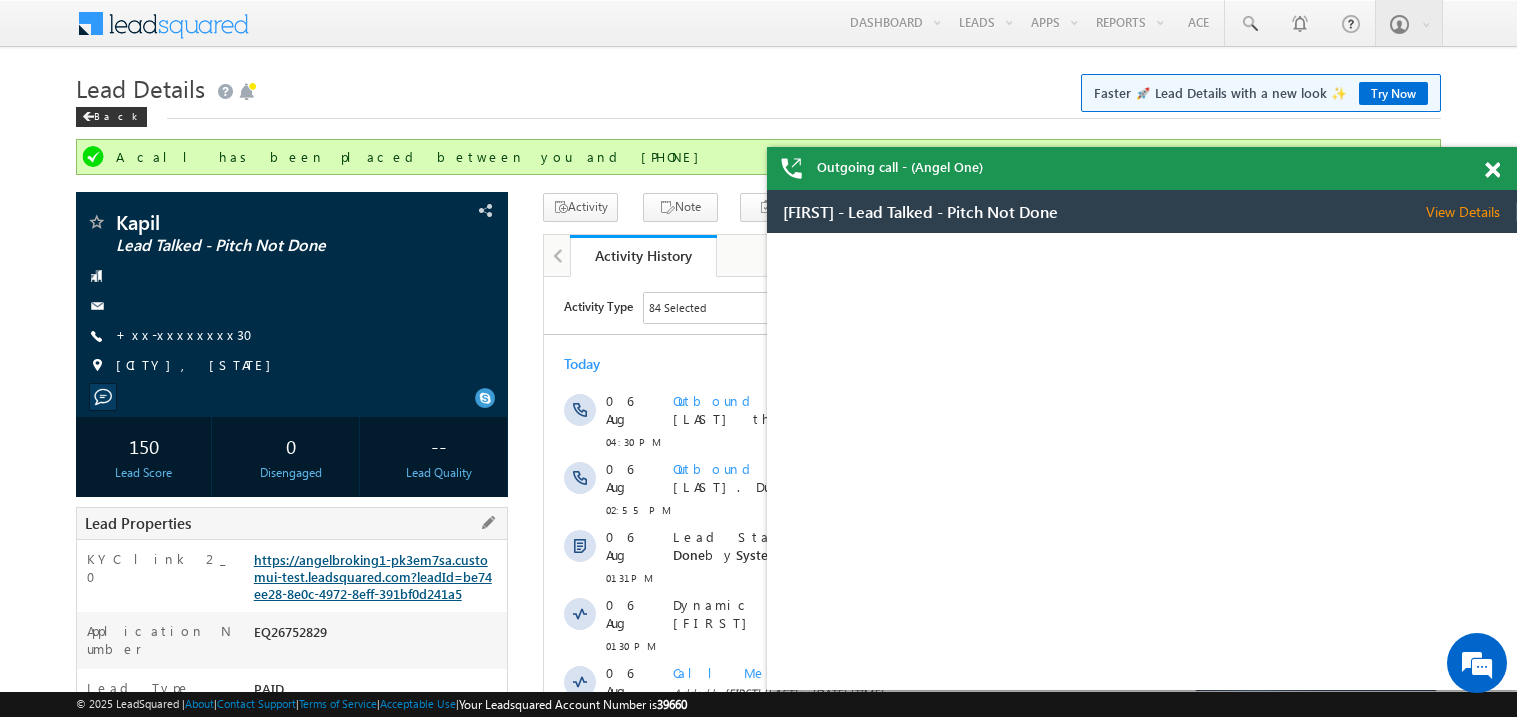 scroll, scrollTop: 0, scrollLeft: 0, axis: both 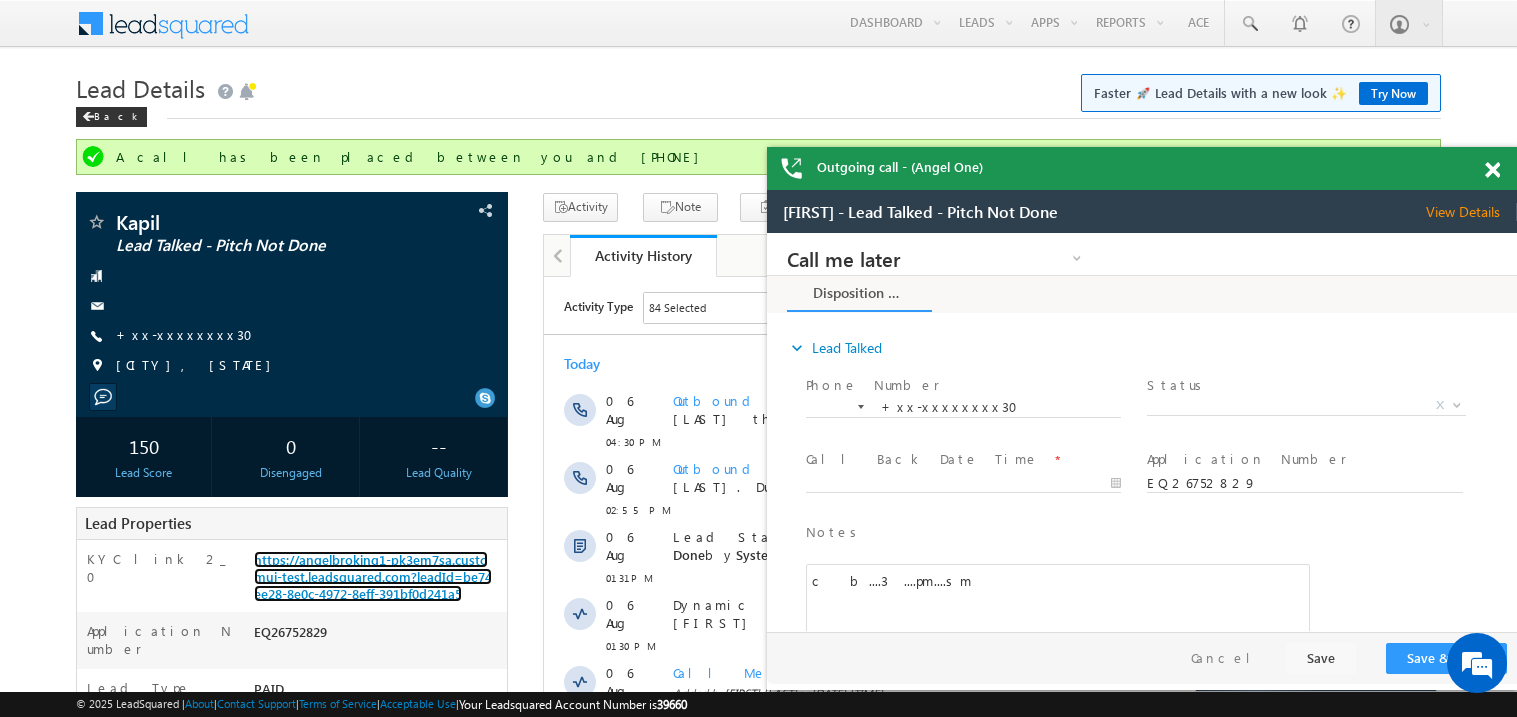 click at bounding box center [1492, 170] 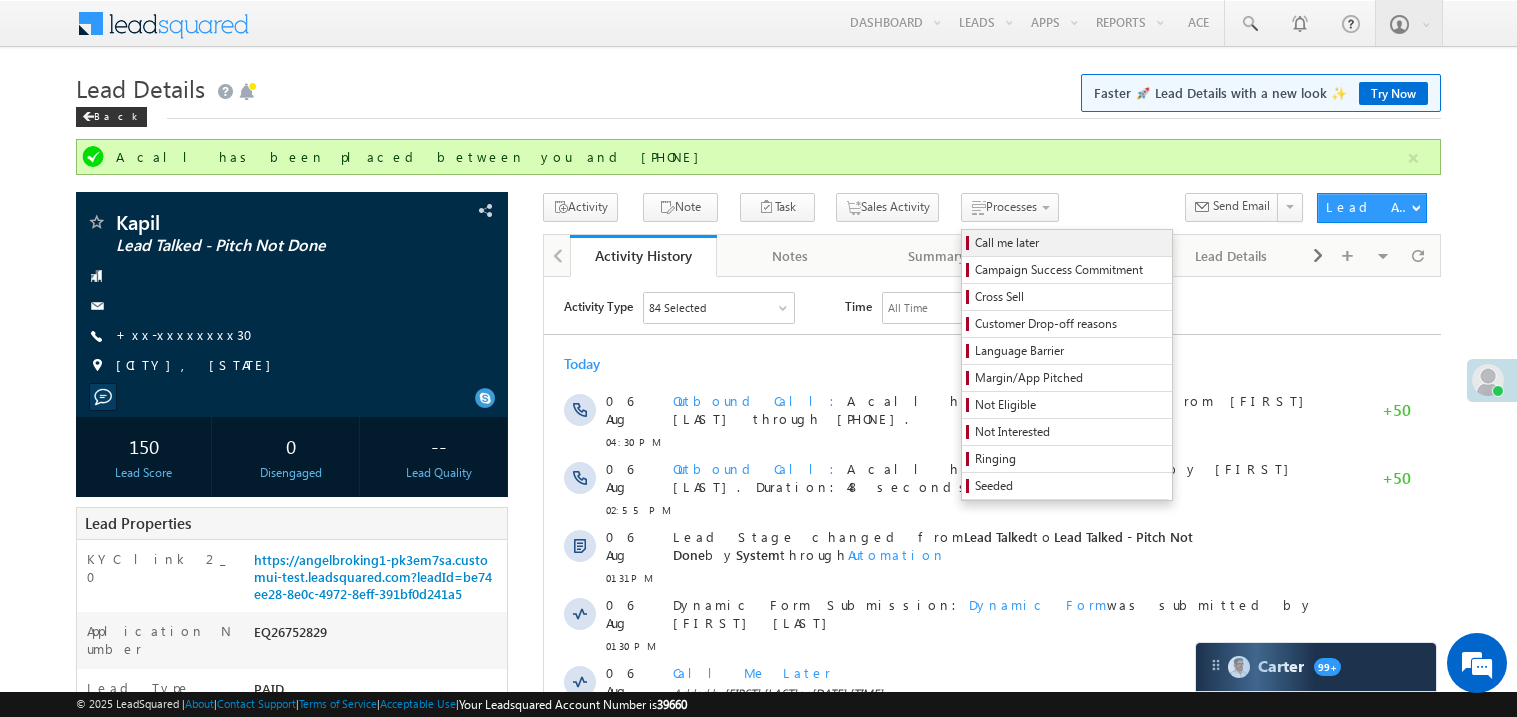 click on "Call me later" at bounding box center [1070, 243] 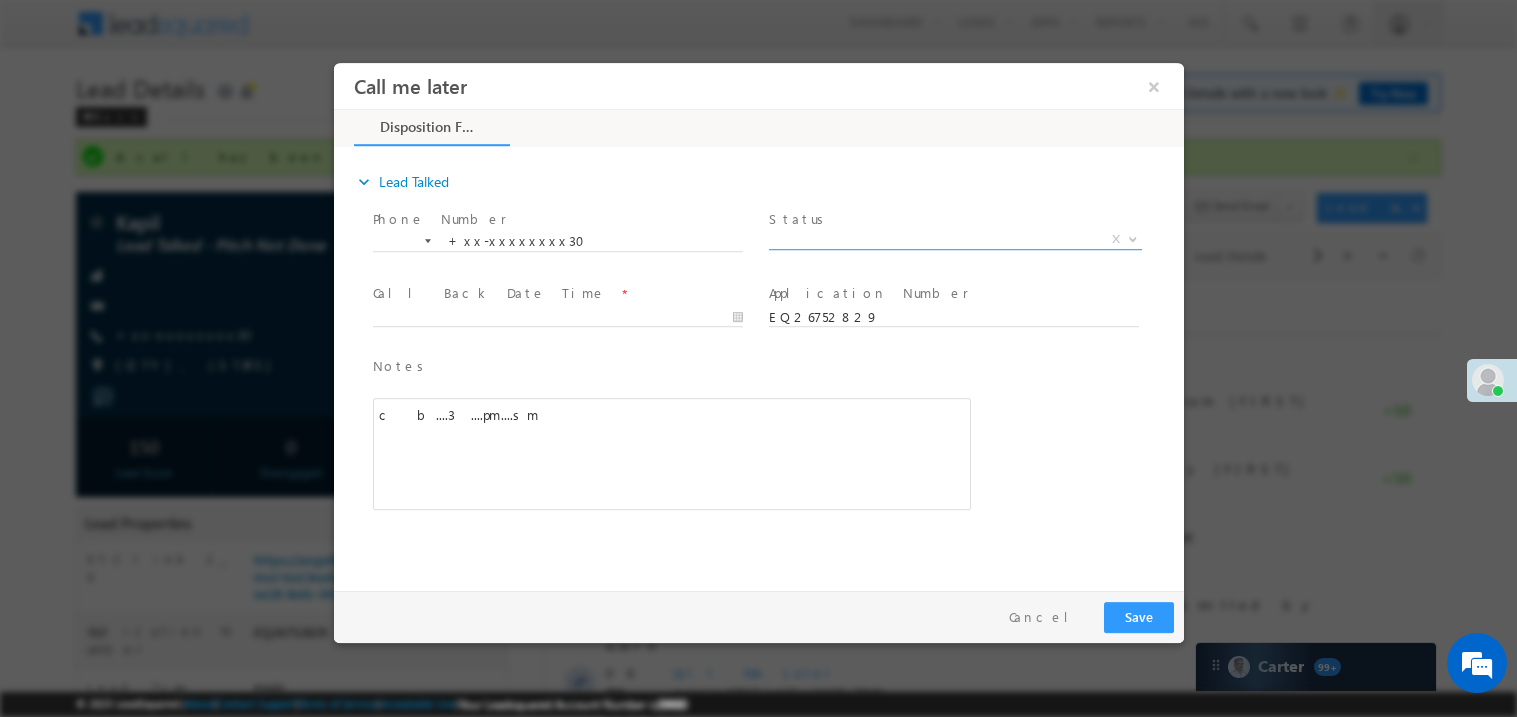 scroll, scrollTop: 0, scrollLeft: 0, axis: both 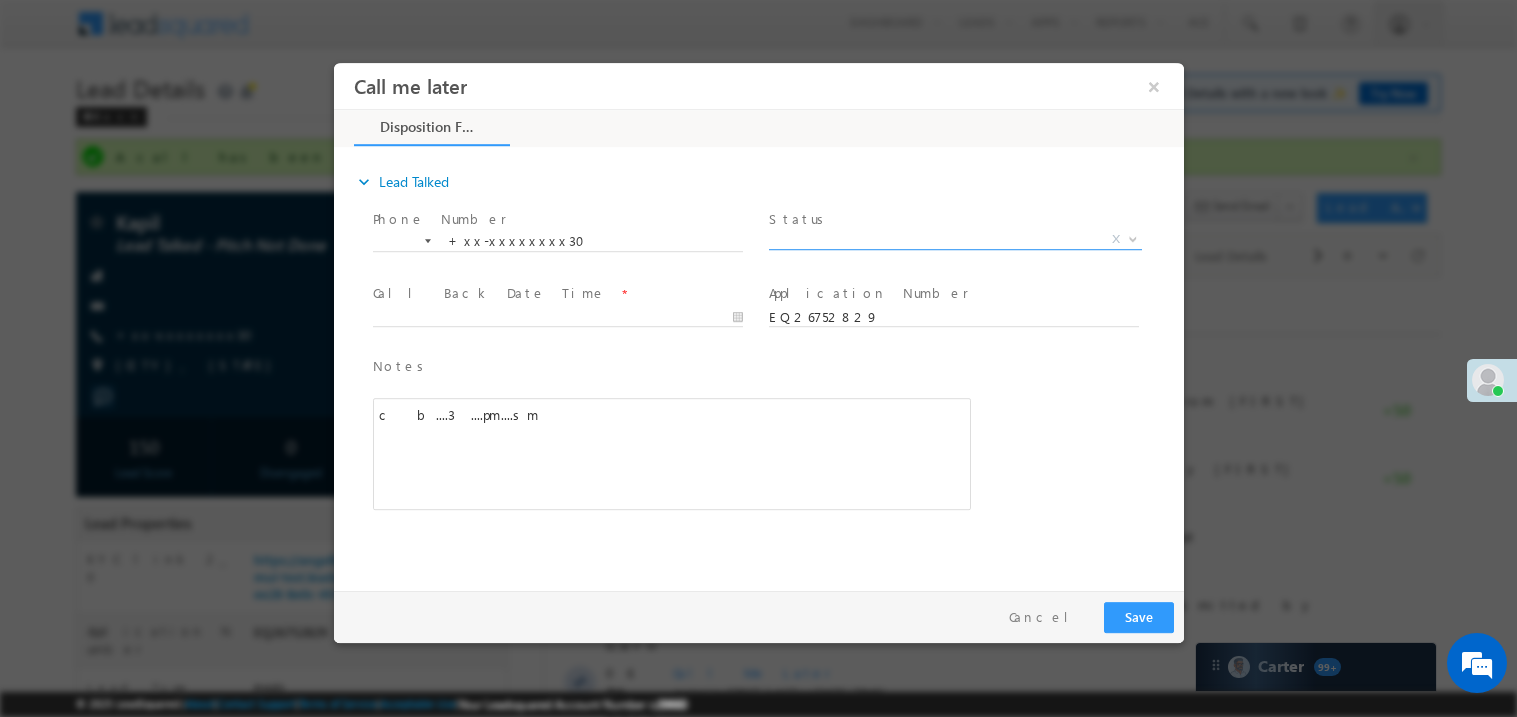 click on "X" at bounding box center [954, 239] 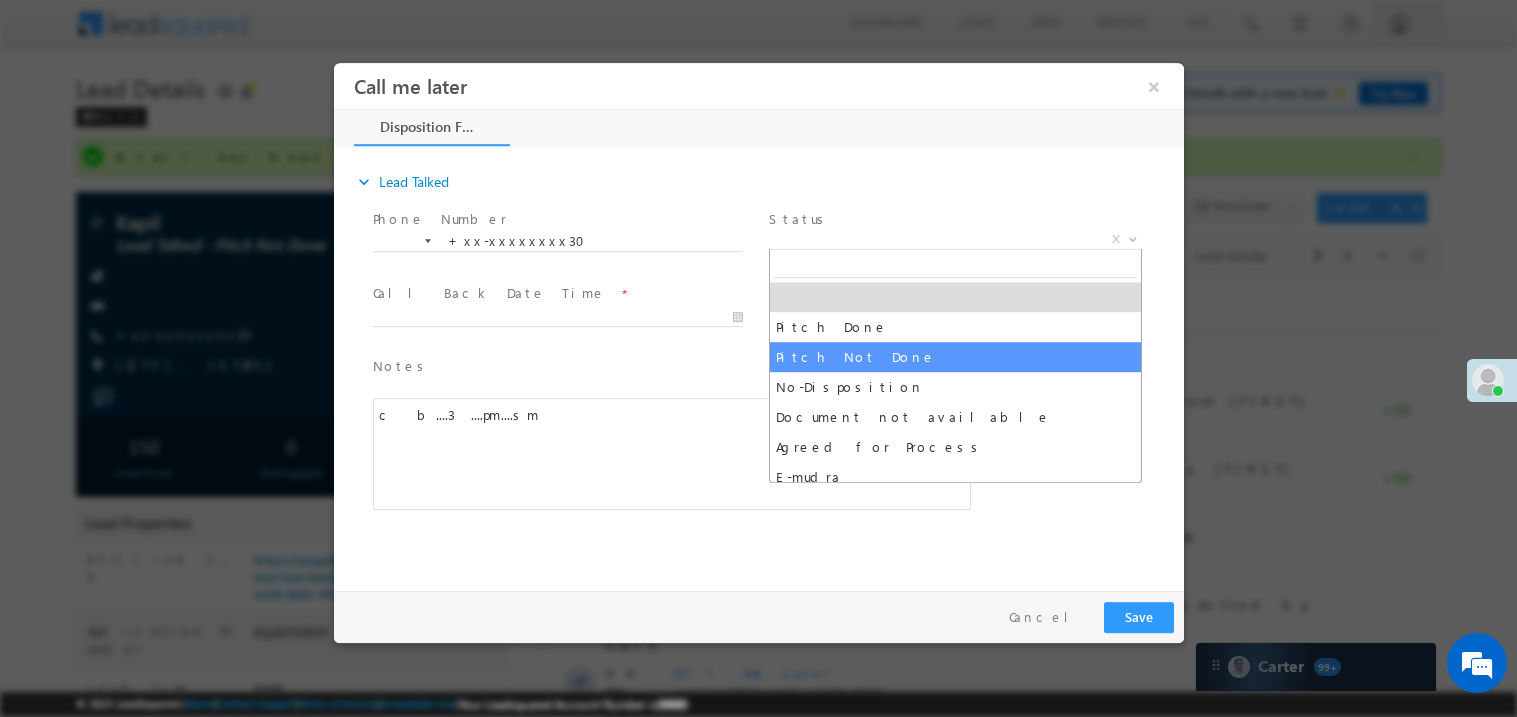 select on "Pitch Not Done" 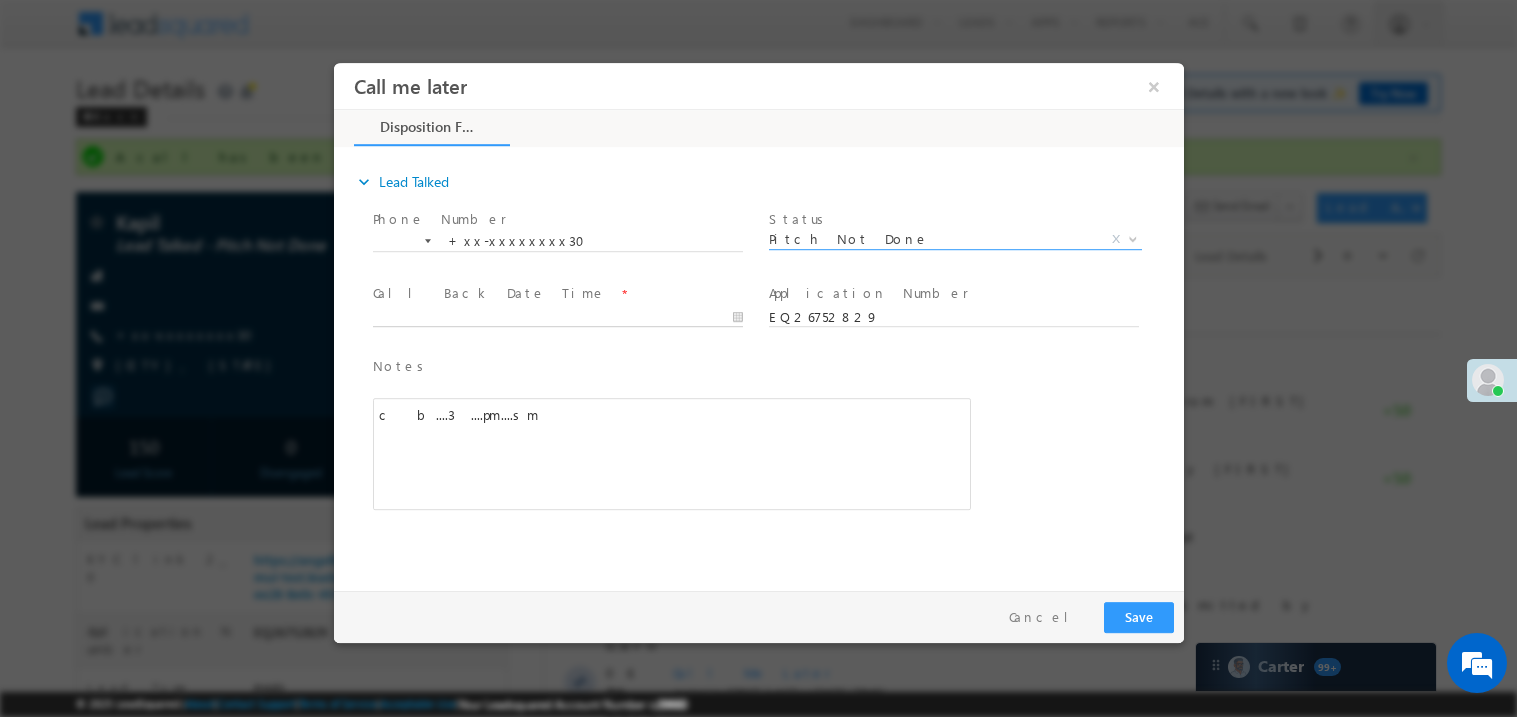 click on "Call me later
×" at bounding box center (758, 321) 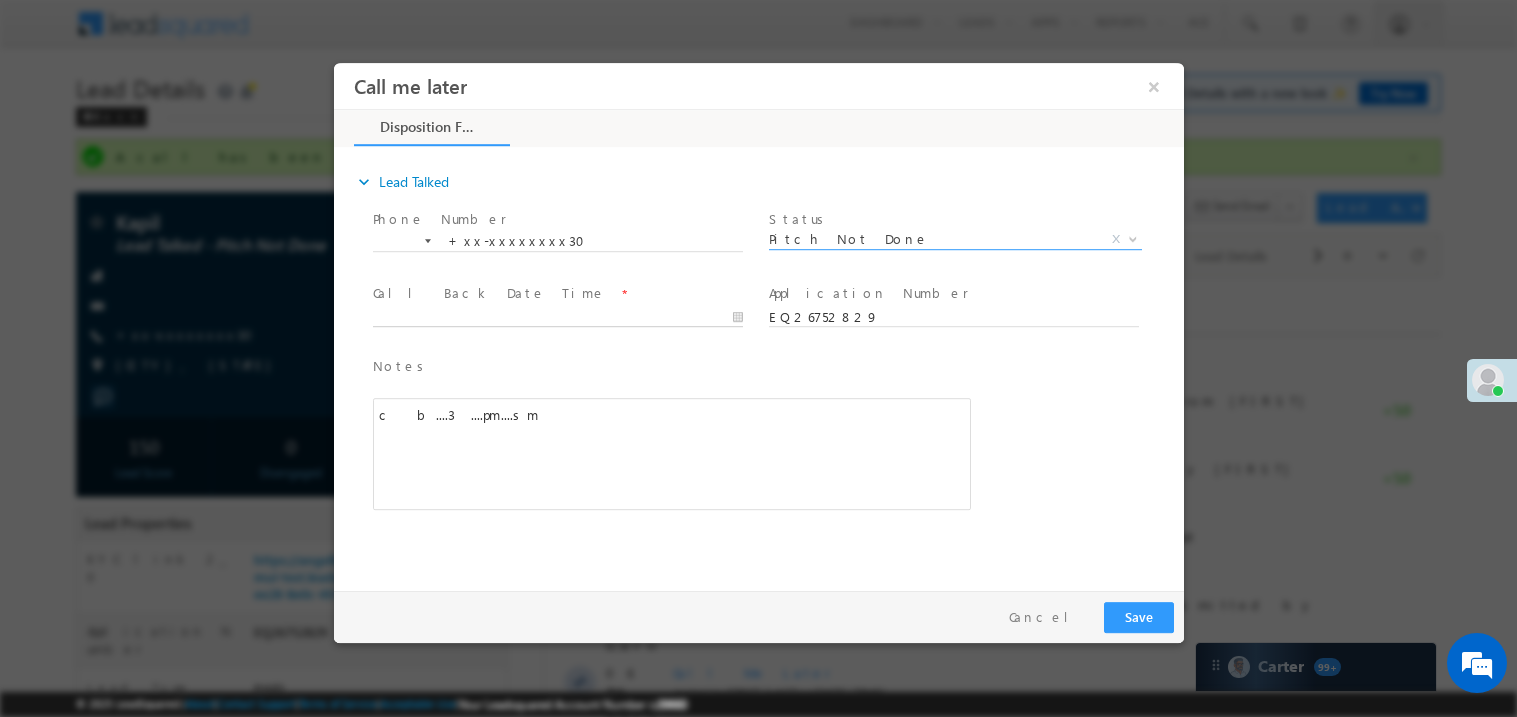 type on "08/06/25 7:12 PM" 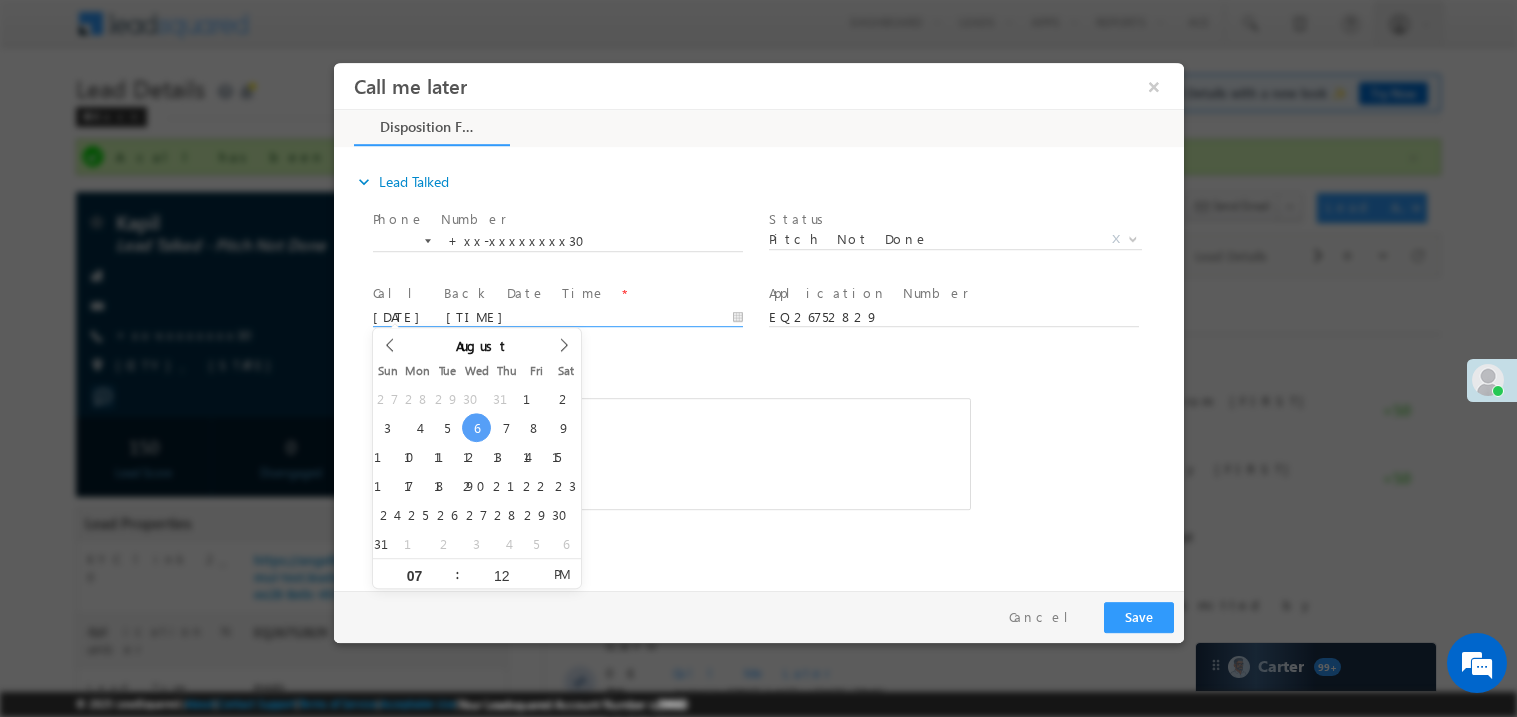 click on "c  b....3 ....pm....sm" at bounding box center (671, 453) 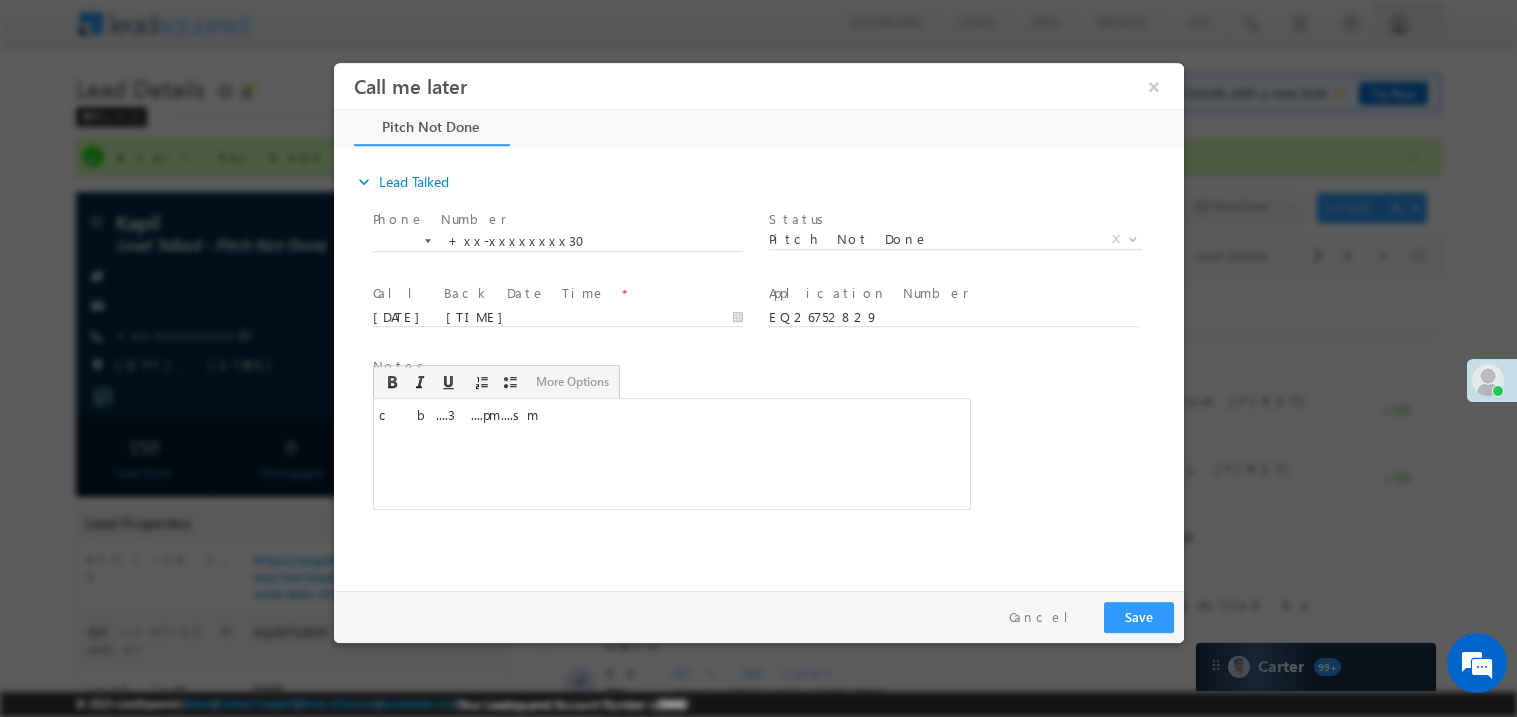 type 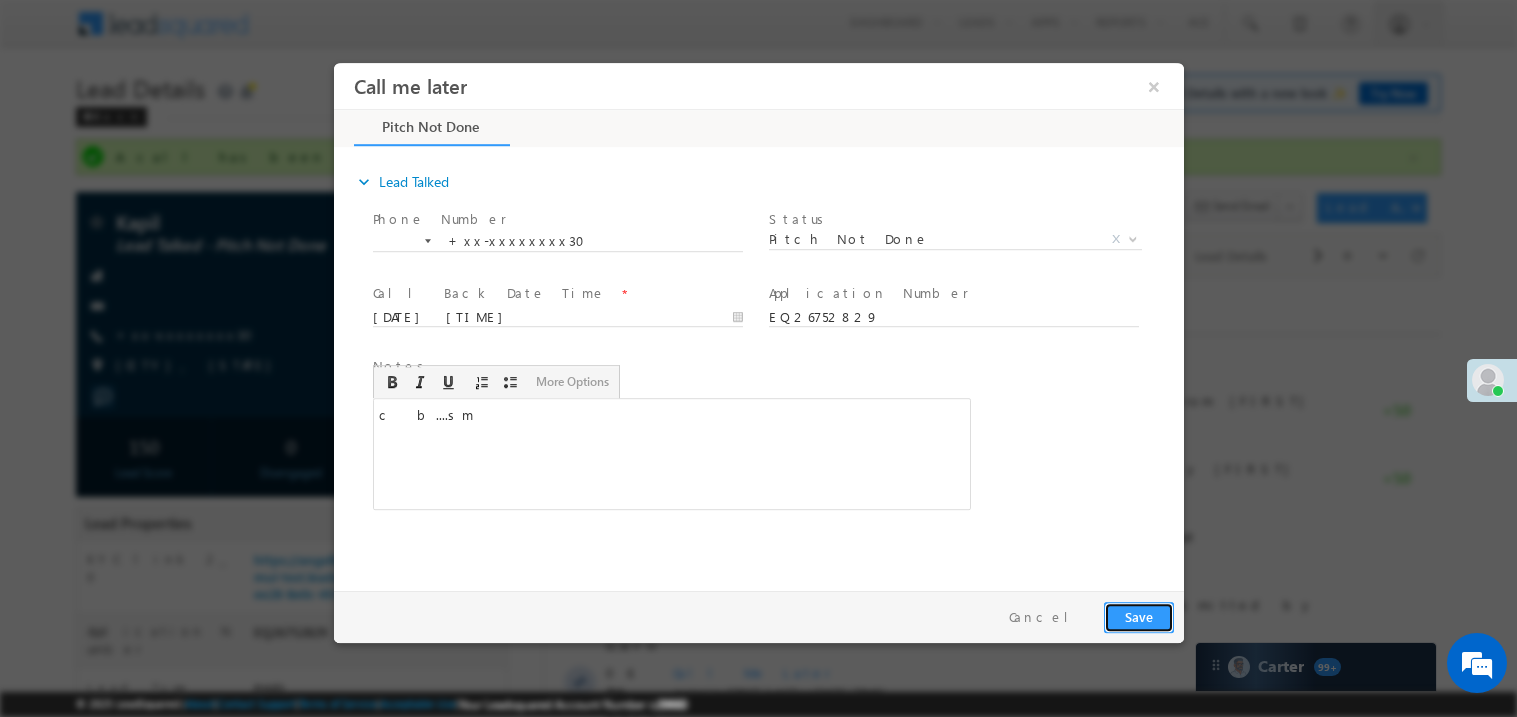 click on "Save" at bounding box center (1138, 616) 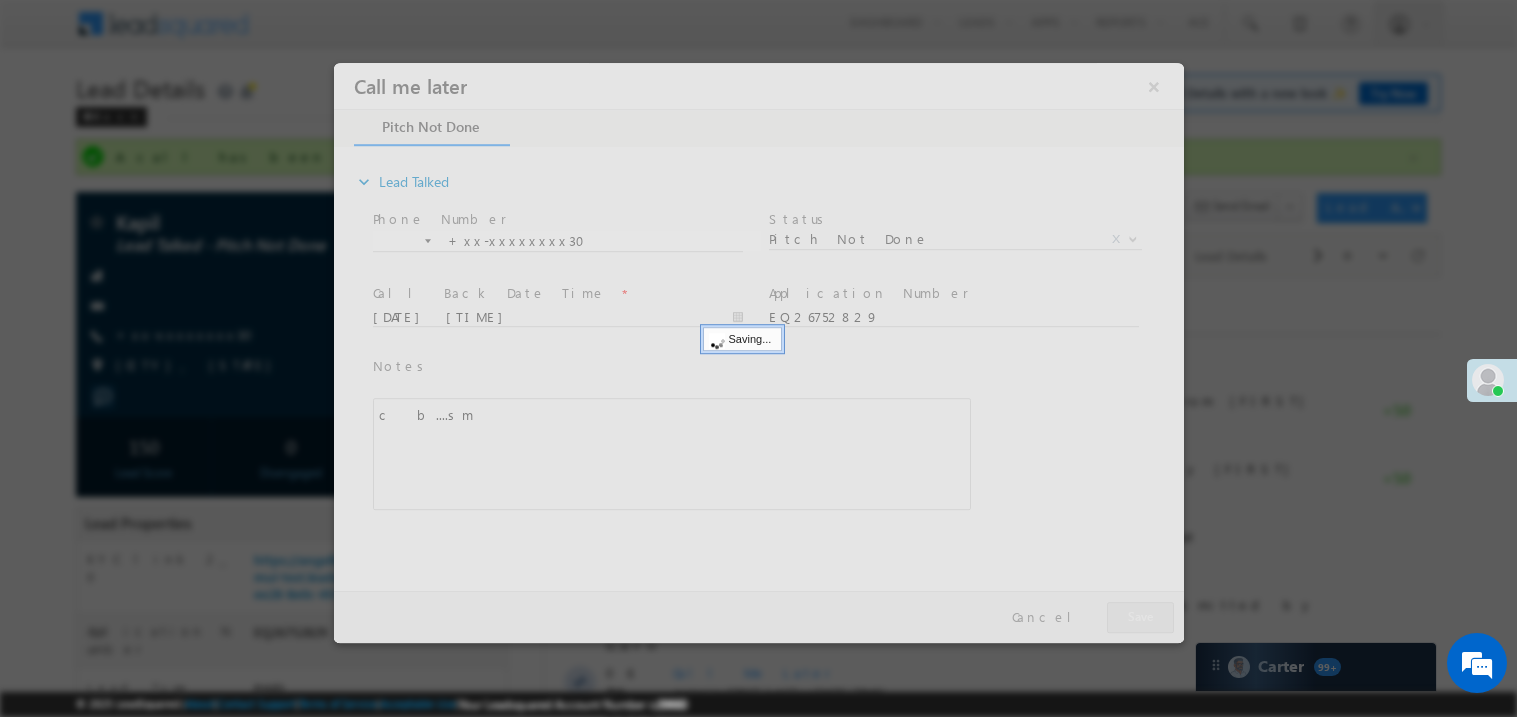 click at bounding box center [758, 352] 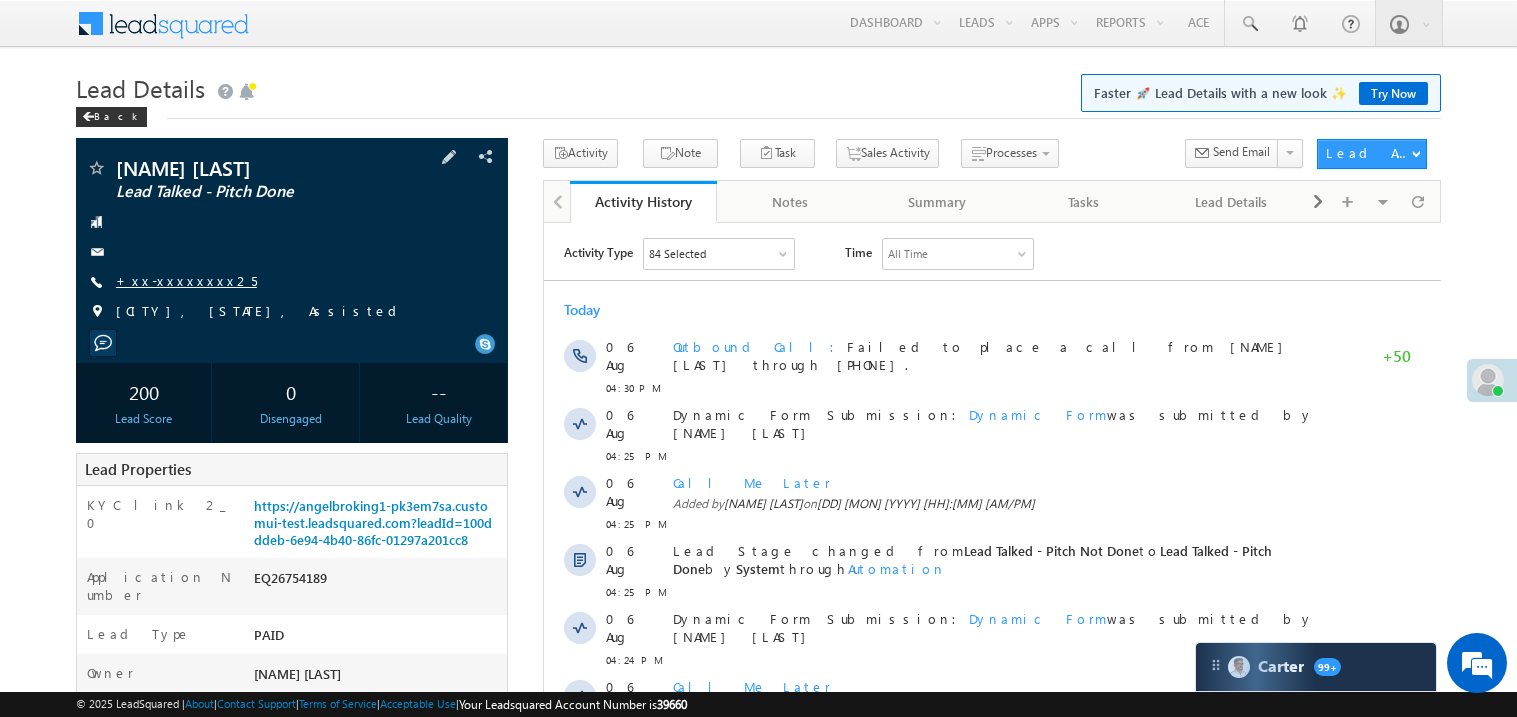 scroll, scrollTop: 0, scrollLeft: 0, axis: both 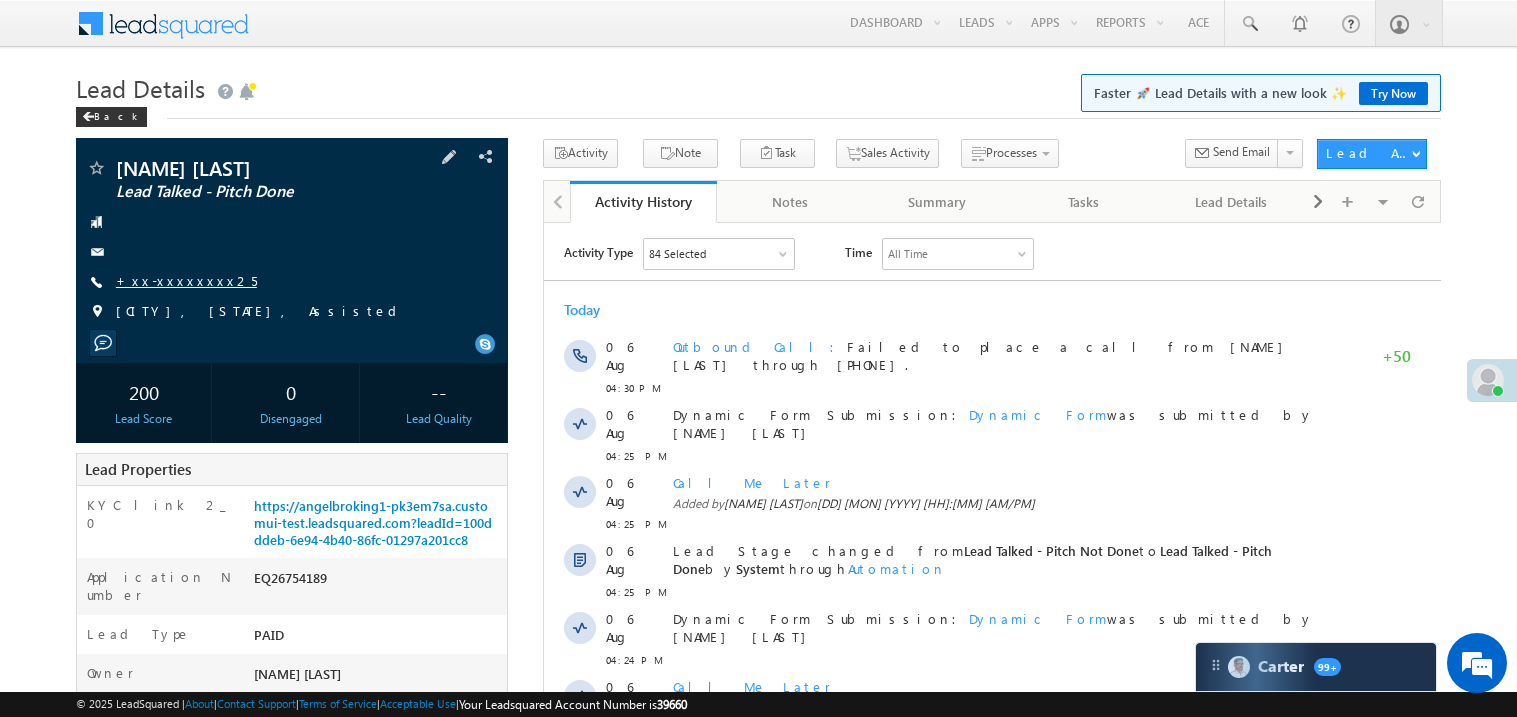 click on "+xx-xxxxxxxx25" at bounding box center (186, 280) 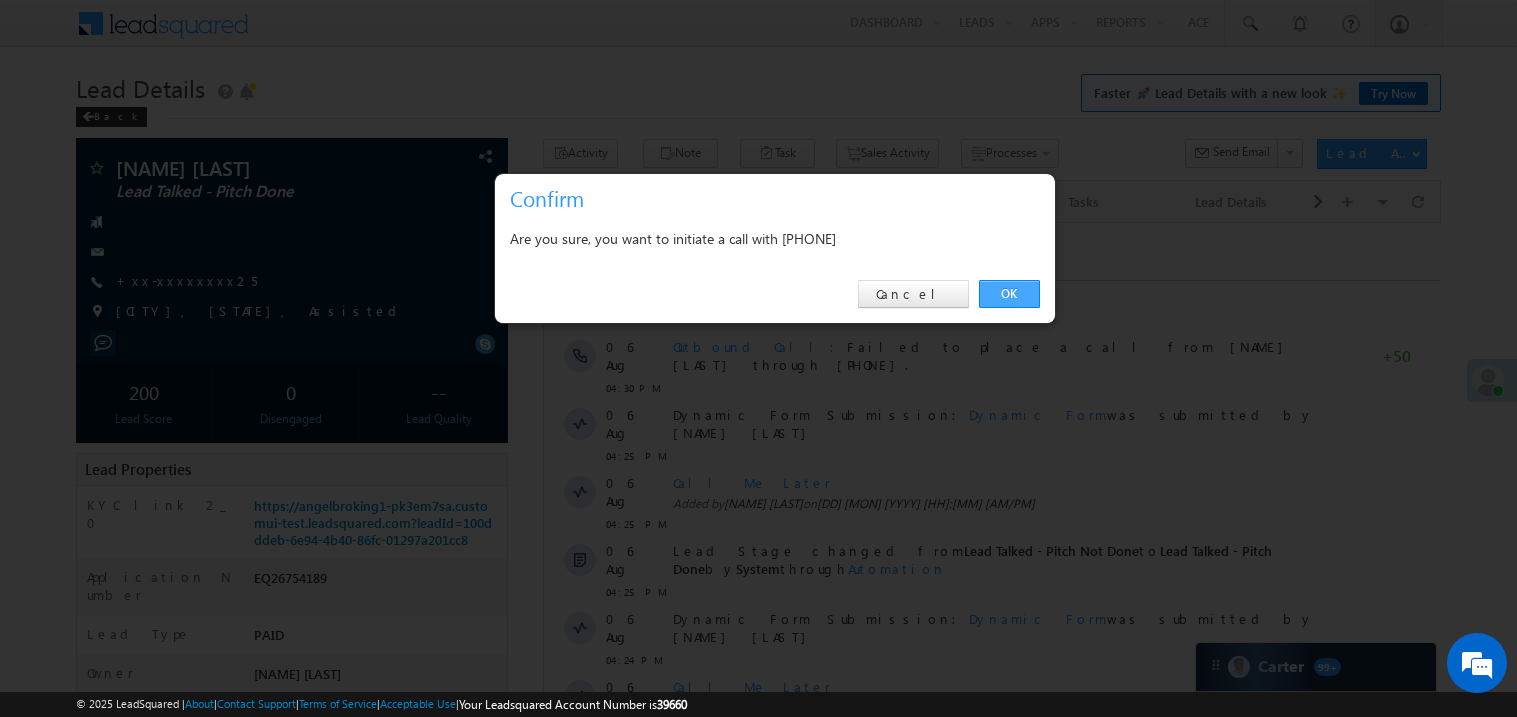 click on "OK" at bounding box center [1009, 294] 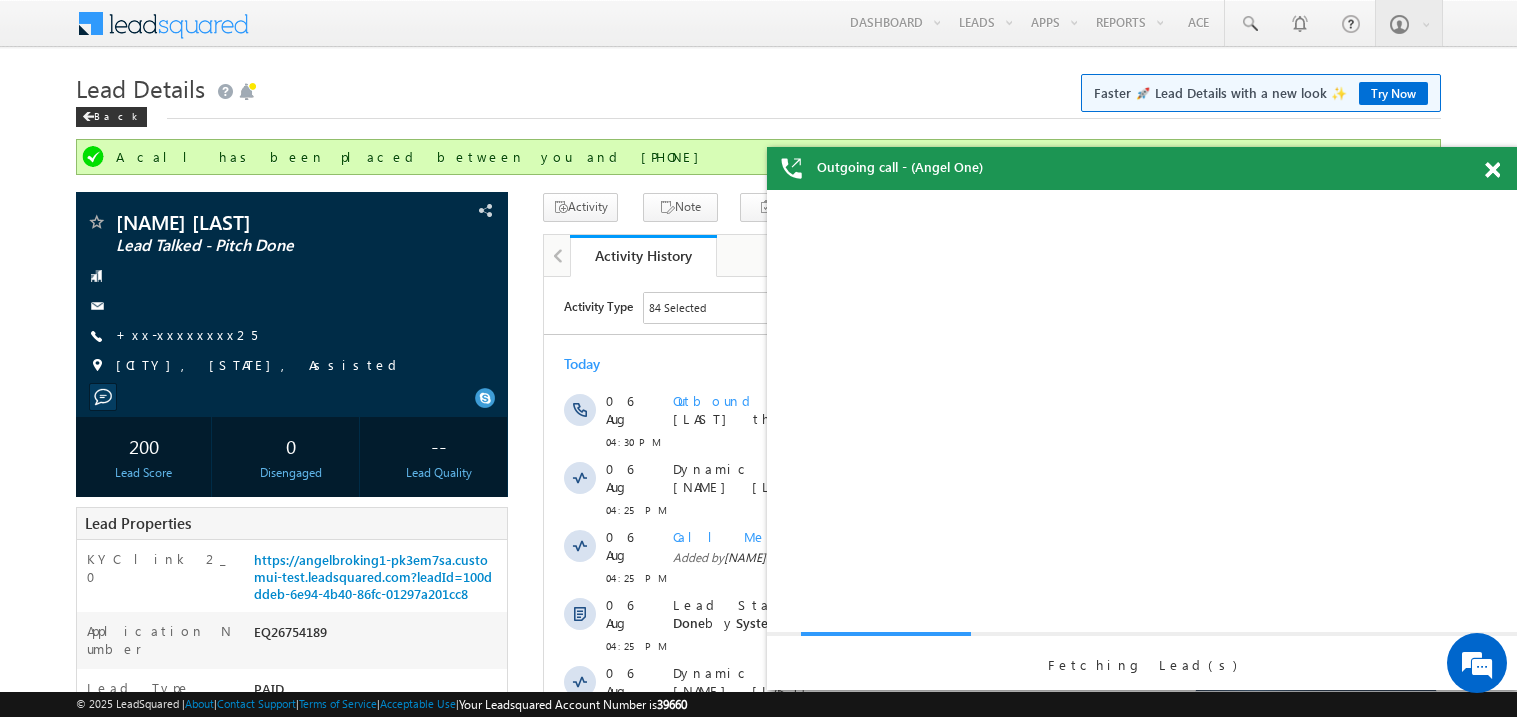 scroll, scrollTop: 0, scrollLeft: 0, axis: both 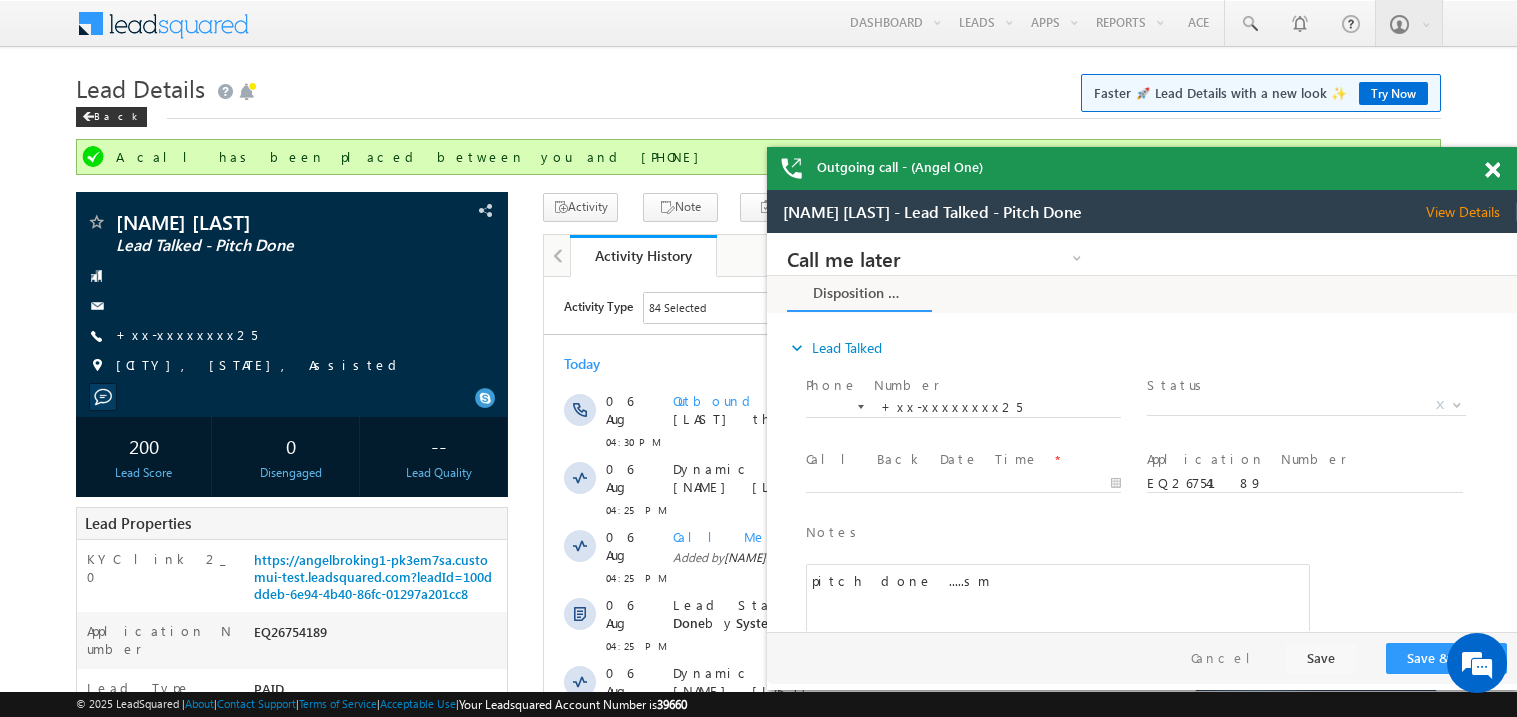 click at bounding box center (1492, 170) 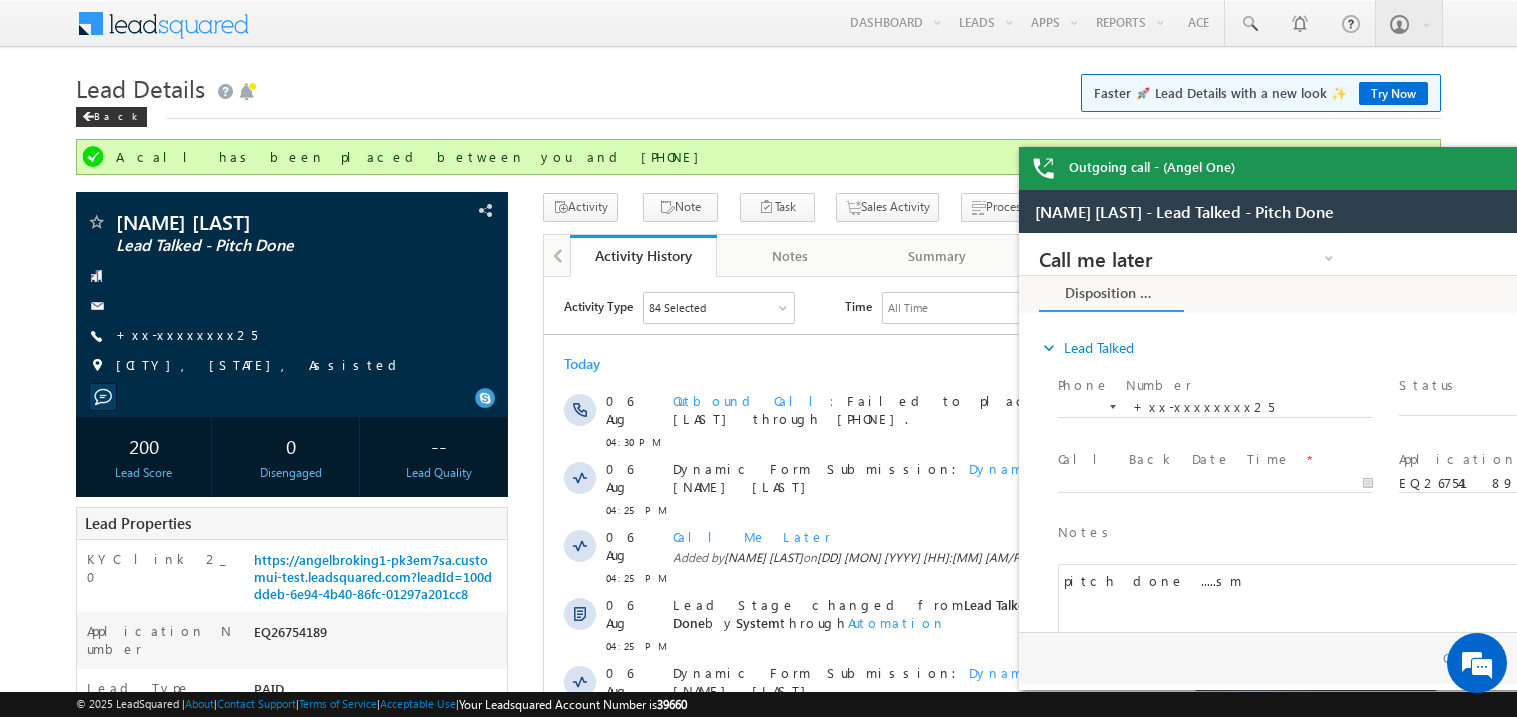 scroll, scrollTop: 0, scrollLeft: 0, axis: both 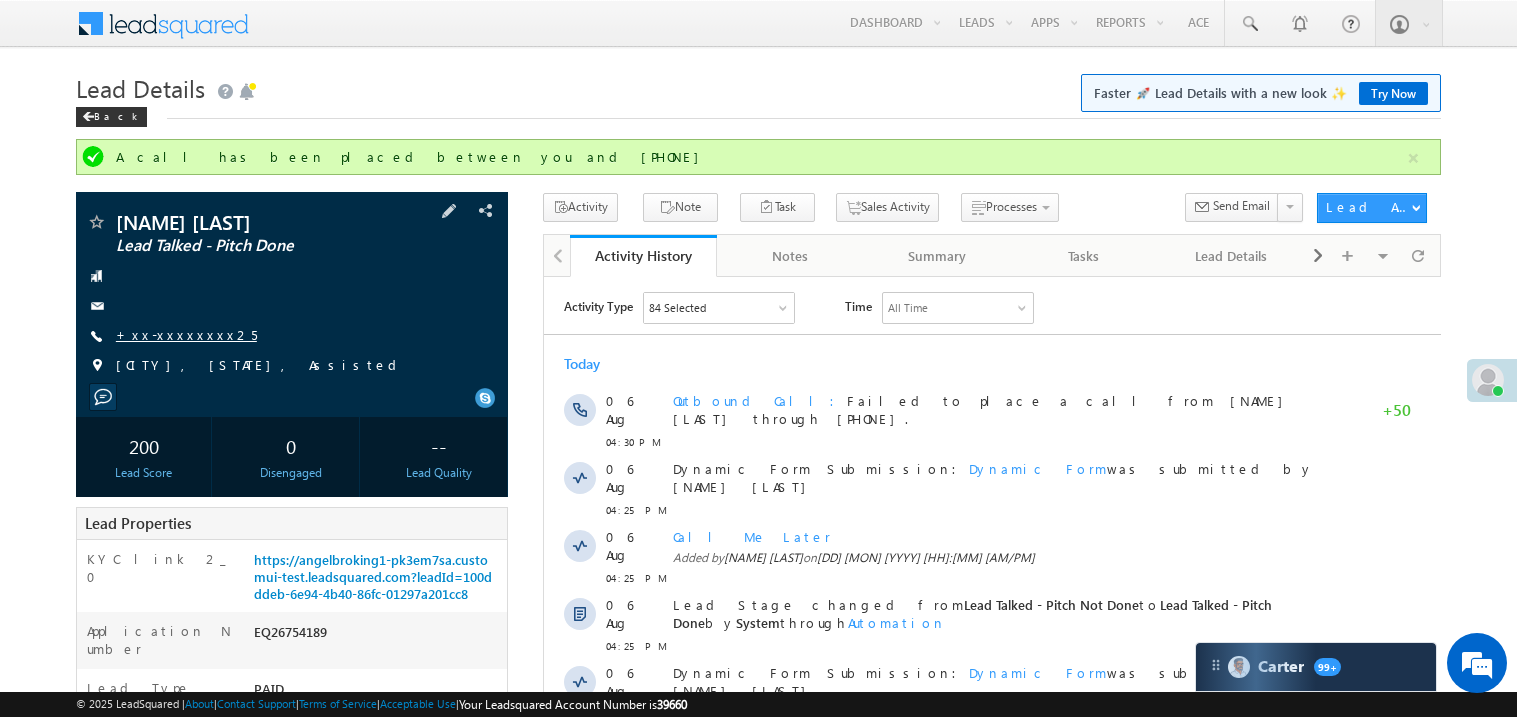 click on "+xx-xxxxxxxx25" at bounding box center (186, 334) 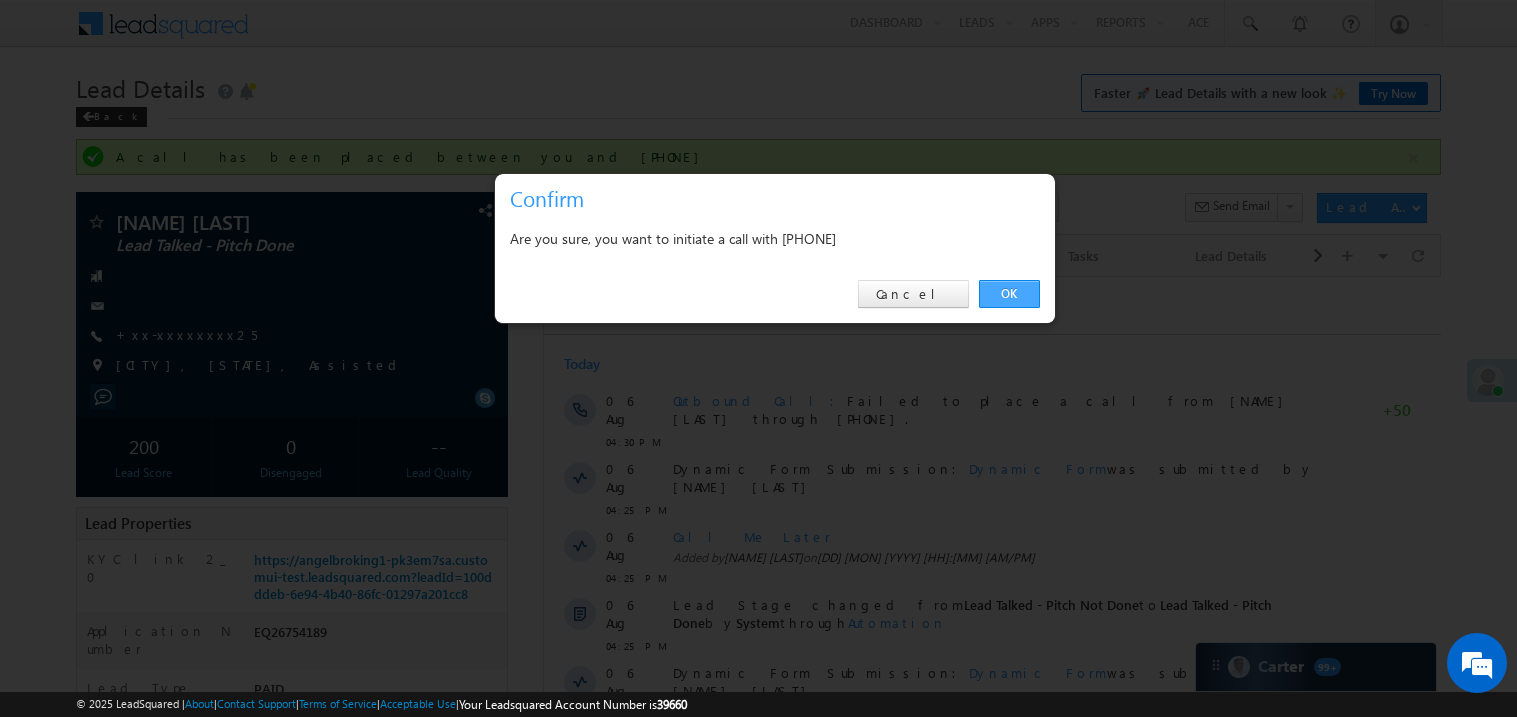 click on "OK" at bounding box center [1009, 294] 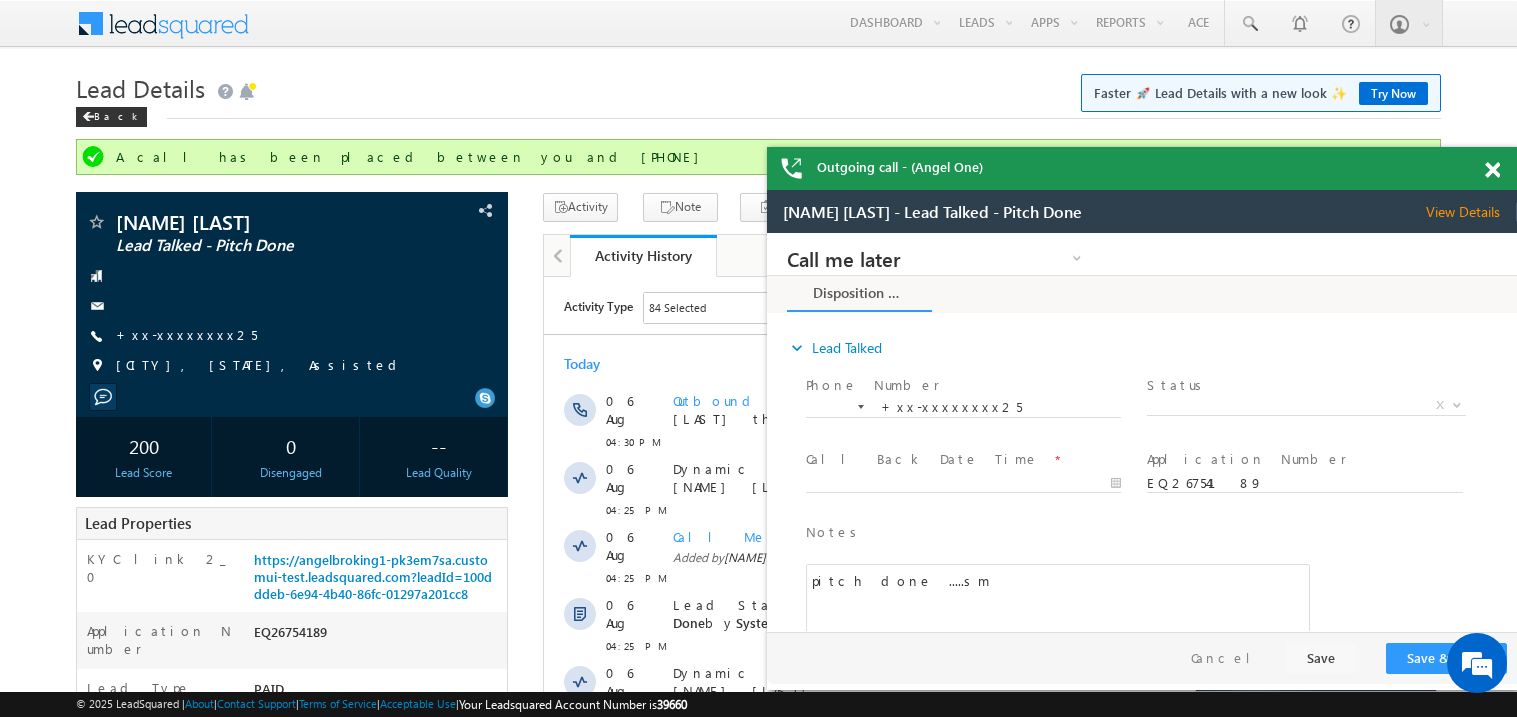 scroll, scrollTop: 0, scrollLeft: 0, axis: both 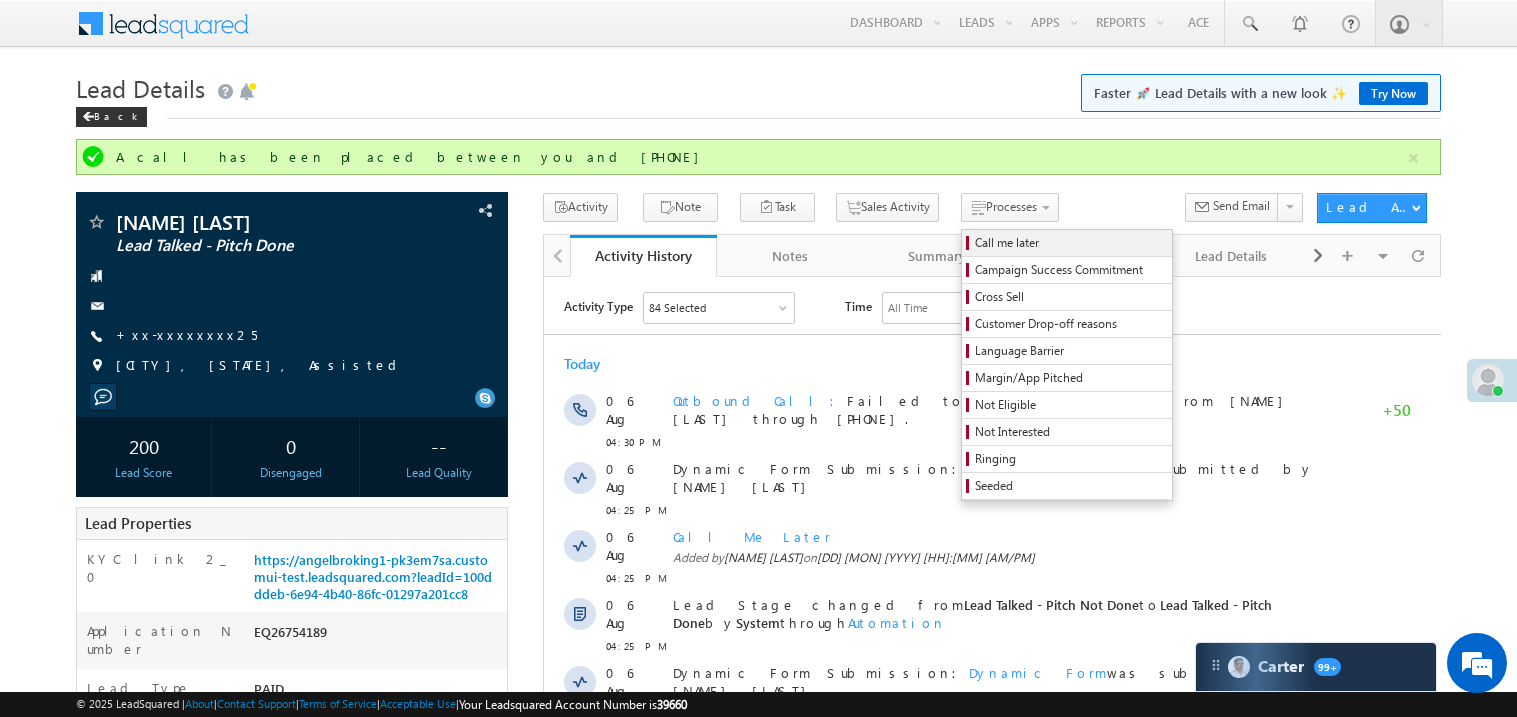 click on "Call me later" at bounding box center (1070, 243) 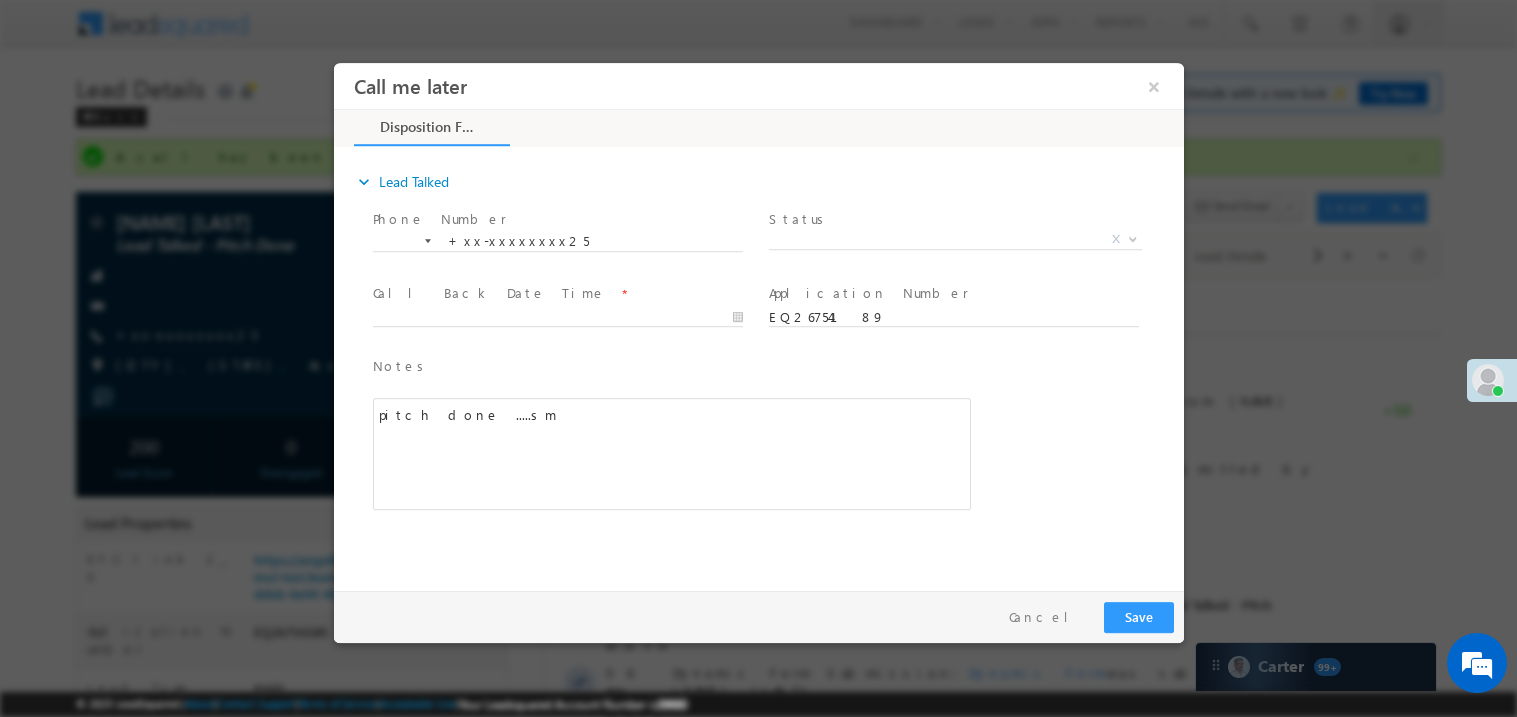 scroll, scrollTop: 0, scrollLeft: 0, axis: both 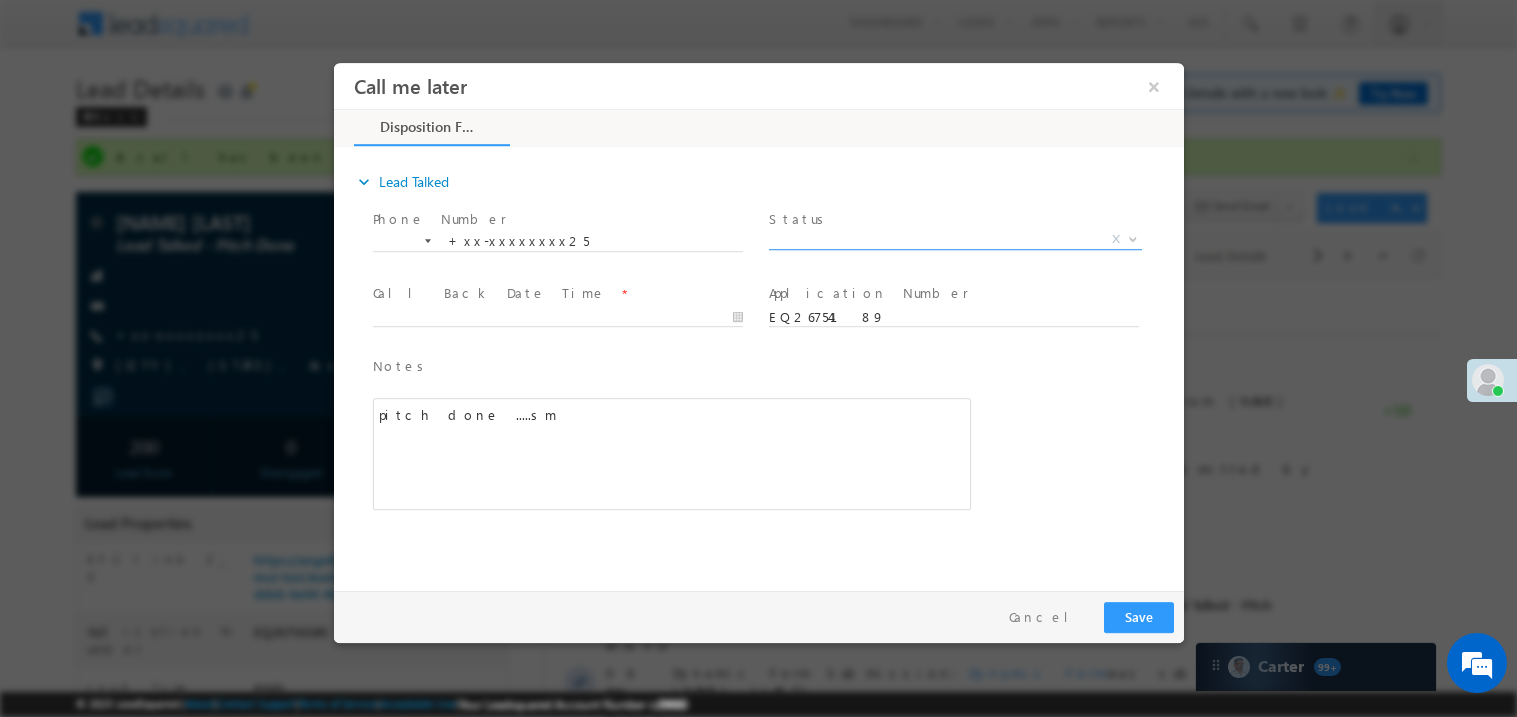 click on "X" at bounding box center (954, 239) 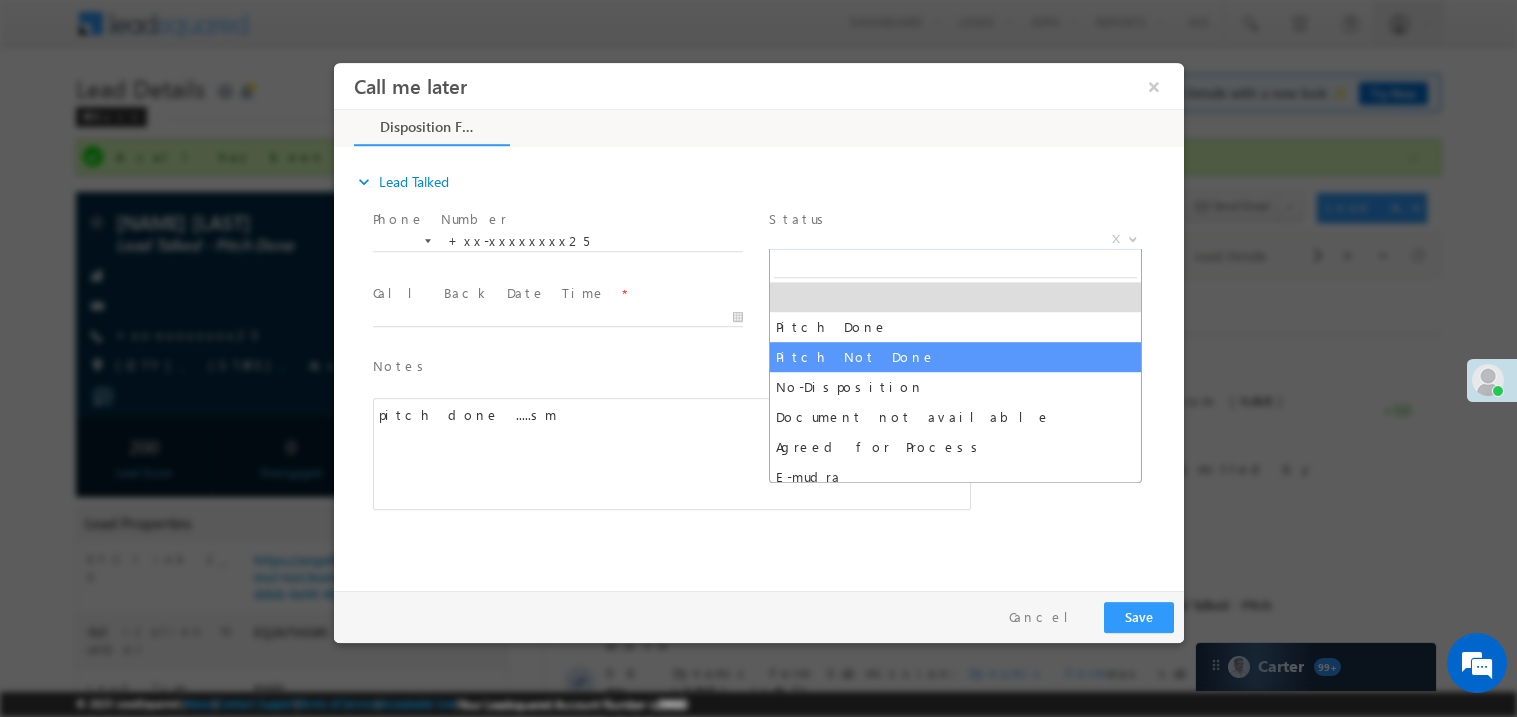 select on "Pitch Not Done" 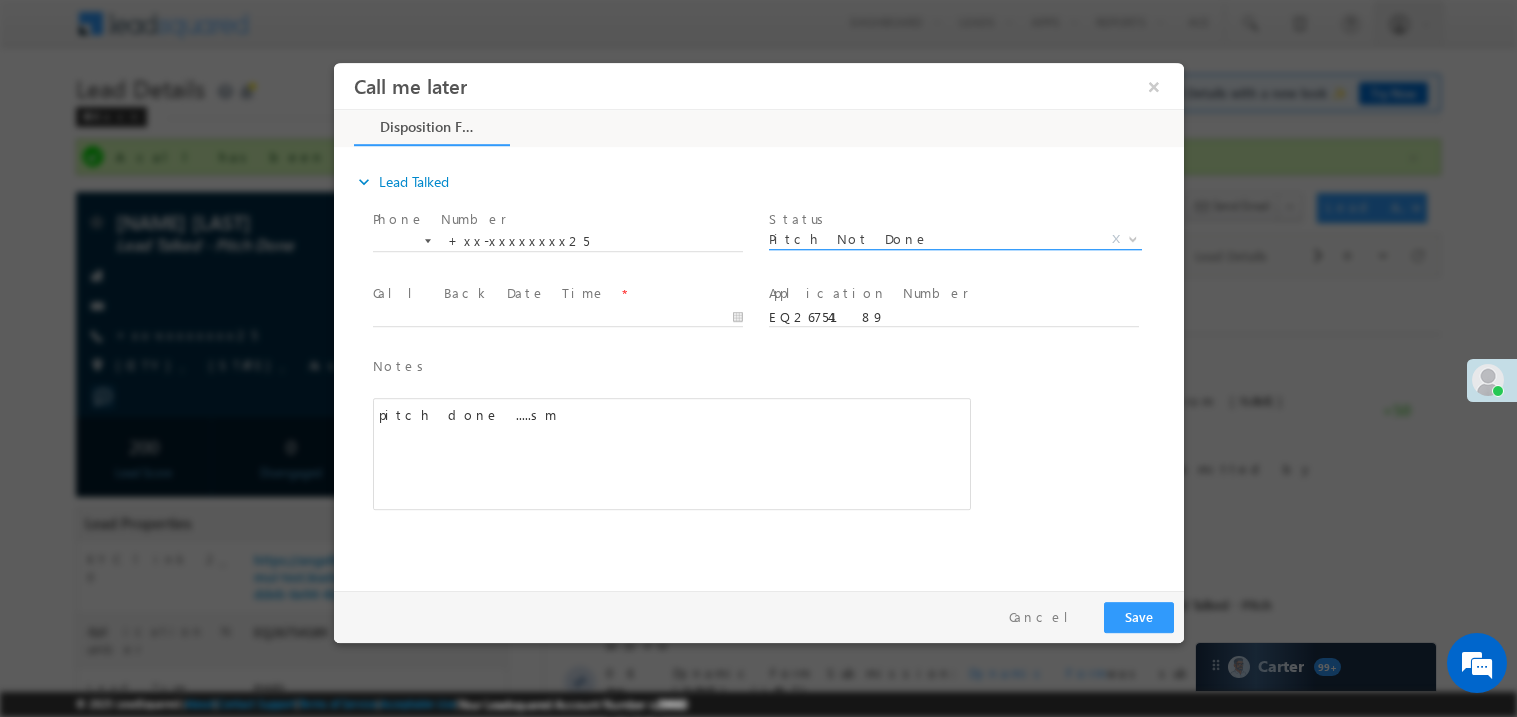click on "Pitch Not Done" at bounding box center (930, 238) 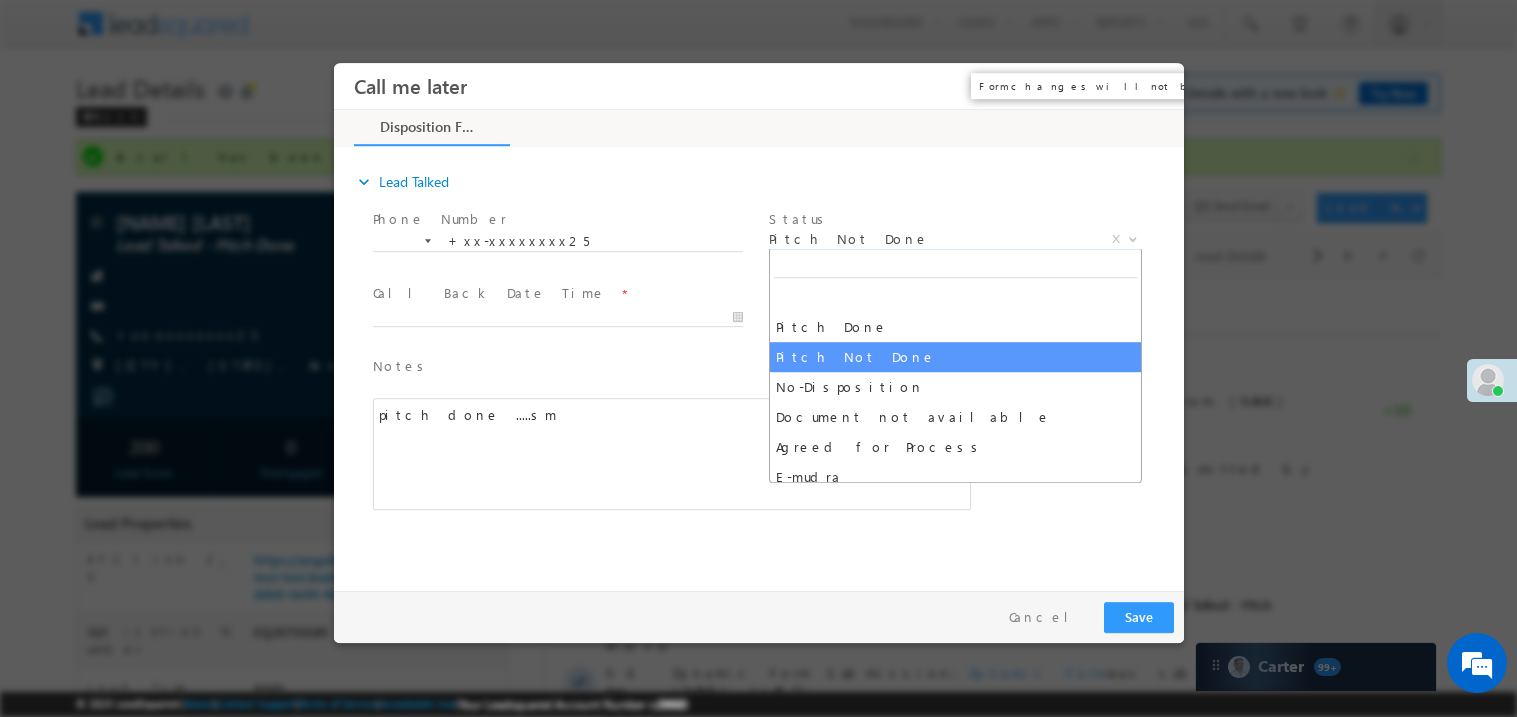 click on "×" at bounding box center [1153, 85] 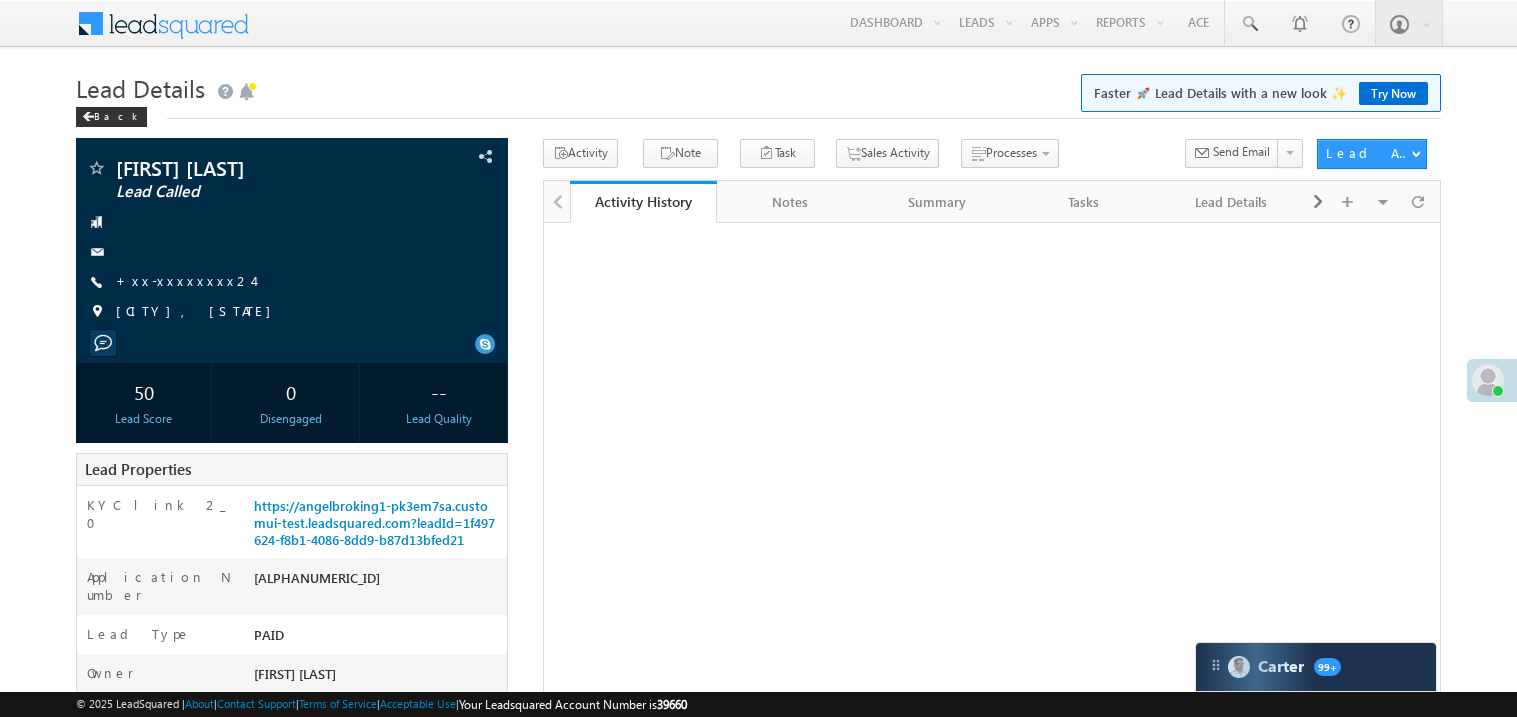 scroll, scrollTop: 0, scrollLeft: 0, axis: both 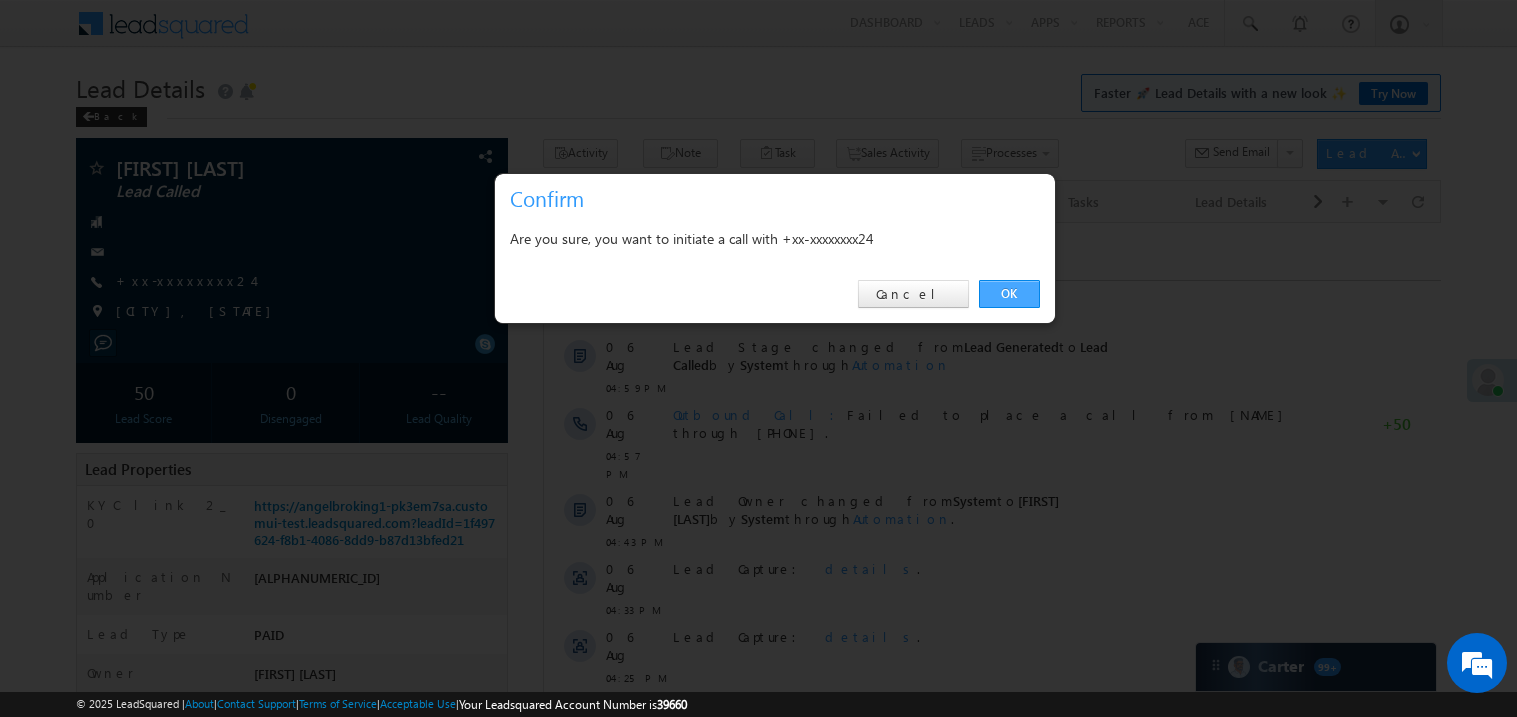 click on "OK" at bounding box center [1009, 294] 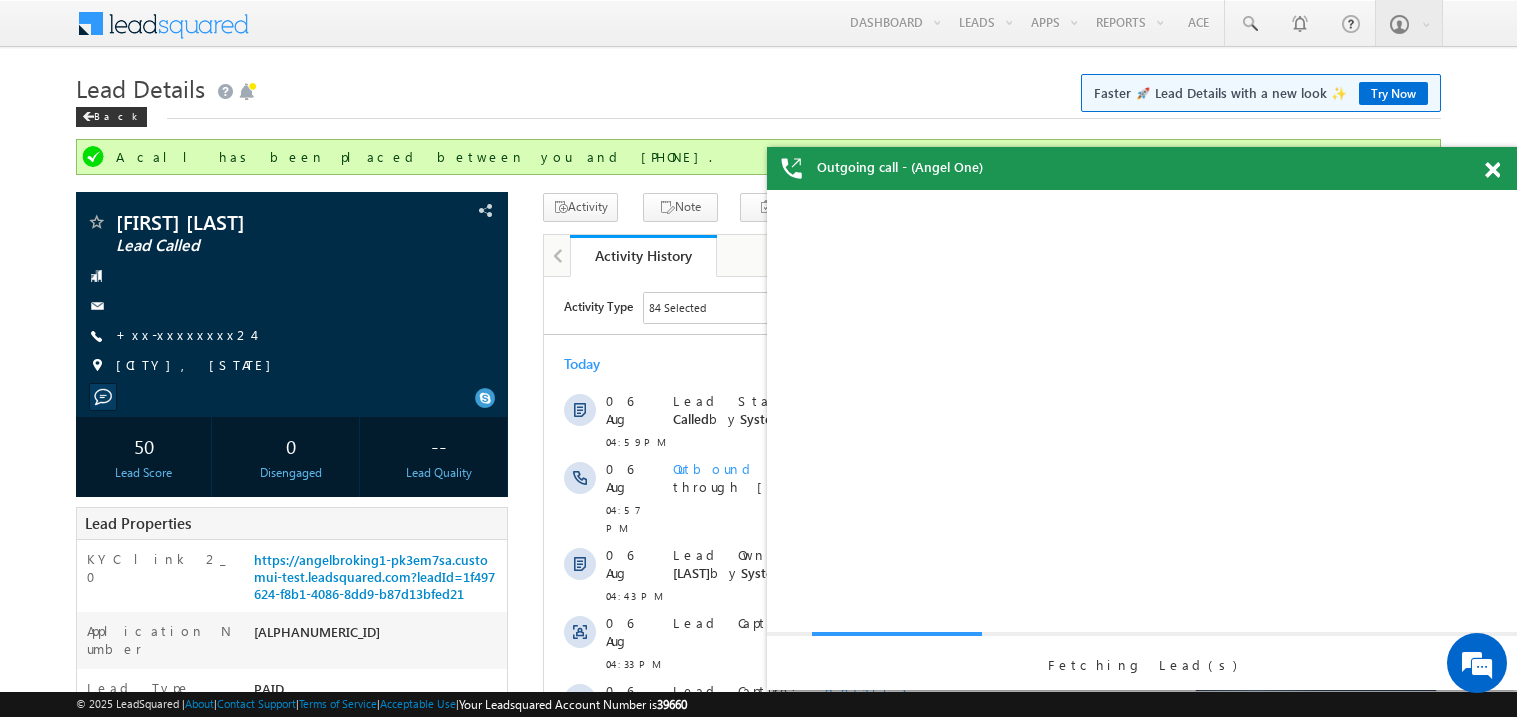 scroll, scrollTop: 0, scrollLeft: 0, axis: both 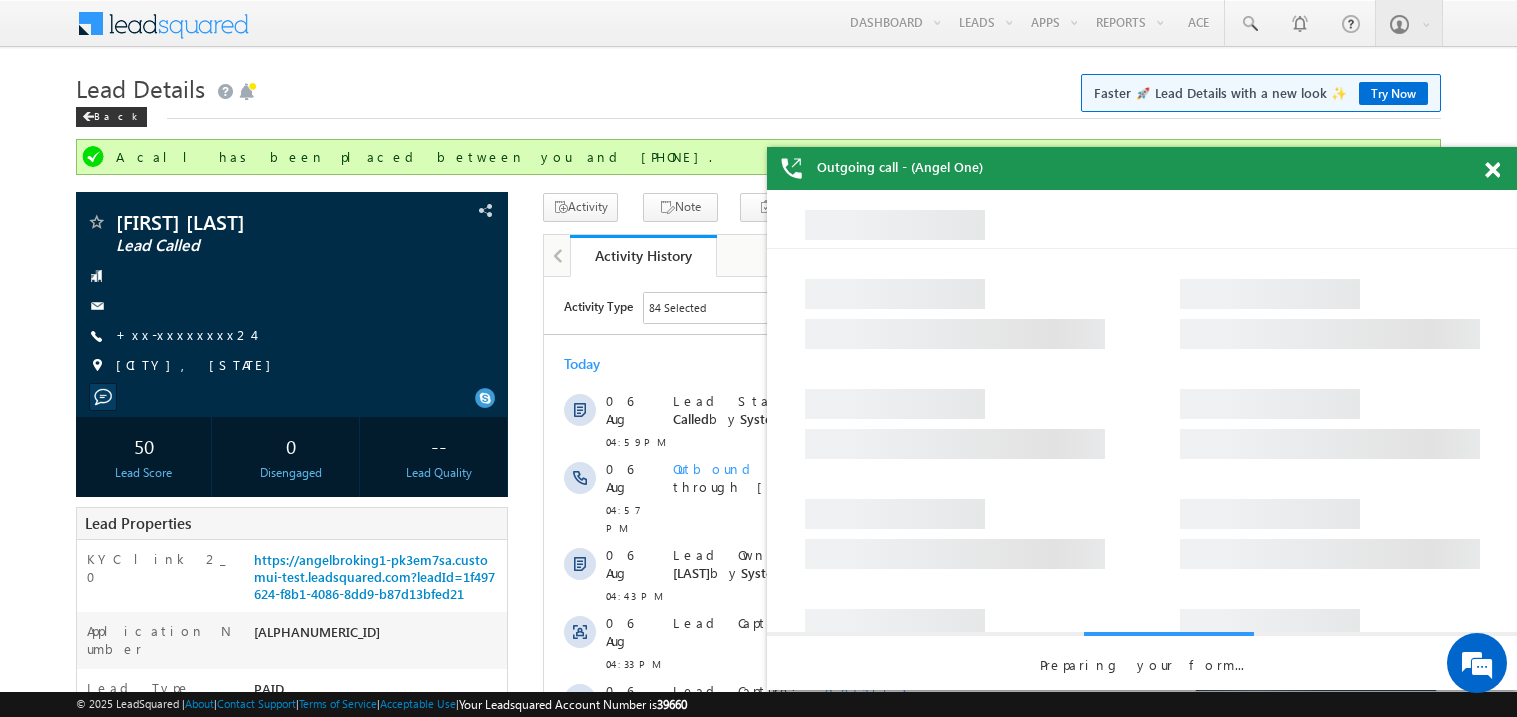 click at bounding box center [1492, 170] 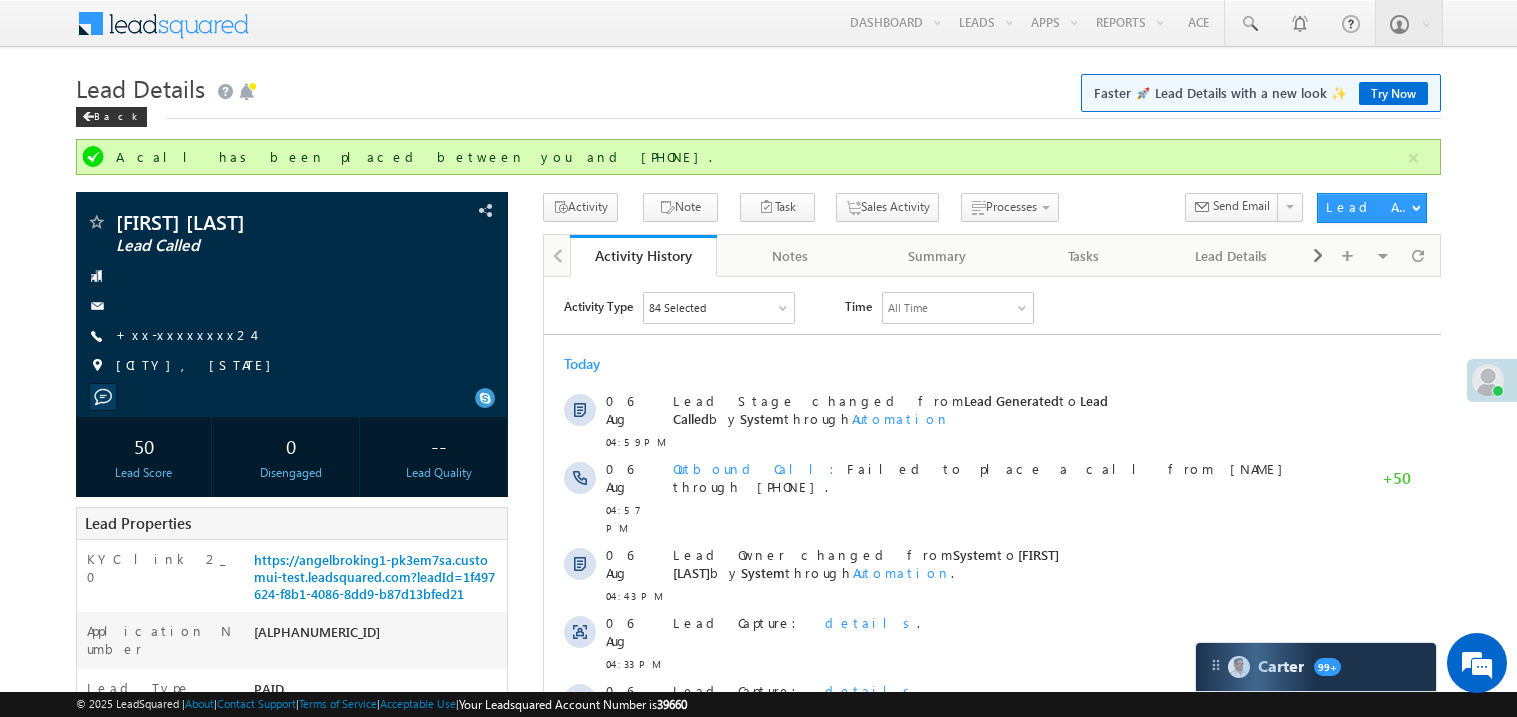 scroll, scrollTop: 0, scrollLeft: 0, axis: both 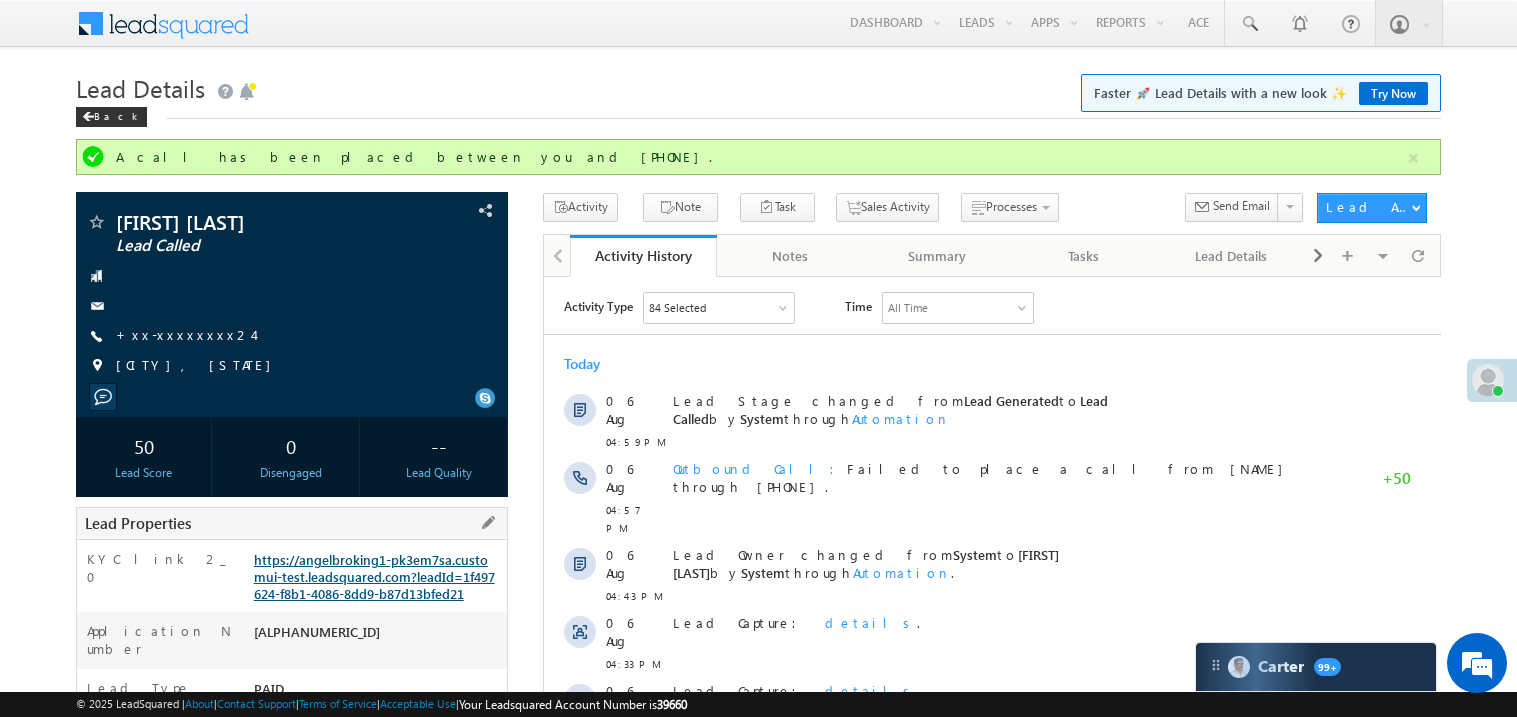 click on "https://angelbroking1-pk3em7sa.customui-test.leadsquared.com?leadId=1f497624-f8b1-4086-8dd9-b87d13bfed21" at bounding box center (374, 576) 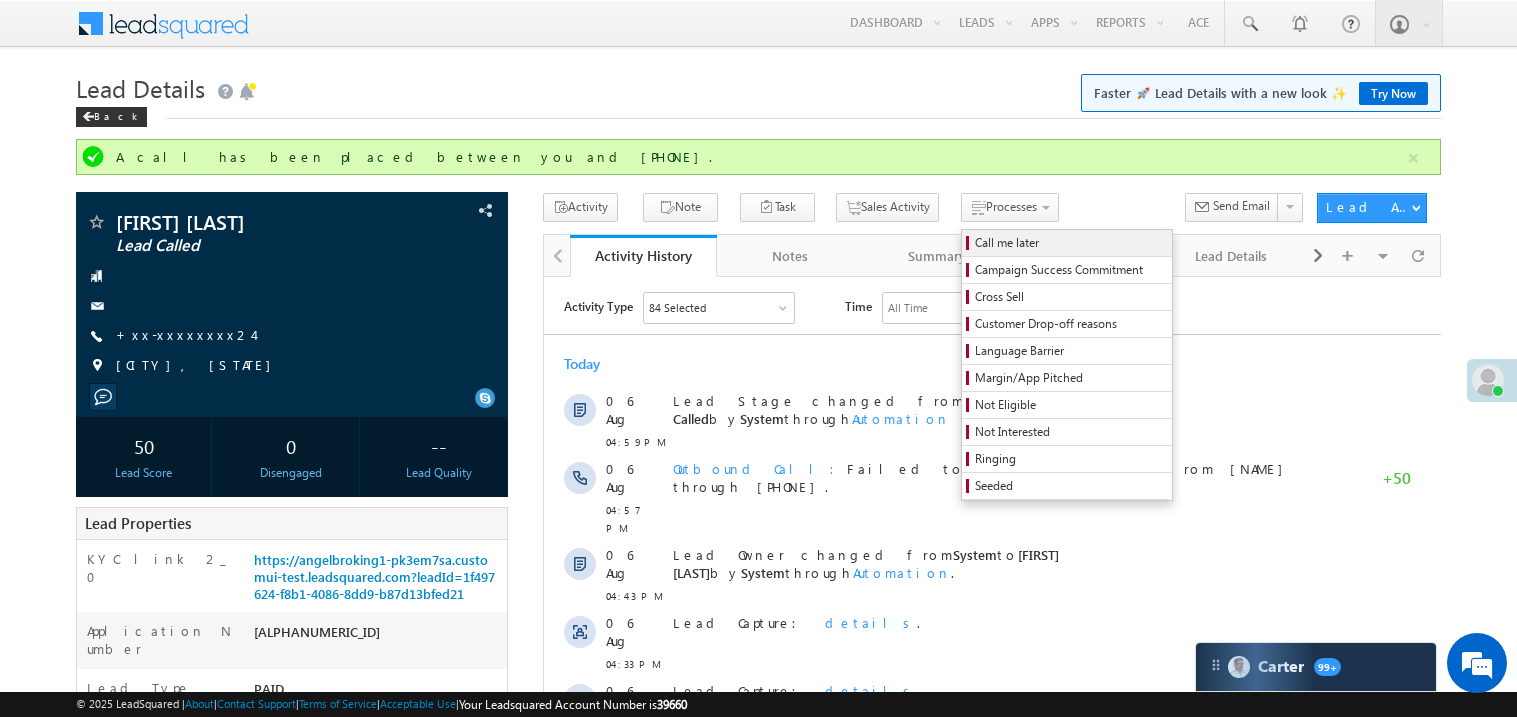 click on "Call me later" at bounding box center (1070, 243) 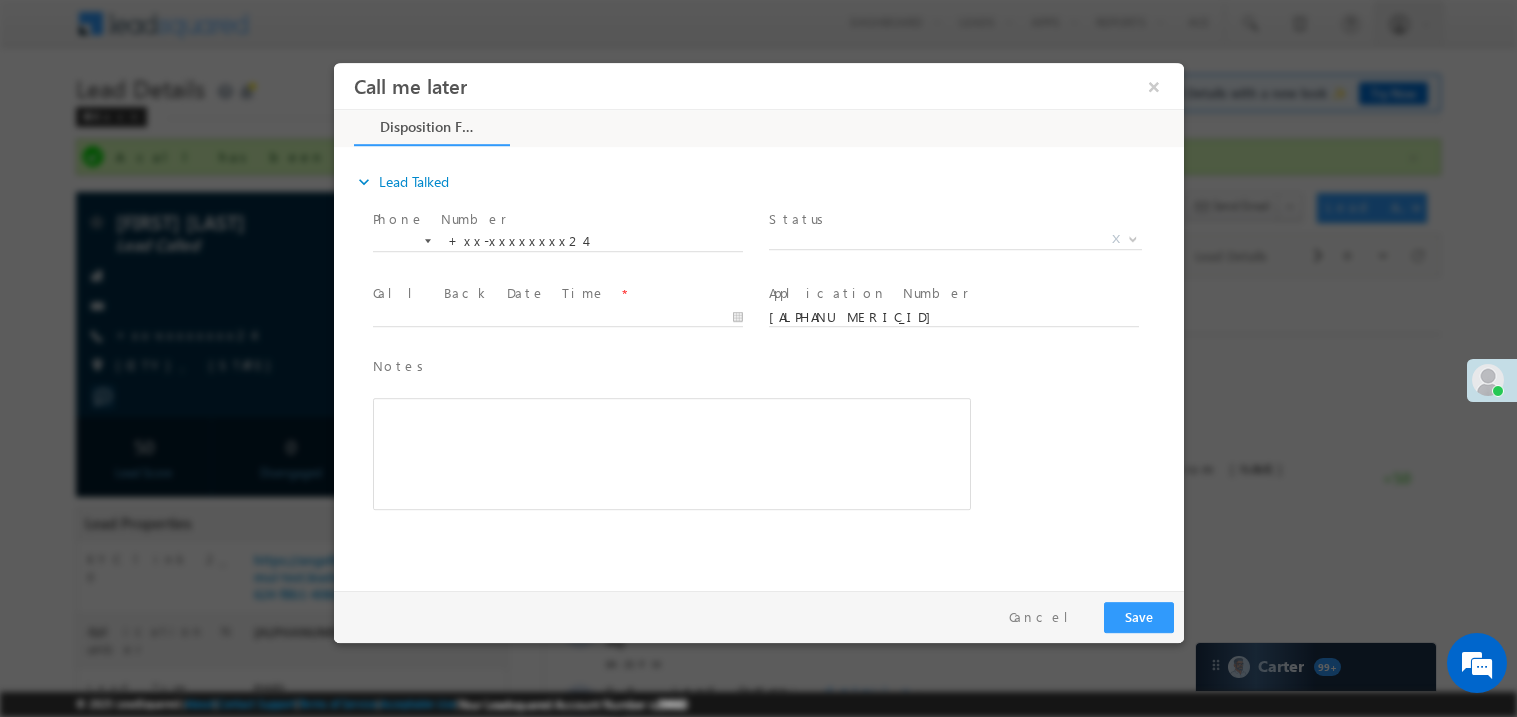 scroll, scrollTop: 0, scrollLeft: 0, axis: both 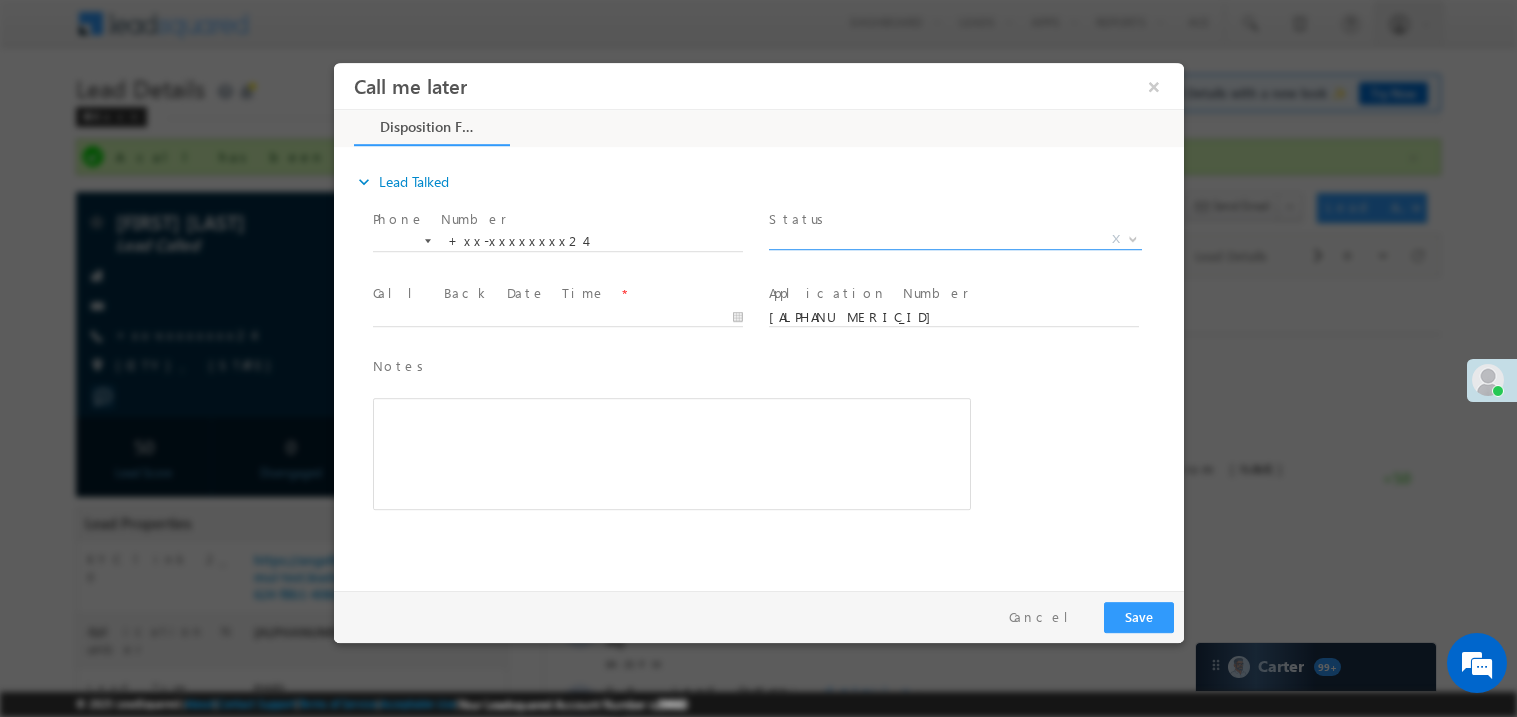 click on "X" at bounding box center (954, 239) 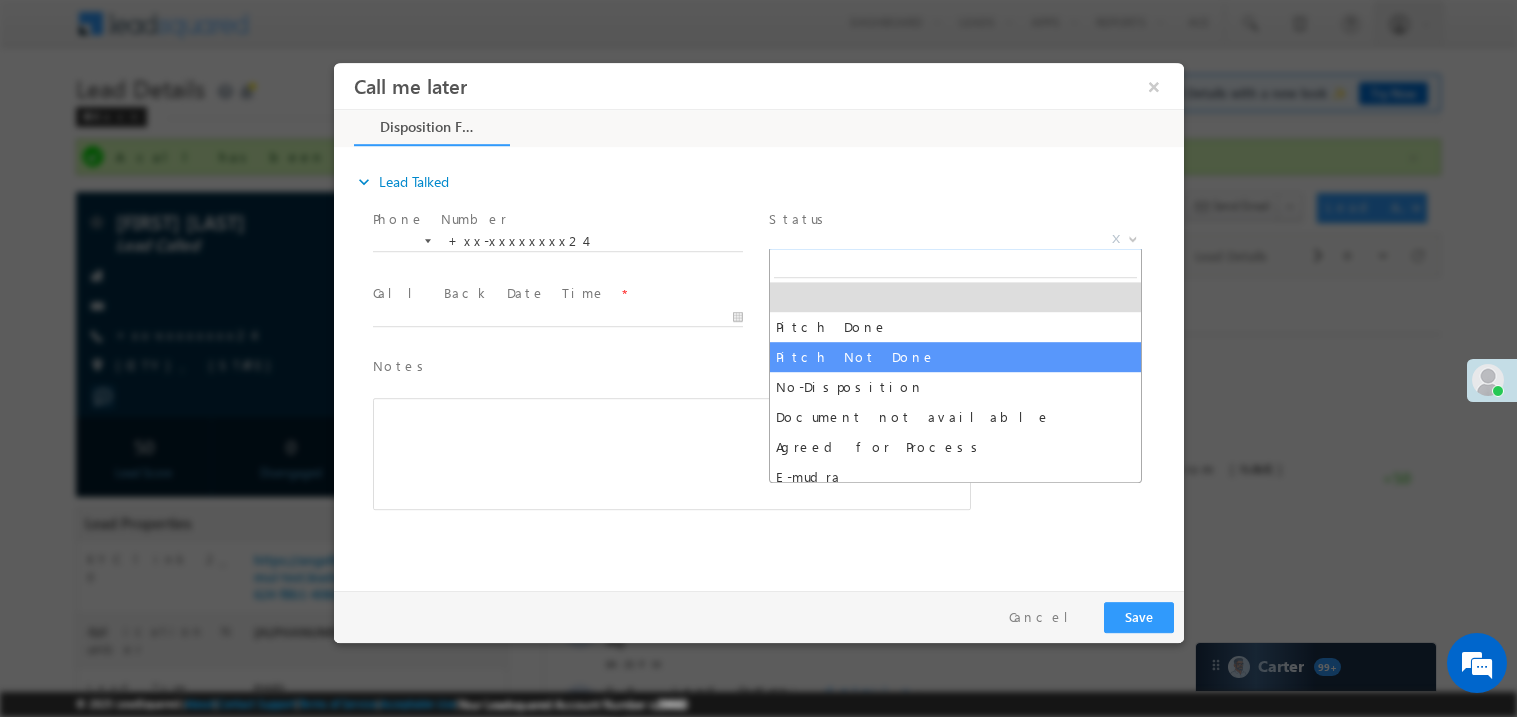 select on "Pitch Not Done" 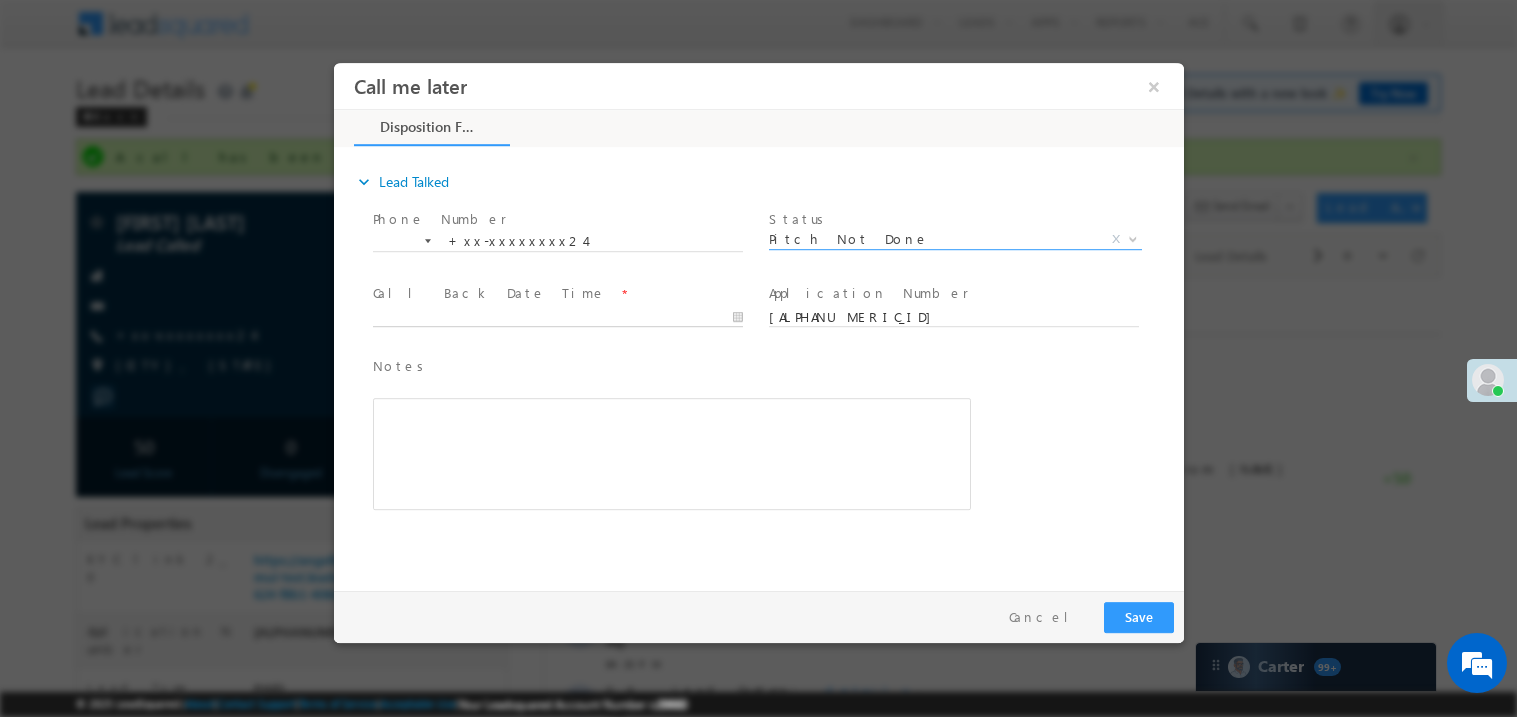 click on "Call me later
×" at bounding box center (758, 321) 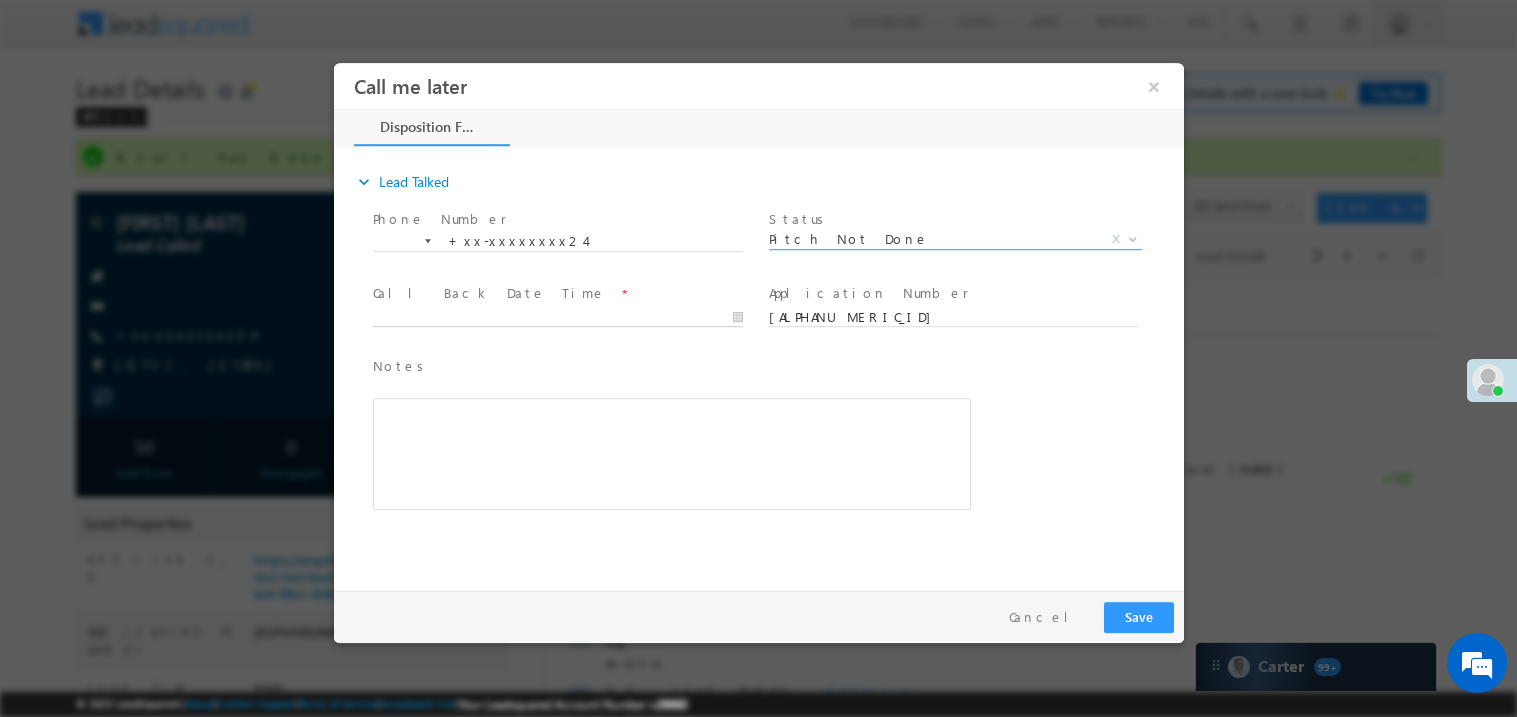 type on "08/06/25 7:17 PM" 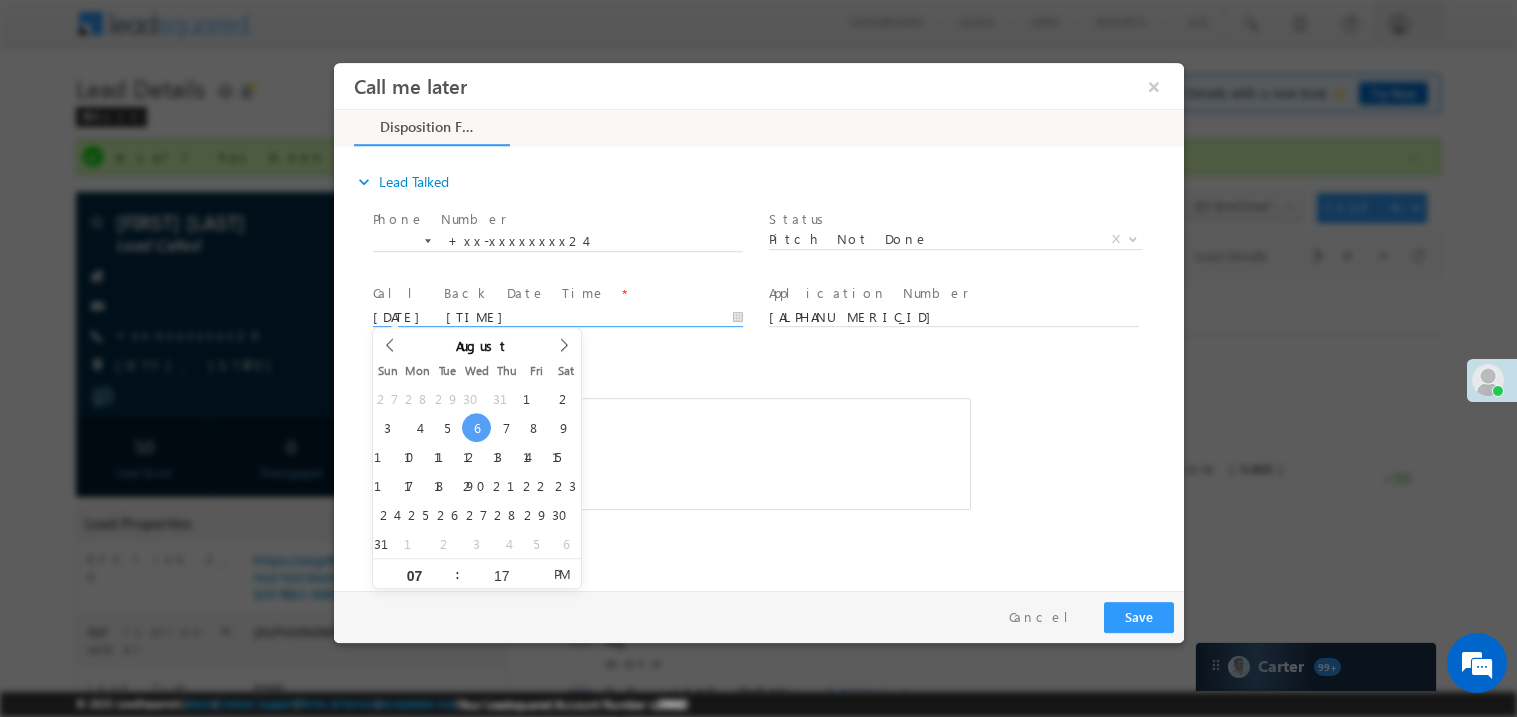 click at bounding box center [671, 453] 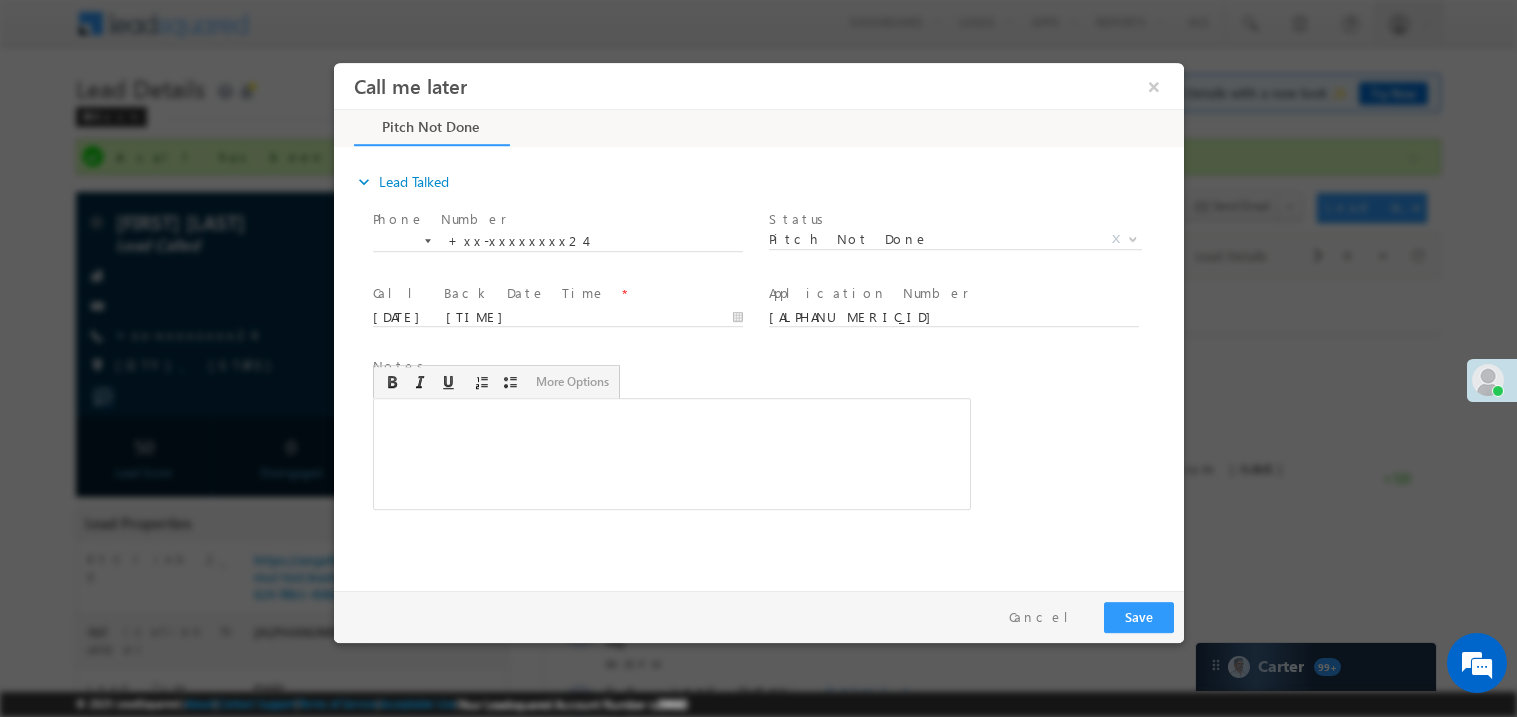 type 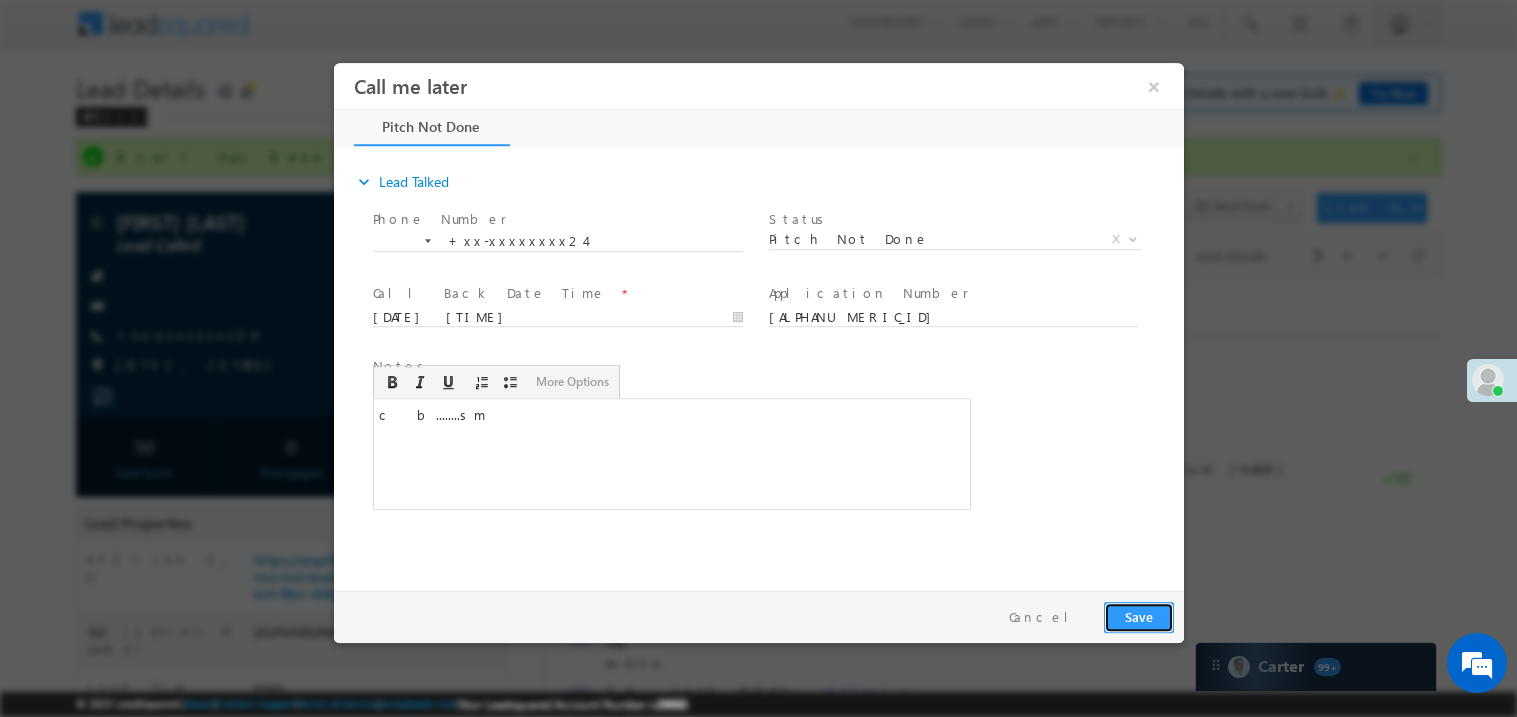 click on "Save" at bounding box center (1138, 616) 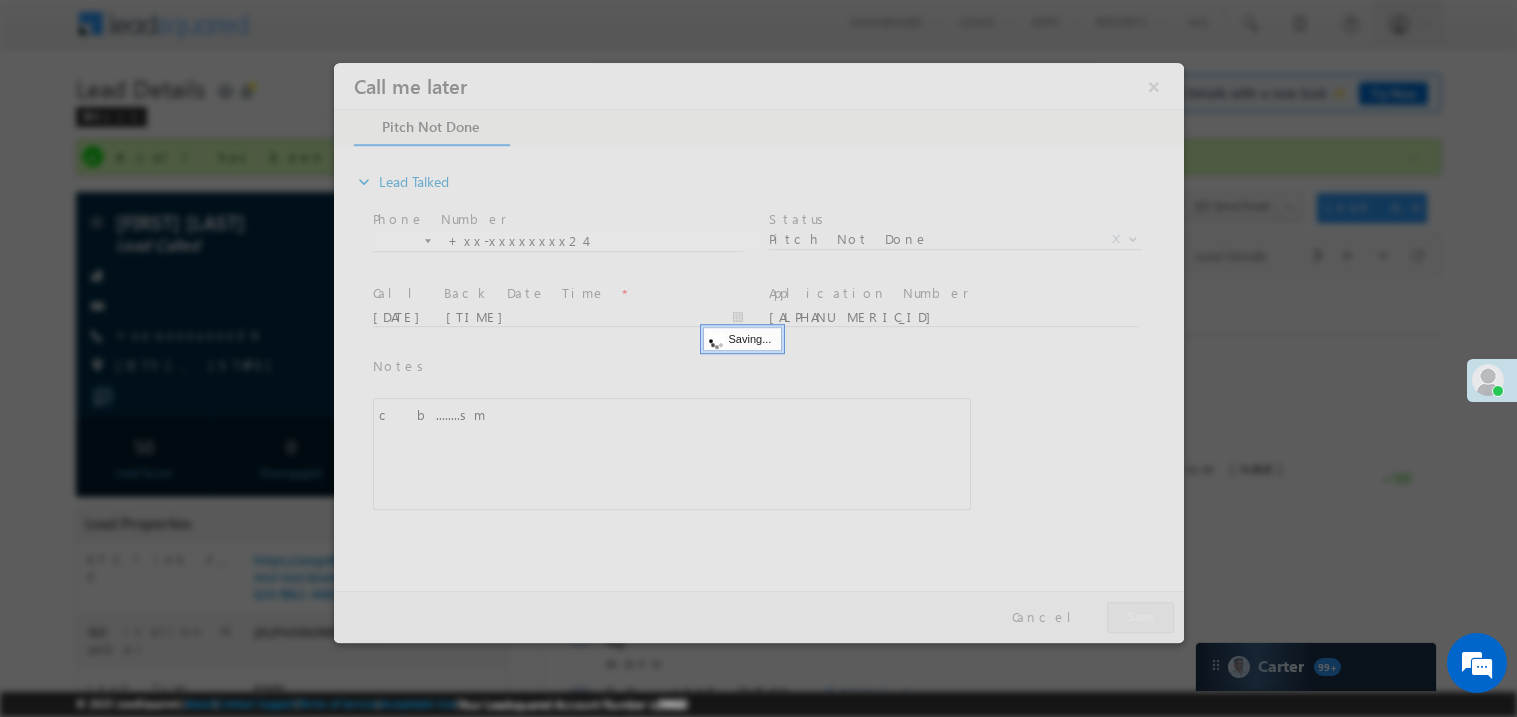 click at bounding box center (758, 352) 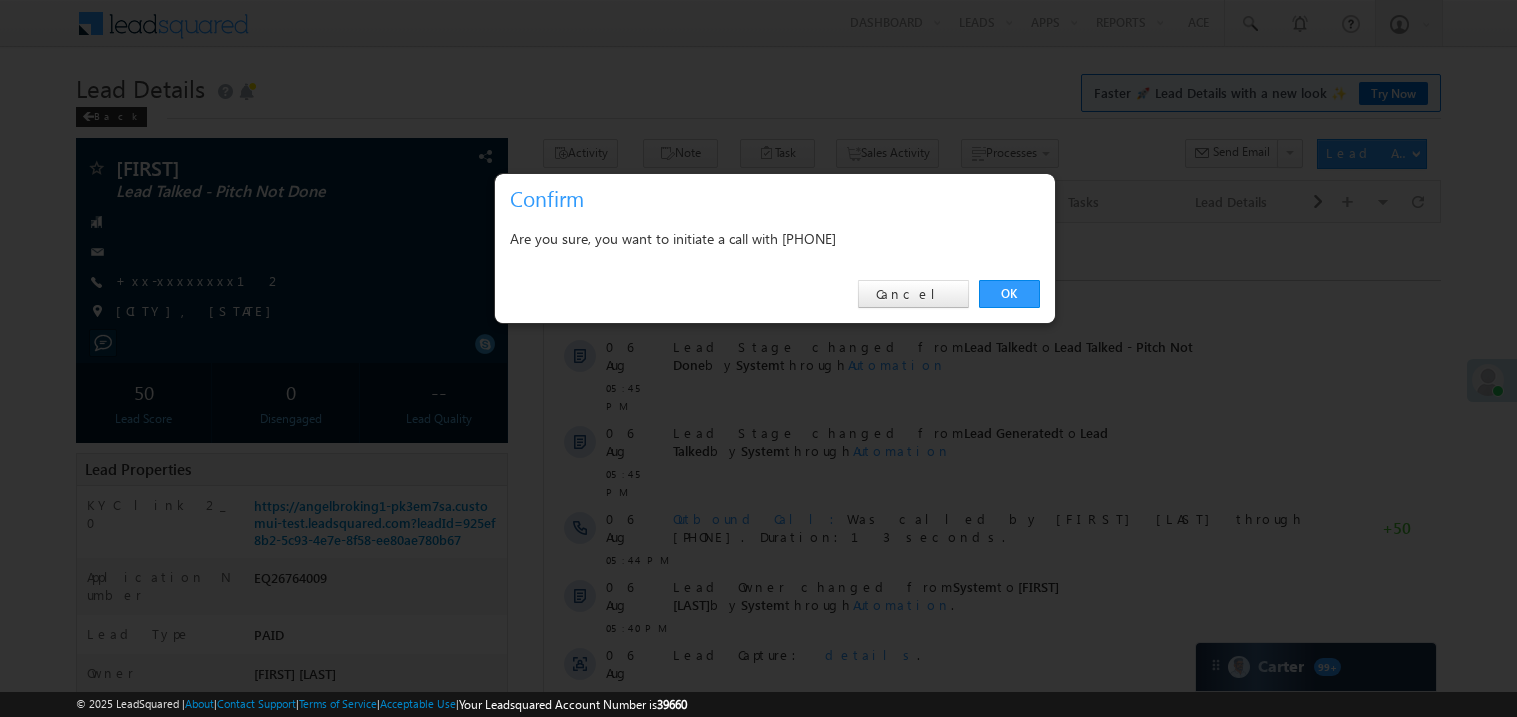 scroll, scrollTop: 0, scrollLeft: 0, axis: both 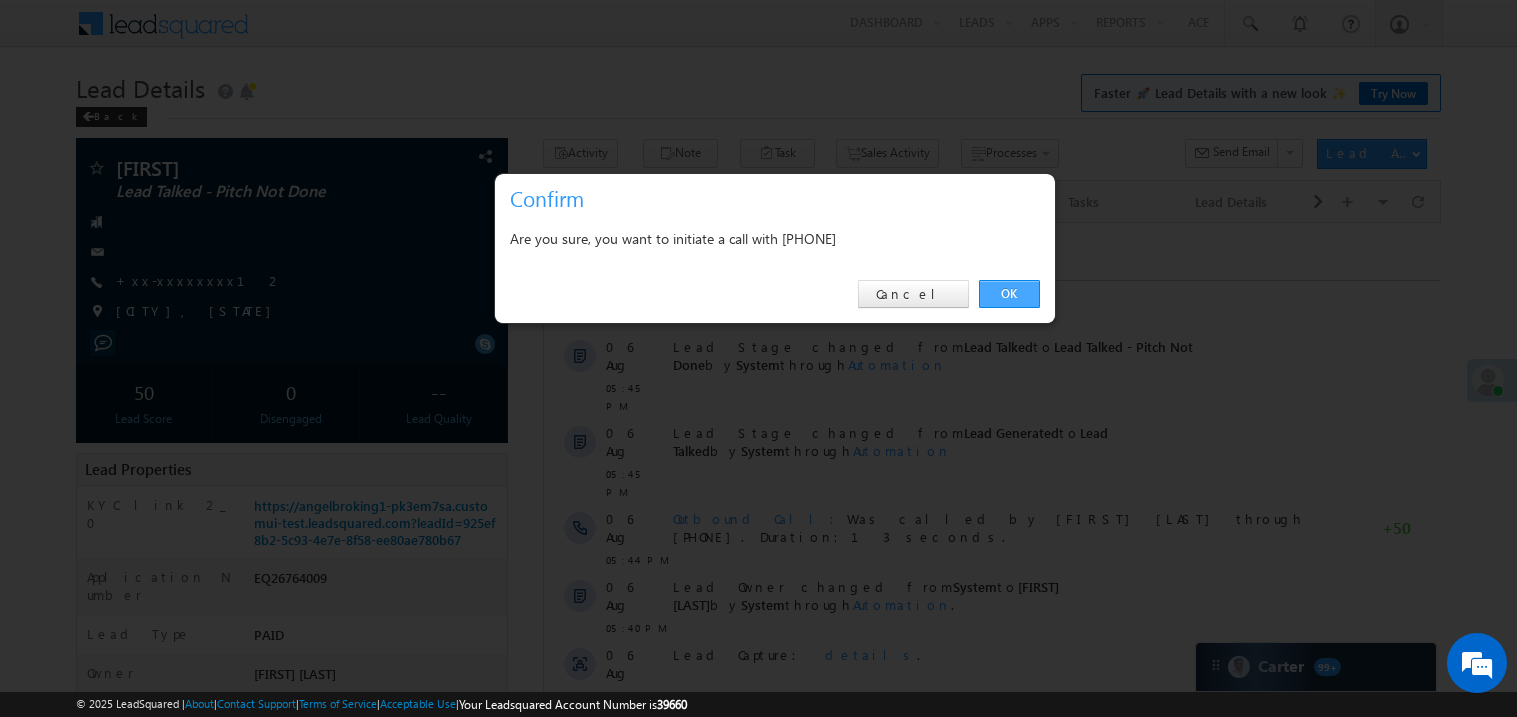 click on "OK" at bounding box center [1009, 294] 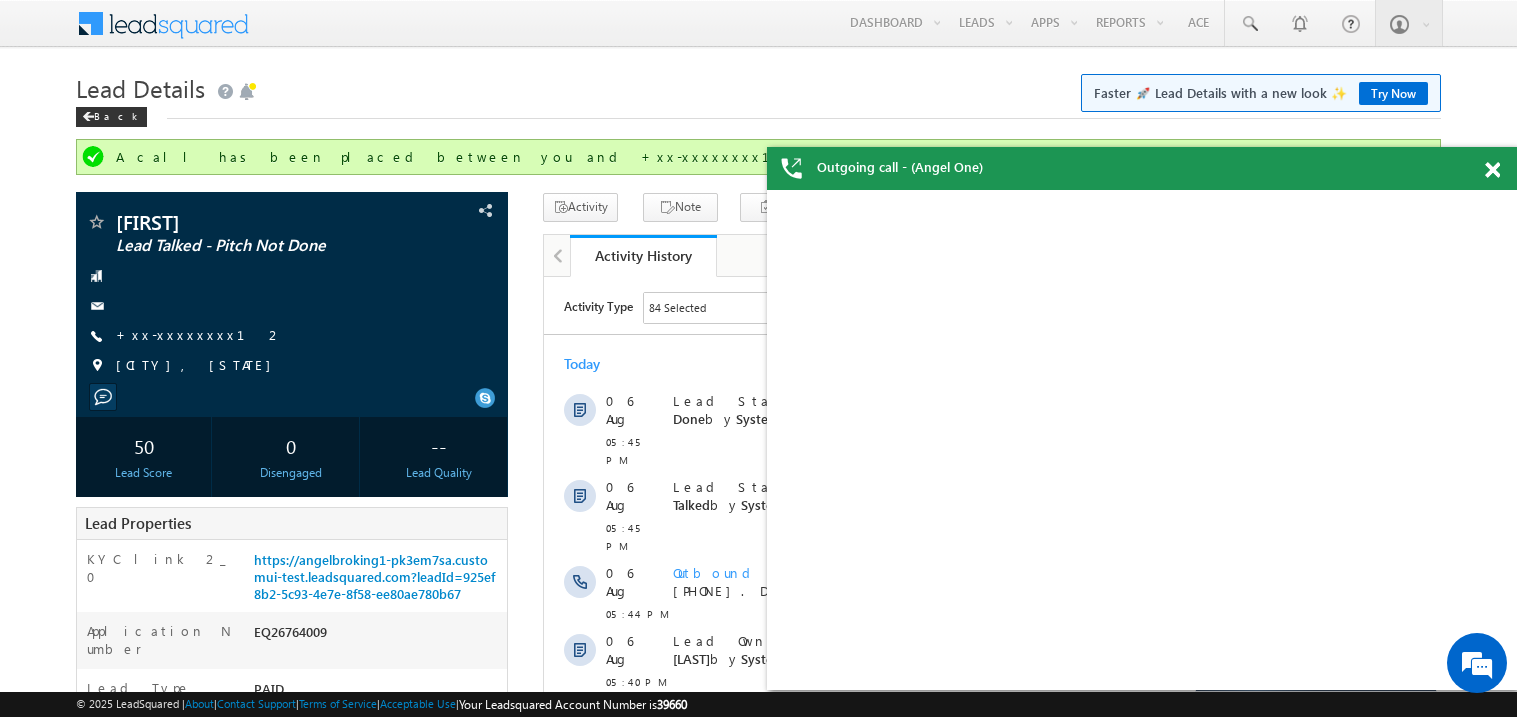scroll, scrollTop: 0, scrollLeft: 0, axis: both 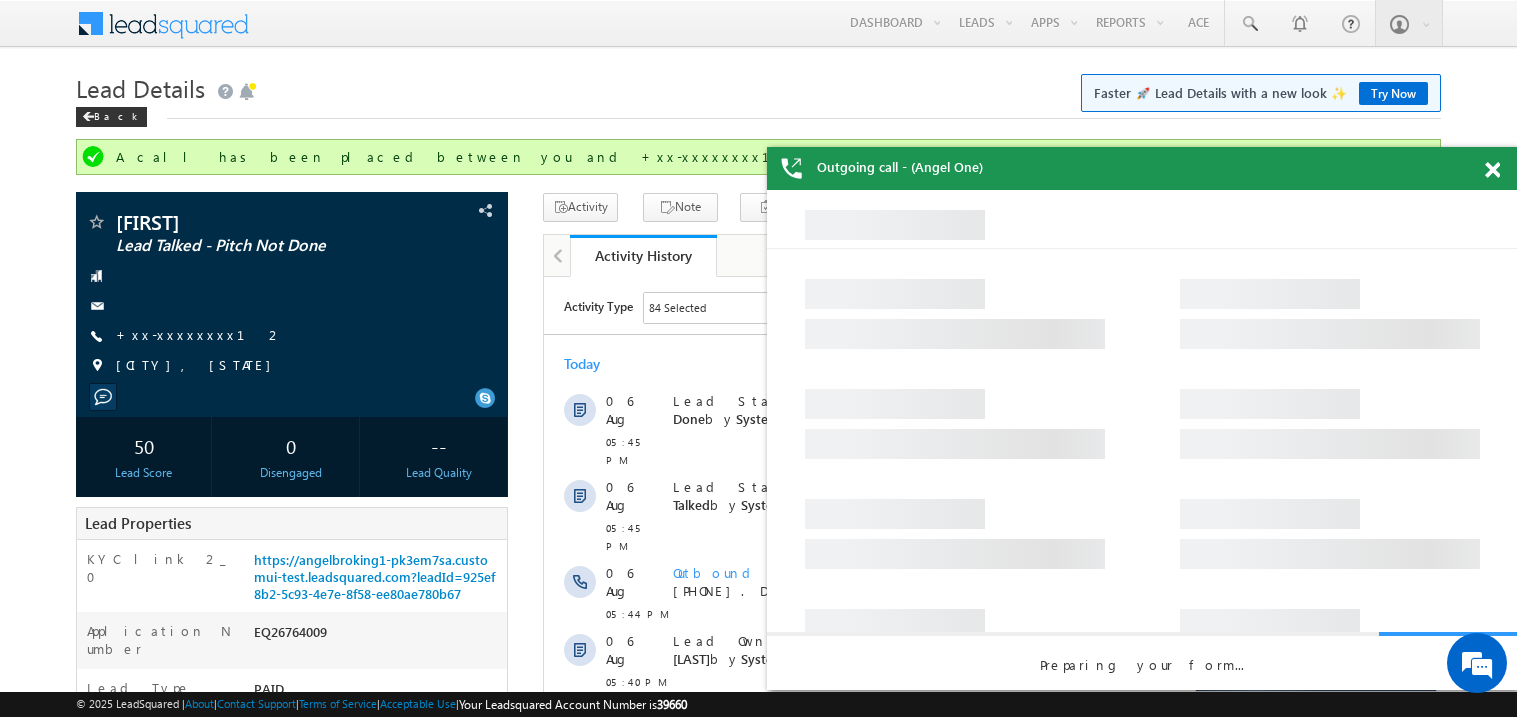 click at bounding box center (1492, 170) 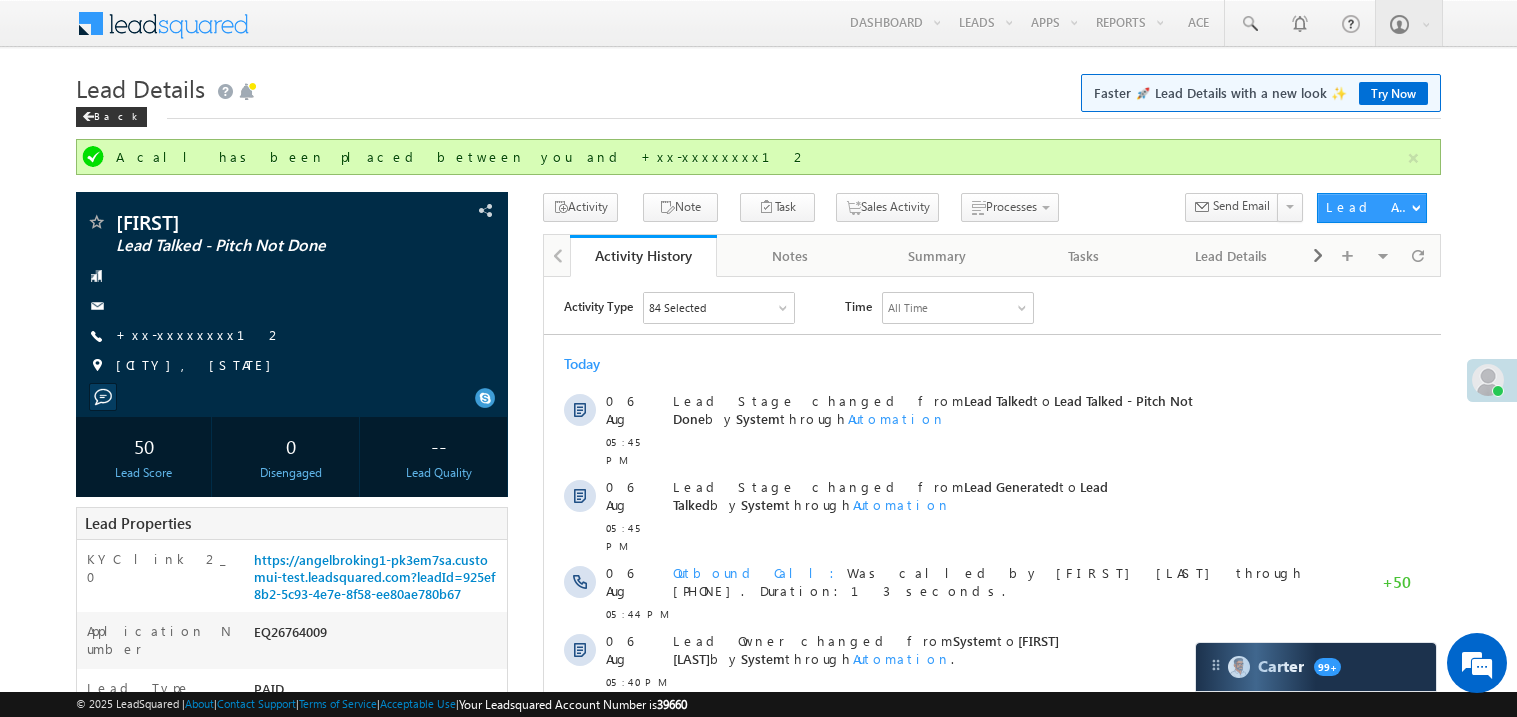 scroll, scrollTop: 0, scrollLeft: 0, axis: both 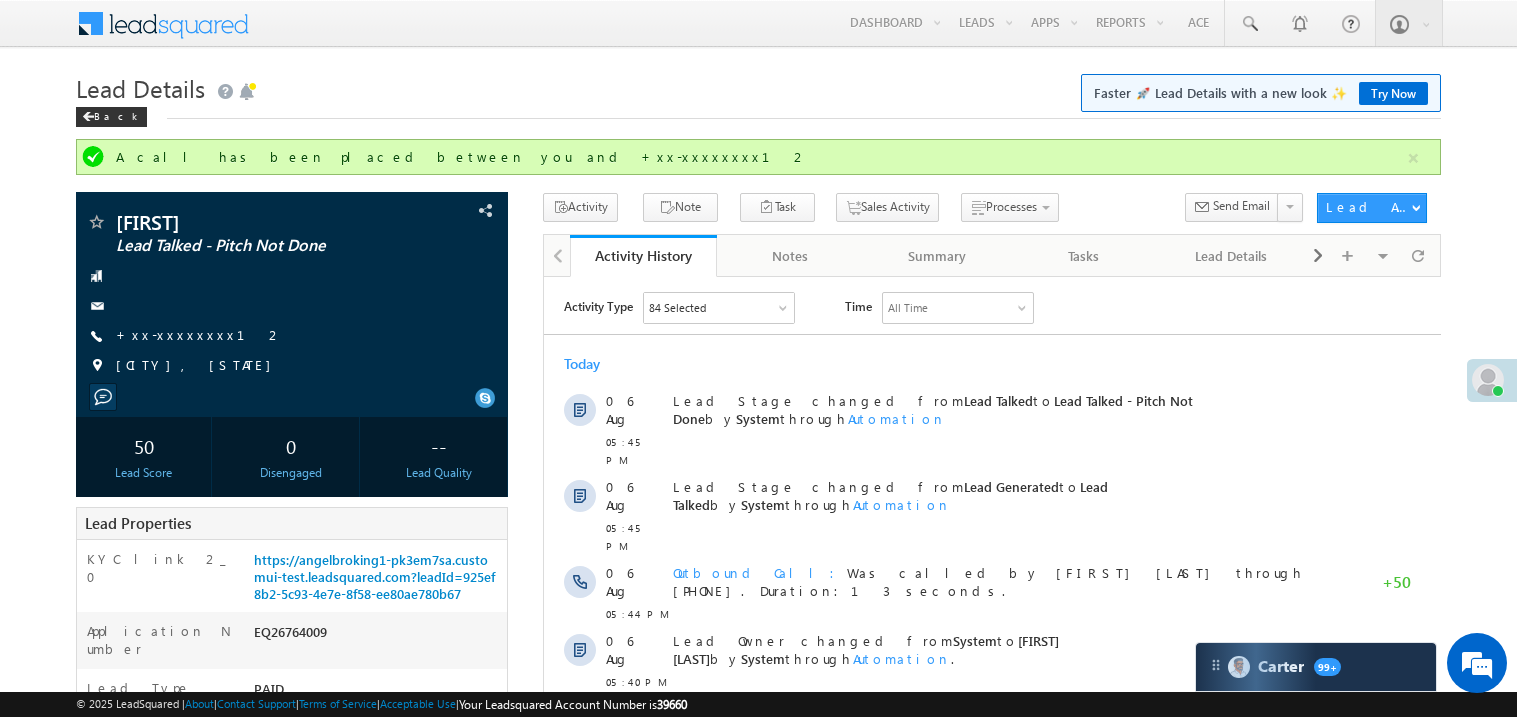 click on "Today" at bounding box center [991, 363] 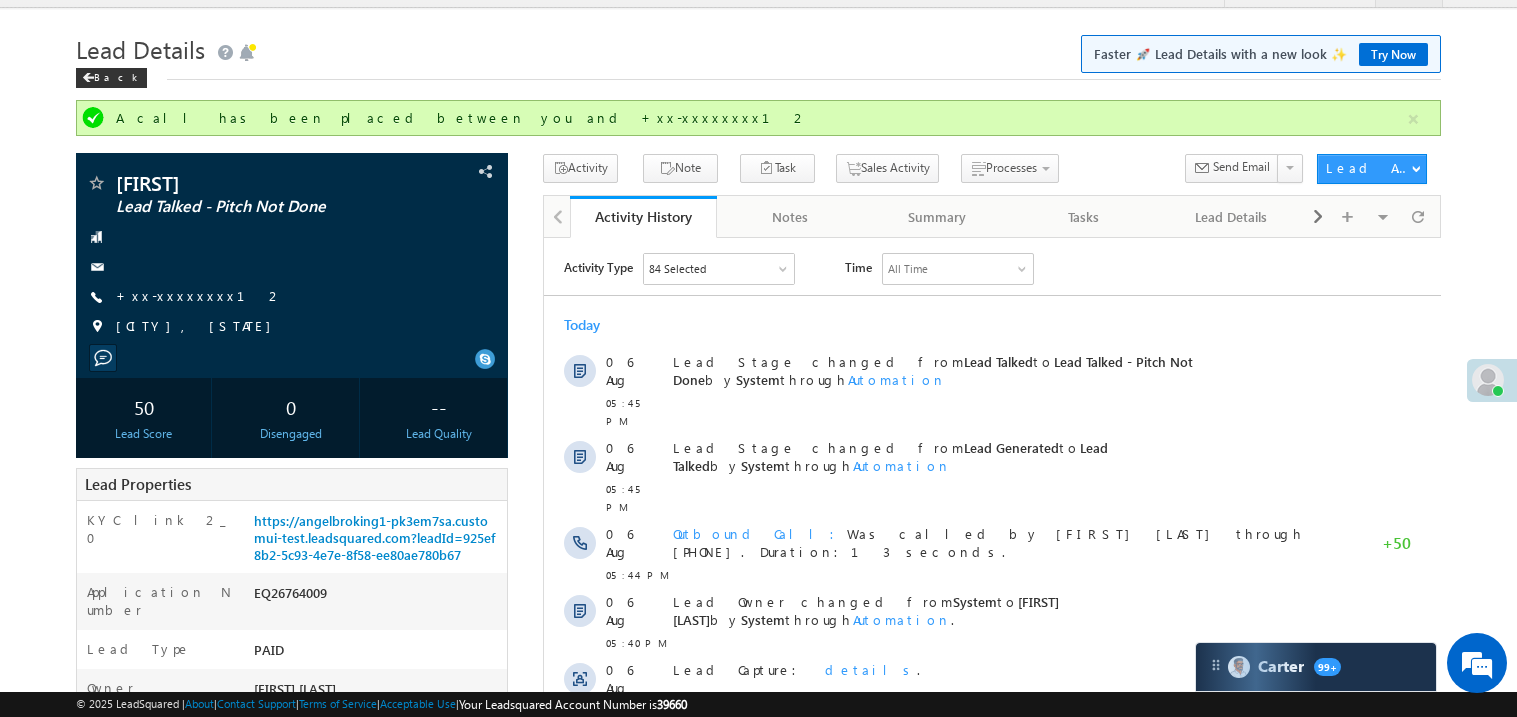 scroll, scrollTop: 0, scrollLeft: 0, axis: both 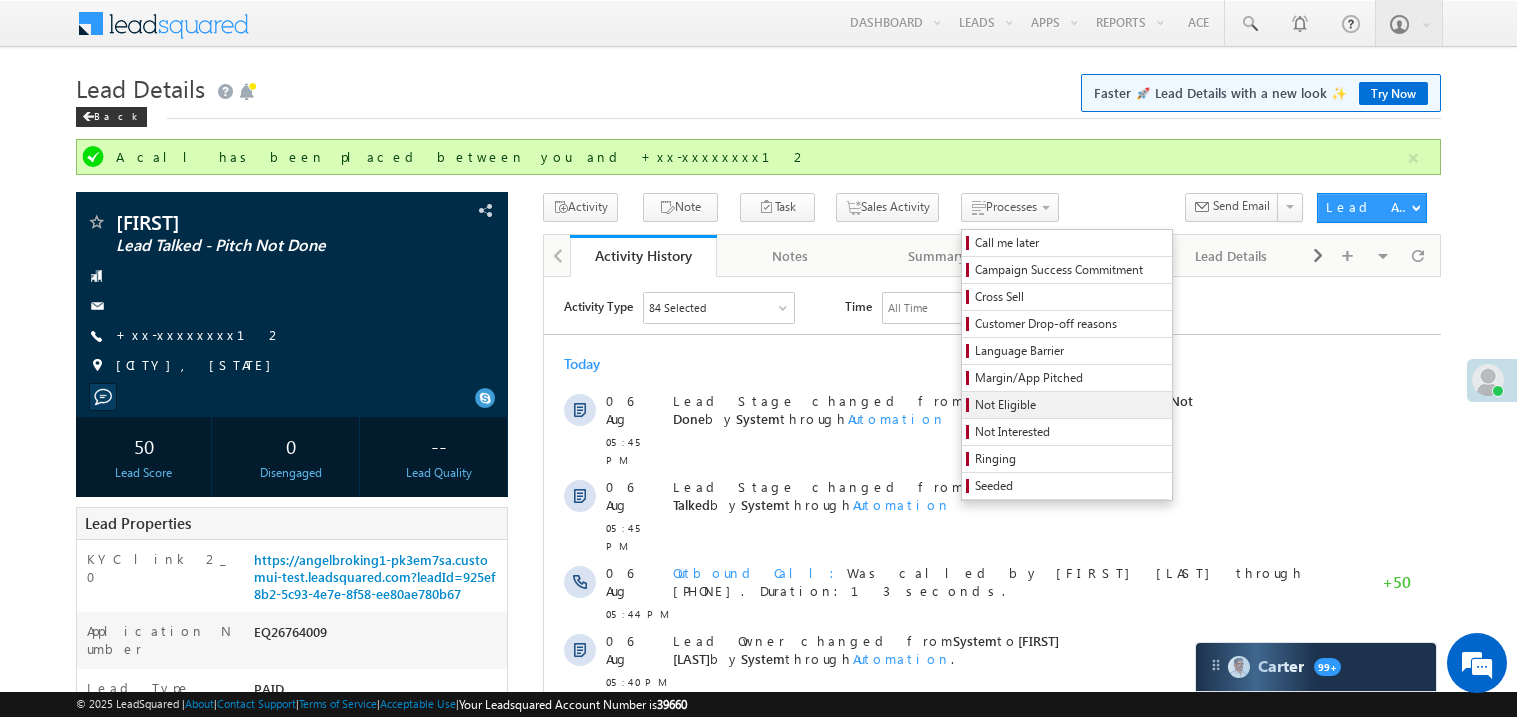 click on "Not Eligible" at bounding box center [1070, 405] 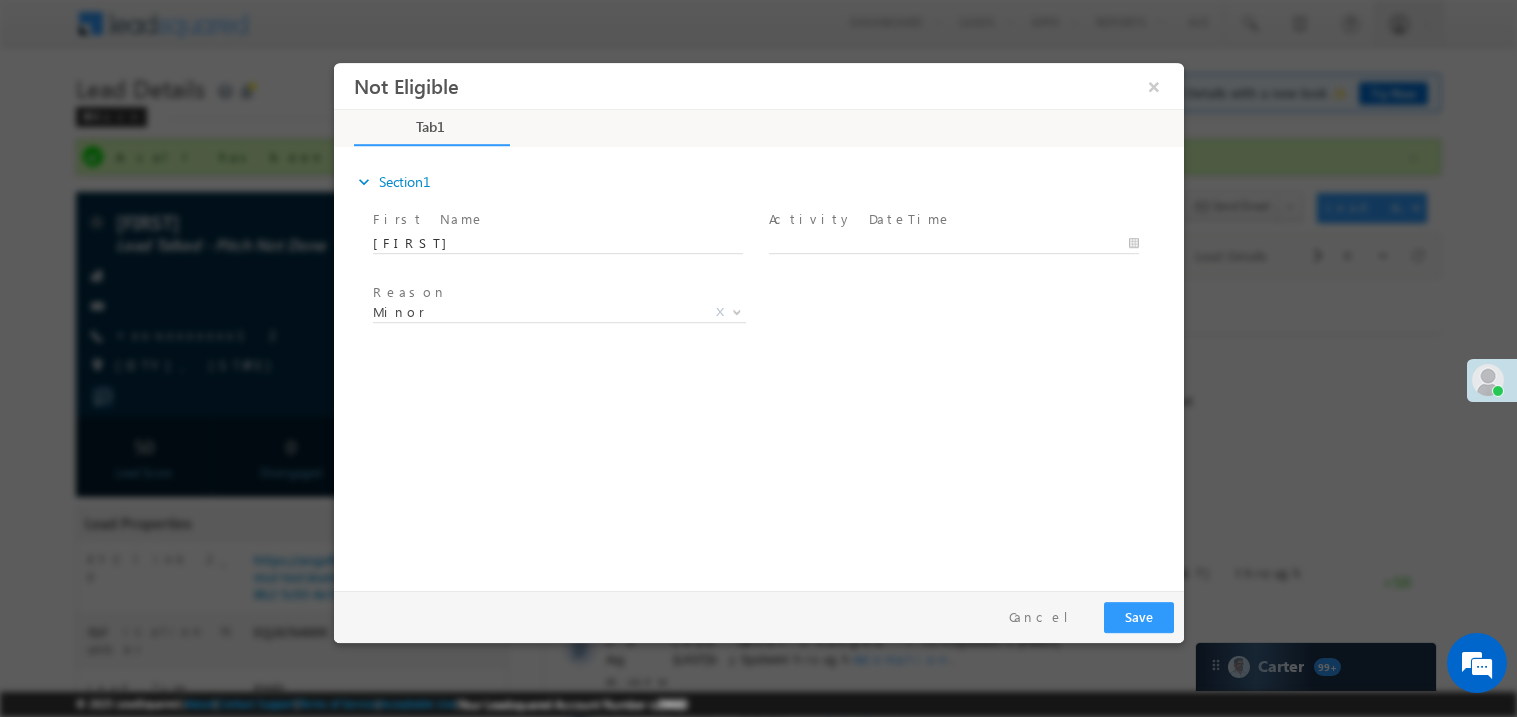 scroll, scrollTop: 0, scrollLeft: 0, axis: both 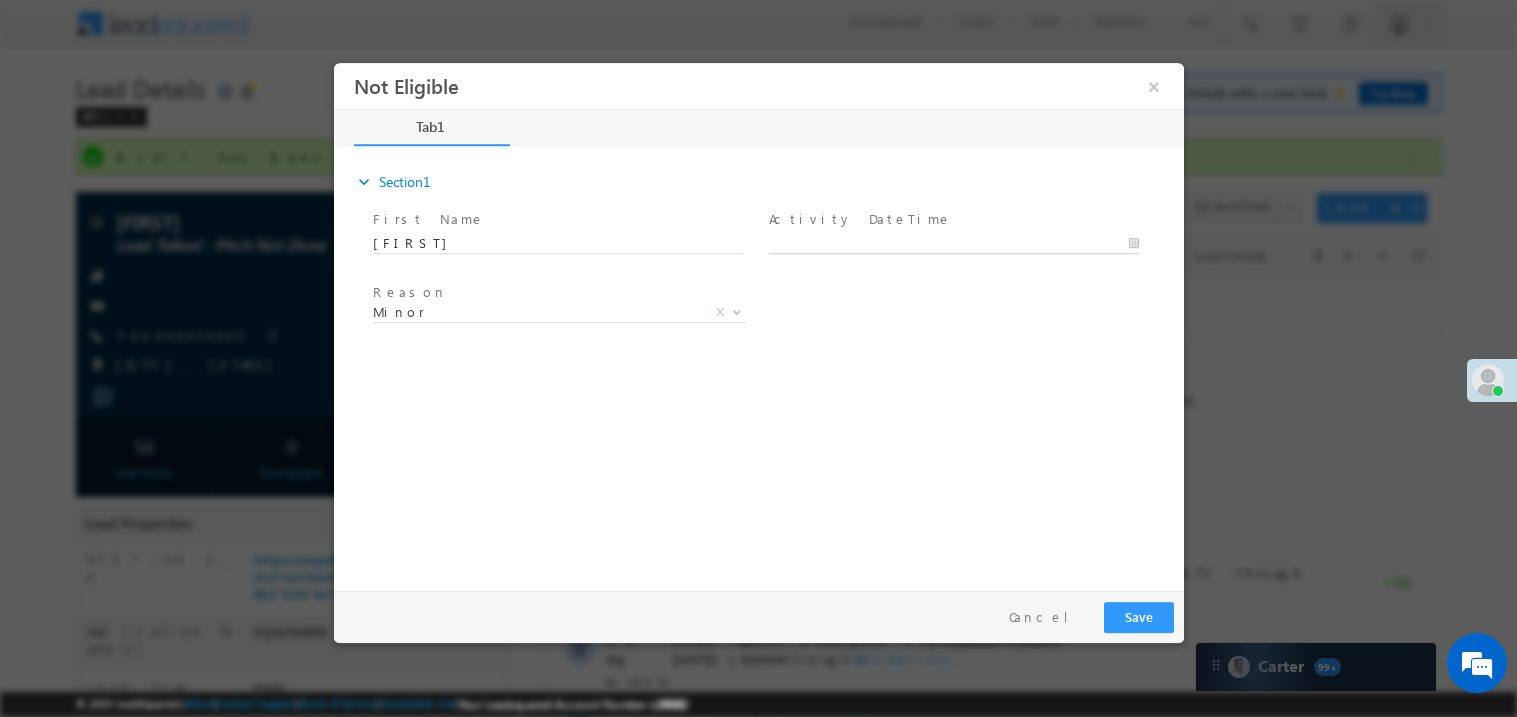 click on "Not Eligible
×" at bounding box center (758, 321) 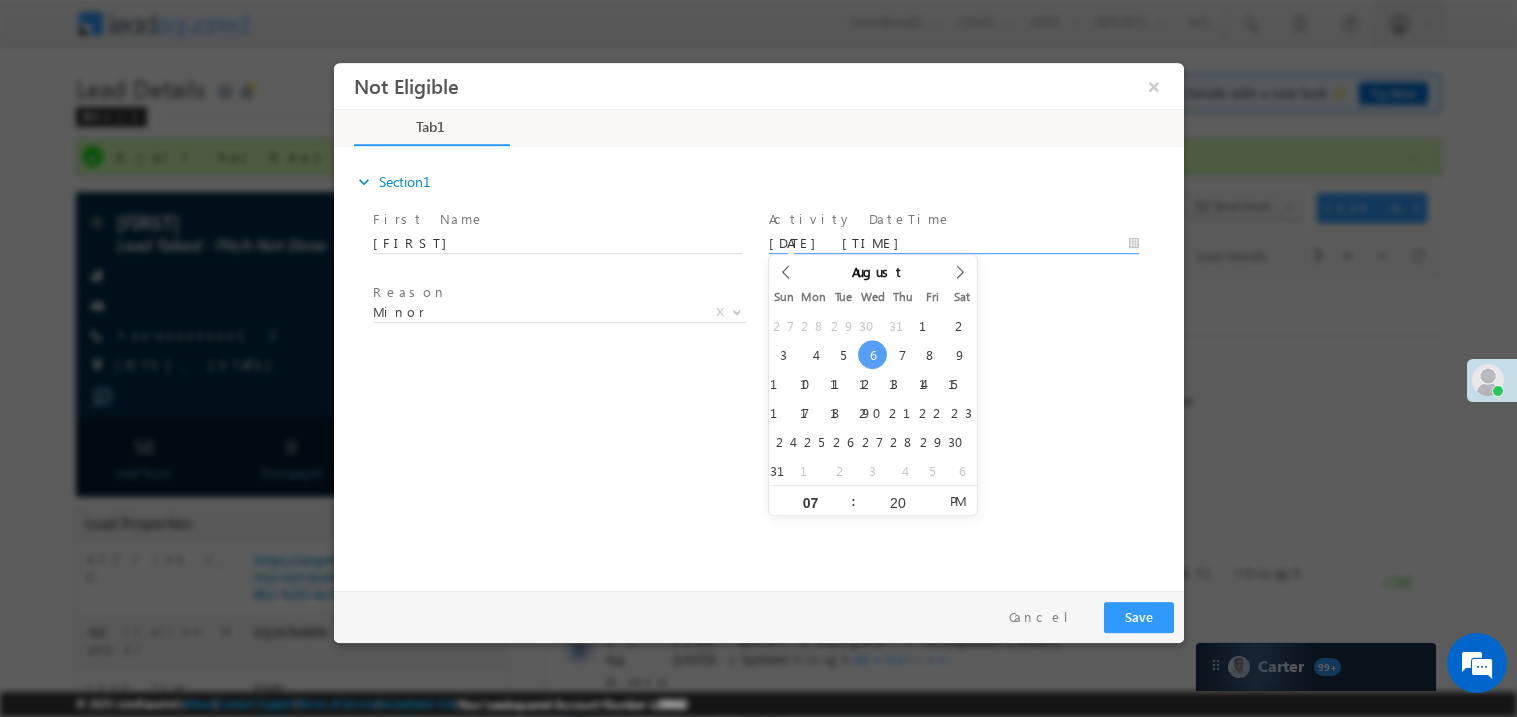 click on "expand_more Section1
First Name
*" at bounding box center [763, 365] 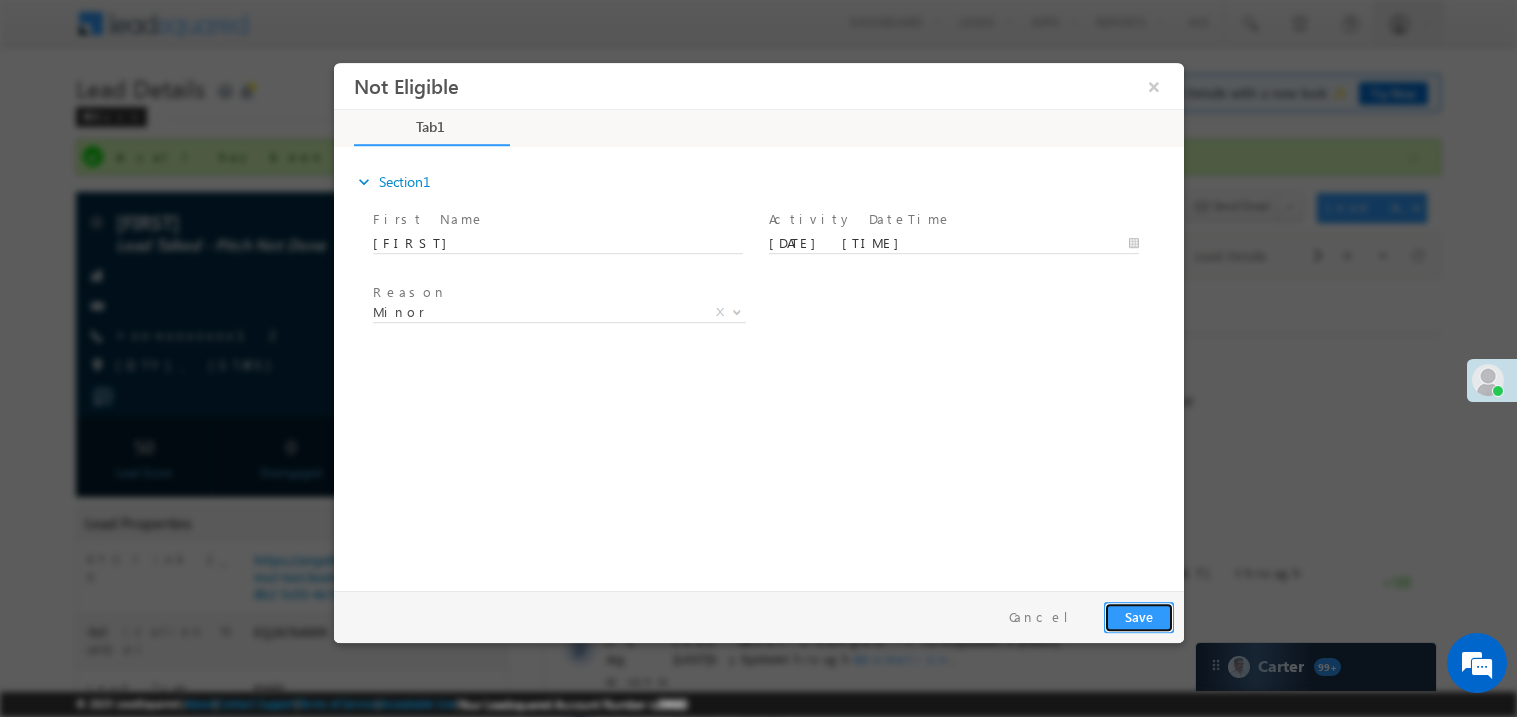 click on "Save" at bounding box center [1138, 616] 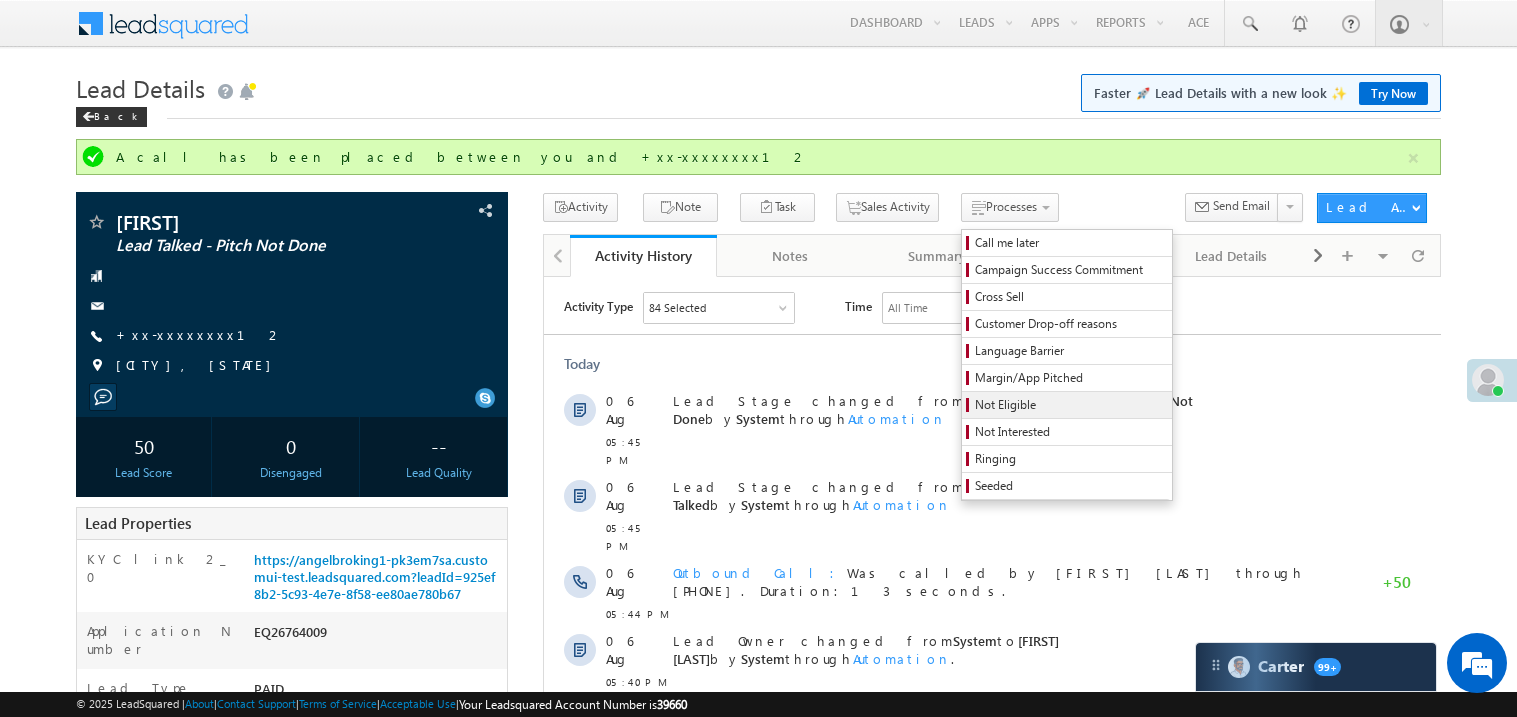 click on "Not Eligible" at bounding box center (1070, 405) 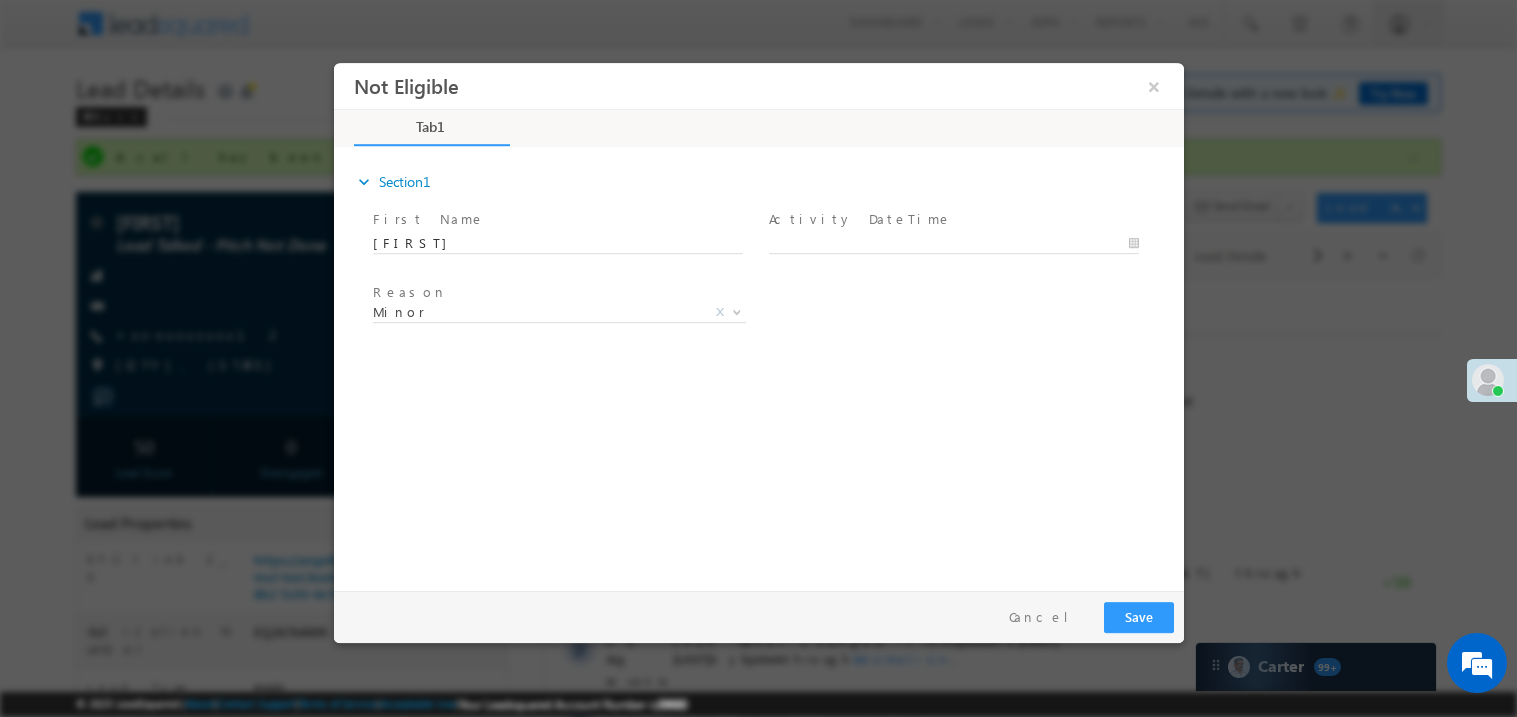 scroll, scrollTop: 0, scrollLeft: 0, axis: both 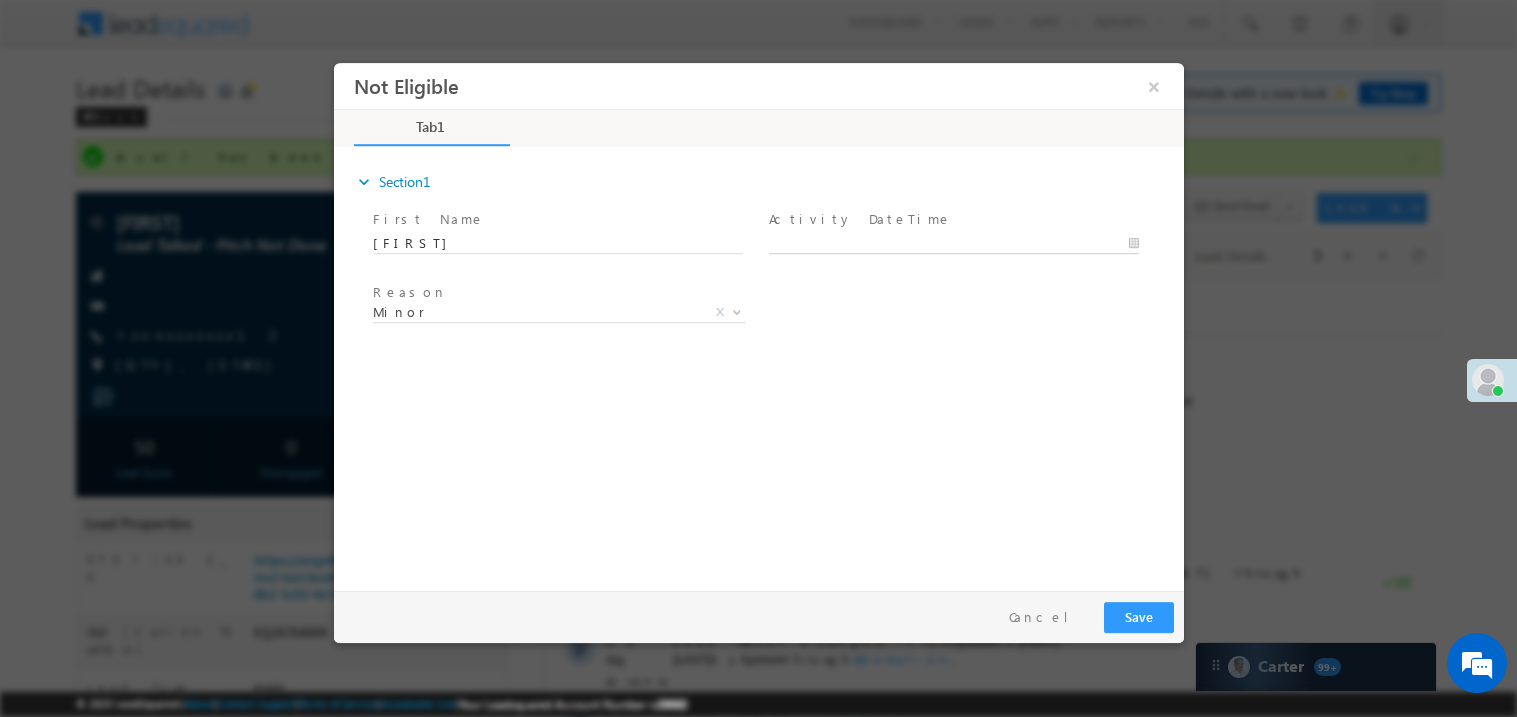 click on "Not Eligible
×" at bounding box center (758, 321) 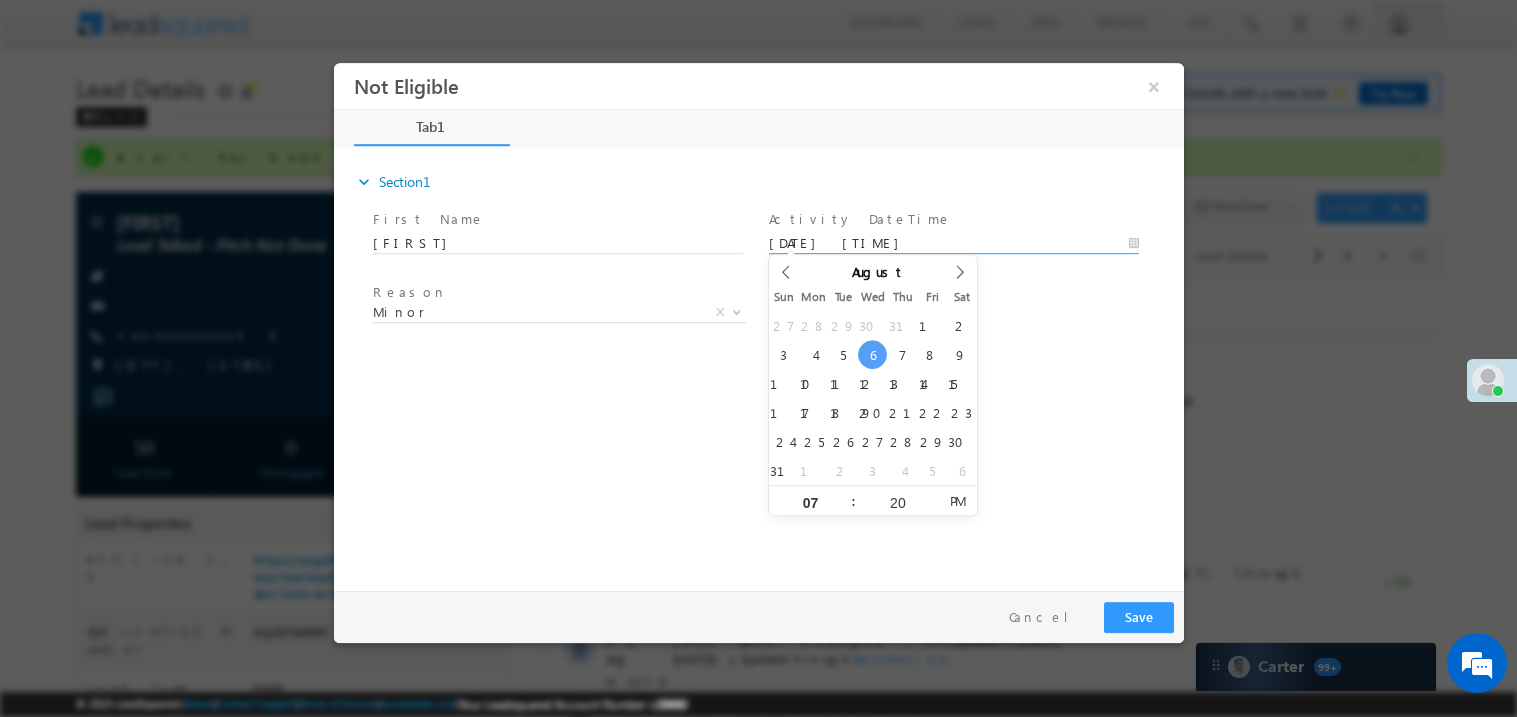click on "expand_more Section1
First Name
*" at bounding box center [763, 365] 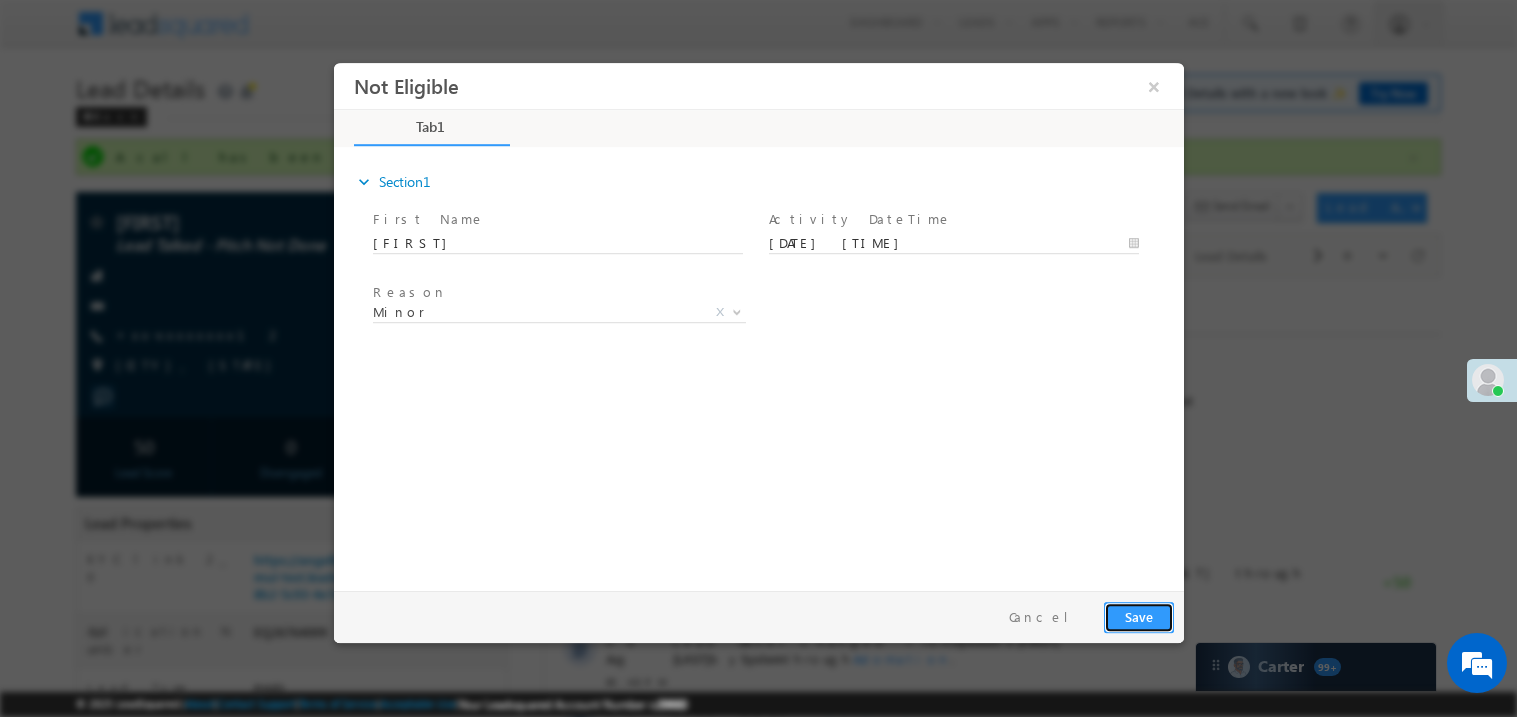 click on "Save" at bounding box center (1138, 616) 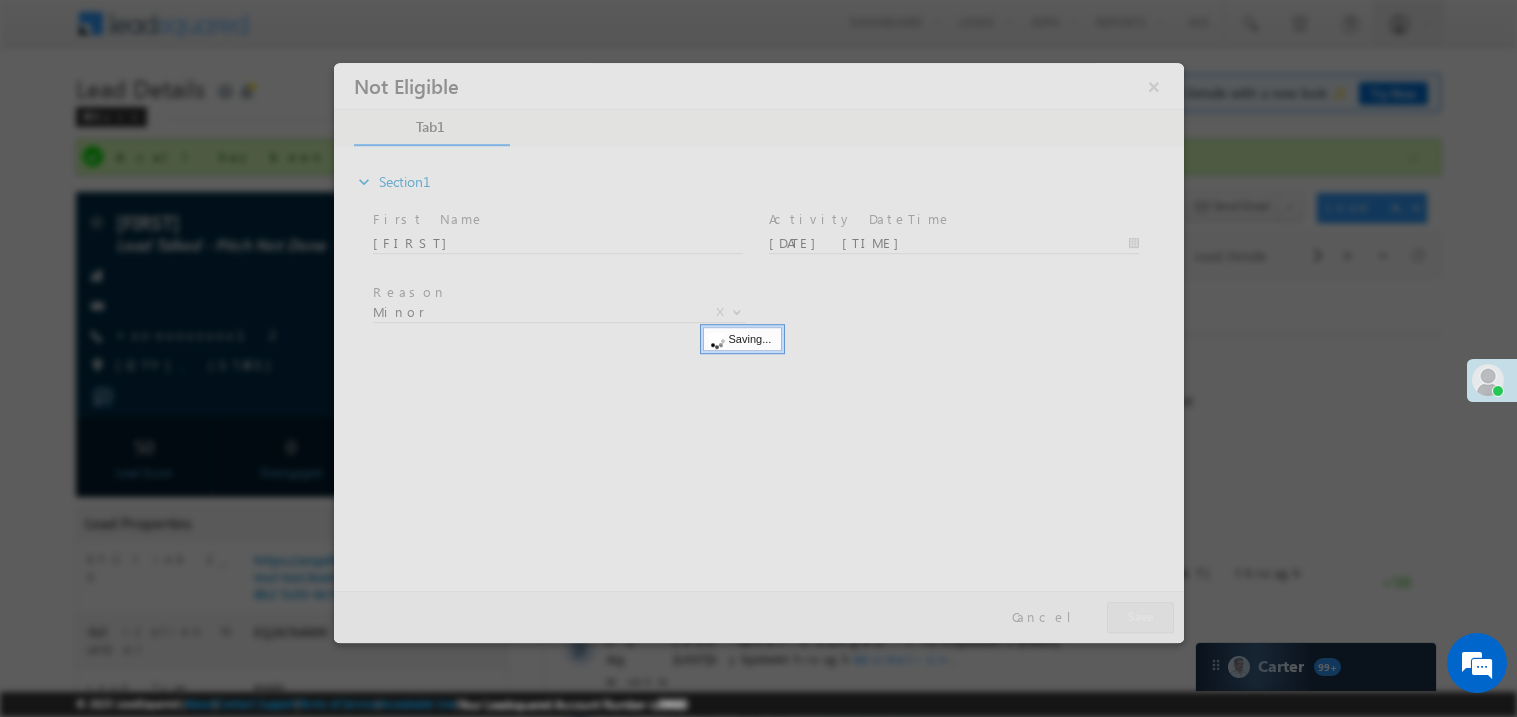 click at bounding box center (758, 352) 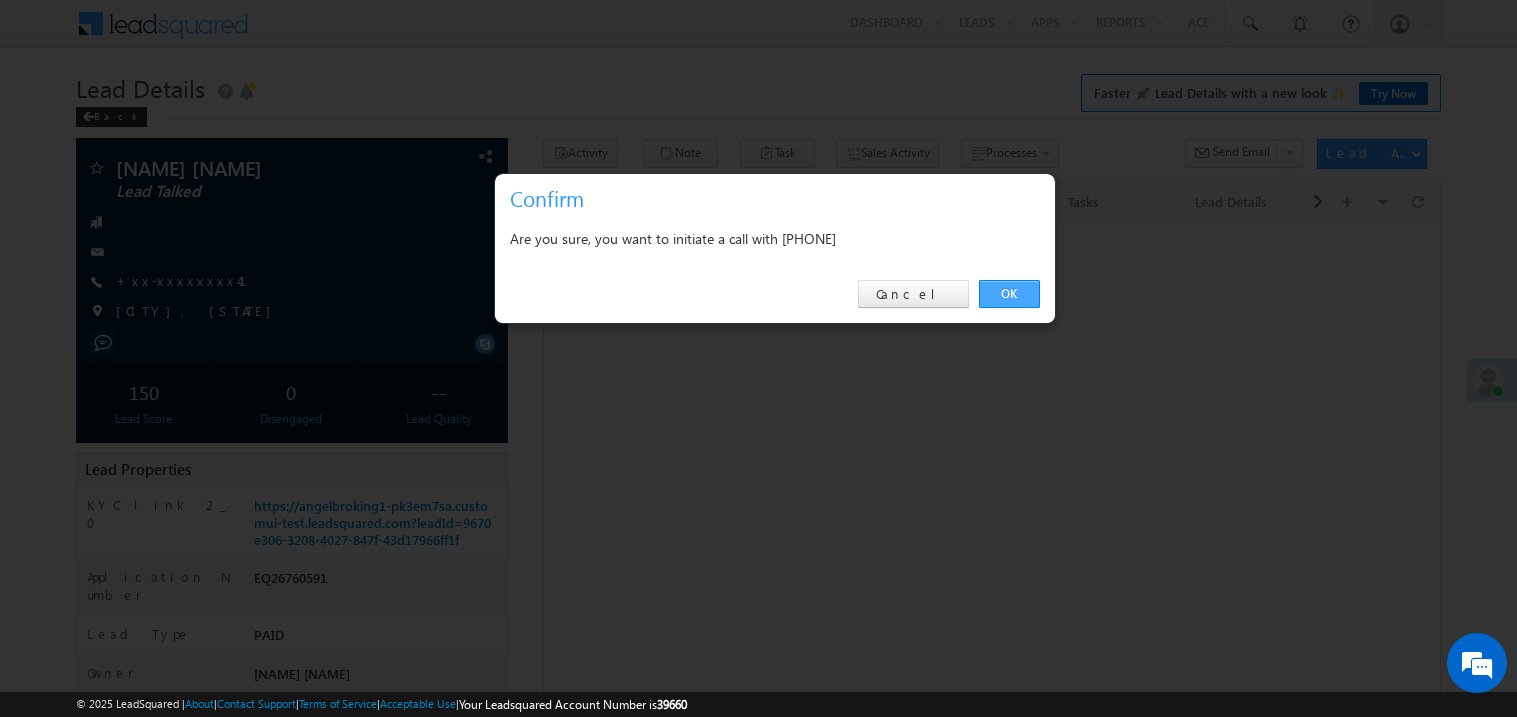 scroll, scrollTop: 0, scrollLeft: 0, axis: both 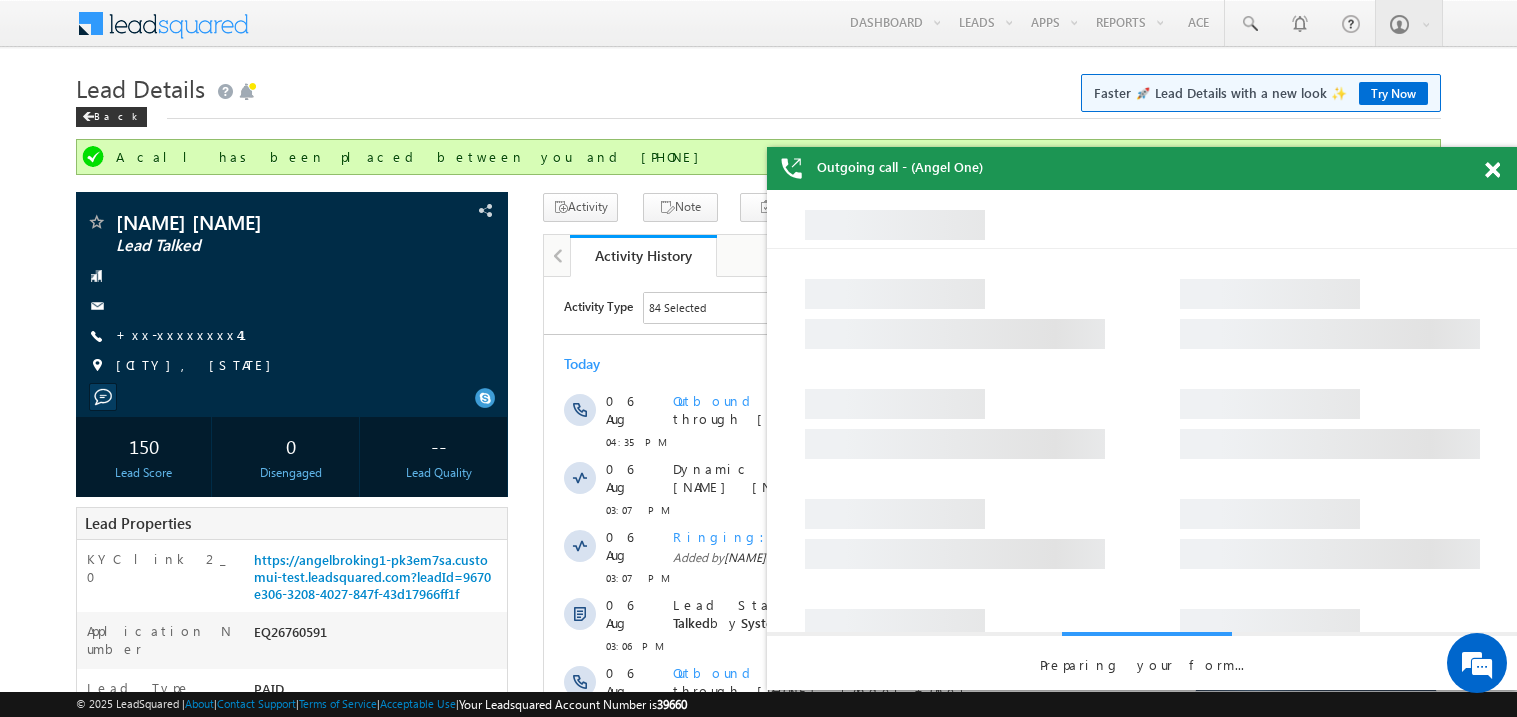 click at bounding box center (1492, 170) 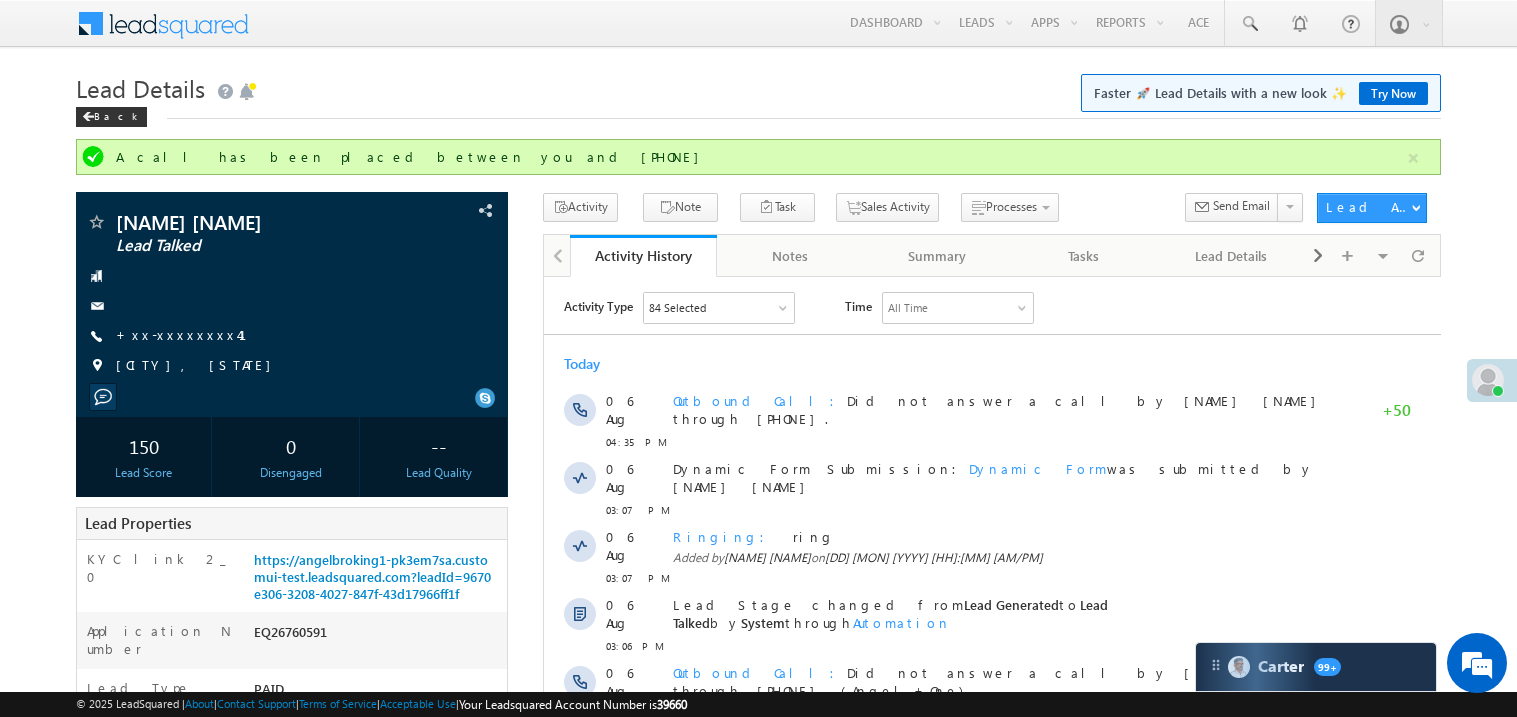 scroll, scrollTop: 0, scrollLeft: 0, axis: both 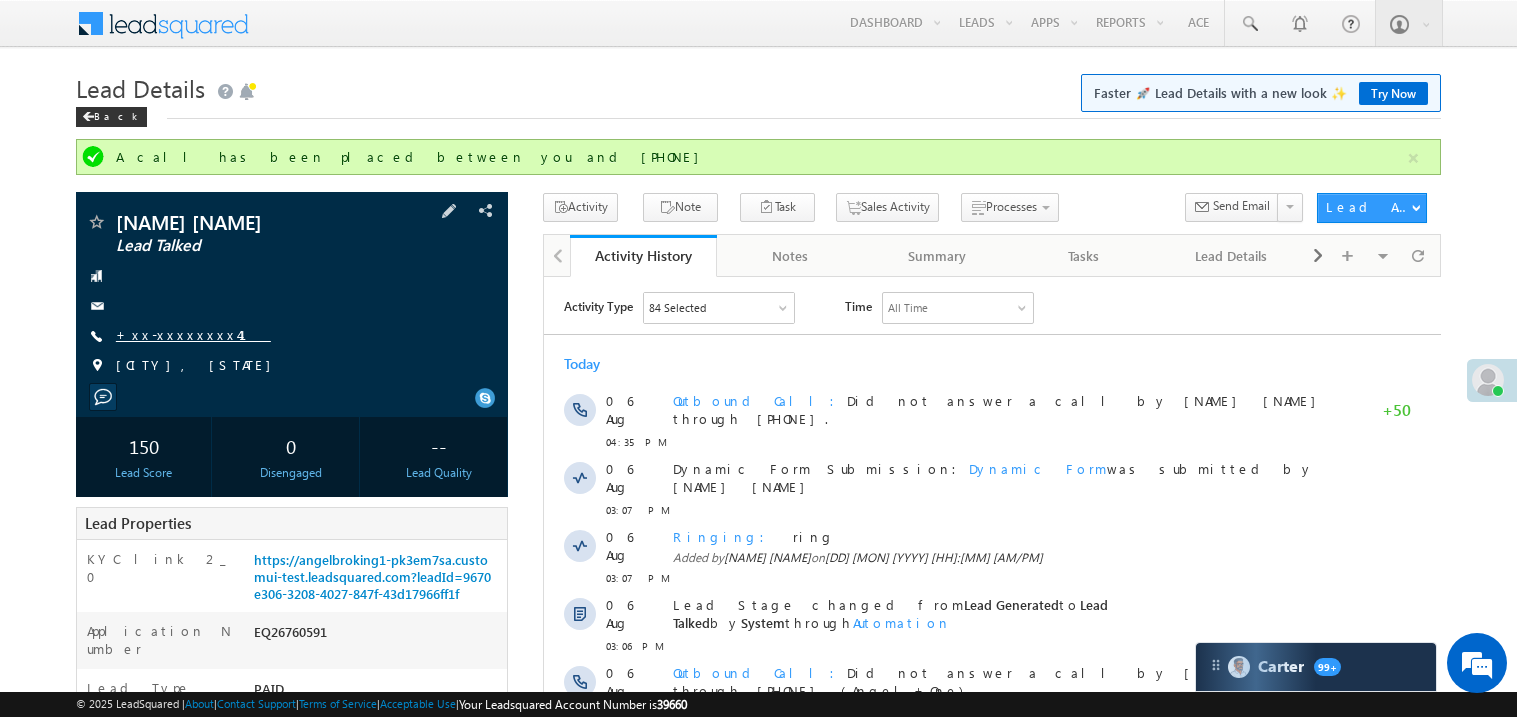click on "+xx-xxxxxxxx41" at bounding box center [193, 334] 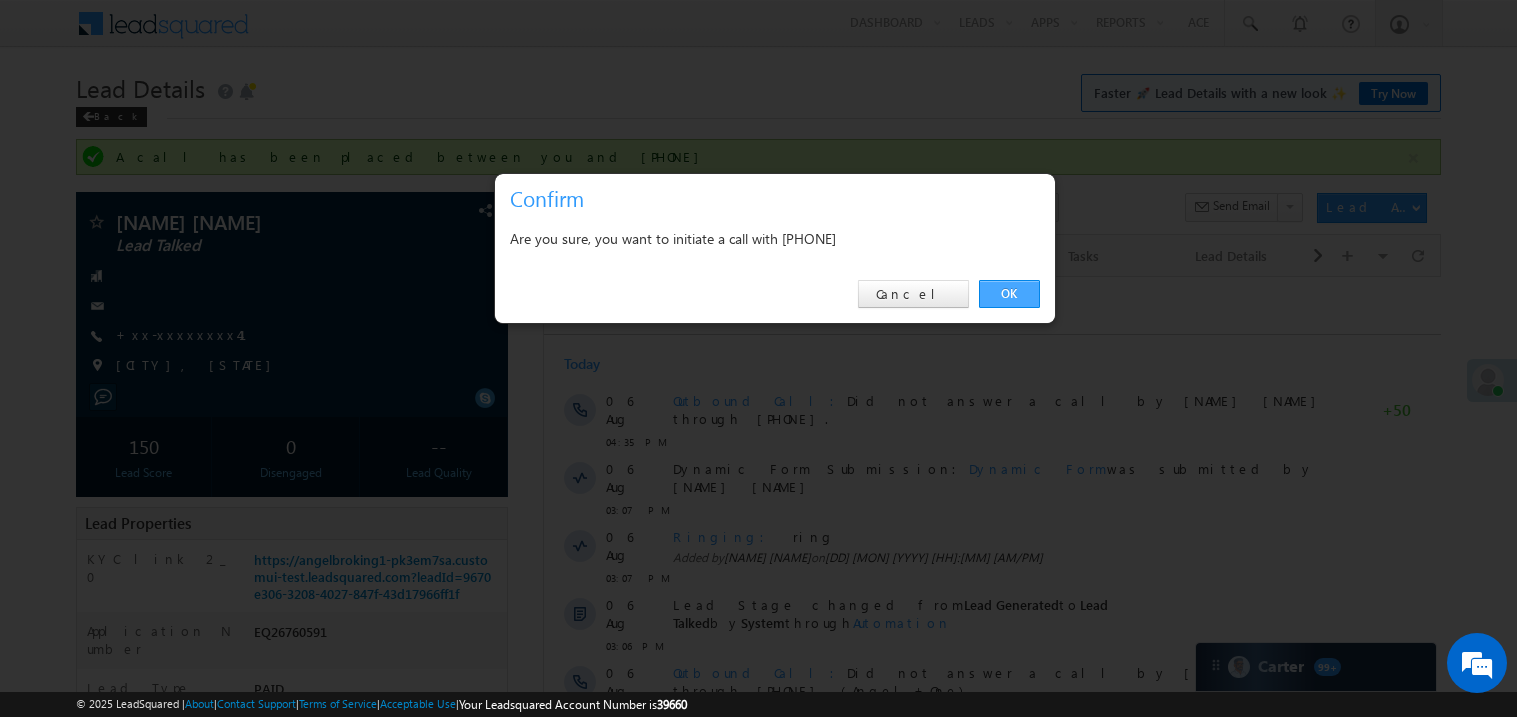 click on "OK" at bounding box center (1009, 294) 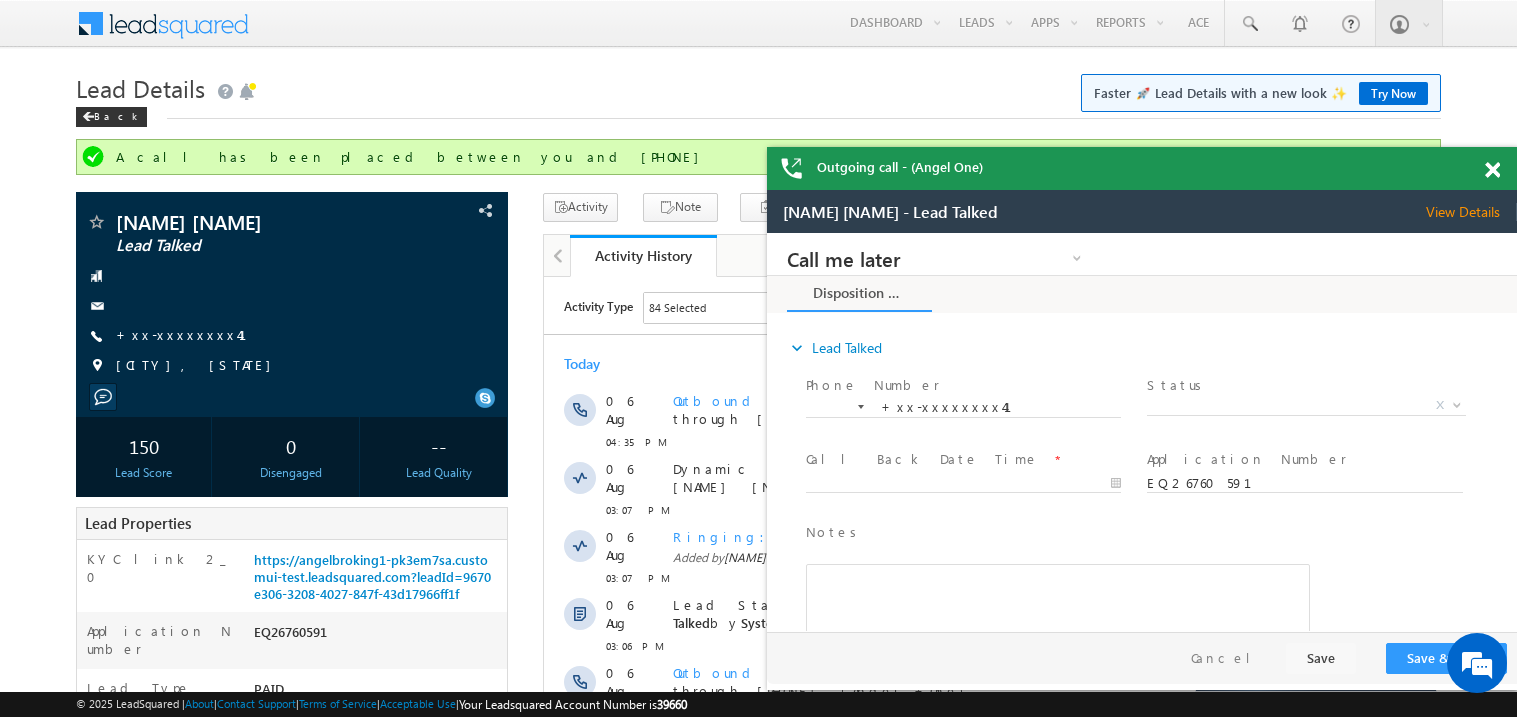 scroll, scrollTop: 0, scrollLeft: 0, axis: both 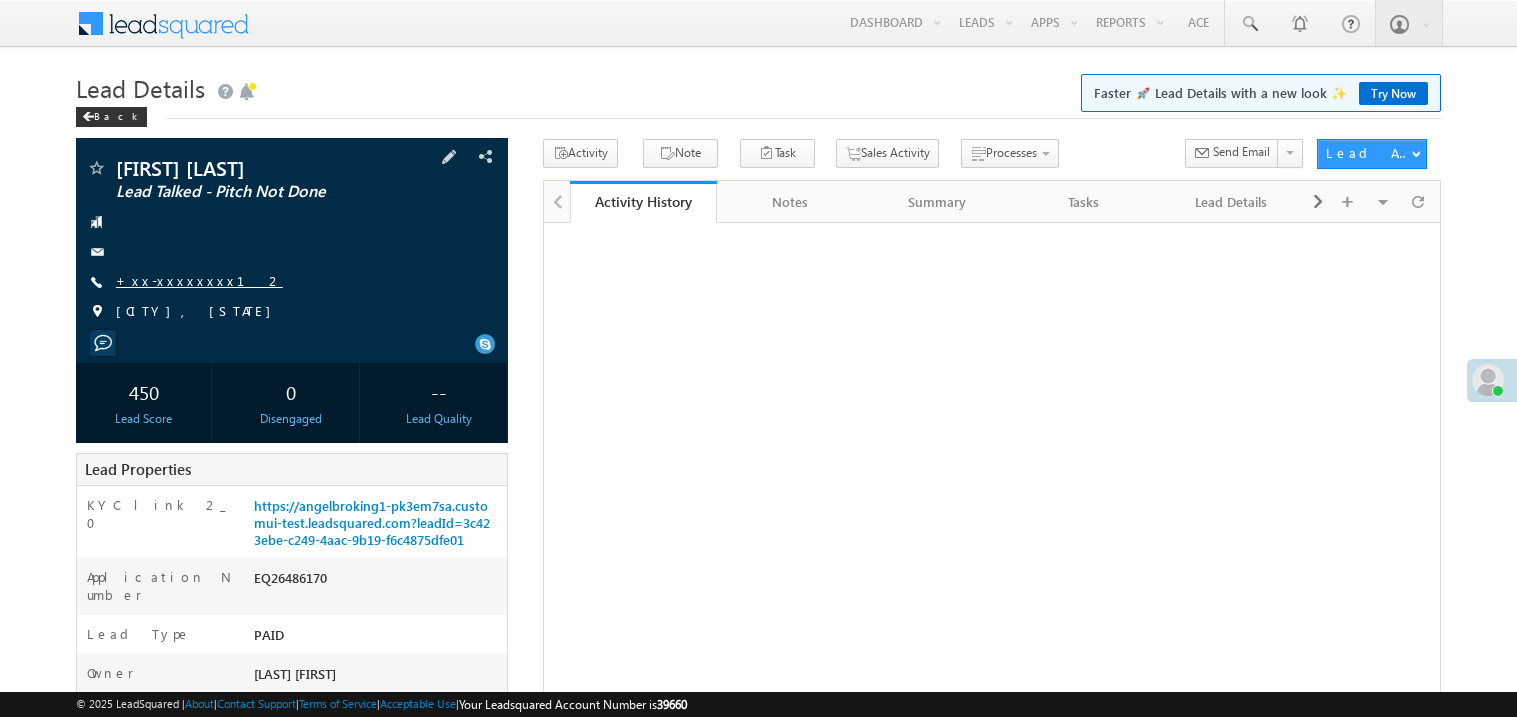 click on "+xx-xxxxxxxx12" at bounding box center [199, 280] 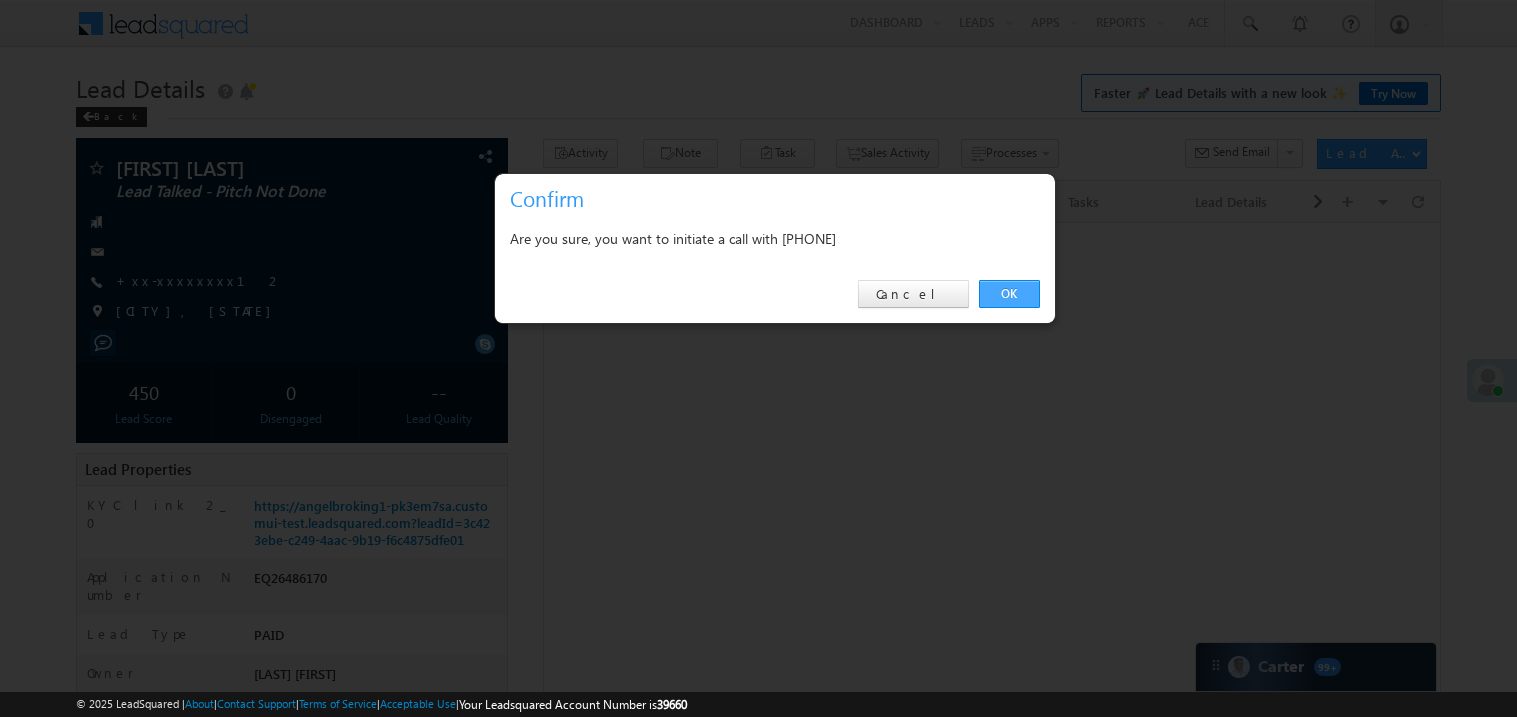 click on "OK" at bounding box center (1009, 294) 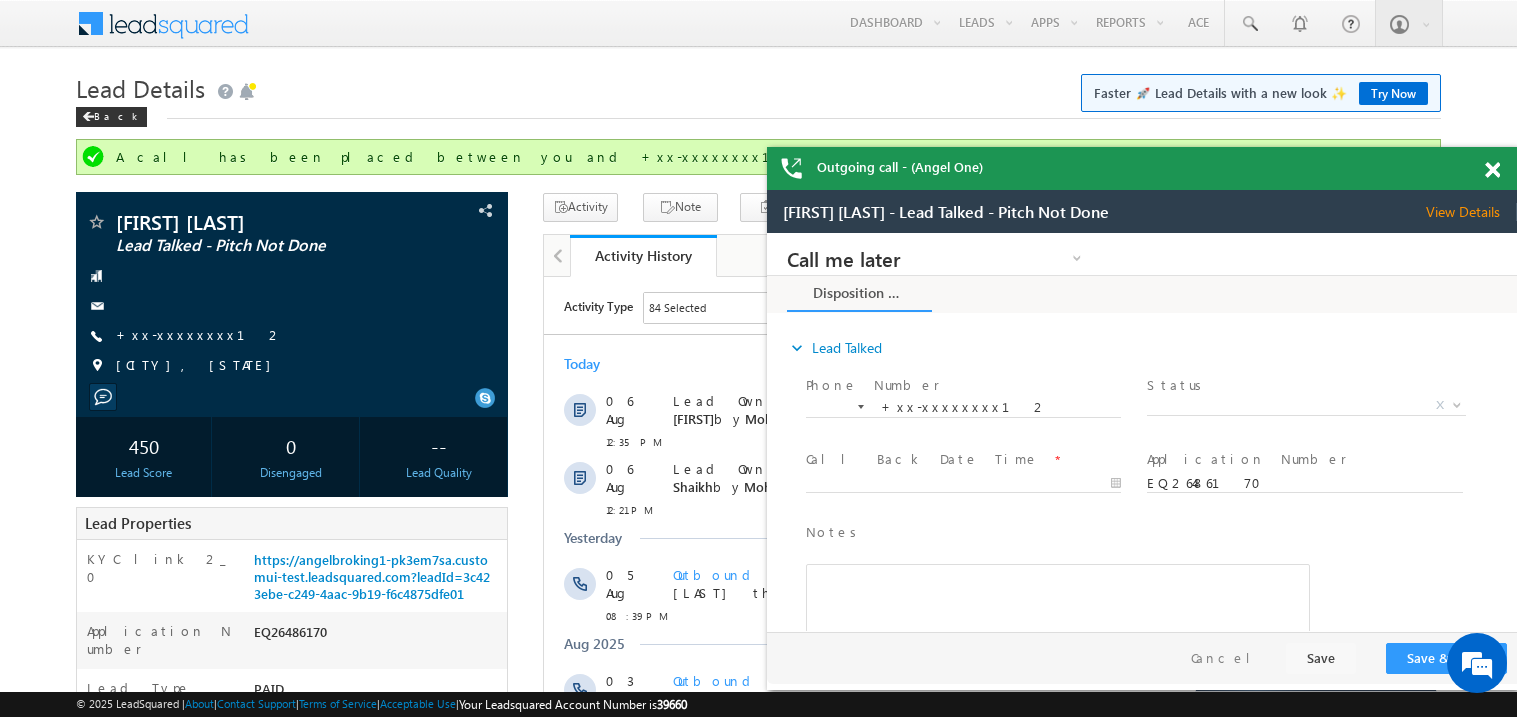 scroll, scrollTop: 0, scrollLeft: 0, axis: both 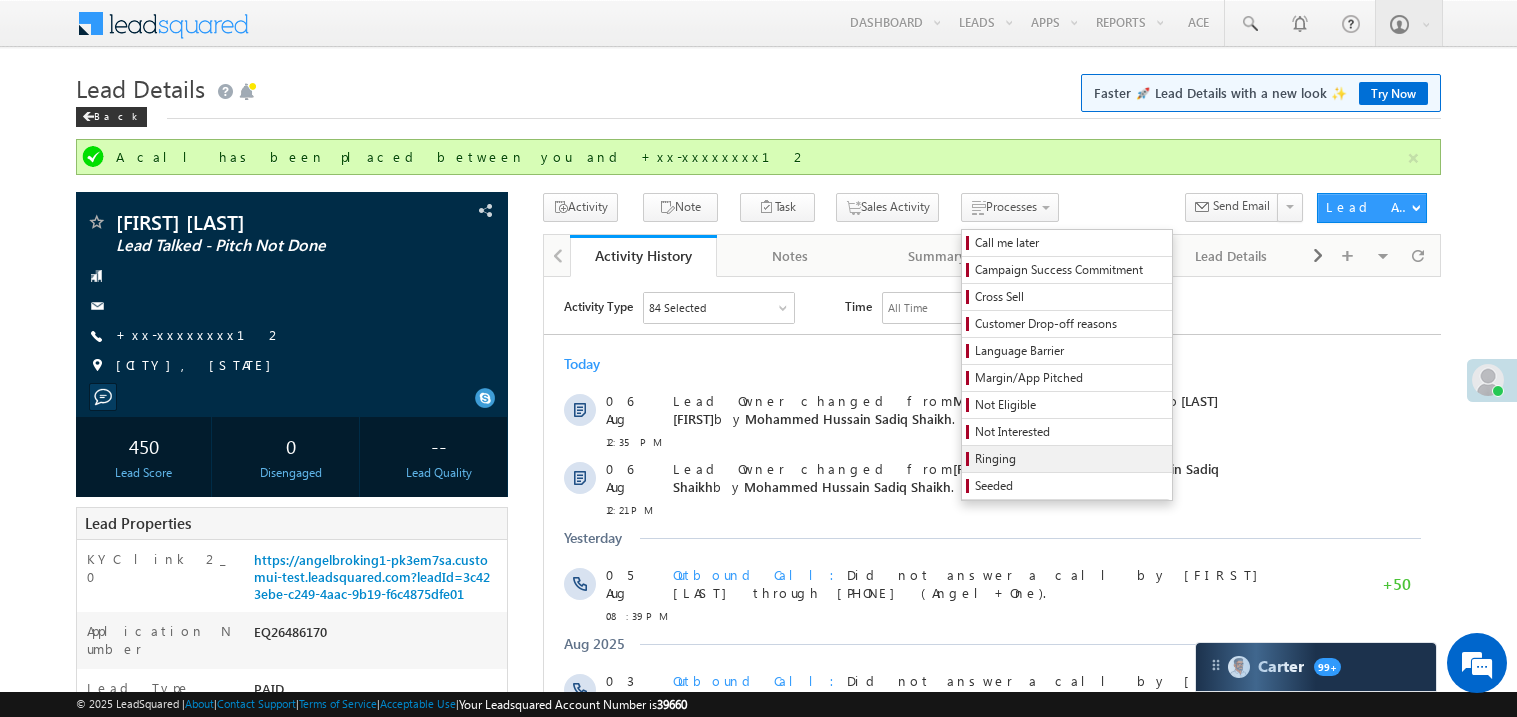 click on "Ringing" at bounding box center (1070, 459) 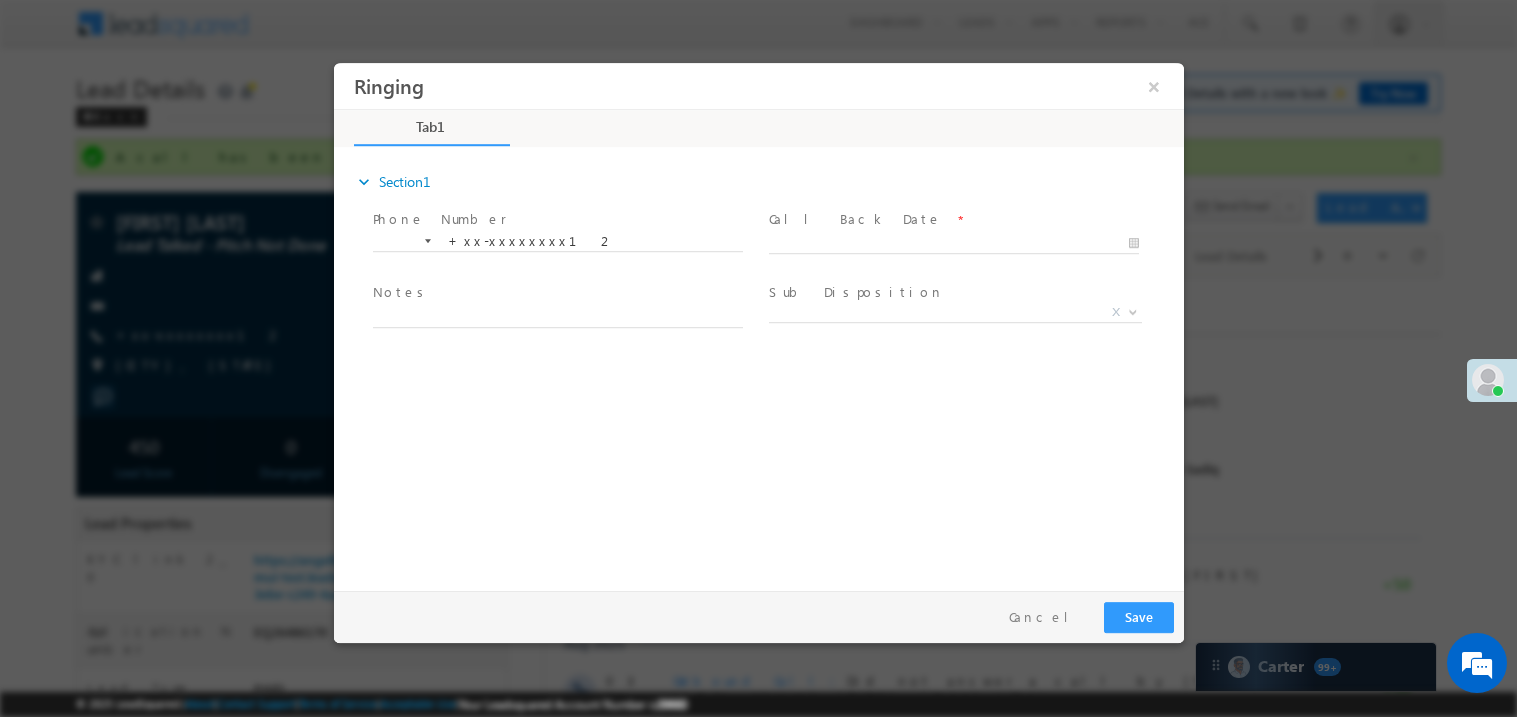 scroll, scrollTop: 0, scrollLeft: 0, axis: both 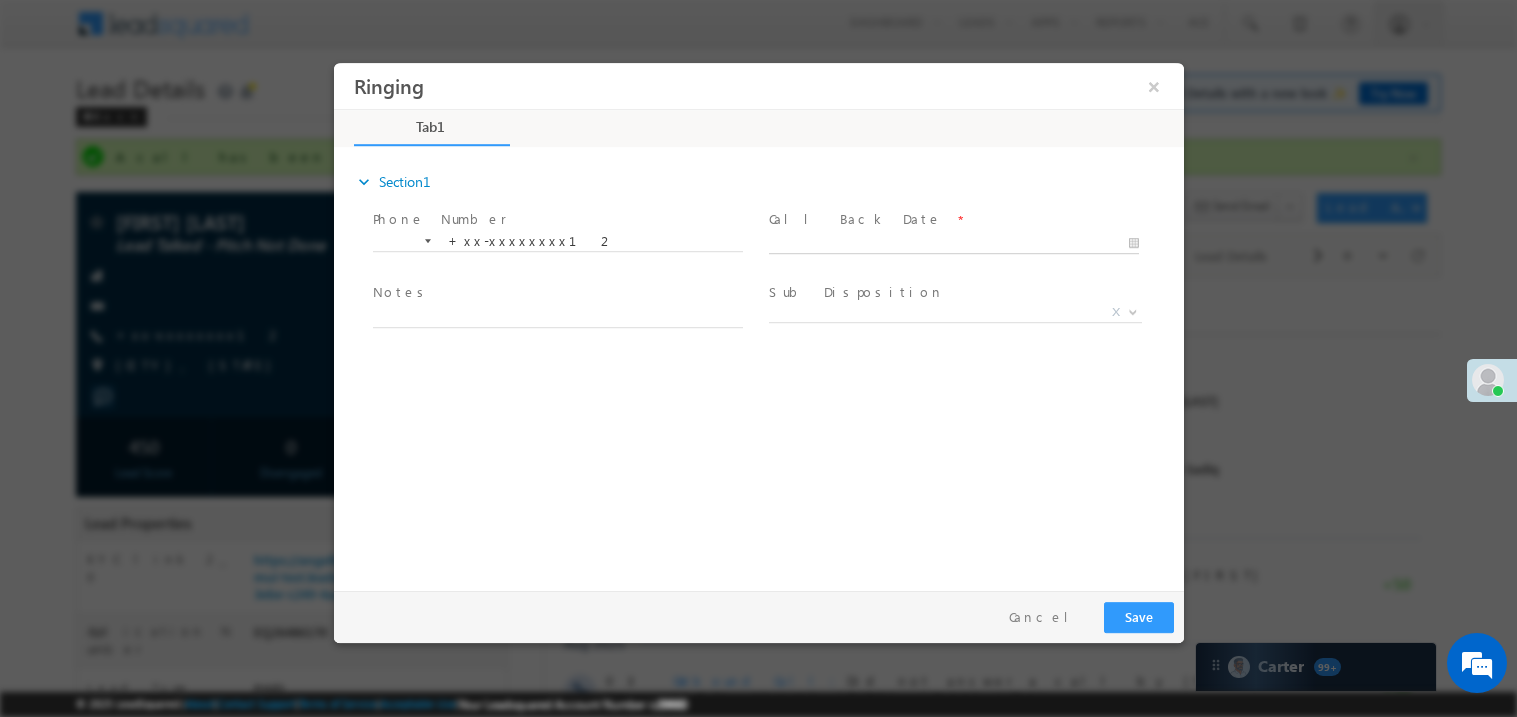 click on "Ringing
×" at bounding box center [758, 321] 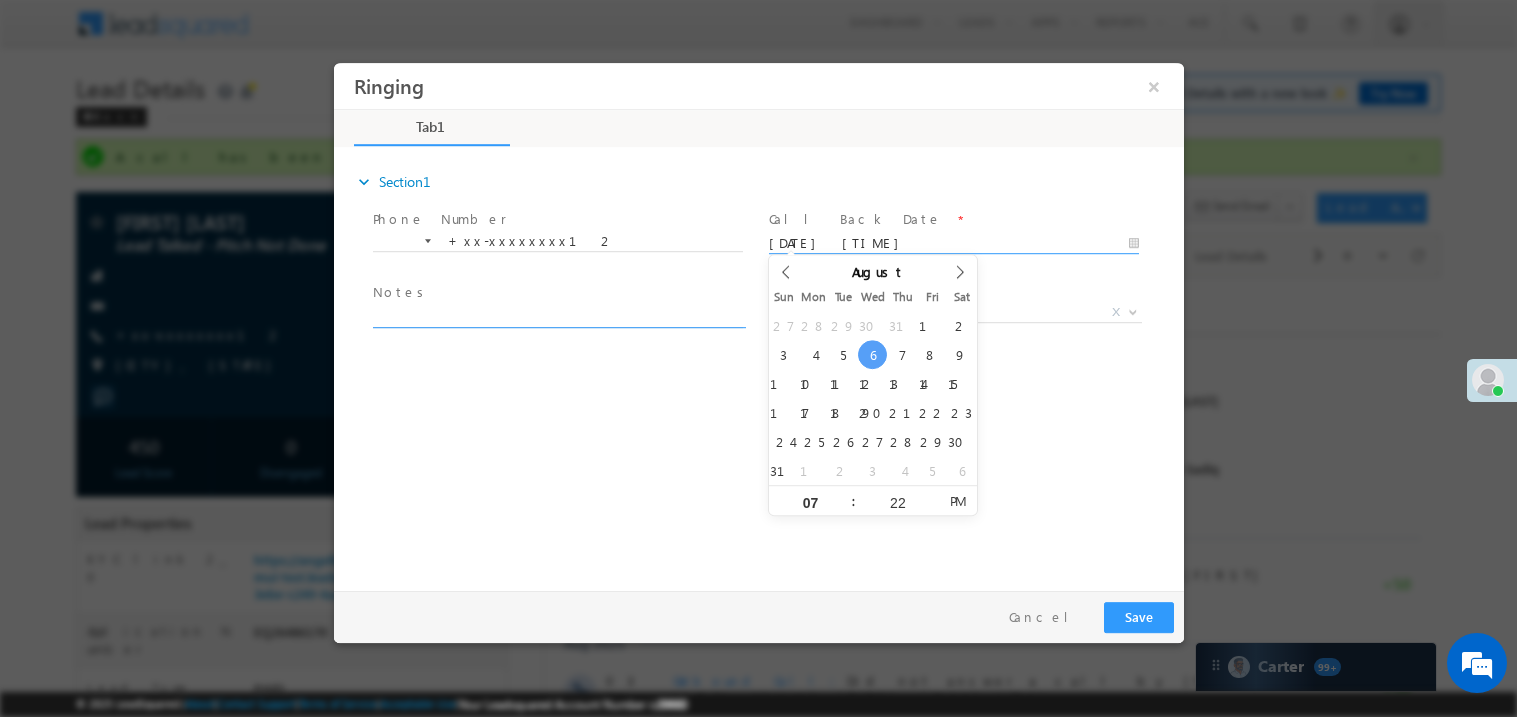 click at bounding box center (557, 315) 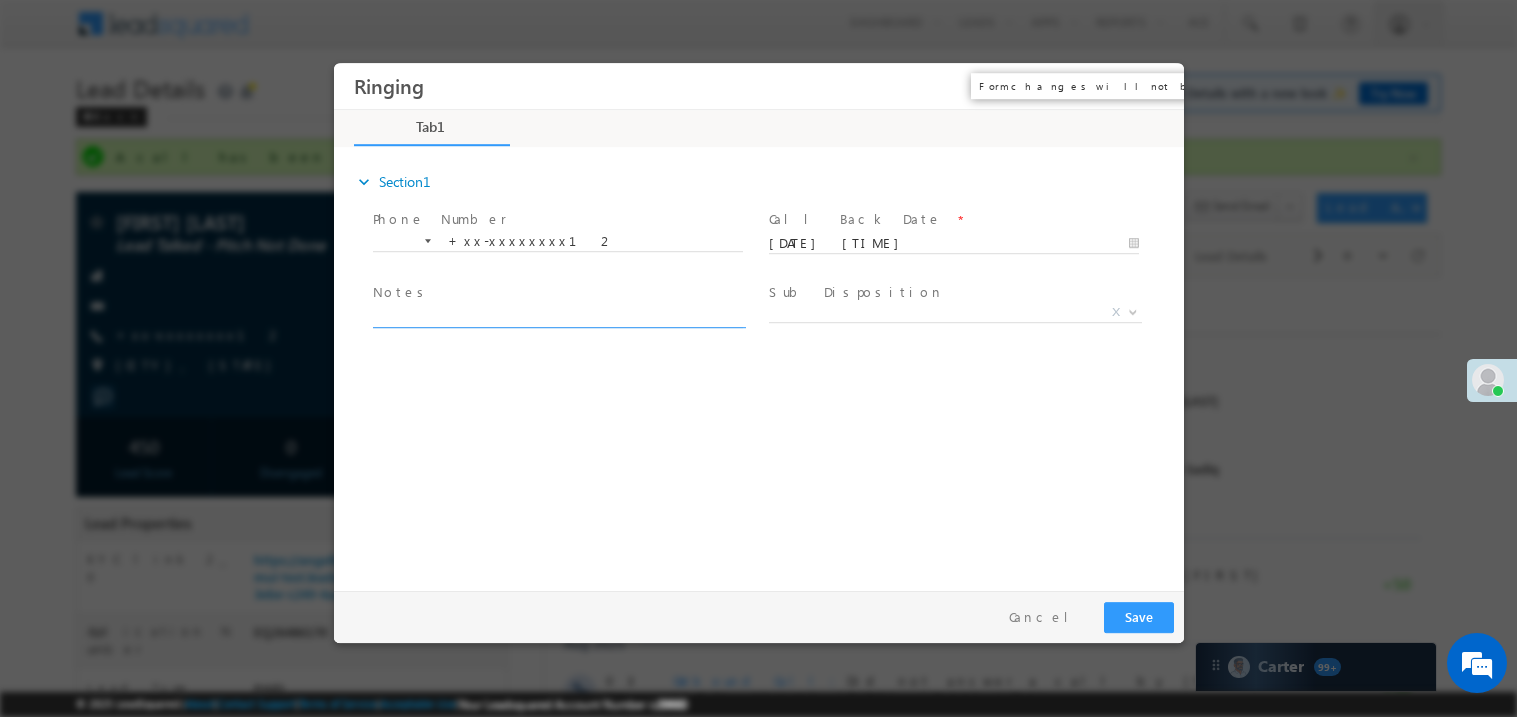click on "×" at bounding box center (1153, 85) 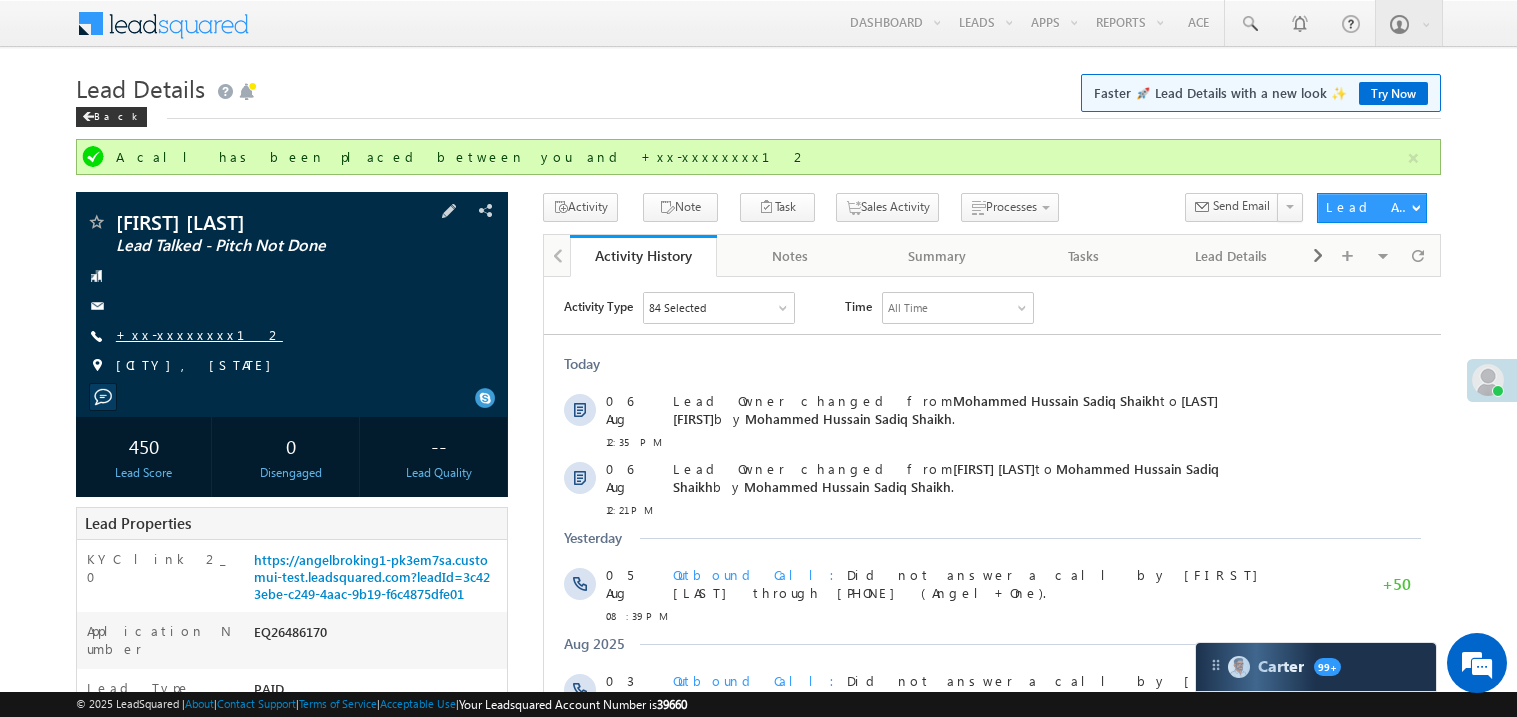 click on "+xx-xxxxxxxx12" at bounding box center (199, 334) 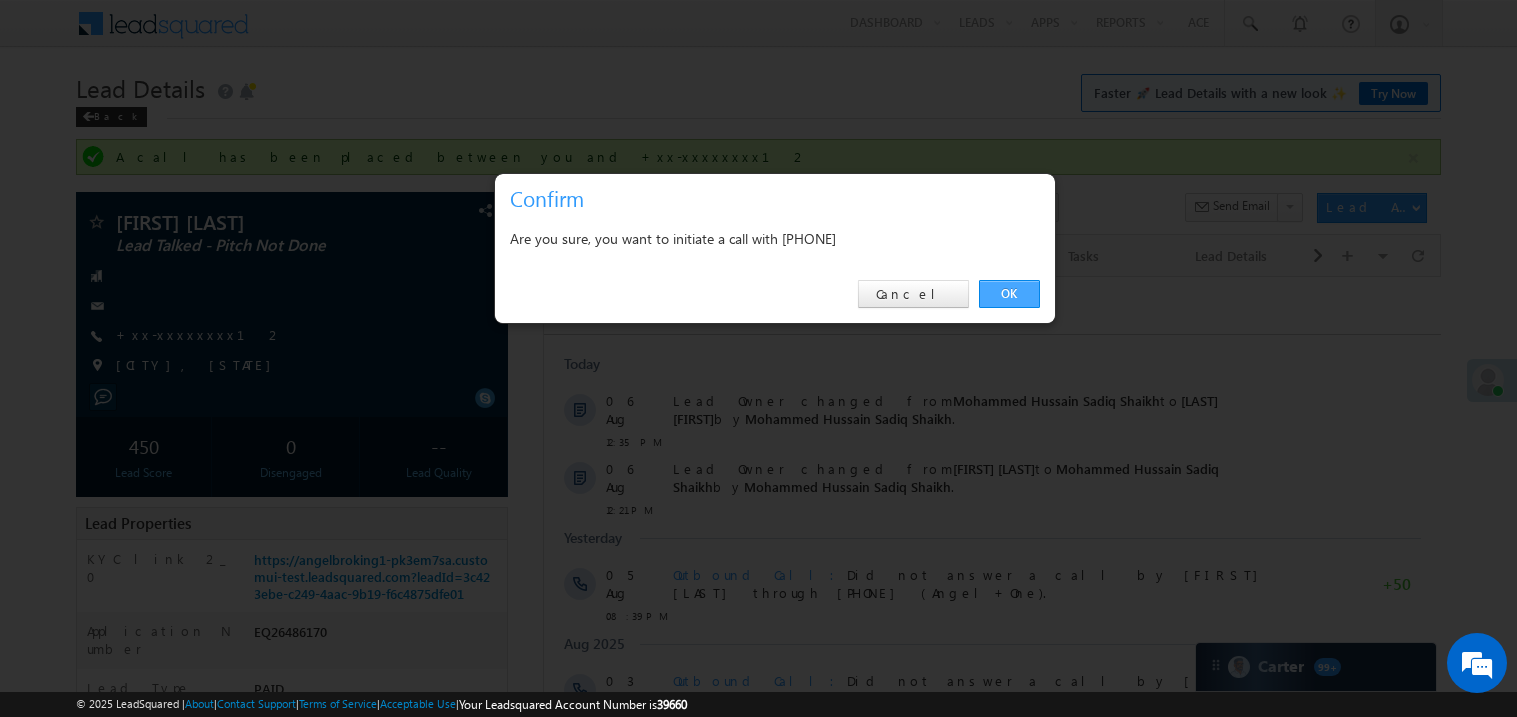 click on "OK" at bounding box center (1009, 294) 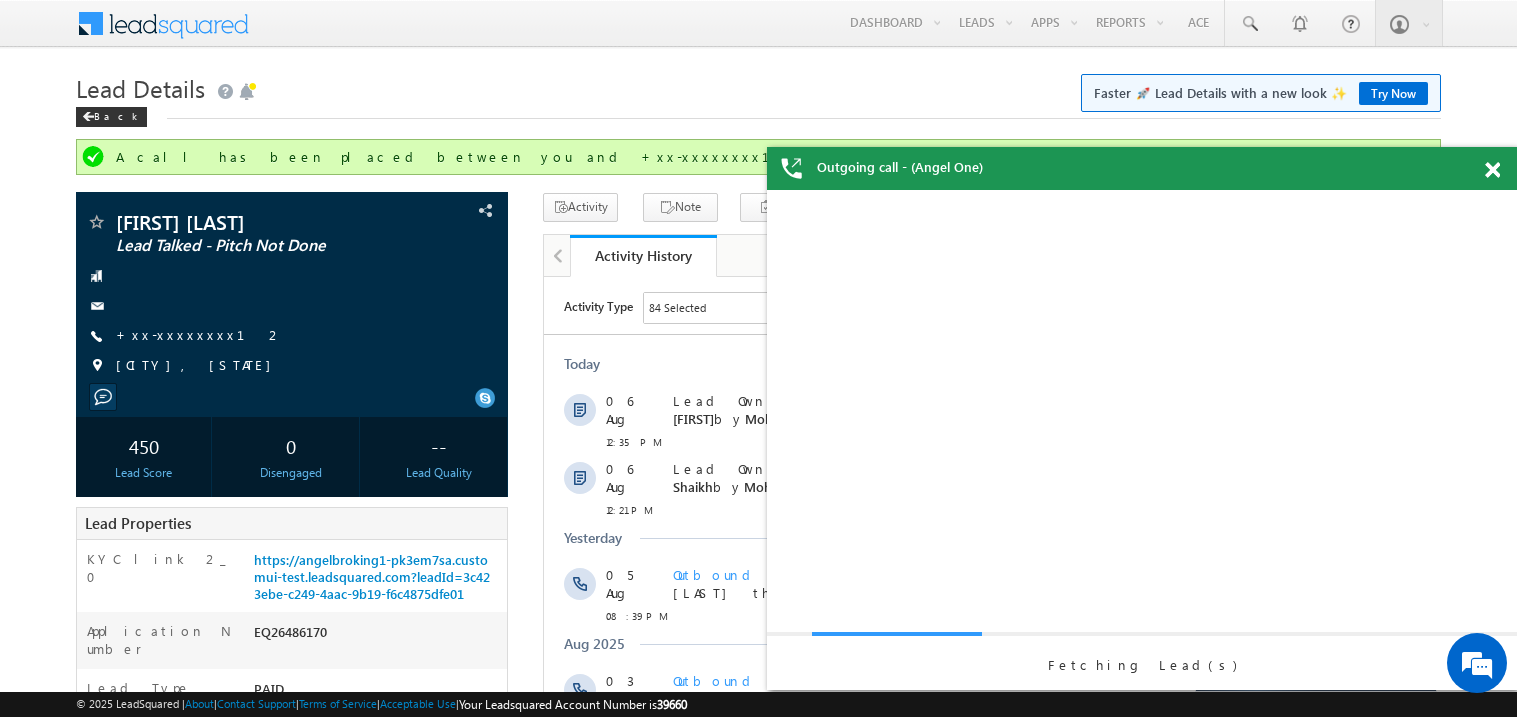 scroll, scrollTop: 0, scrollLeft: 0, axis: both 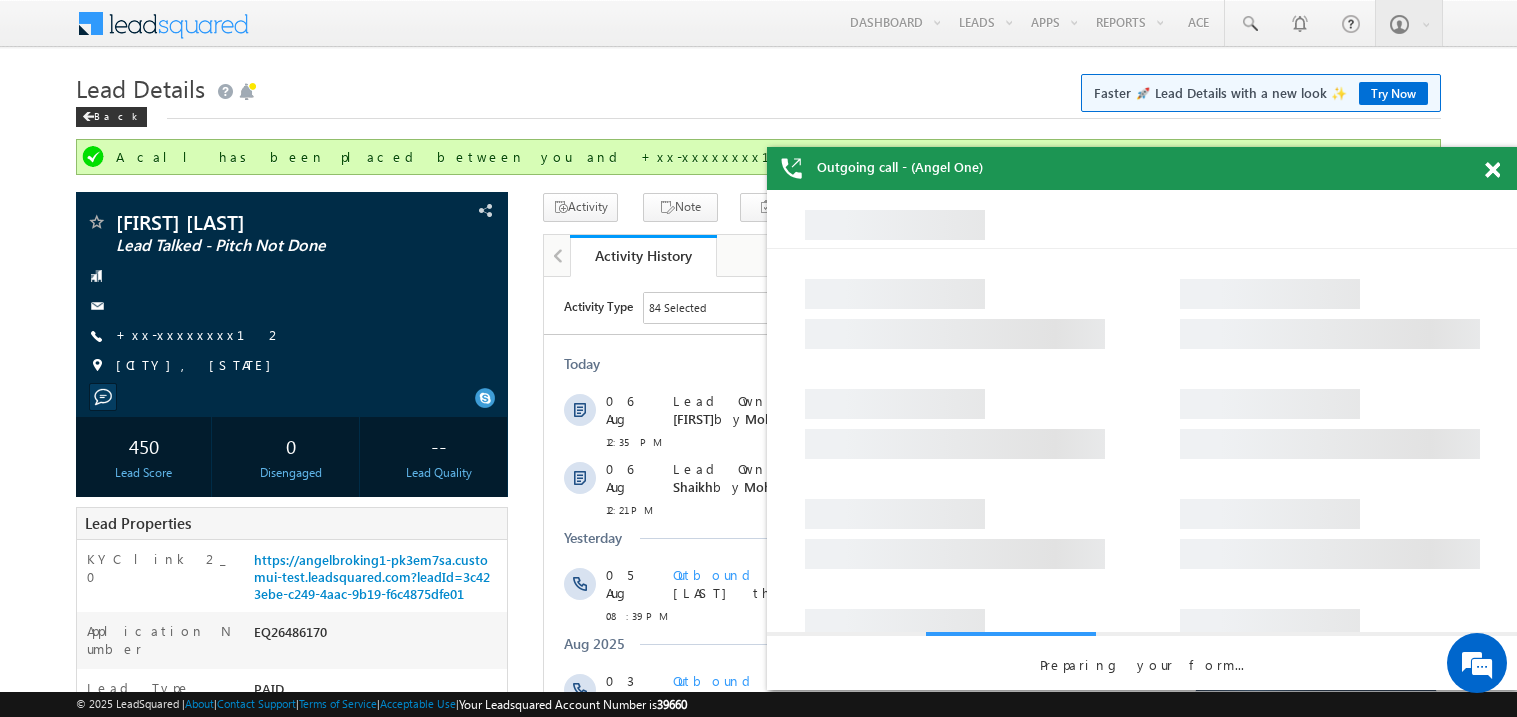 click at bounding box center [1492, 170] 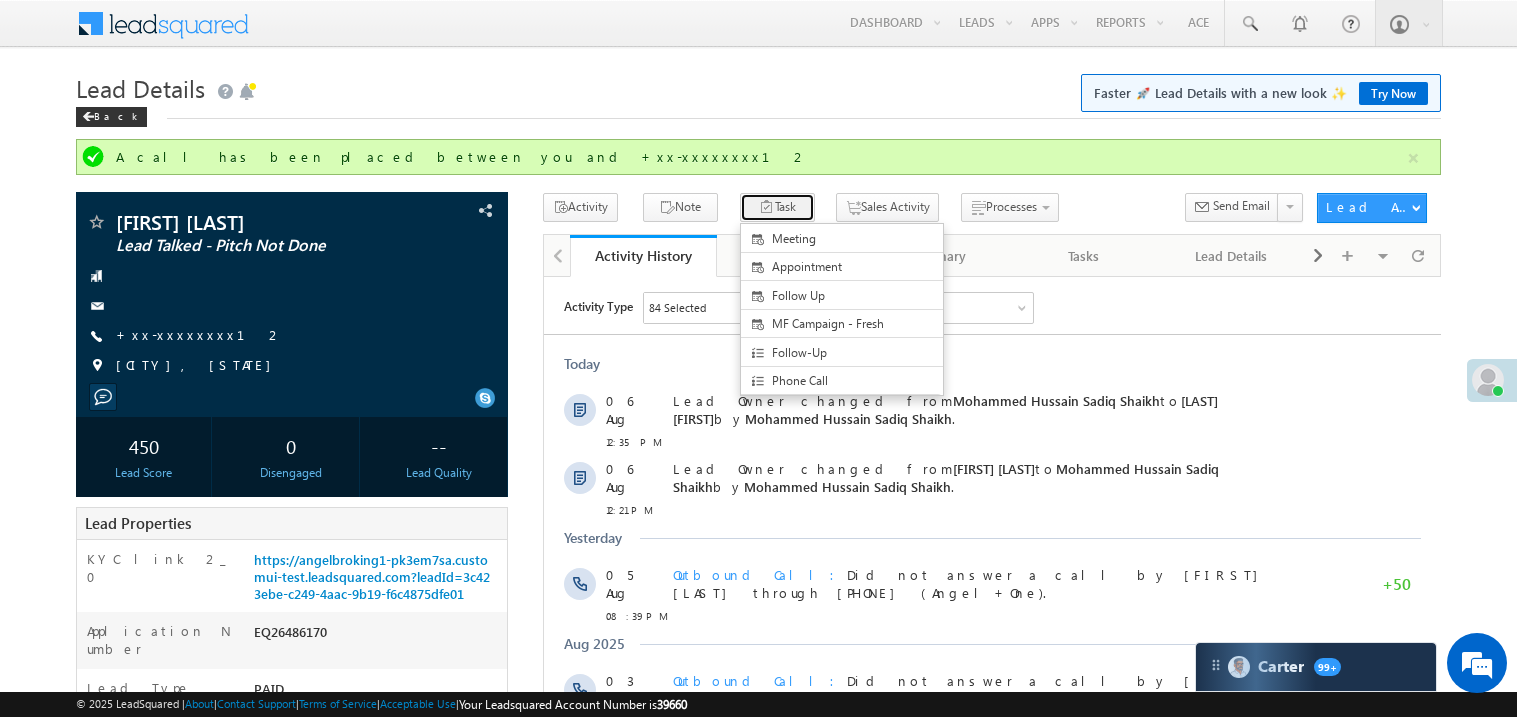 click on "Task" at bounding box center (777, 207) 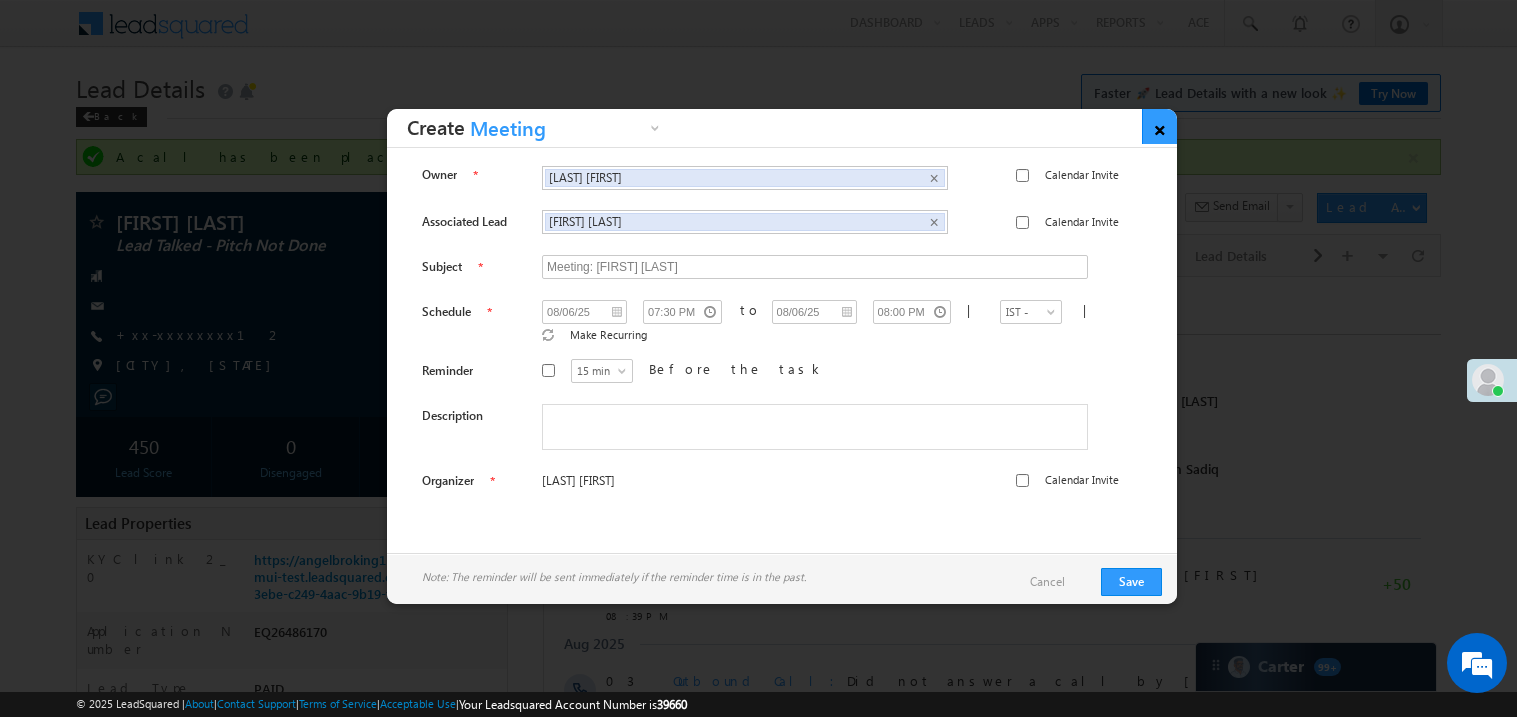 click on "×" at bounding box center [1159, 126] 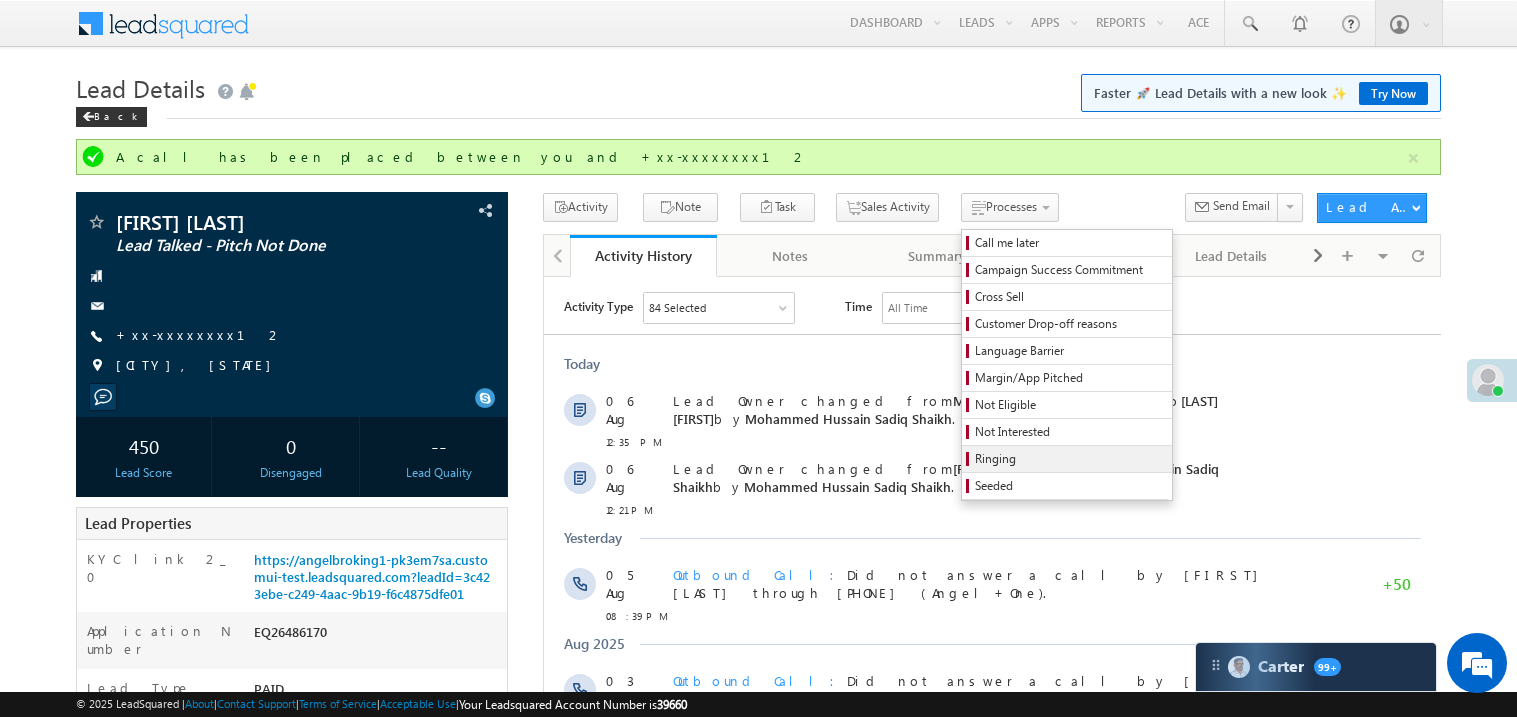 click on "Ringing" at bounding box center [1070, 459] 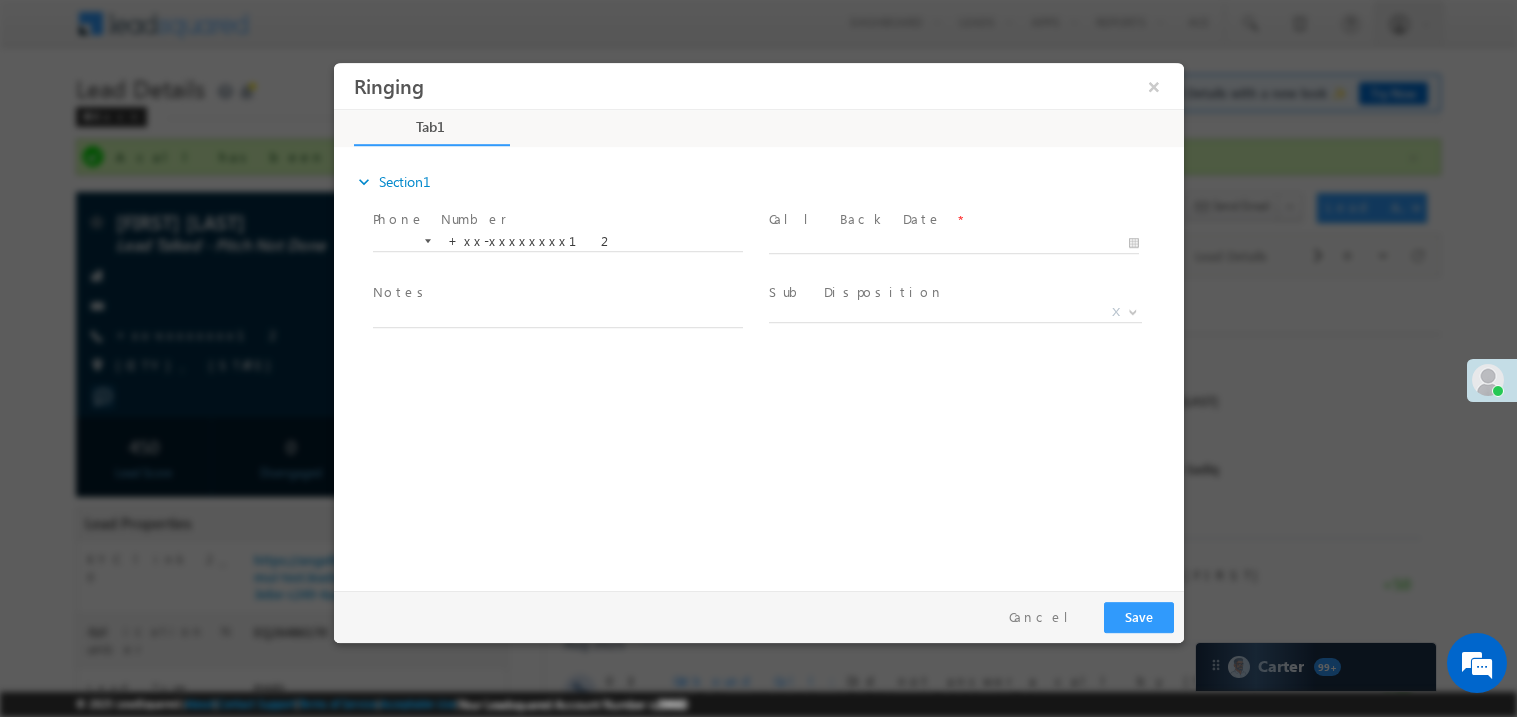 scroll, scrollTop: 0, scrollLeft: 0, axis: both 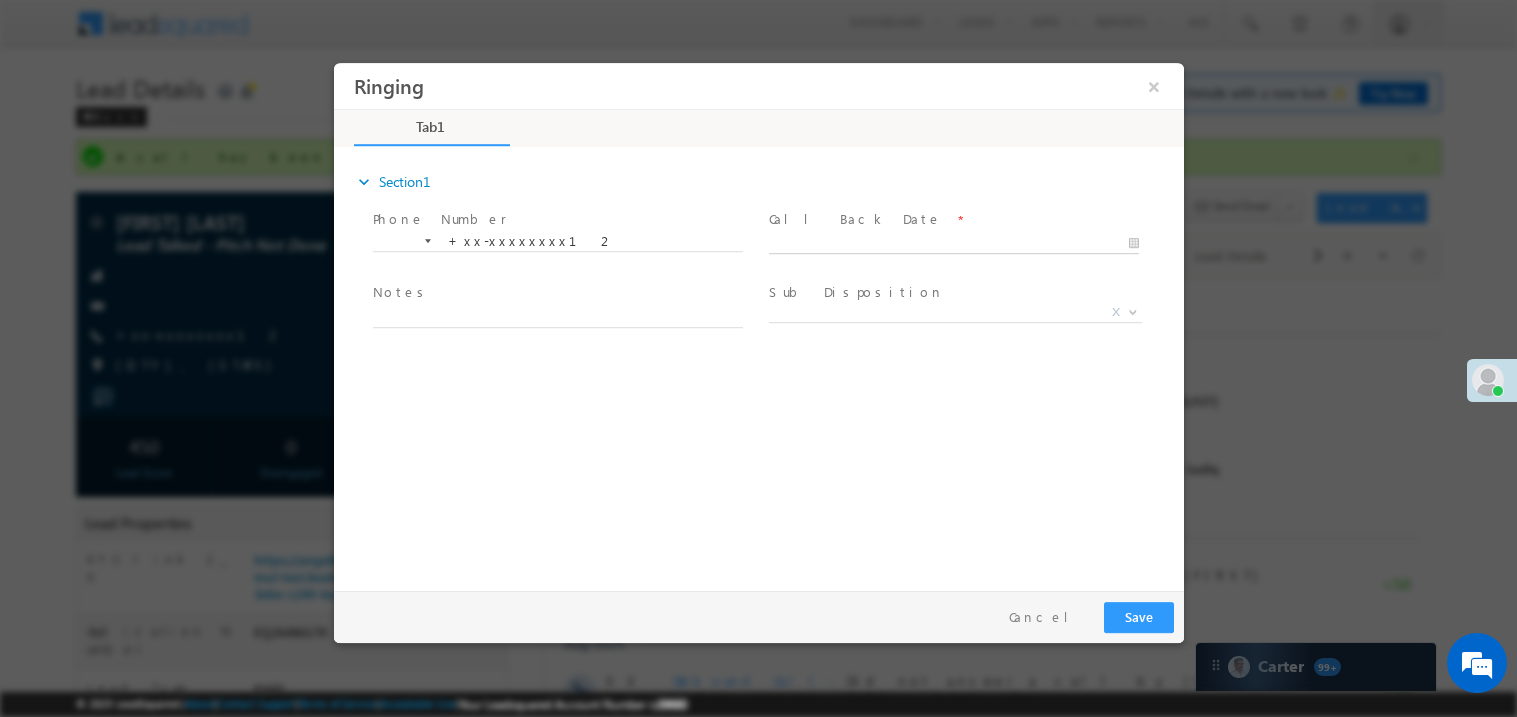 click on "Ringing
×" at bounding box center (758, 321) 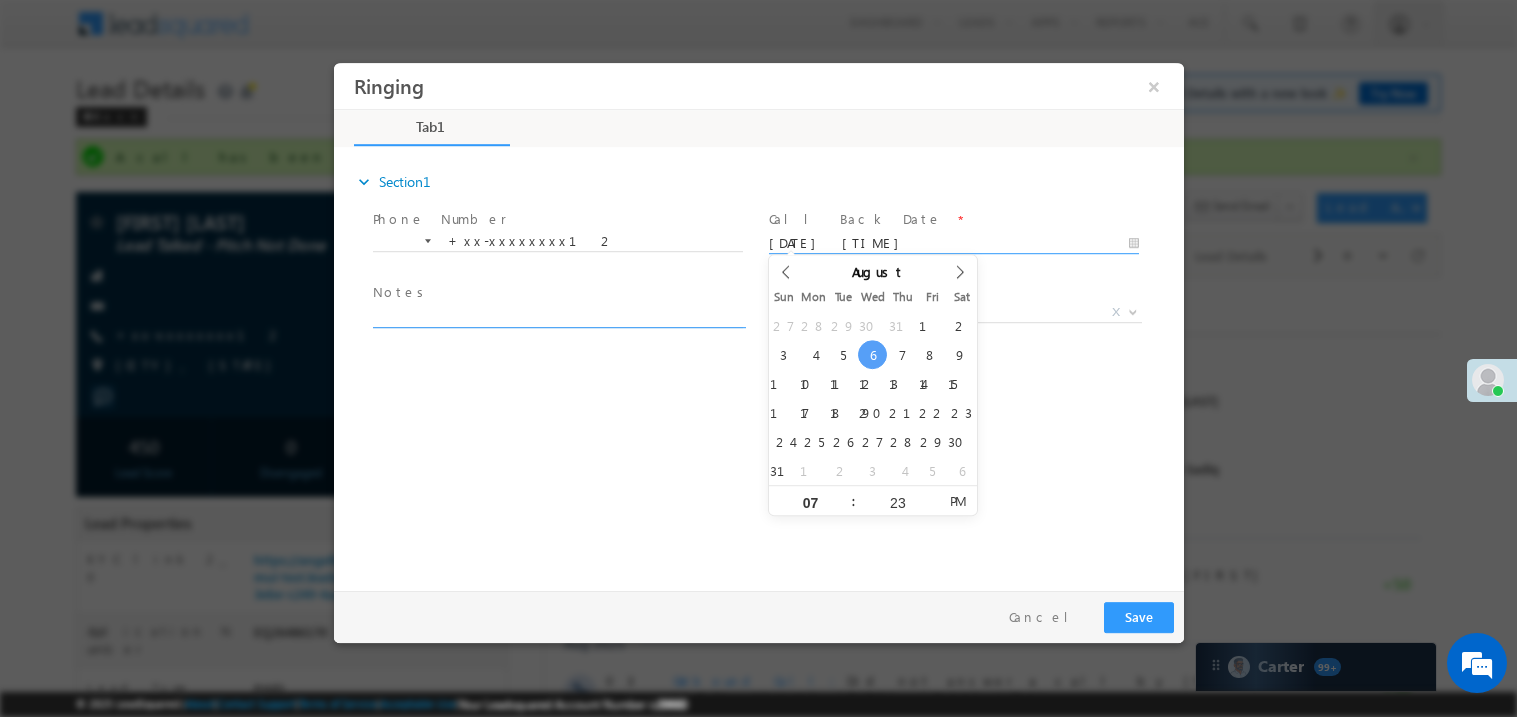 click at bounding box center [557, 315] 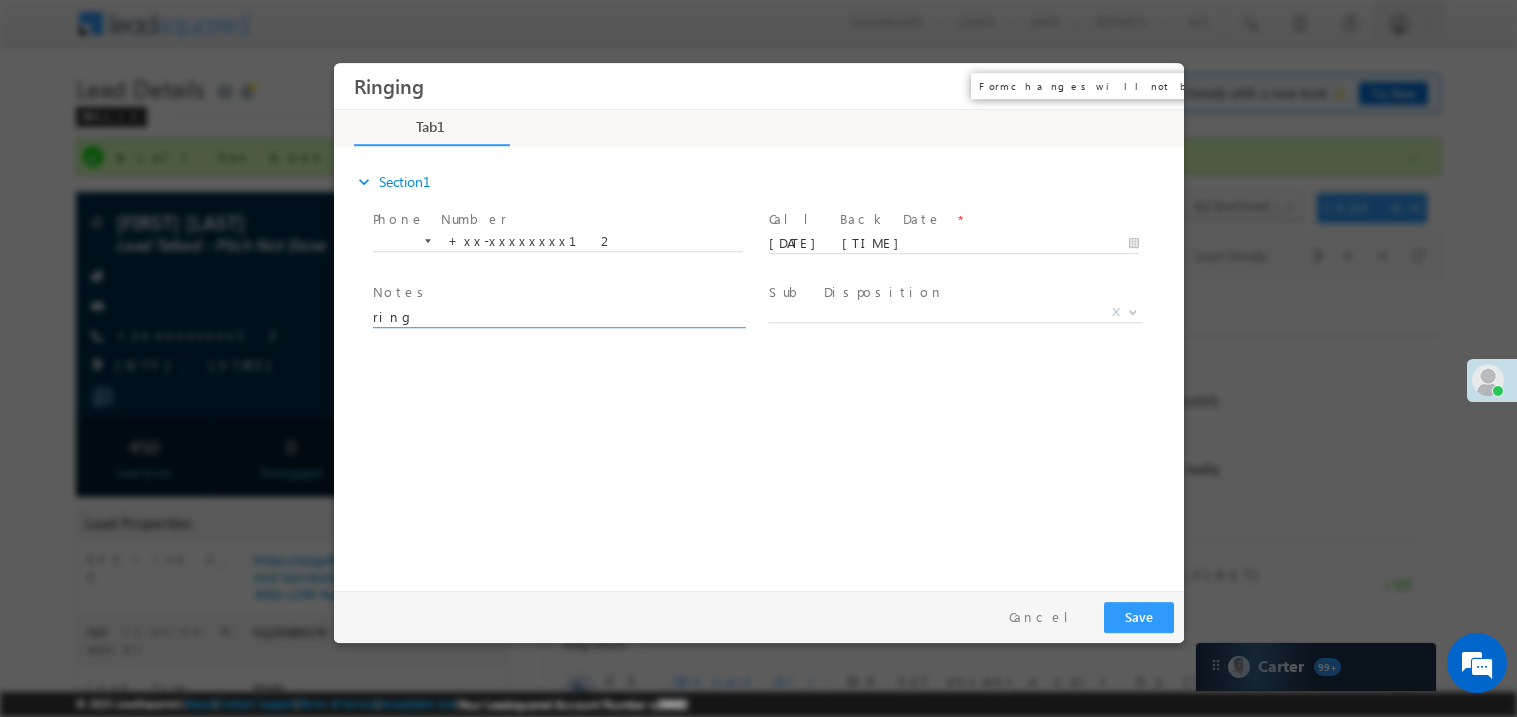 type on "ring" 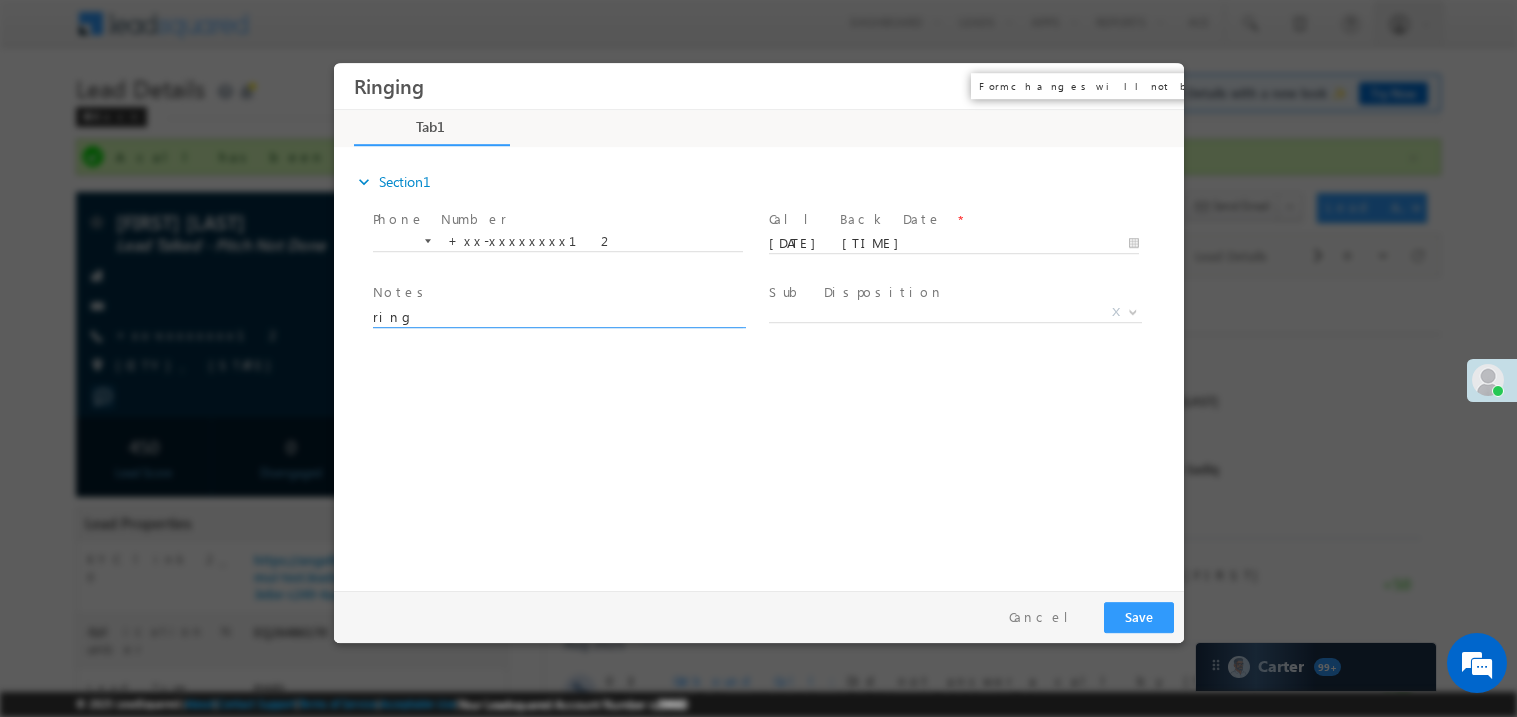 click on "×" at bounding box center (1153, 85) 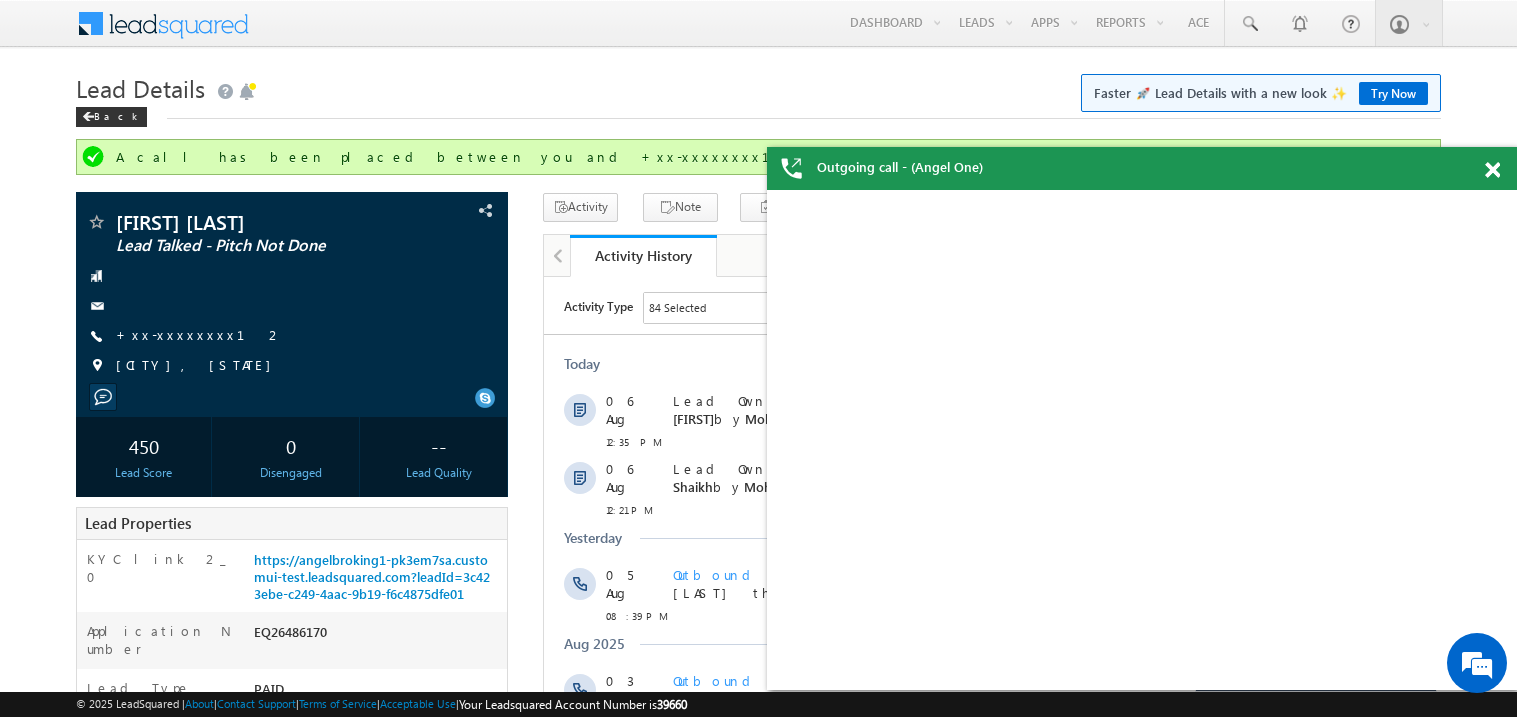 scroll, scrollTop: 0, scrollLeft: 0, axis: both 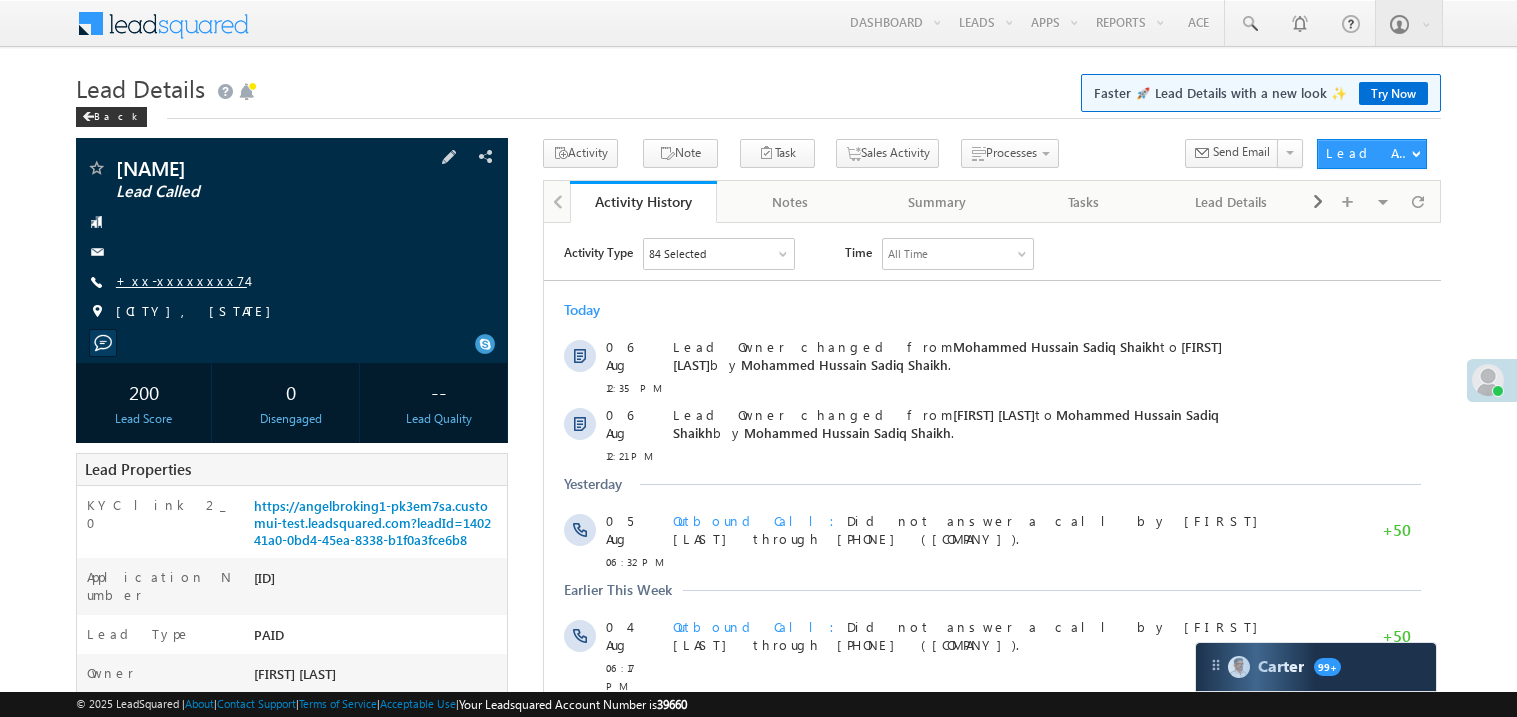 click on "+xx-xxxxxxxx74" at bounding box center (181, 280) 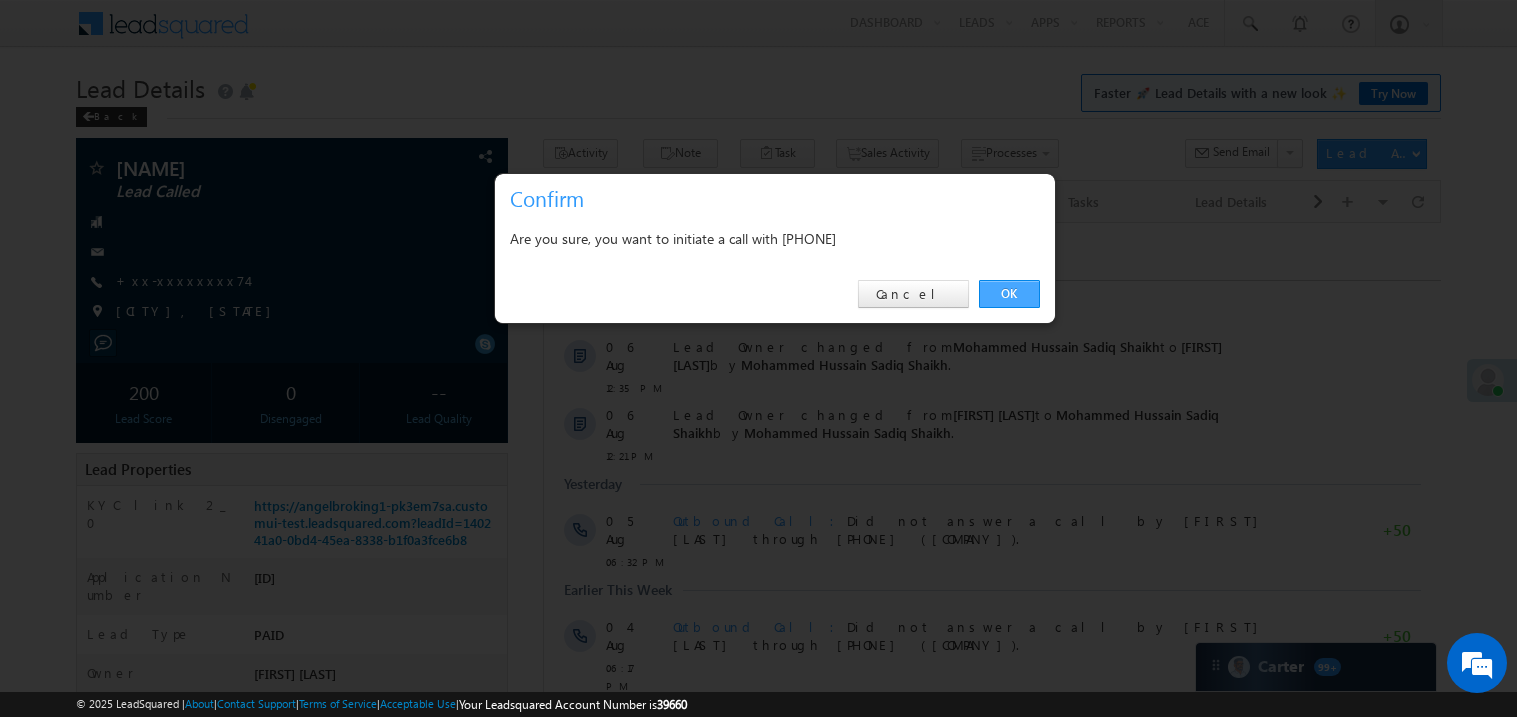 click on "OK" at bounding box center [1009, 294] 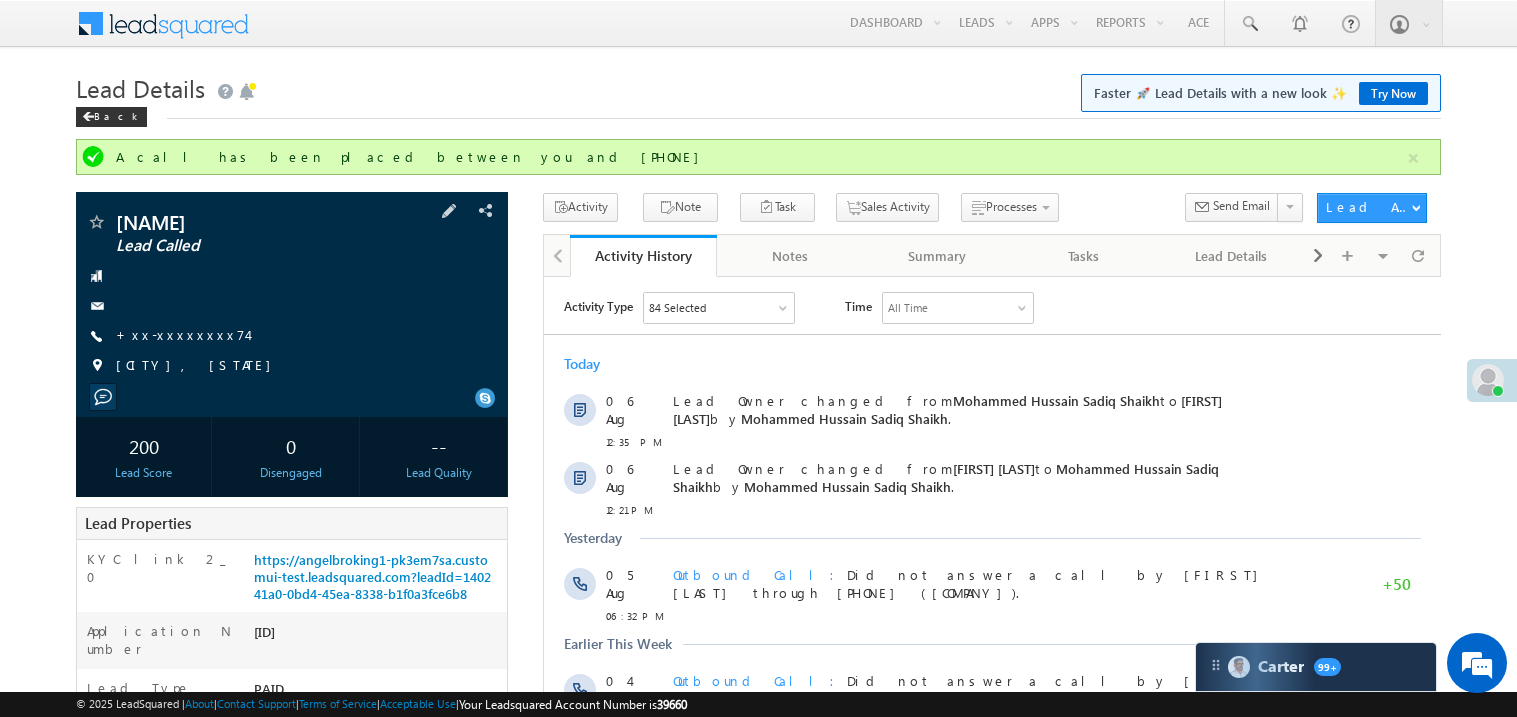 scroll, scrollTop: 0, scrollLeft: 0, axis: both 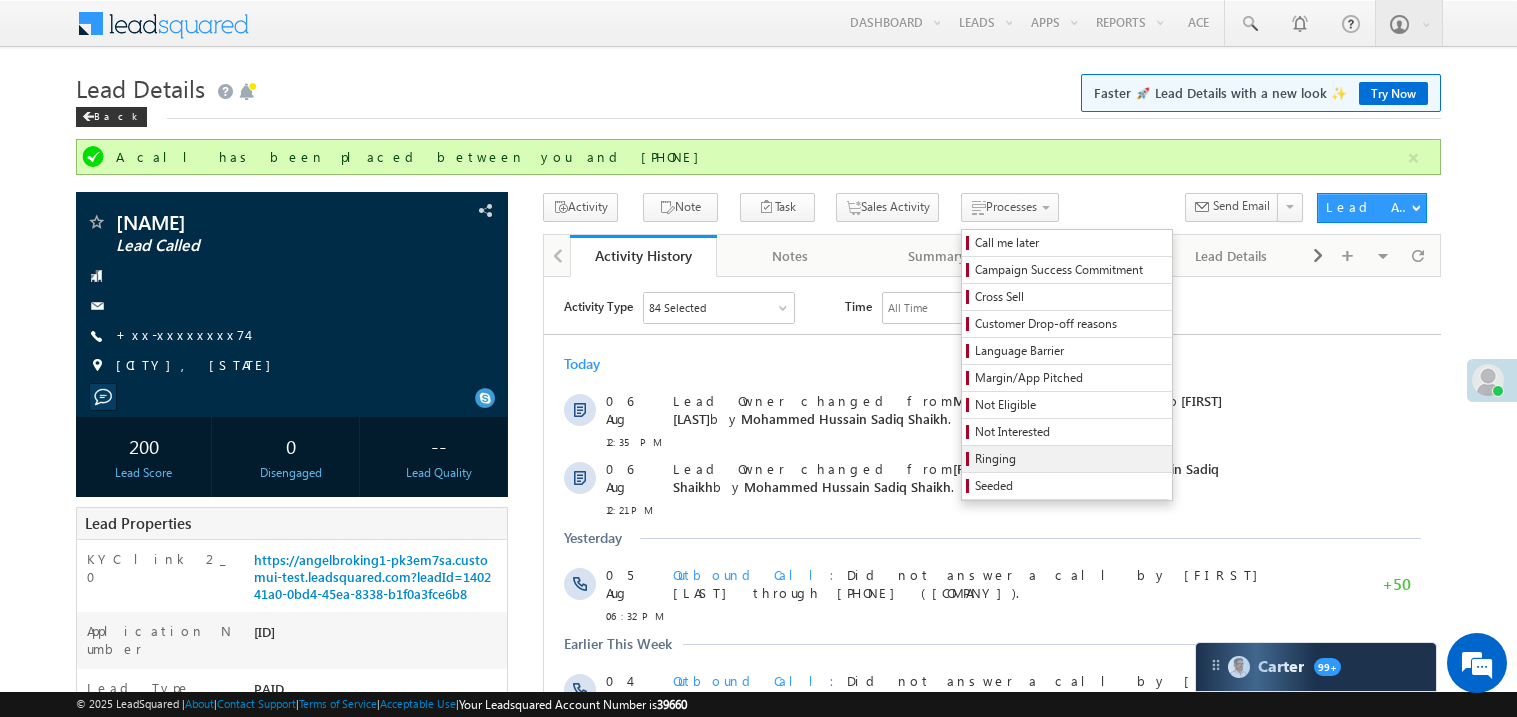 click on "Ringing" at bounding box center (1070, 459) 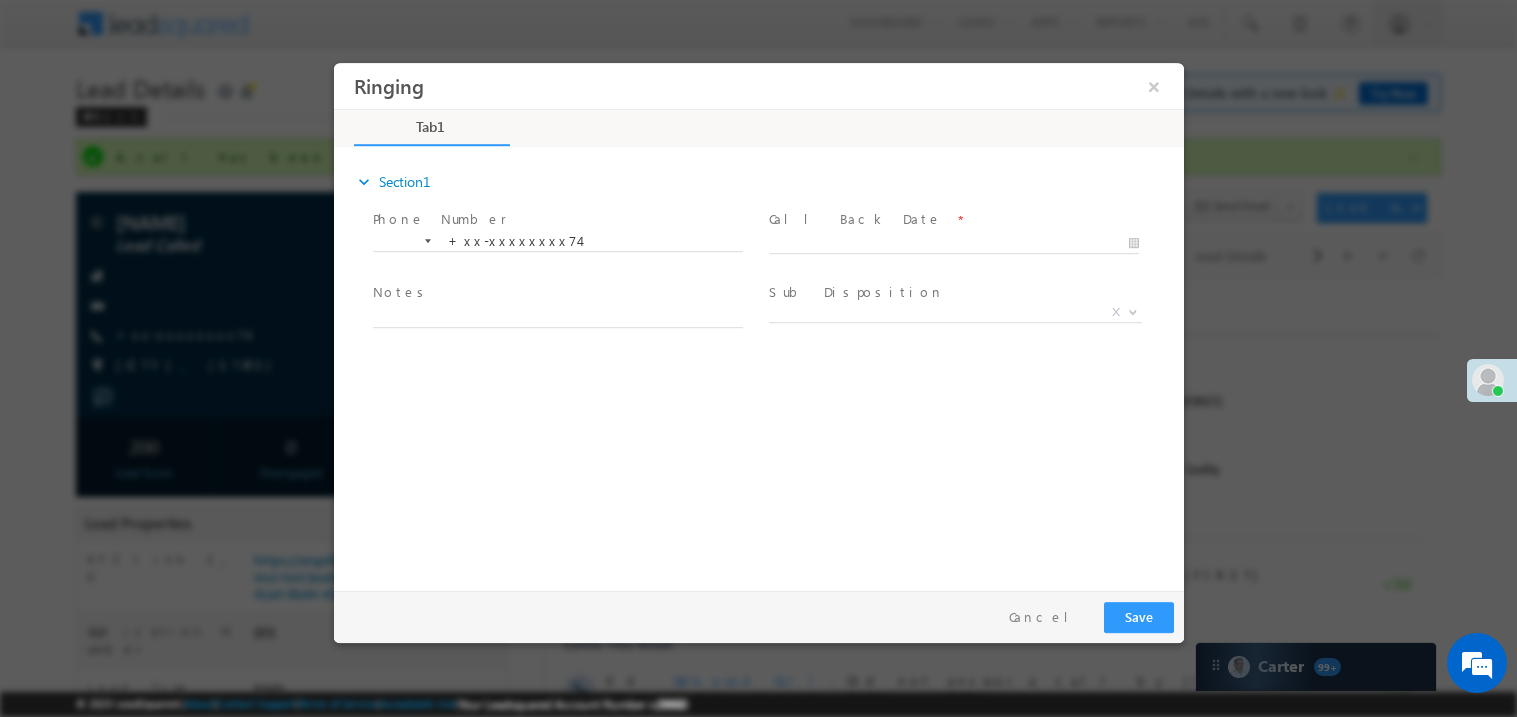 scroll, scrollTop: 0, scrollLeft: 0, axis: both 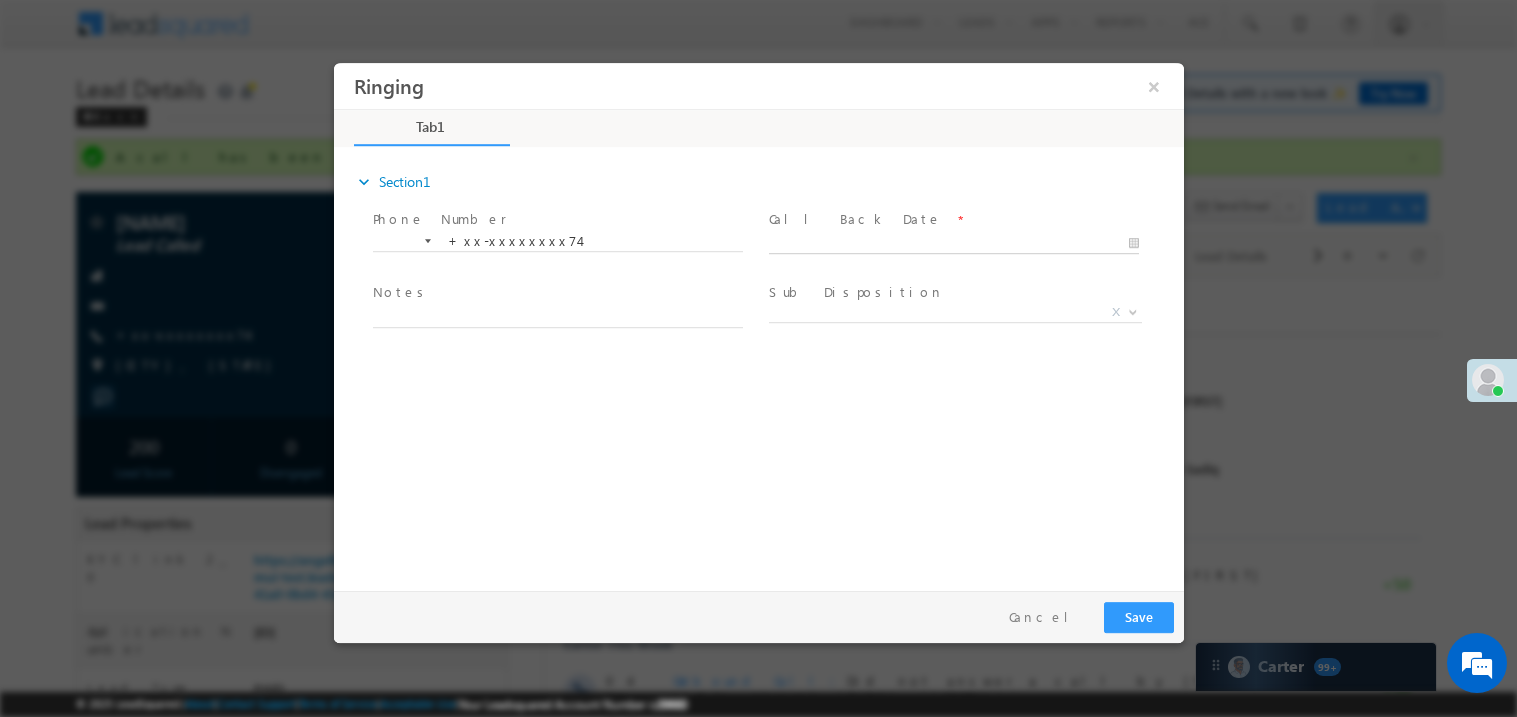 click on "Ringing
×" at bounding box center (758, 321) 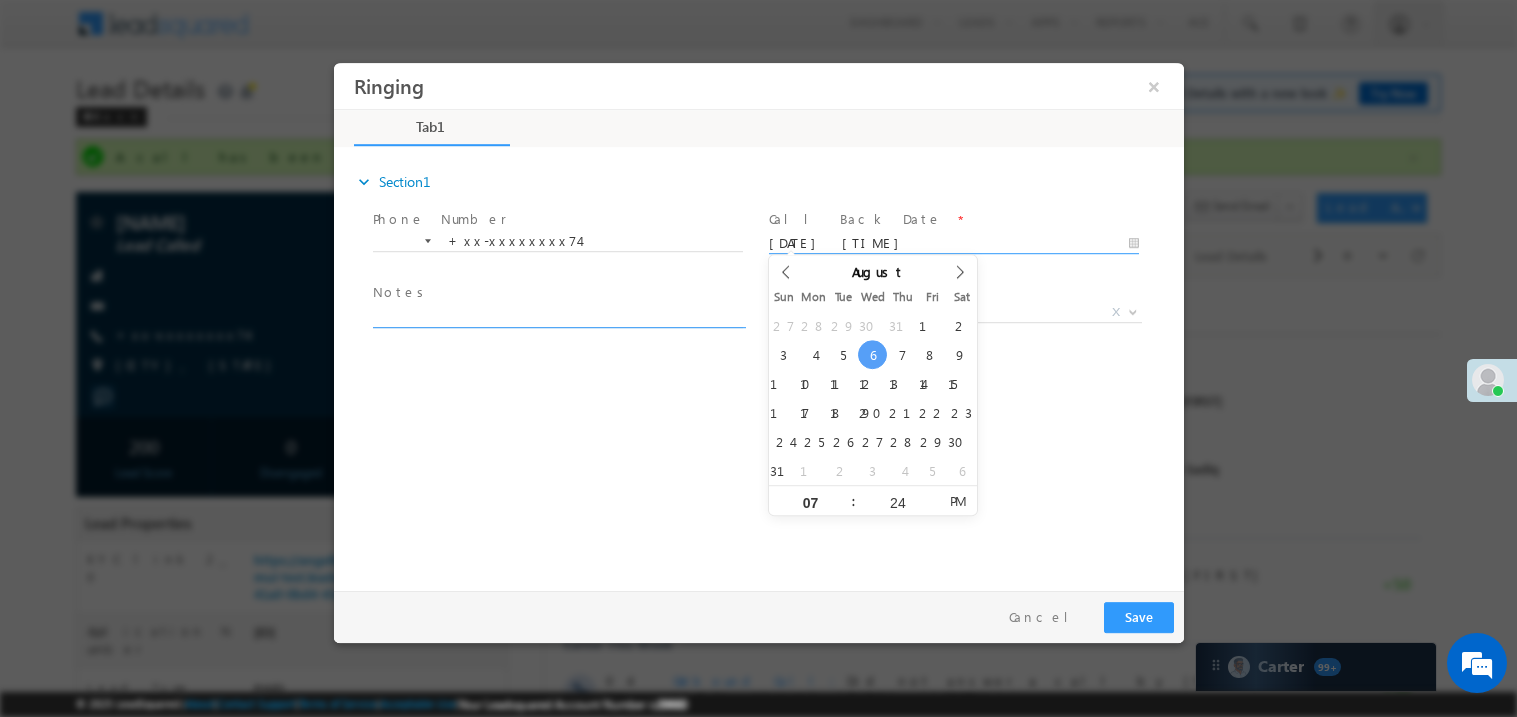 click at bounding box center (557, 315) 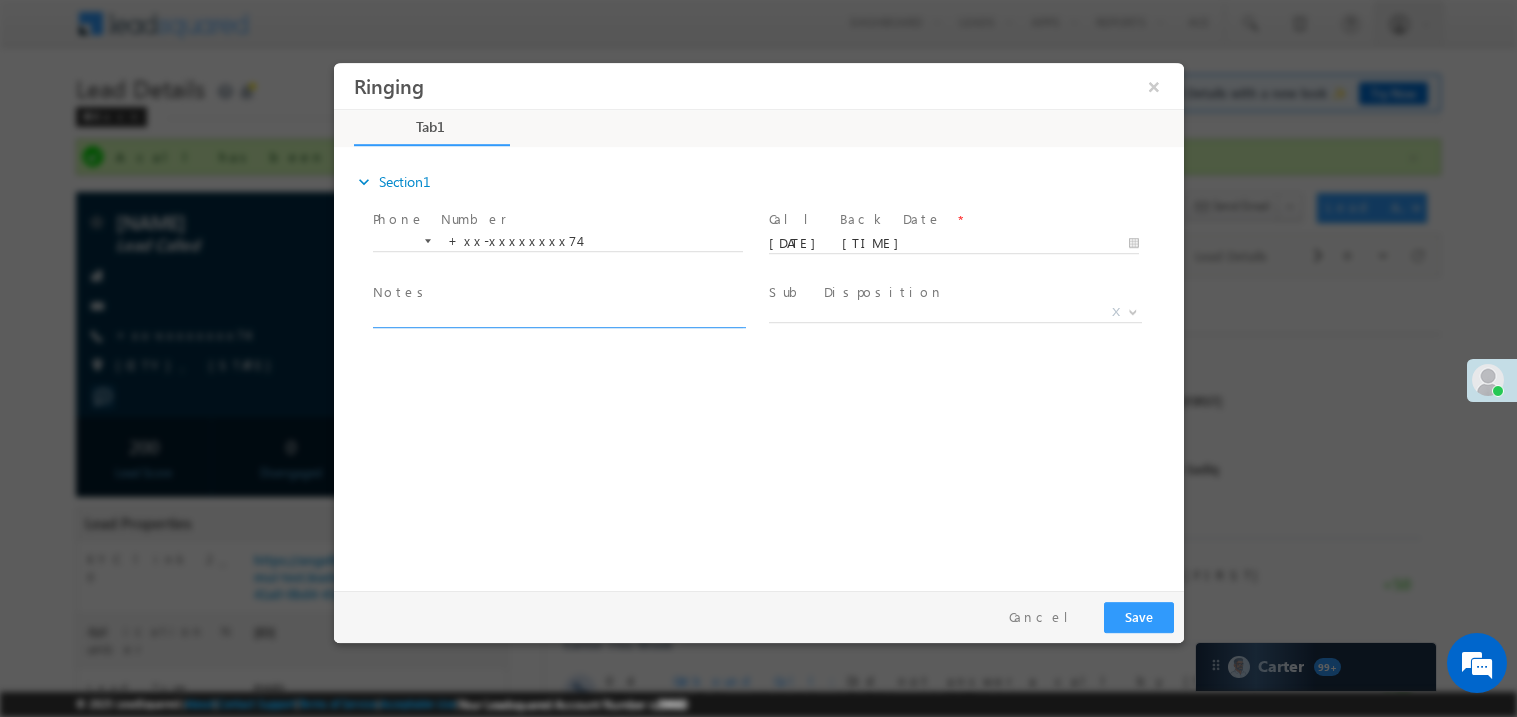 type on "t" 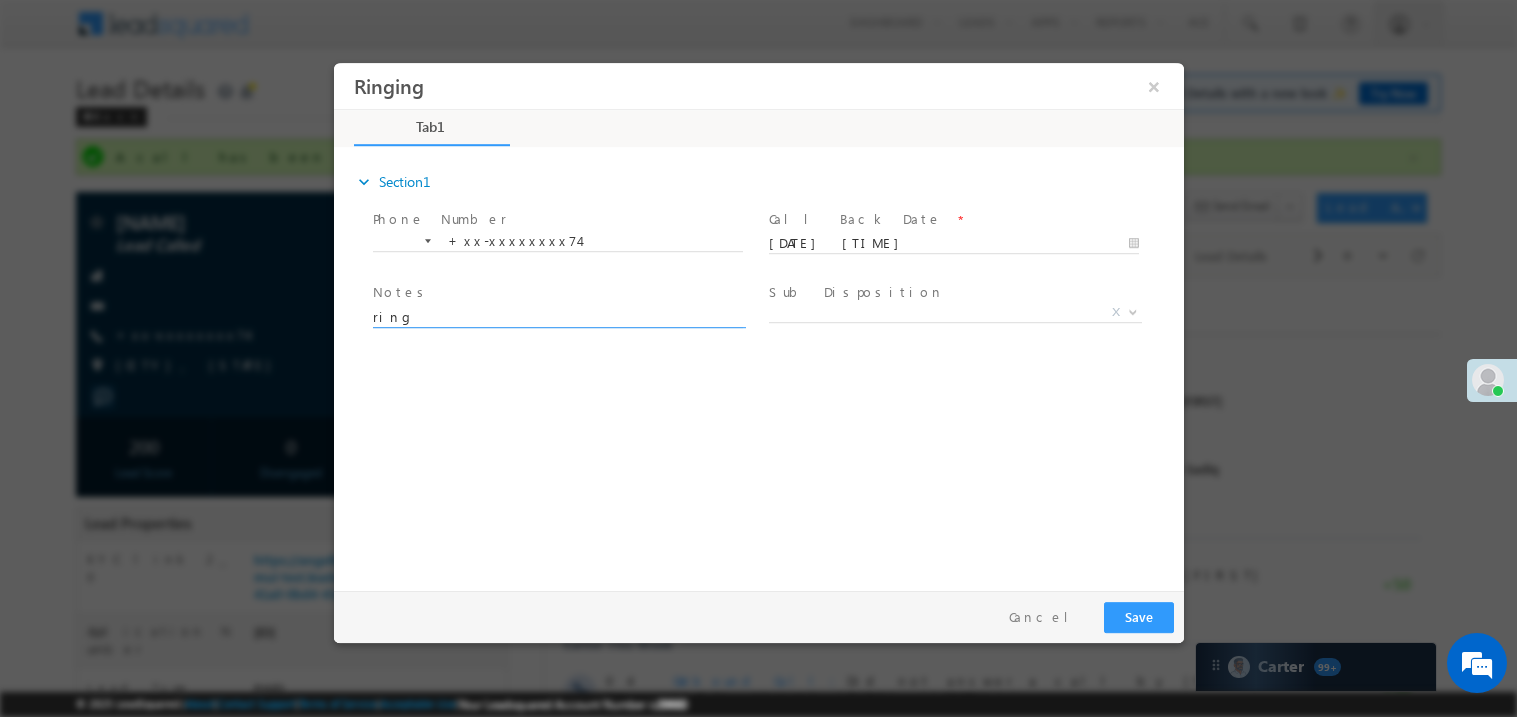 type on "ring" 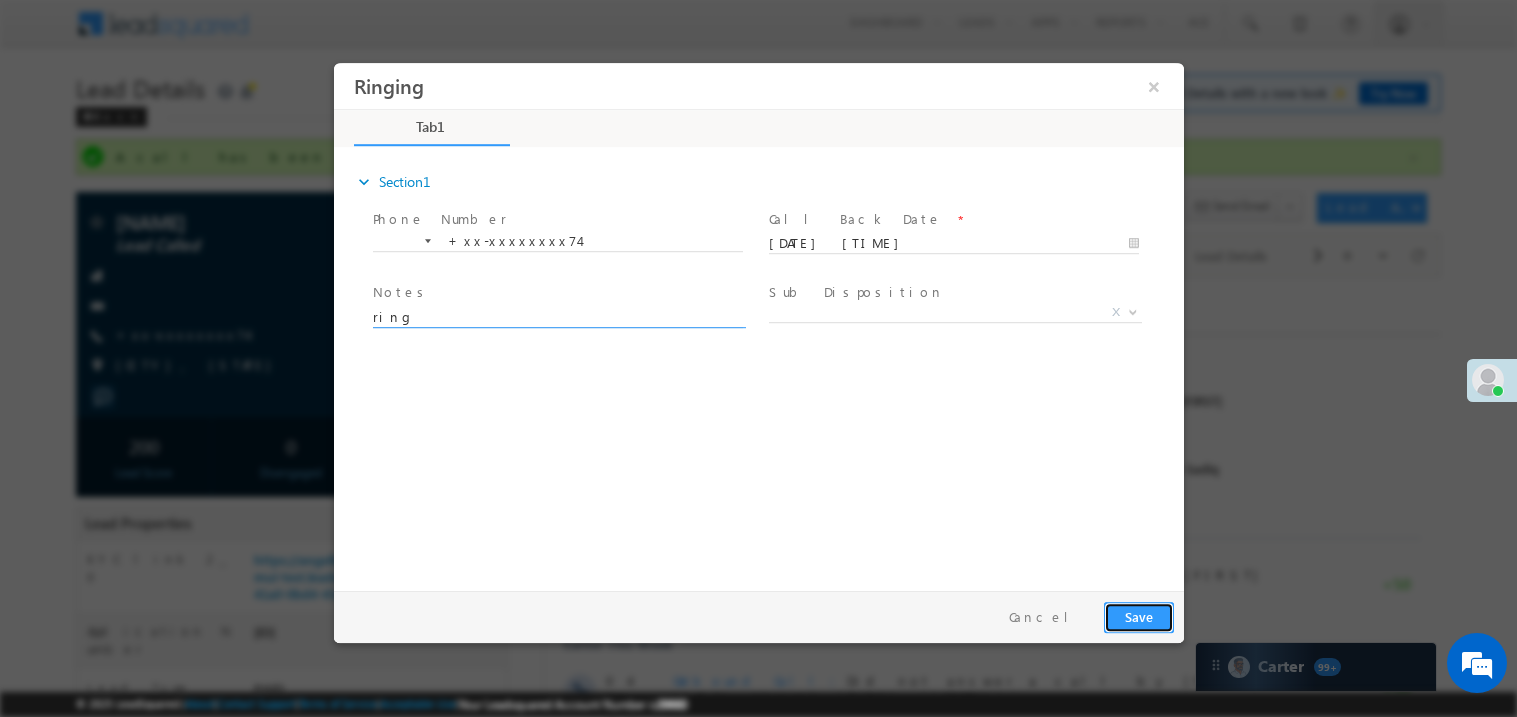 click on "Save" at bounding box center [1138, 616] 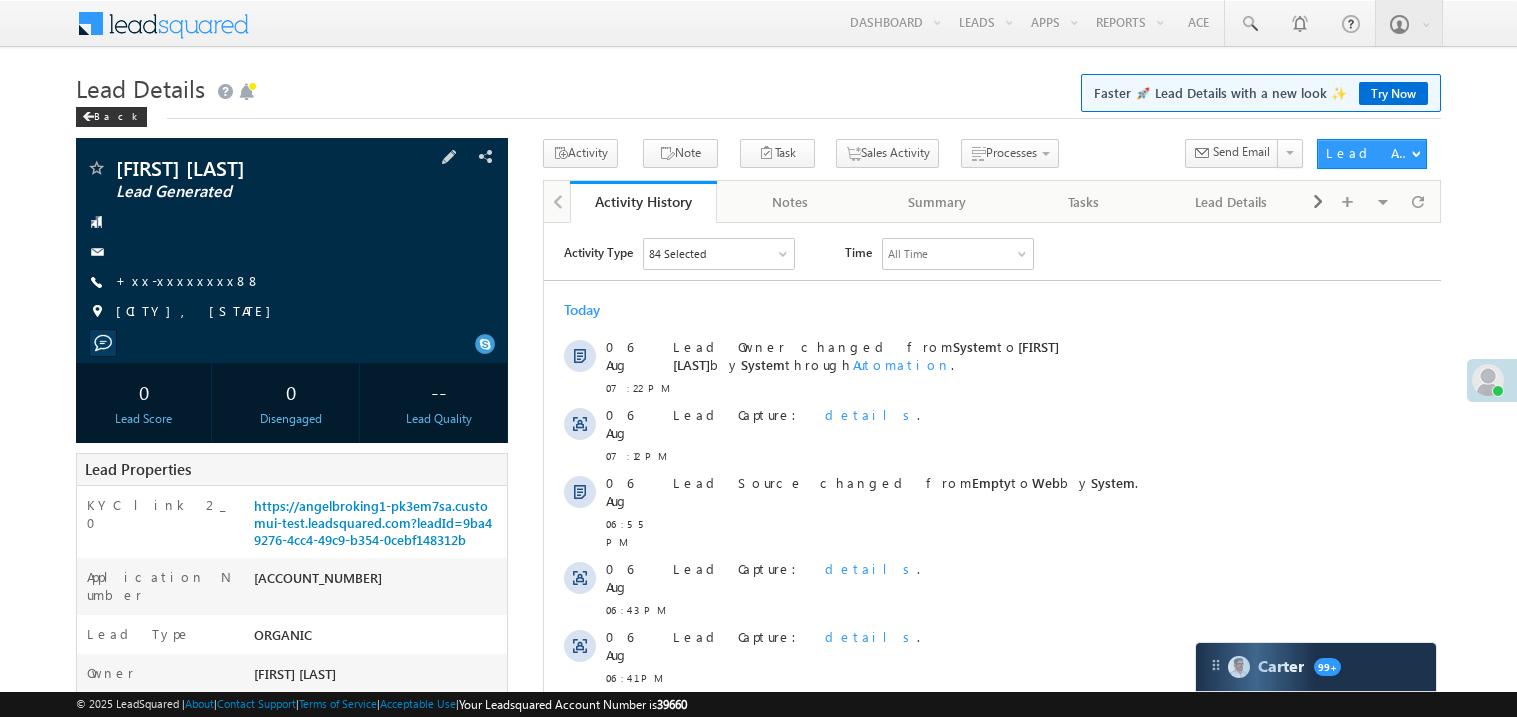 scroll, scrollTop: 0, scrollLeft: 0, axis: both 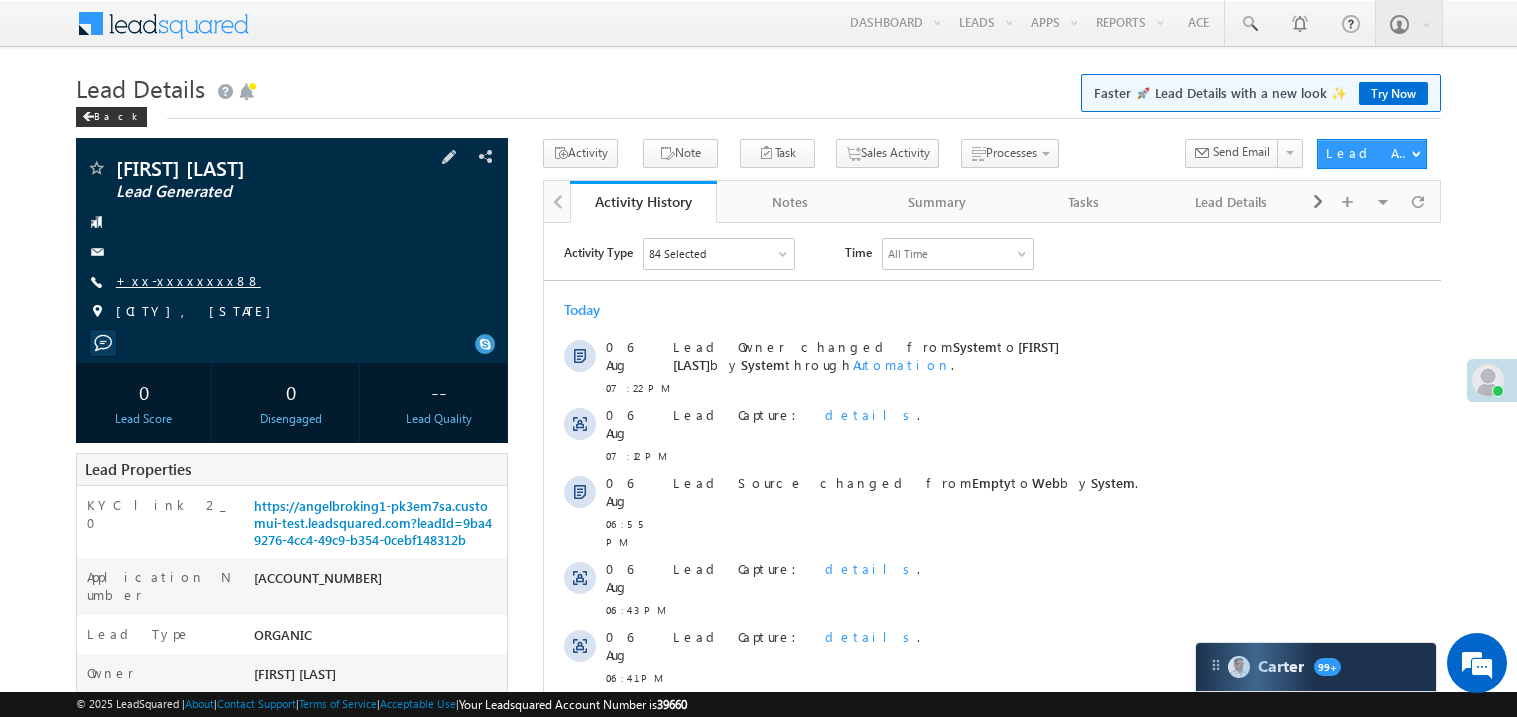 click on "+xx-xxxxxxxx88" at bounding box center [188, 280] 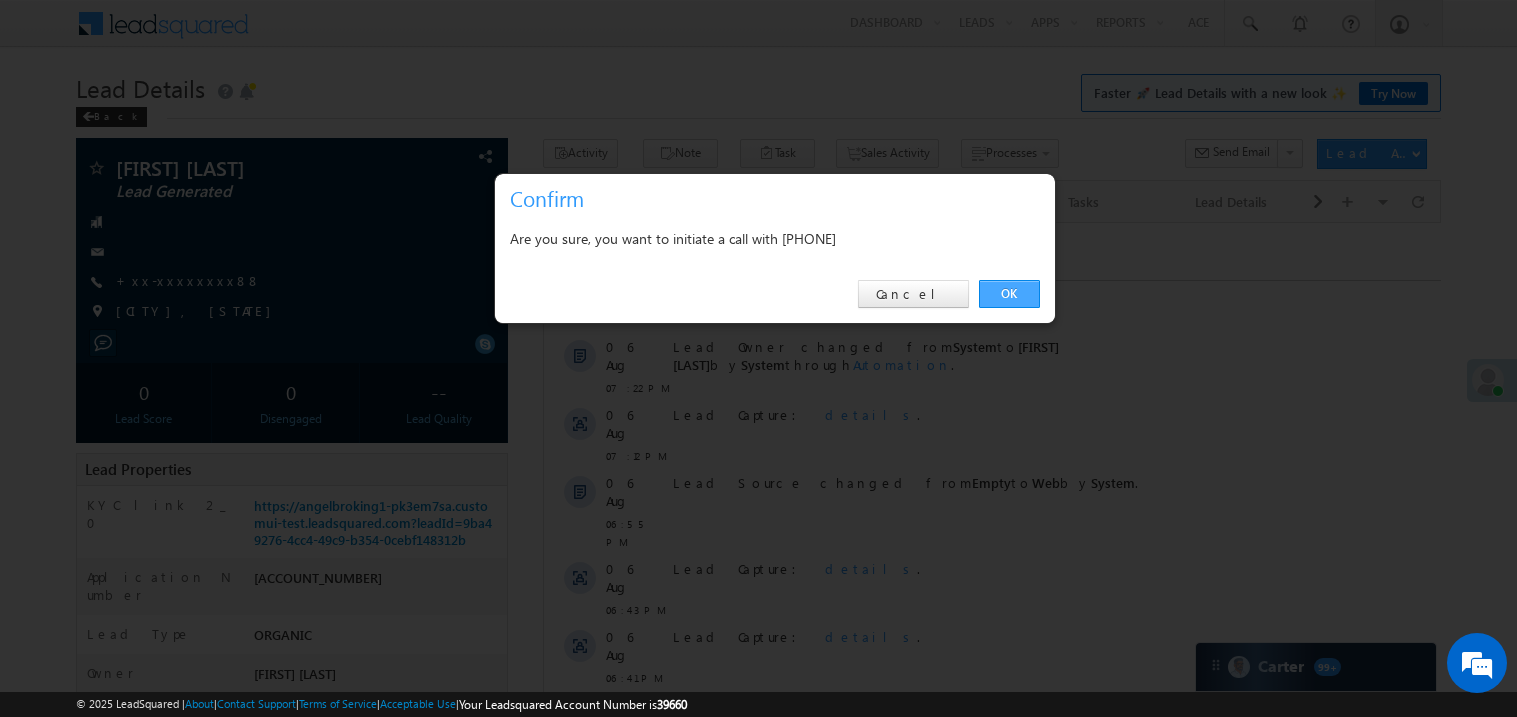 click on "OK" at bounding box center [1009, 294] 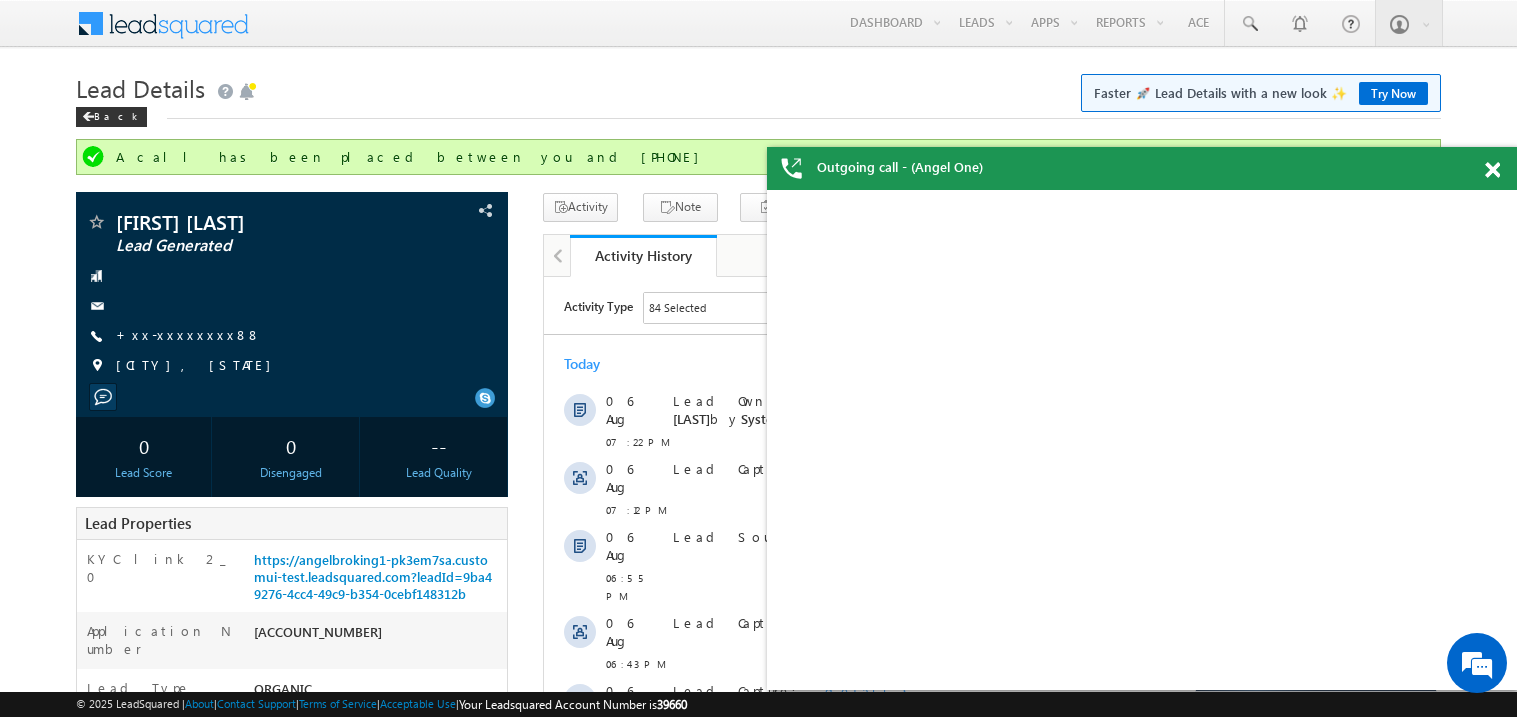 scroll, scrollTop: 0, scrollLeft: 0, axis: both 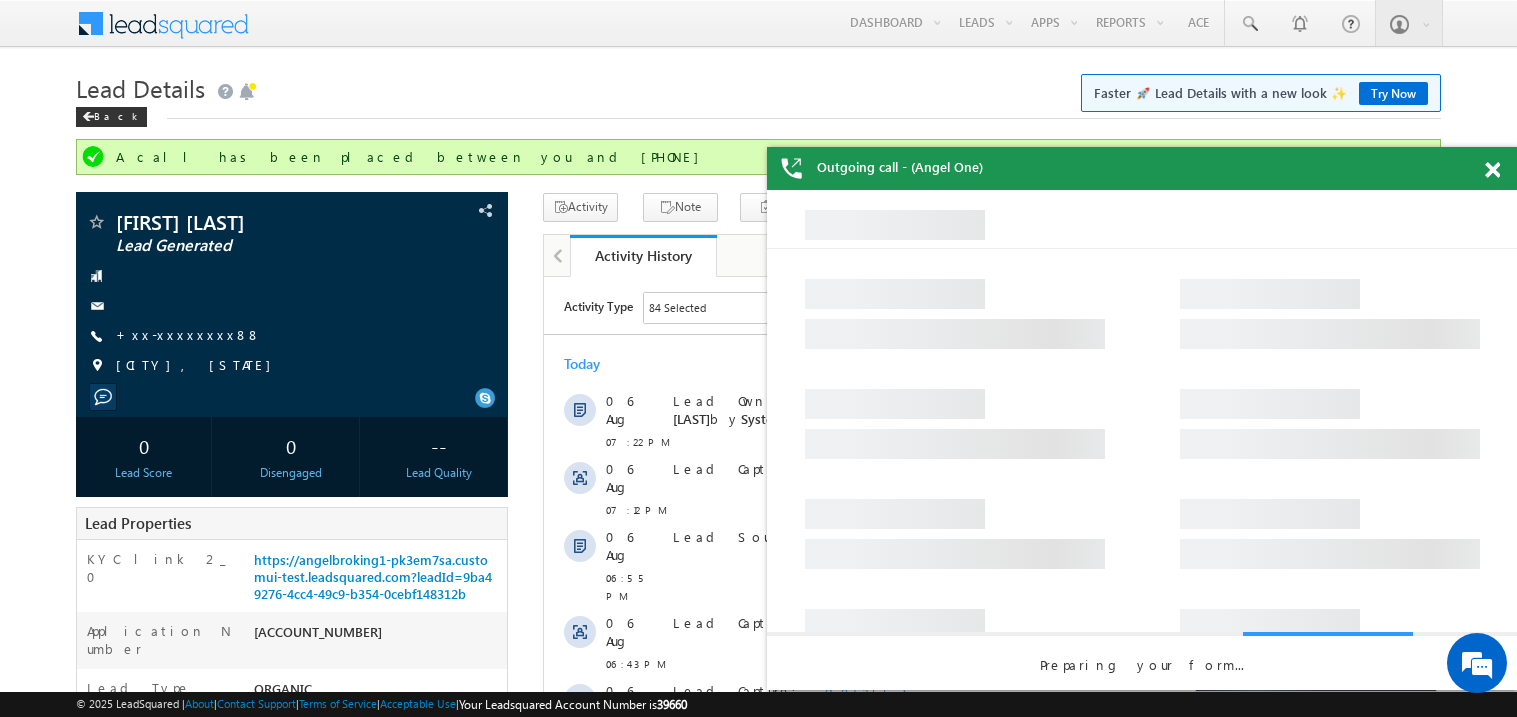 click at bounding box center [1492, 170] 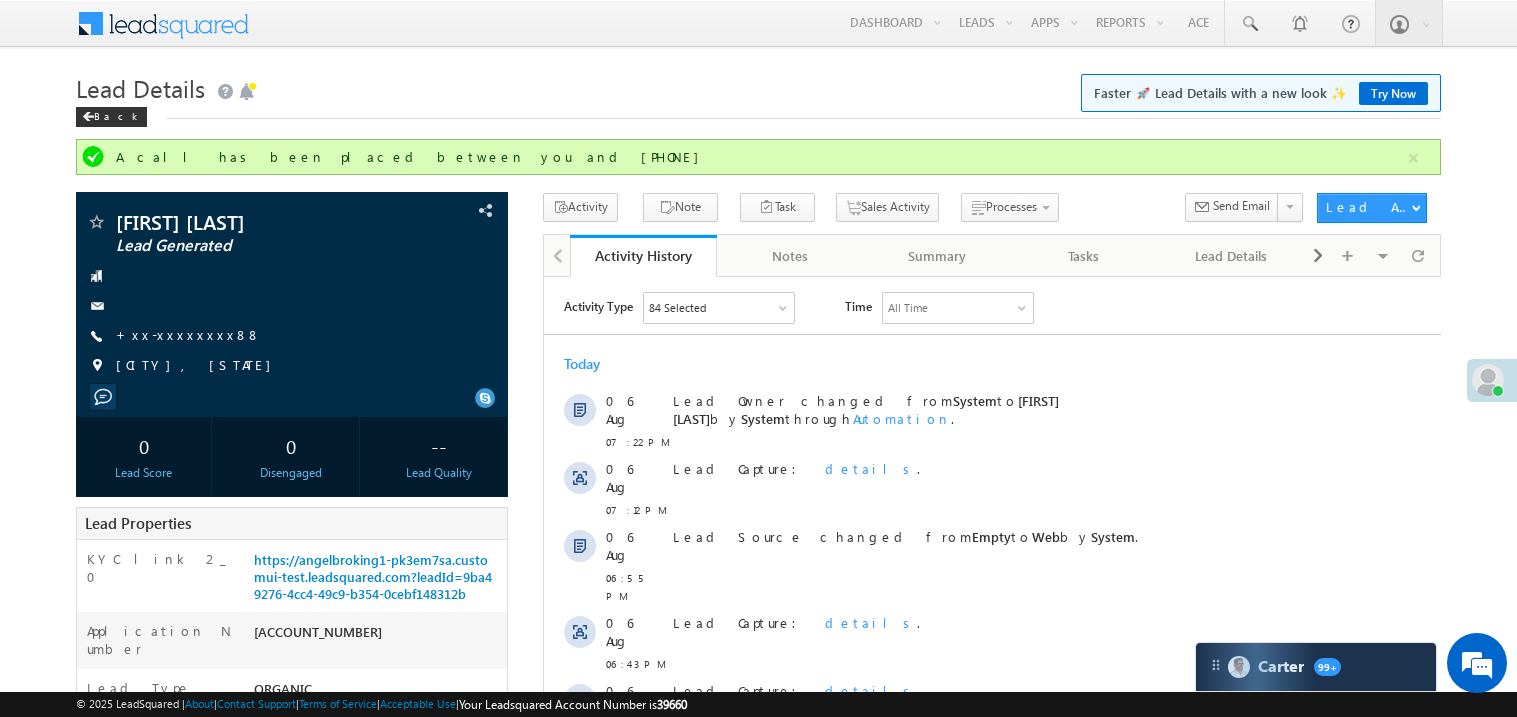 scroll, scrollTop: 0, scrollLeft: 0, axis: both 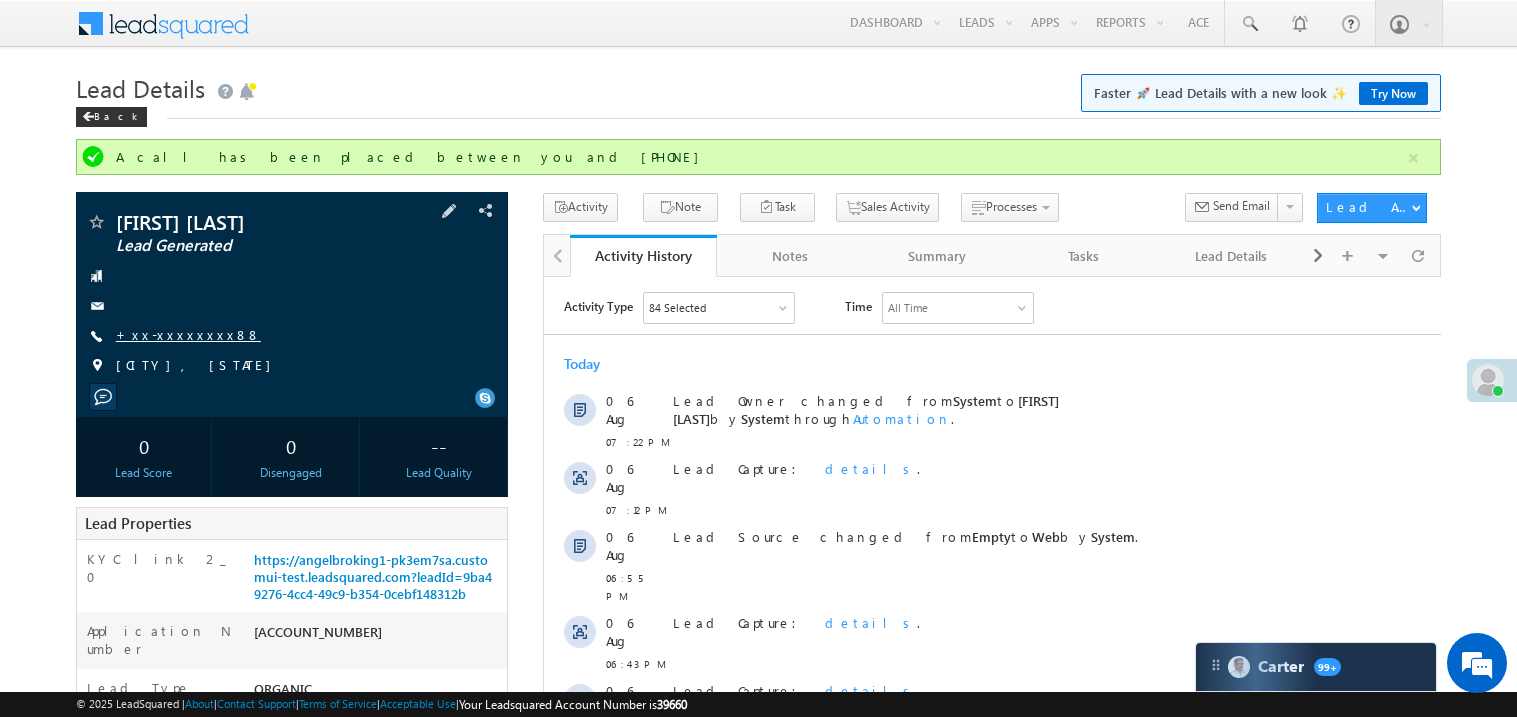 click on "+xx-xxxxxxxx88" at bounding box center [188, 334] 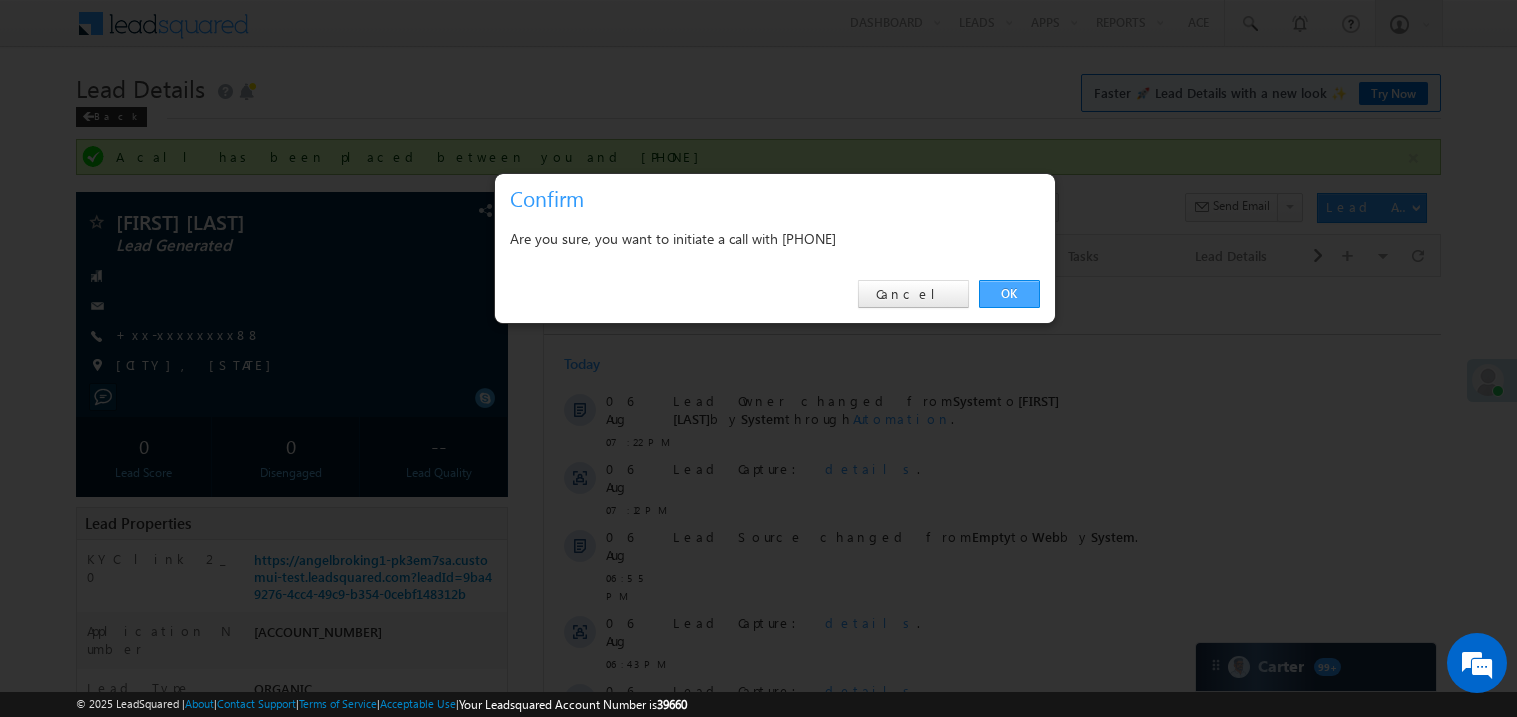 click on "OK" at bounding box center (1009, 294) 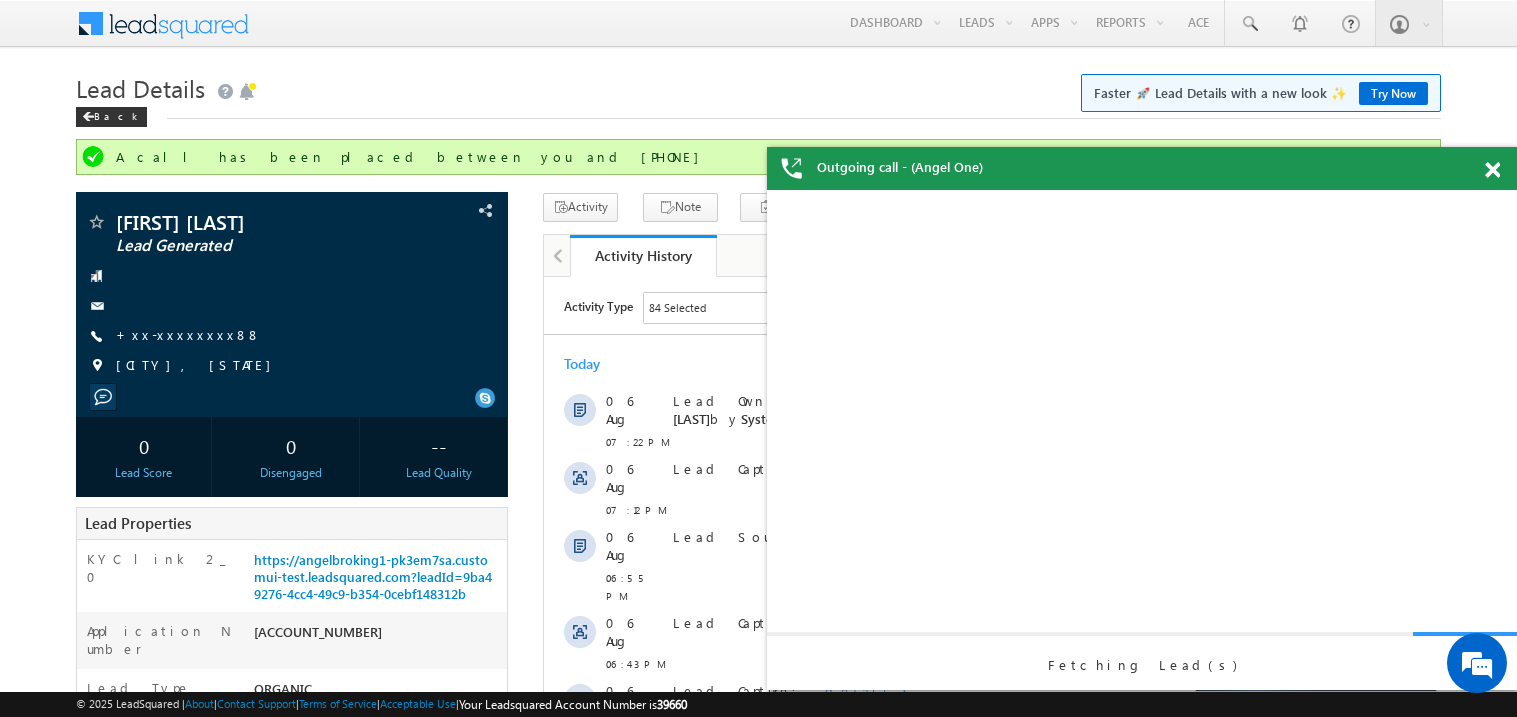 scroll, scrollTop: 0, scrollLeft: 0, axis: both 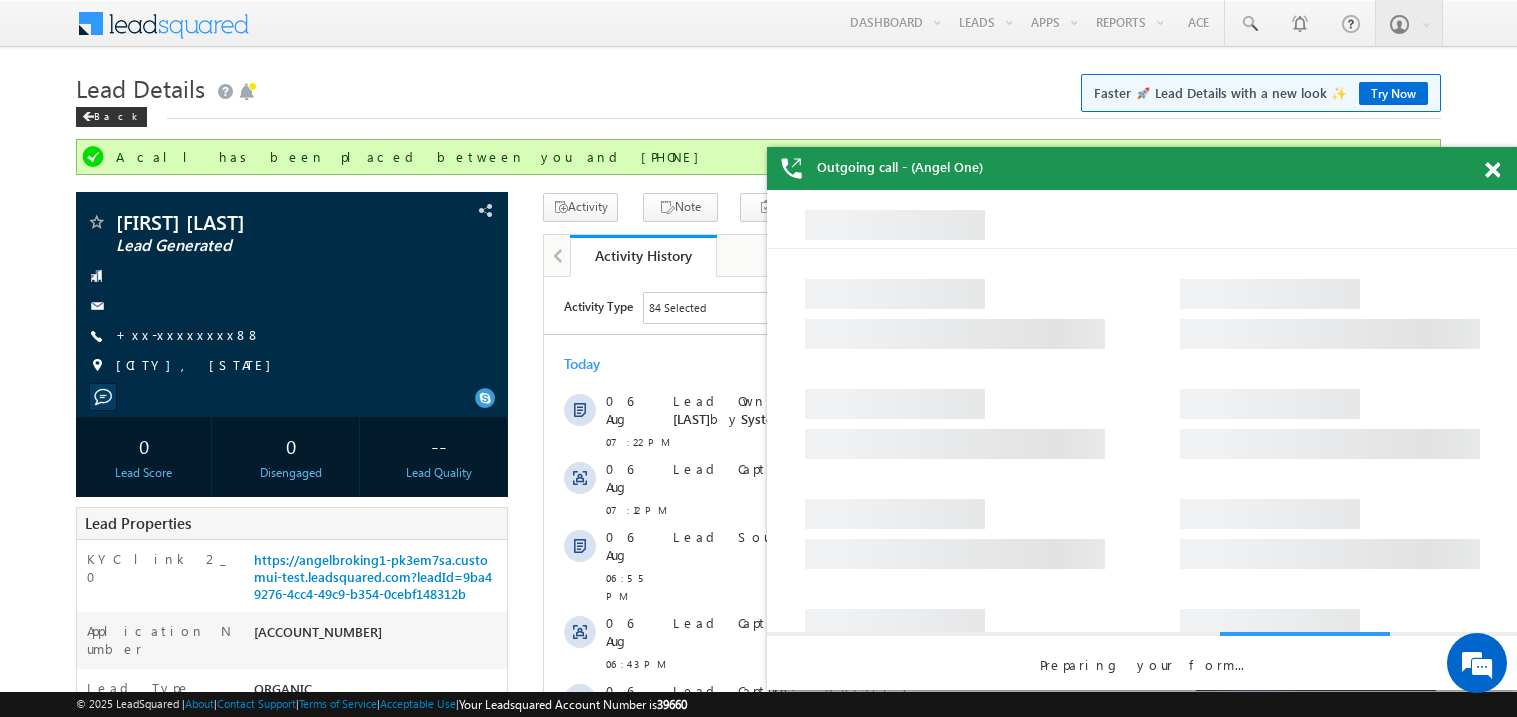 click at bounding box center [1503, 166] 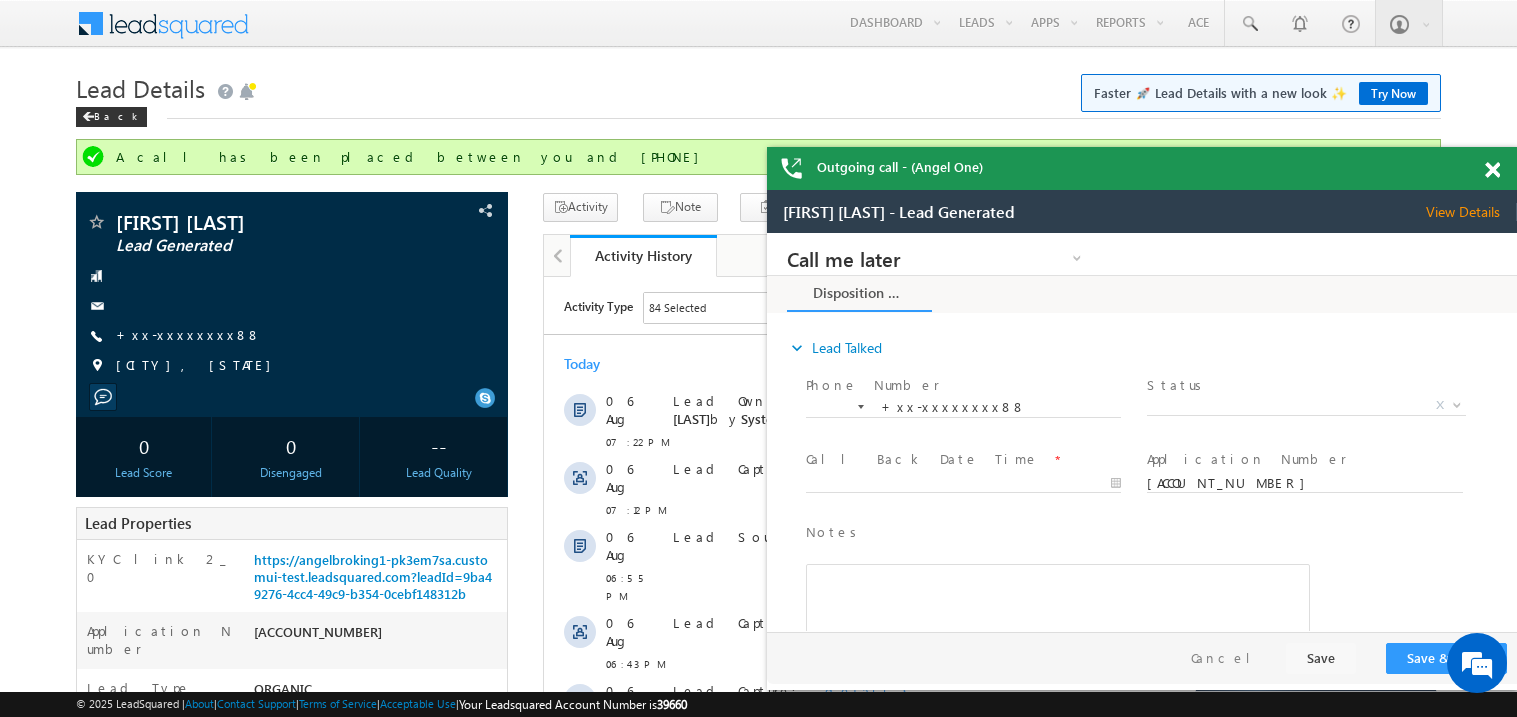 scroll, scrollTop: 0, scrollLeft: 0, axis: both 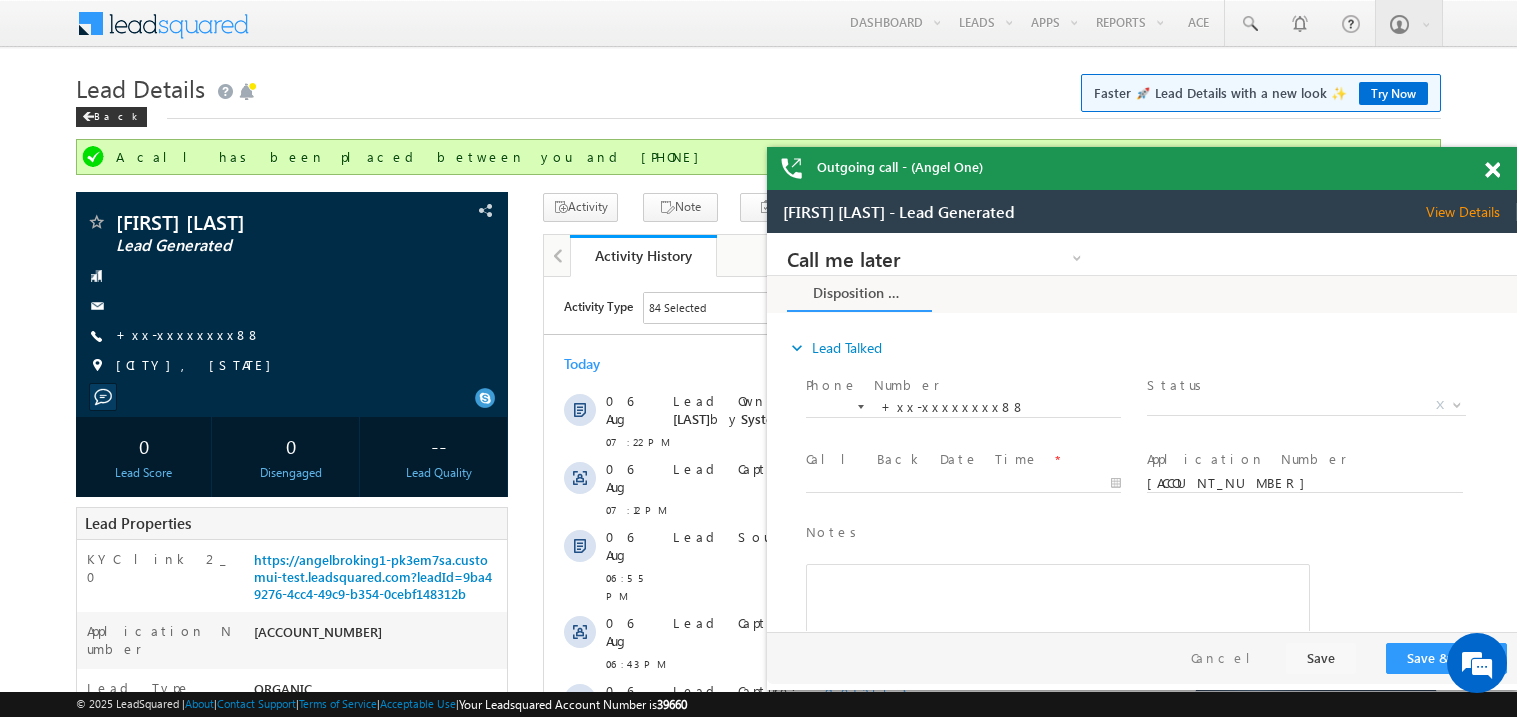 click at bounding box center (1492, 170) 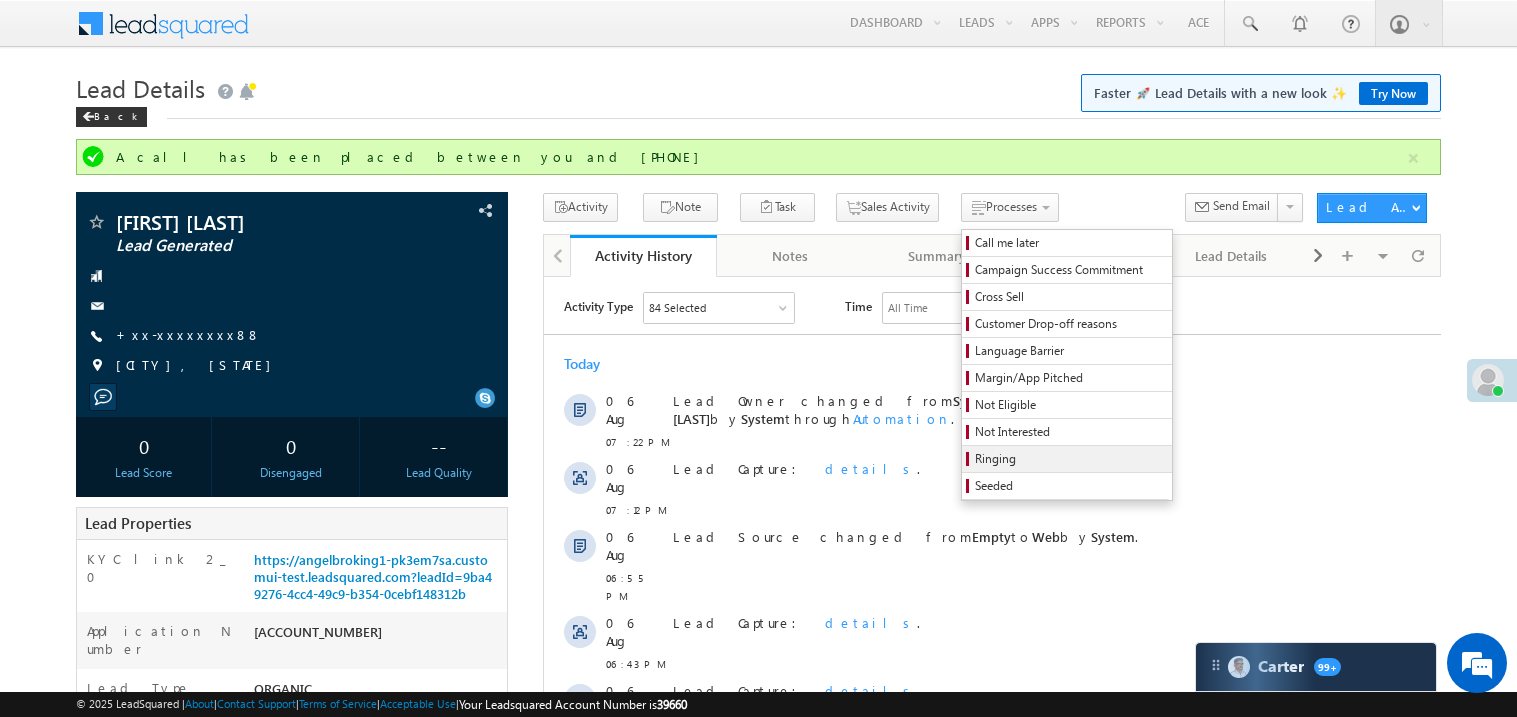 click on "Ringing" at bounding box center [1067, 459] 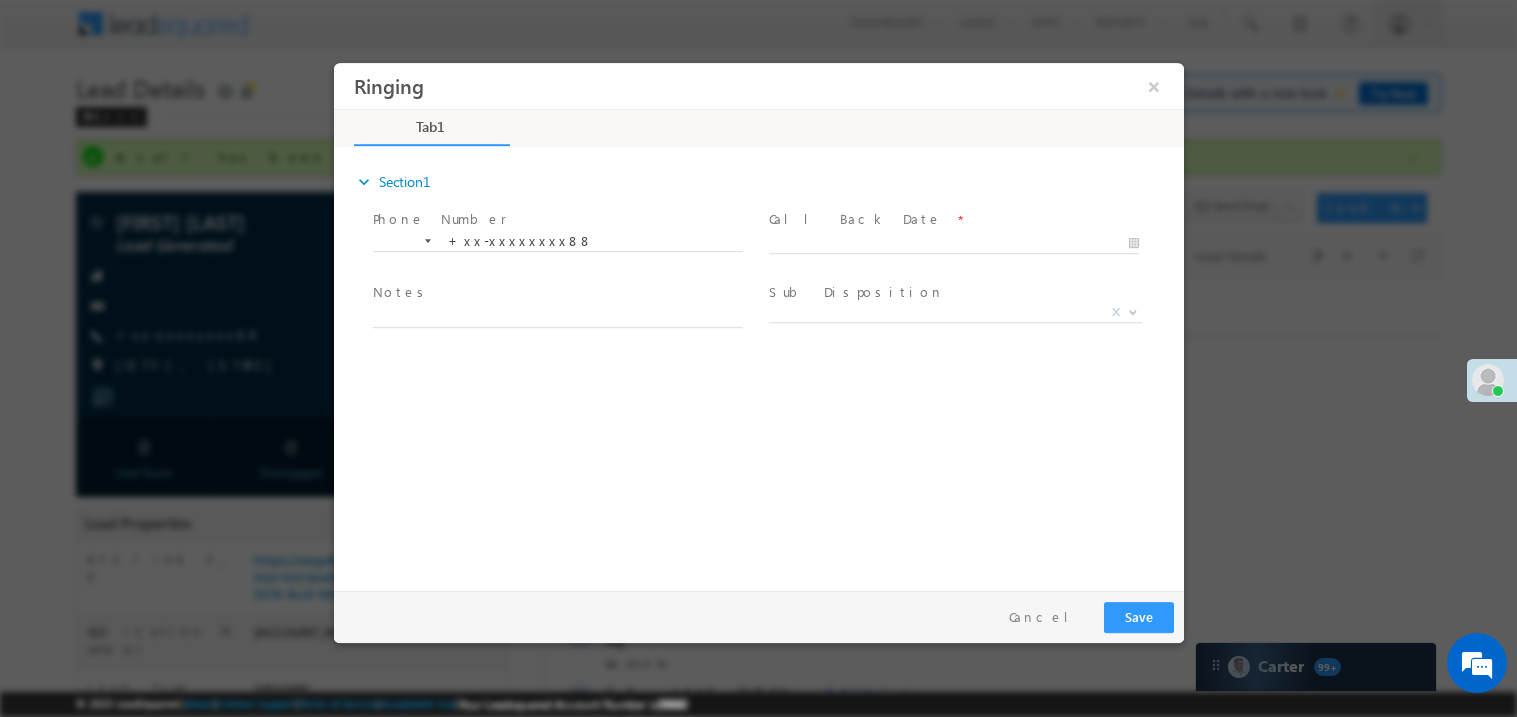 scroll, scrollTop: 0, scrollLeft: 0, axis: both 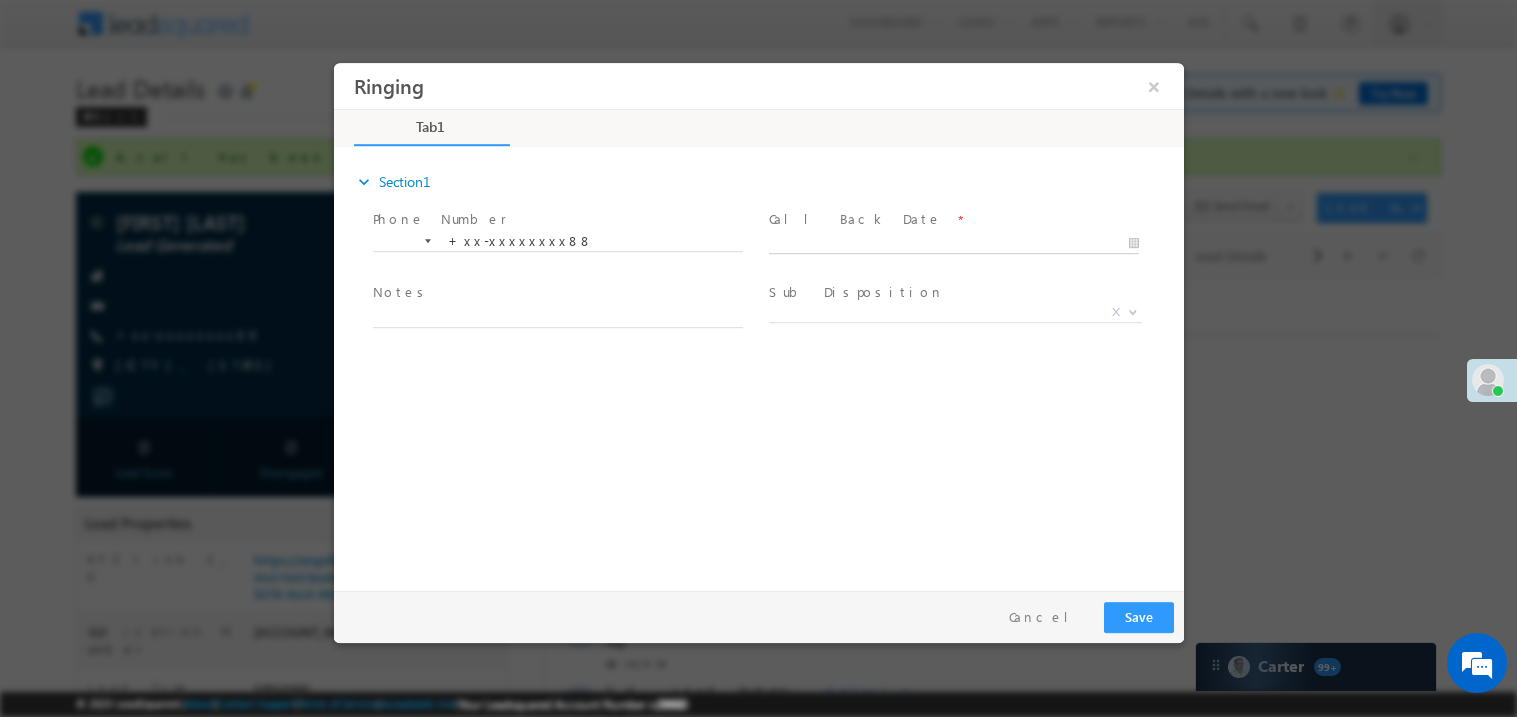 click at bounding box center [953, 243] 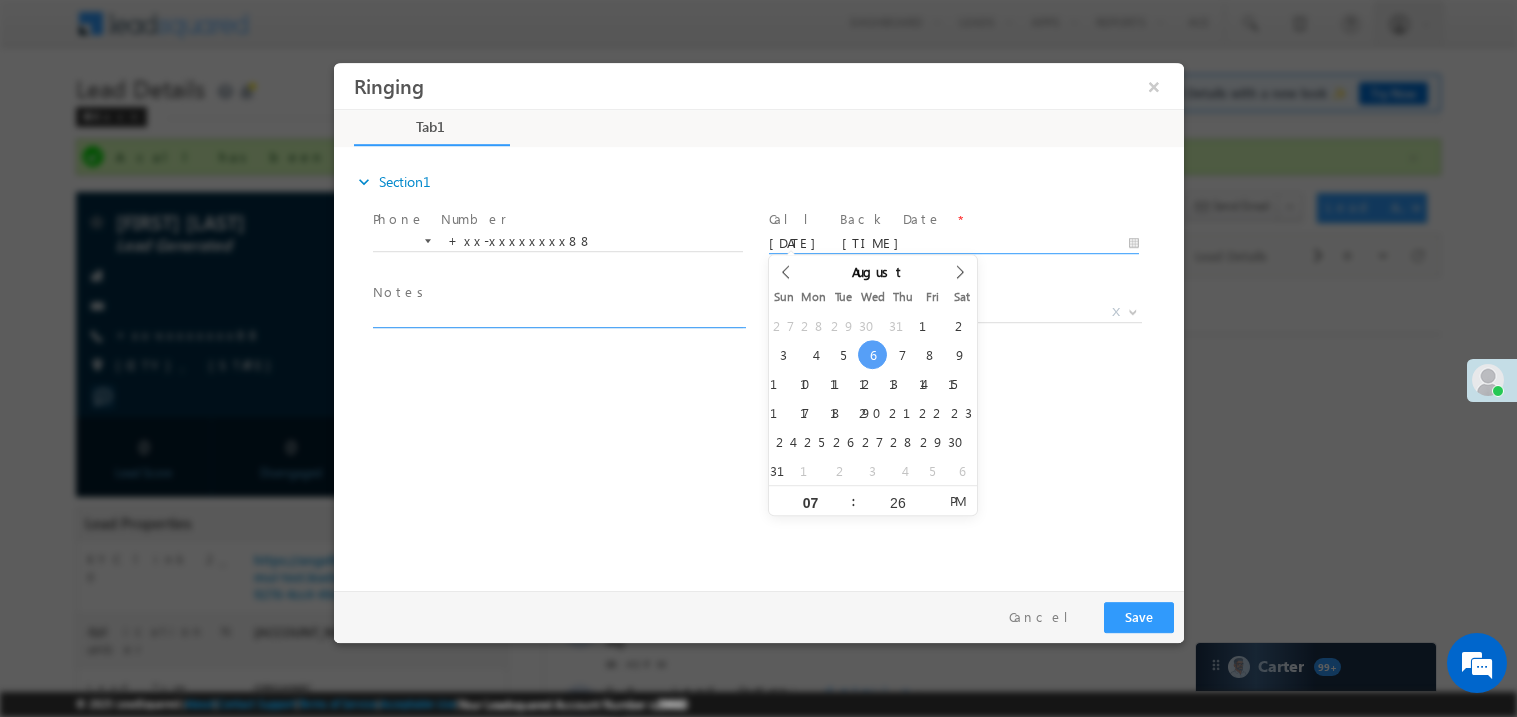 click at bounding box center [557, 315] 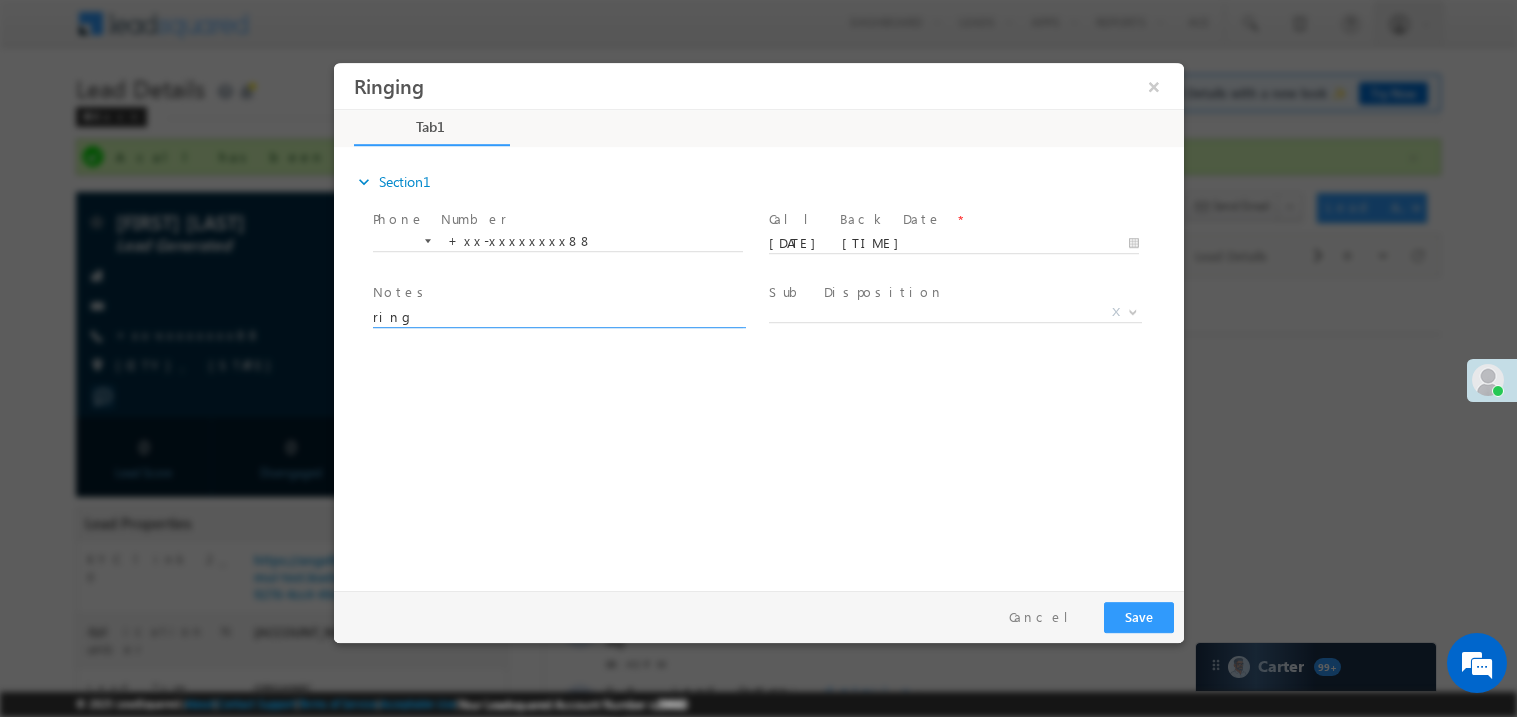 type on "ring" 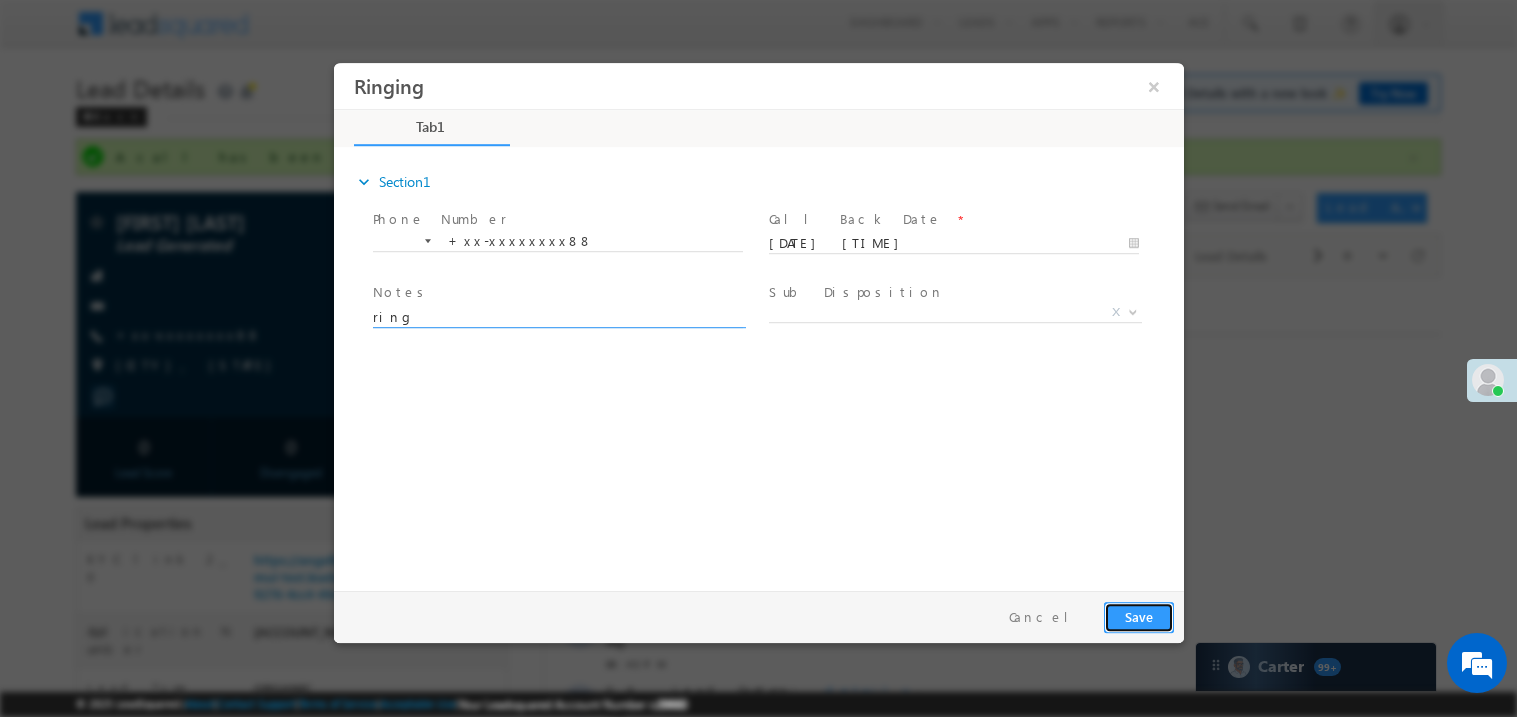 click on "Save" at bounding box center (1138, 616) 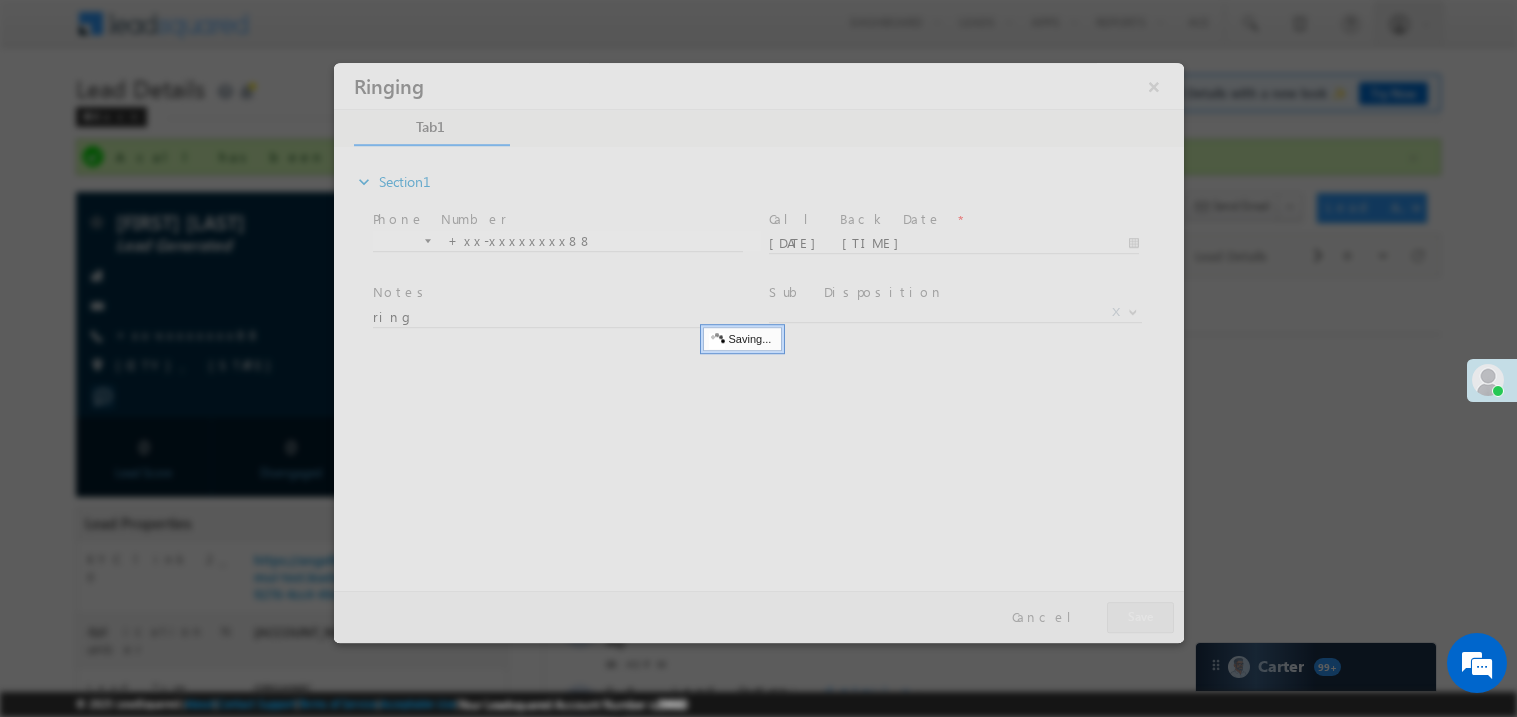 click at bounding box center (758, 352) 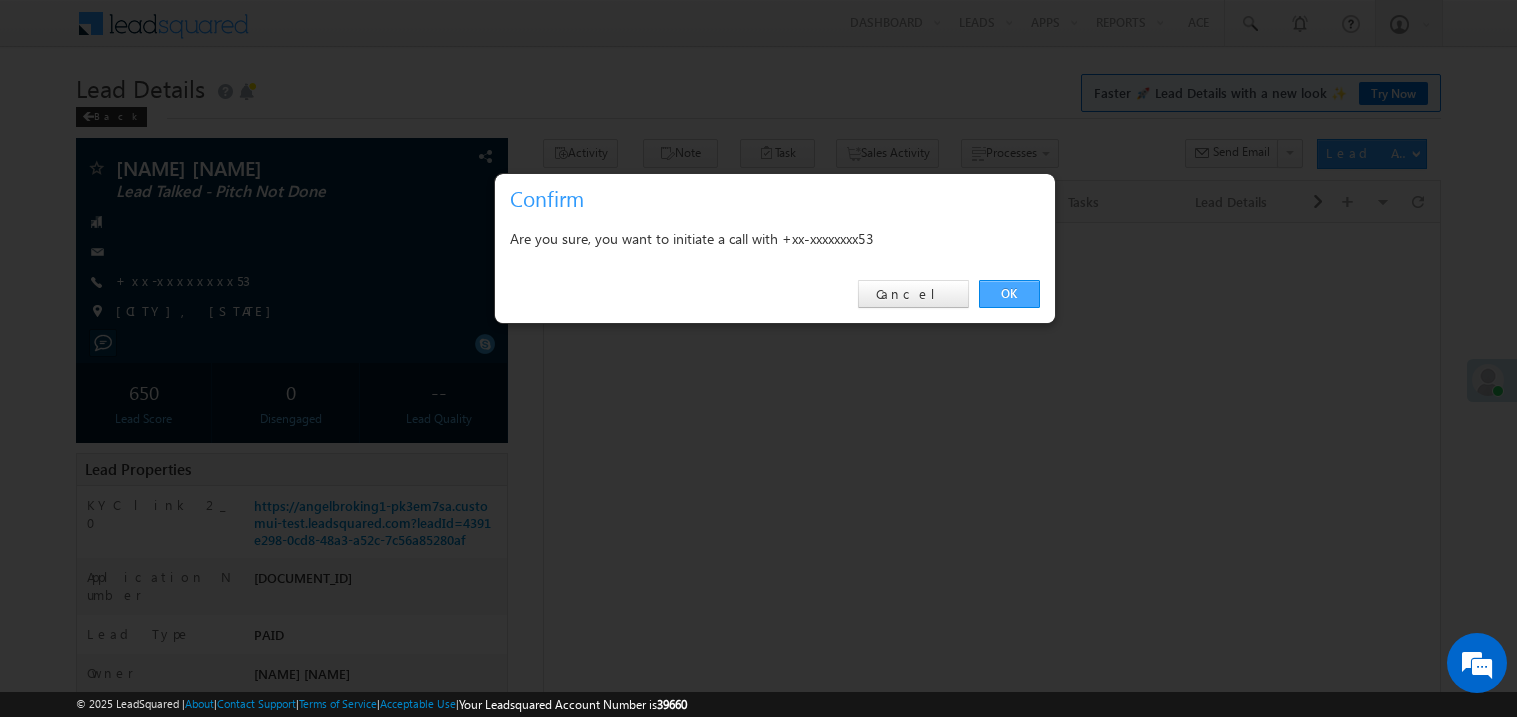 scroll, scrollTop: 0, scrollLeft: 0, axis: both 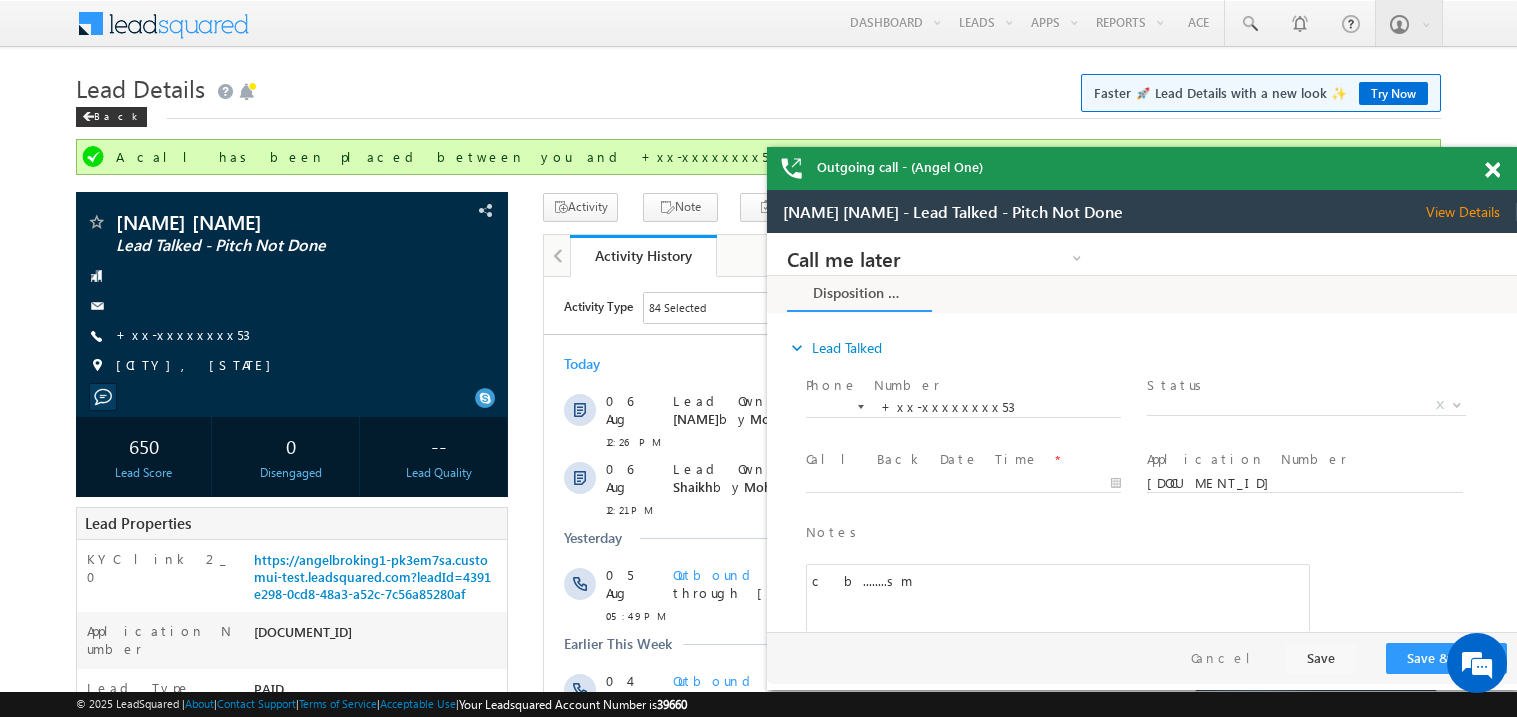 click at bounding box center [1492, 170] 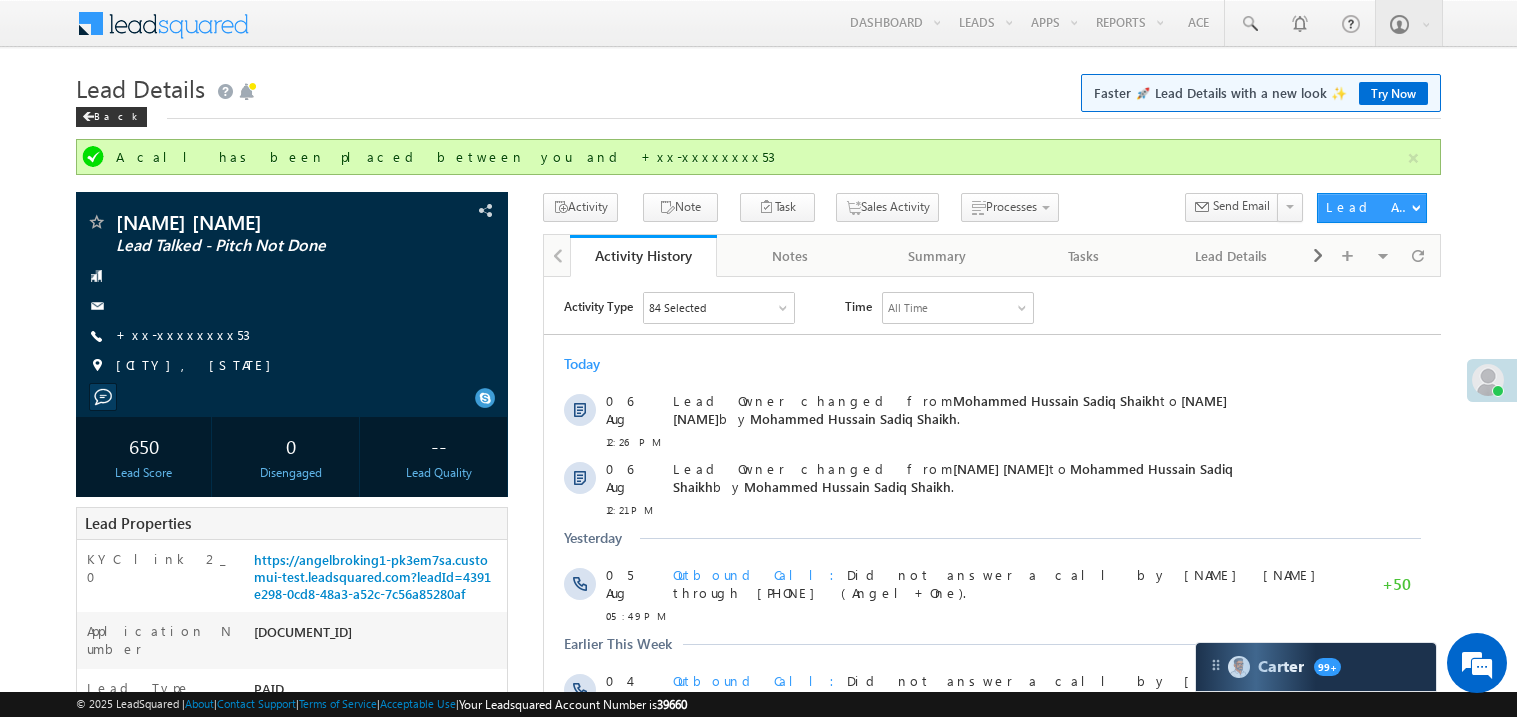 scroll, scrollTop: 0, scrollLeft: 0, axis: both 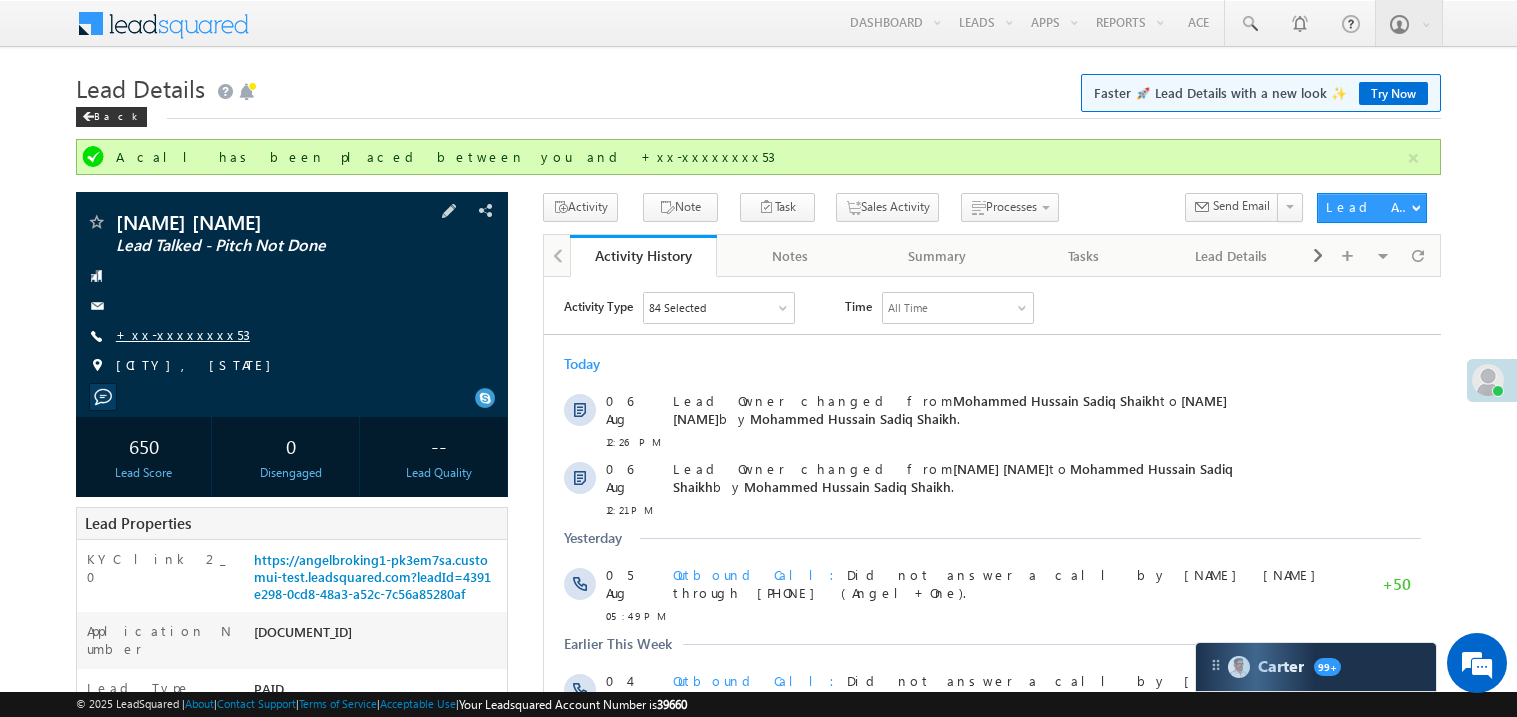 click on "+xx-xxxxxxxx53" at bounding box center (183, 334) 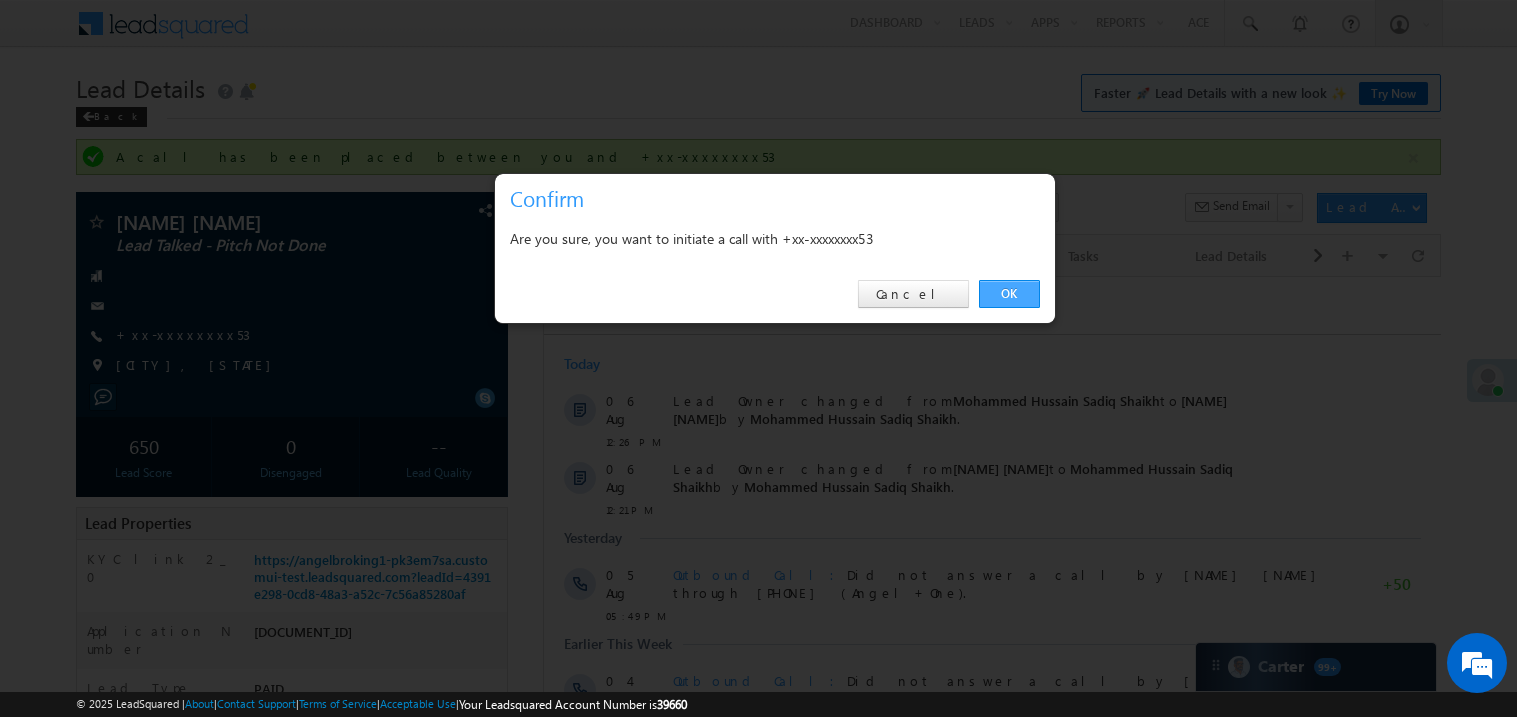 click on "OK" at bounding box center (1009, 294) 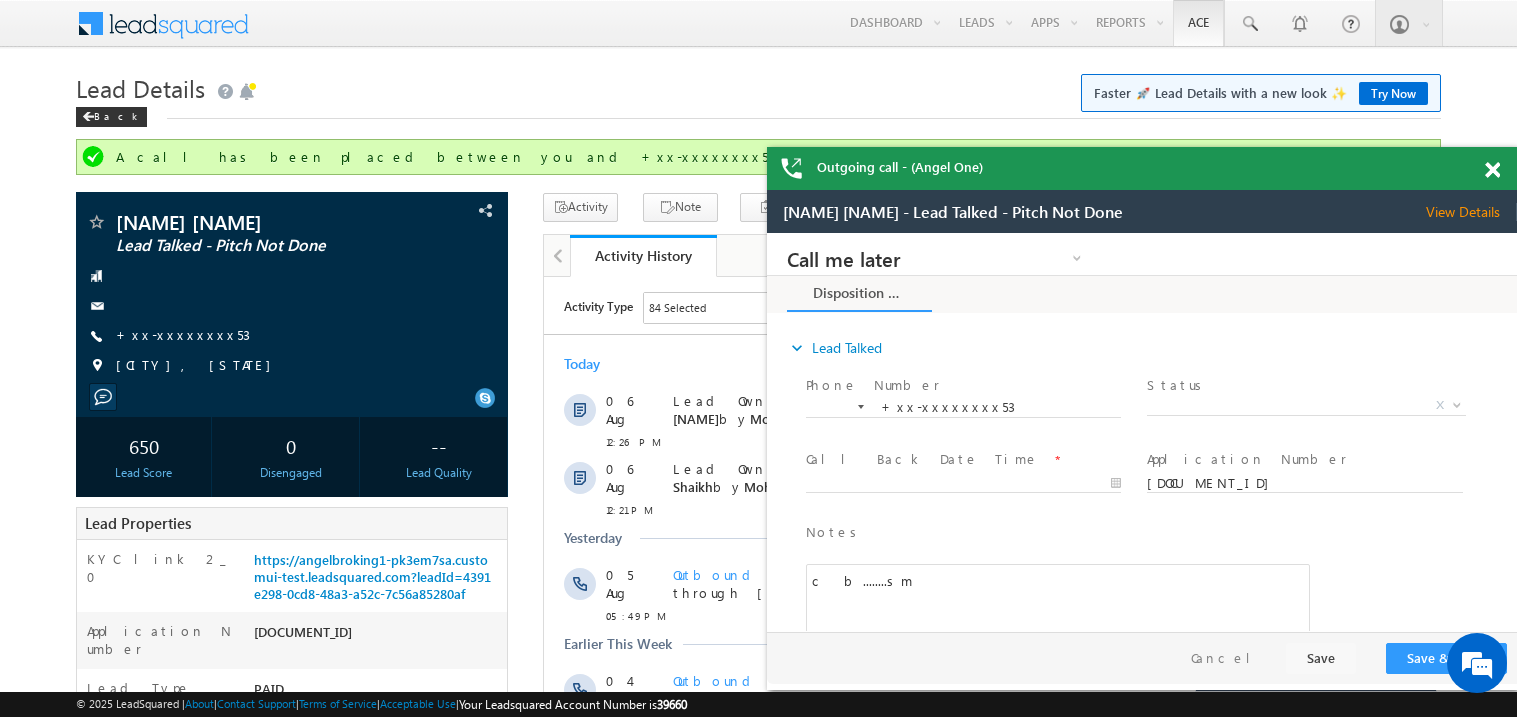 scroll, scrollTop: 0, scrollLeft: 0, axis: both 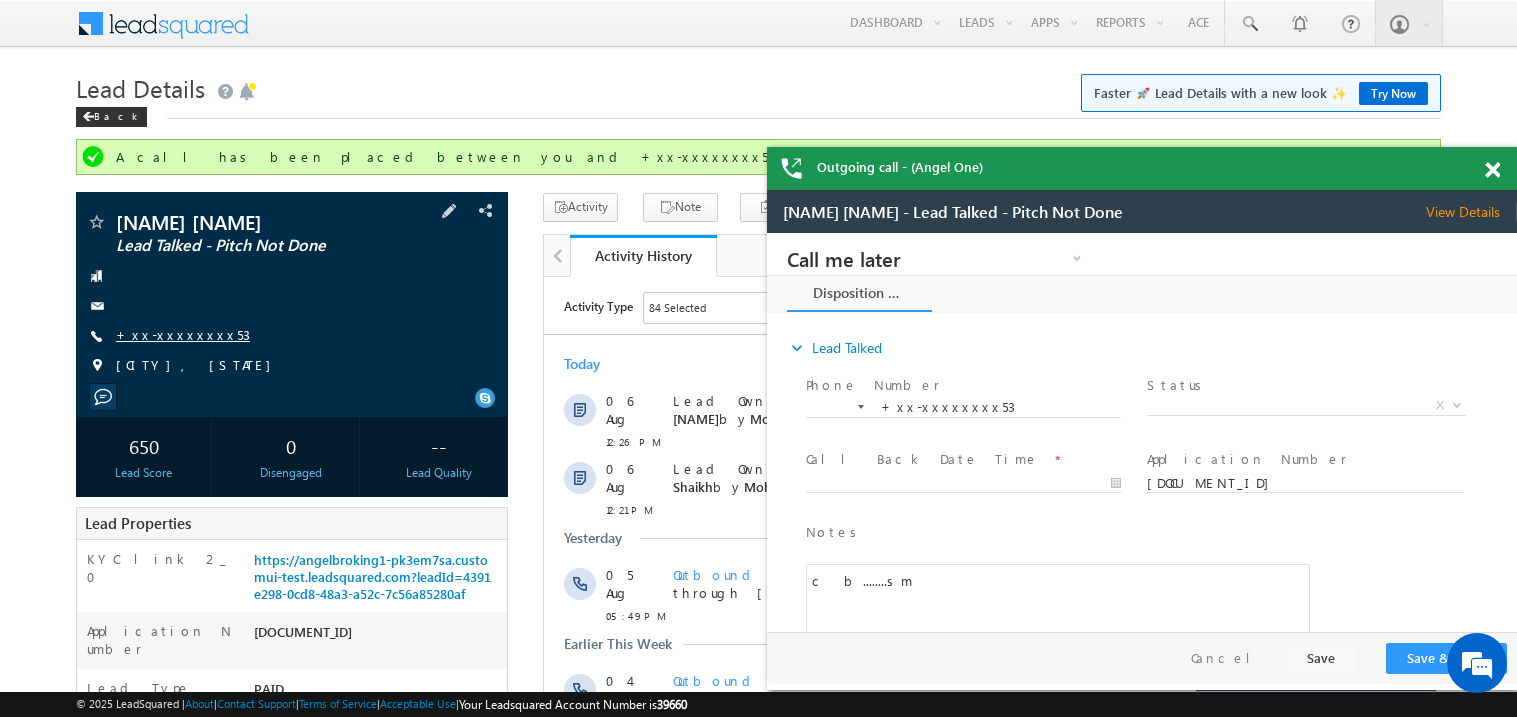 click on "+xx-xxxxxxxx53" at bounding box center (183, 334) 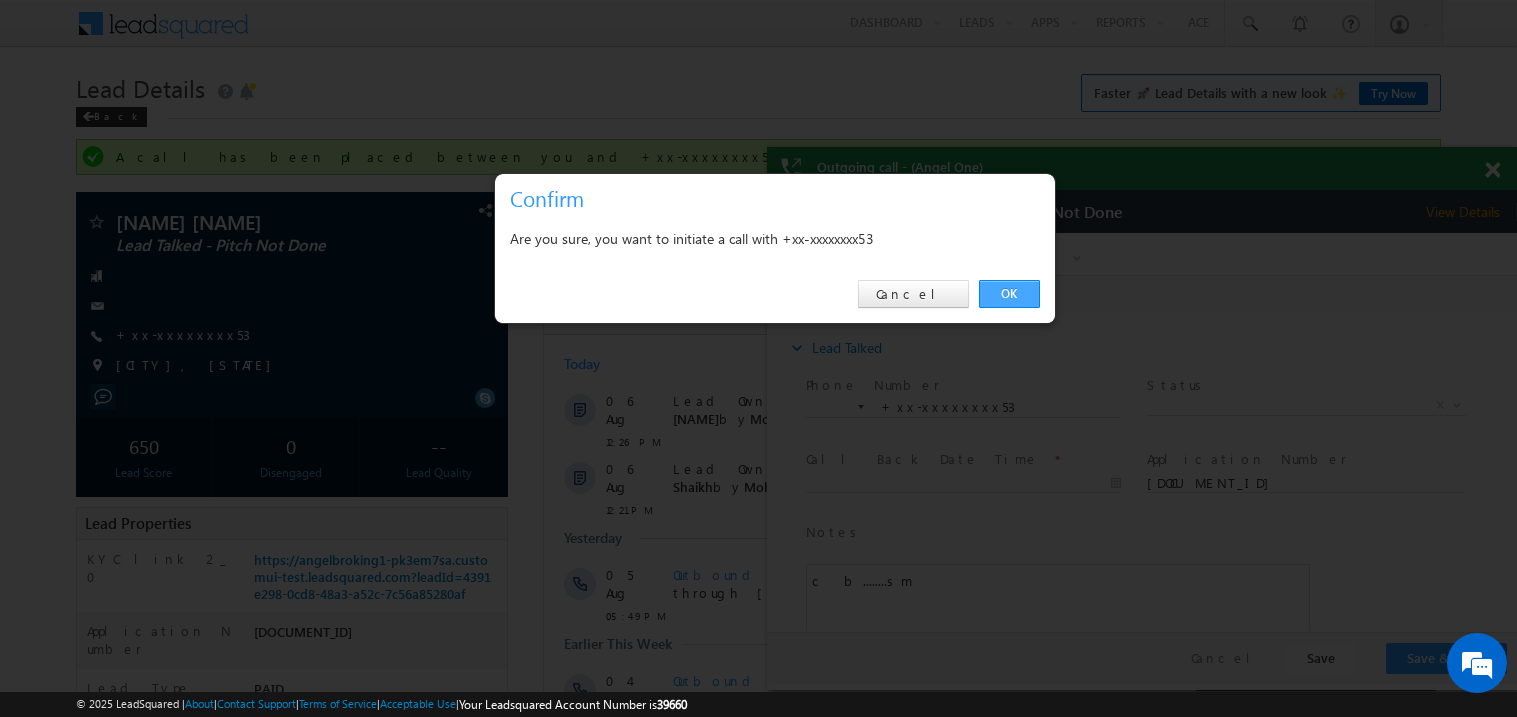 click on "OK" at bounding box center (1009, 294) 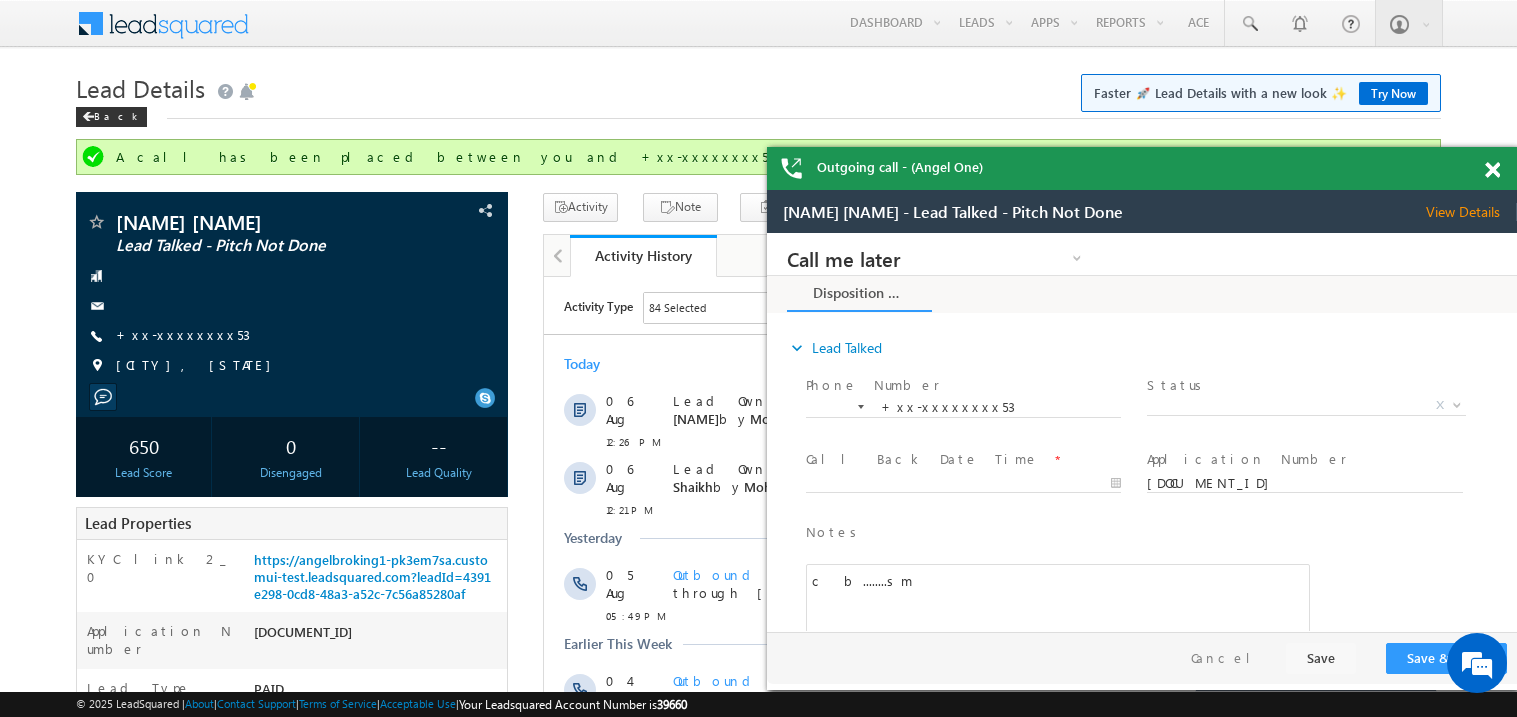 click at bounding box center [1492, 170] 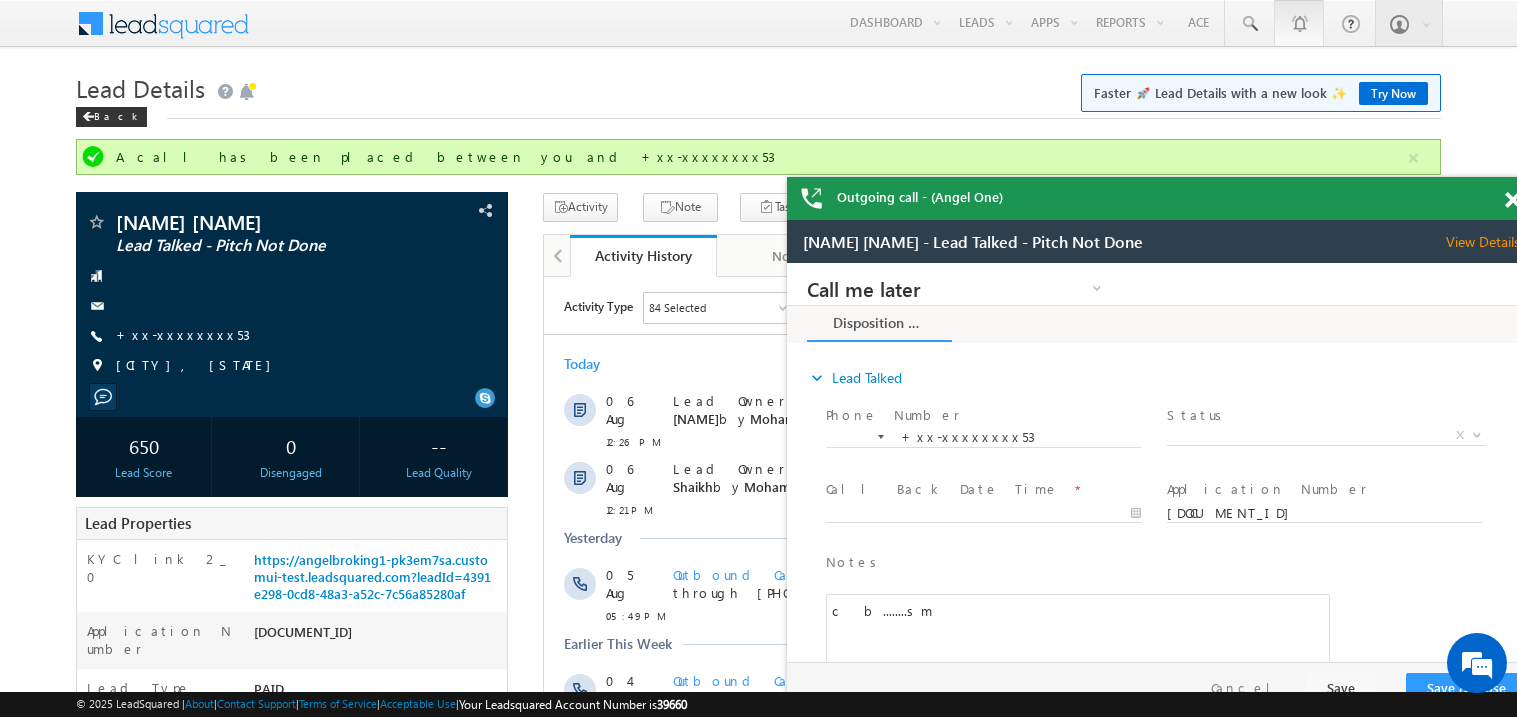 scroll, scrollTop: 0, scrollLeft: 0, axis: both 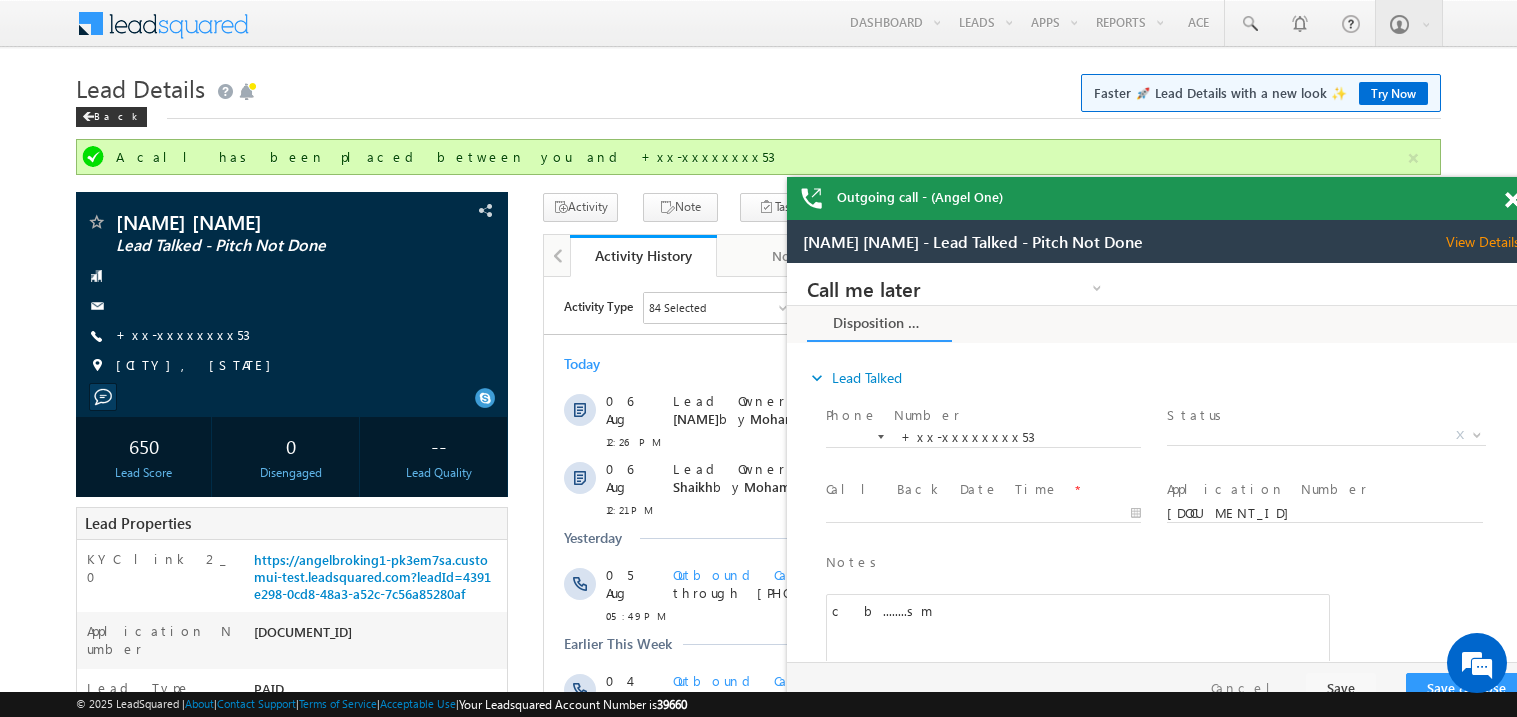 click on "Outgoing call -  (Angel One)" at bounding box center (1162, 198) 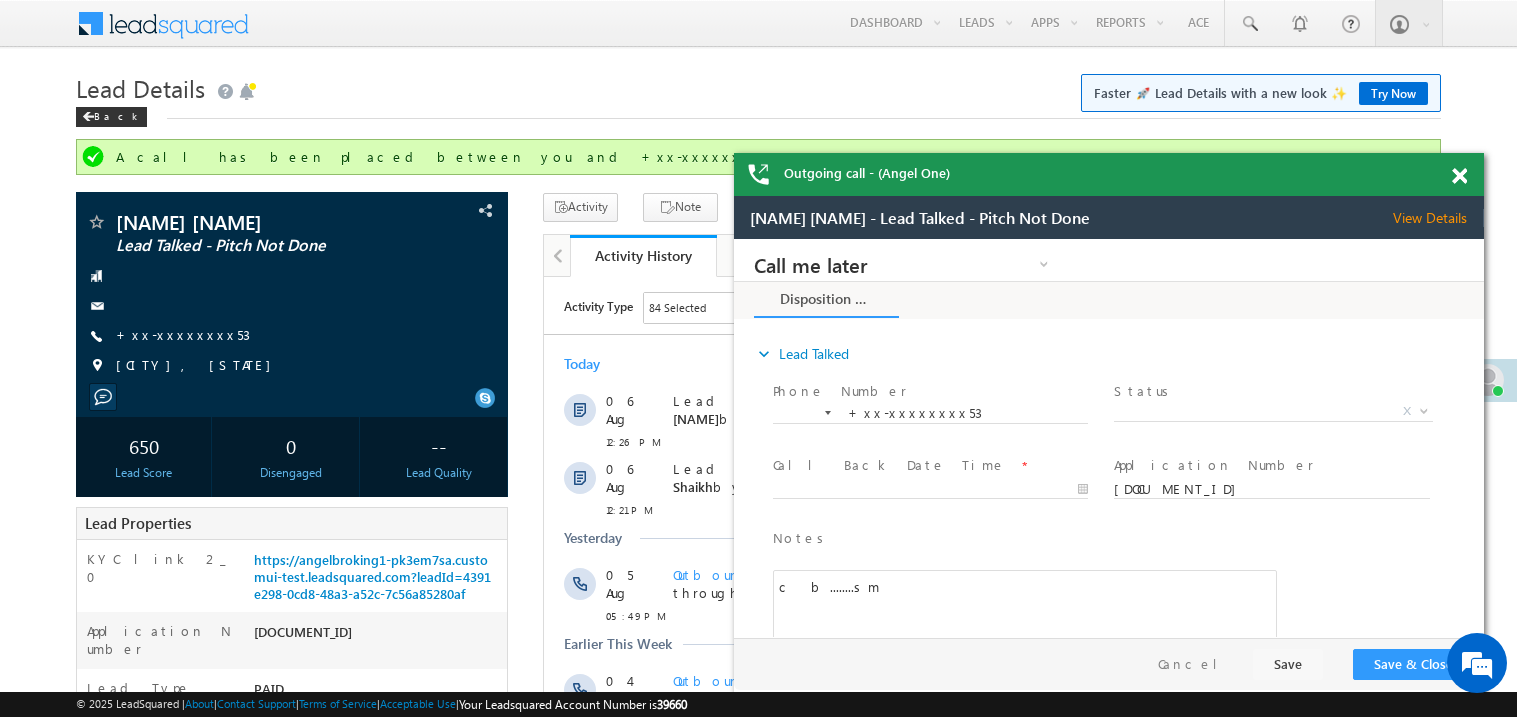 click at bounding box center (1459, 176) 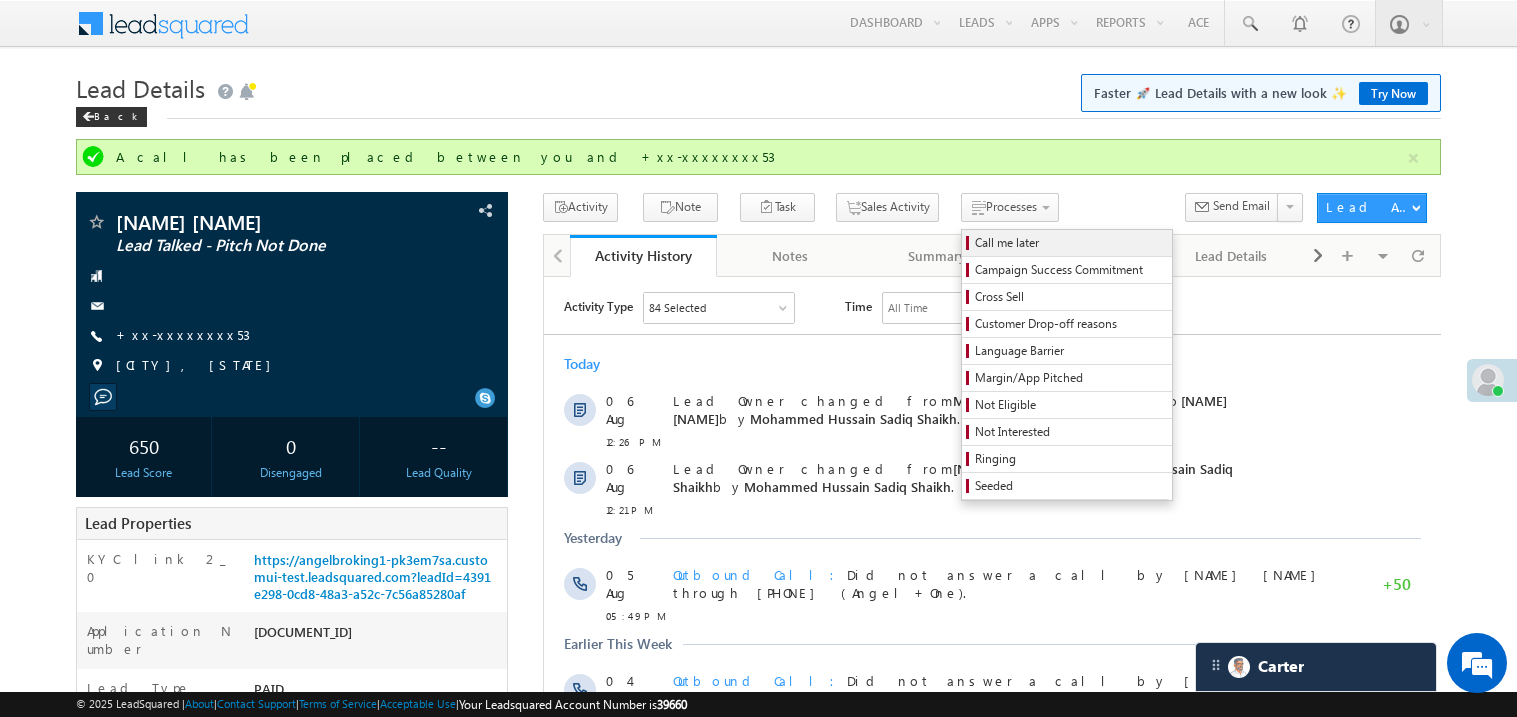 click on "Call me later" at bounding box center (1067, 243) 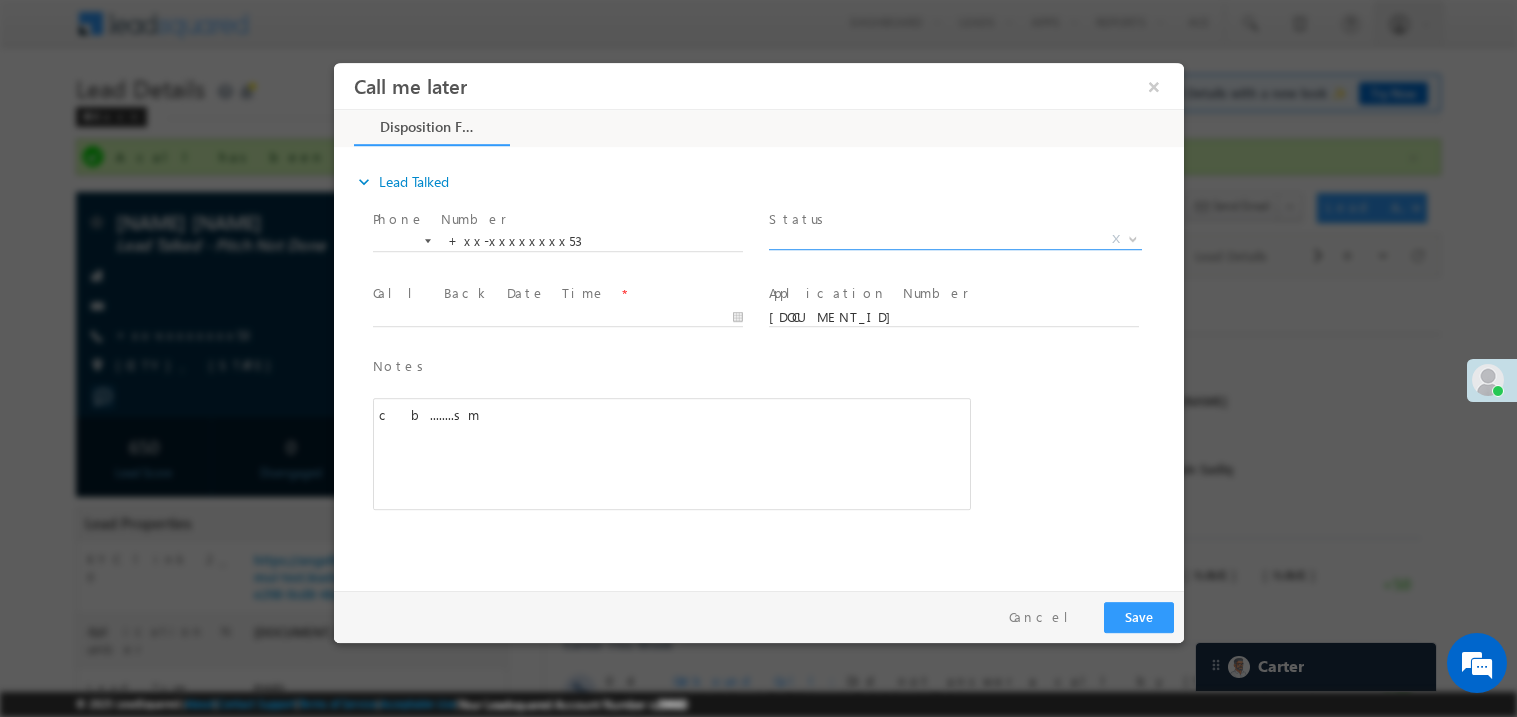 scroll, scrollTop: 0, scrollLeft: 0, axis: both 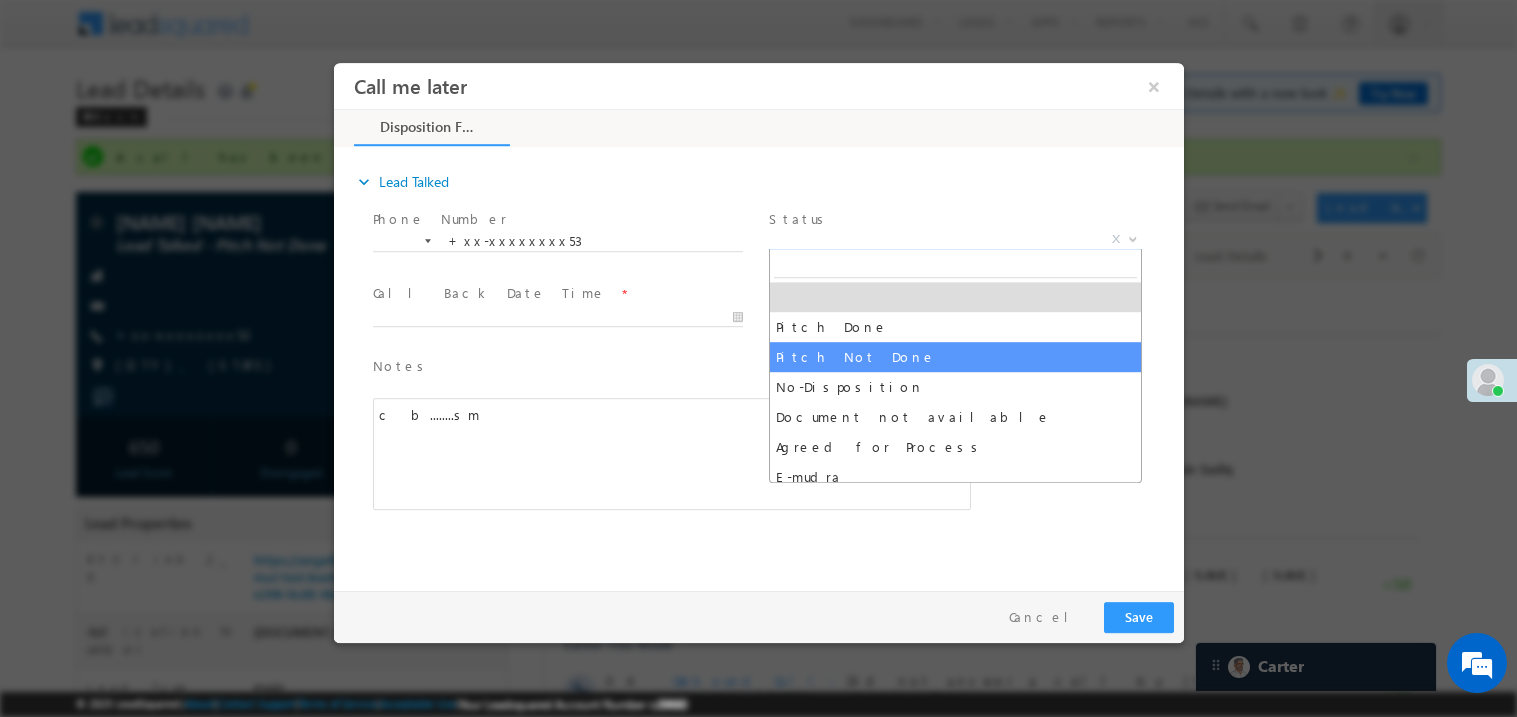 select on "Pitch Not Done" 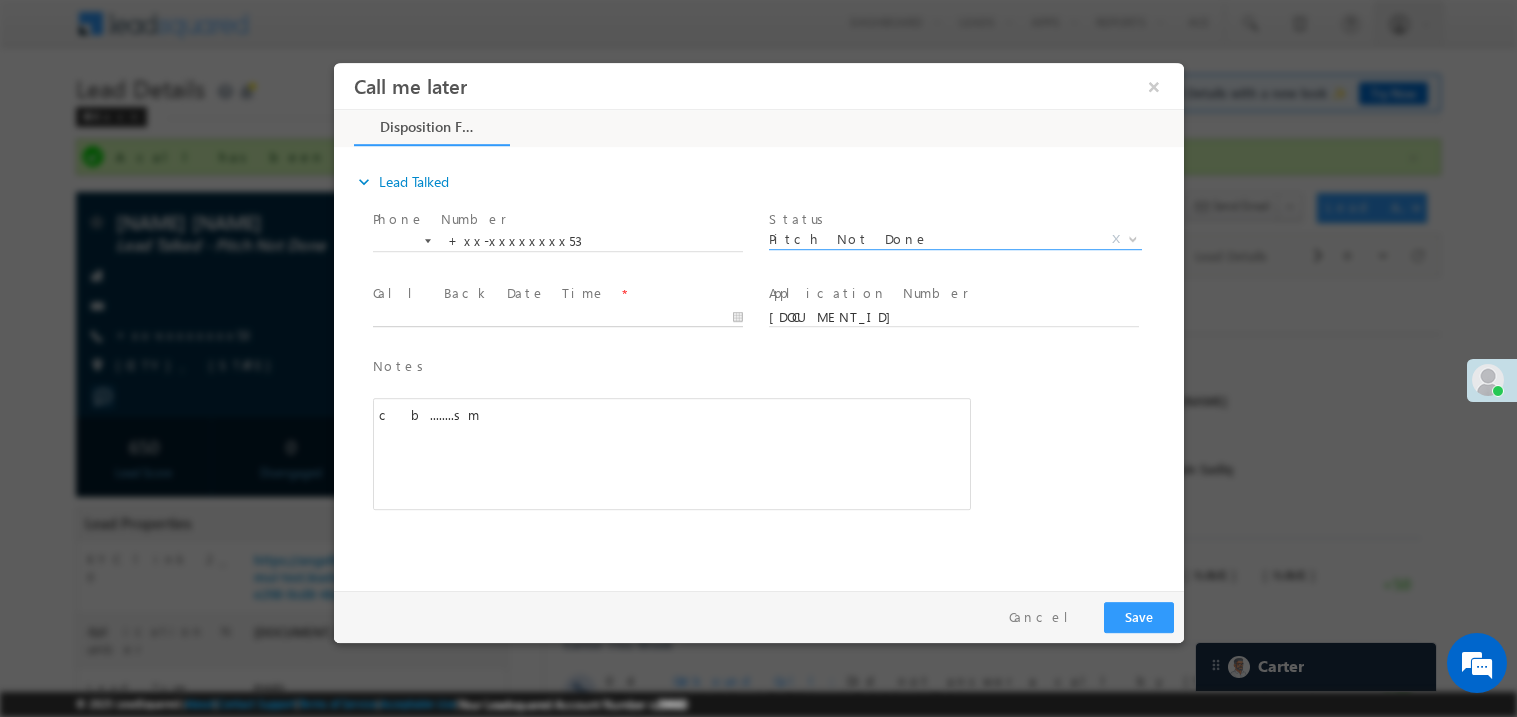 click on "Call me later
×" at bounding box center [758, 321] 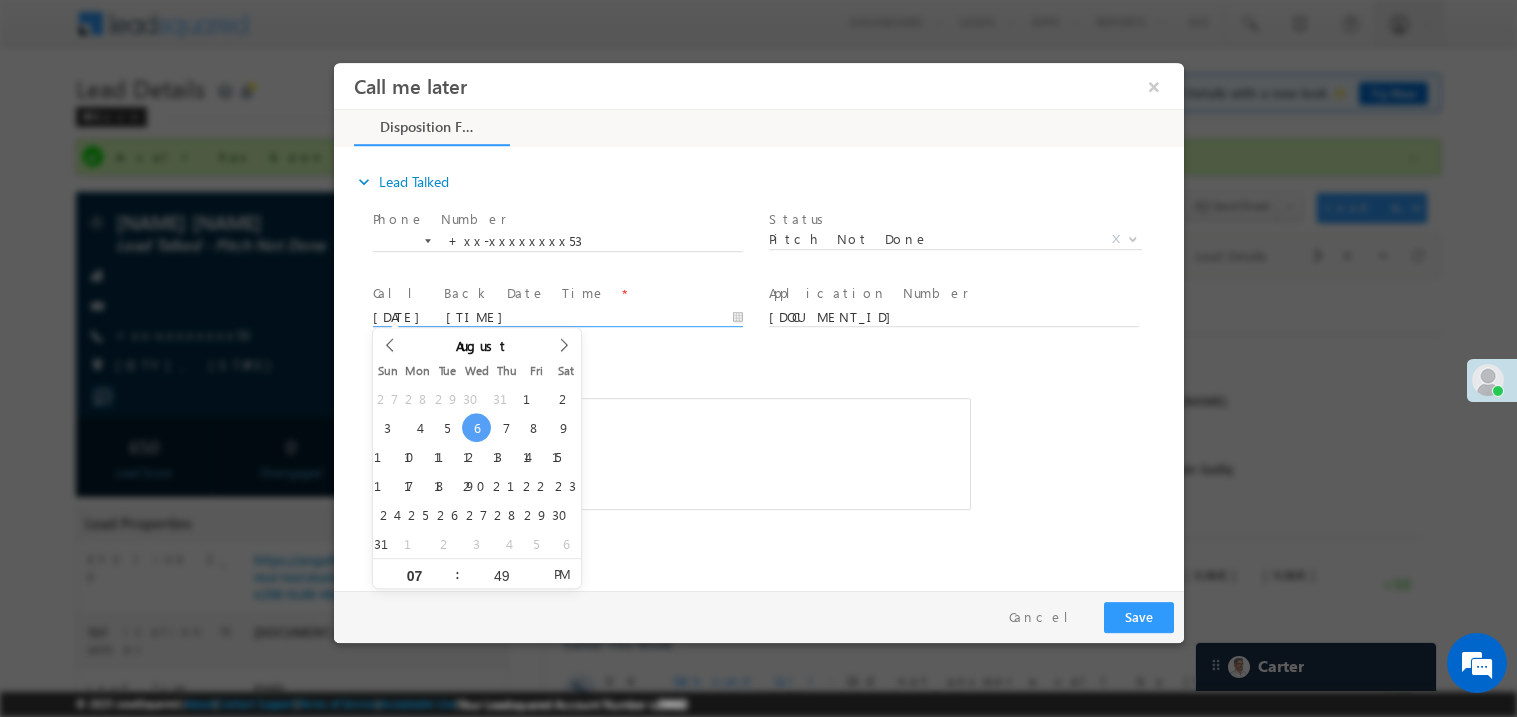 click on "c b........sm" at bounding box center [671, 453] 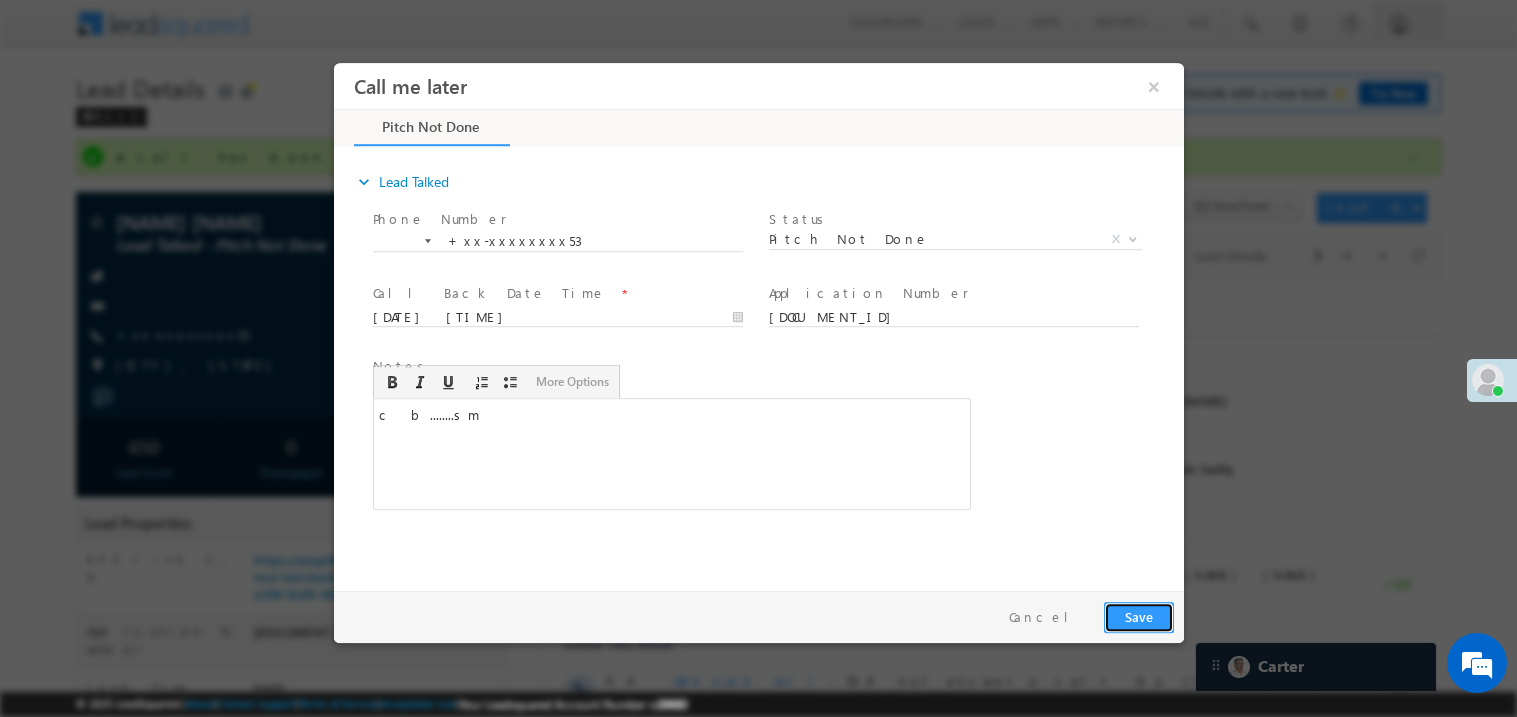 click on "Save" at bounding box center [1138, 616] 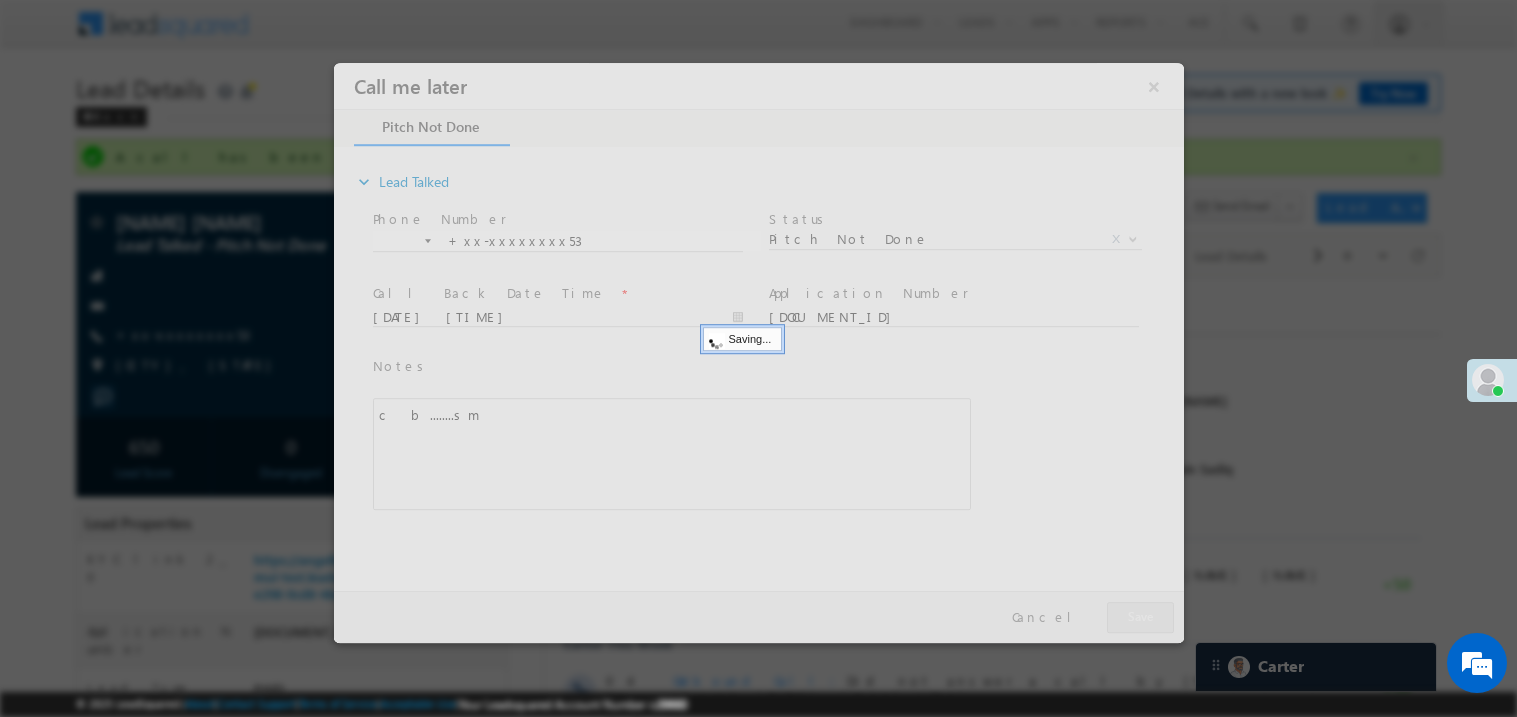 click at bounding box center [758, 352] 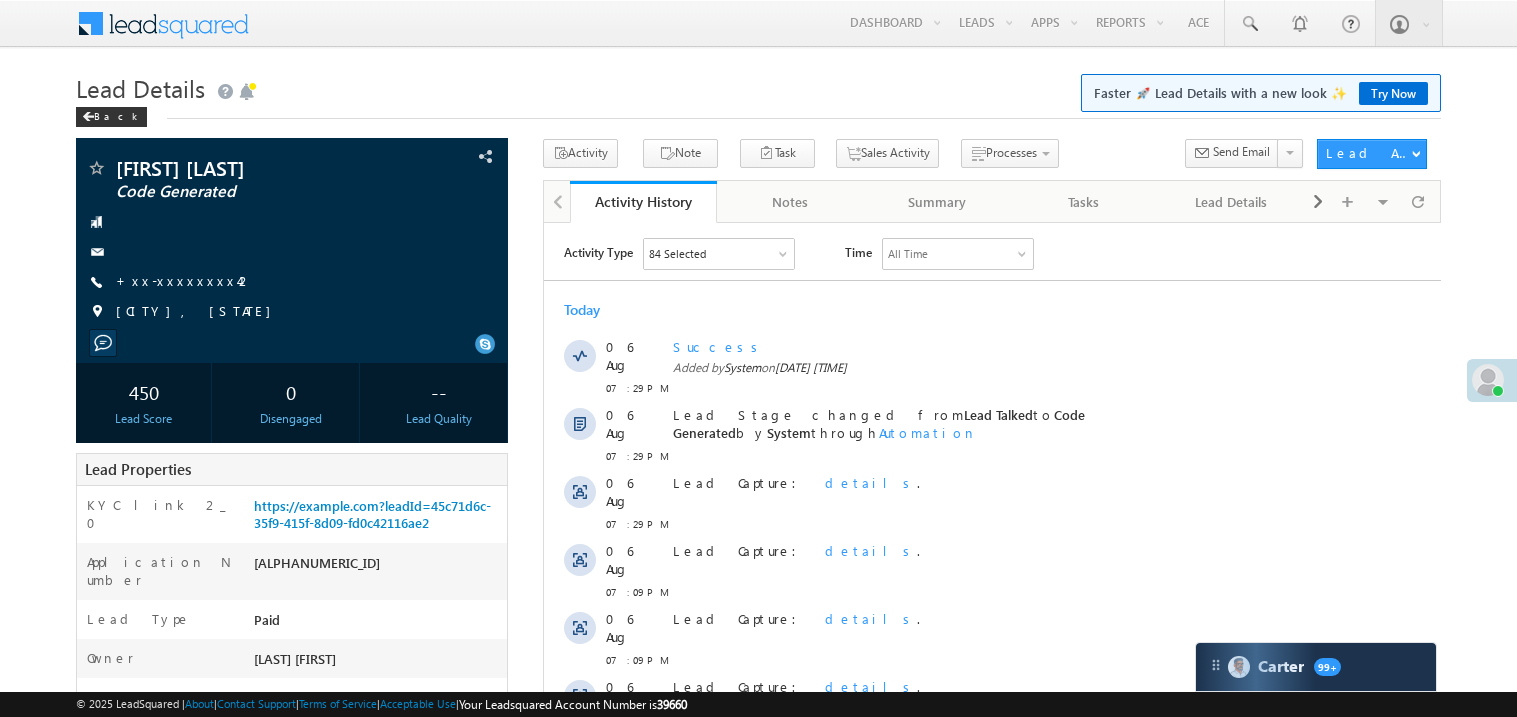 scroll, scrollTop: 0, scrollLeft: 0, axis: both 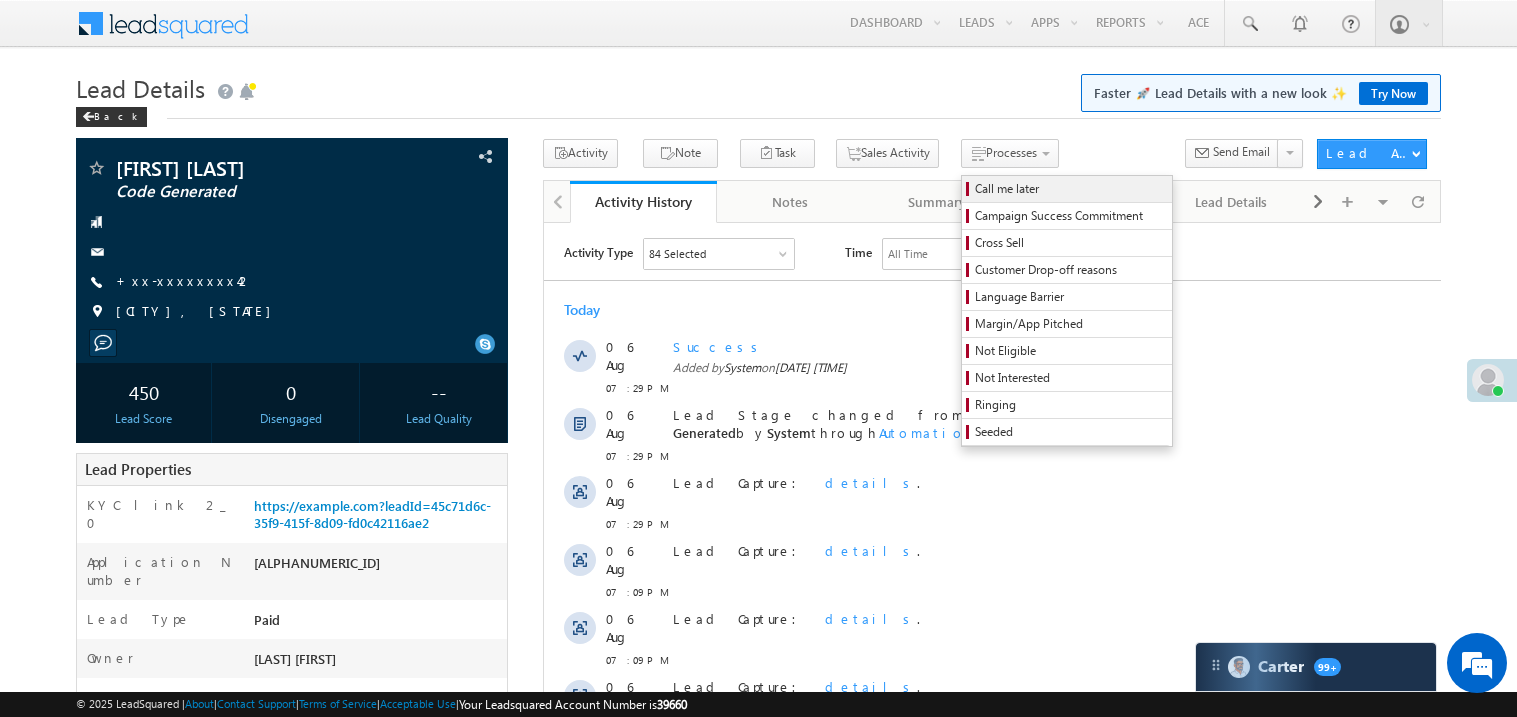 click on "Call me later" at bounding box center [1070, 189] 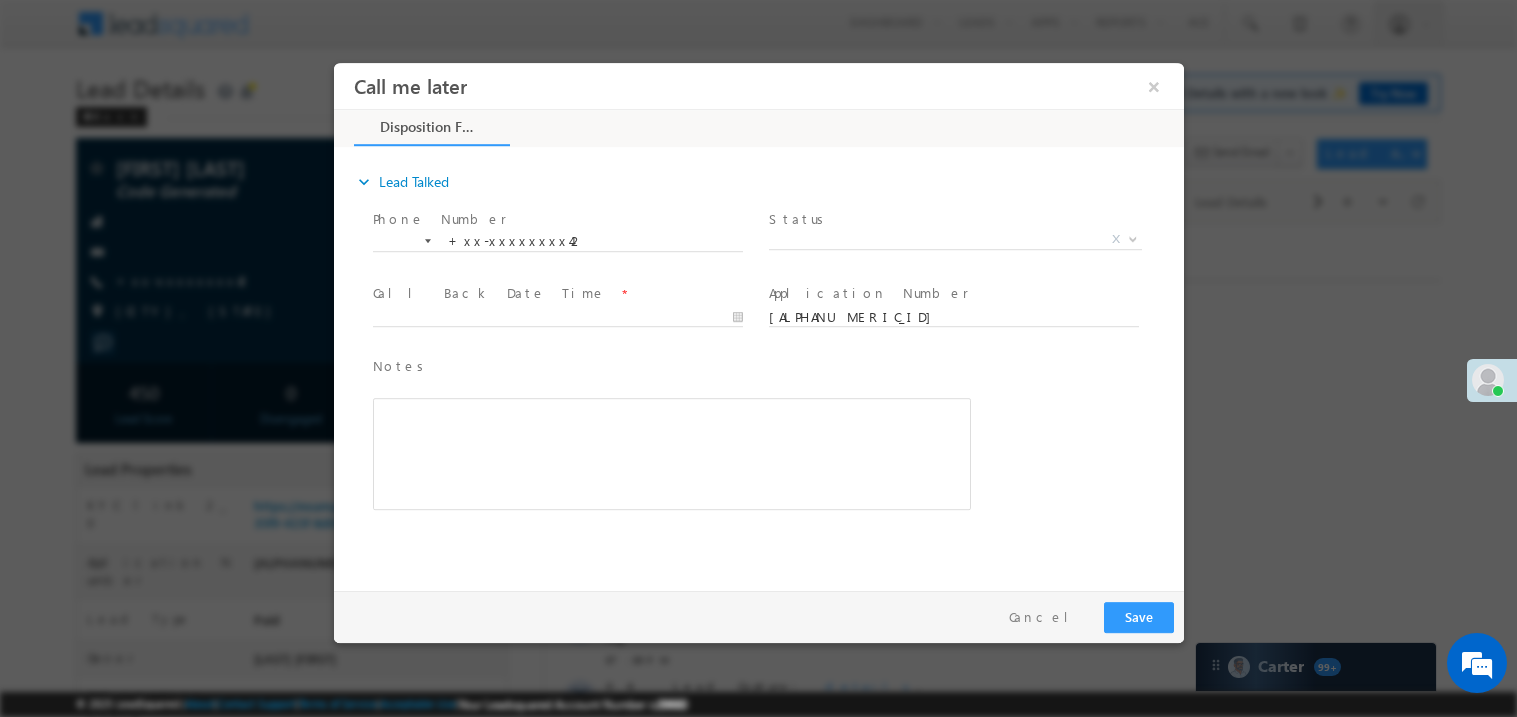 scroll, scrollTop: 0, scrollLeft: 0, axis: both 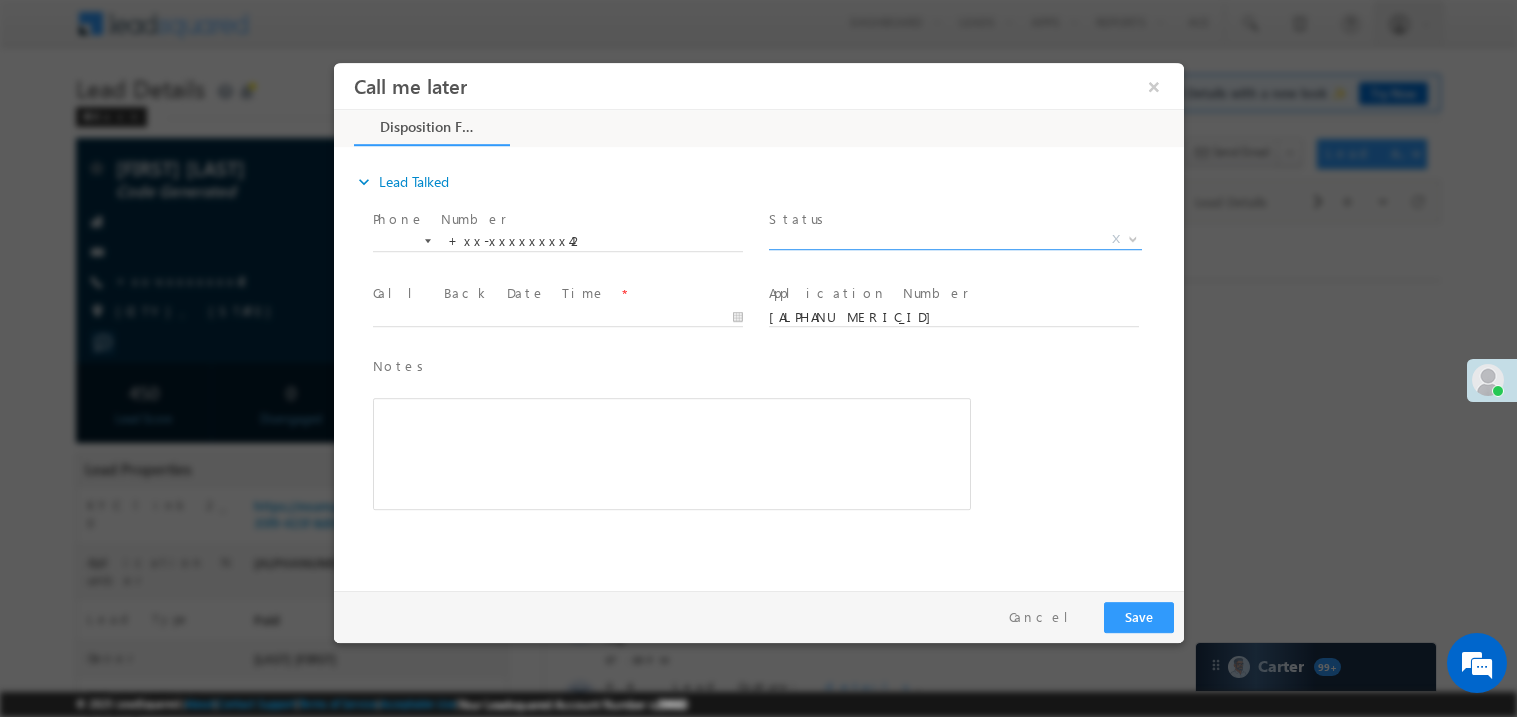 click on "X" at bounding box center [954, 239] 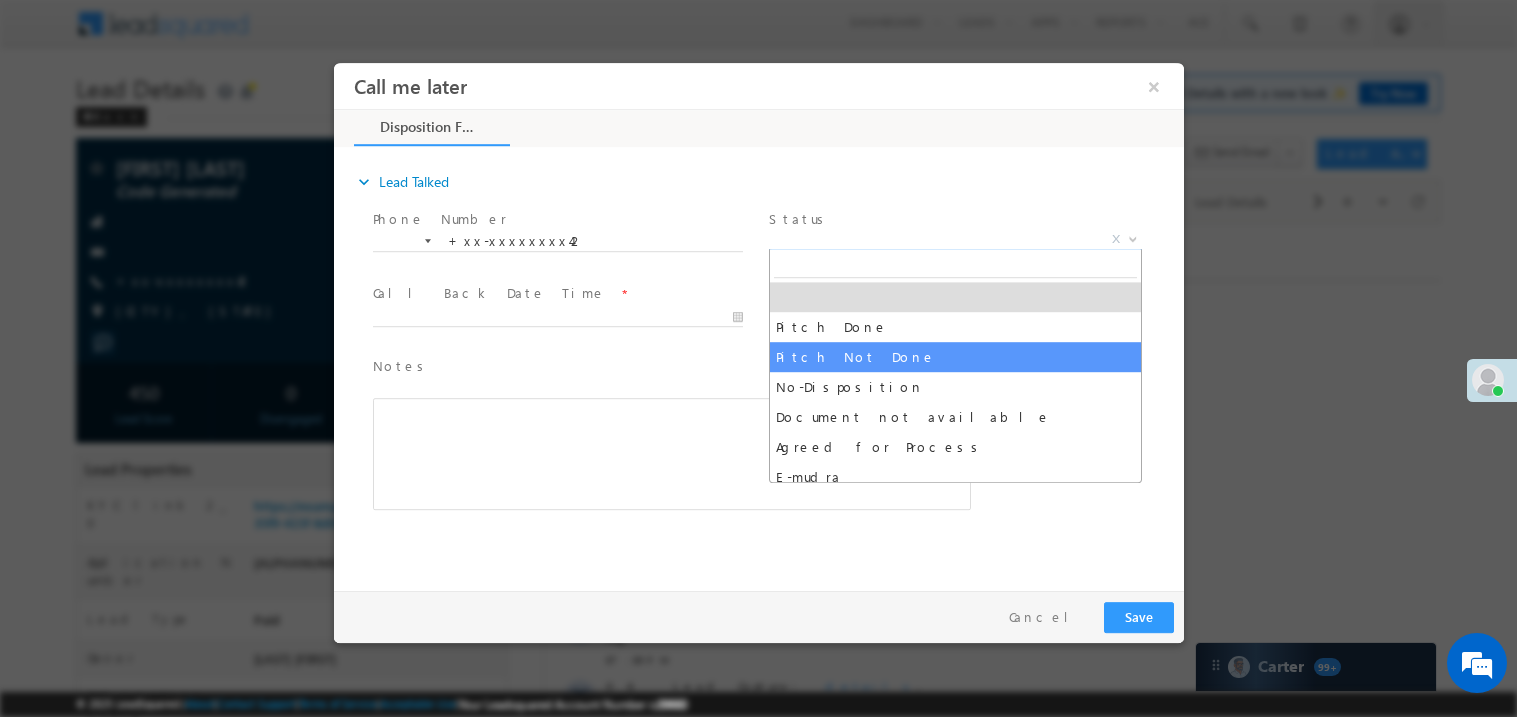 select on "Pitch Not Done" 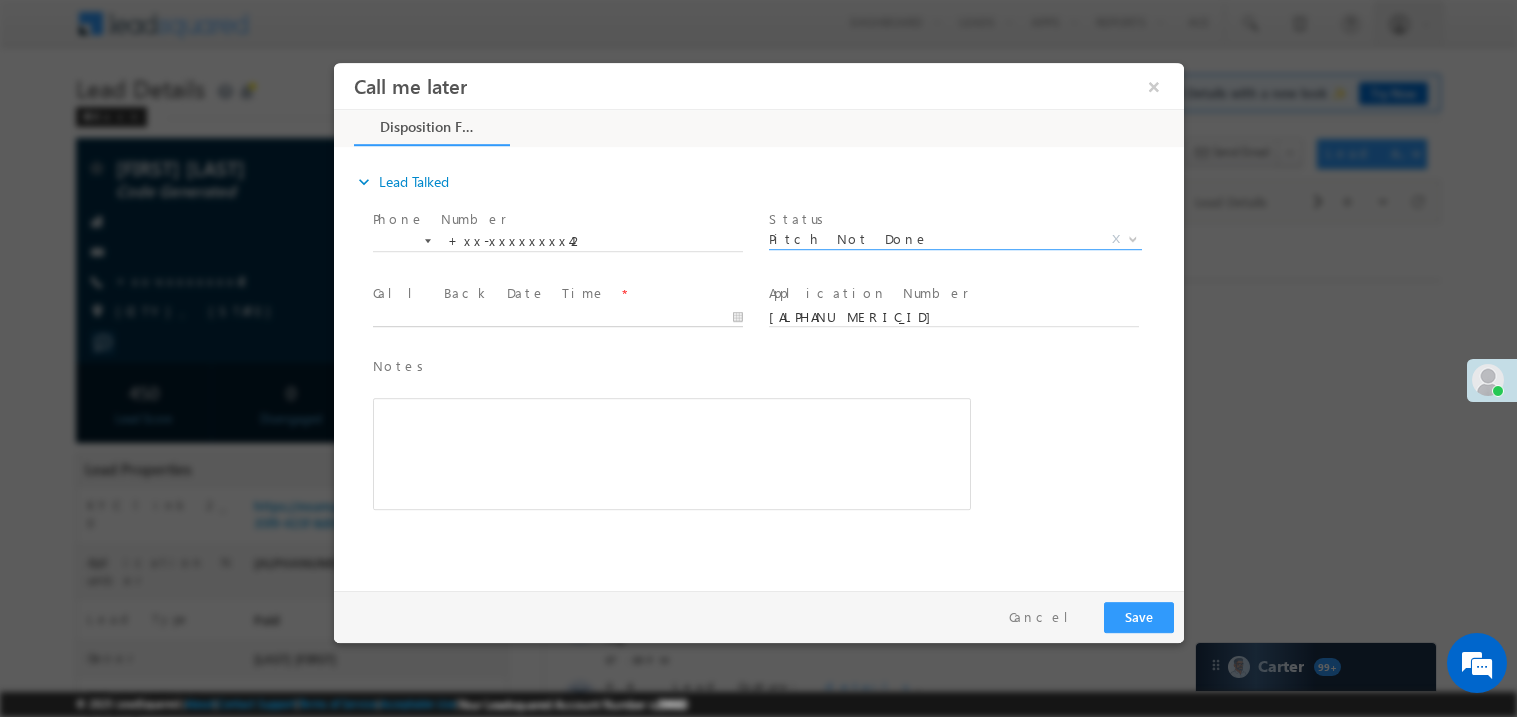click on "Call me later
×" at bounding box center (758, 321) 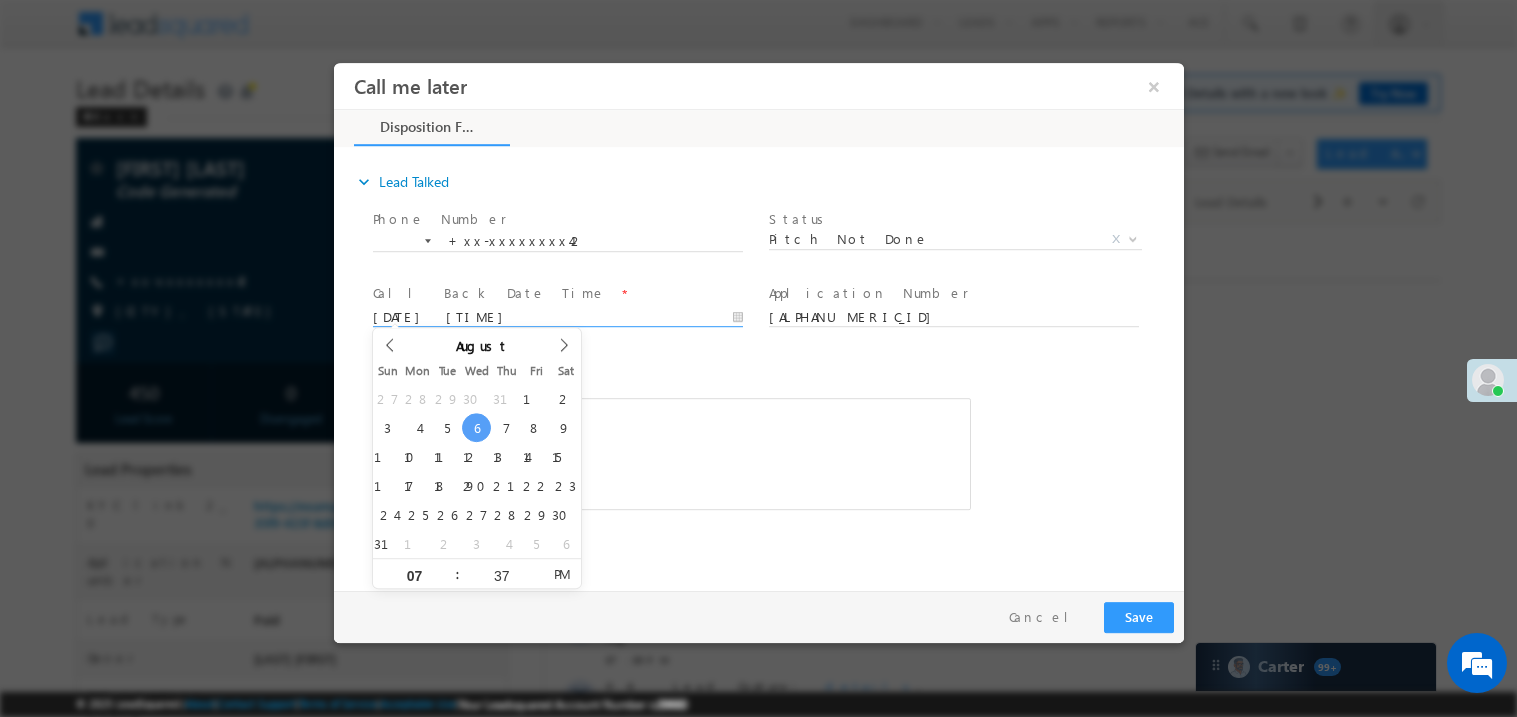 click at bounding box center (671, 453) 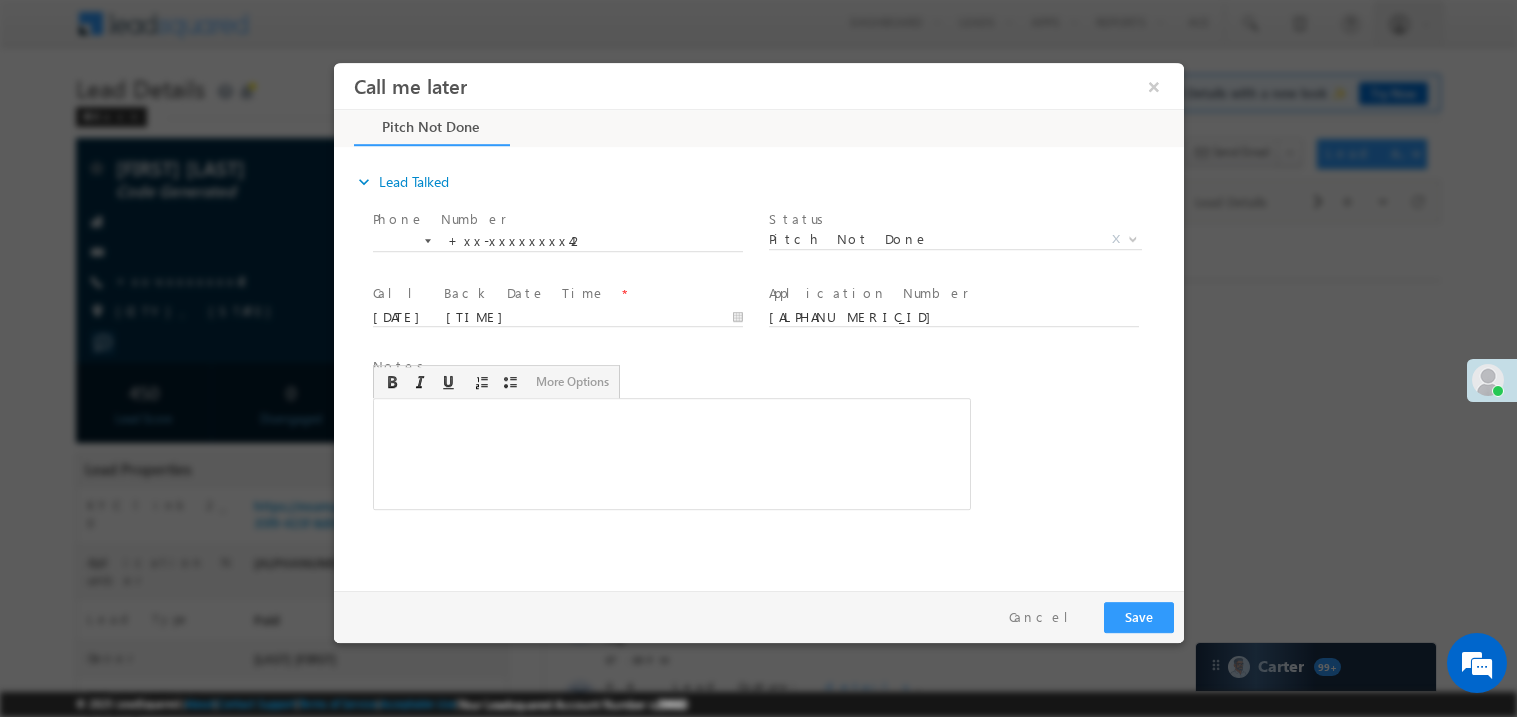 type 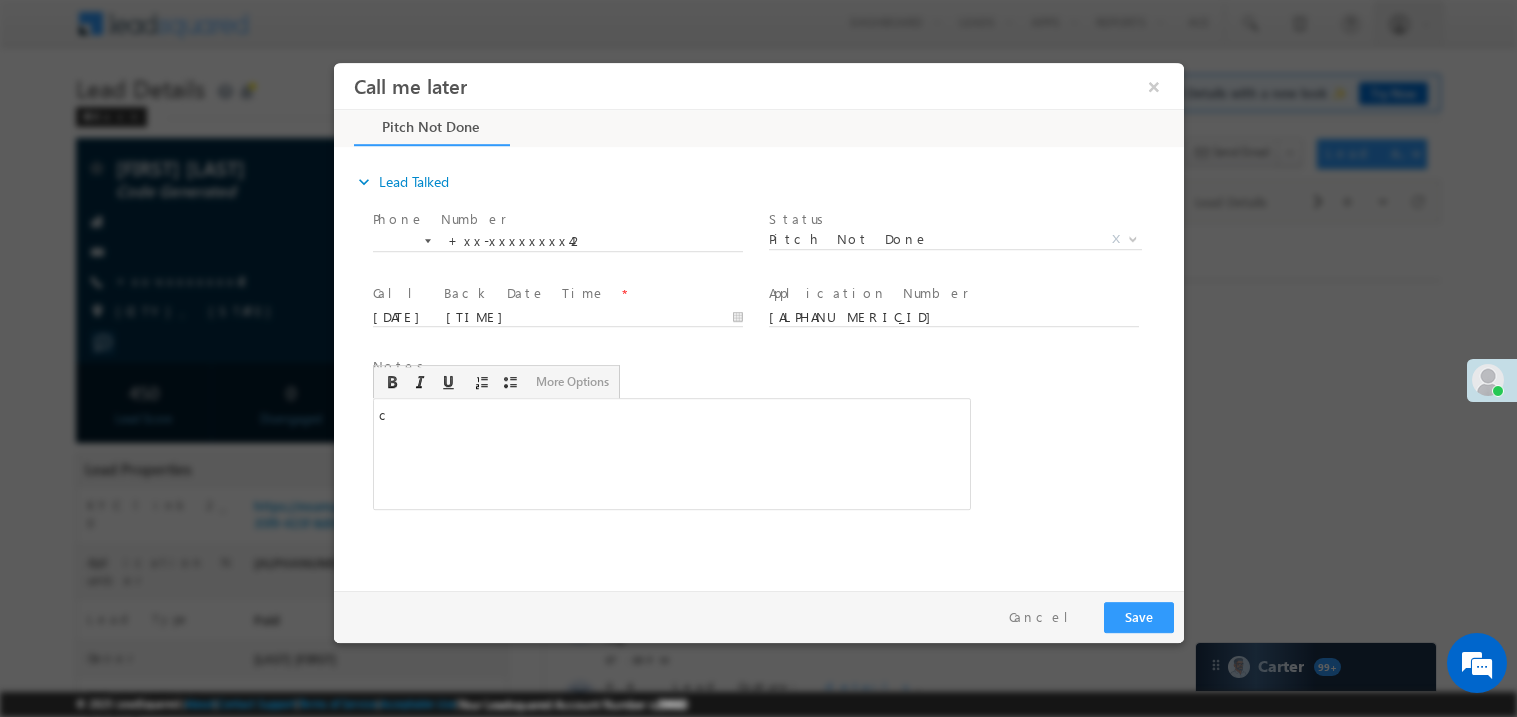 scroll, scrollTop: 0, scrollLeft: 0, axis: both 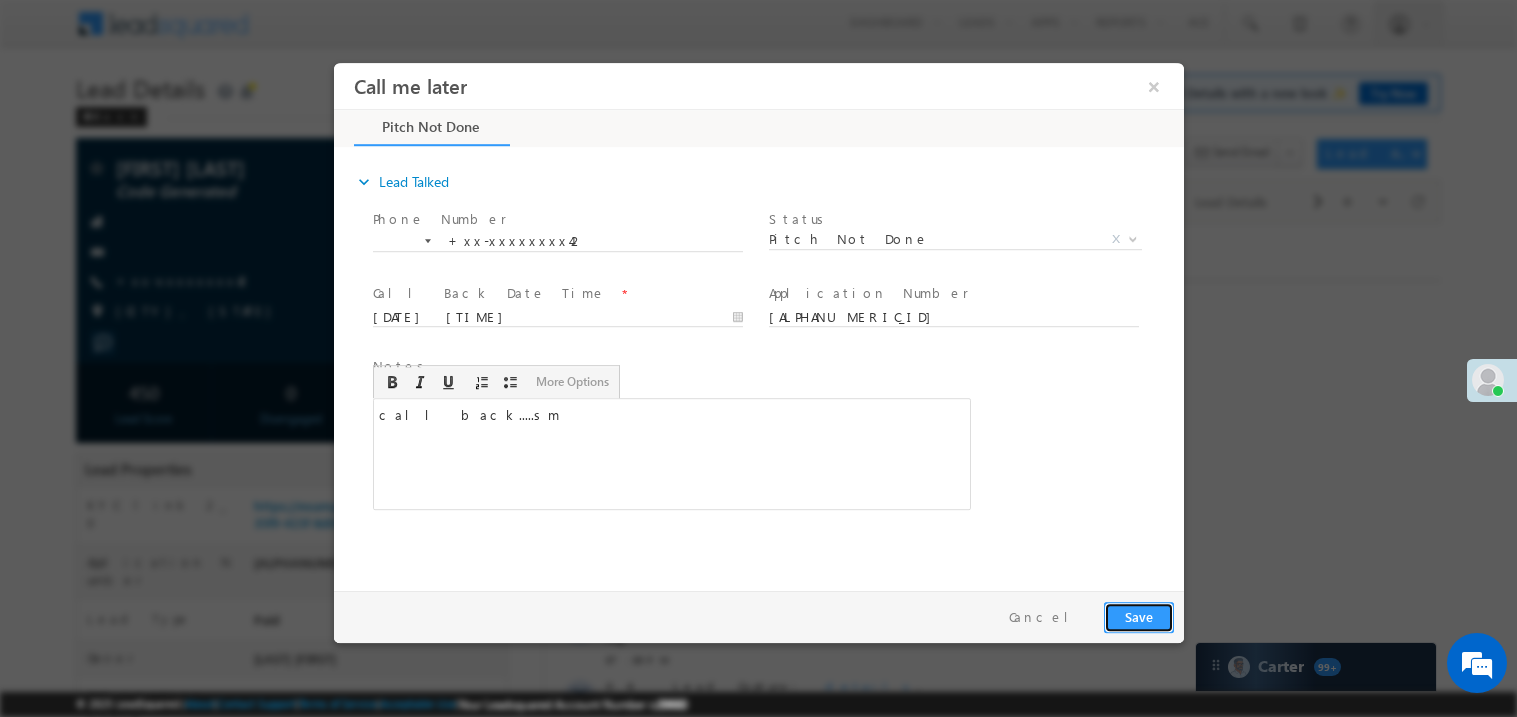 click on "Save" at bounding box center [1138, 616] 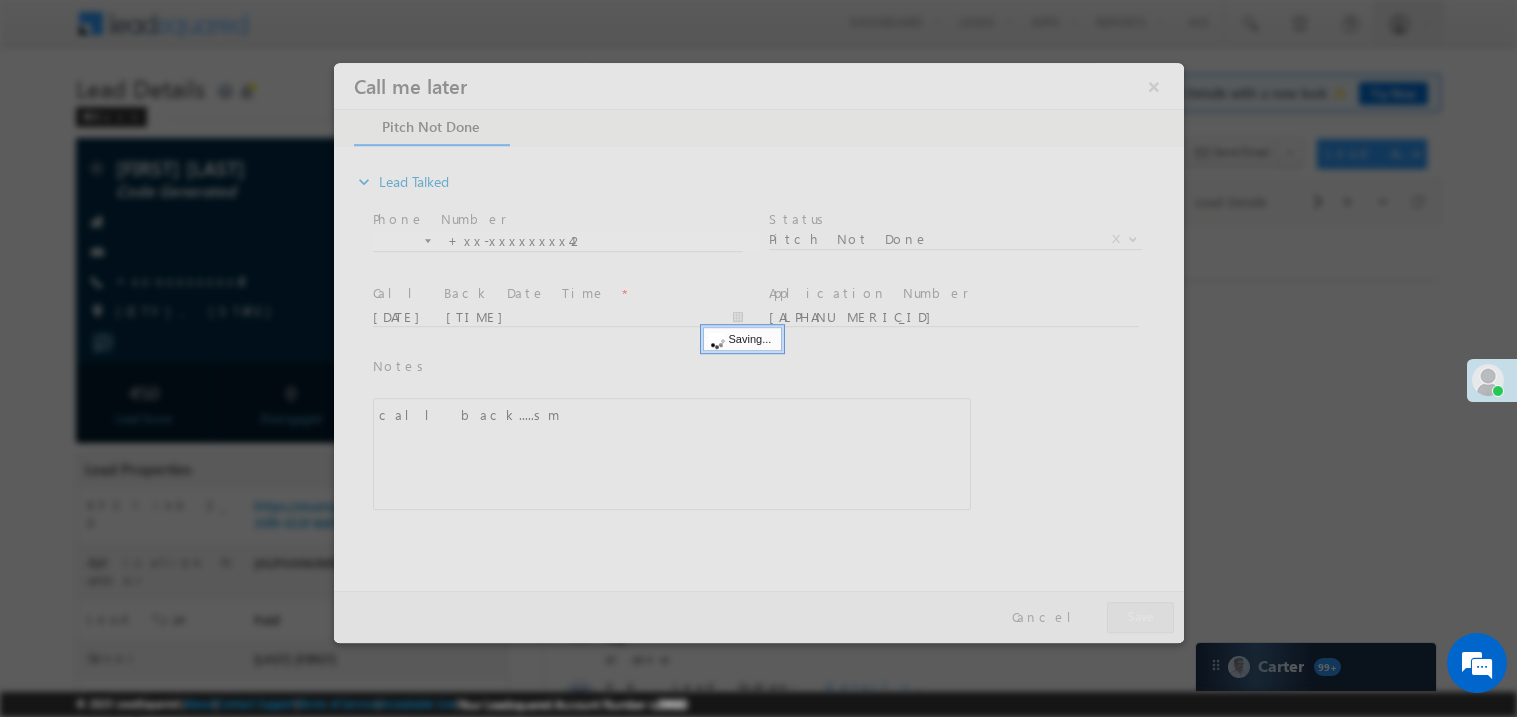 click at bounding box center (758, 352) 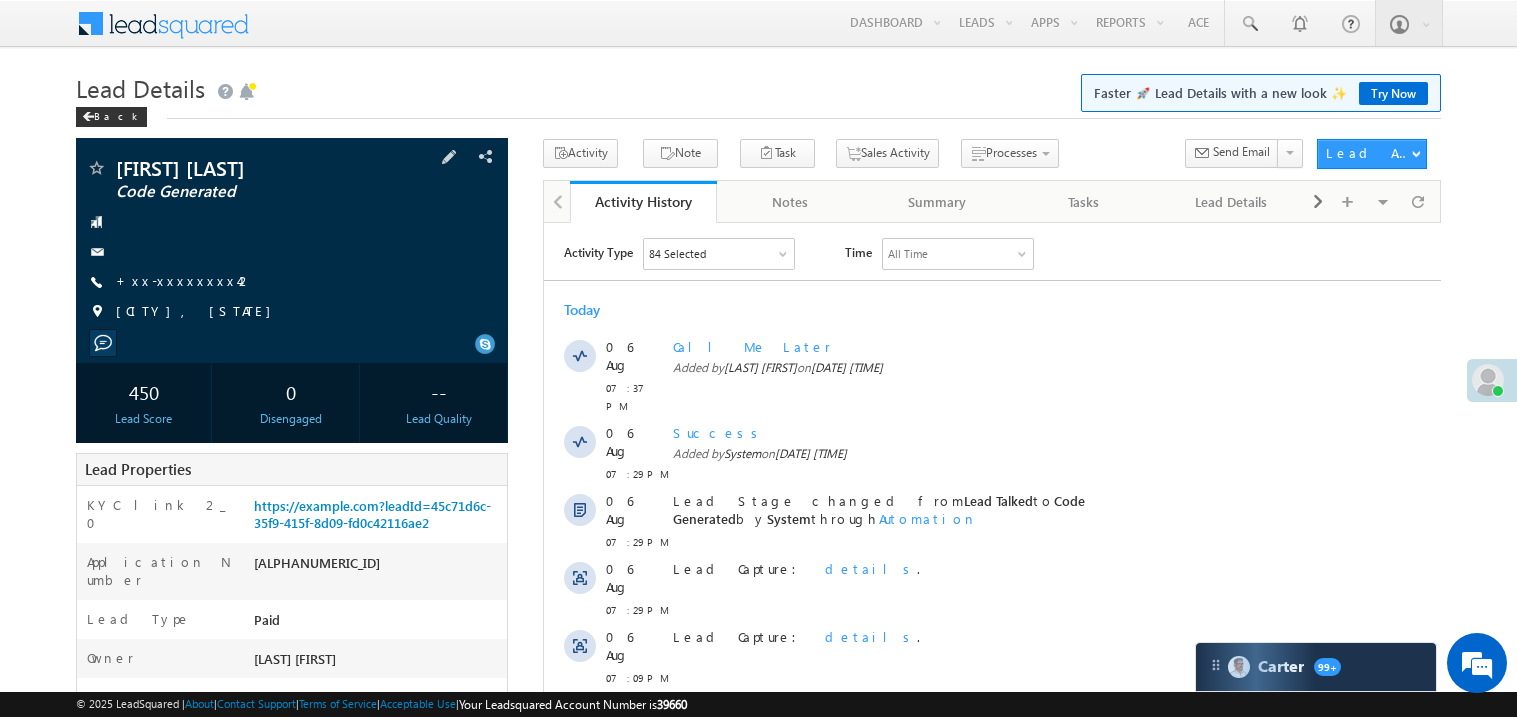 click on "+xx-xxxxxxxx42" at bounding box center [292, 282] 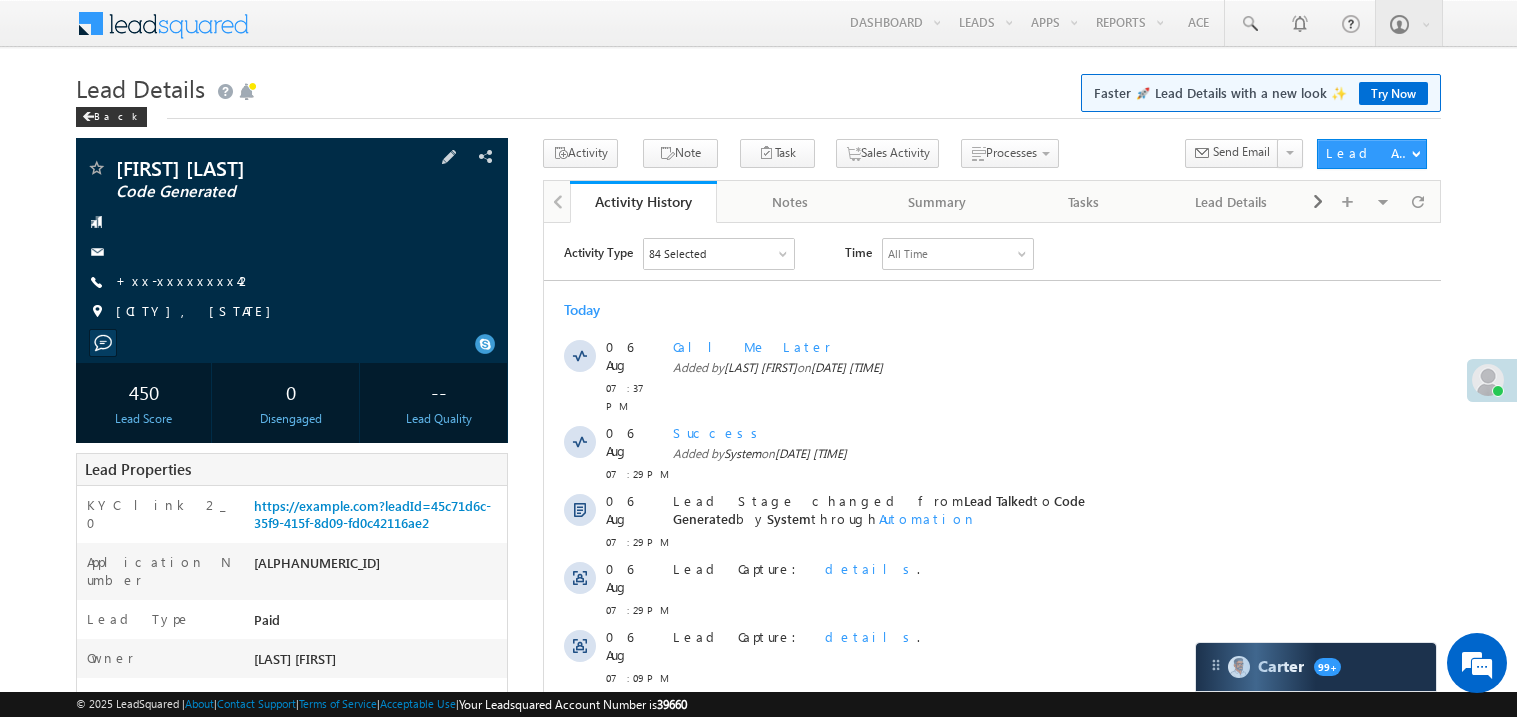 click at bounding box center [292, 222] 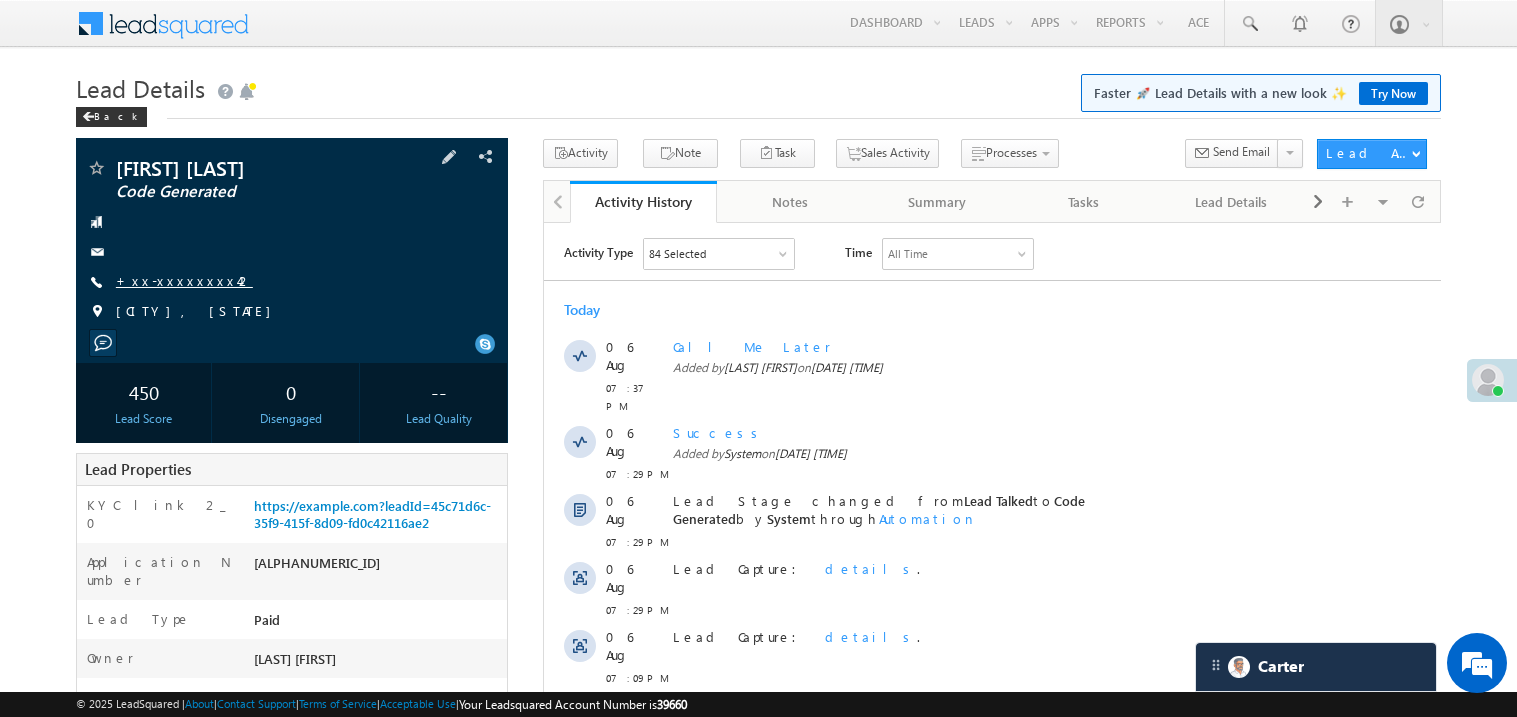 click on "+xx-xxxxxxxx42" at bounding box center (184, 280) 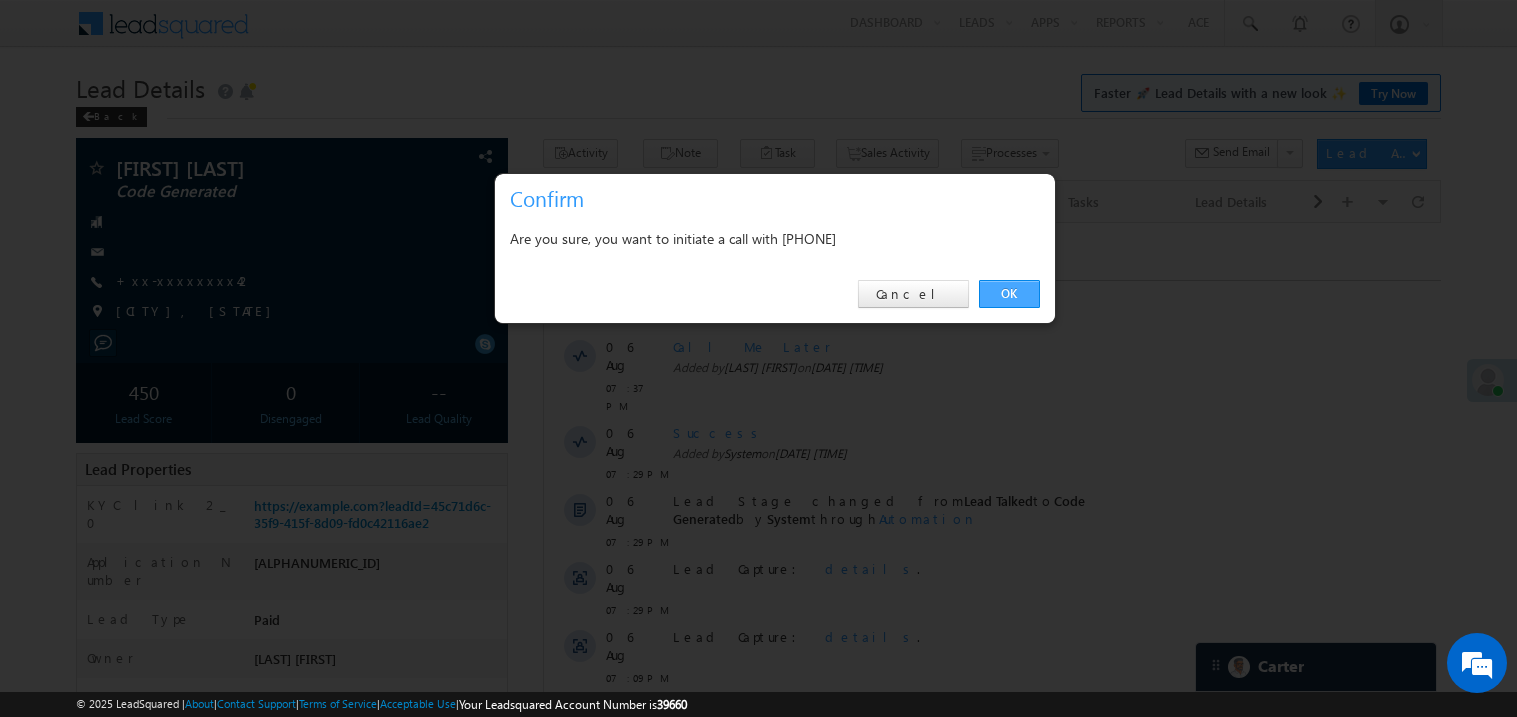click on "OK" at bounding box center [1009, 294] 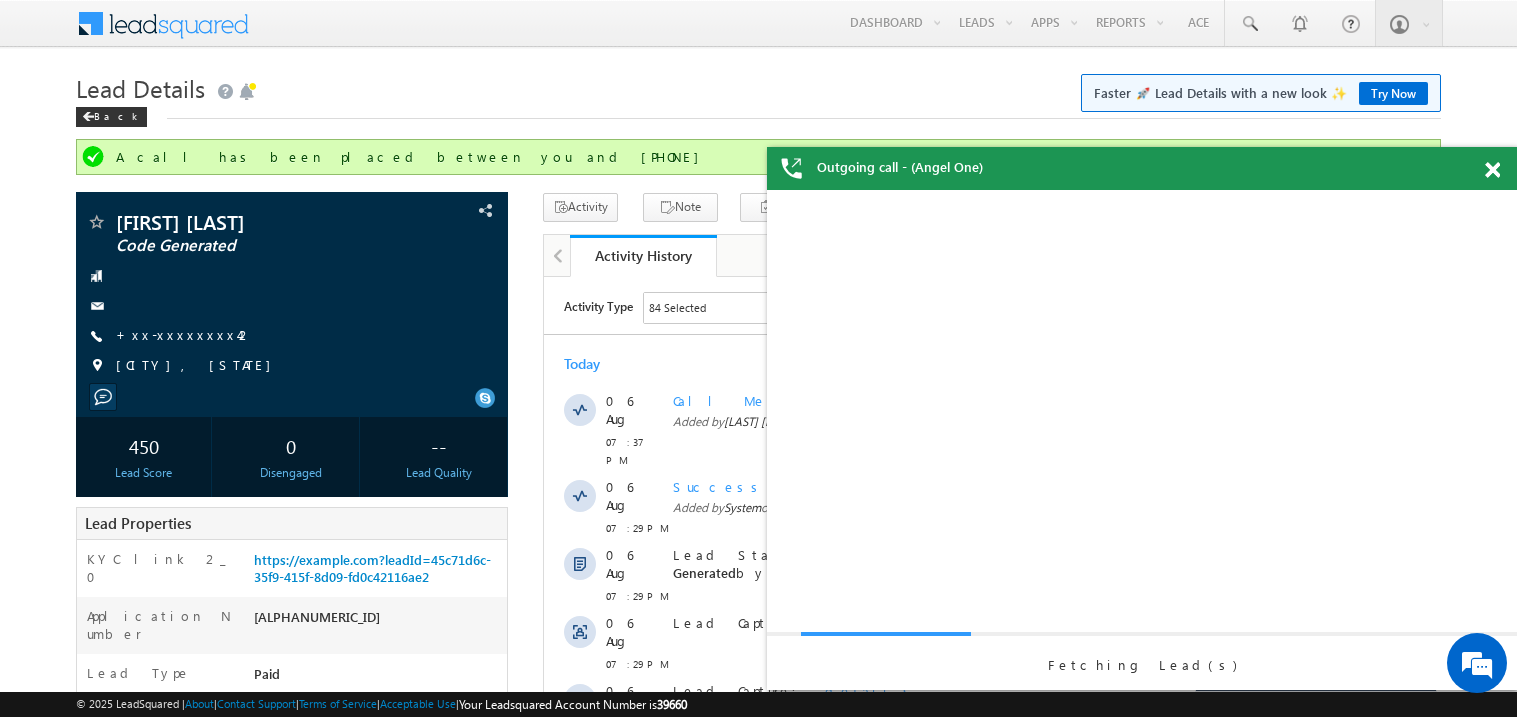 scroll, scrollTop: 0, scrollLeft: 0, axis: both 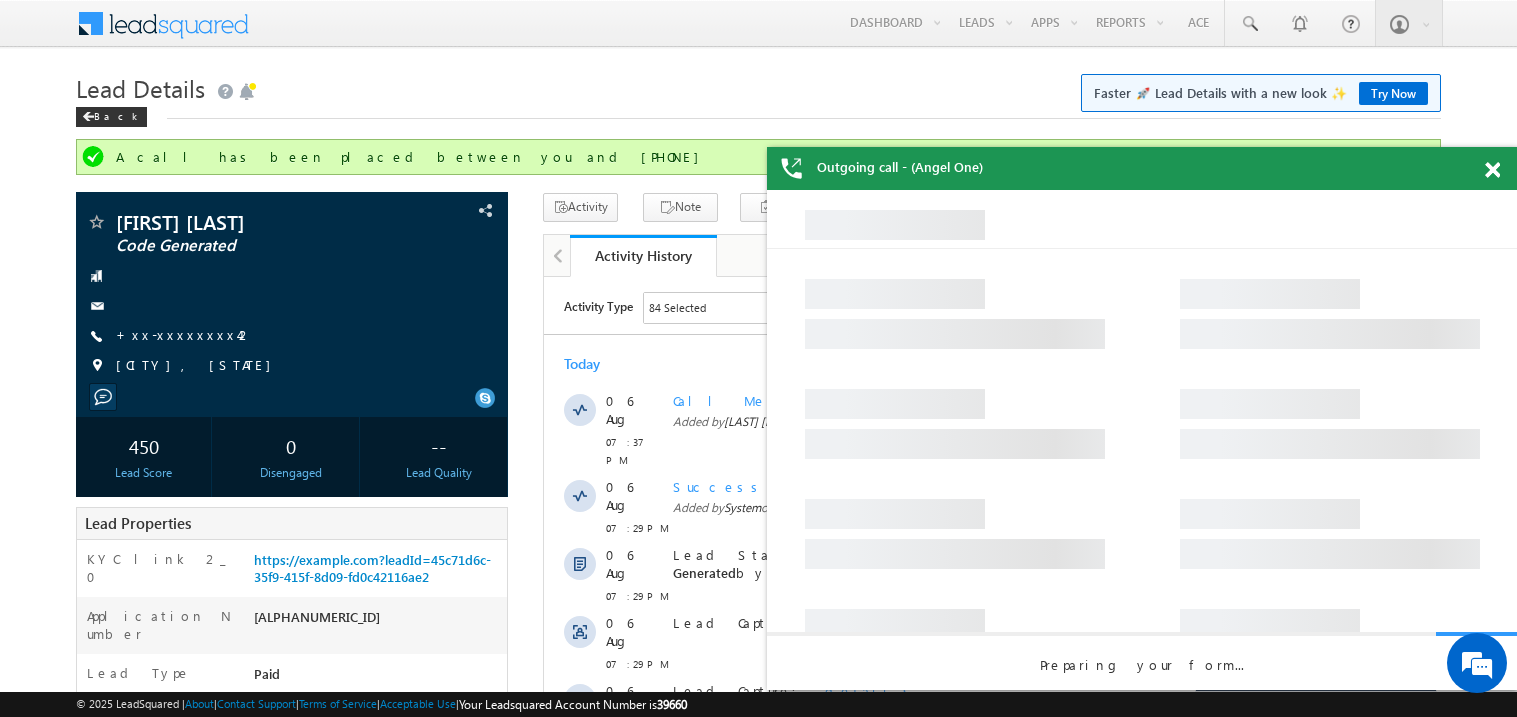 click at bounding box center (1492, 170) 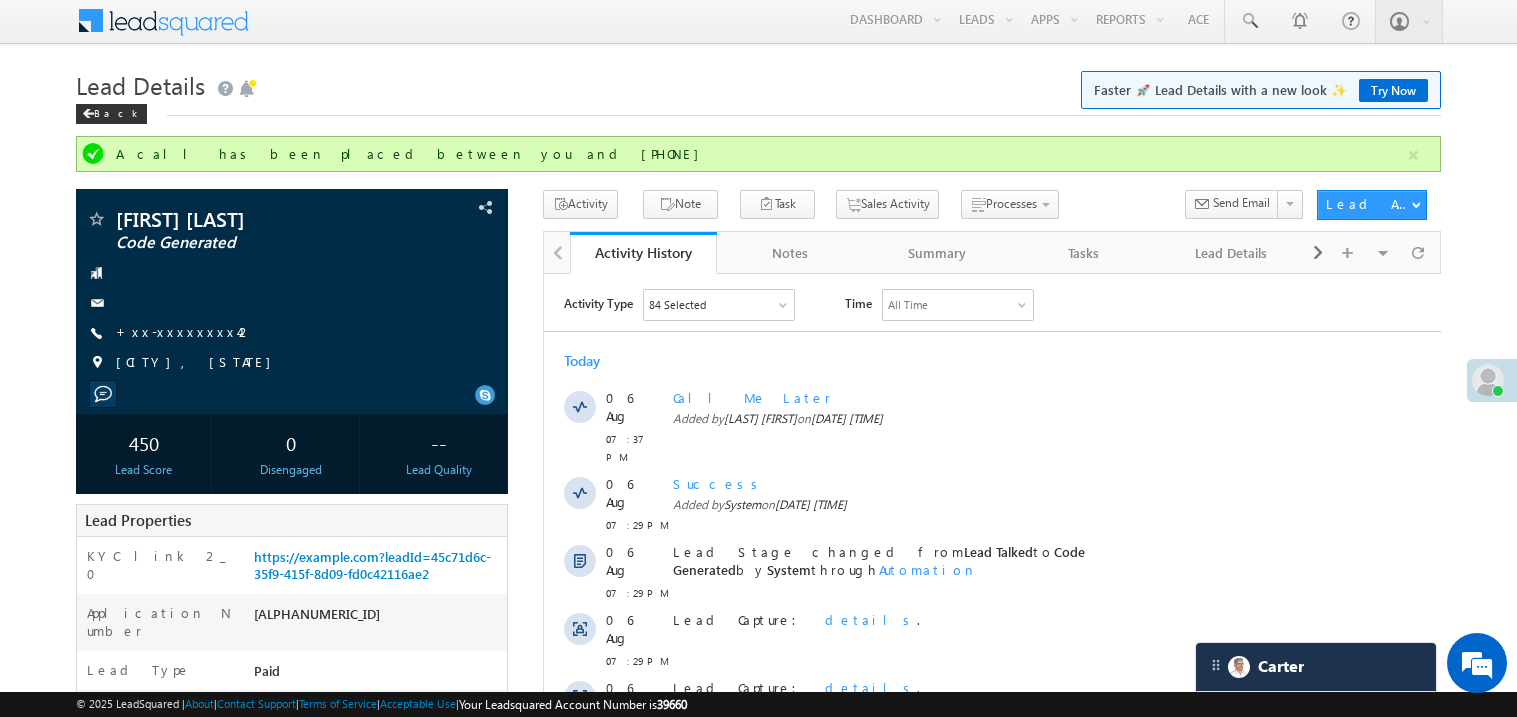 scroll, scrollTop: 0, scrollLeft: 0, axis: both 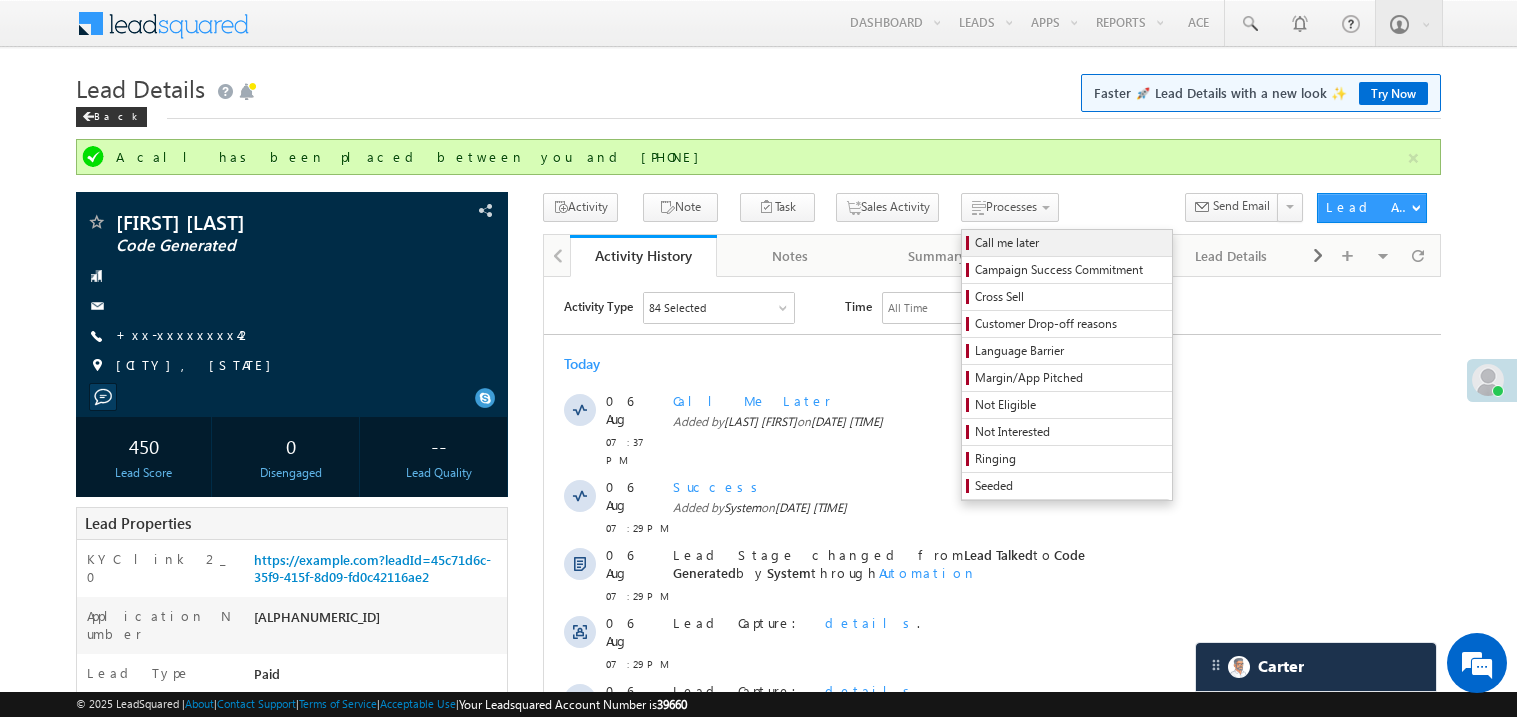 click on "Call me later" at bounding box center (1070, 243) 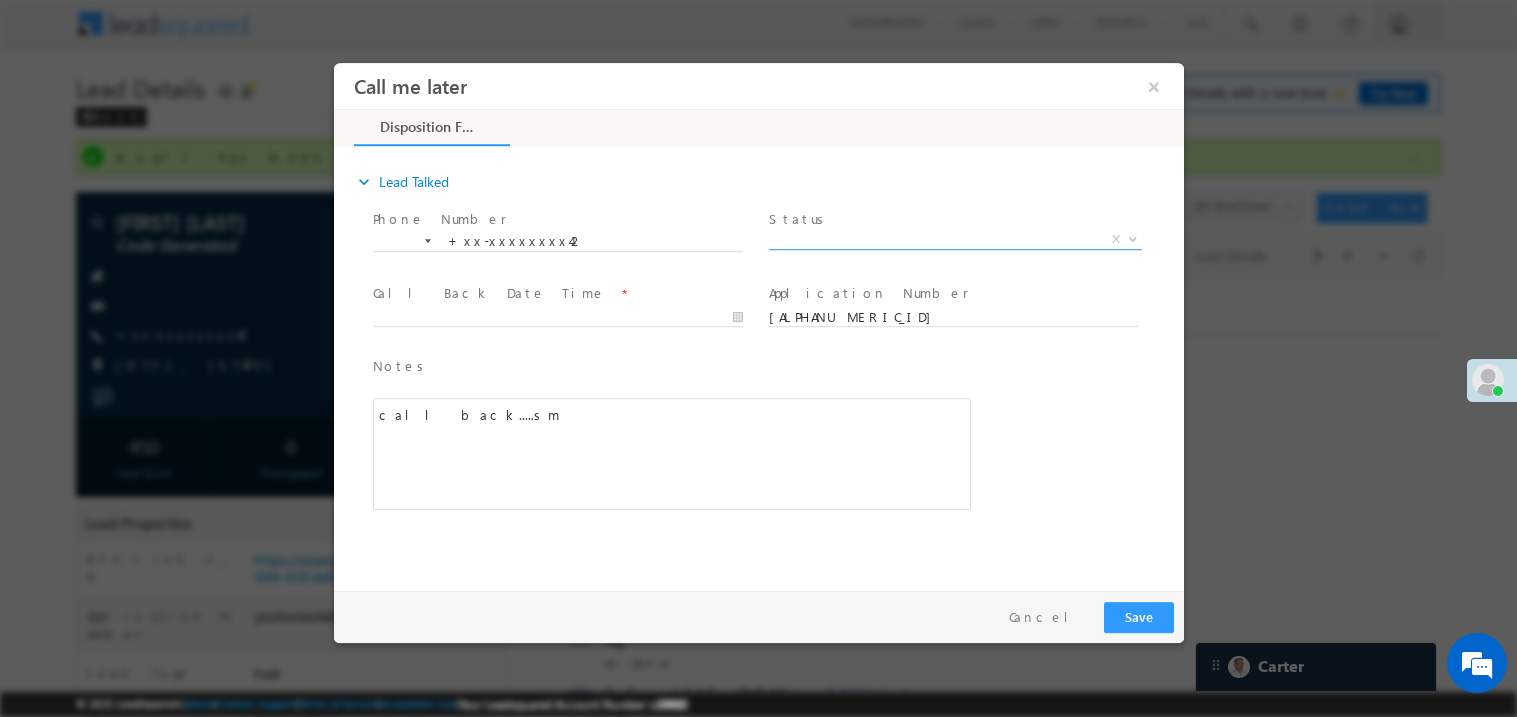 scroll, scrollTop: 0, scrollLeft: 0, axis: both 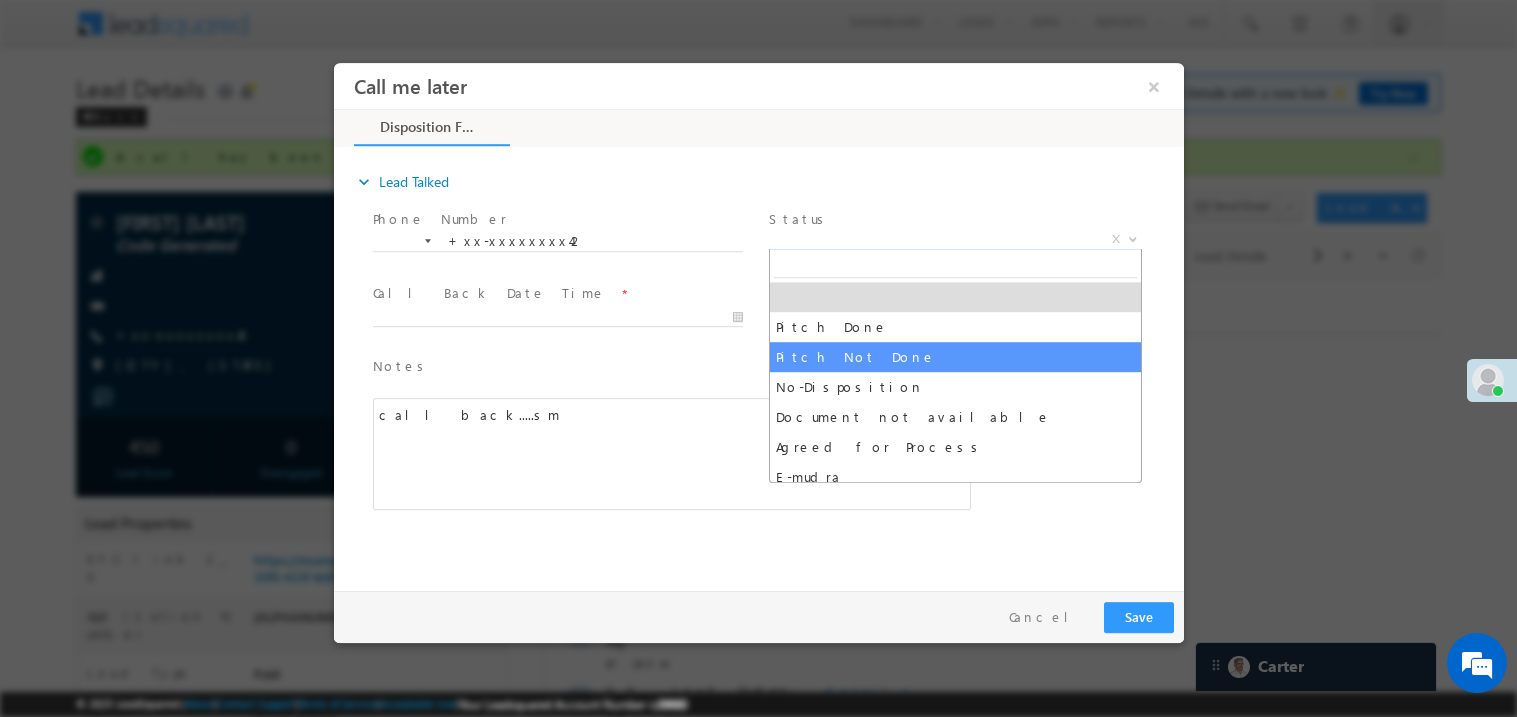 select on "Pitch Not Done" 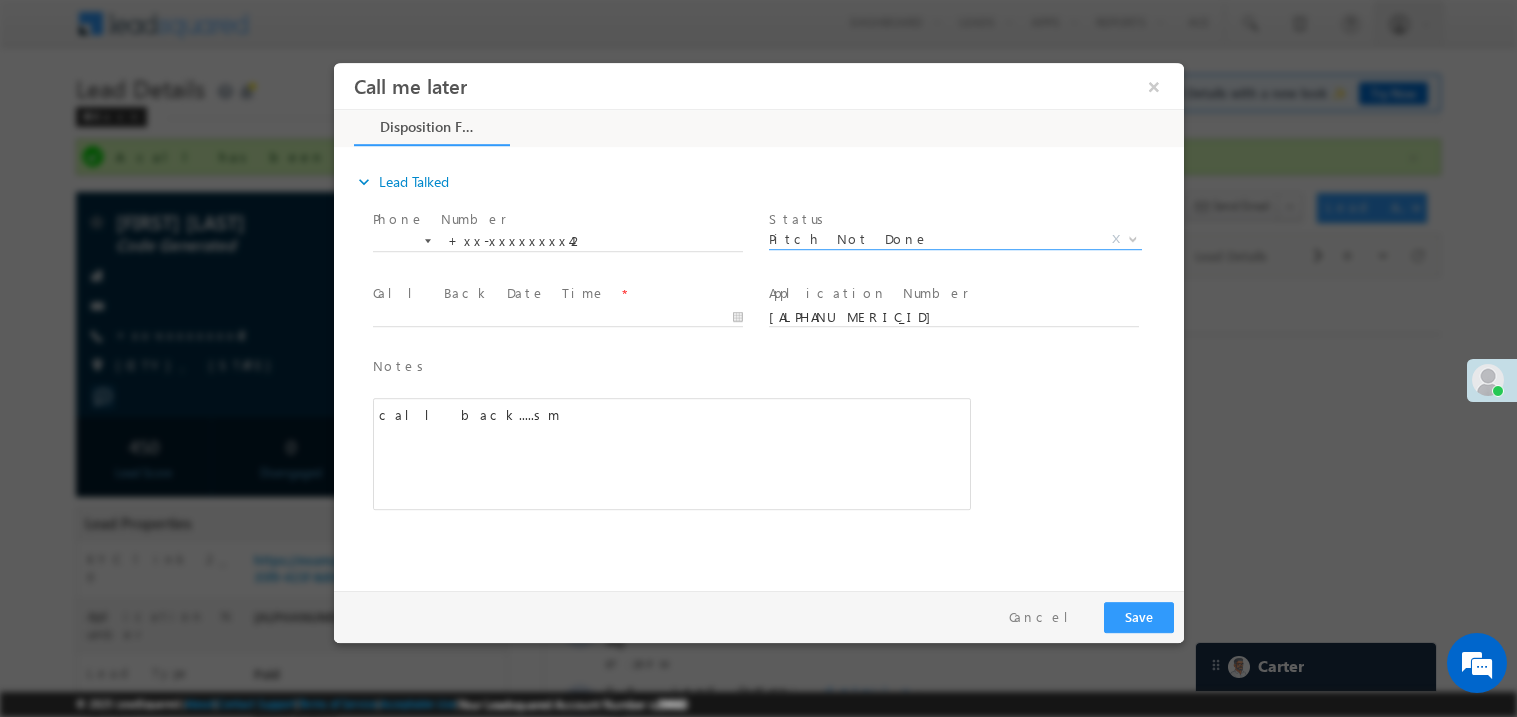 click at bounding box center [556, 336] 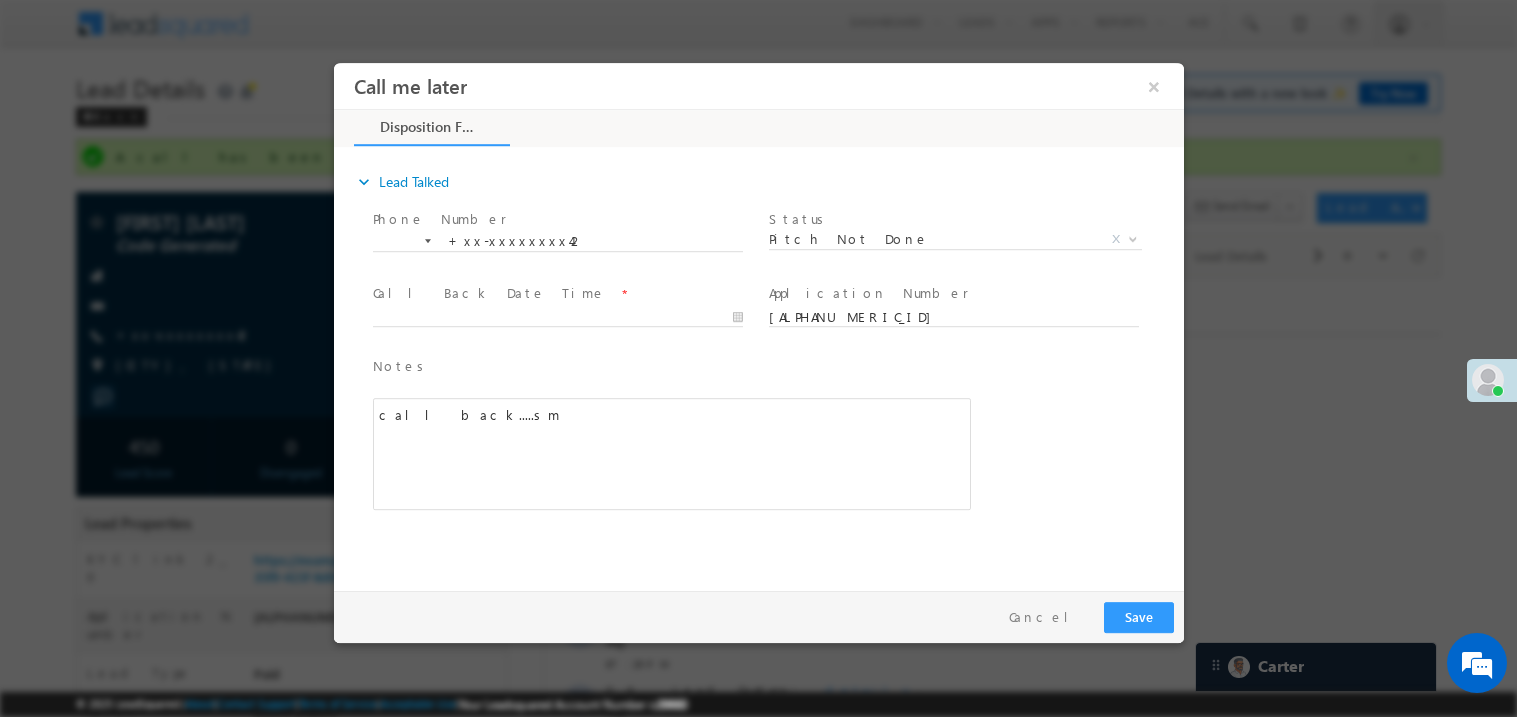 click at bounding box center (566, 317) 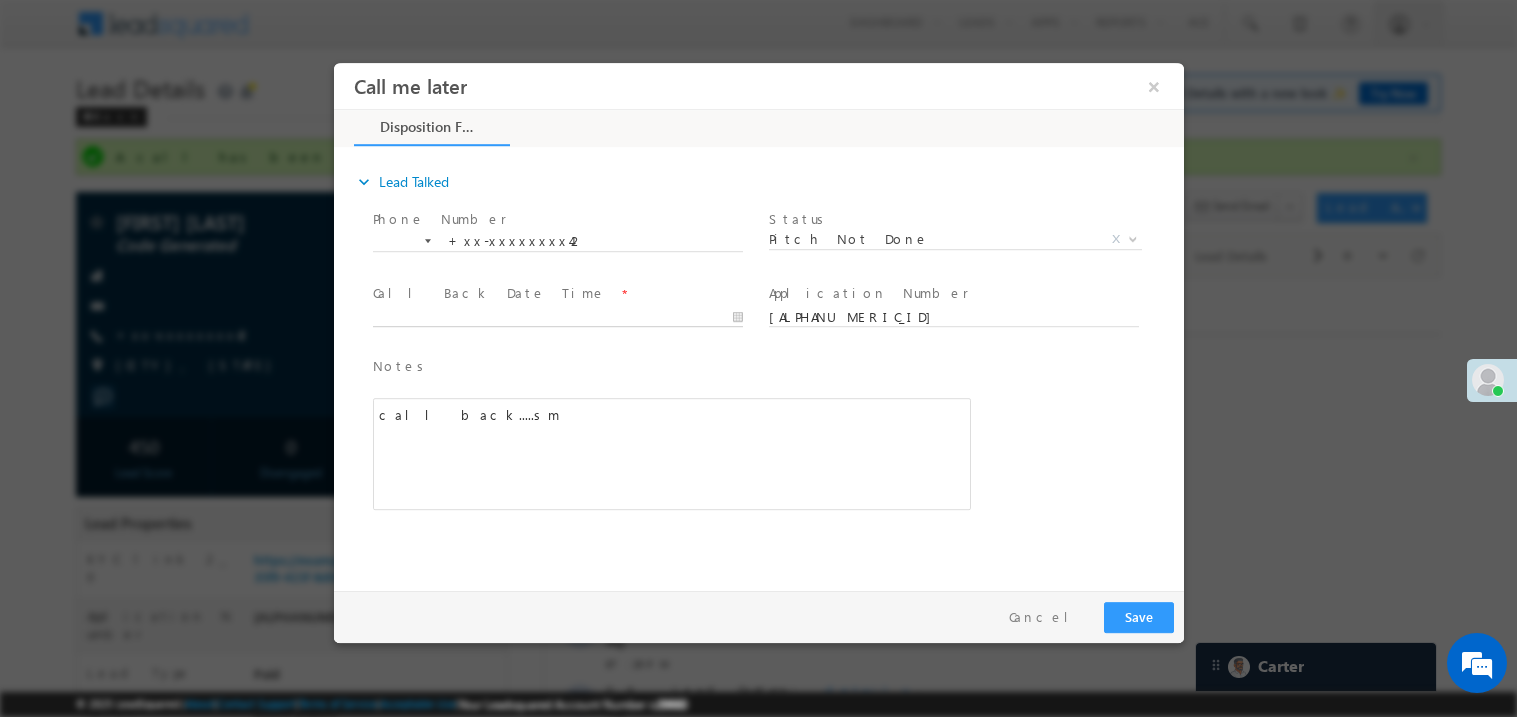 click on "Call me later
×" at bounding box center (758, 321) 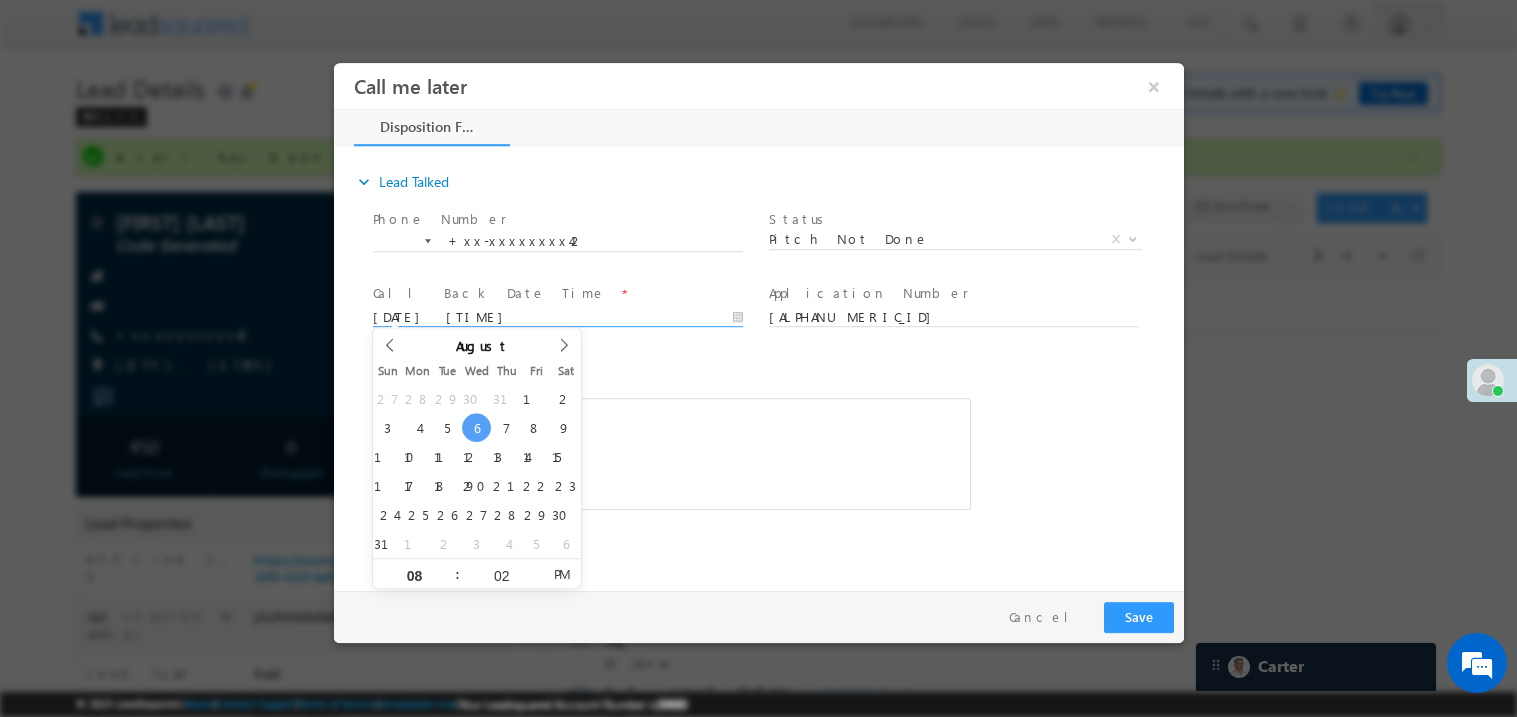 click on "Notes
*" at bounding box center (656, 366) 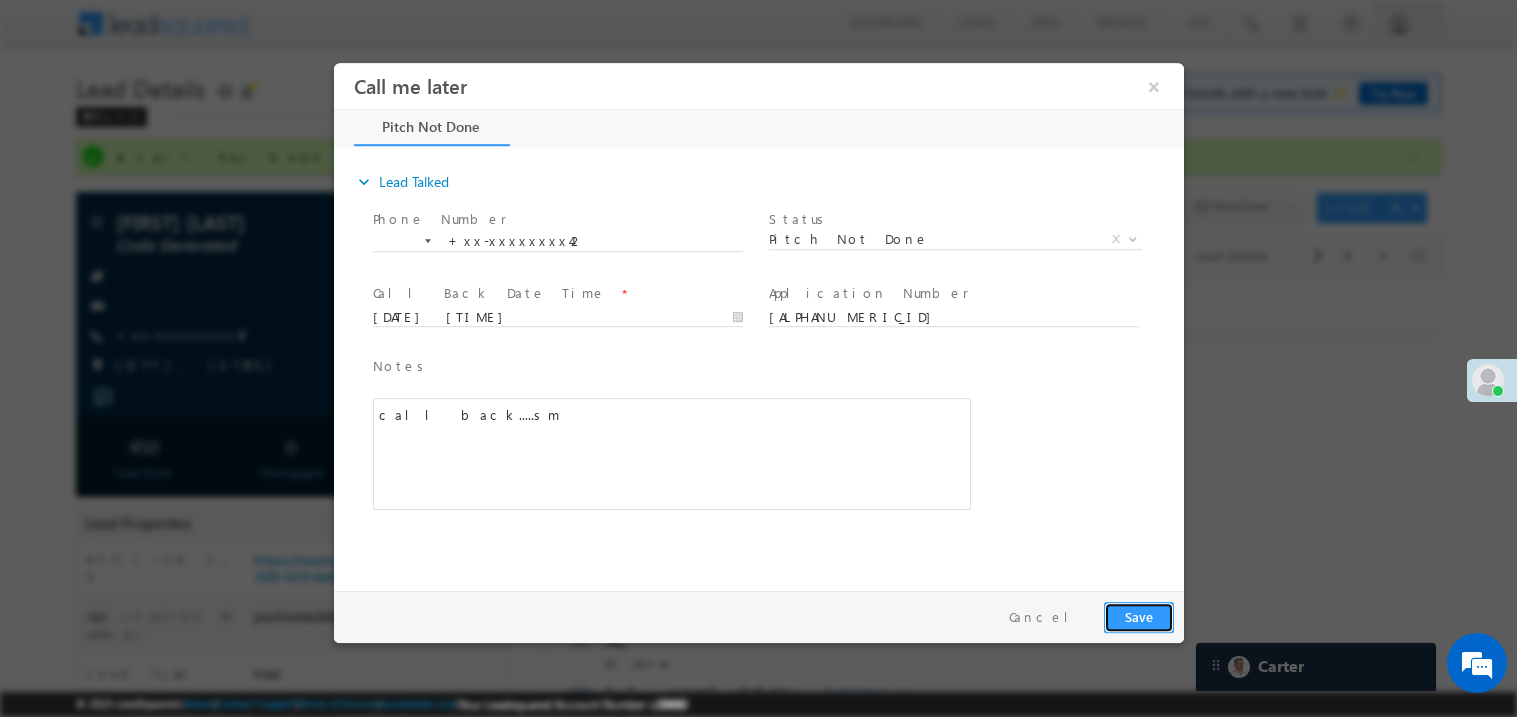 click on "Save" at bounding box center (1138, 616) 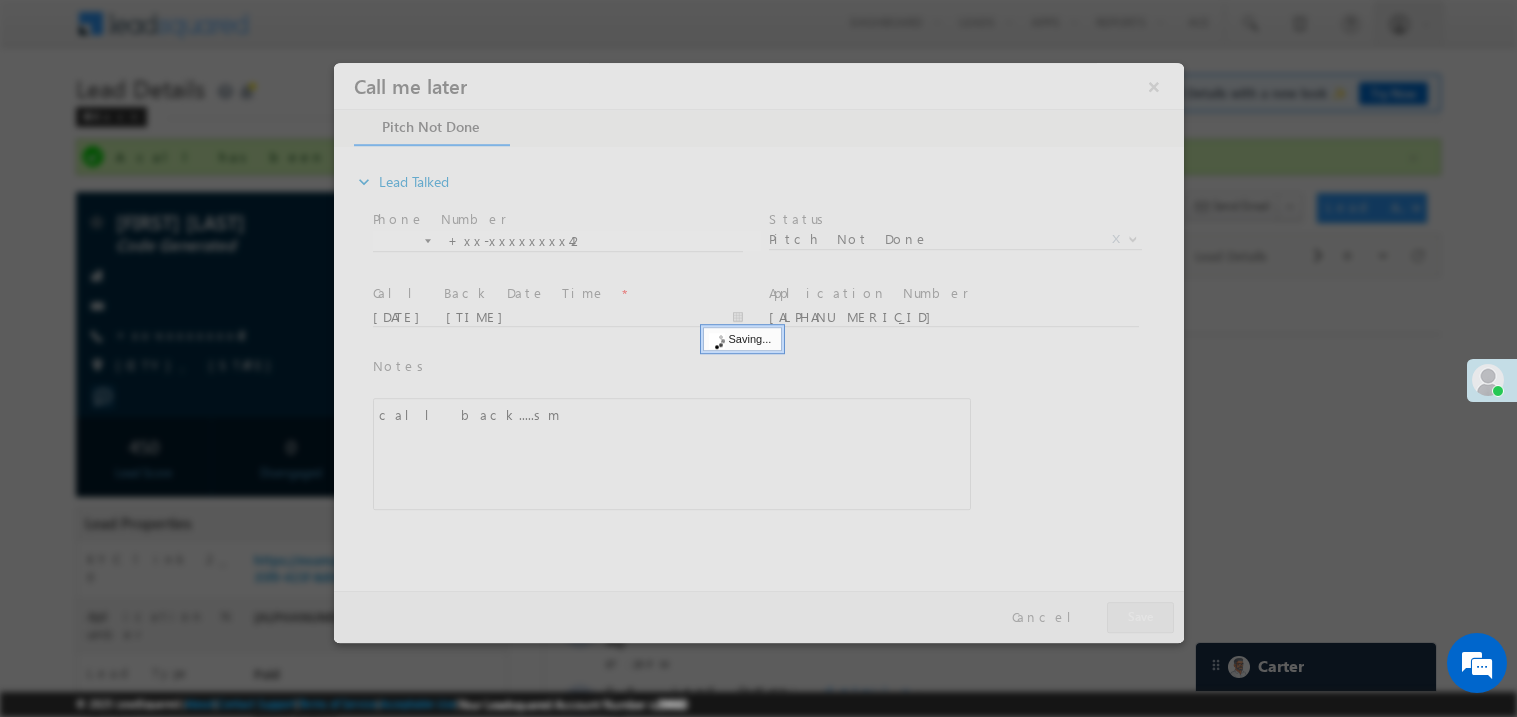 click at bounding box center (758, 352) 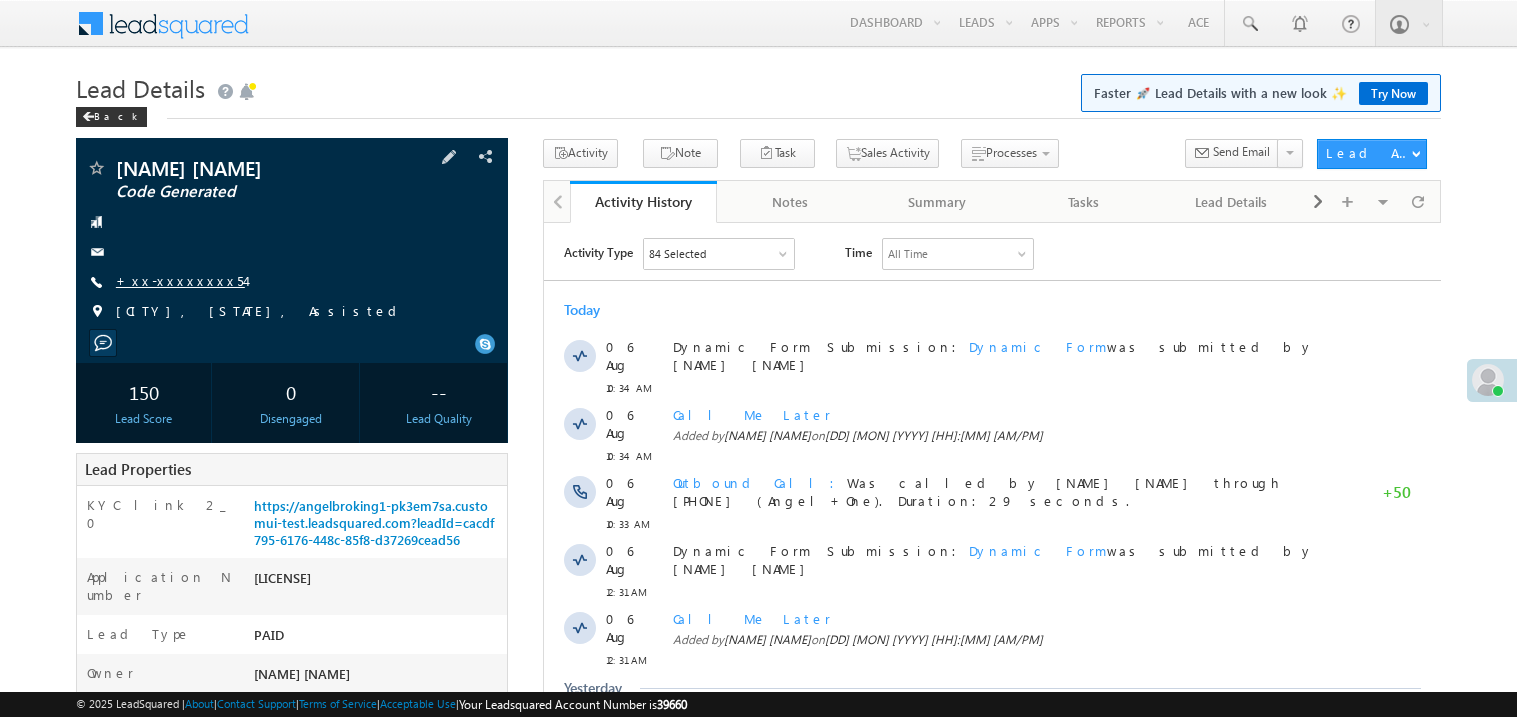 scroll, scrollTop: 0, scrollLeft: 0, axis: both 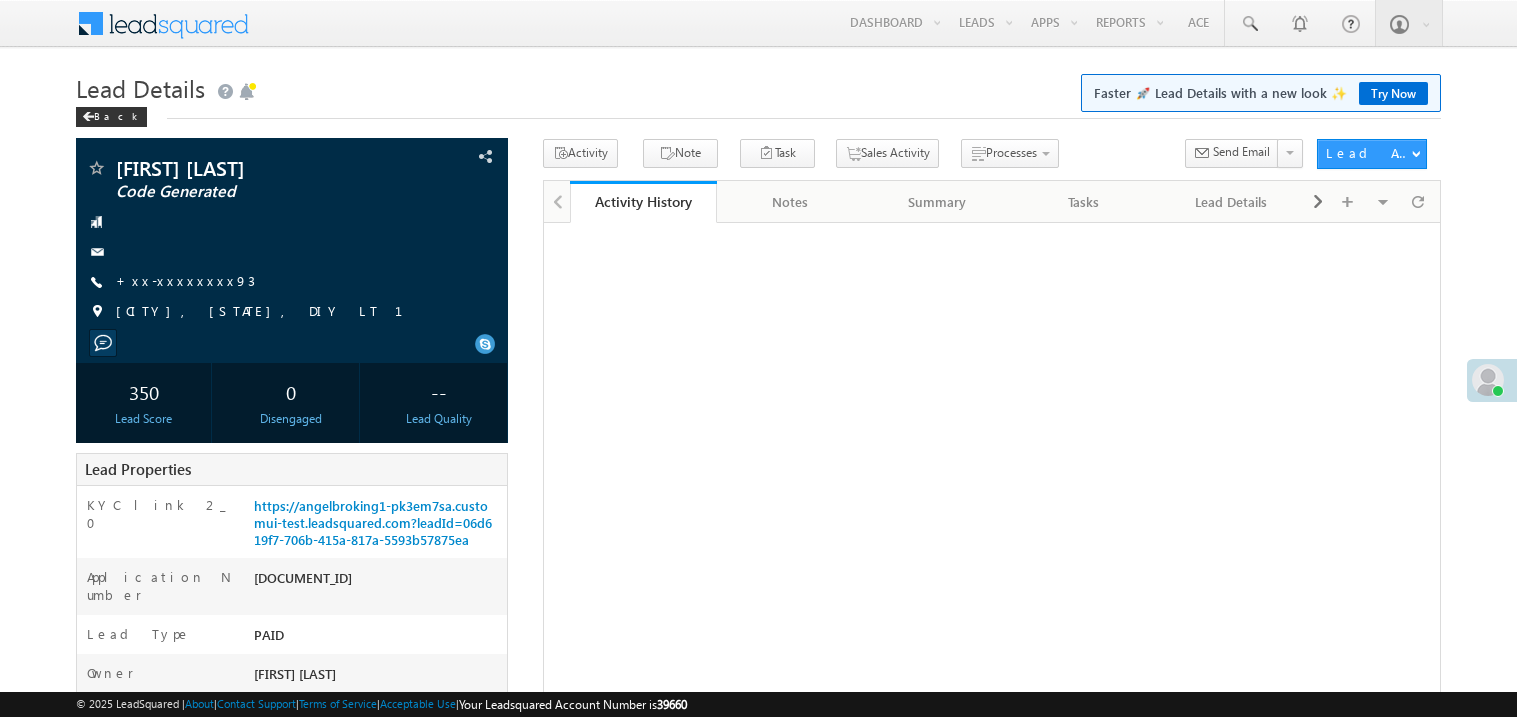 click on "+xx-xxxxxxxx93" at bounding box center (185, 280) 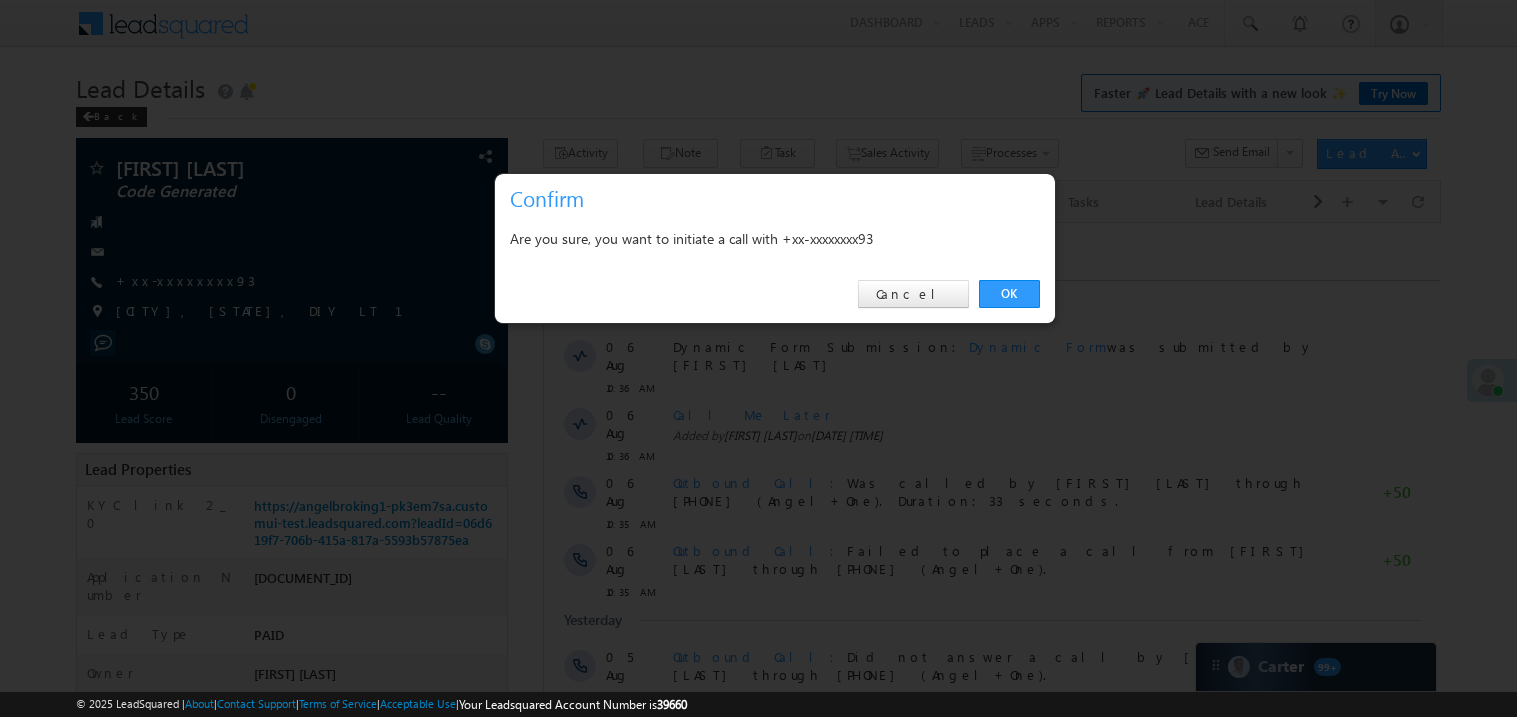 scroll, scrollTop: 0, scrollLeft: 0, axis: both 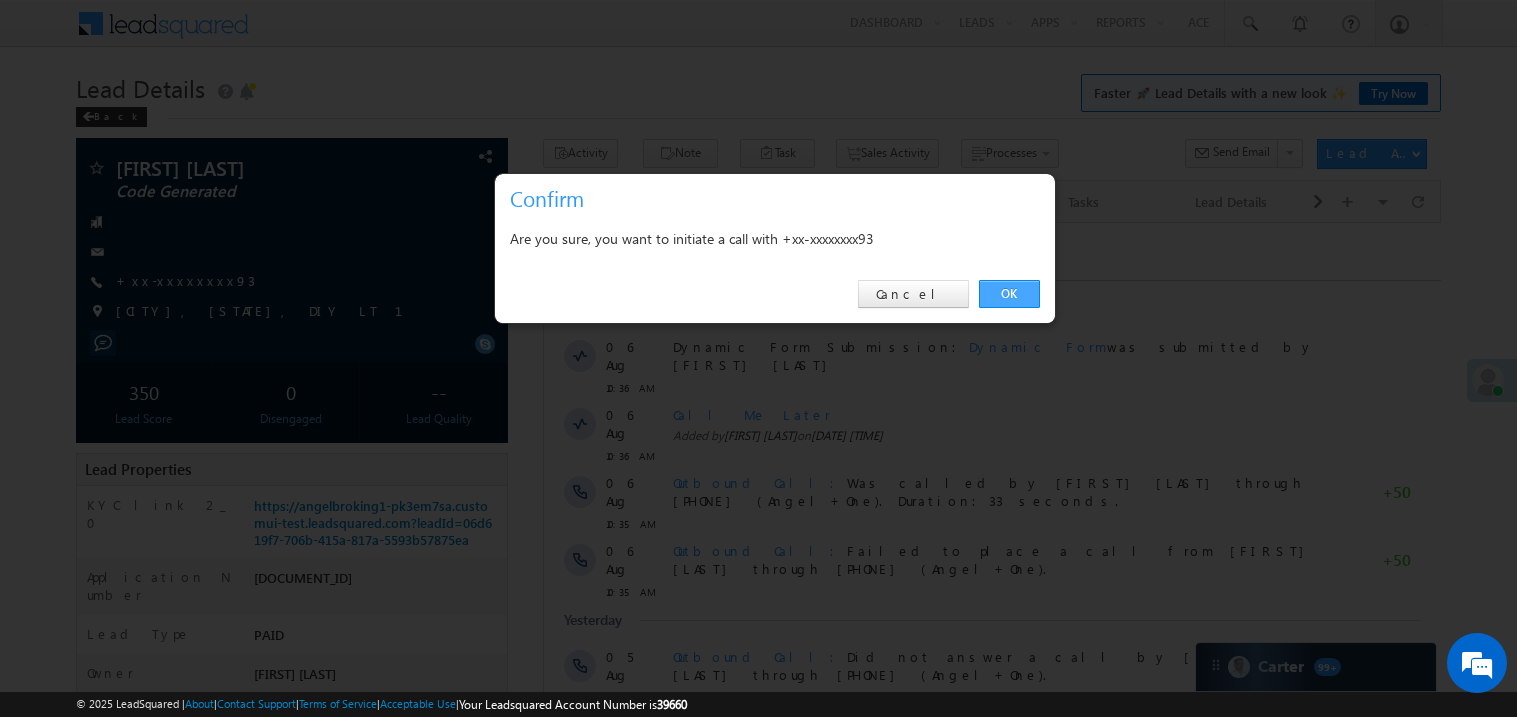 click on "OK" at bounding box center [1009, 294] 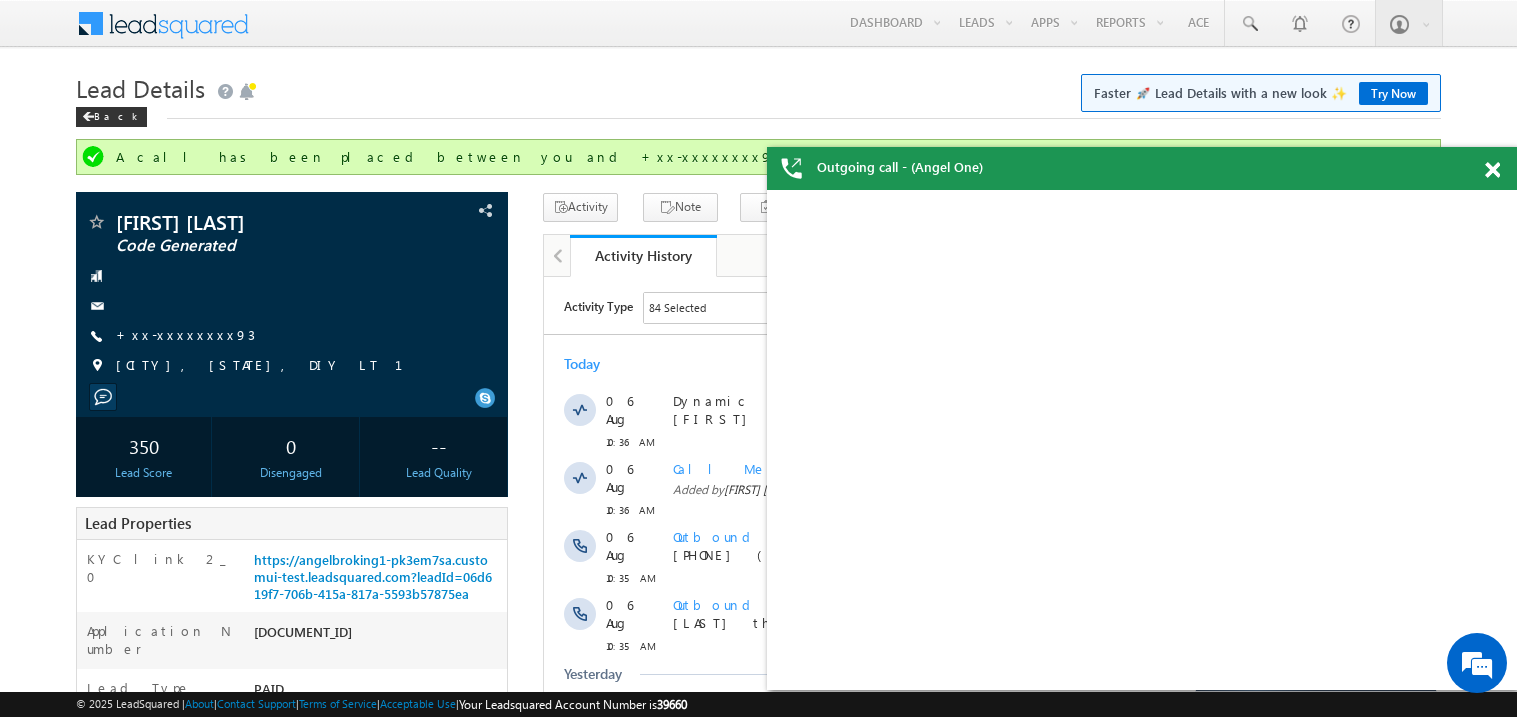 scroll, scrollTop: 0, scrollLeft: 0, axis: both 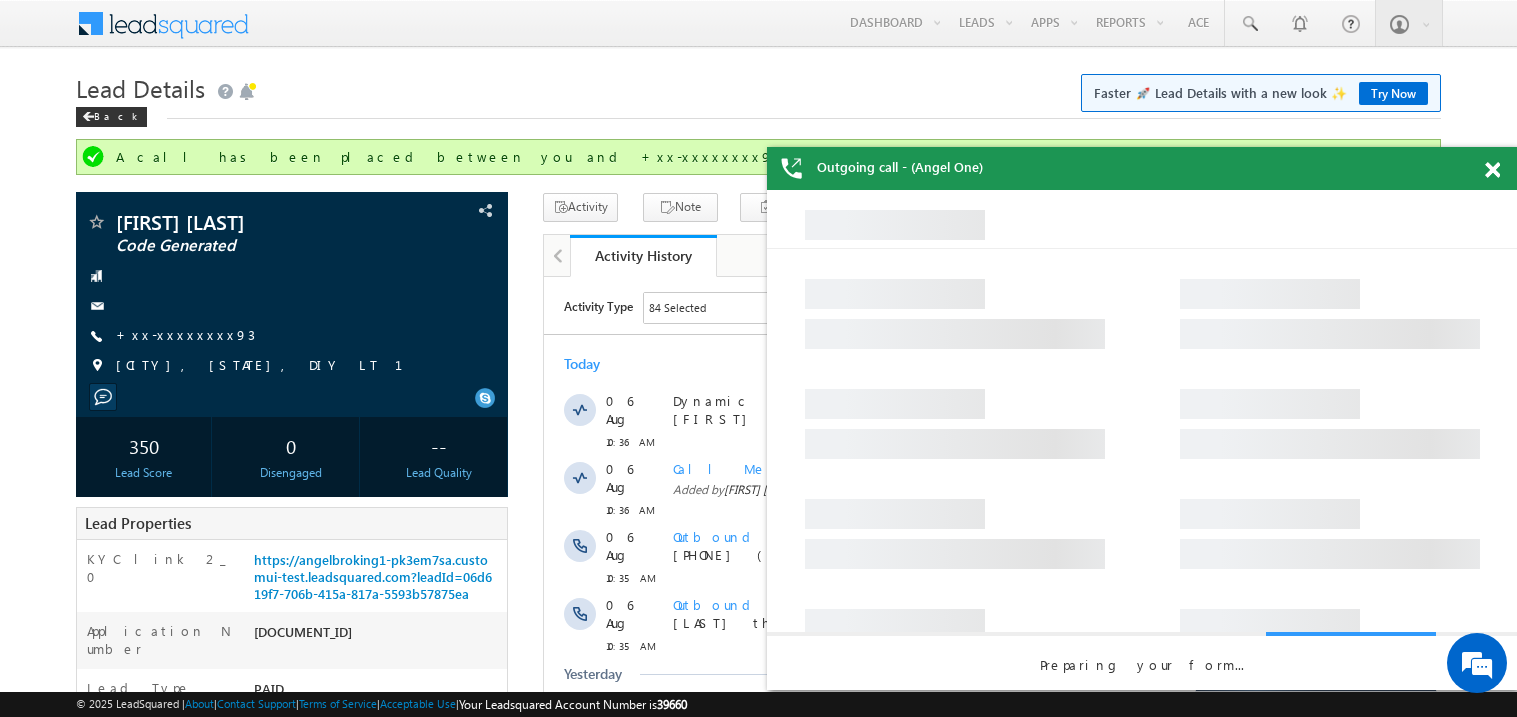 click at bounding box center (1492, 170) 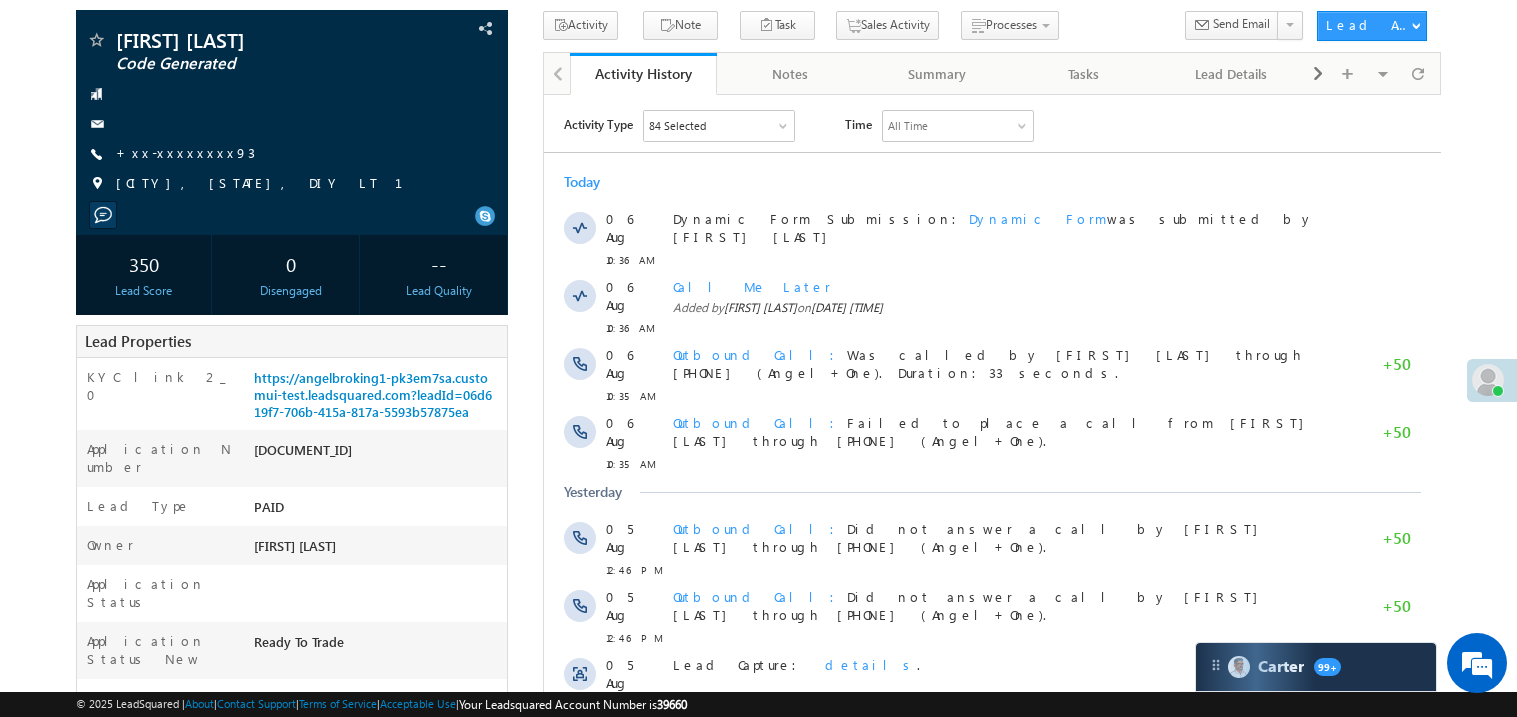 scroll, scrollTop: 12, scrollLeft: 0, axis: vertical 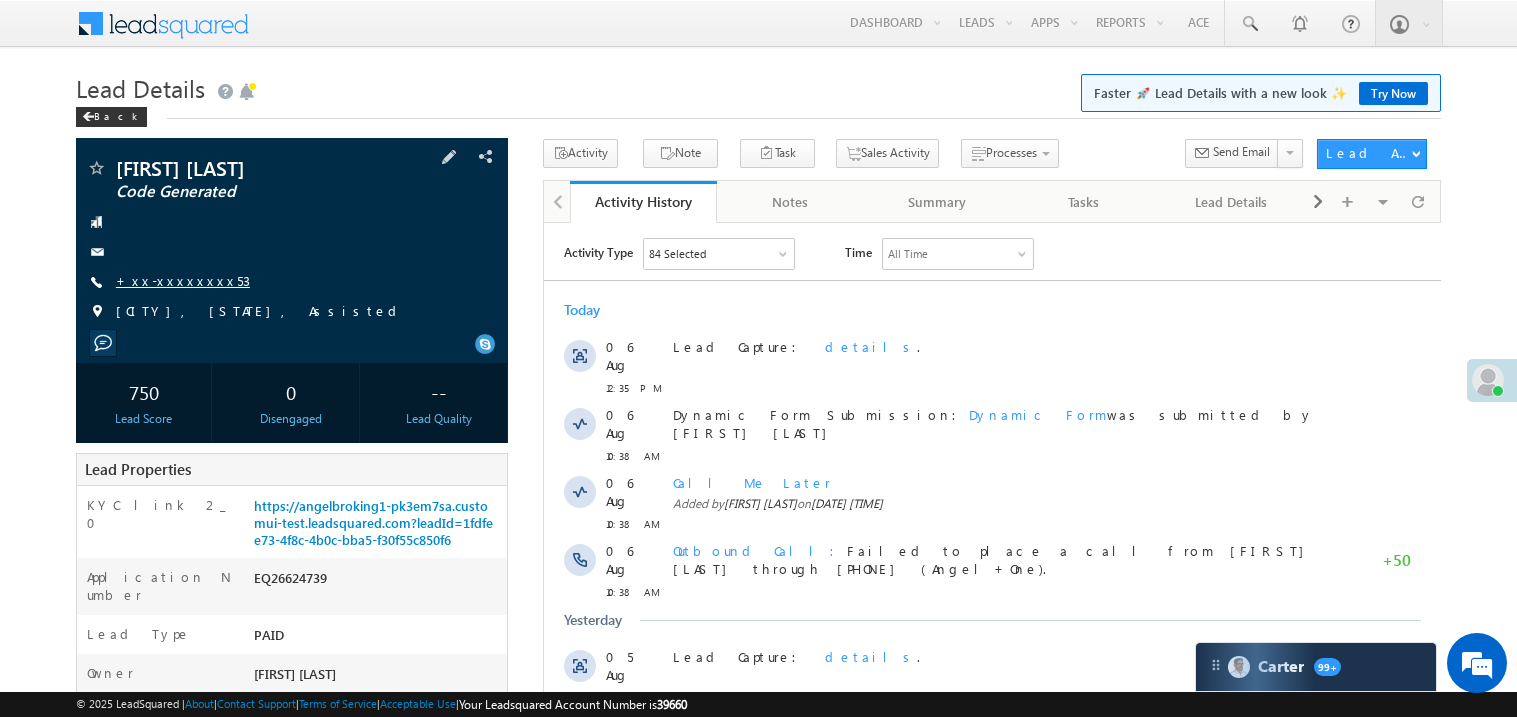 click on "+xx-xxxxxxxx53" at bounding box center [183, 280] 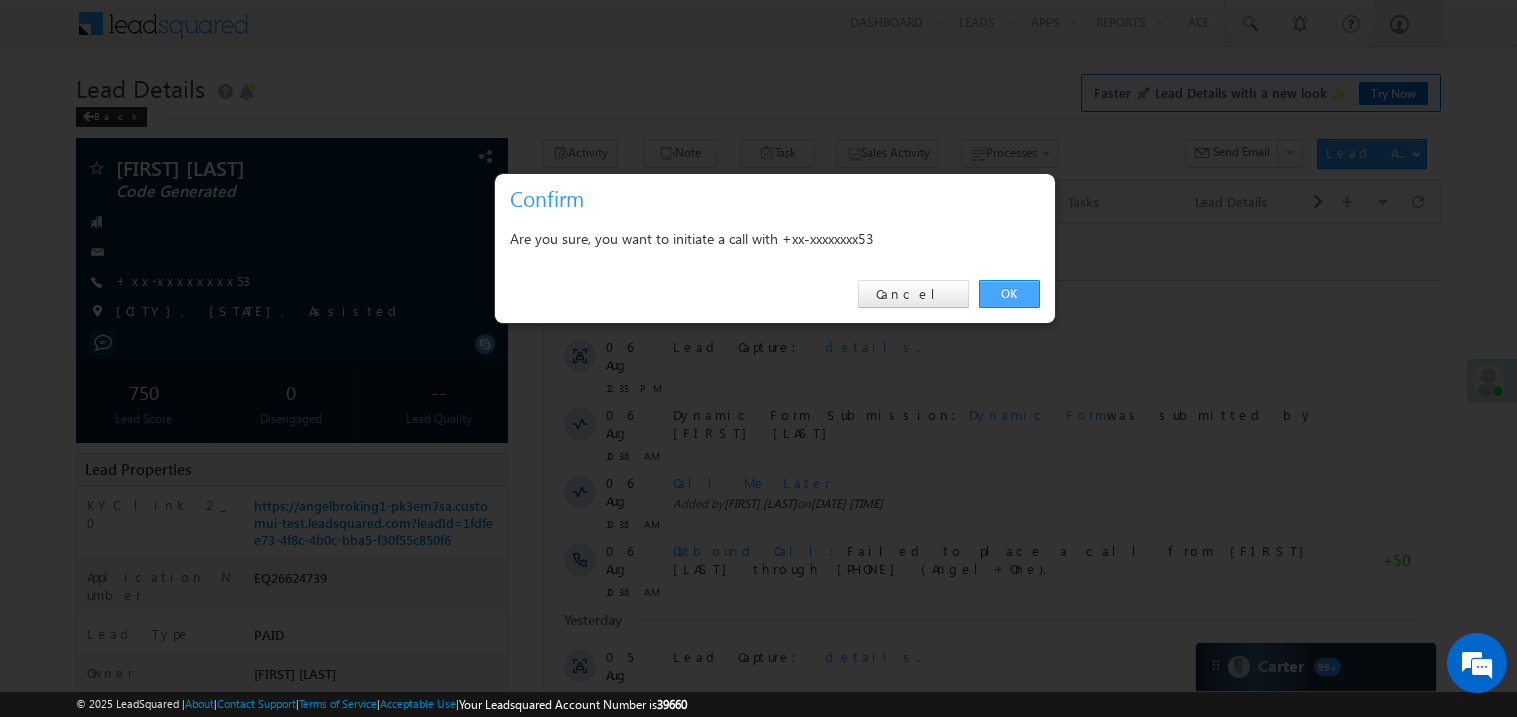 click on "OK" at bounding box center (1009, 294) 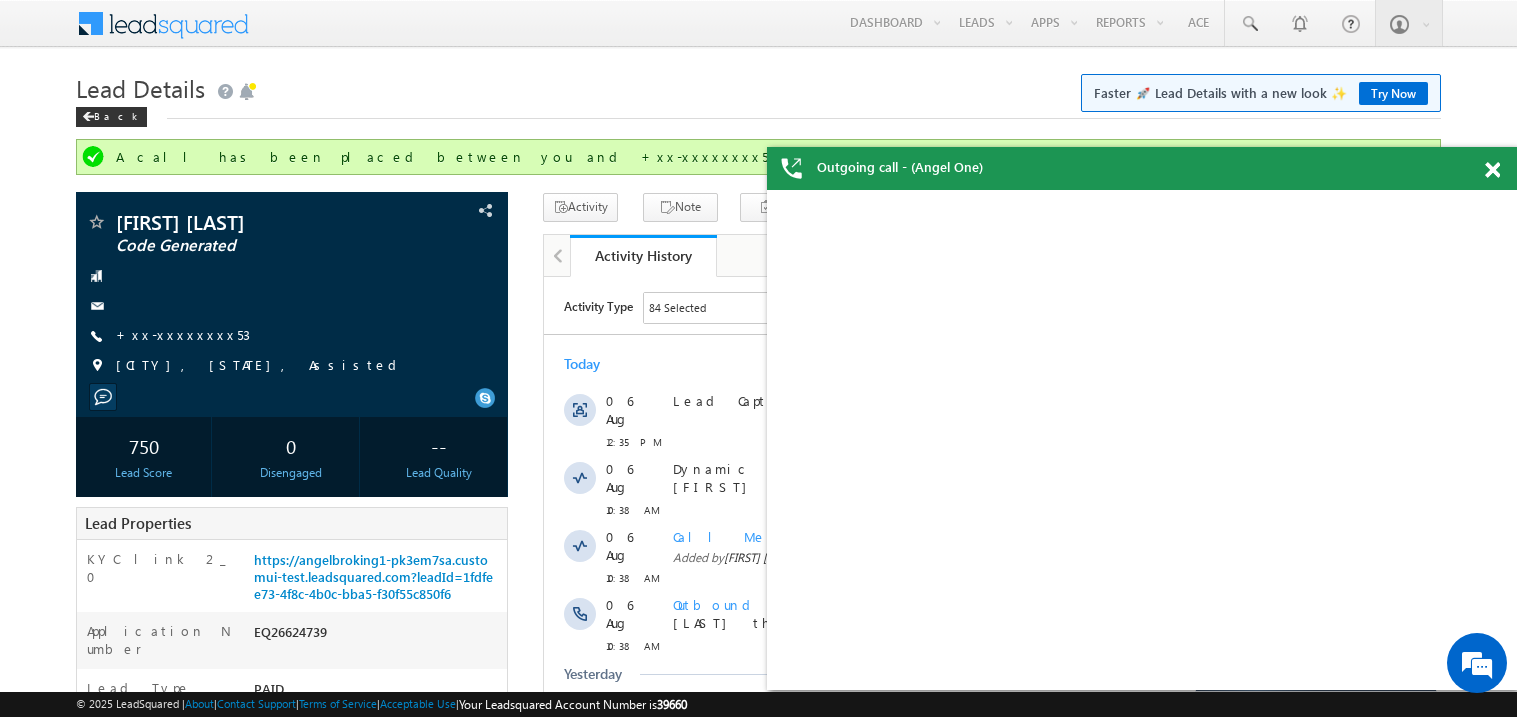 scroll, scrollTop: 0, scrollLeft: 0, axis: both 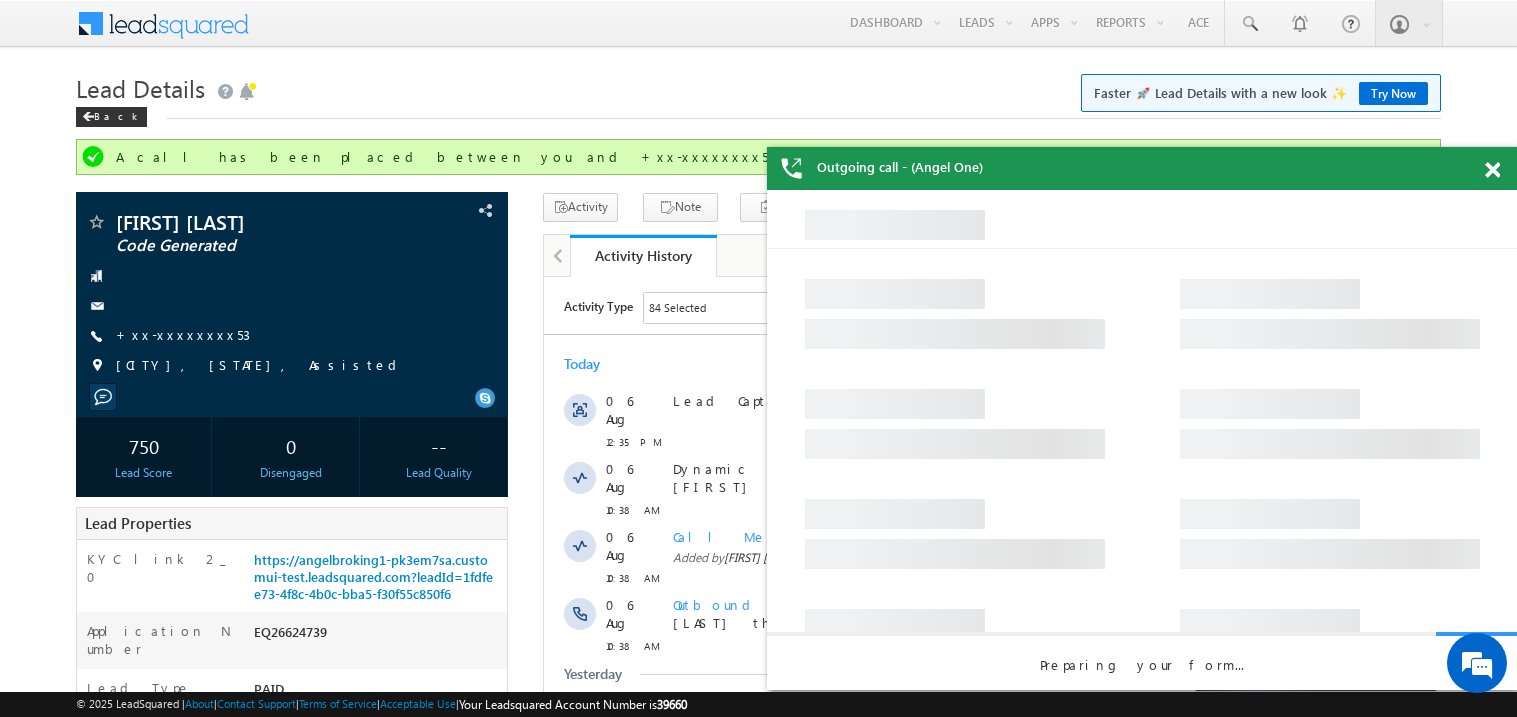 click at bounding box center [1492, 170] 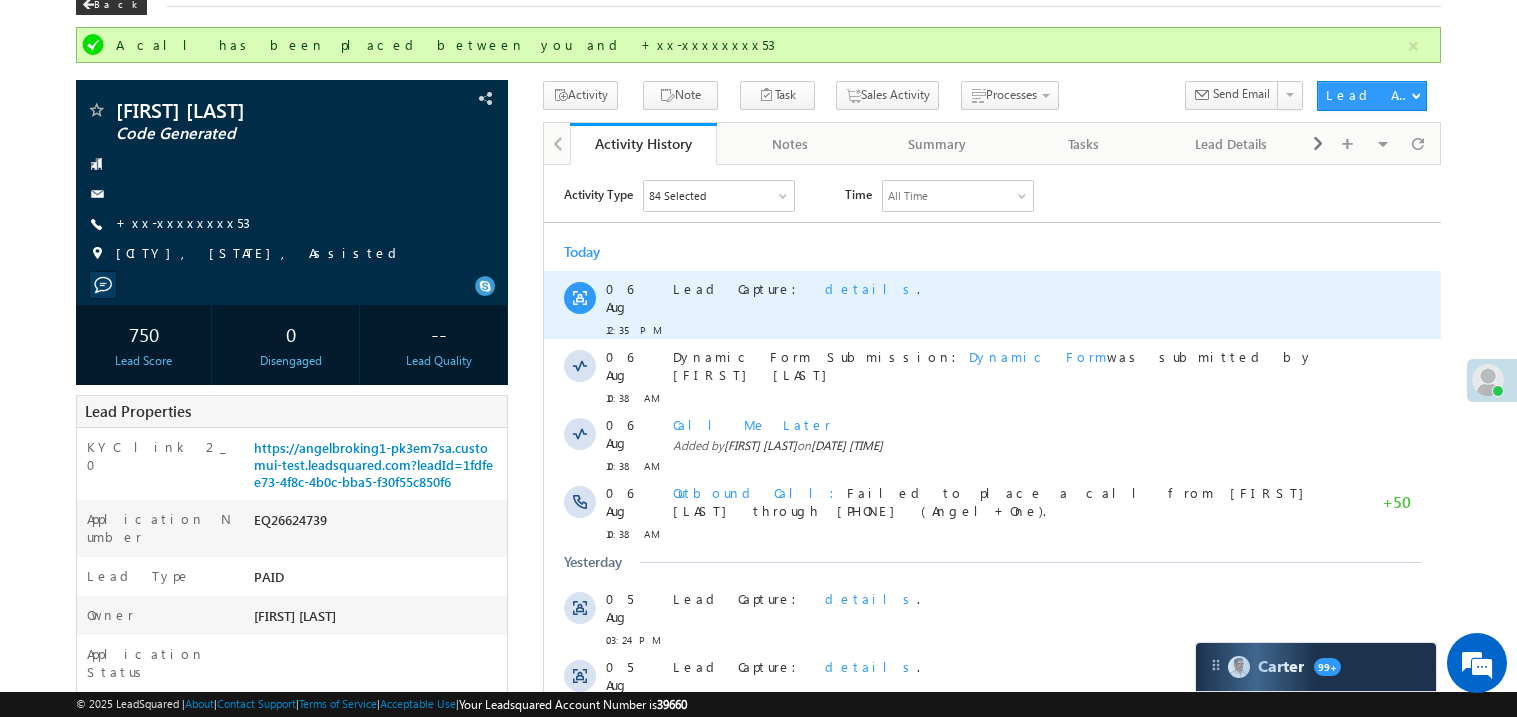 scroll, scrollTop: 79, scrollLeft: 0, axis: vertical 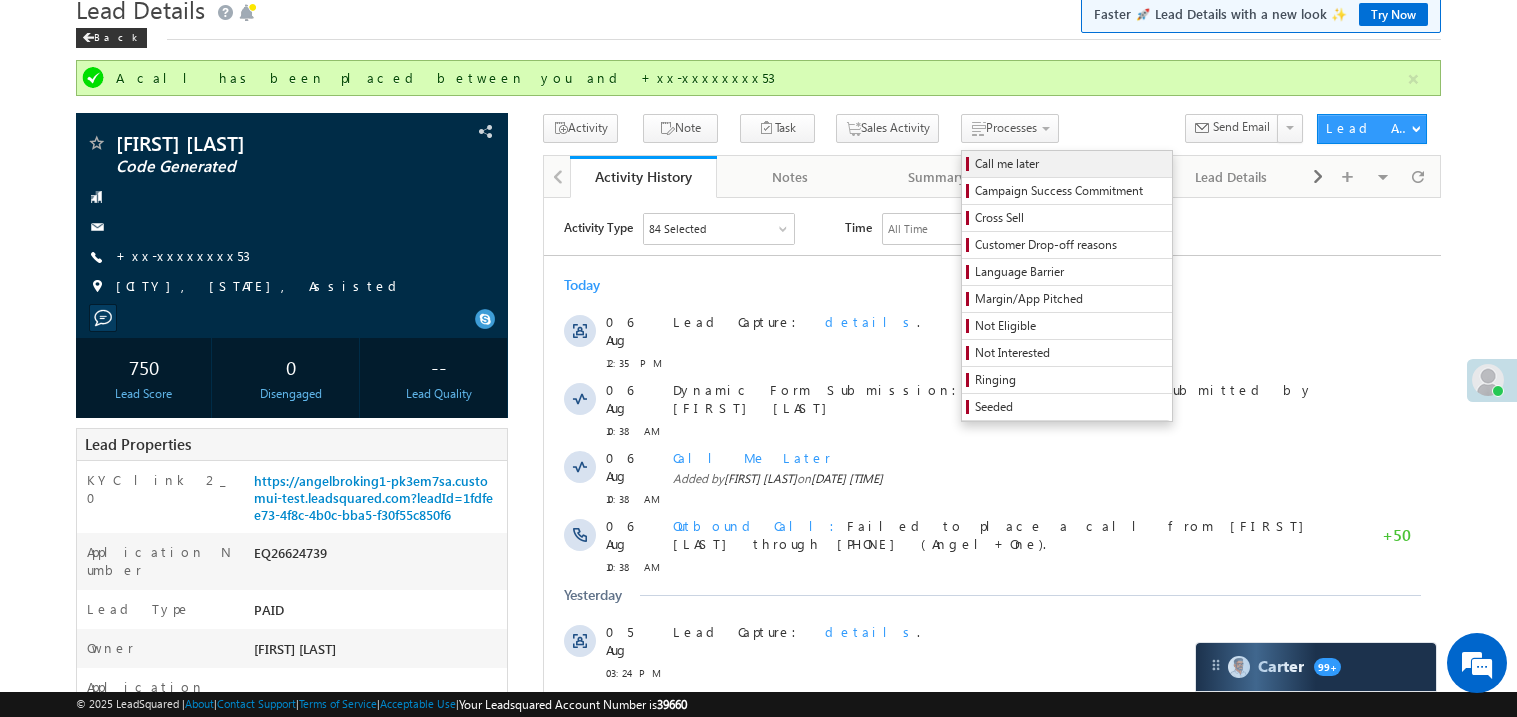 click on "Call me later" at bounding box center (1070, 164) 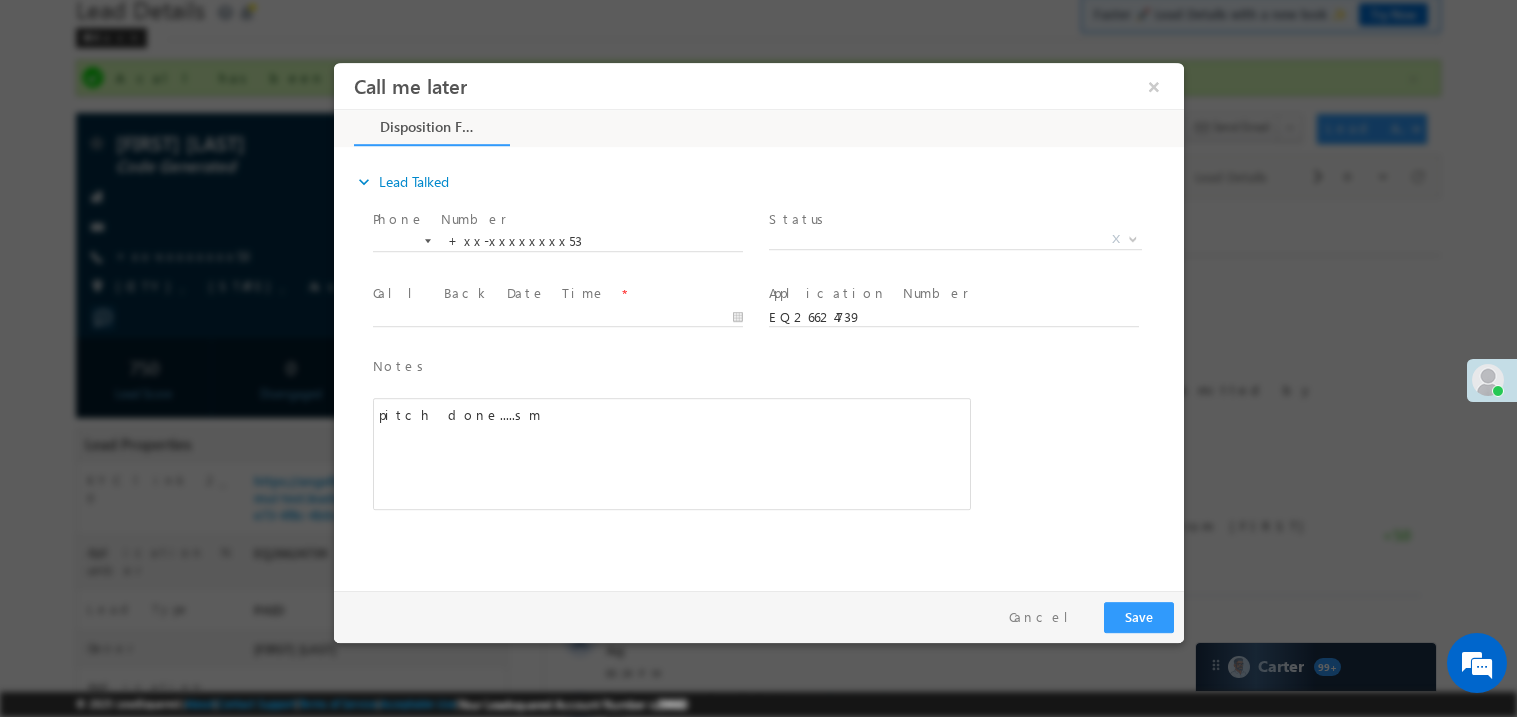 scroll, scrollTop: 0, scrollLeft: 0, axis: both 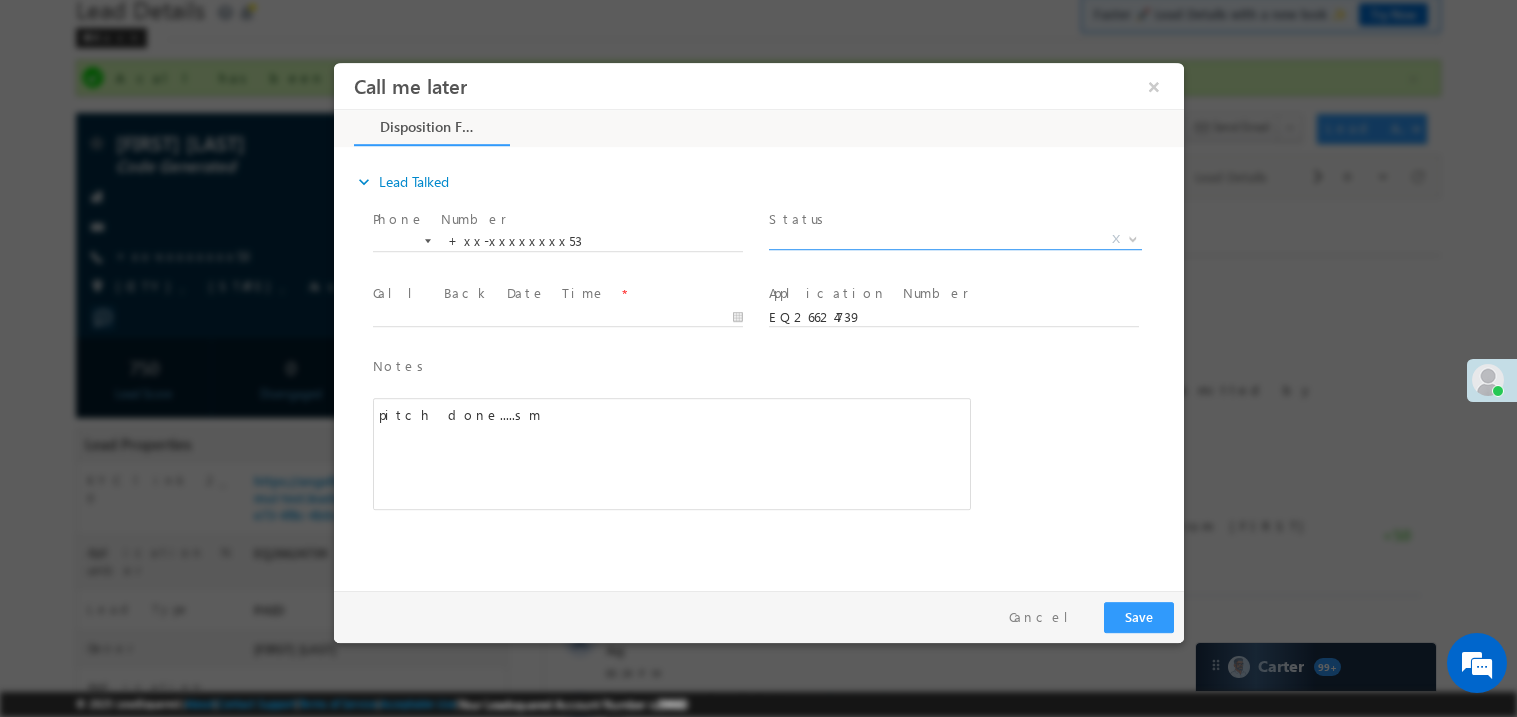 click on "X" at bounding box center [954, 239] 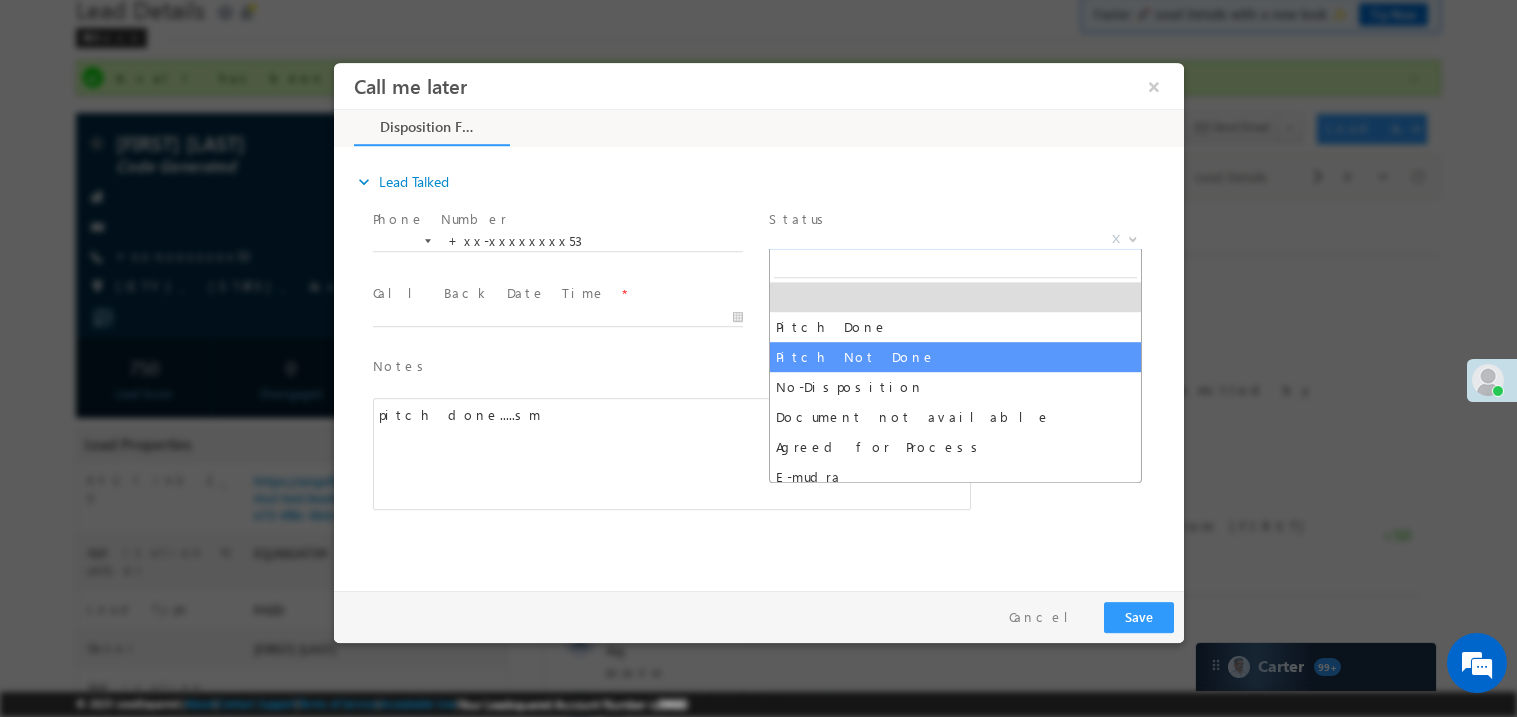 select on "Pitch Not Done" 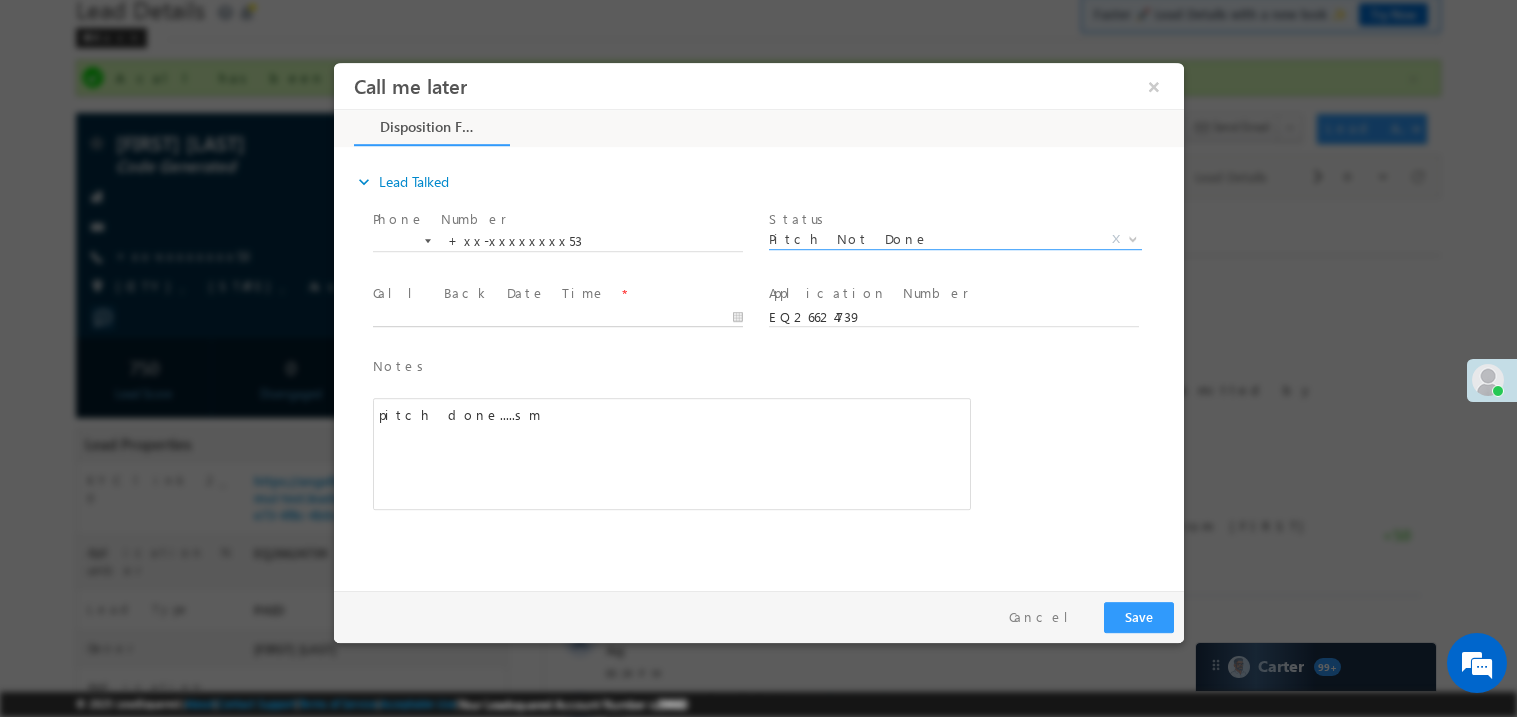 click on "Call me later
×" at bounding box center (758, 321) 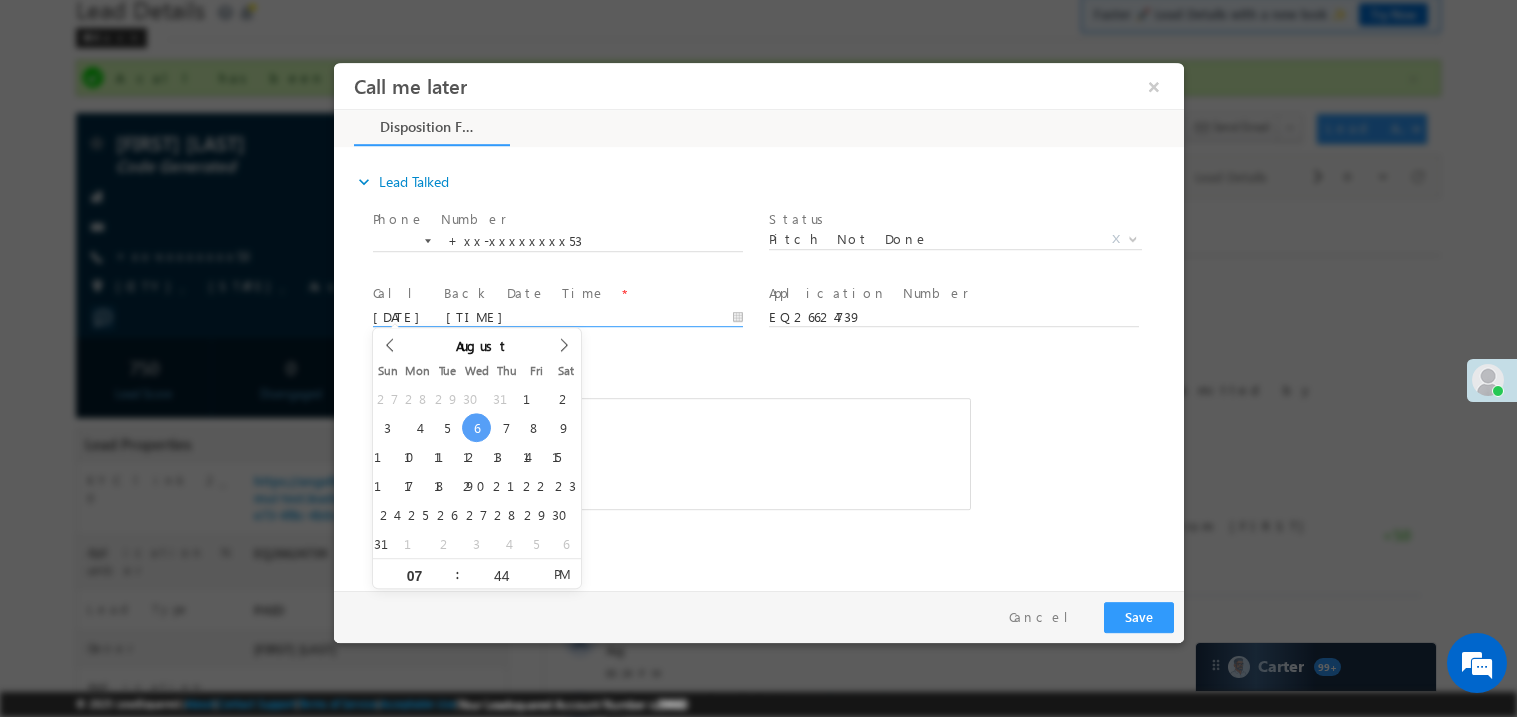 click on "pitch done.....sm" at bounding box center [671, 453] 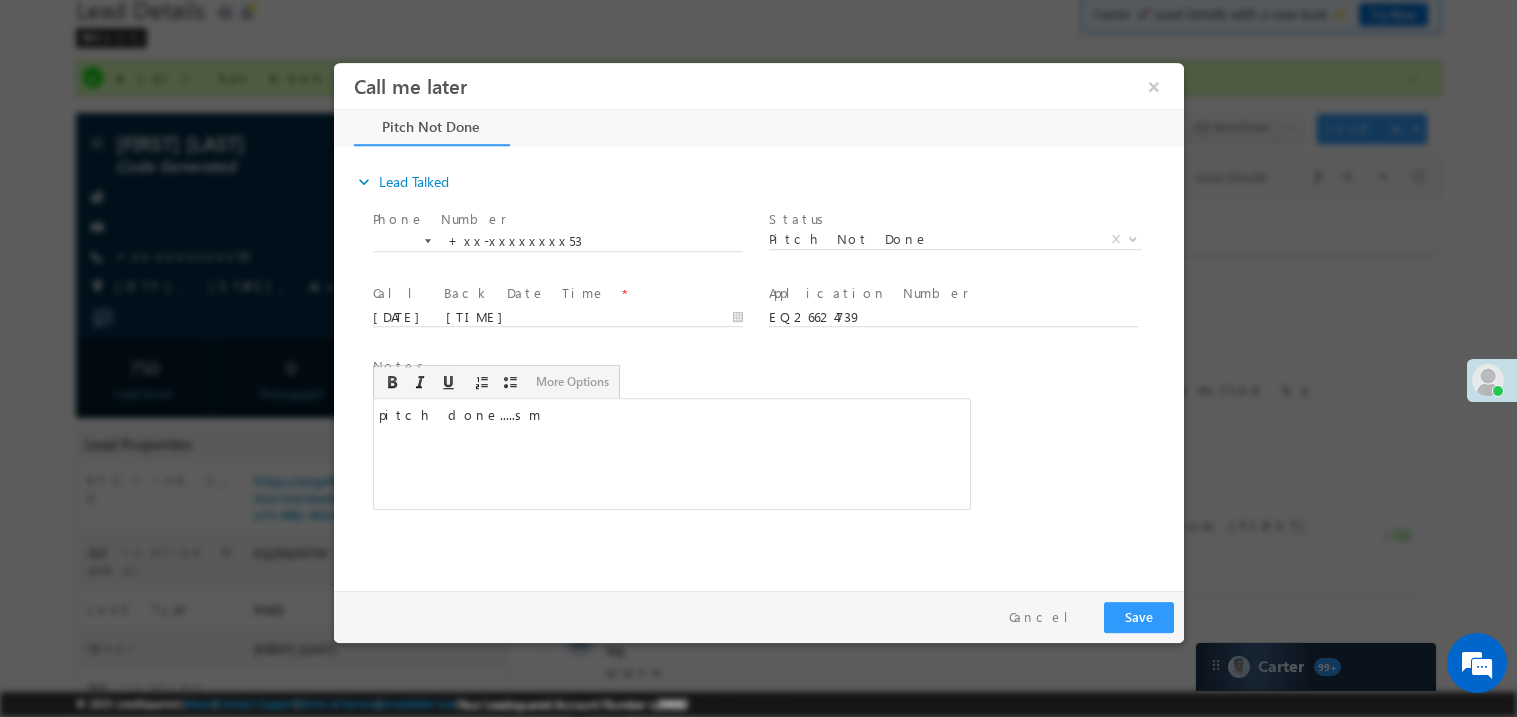 type 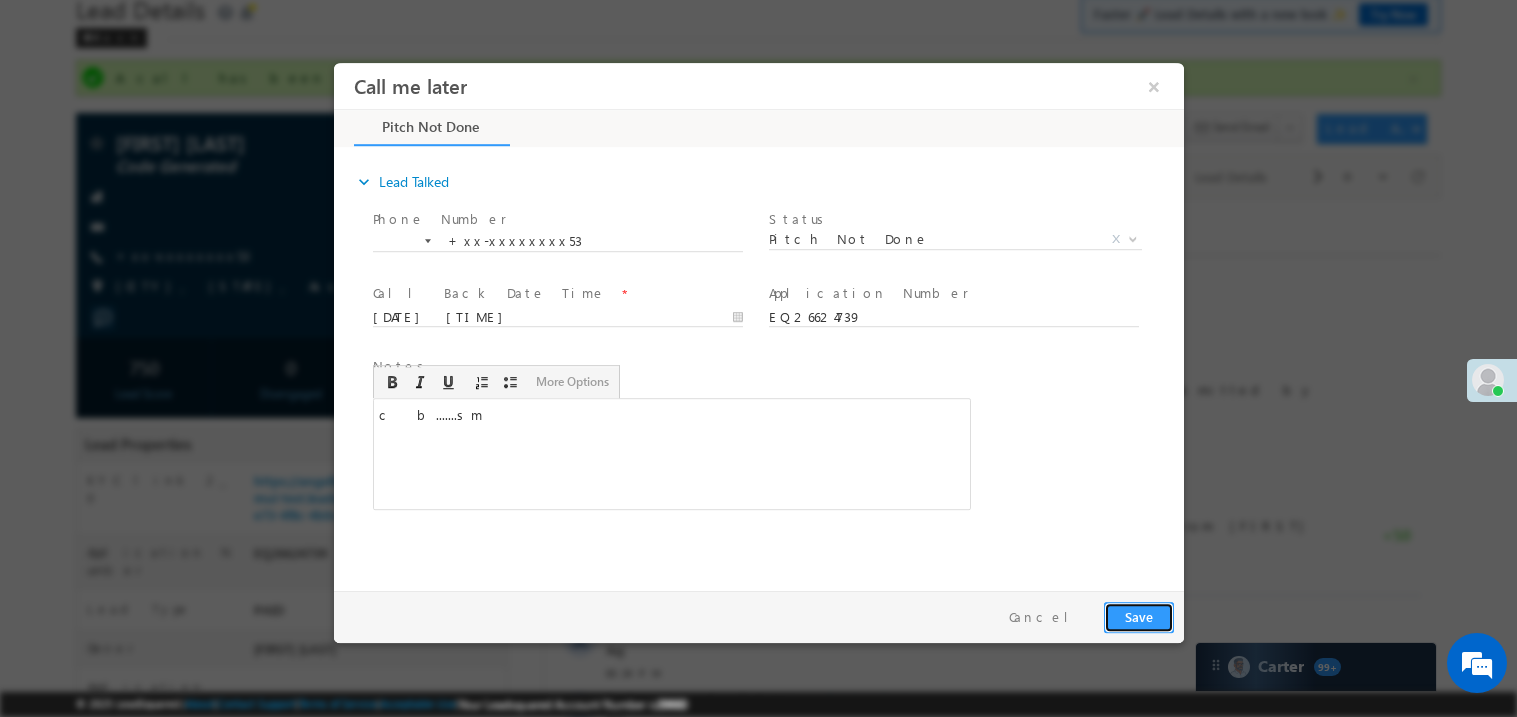 click on "Save" at bounding box center (1138, 616) 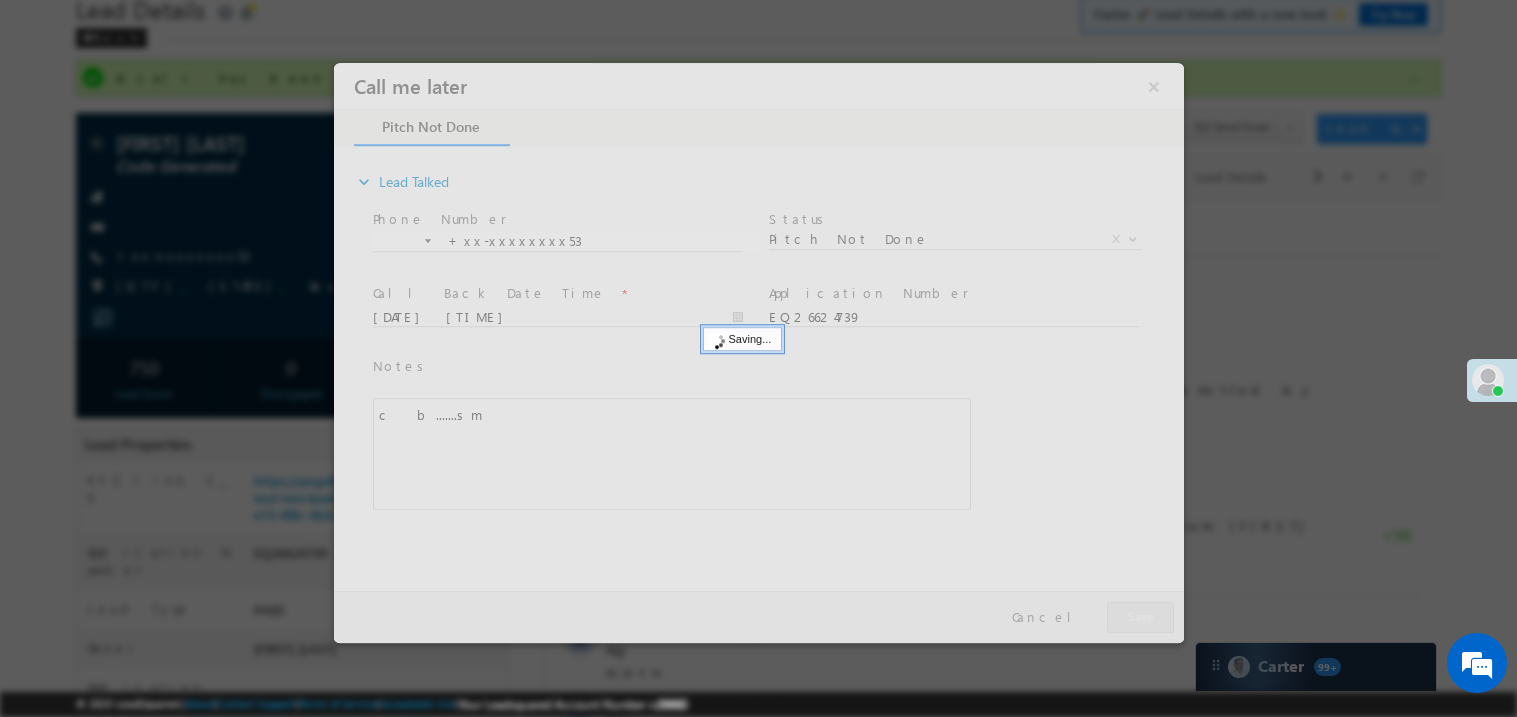 click at bounding box center (758, 352) 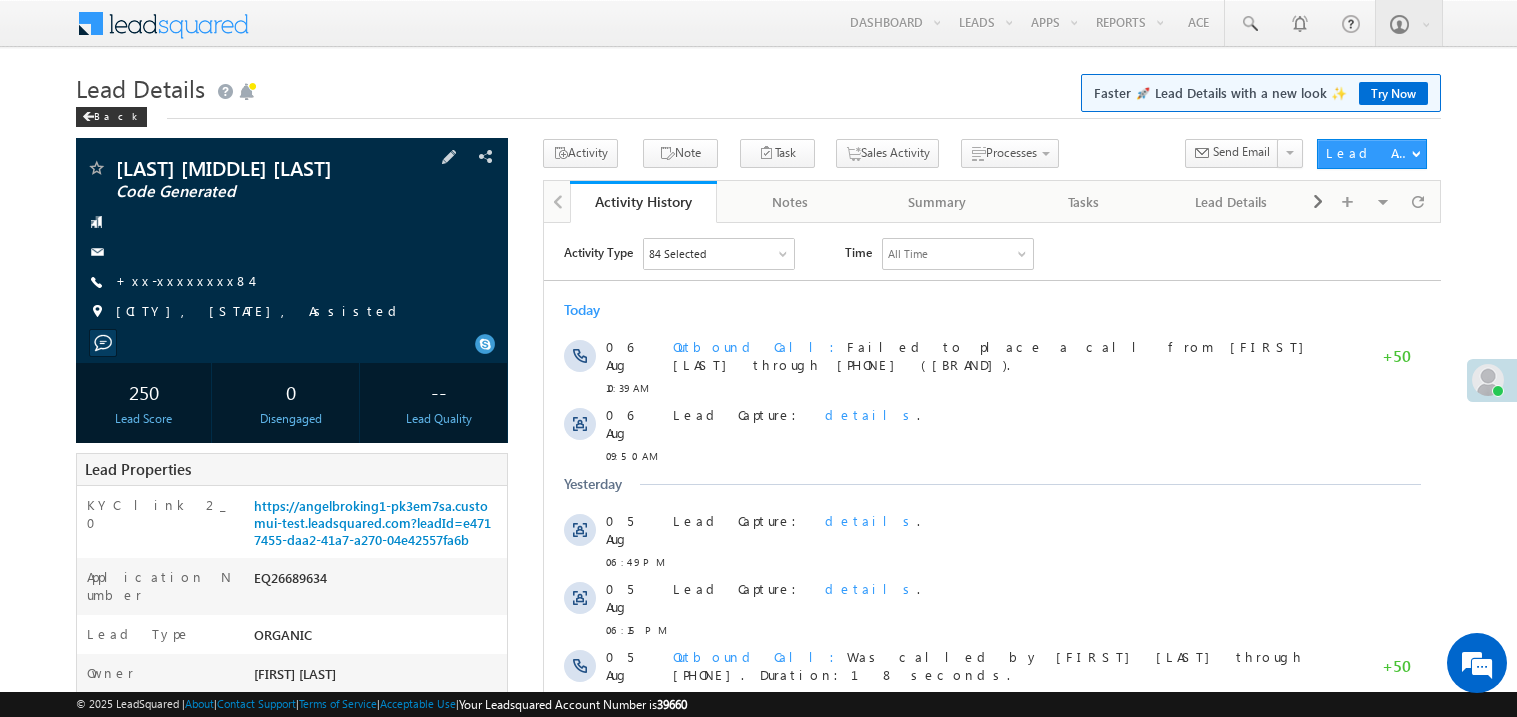 scroll, scrollTop: 0, scrollLeft: 0, axis: both 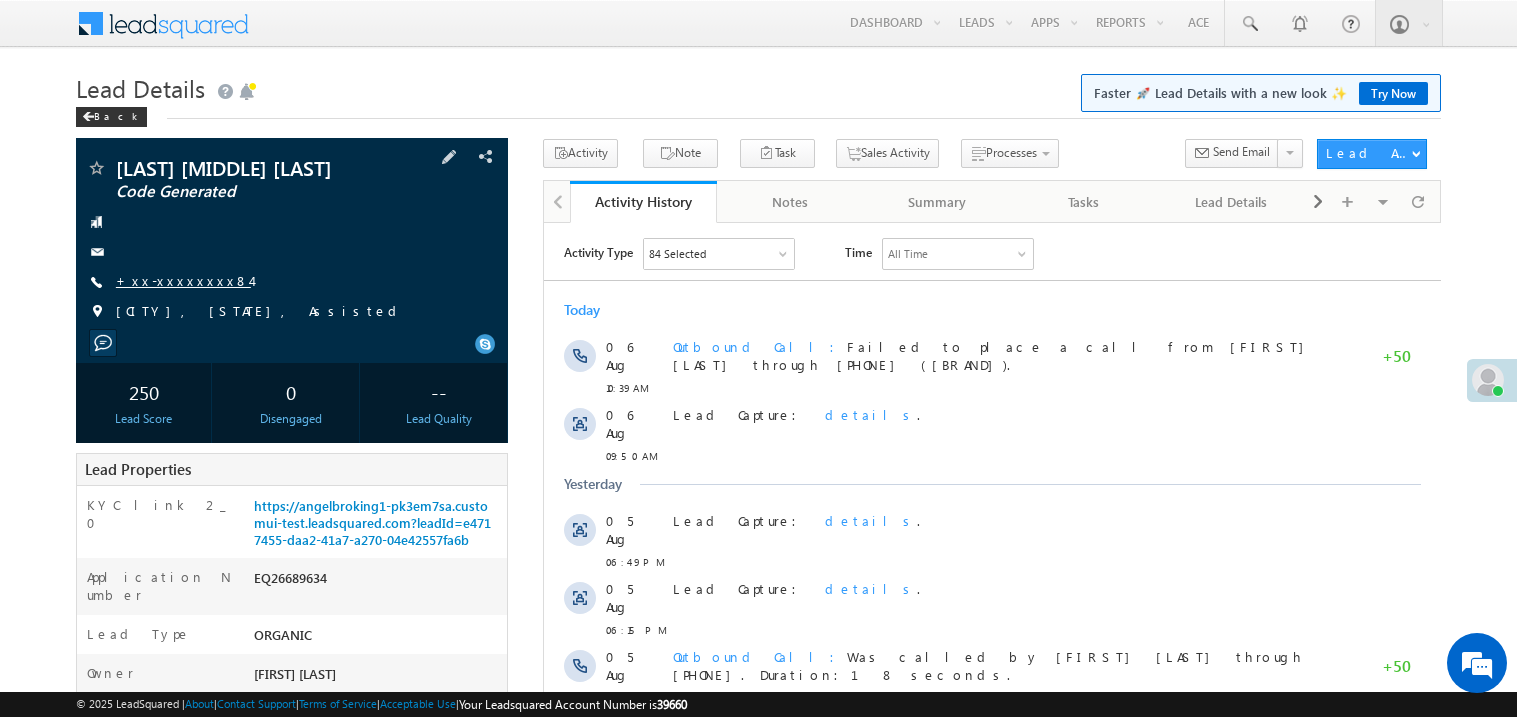 click on "+xx-xxxxxxxx84" at bounding box center [183, 280] 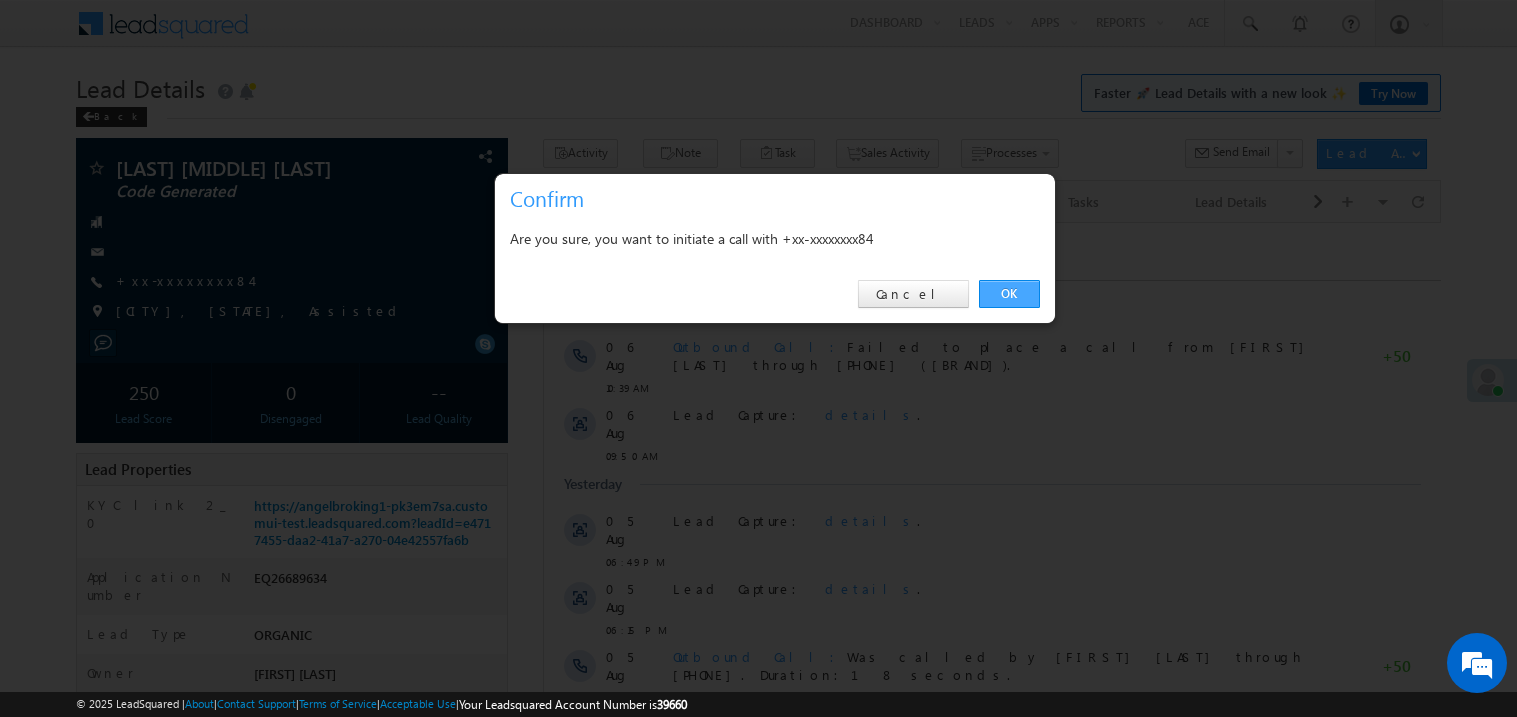 click on "OK" at bounding box center [1009, 294] 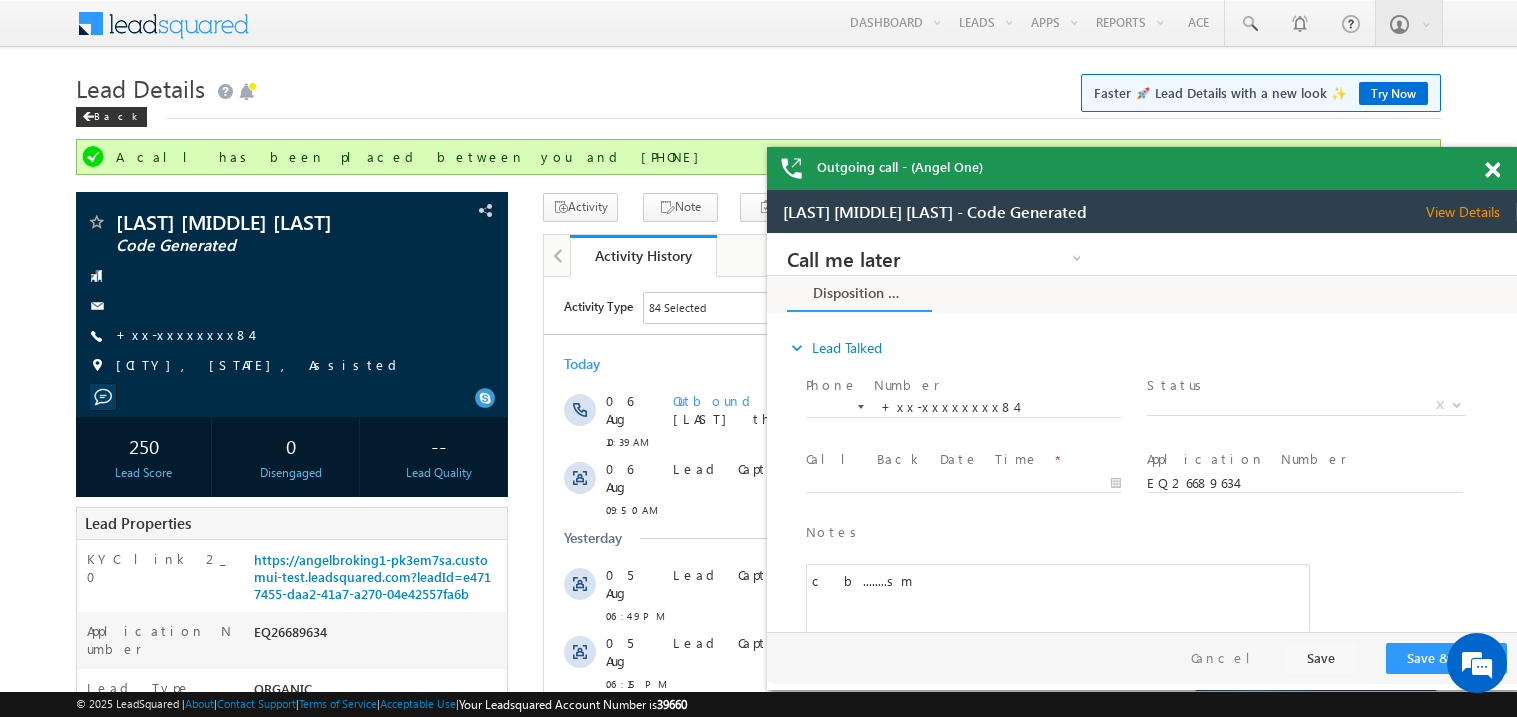scroll, scrollTop: 0, scrollLeft: 0, axis: both 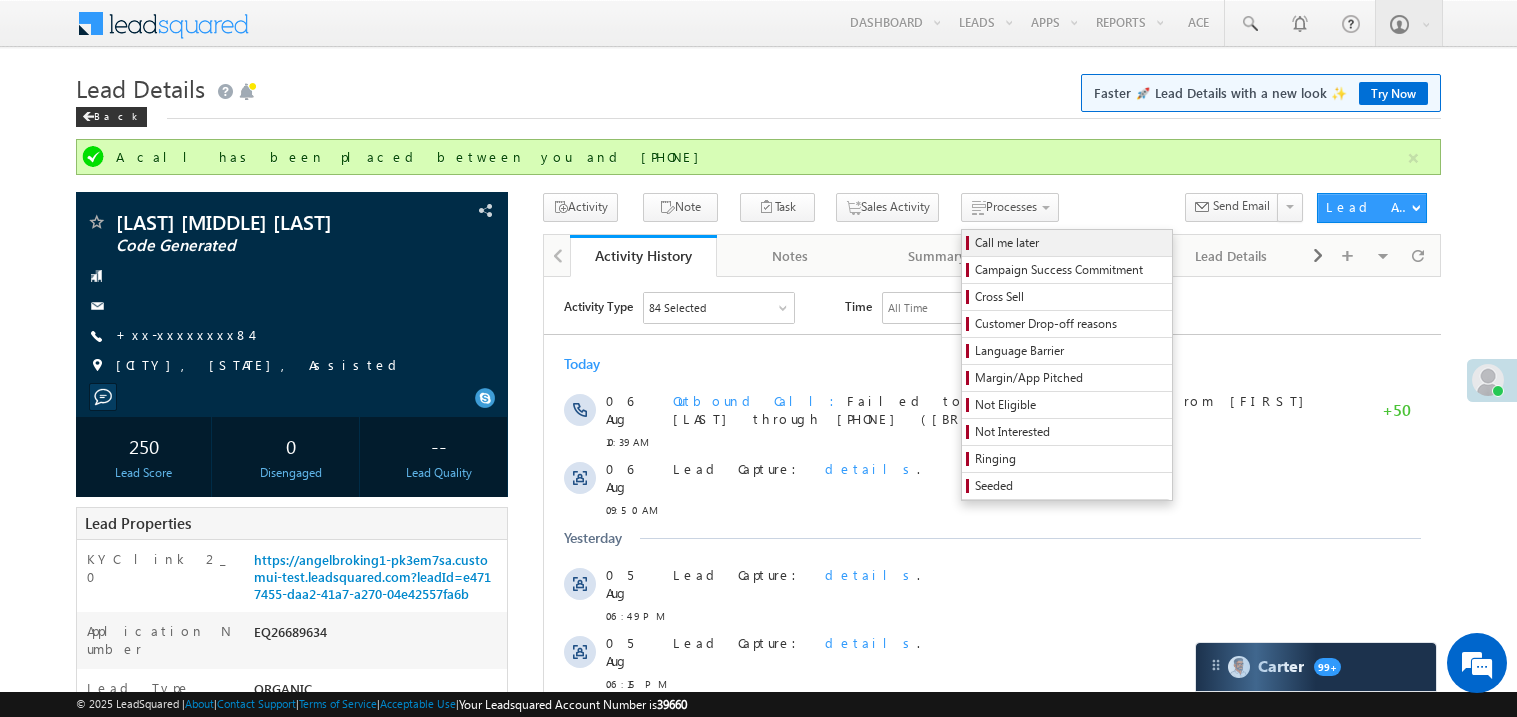 click on "Call me later" at bounding box center [1070, 243] 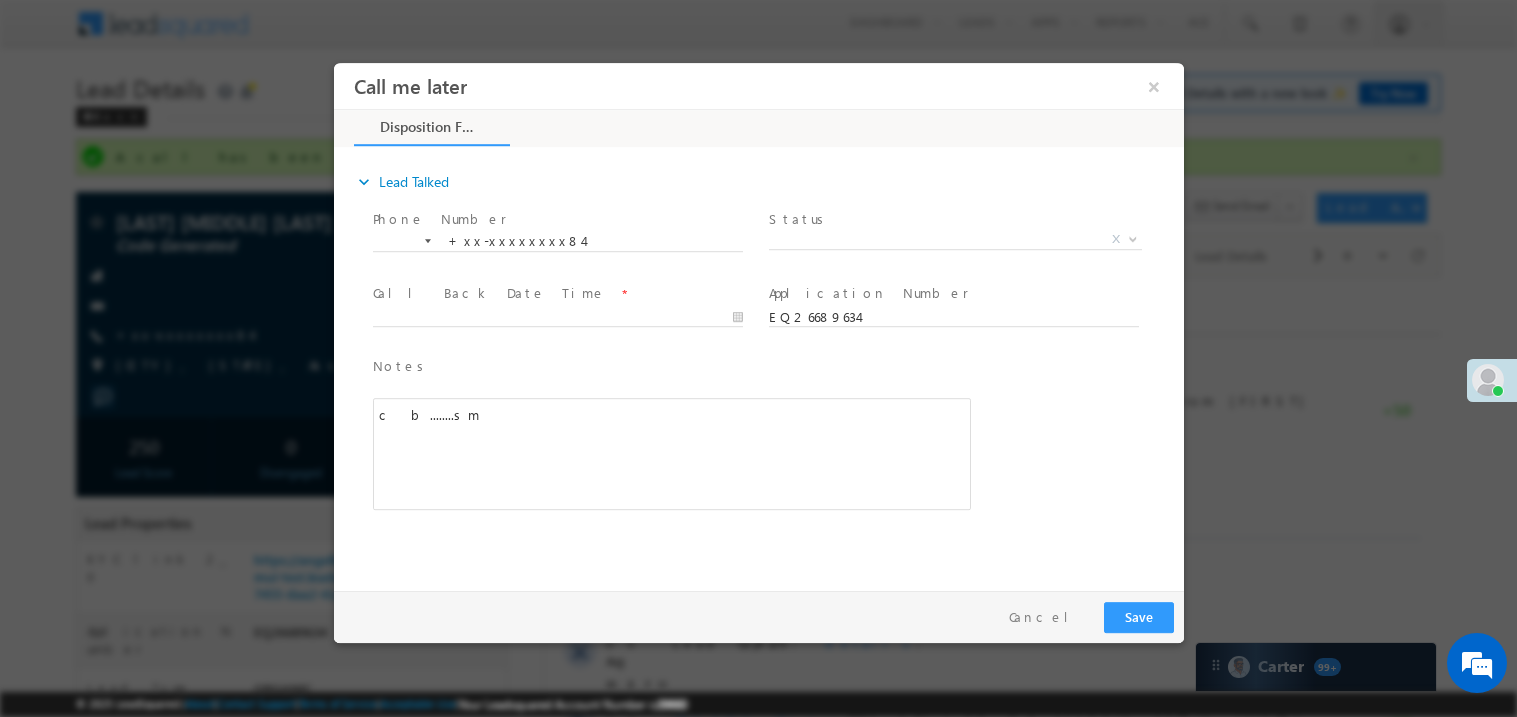 scroll, scrollTop: 0, scrollLeft: 0, axis: both 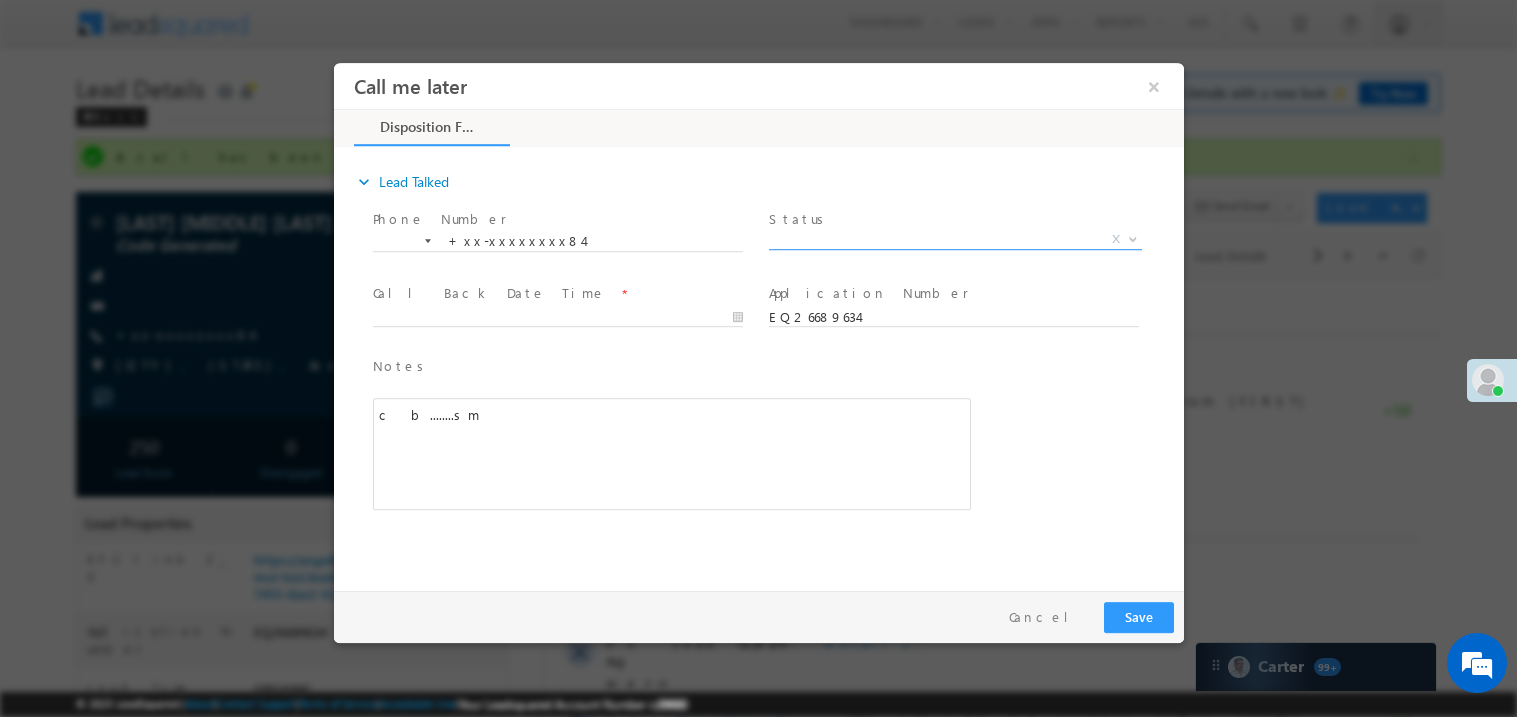 click on "X" at bounding box center [954, 239] 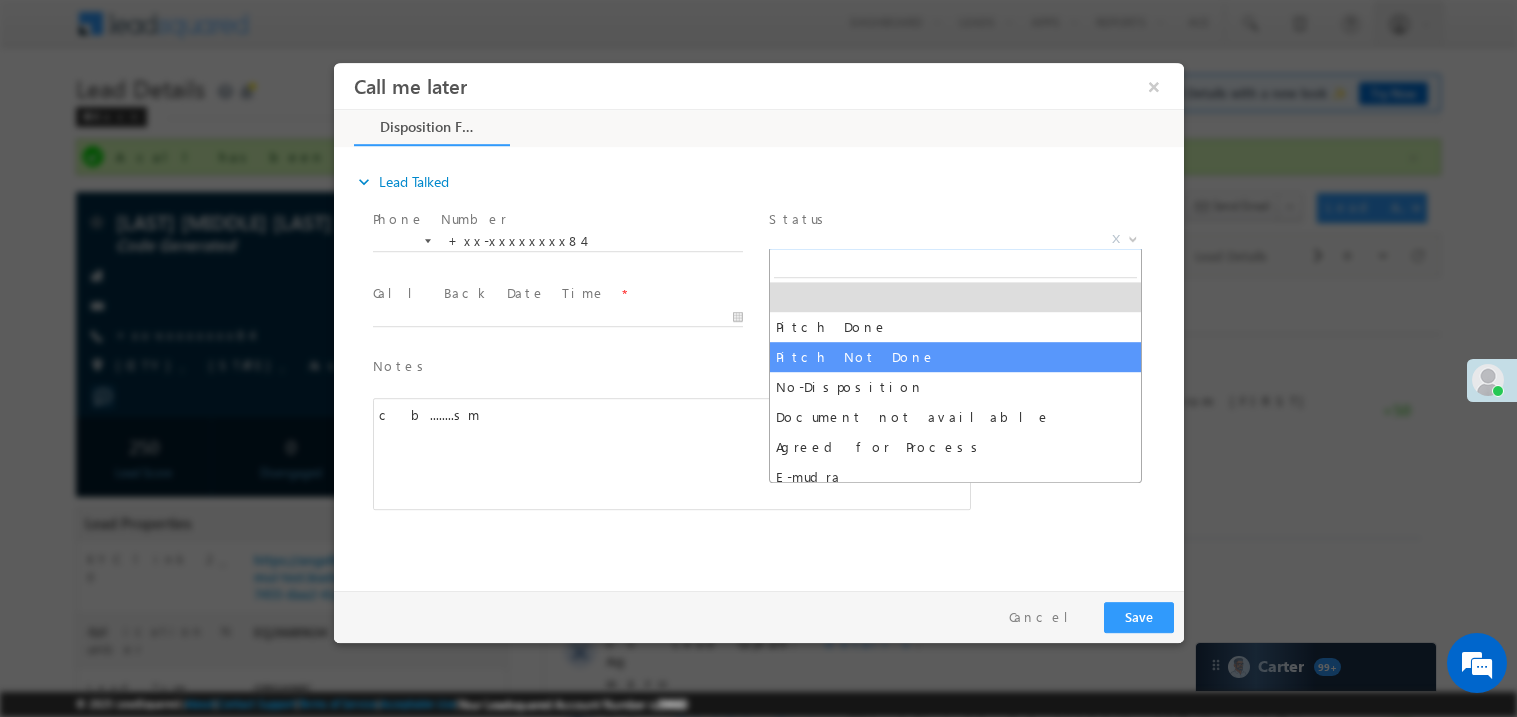 select on "Pitch Not Done" 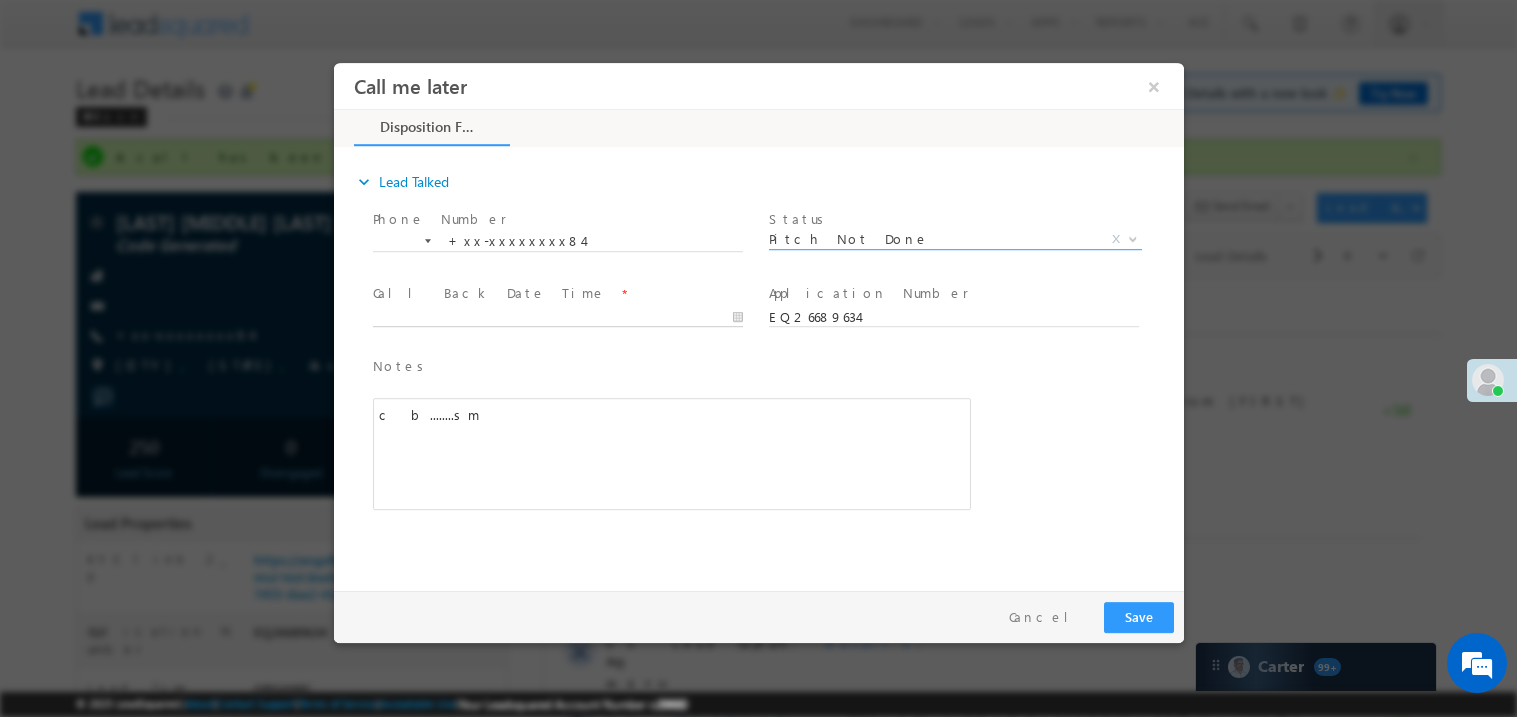click on "Call me later
×" at bounding box center (758, 321) 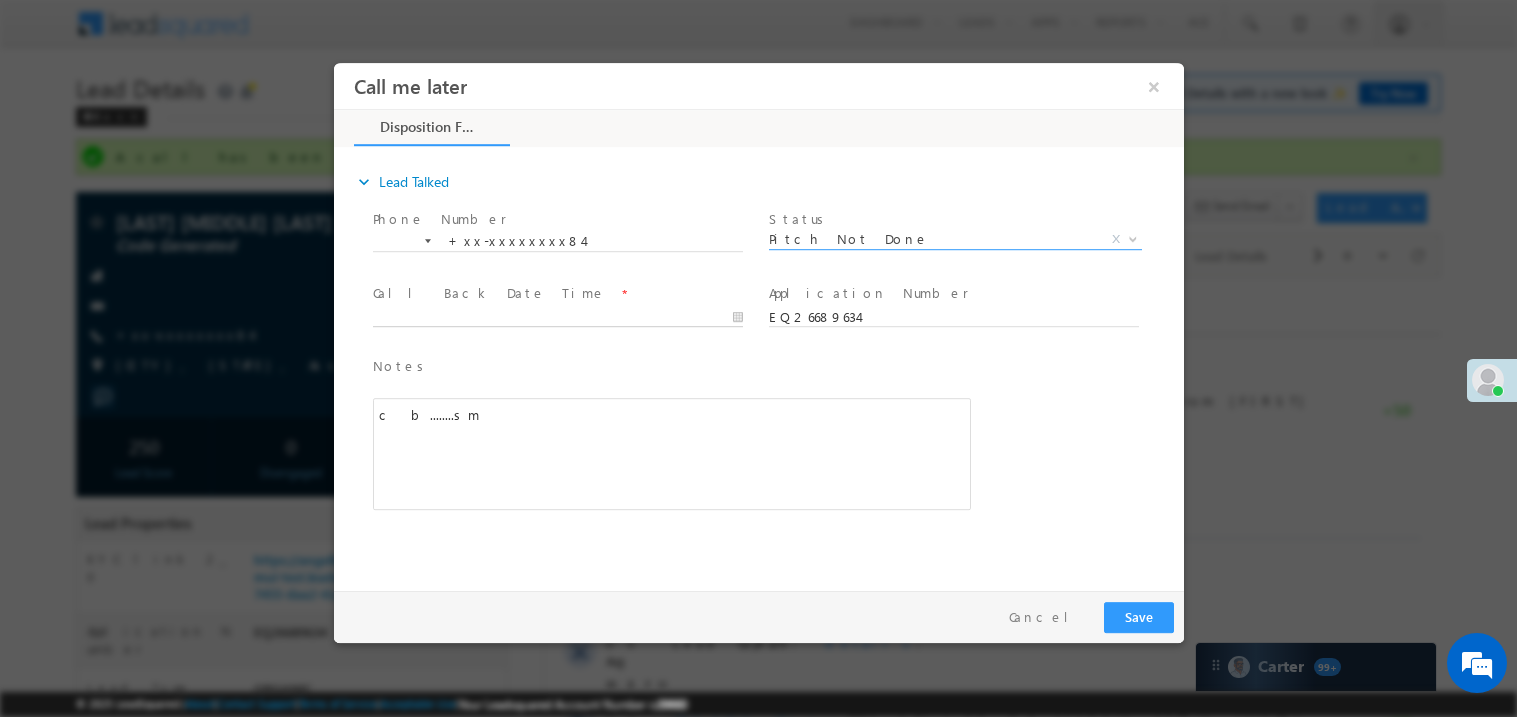 type on "08/06/25 7:45 PM" 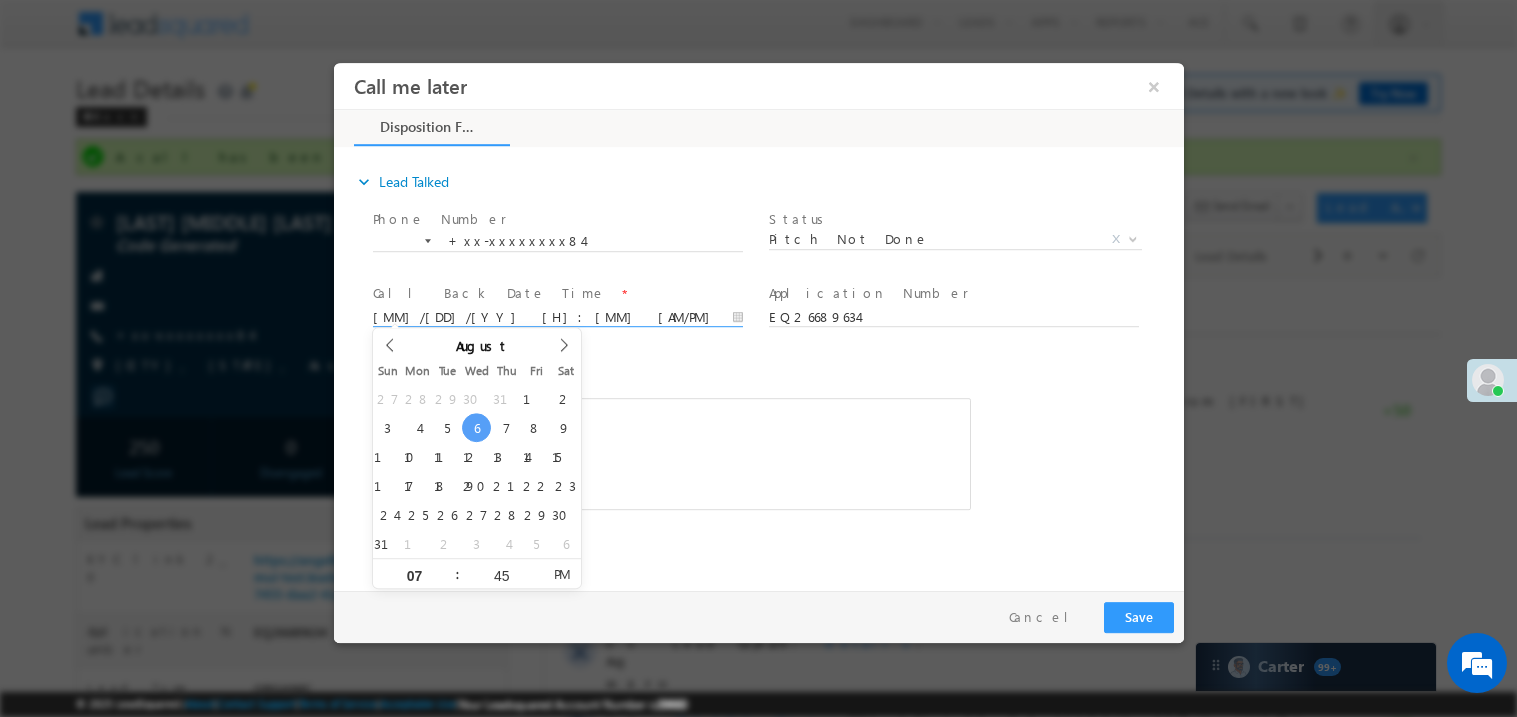 click on "c b........sm" at bounding box center [671, 453] 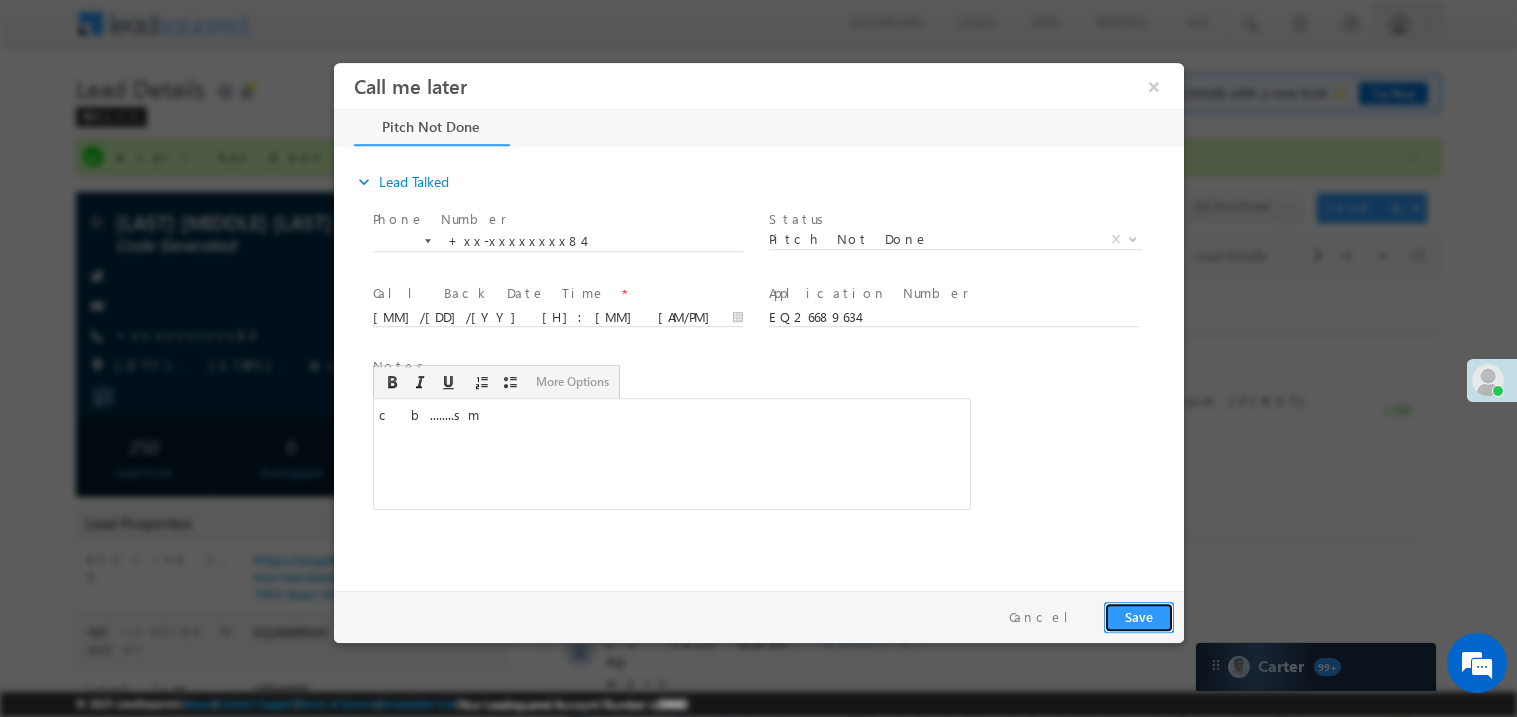 click on "Save" at bounding box center (1138, 616) 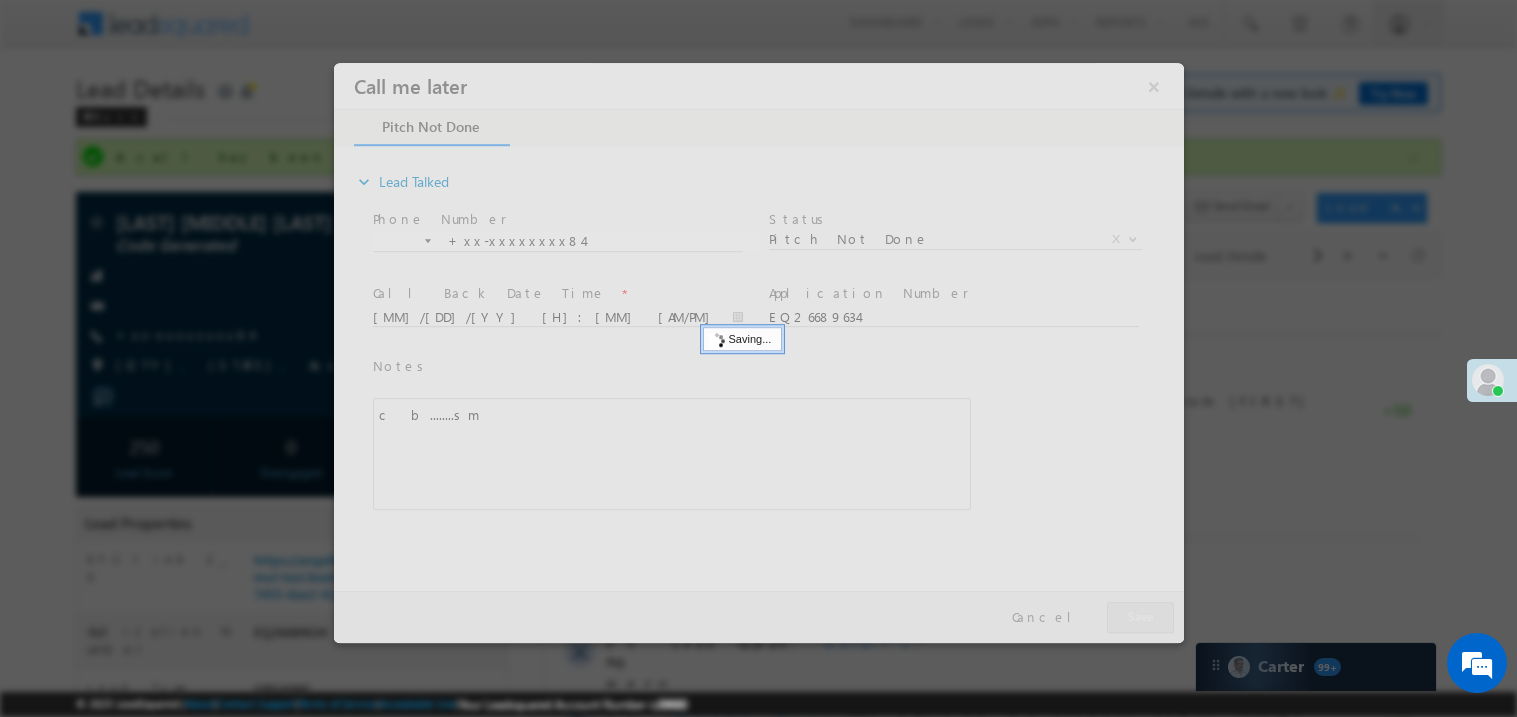 click at bounding box center [758, 352] 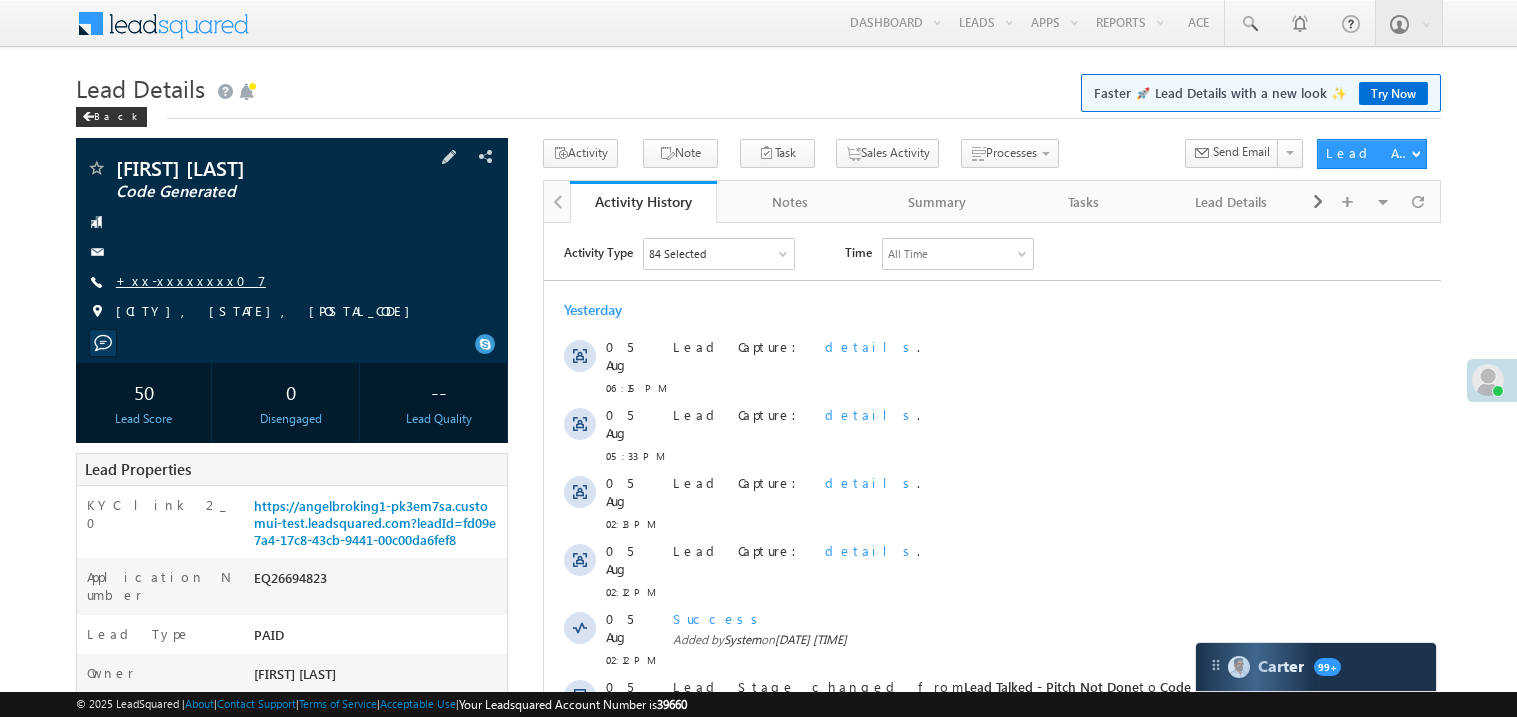 scroll, scrollTop: 0, scrollLeft: 0, axis: both 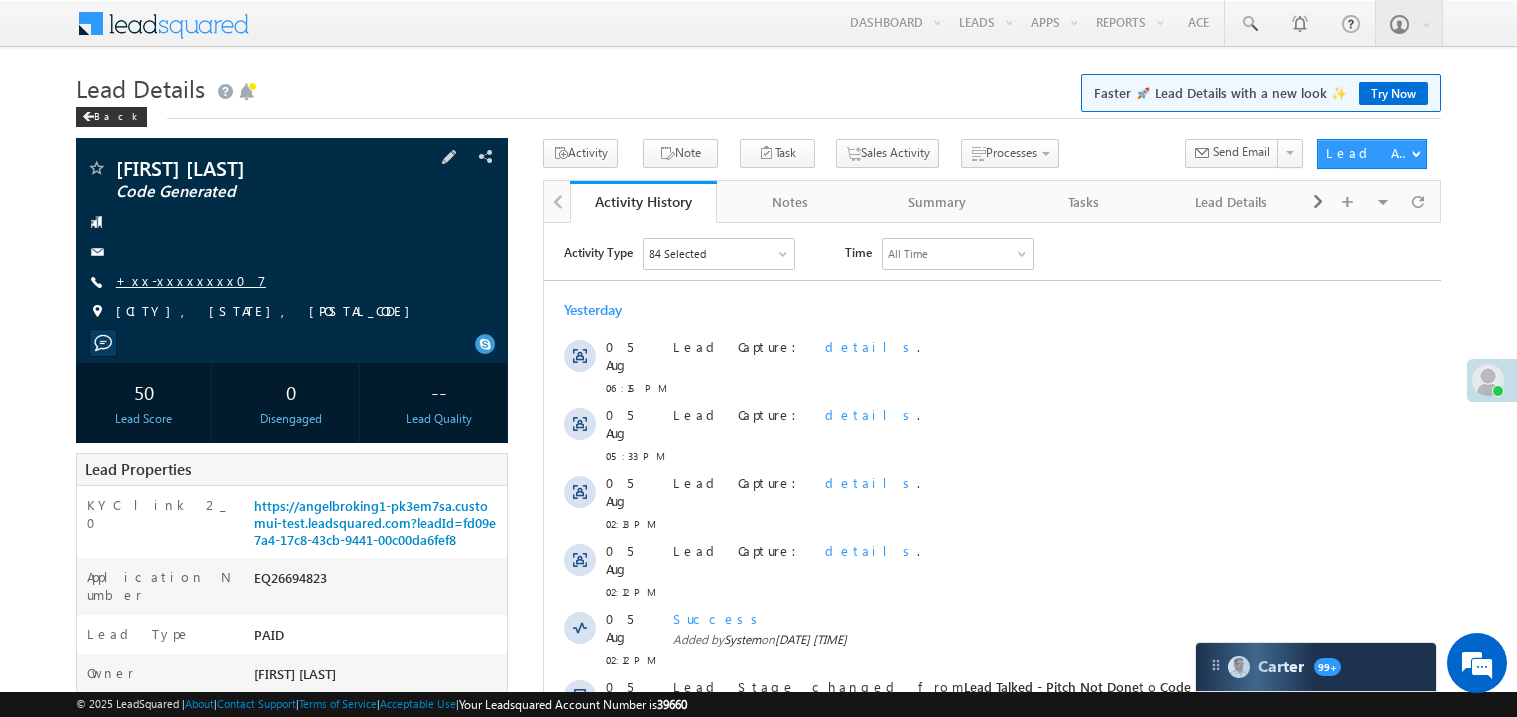 click on "+xx-xxxxxxxx07" at bounding box center (191, 280) 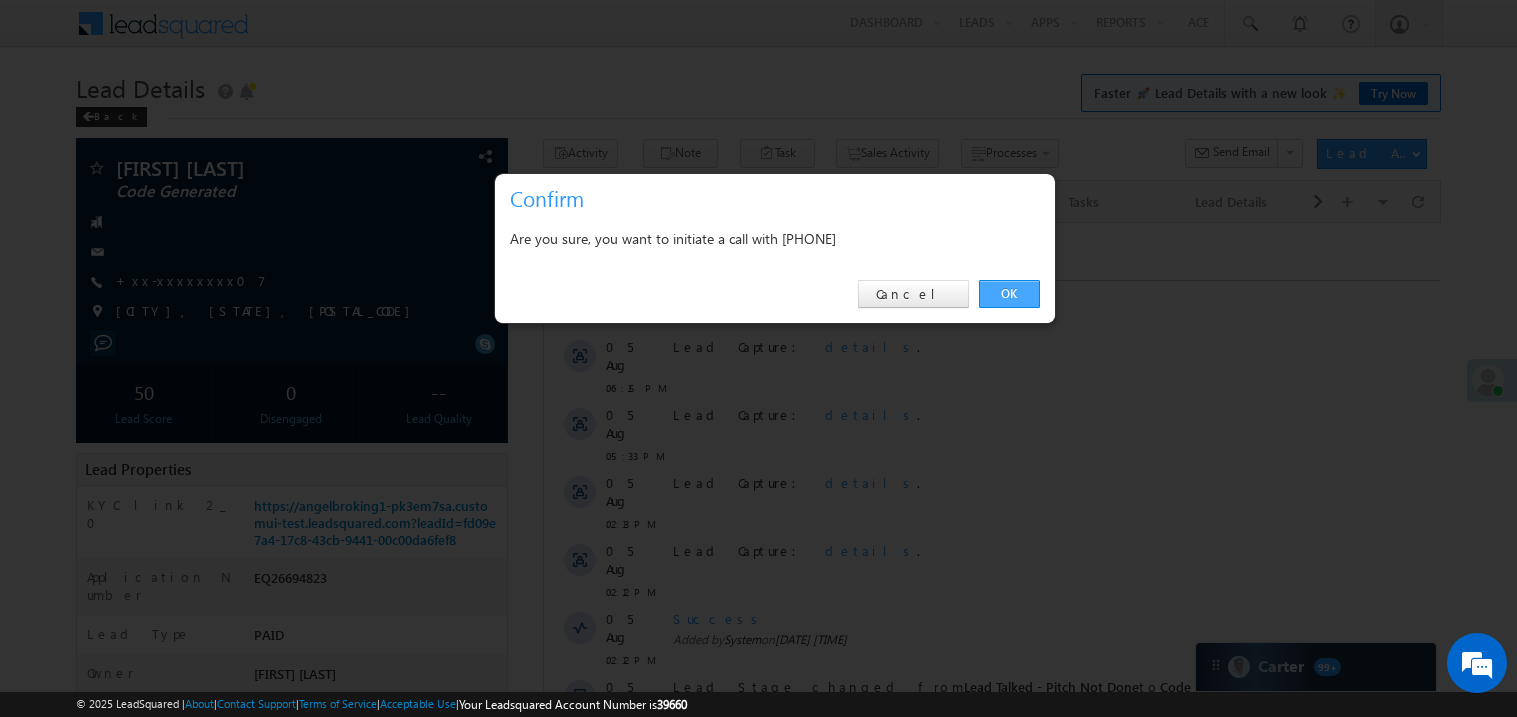 click on "OK" at bounding box center (1009, 294) 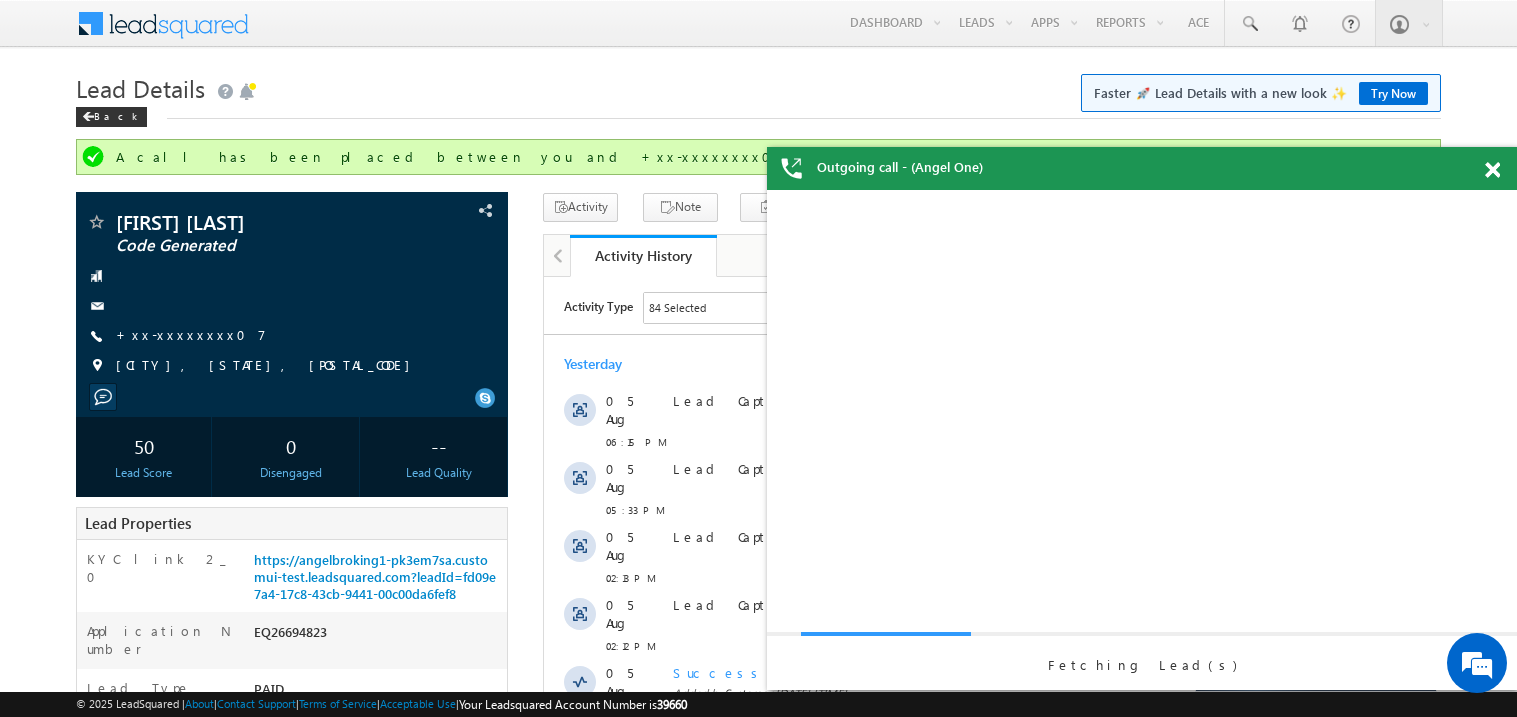 scroll, scrollTop: 0, scrollLeft: 0, axis: both 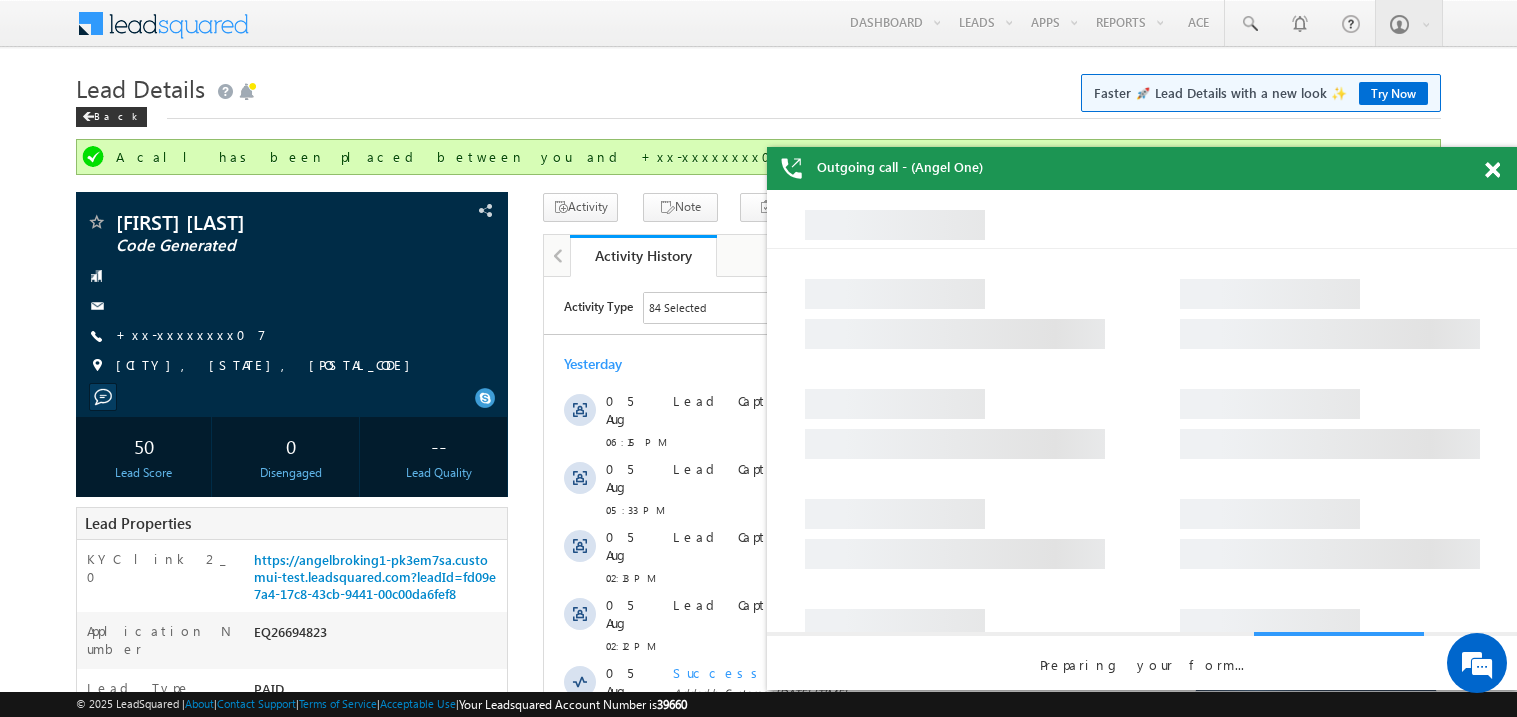 click at bounding box center (1492, 170) 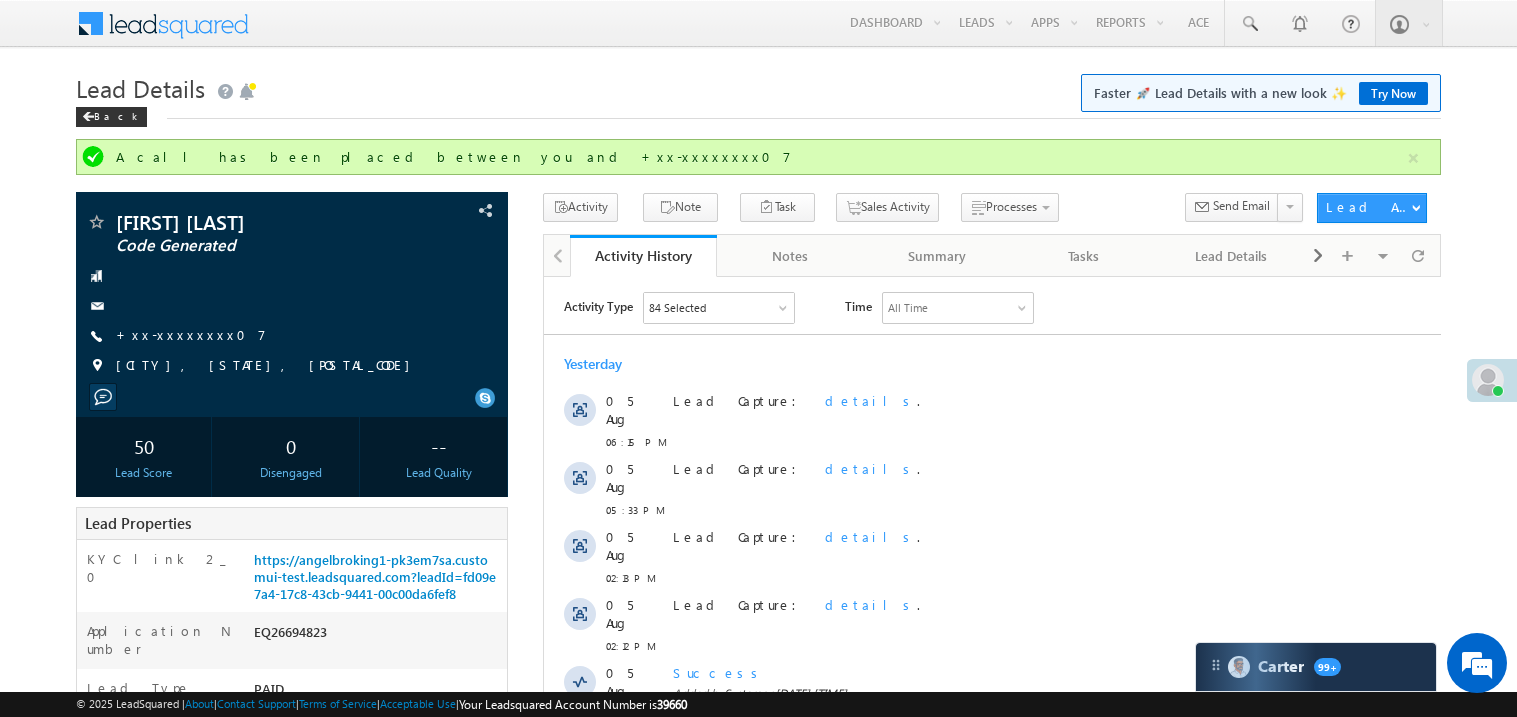 scroll, scrollTop: 0, scrollLeft: 0, axis: both 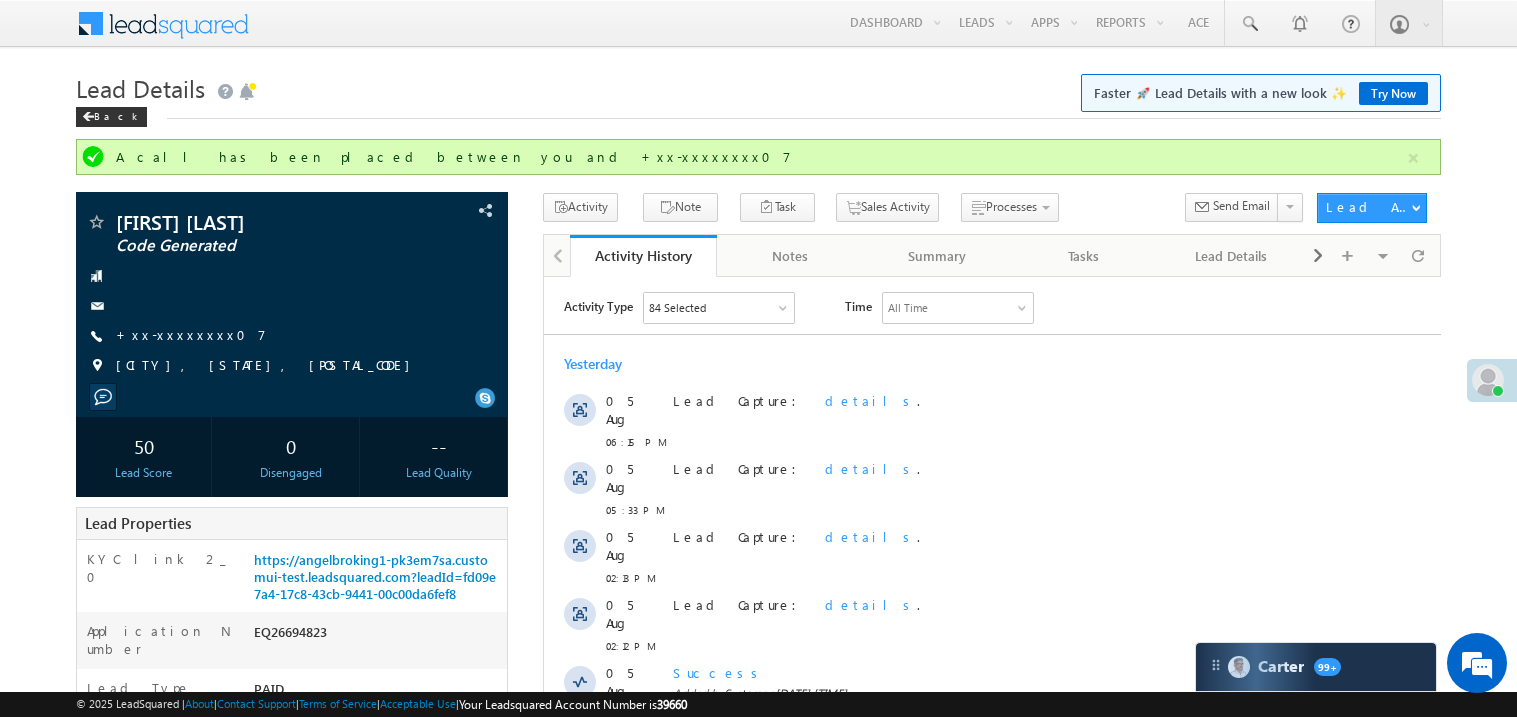 click on "Faster 🚀 Lead Details with a new look ✨ Try Now" at bounding box center (1261, 93) 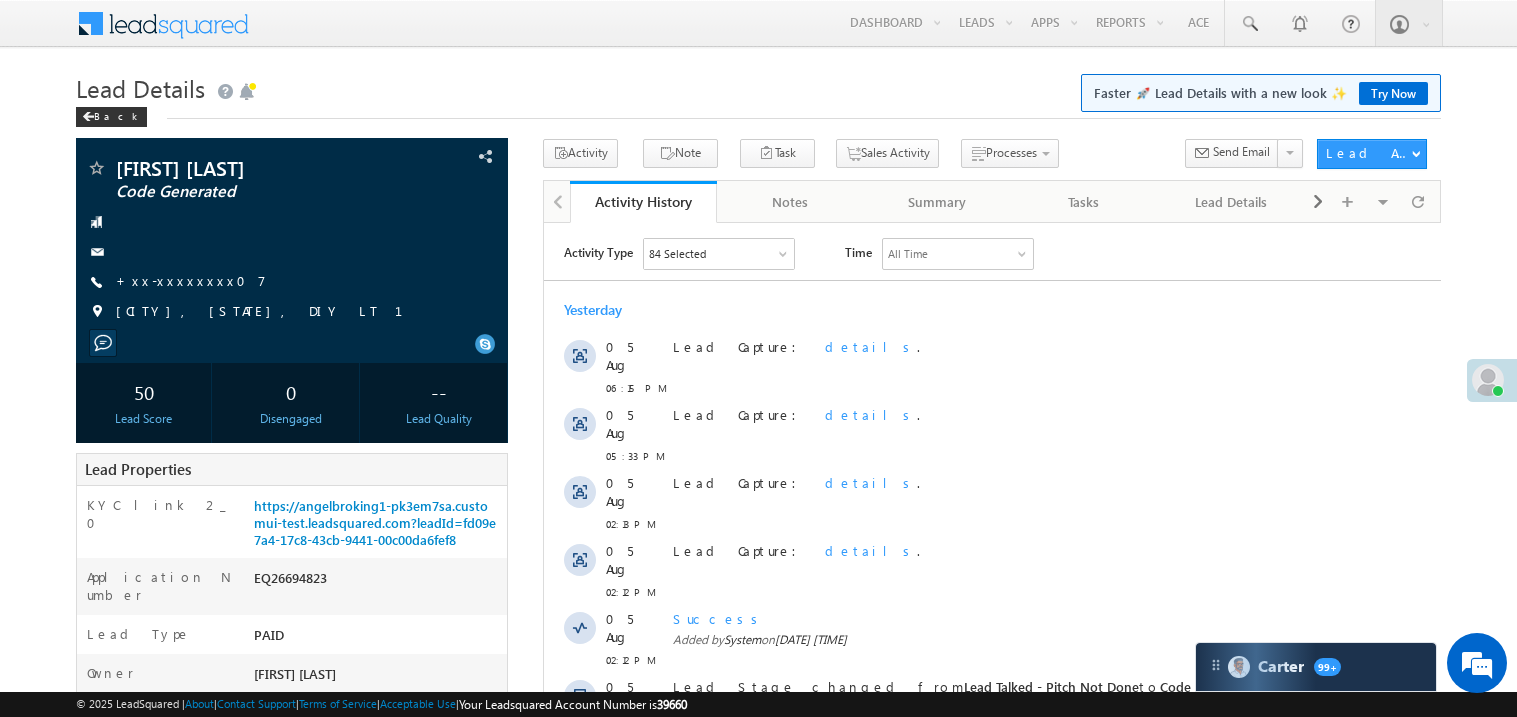 scroll, scrollTop: 0, scrollLeft: 0, axis: both 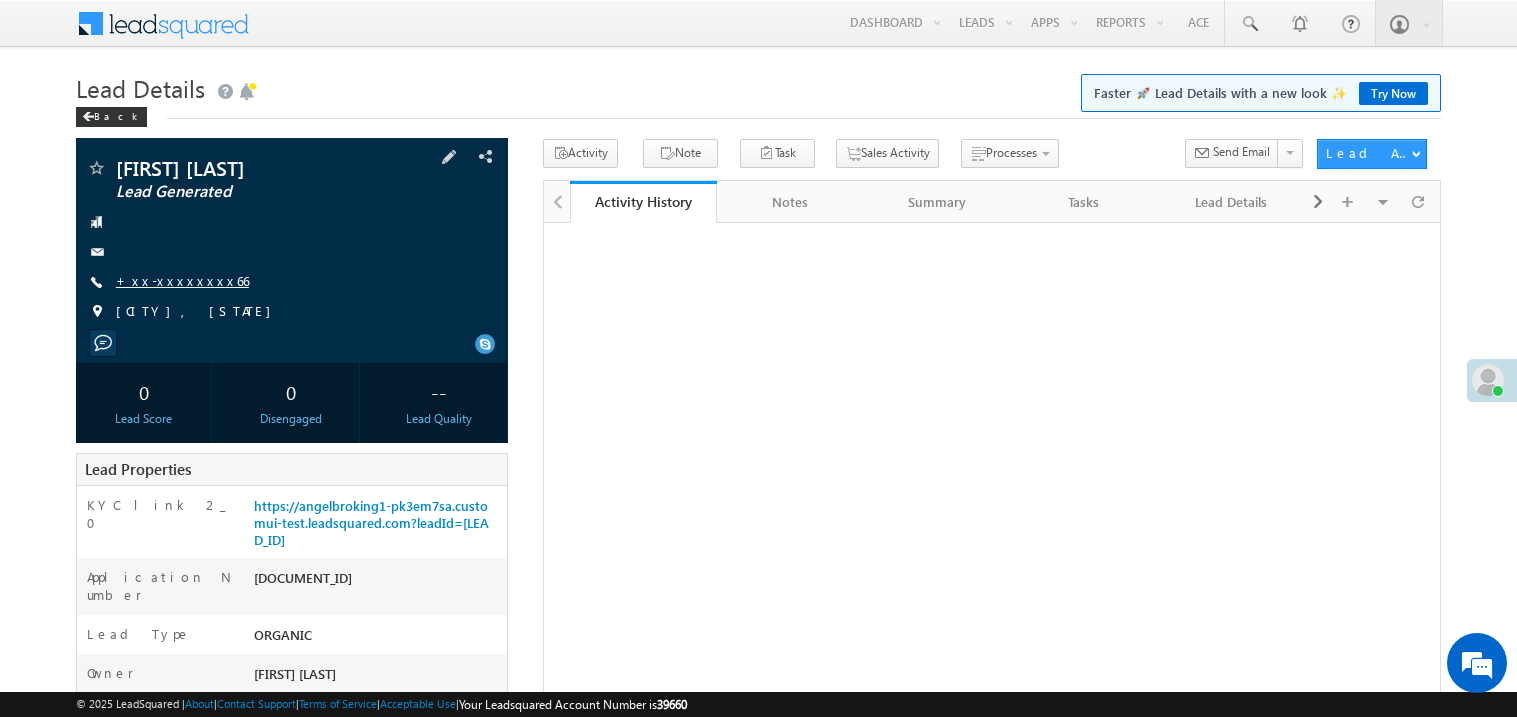 click on "+xx-xxxxxxxx66" at bounding box center [182, 280] 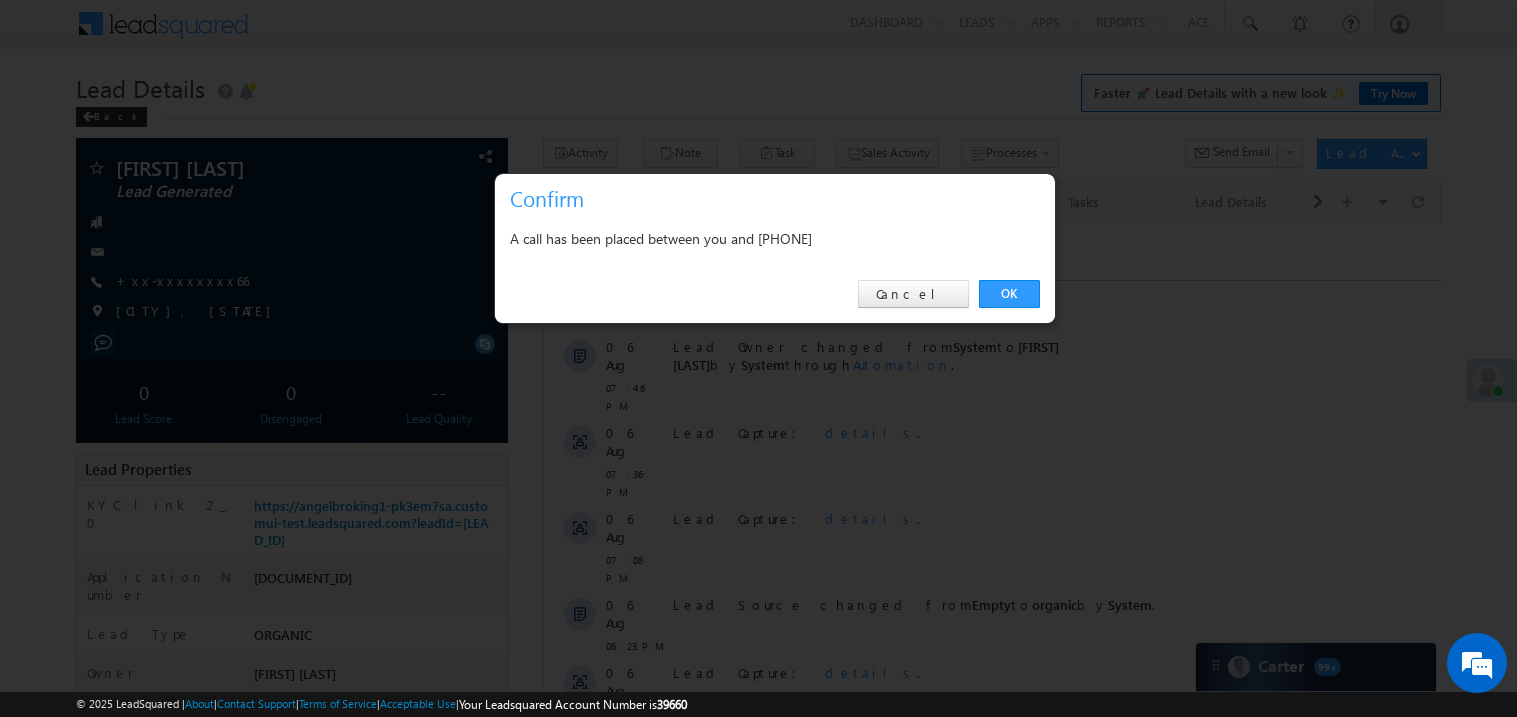 scroll, scrollTop: 0, scrollLeft: 0, axis: both 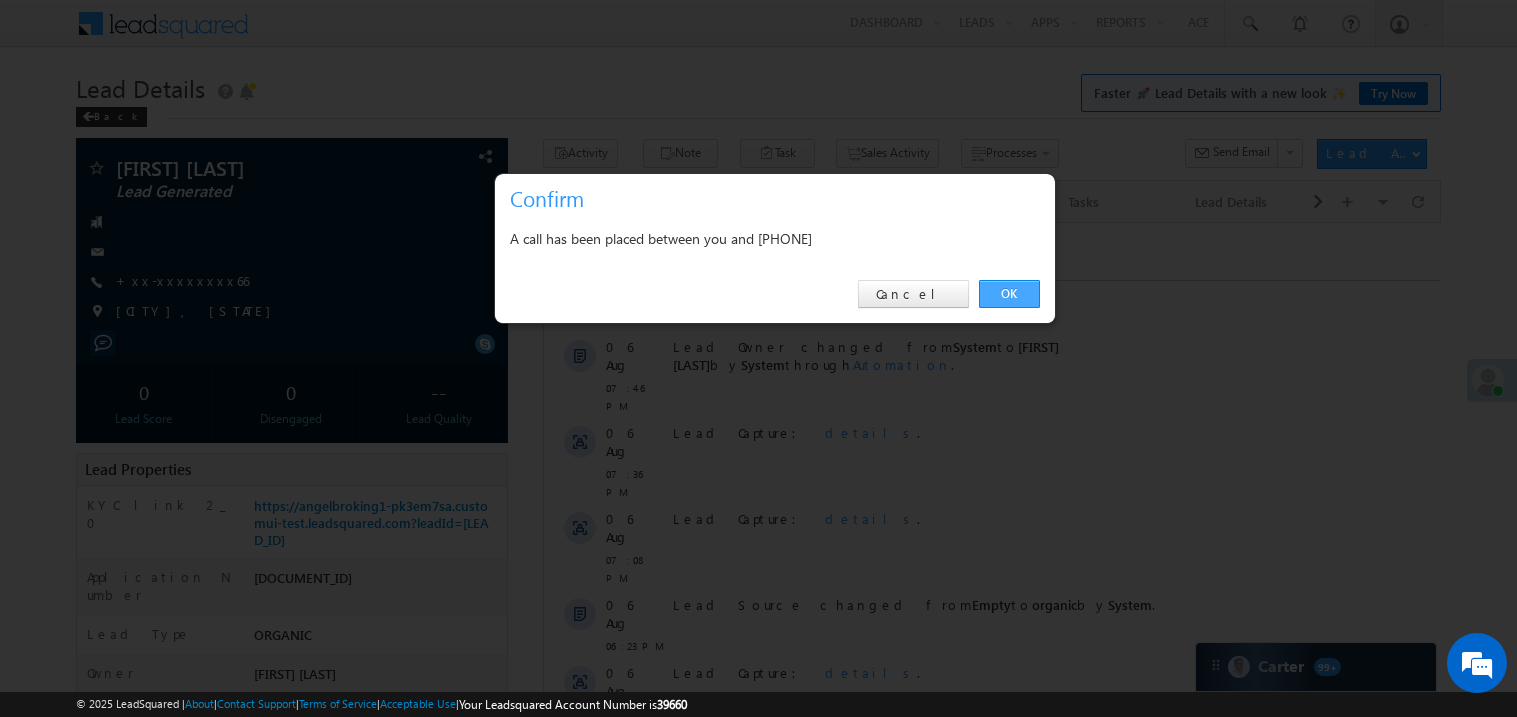 click on "OK" at bounding box center [1009, 294] 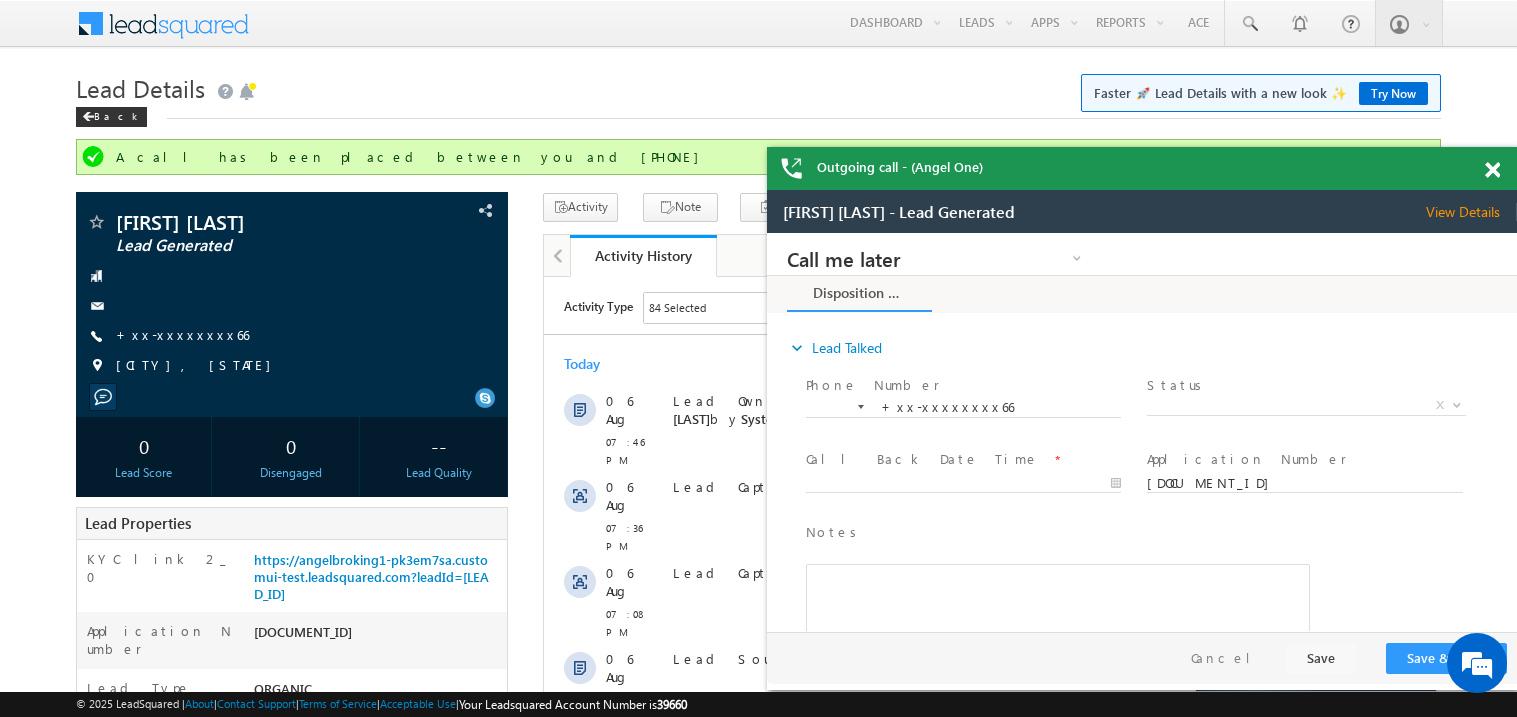 scroll, scrollTop: 0, scrollLeft: 0, axis: both 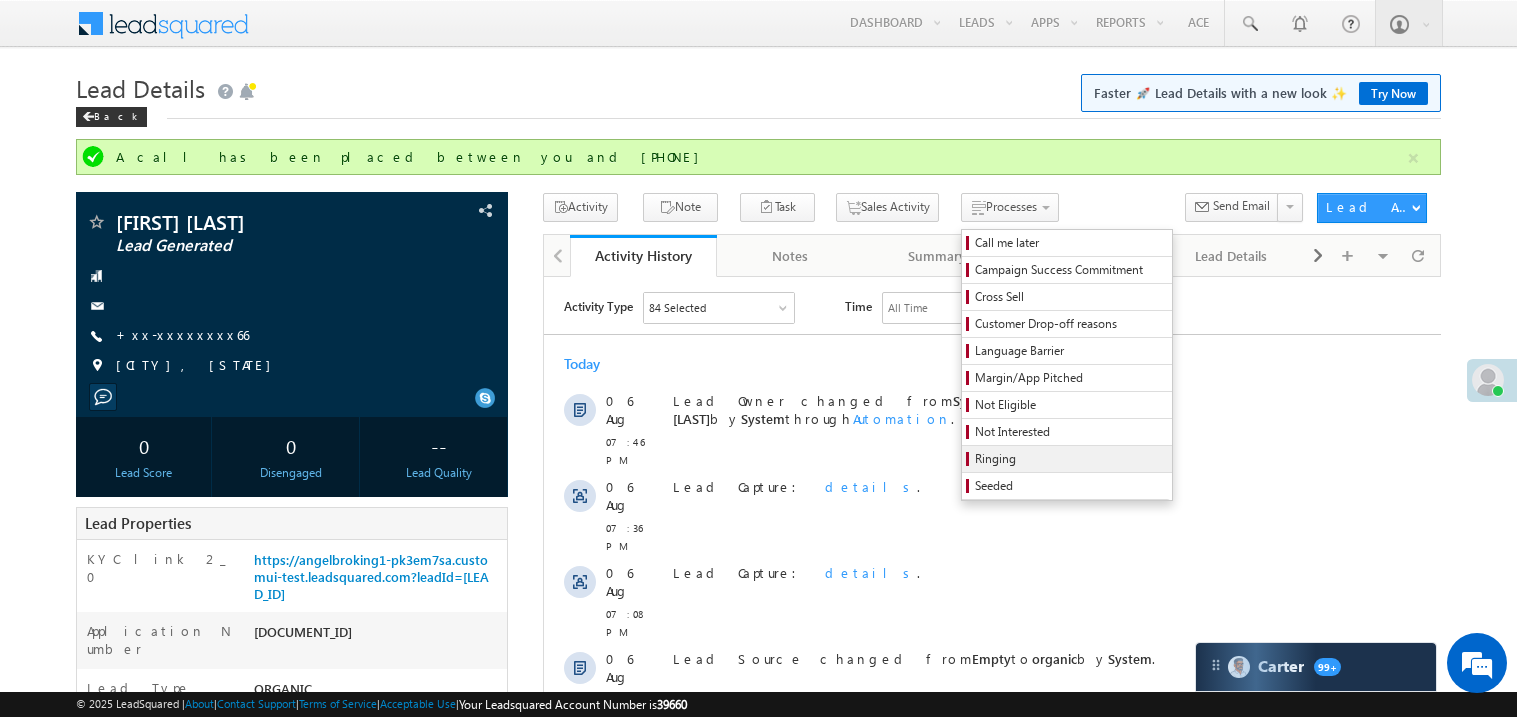 click on "Ringing" at bounding box center (1070, 459) 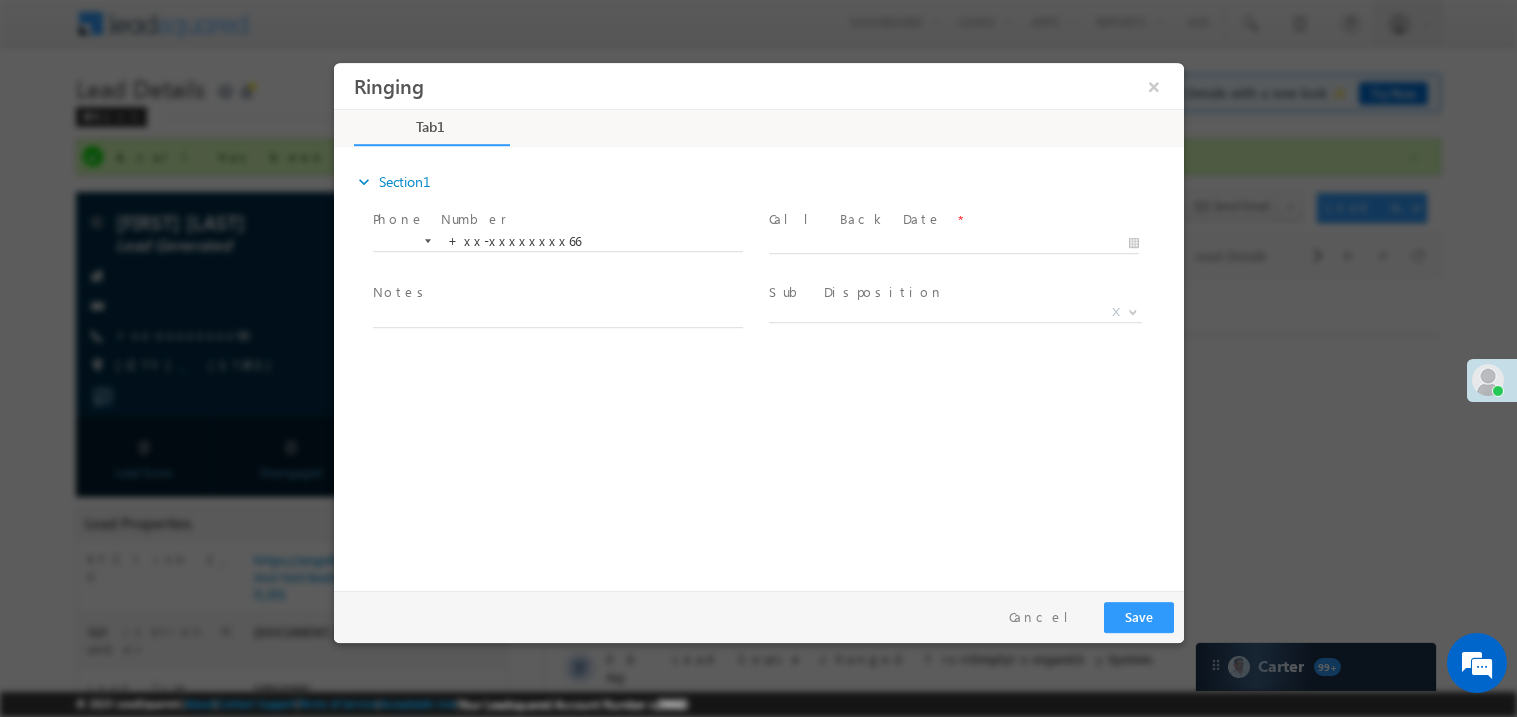 scroll, scrollTop: 0, scrollLeft: 0, axis: both 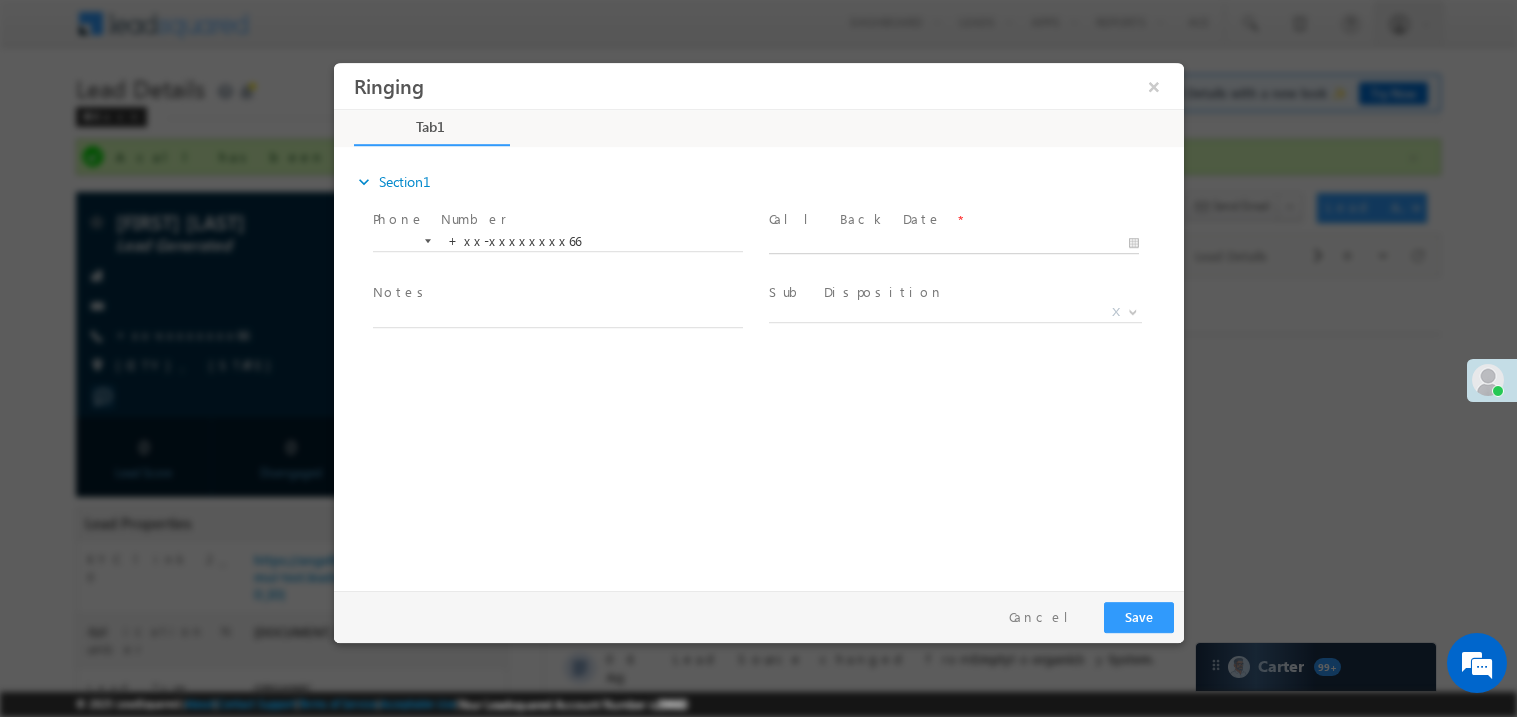 click on "Ringing
×" at bounding box center [758, 321] 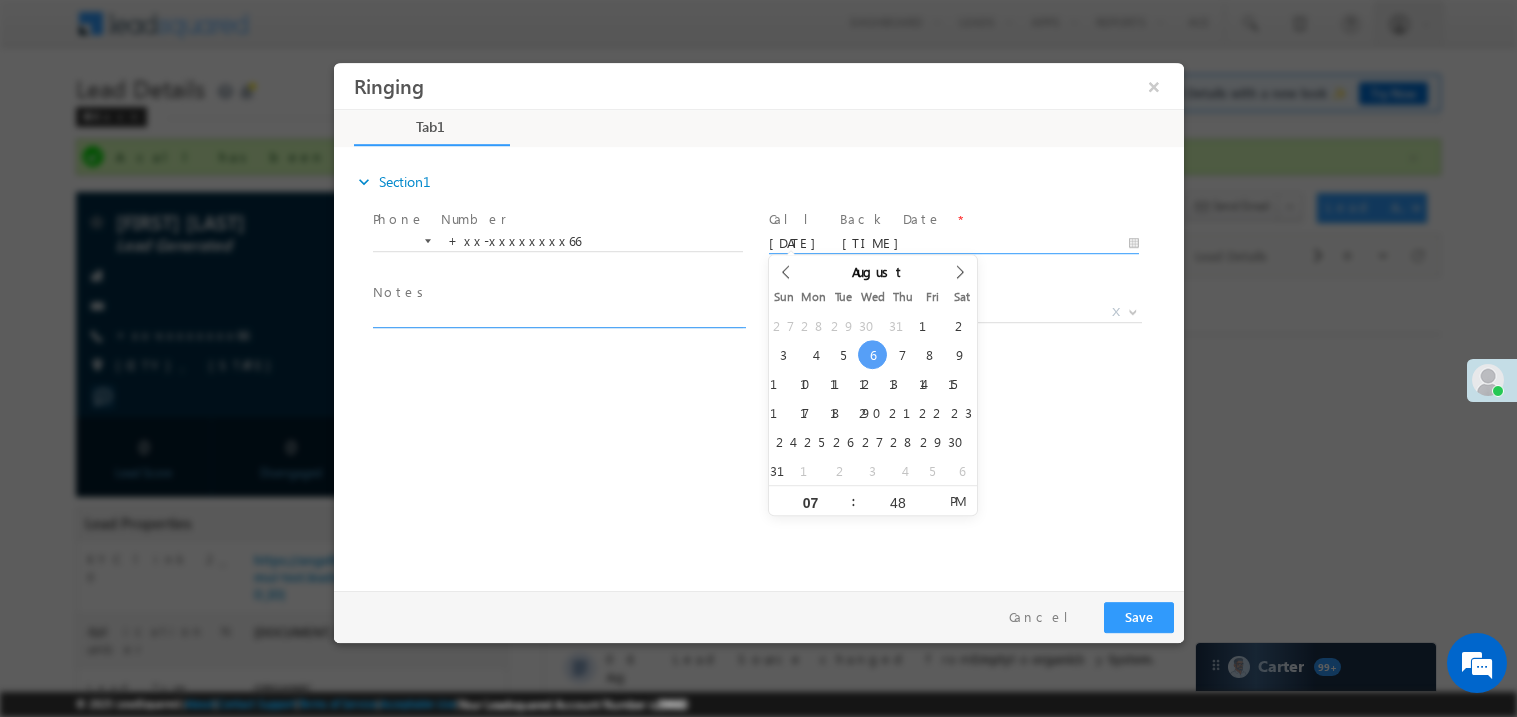 click at bounding box center [557, 315] 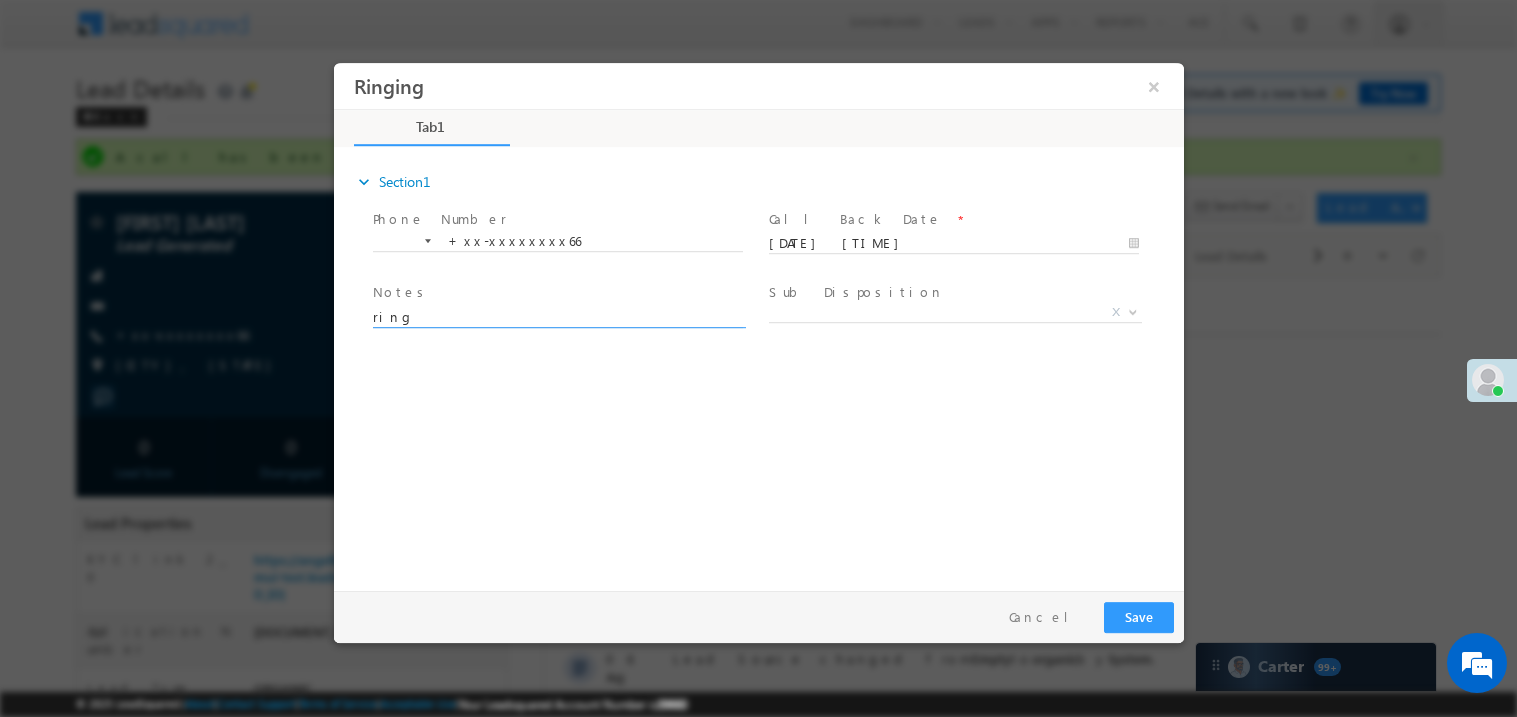 type on "ring" 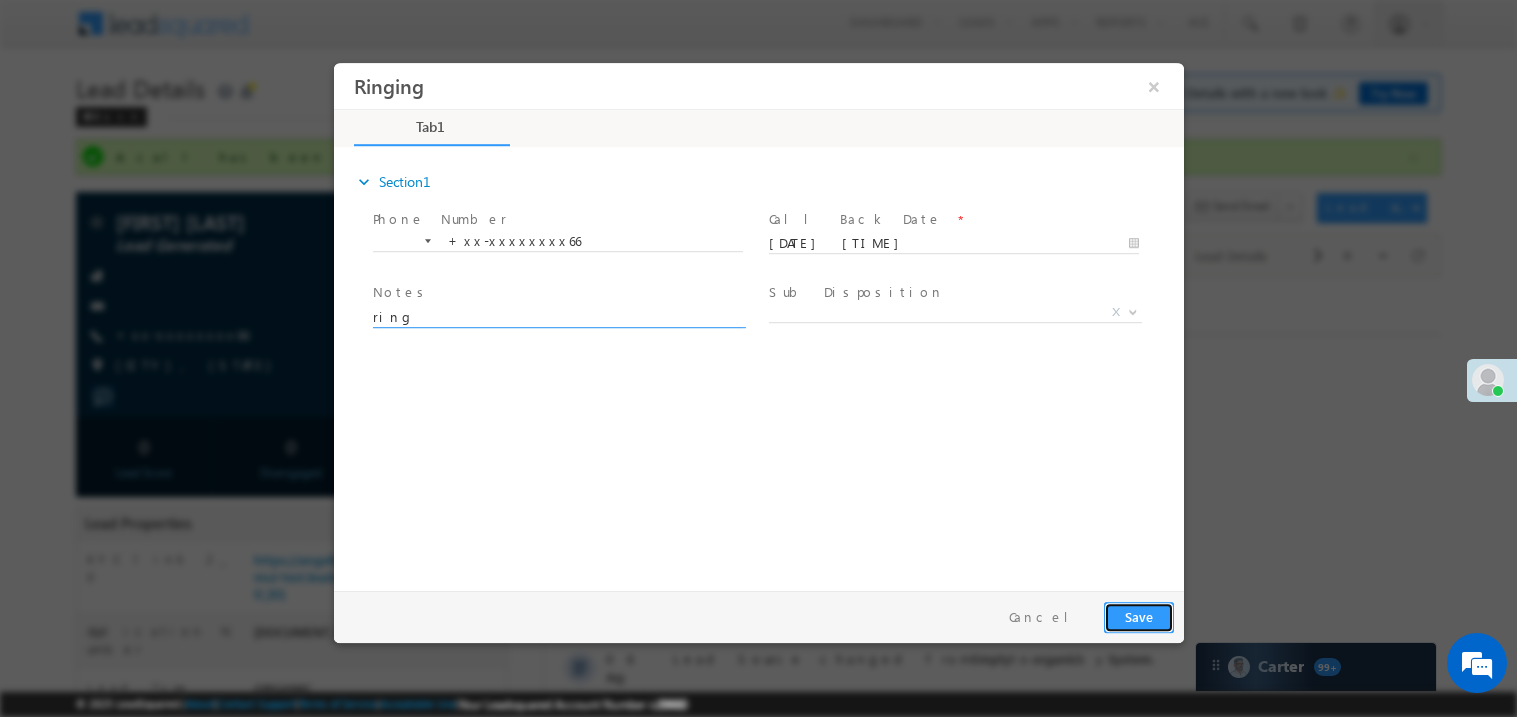click on "Save" at bounding box center [1138, 616] 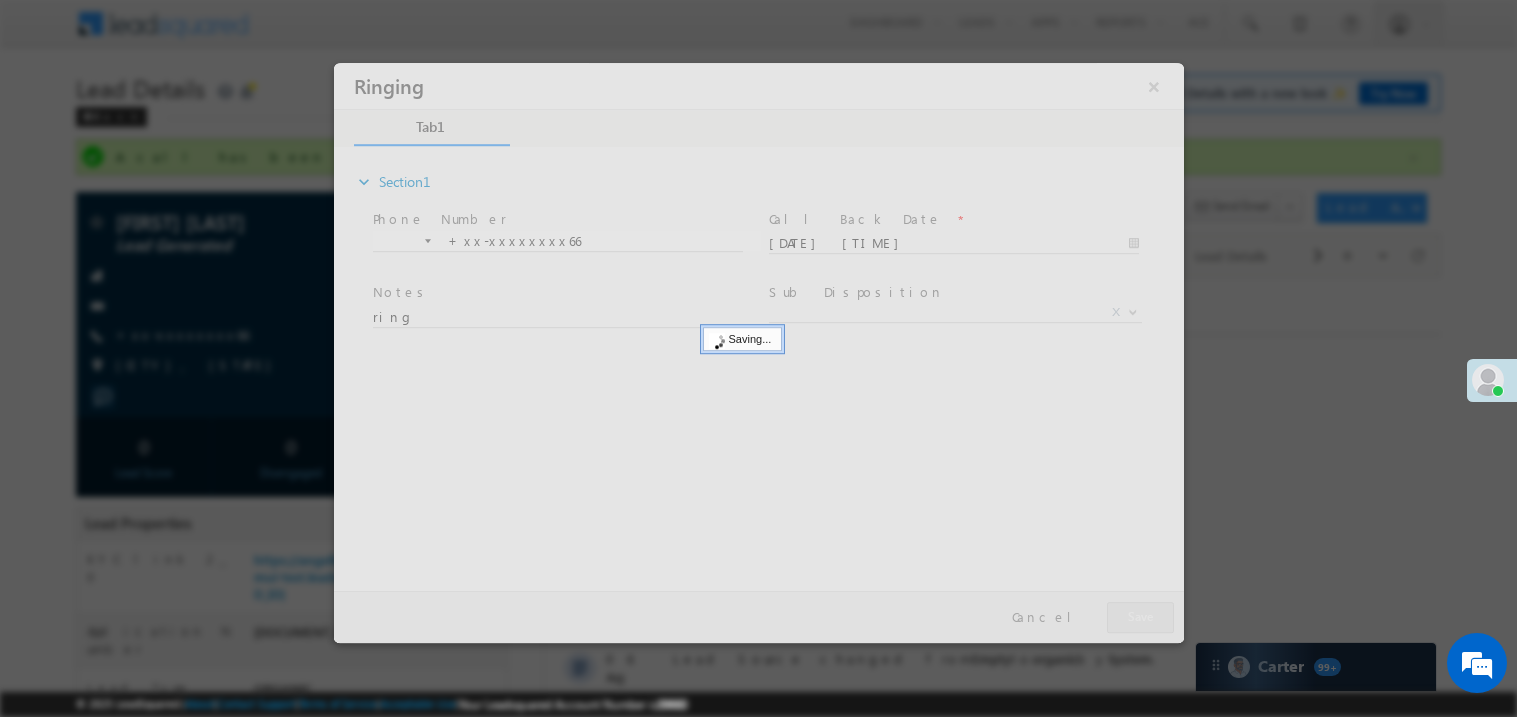 click at bounding box center (758, 352) 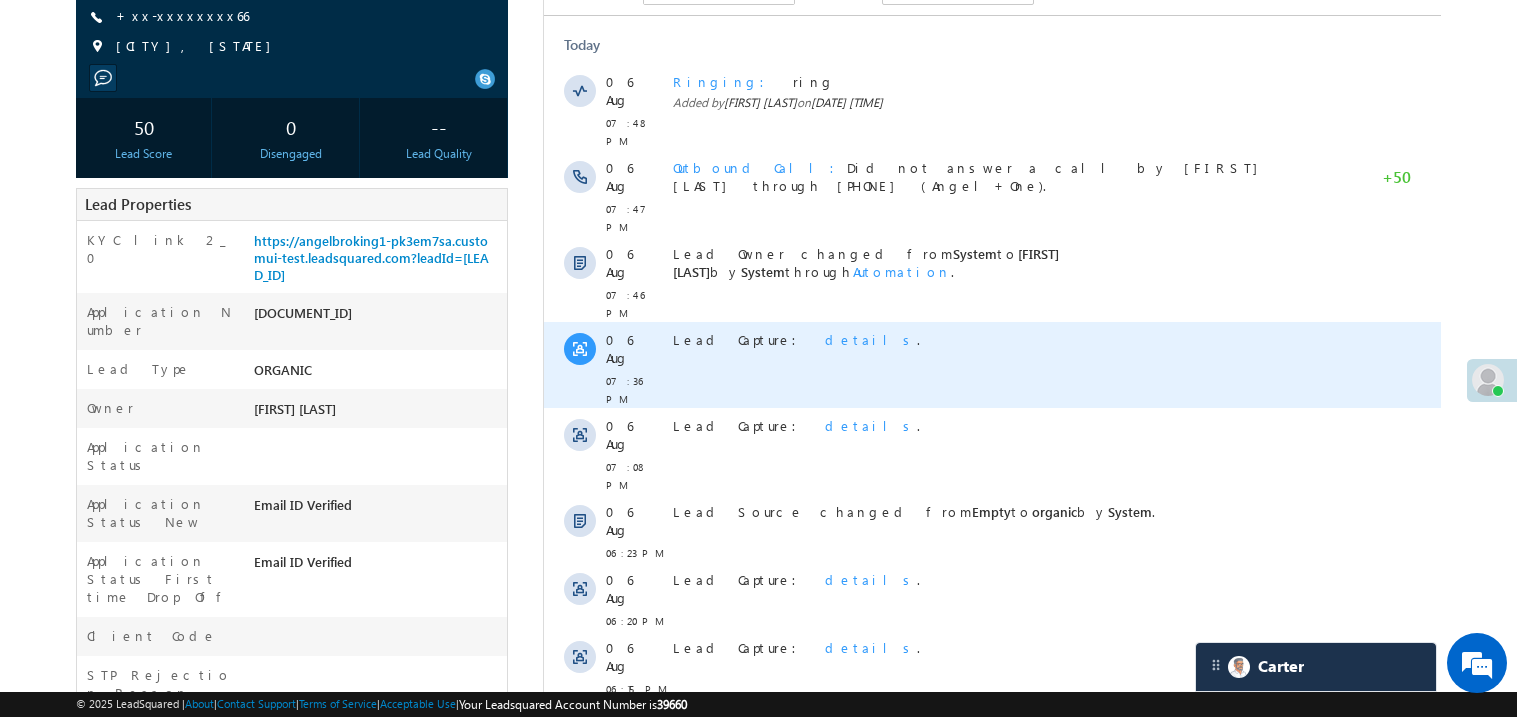 scroll, scrollTop: 359, scrollLeft: 0, axis: vertical 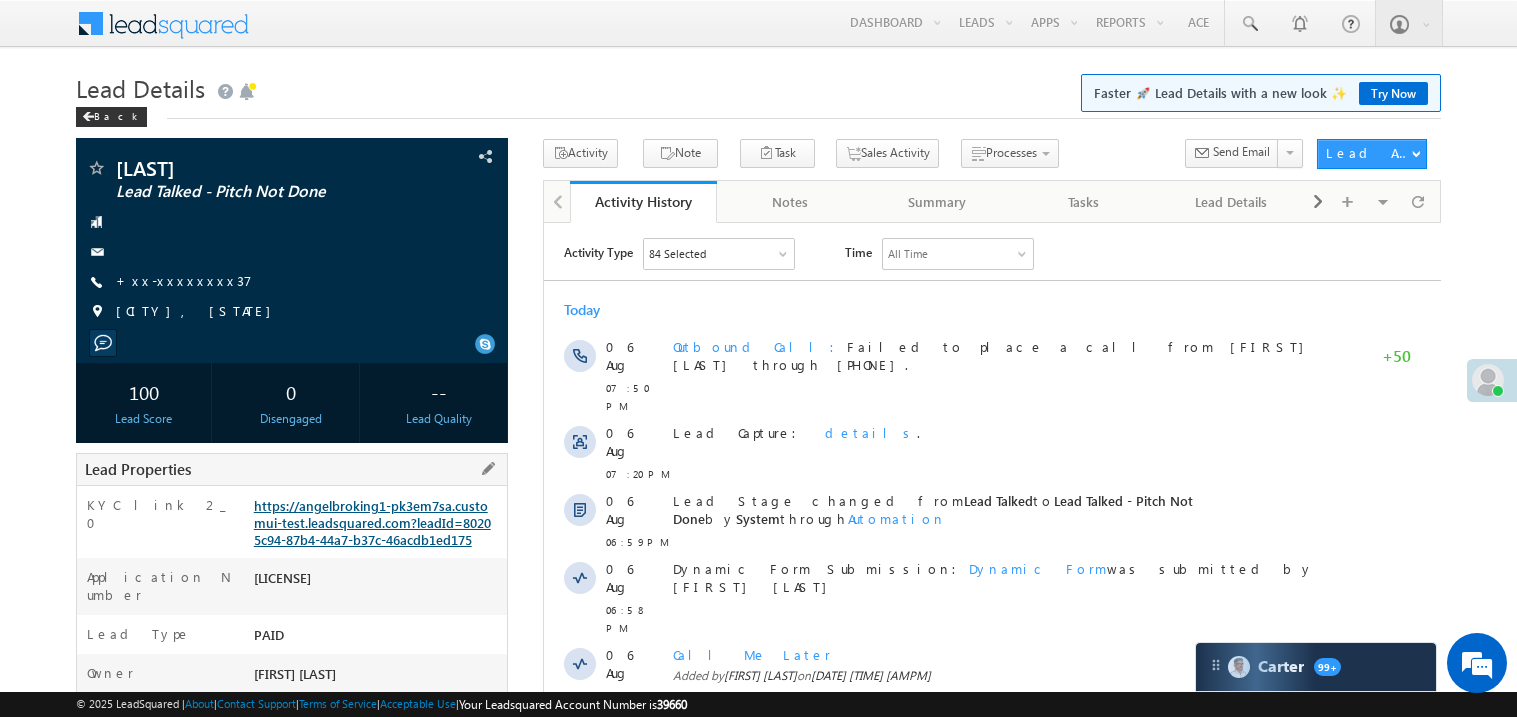 click on "https://angelbroking1-pk3em7sa.customui-test.leadsquared.com?leadId=80205c94-87b4-44a7-b37c-46acdb1ed175" at bounding box center (372, 522) 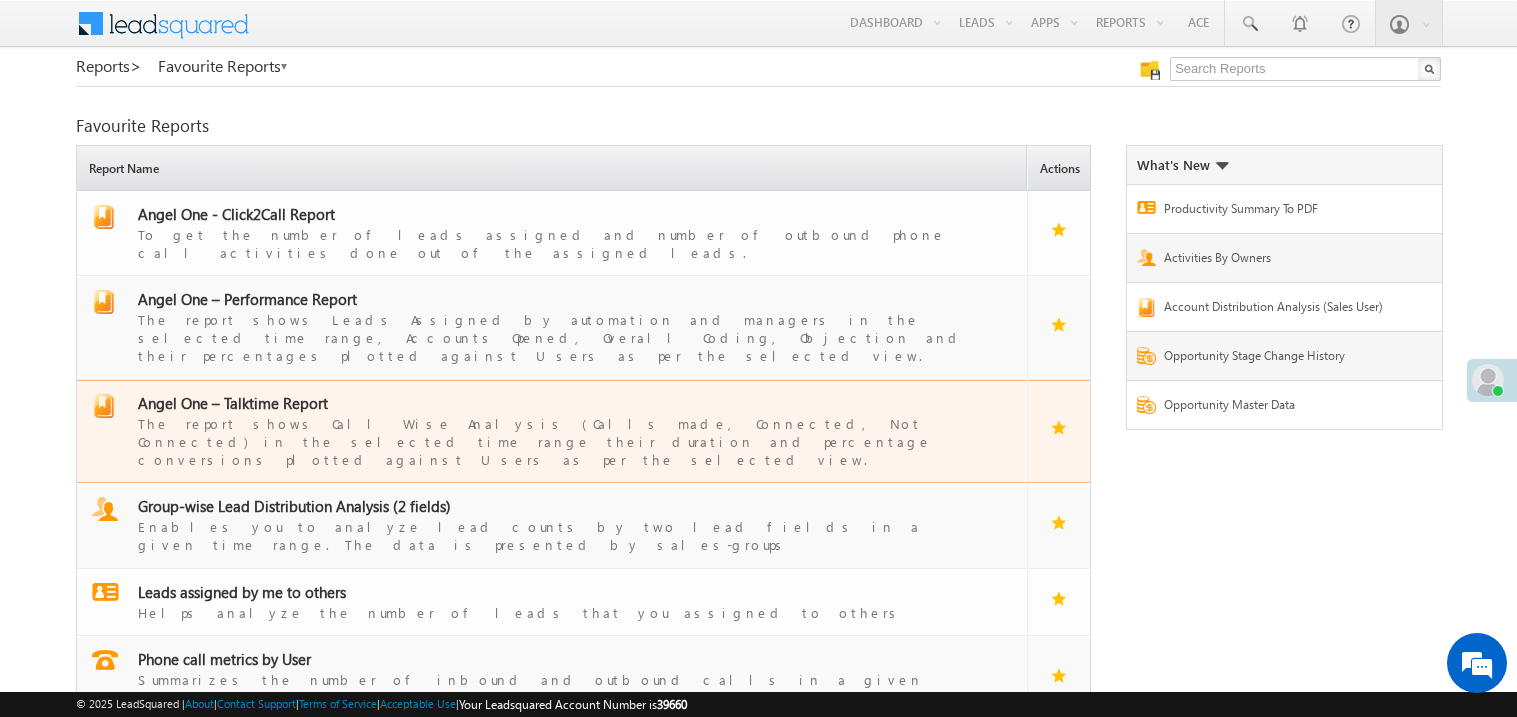 scroll, scrollTop: 0, scrollLeft: 0, axis: both 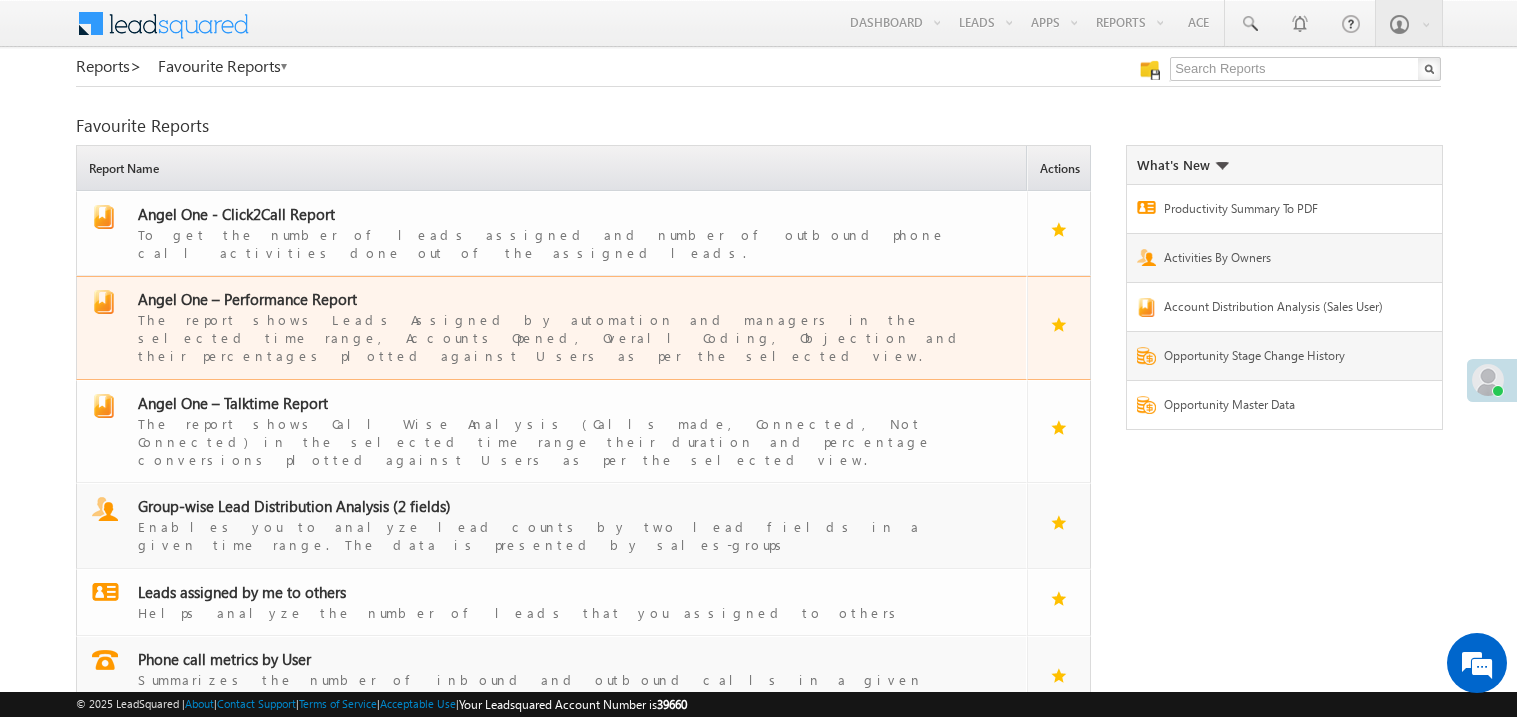 click on "The report shows Leads Assigned by automation and managers in the selected time range, Accounts Opened, Overall Coding, Objection and their percentages plotted against Users as per the selected view." at bounding box center [564, 337] 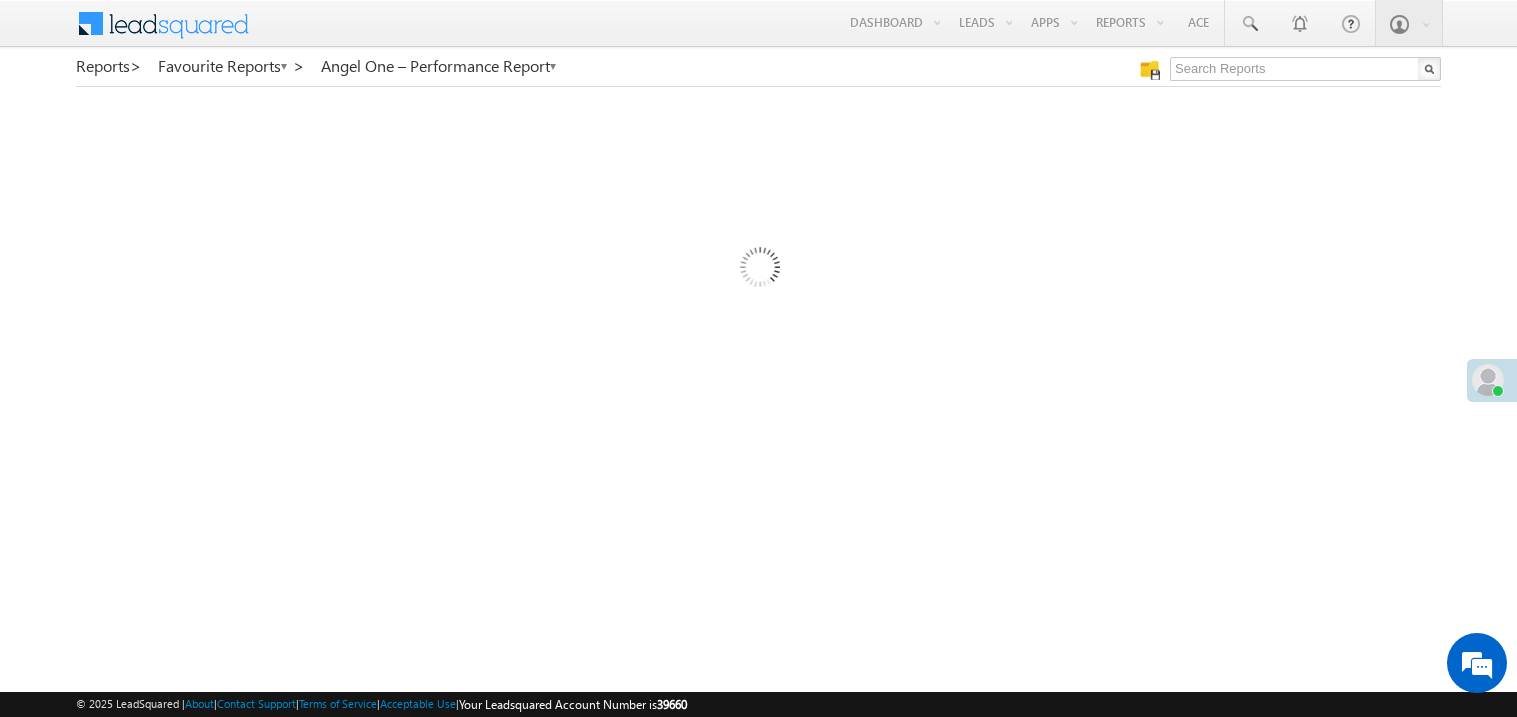 scroll, scrollTop: 0, scrollLeft: 0, axis: both 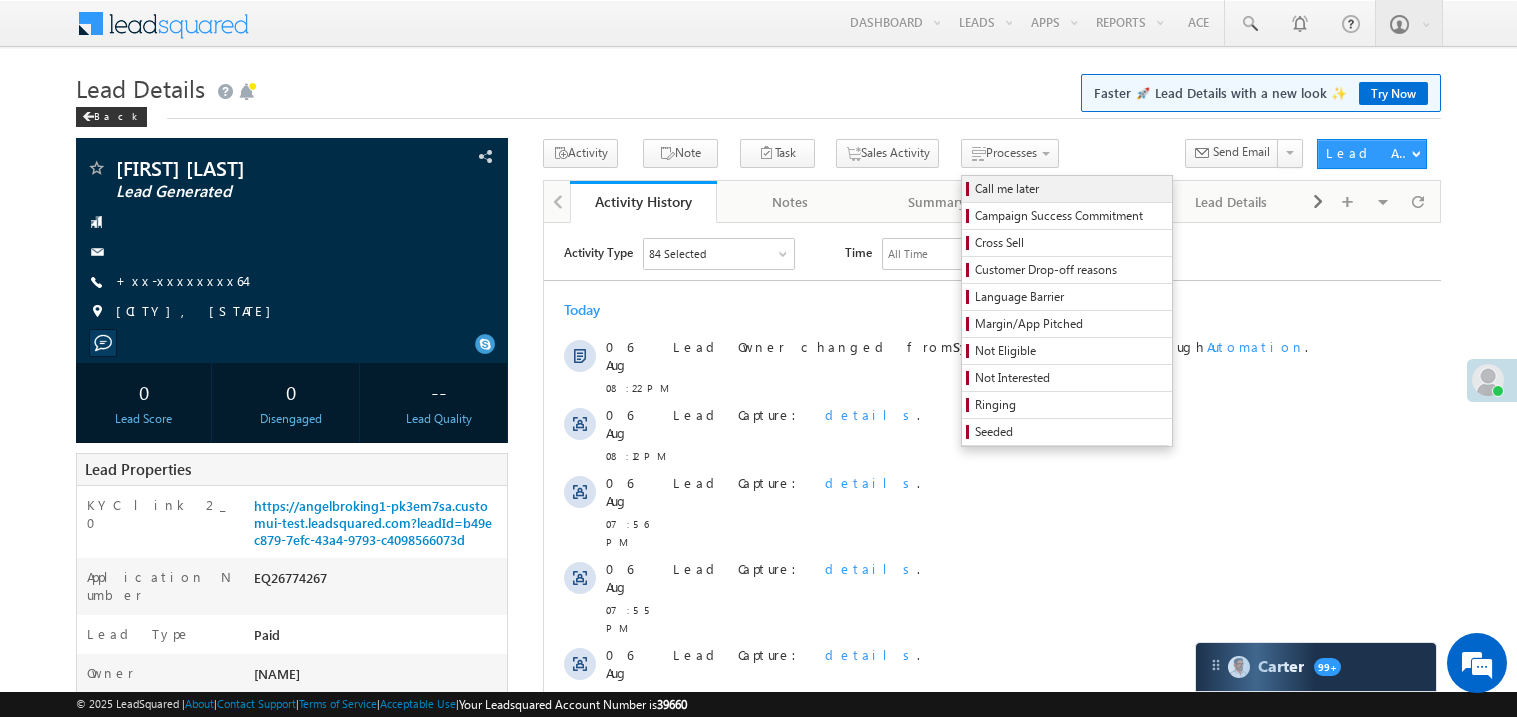click on "Call me later" at bounding box center (1070, 189) 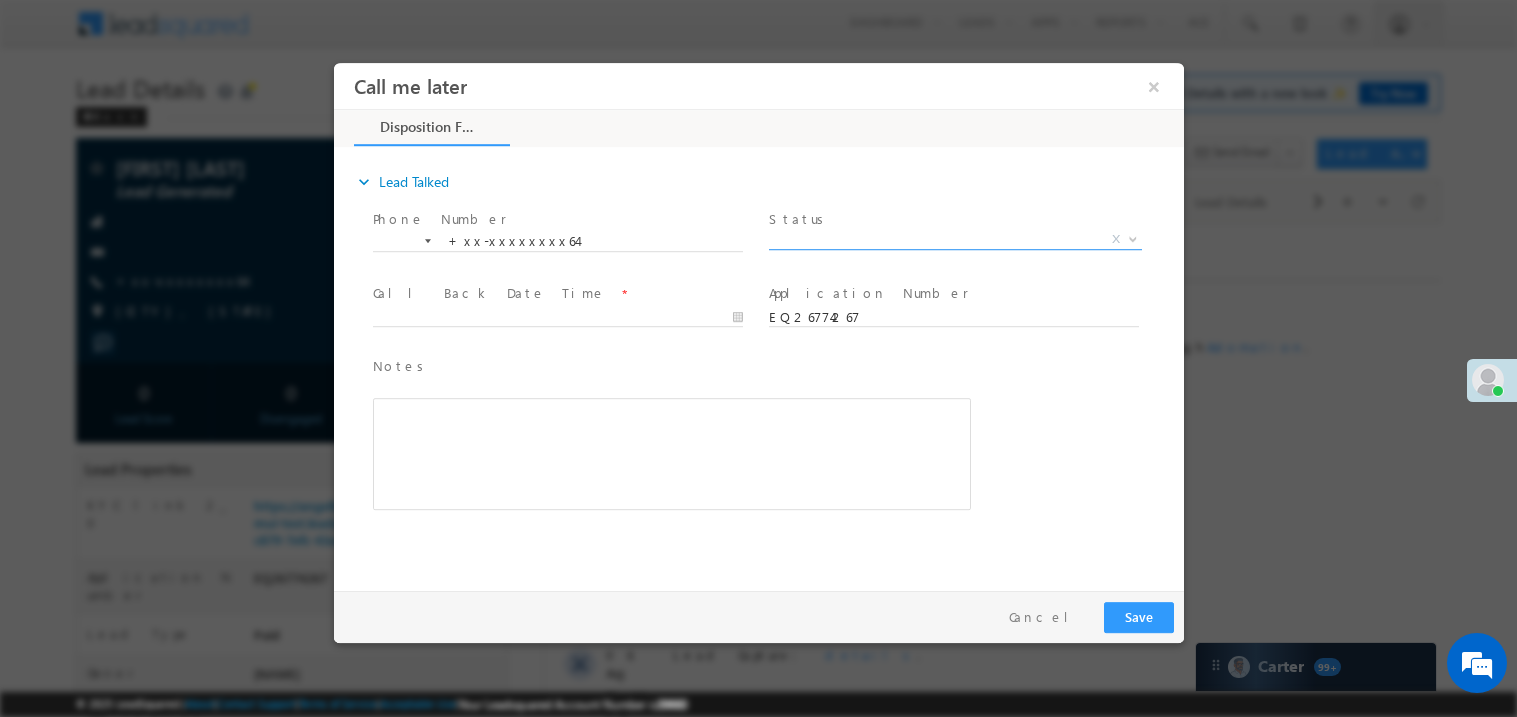 scroll, scrollTop: 0, scrollLeft: 0, axis: both 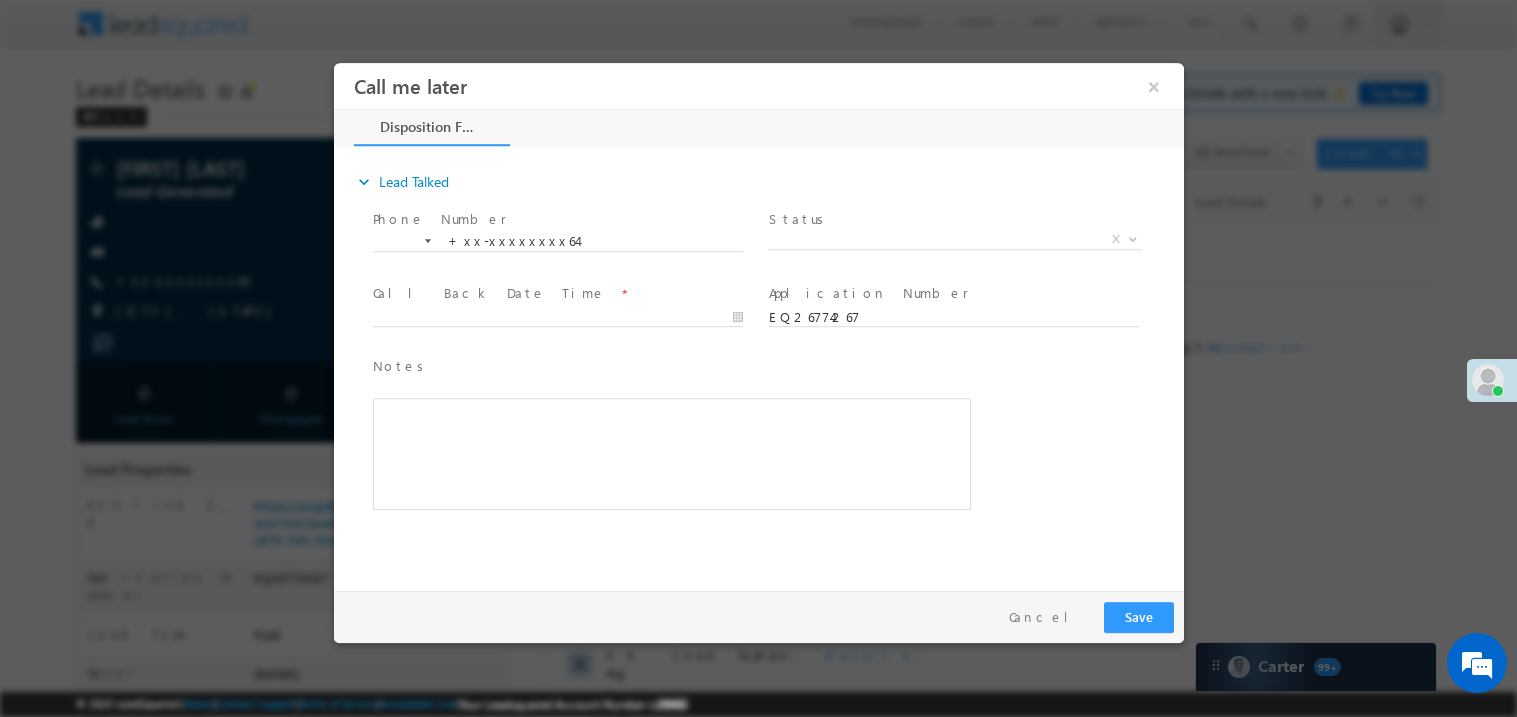click on "Status
*" at bounding box center (952, 219) 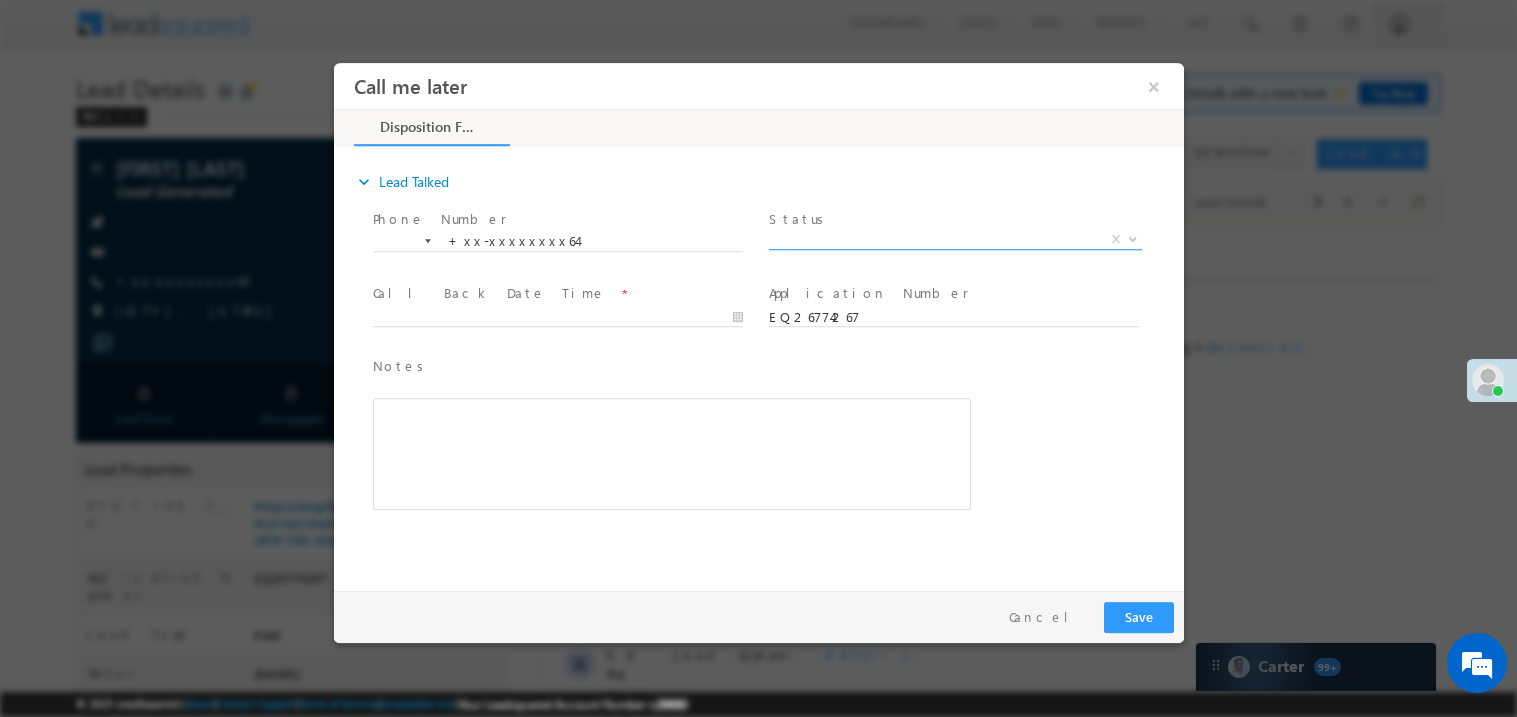 click on "X" at bounding box center [954, 239] 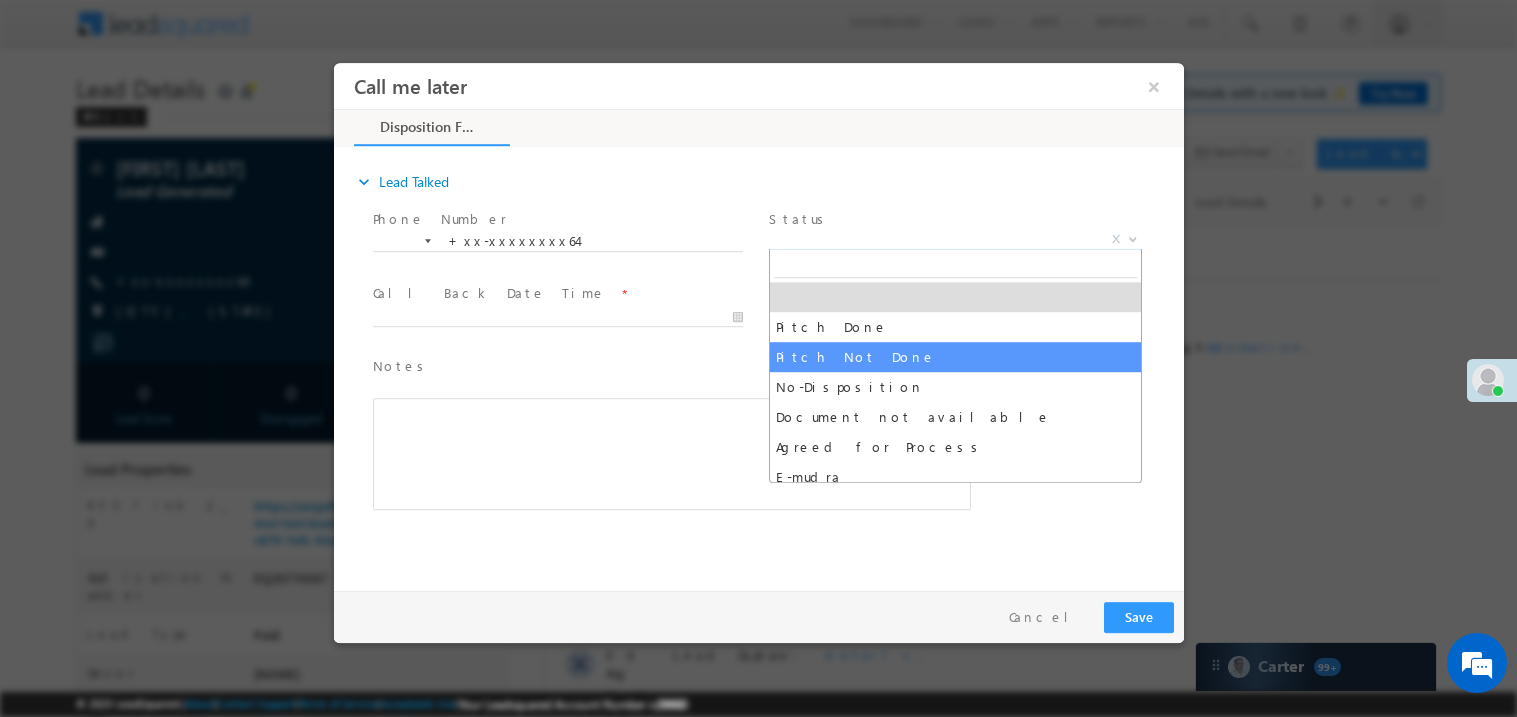 scroll, scrollTop: 0, scrollLeft: 0, axis: both 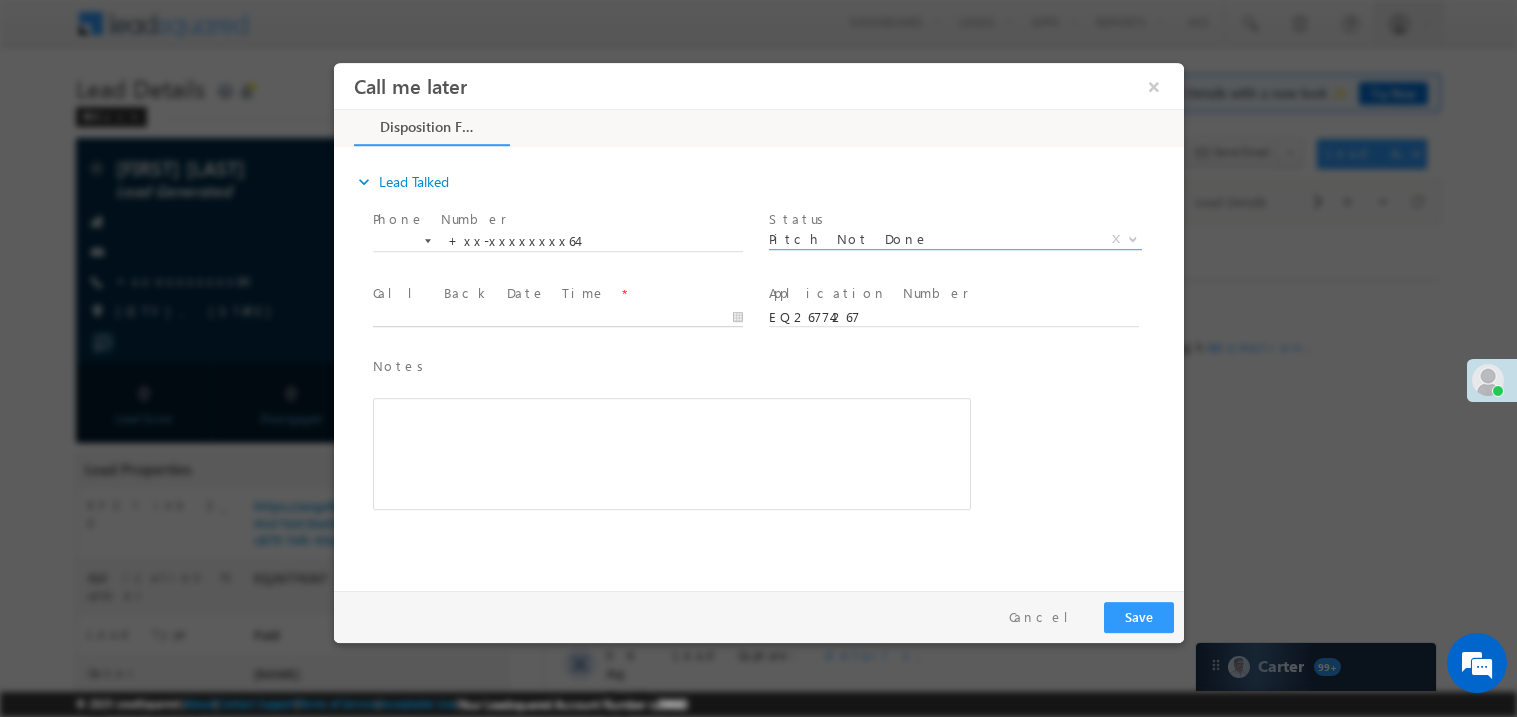 click on "Call me later
×" at bounding box center [758, 321] 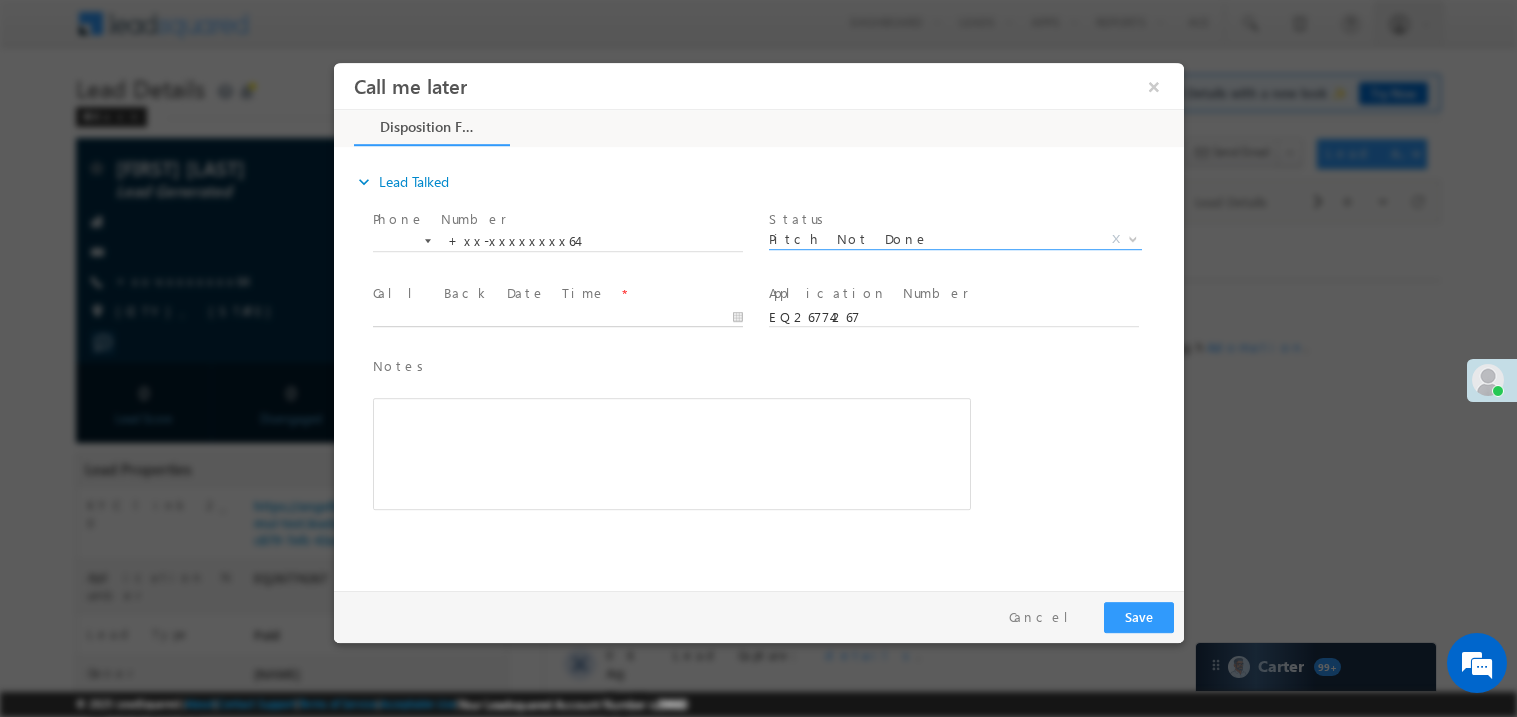 type on "08/06/25 8:24 PM" 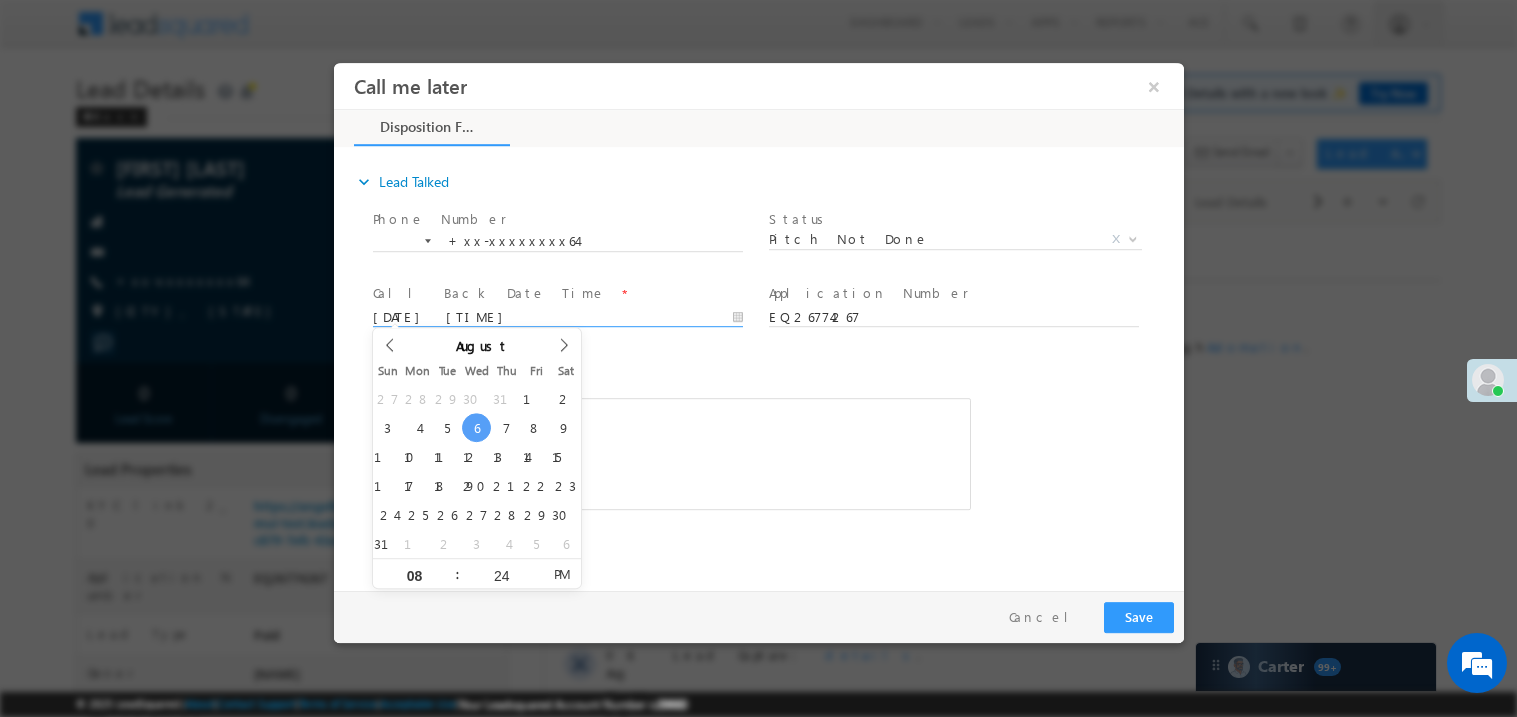 click at bounding box center [671, 453] 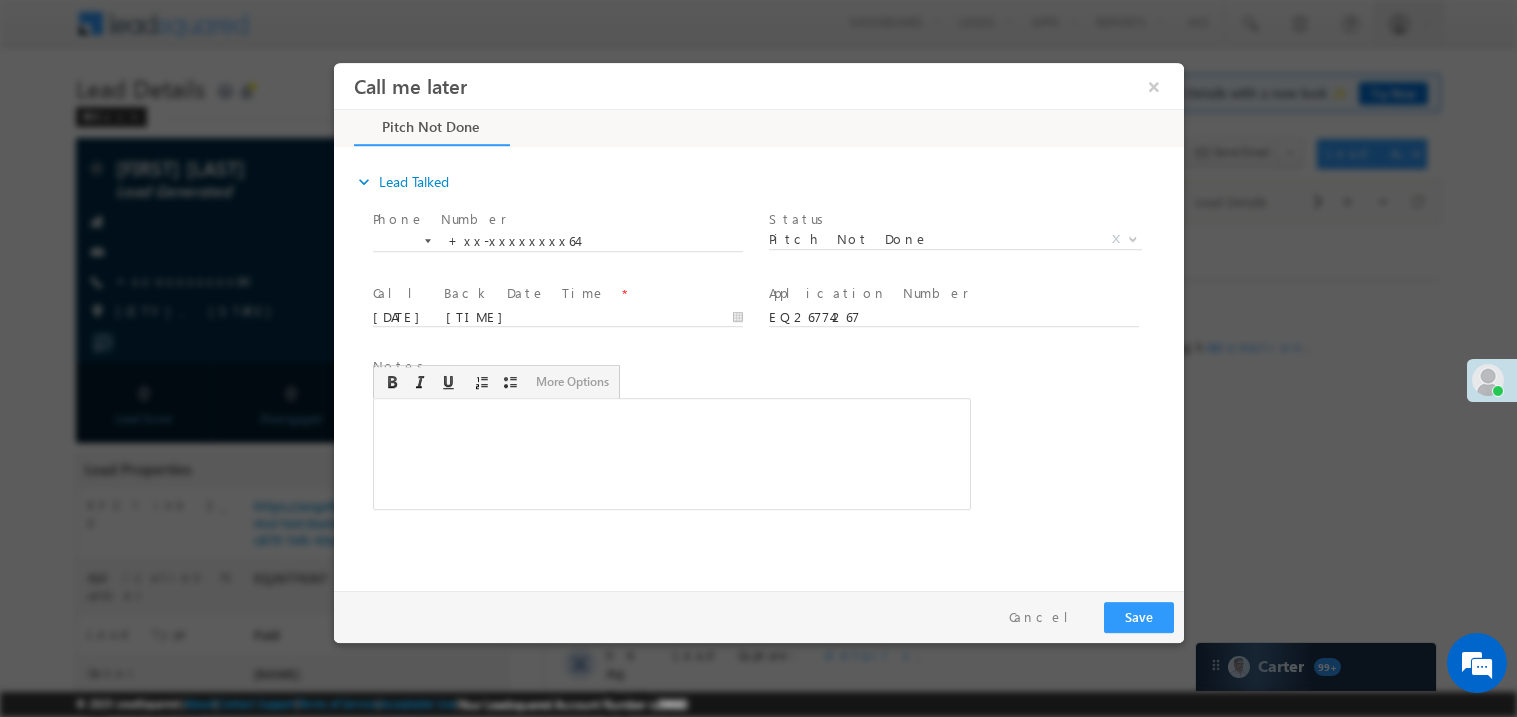 type 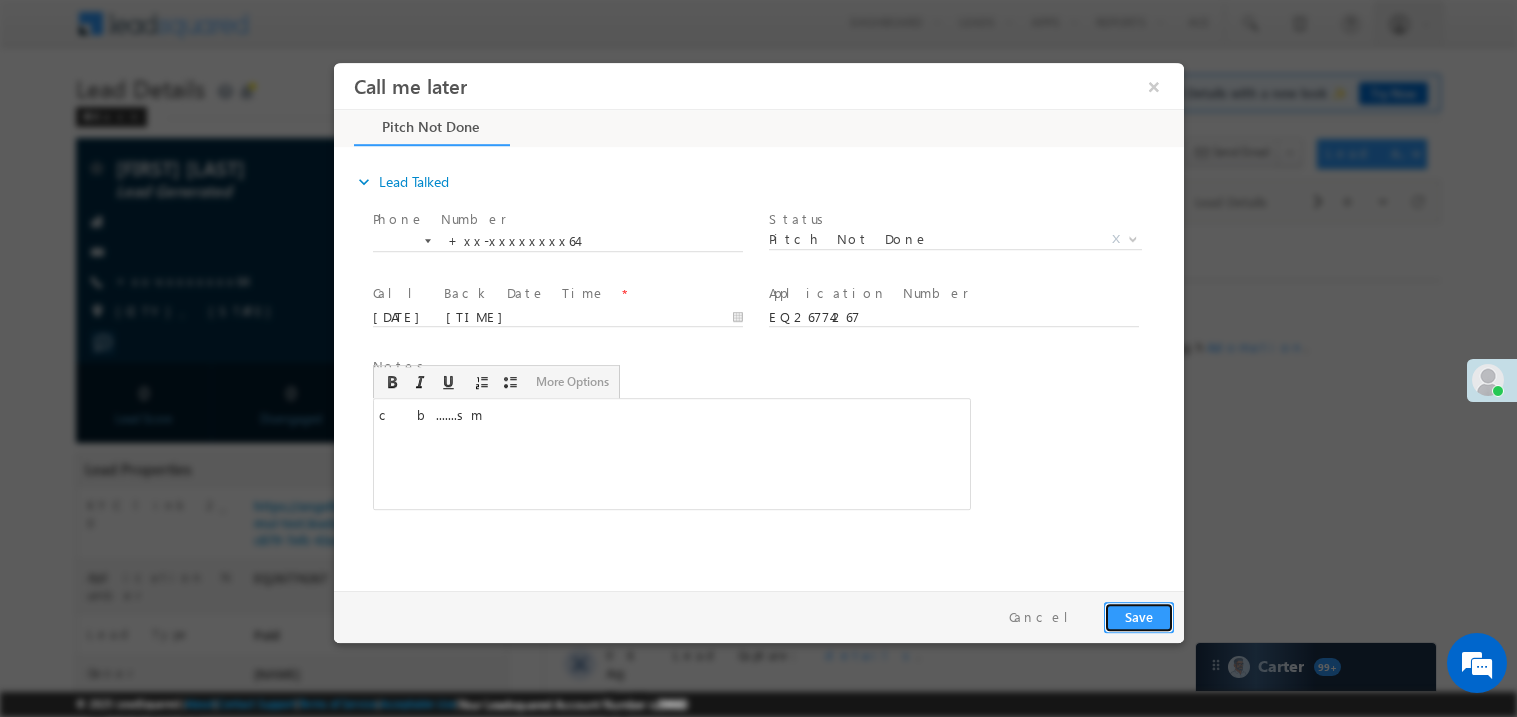 click on "Save" at bounding box center [1138, 616] 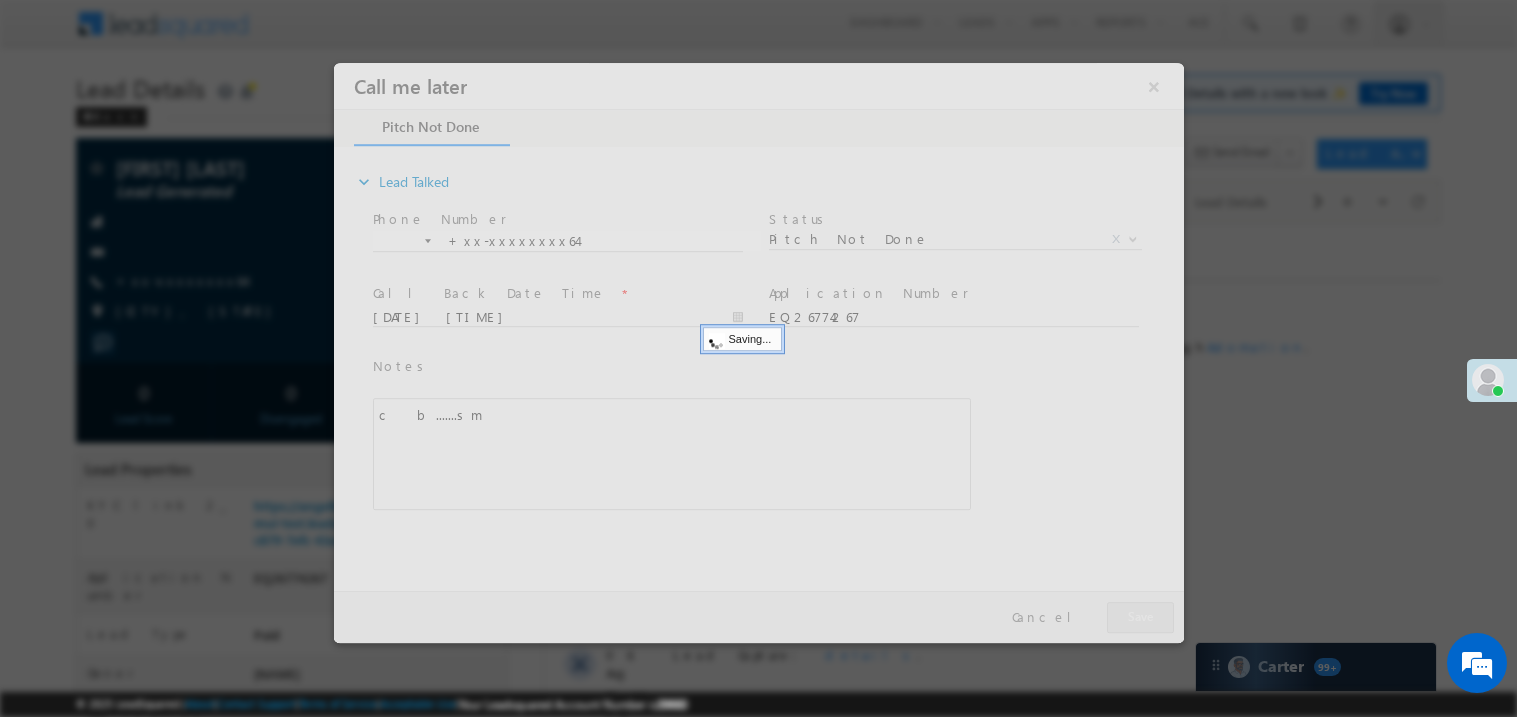 click at bounding box center (758, 352) 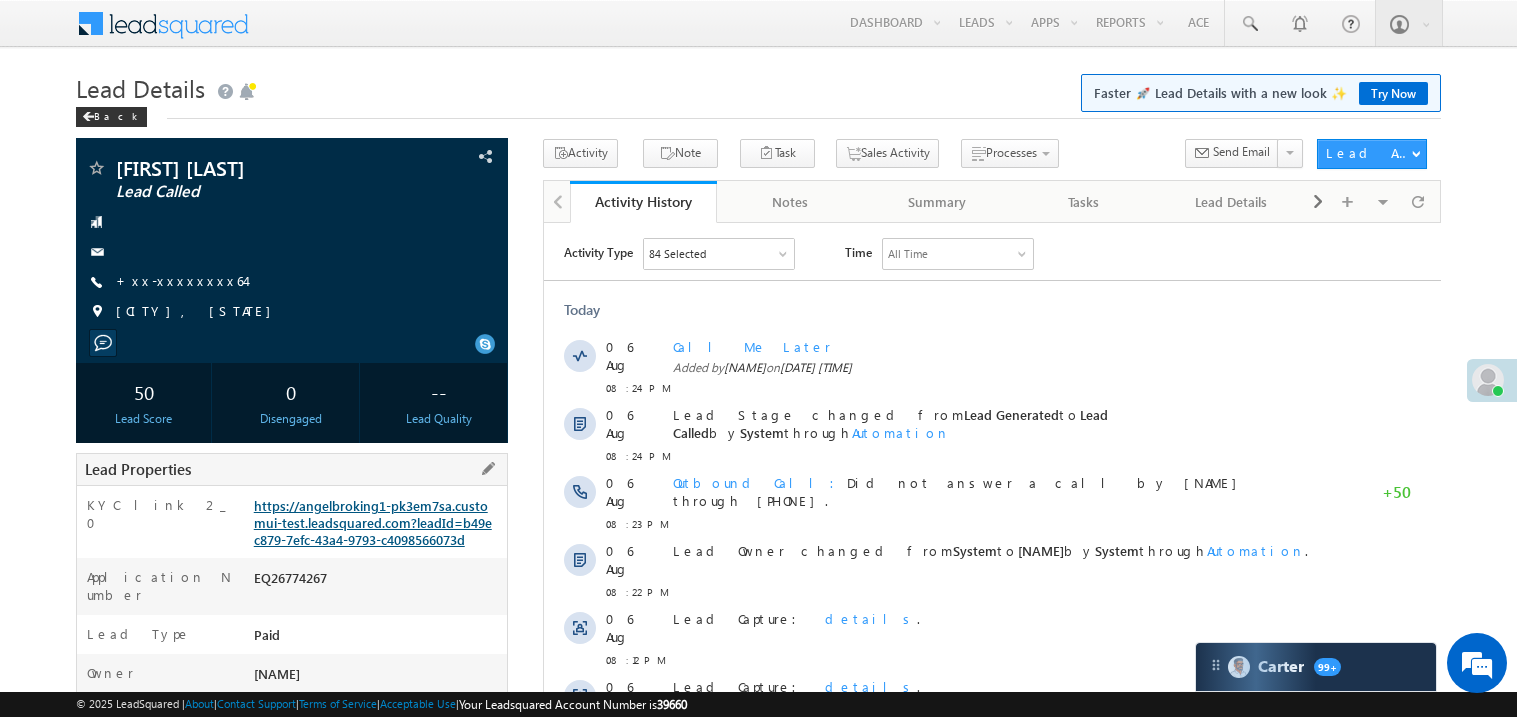 click on "https://angelbroking1-pk3em7sa.customui-test.leadsquared.com?leadId=b49ec879-7efc-43a4-9793-c4098566073d" at bounding box center (373, 522) 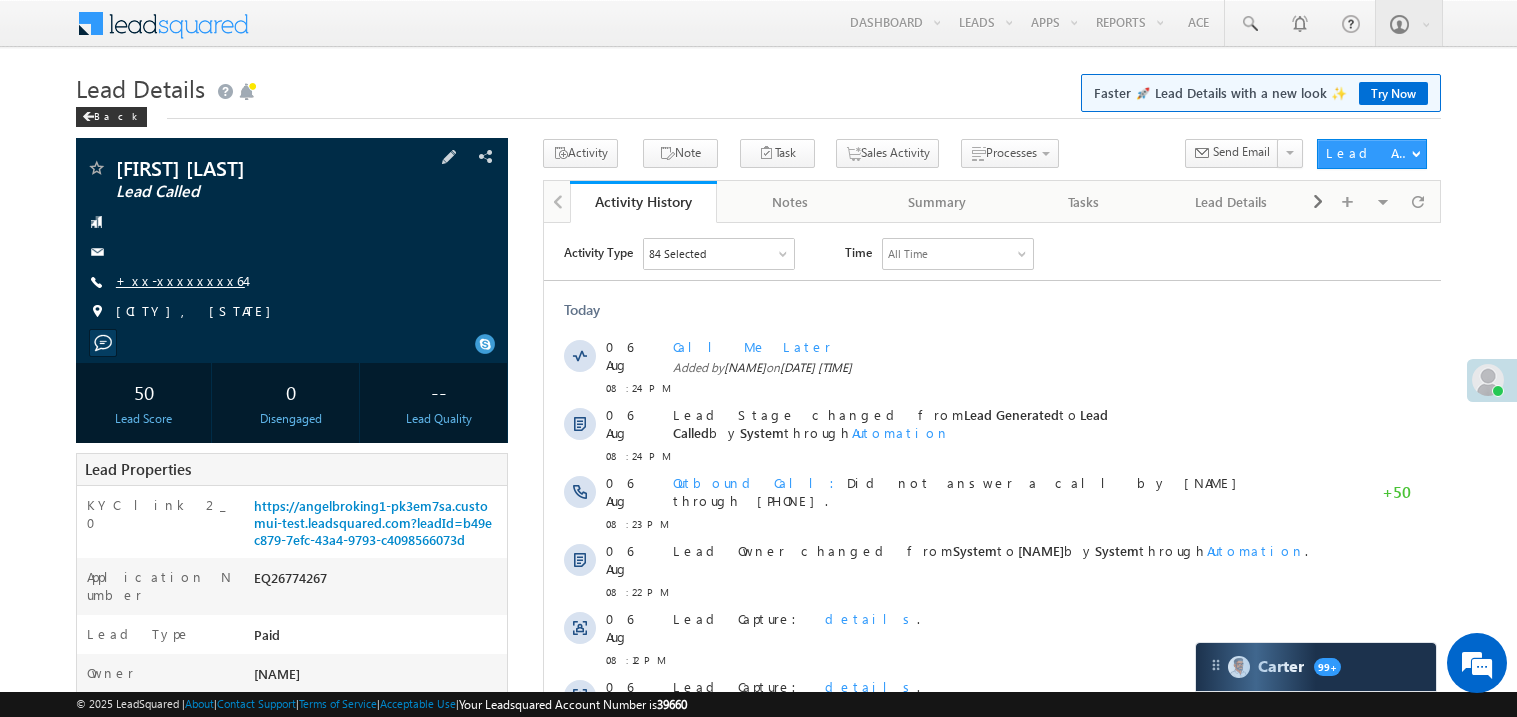 click on "+xx-xxxxxxxx64" at bounding box center [180, 280] 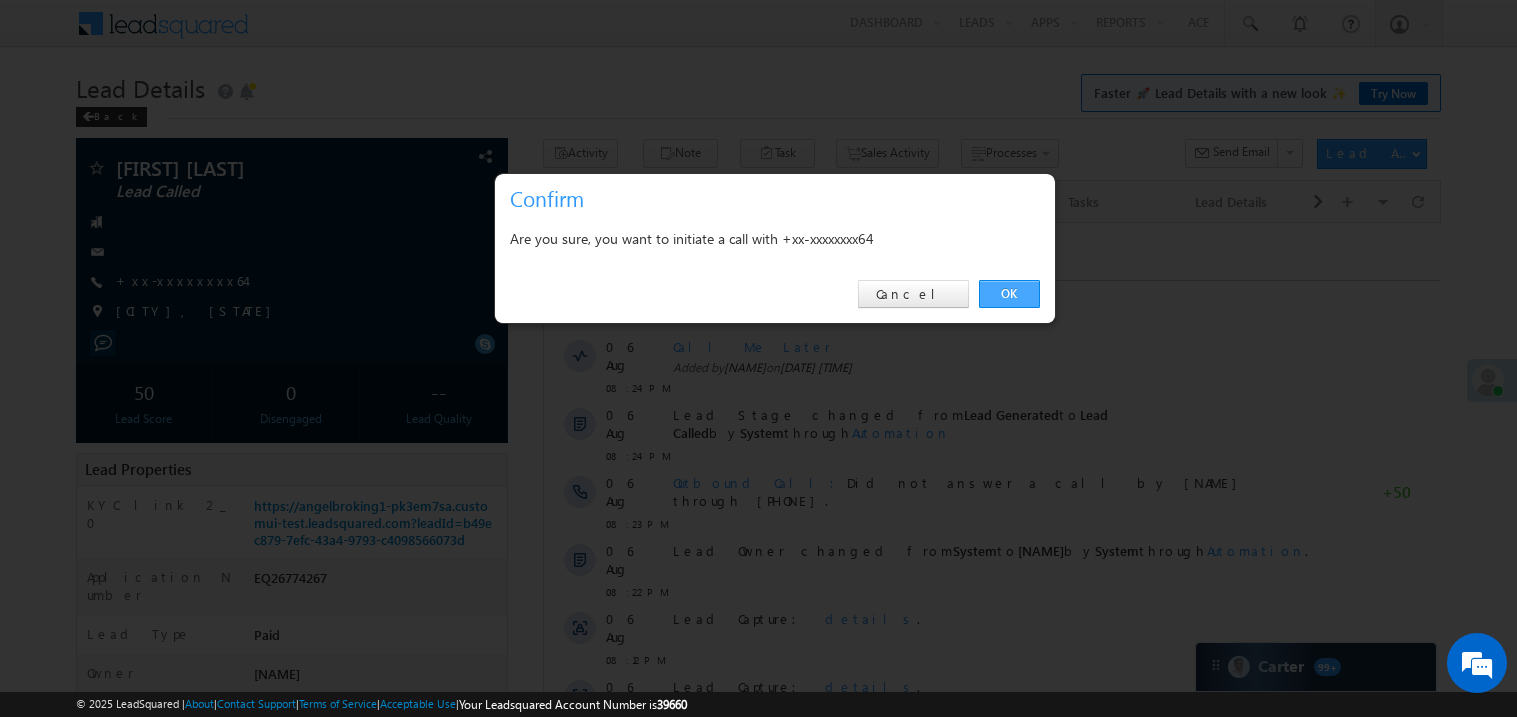 click on "OK" at bounding box center [1009, 294] 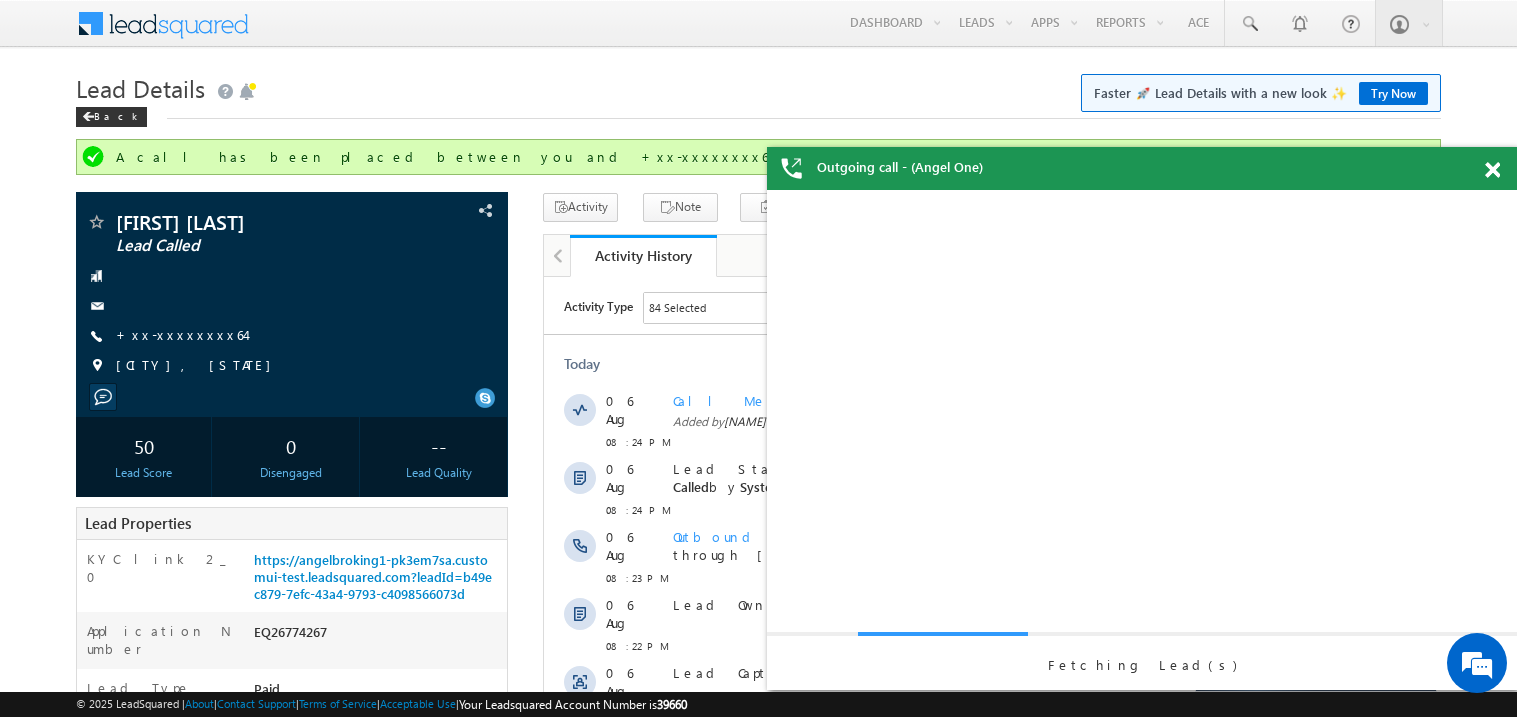 scroll, scrollTop: 0, scrollLeft: 0, axis: both 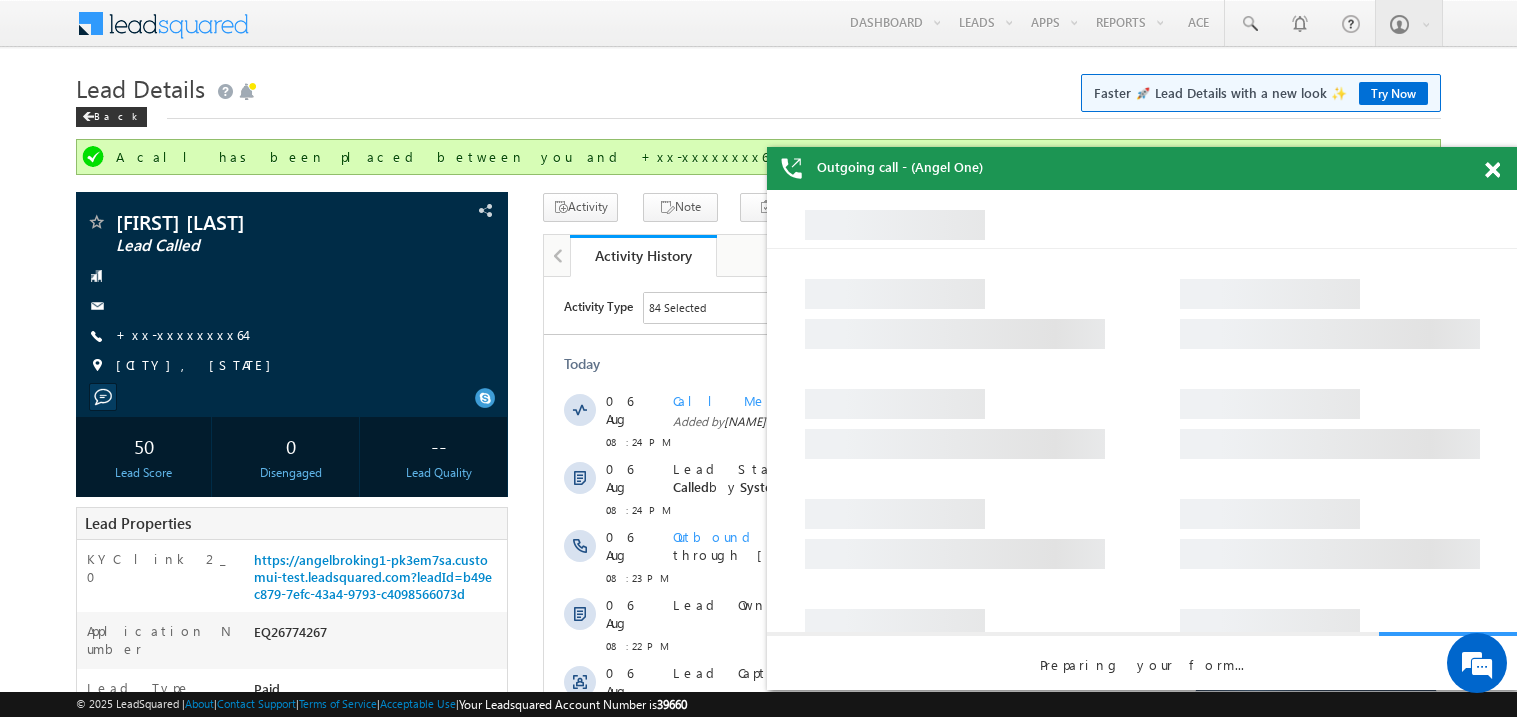 click at bounding box center (1492, 170) 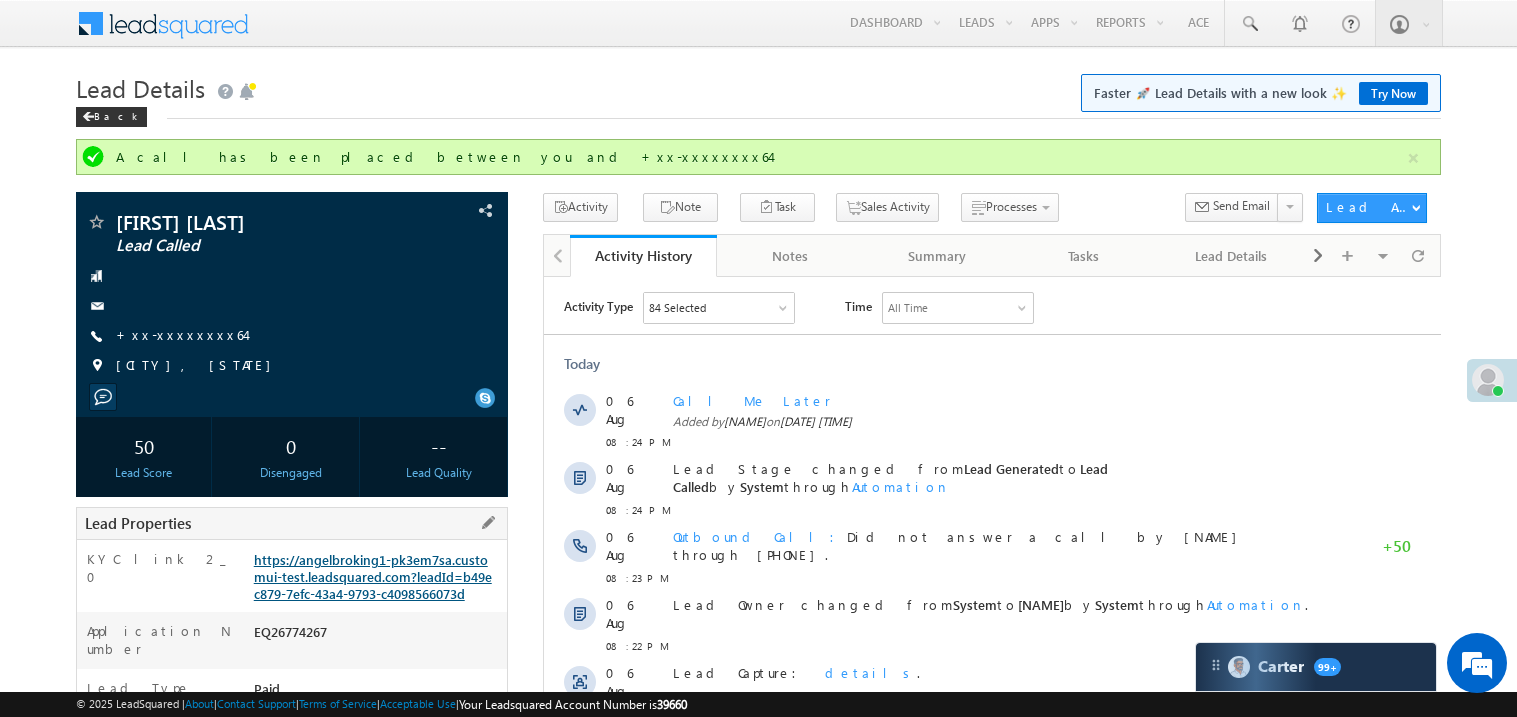 click on "https://angelbroking1-pk3em7sa.customui-test.leadsquared.com?leadId=b49ec879-7efc-43a4-9793-c4098566073d" at bounding box center [373, 576] 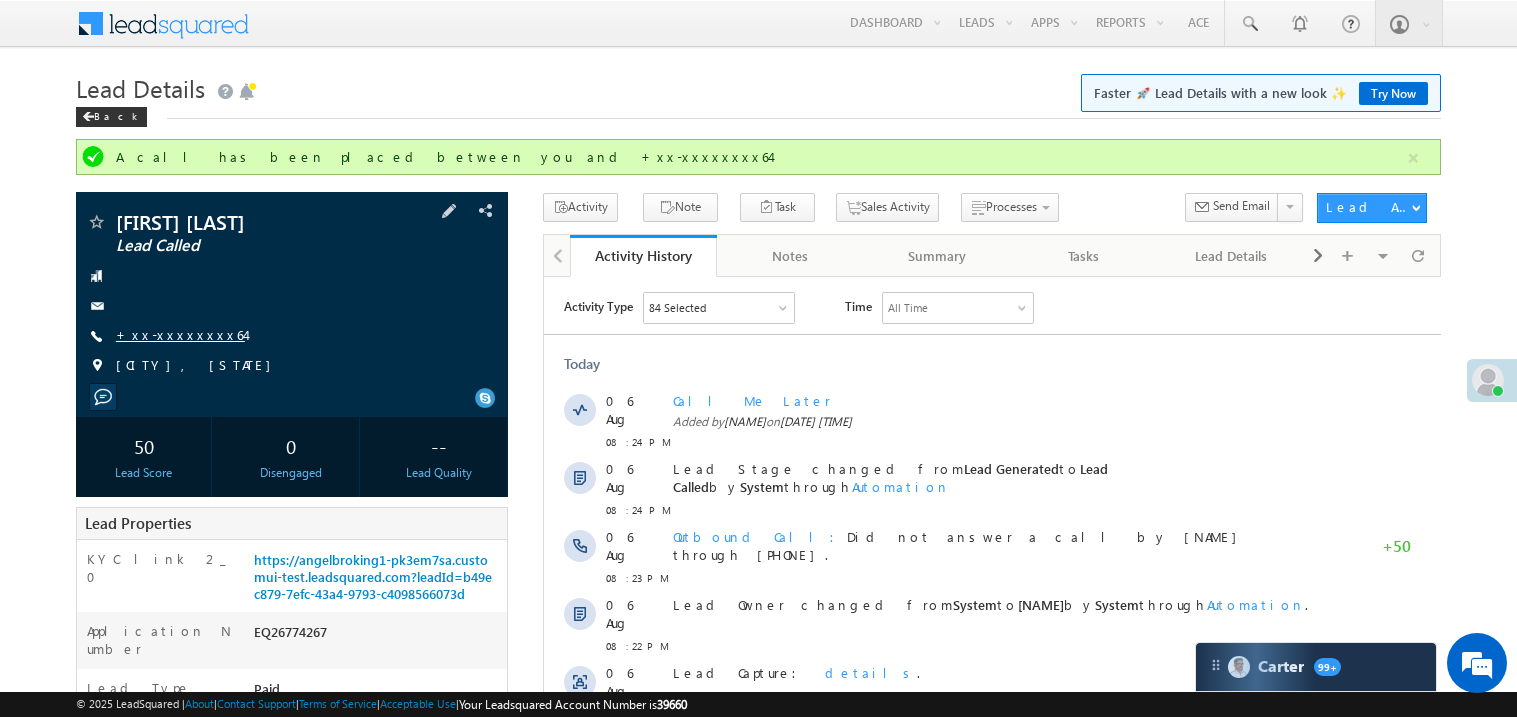 click on "+xx-xxxxxxxx64" at bounding box center [180, 334] 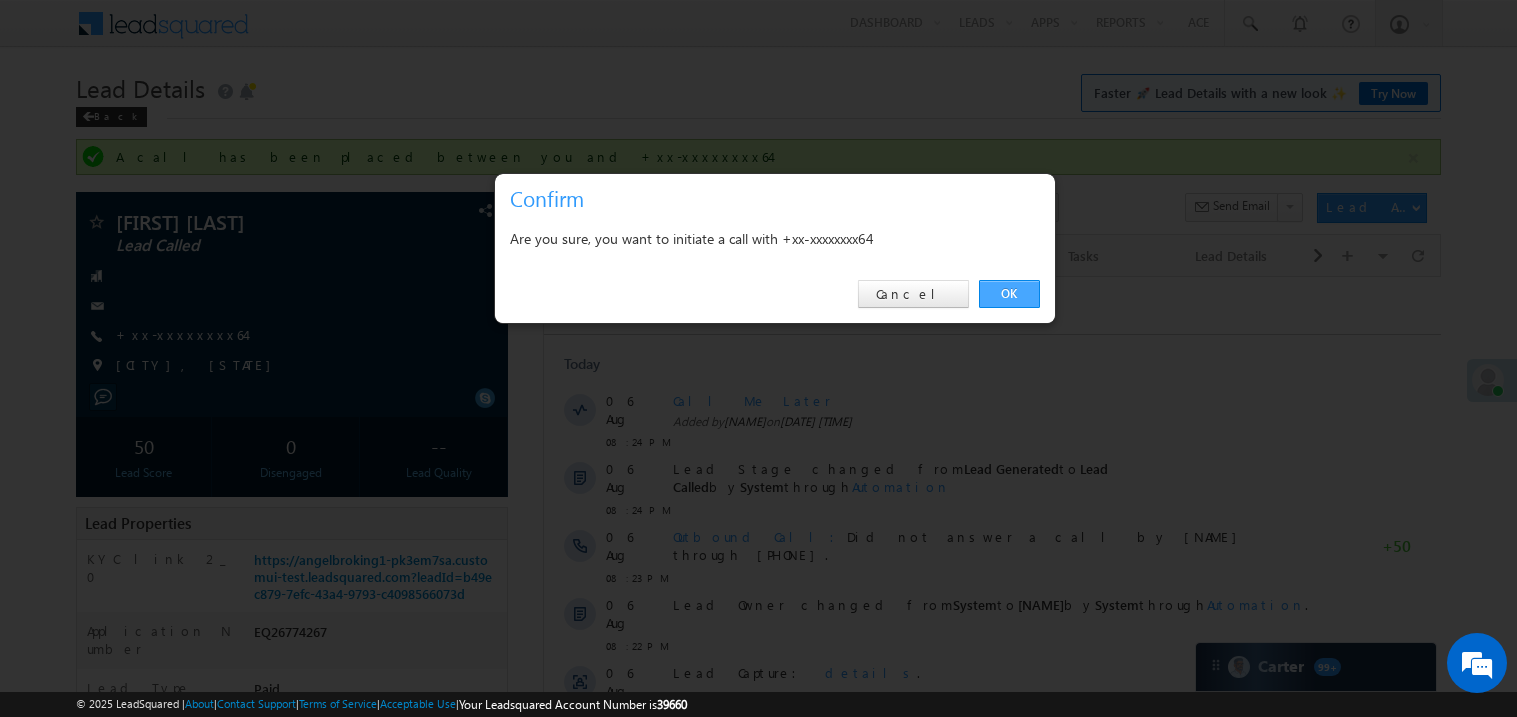 click on "OK" at bounding box center [1009, 294] 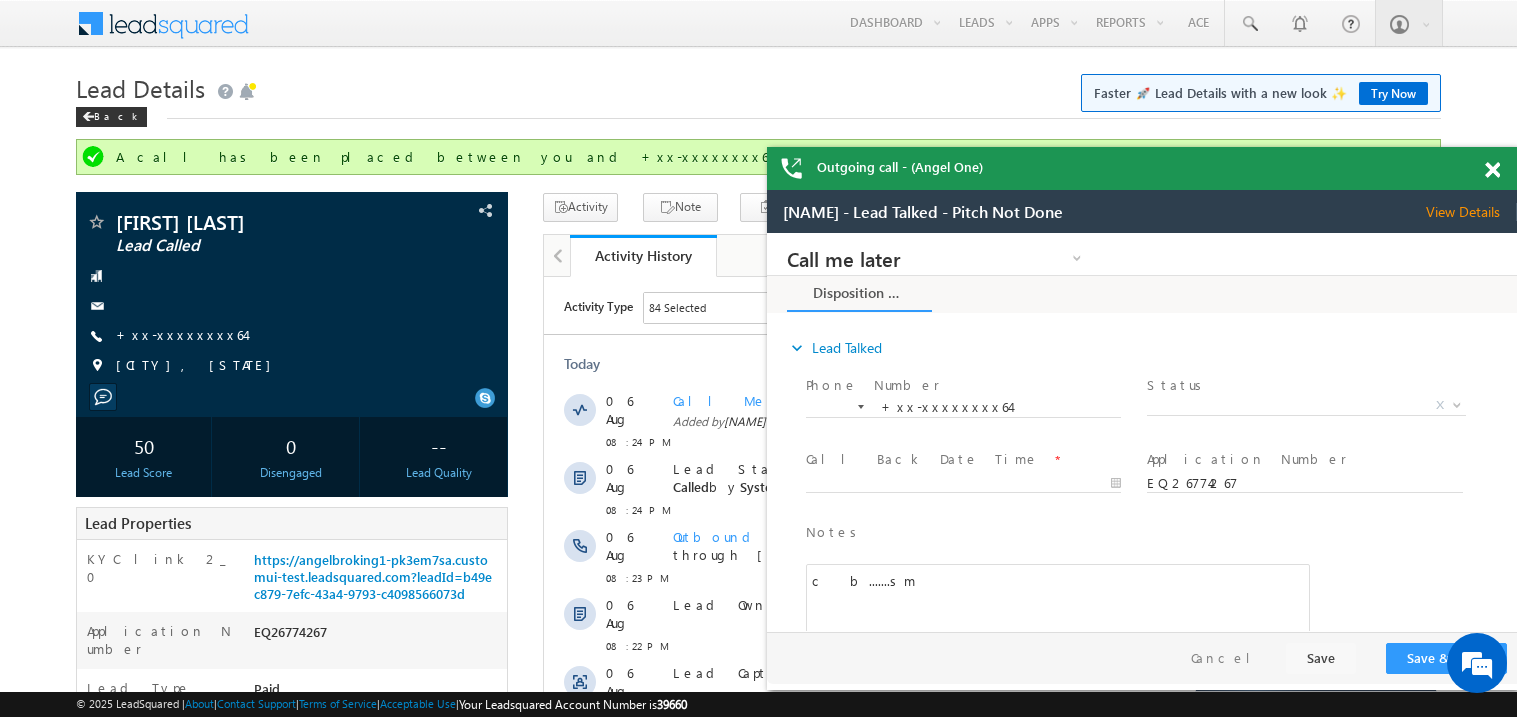 scroll, scrollTop: 0, scrollLeft: 0, axis: both 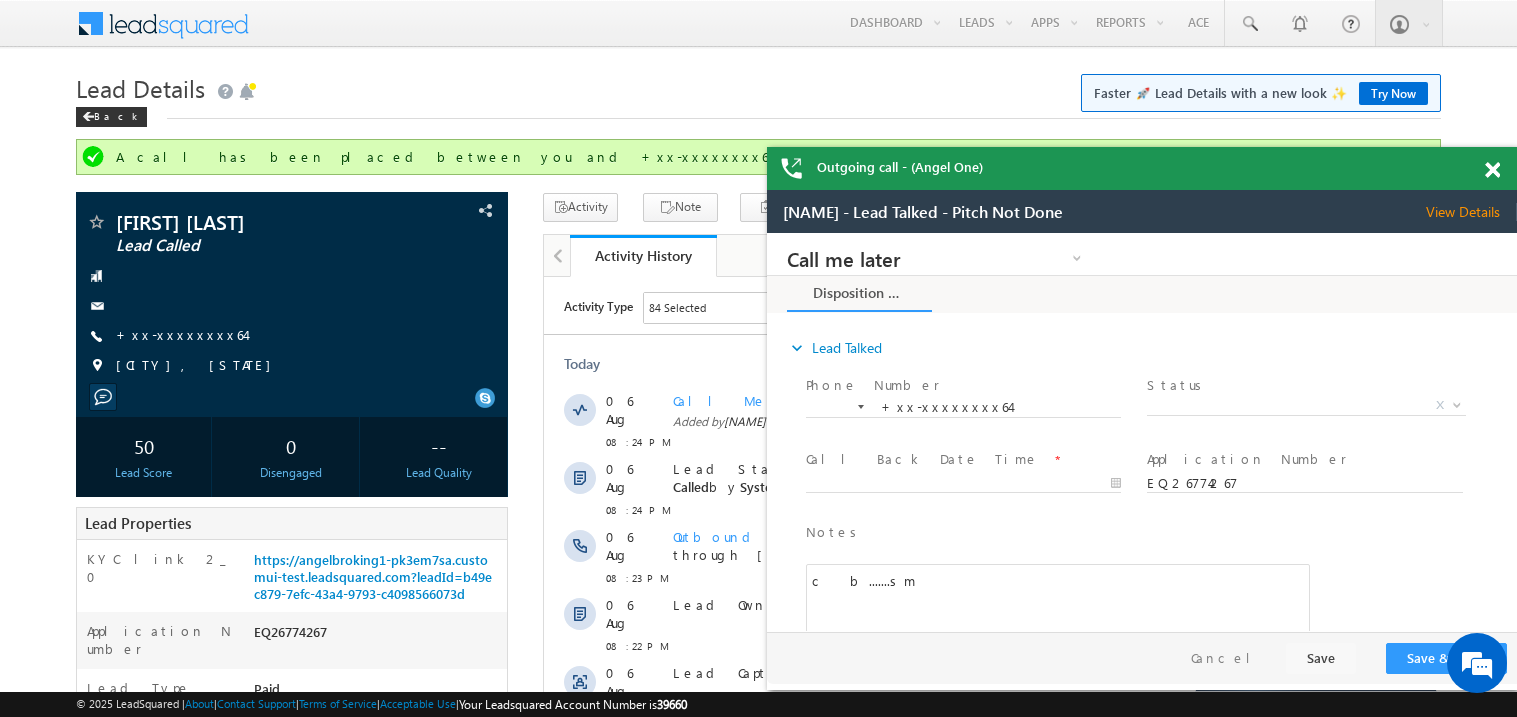 click at bounding box center [1503, 166] 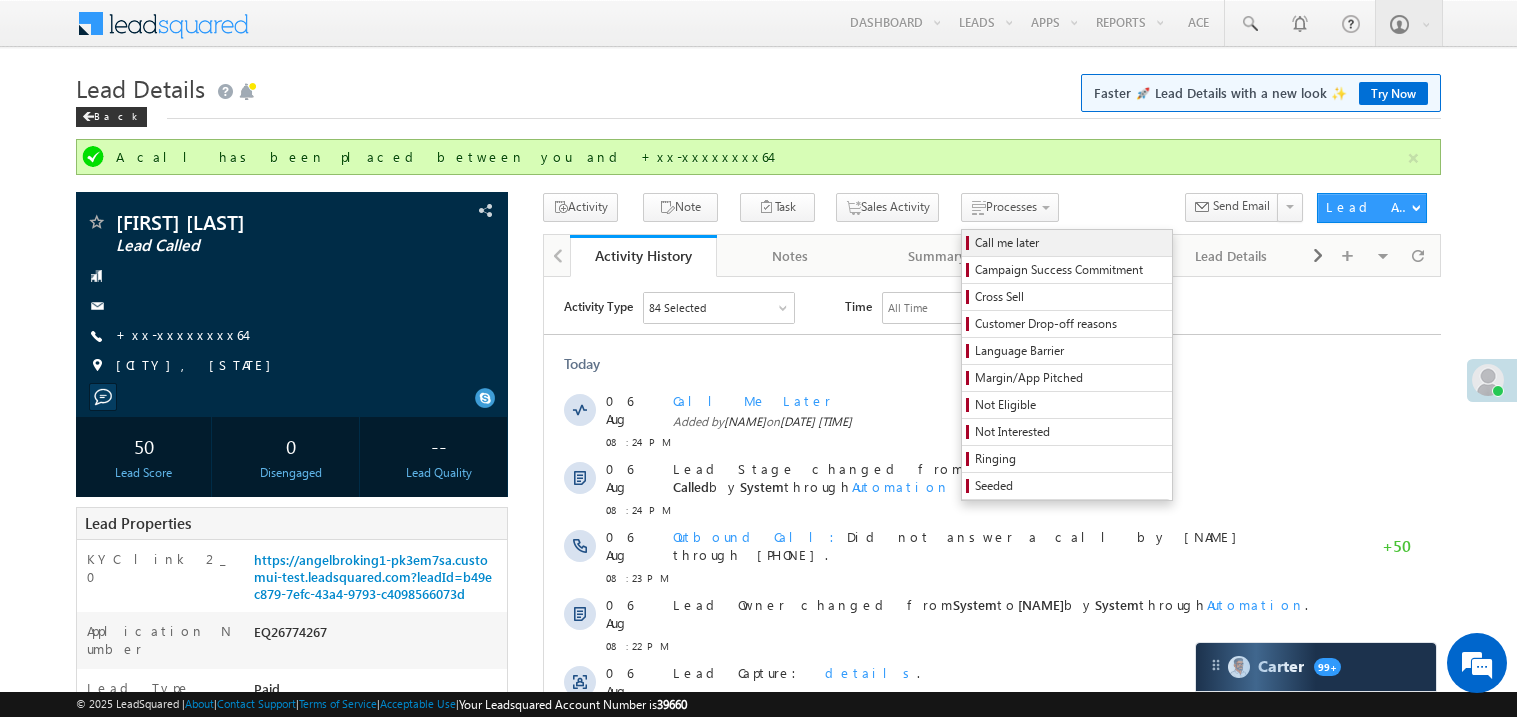 click on "Call me later" at bounding box center (1070, 243) 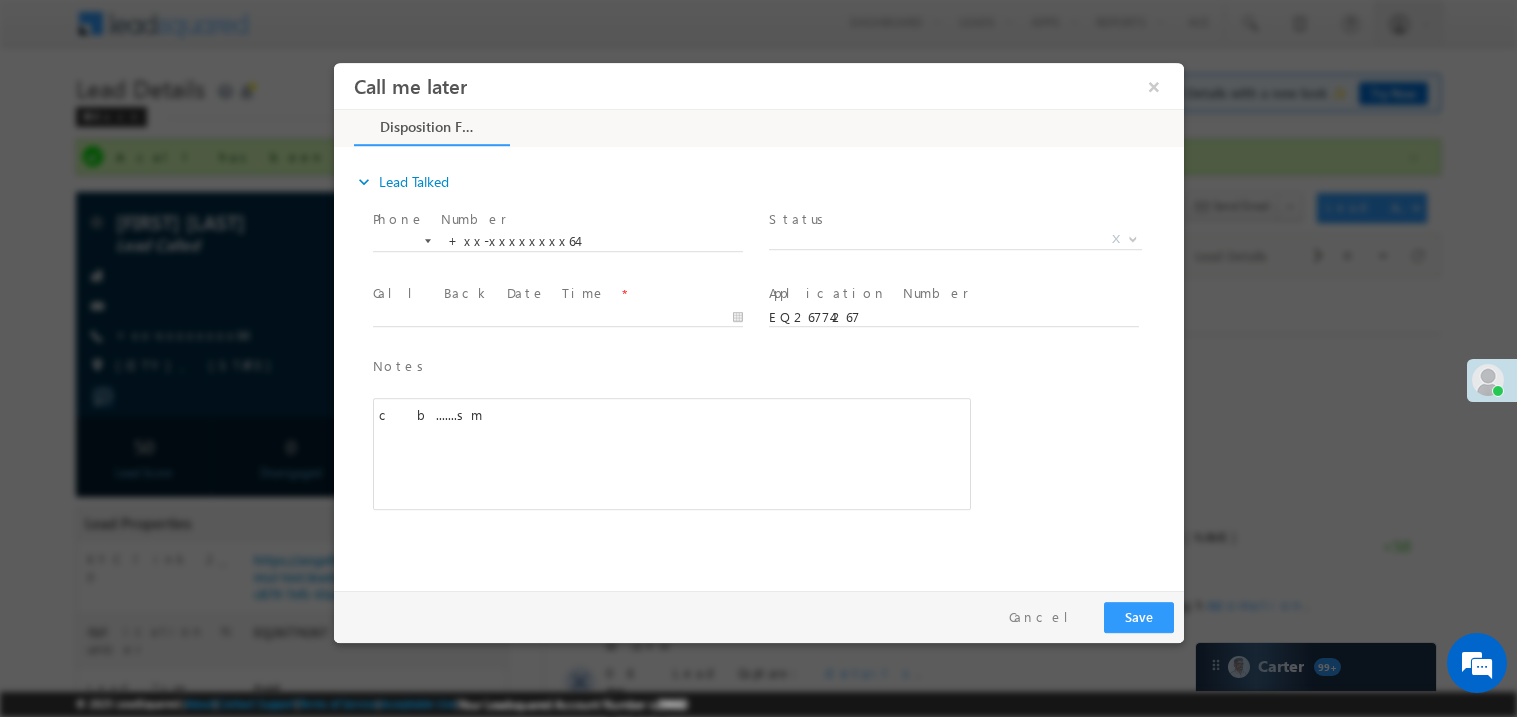 scroll, scrollTop: 0, scrollLeft: 0, axis: both 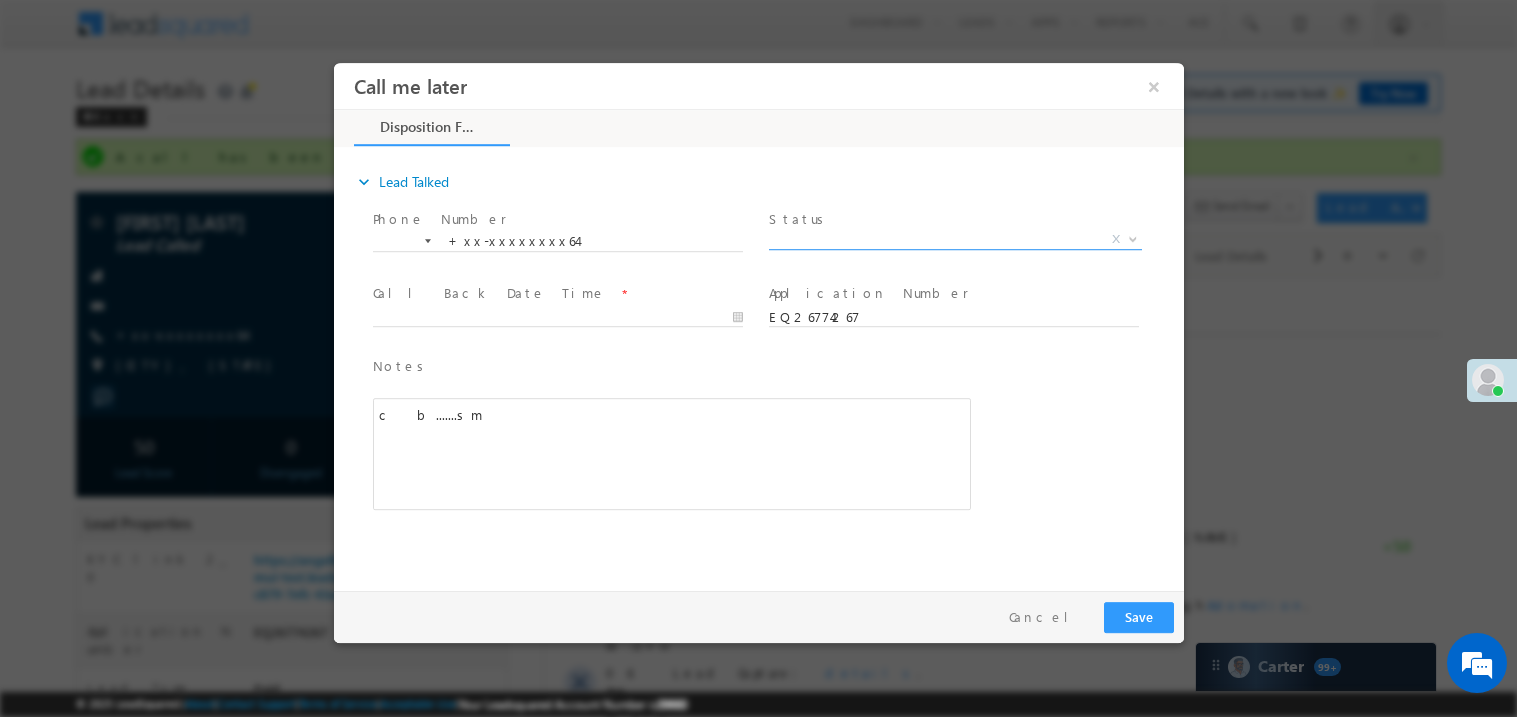 click on "X" at bounding box center [954, 239] 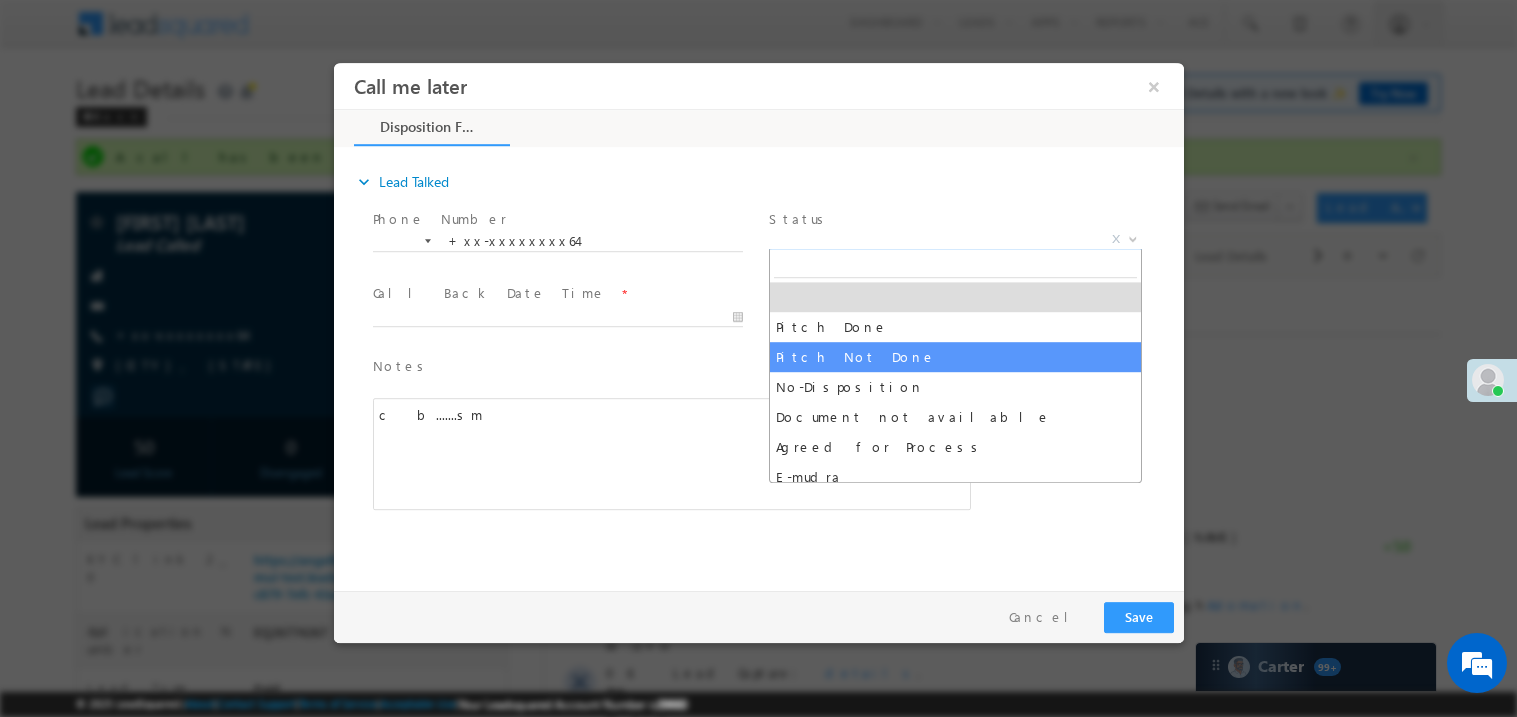 select on "Pitch Not Done" 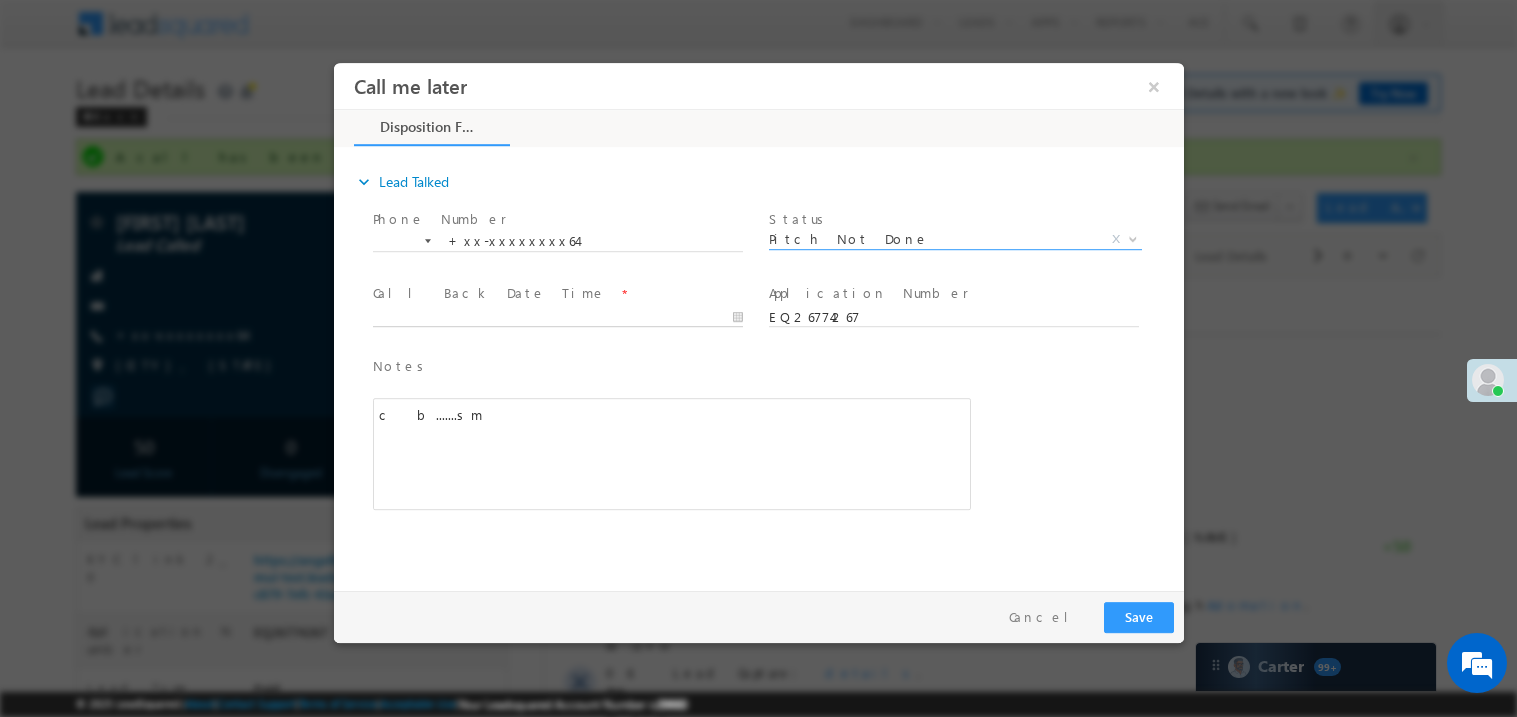 click on "Call me later
×" at bounding box center (758, 321) 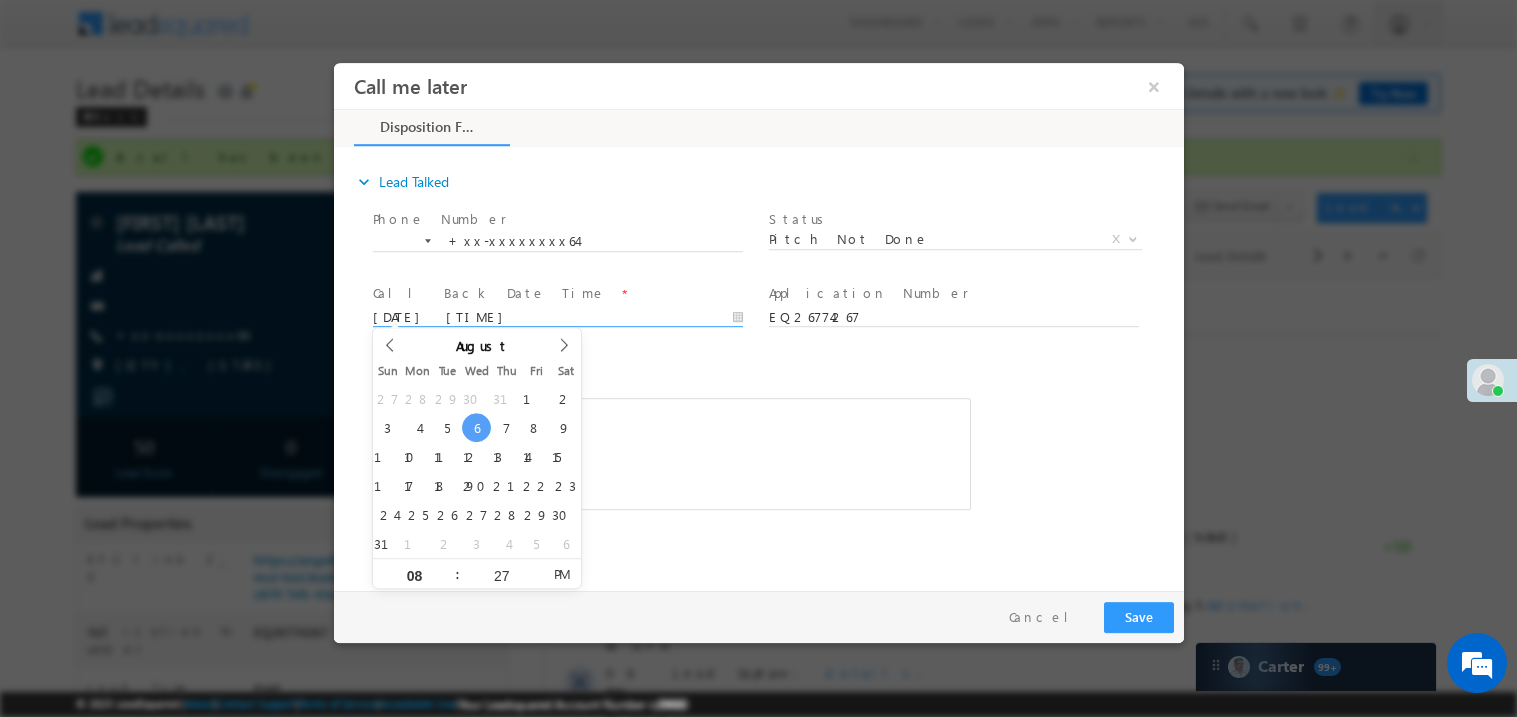 click on "c  b.......sm" at bounding box center (671, 453) 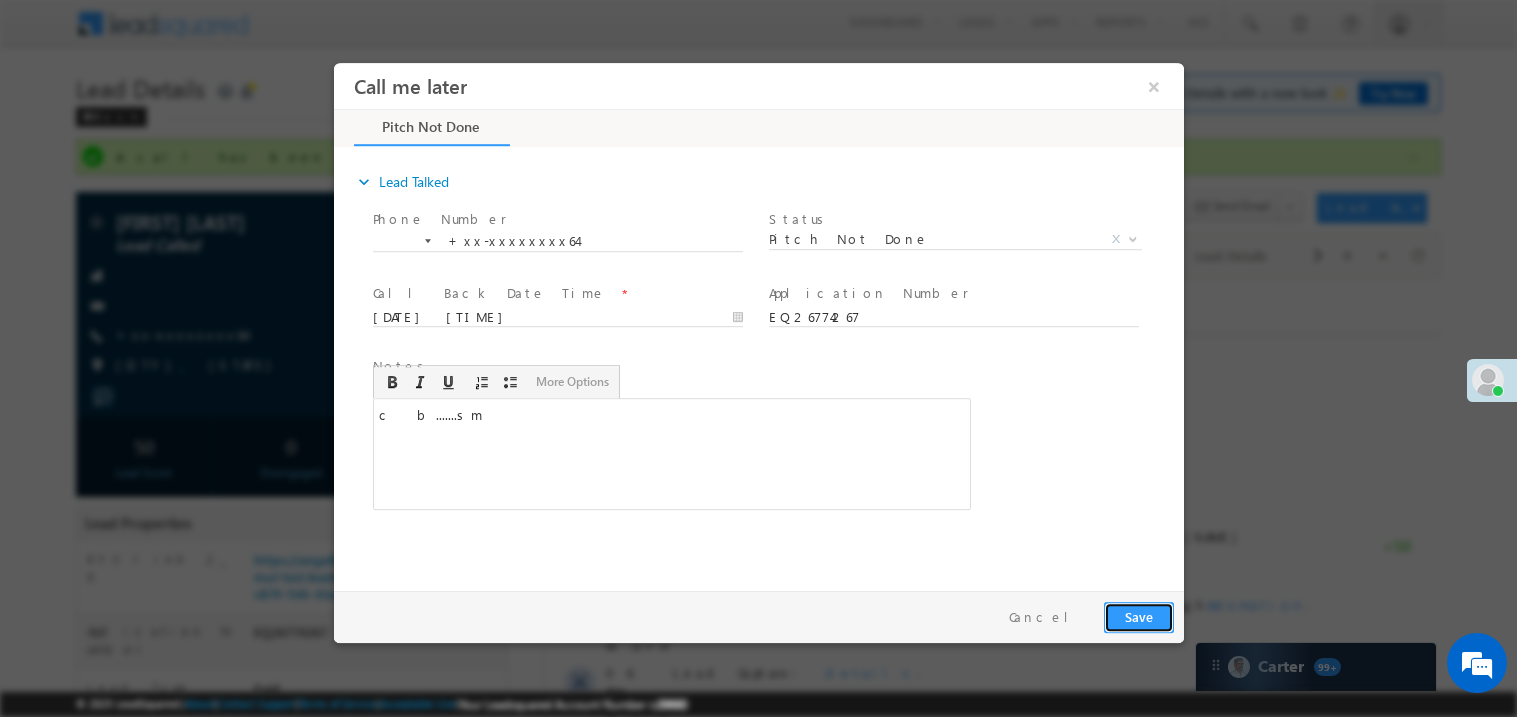 click on "Save" at bounding box center [1138, 616] 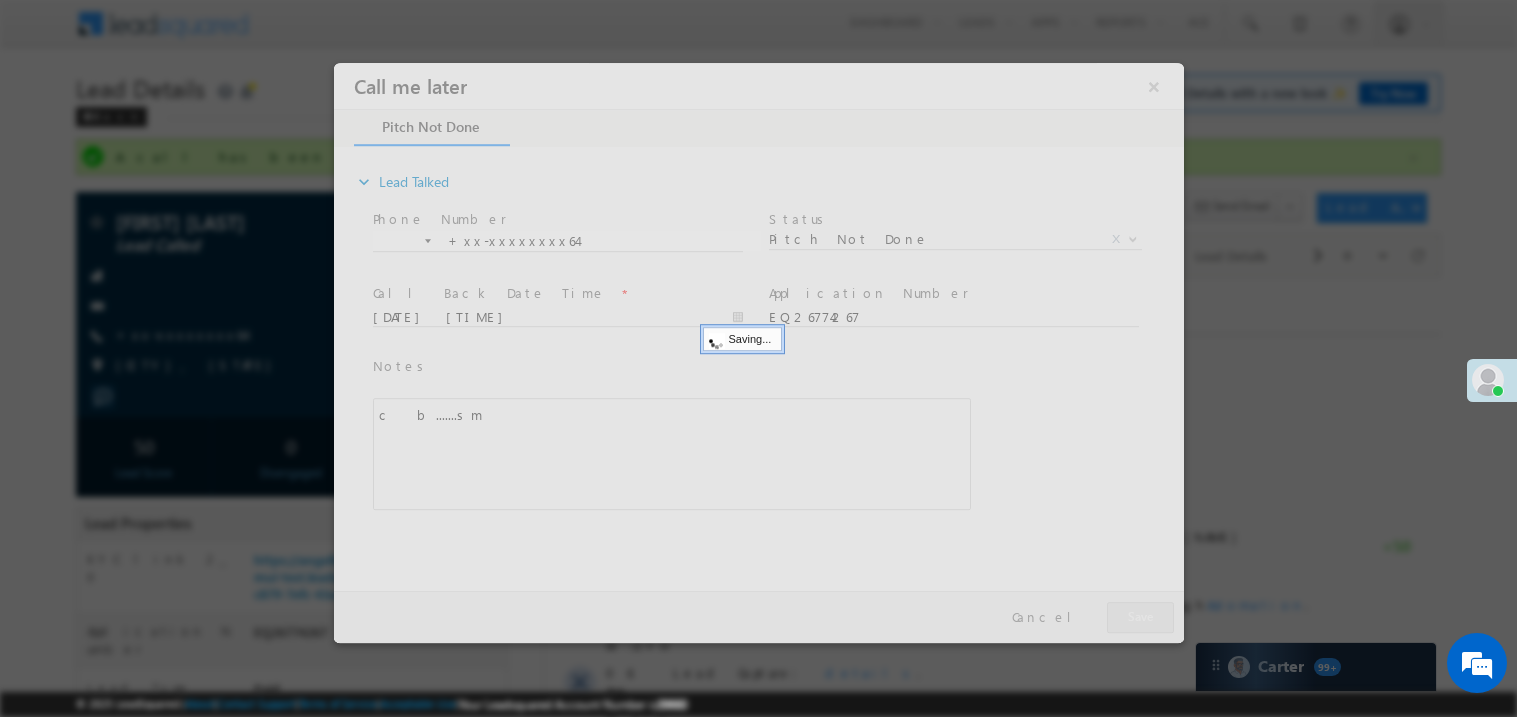 click at bounding box center [758, 352] 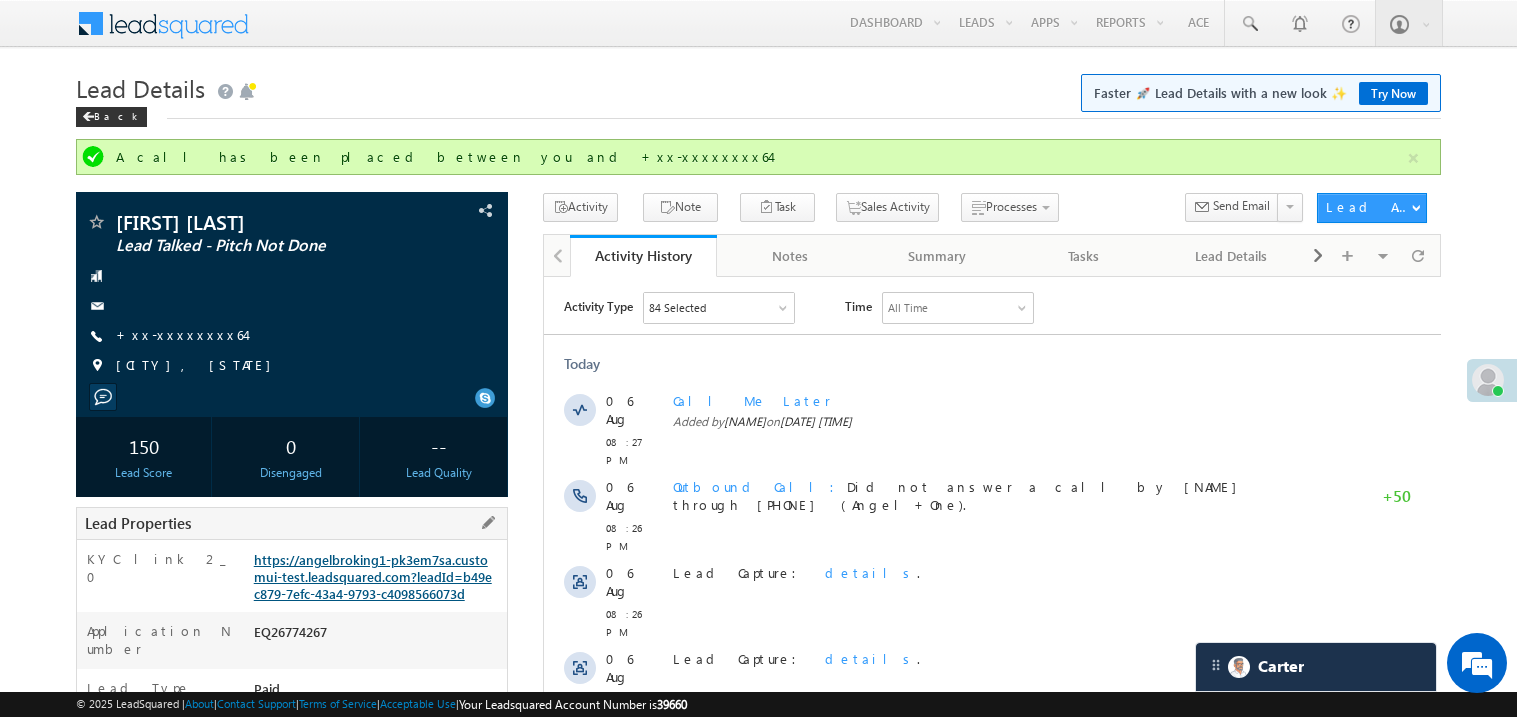 click on "https://angelbroking1-pk3em7sa.customui-test.leadsquared.com?leadId=b49ec879-7efc-43a4-9793-c4098566073d" at bounding box center (373, 576) 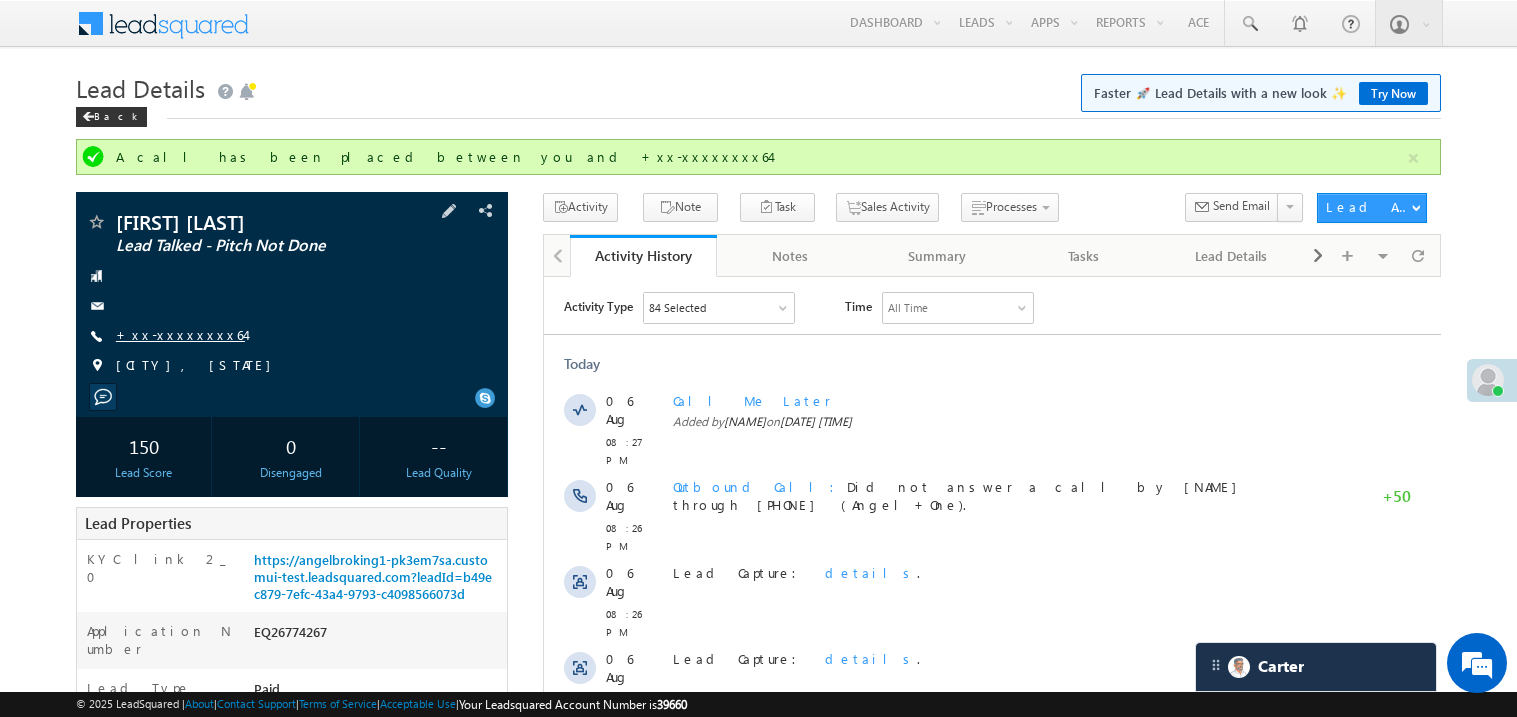 click on "+xx-xxxxxxxx64" at bounding box center [180, 334] 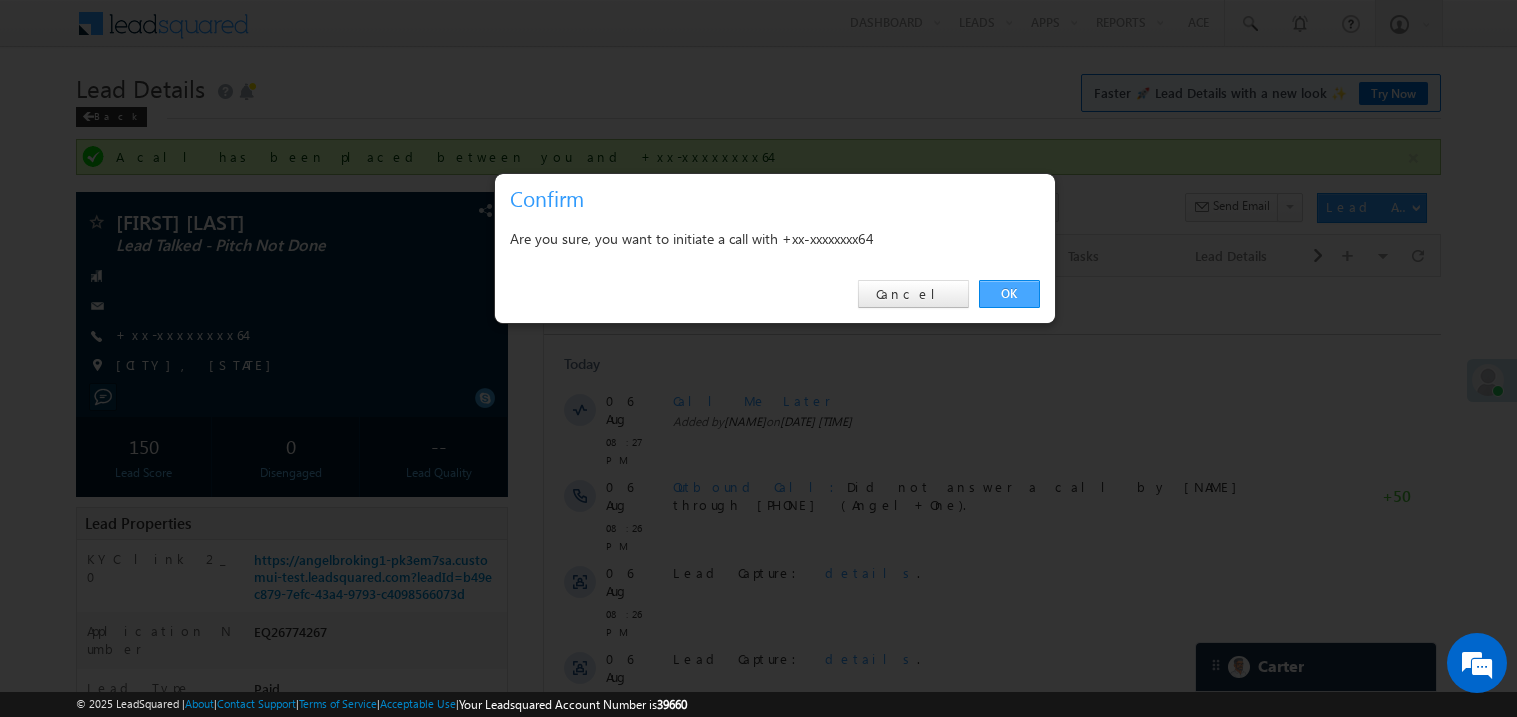 click on "OK" at bounding box center (1009, 294) 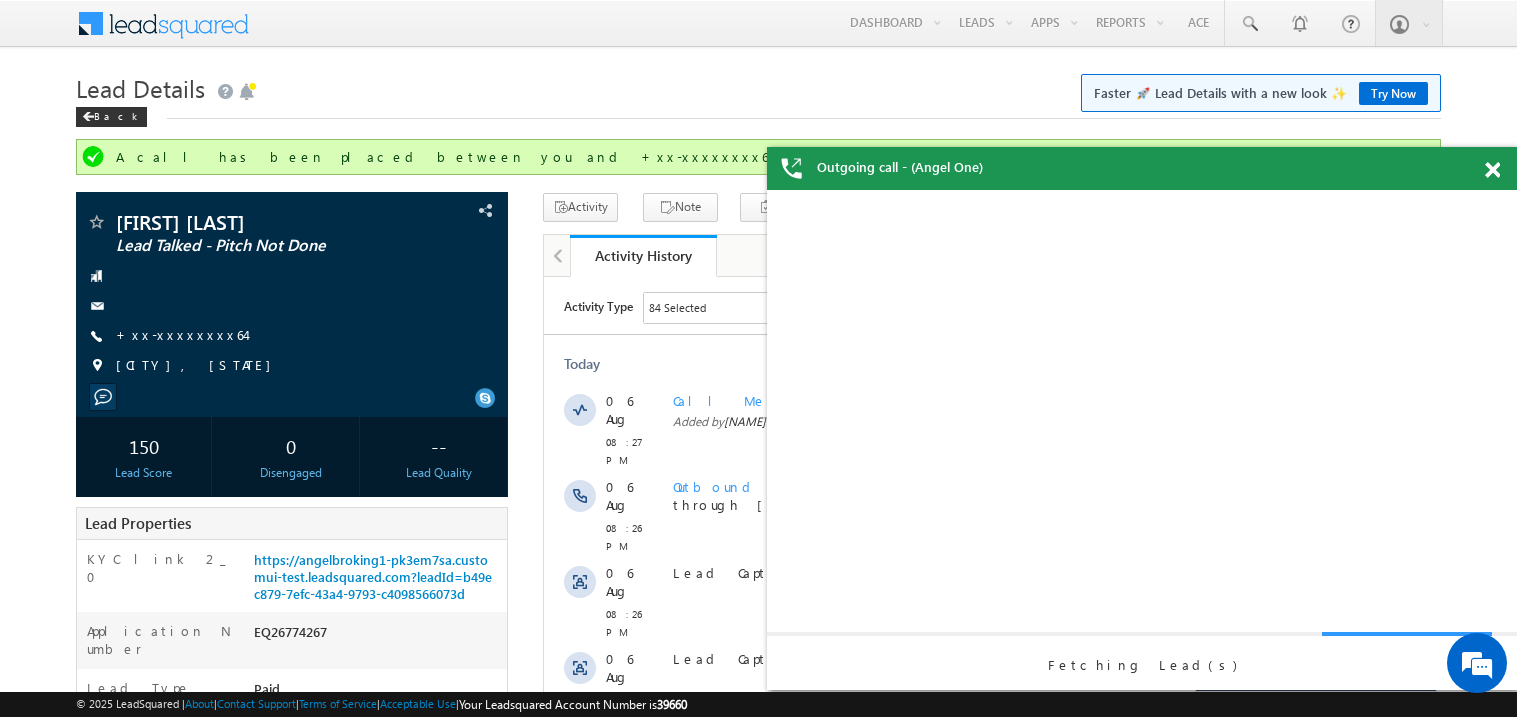 scroll, scrollTop: 0, scrollLeft: 0, axis: both 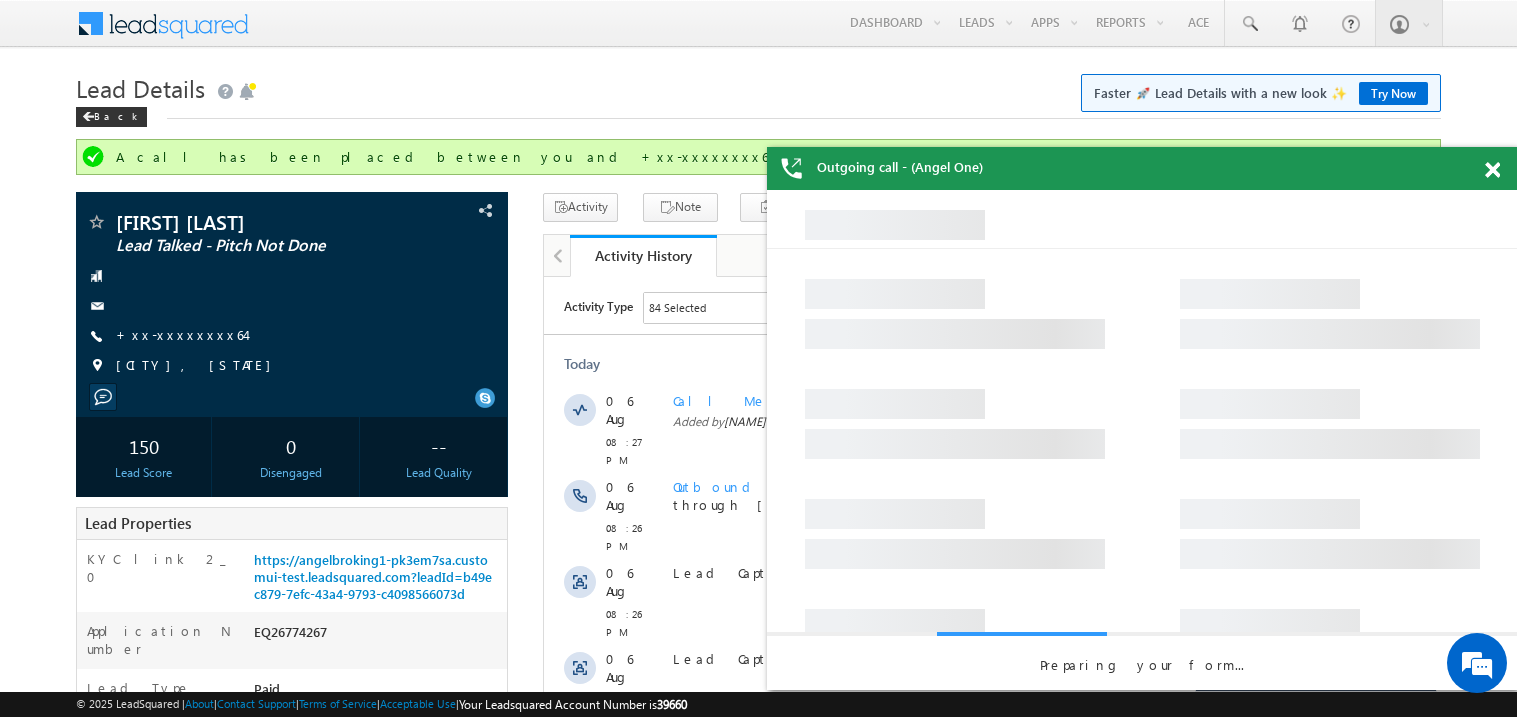 click at bounding box center [1492, 170] 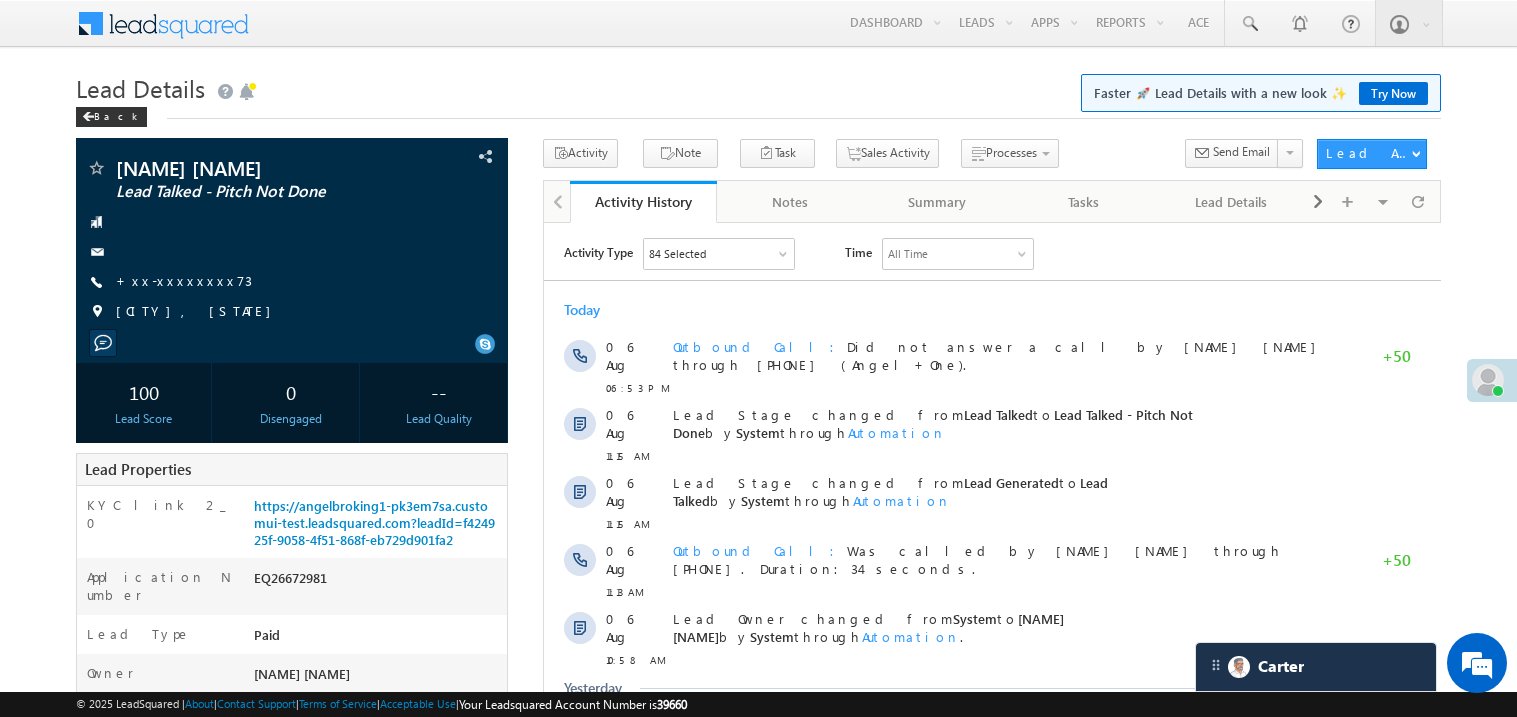scroll, scrollTop: 0, scrollLeft: 0, axis: both 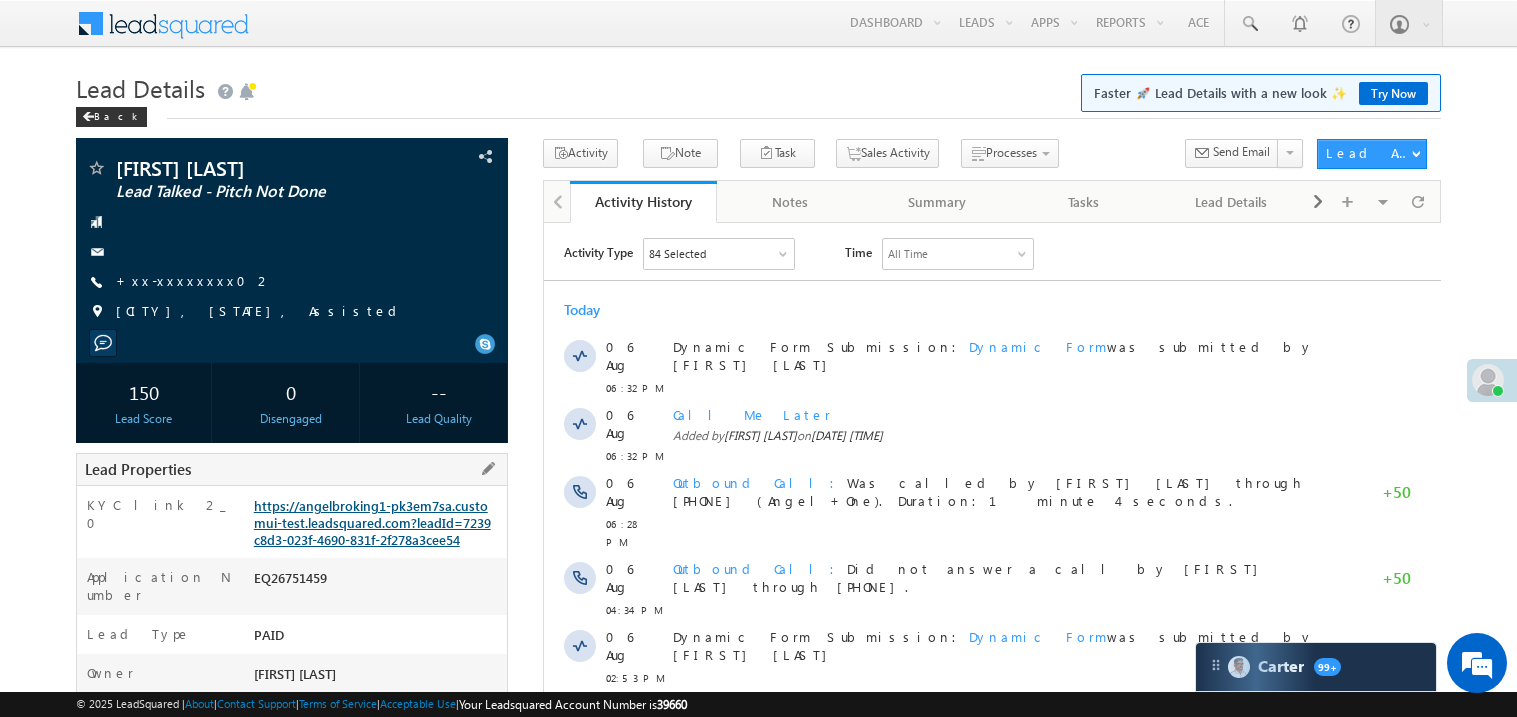 click on "https://angelbroking1-pk3em7sa.customui-test.leadsquared.com?leadId=7239c8d3-023f-4690-831f-2f278a3cee54" at bounding box center [372, 522] 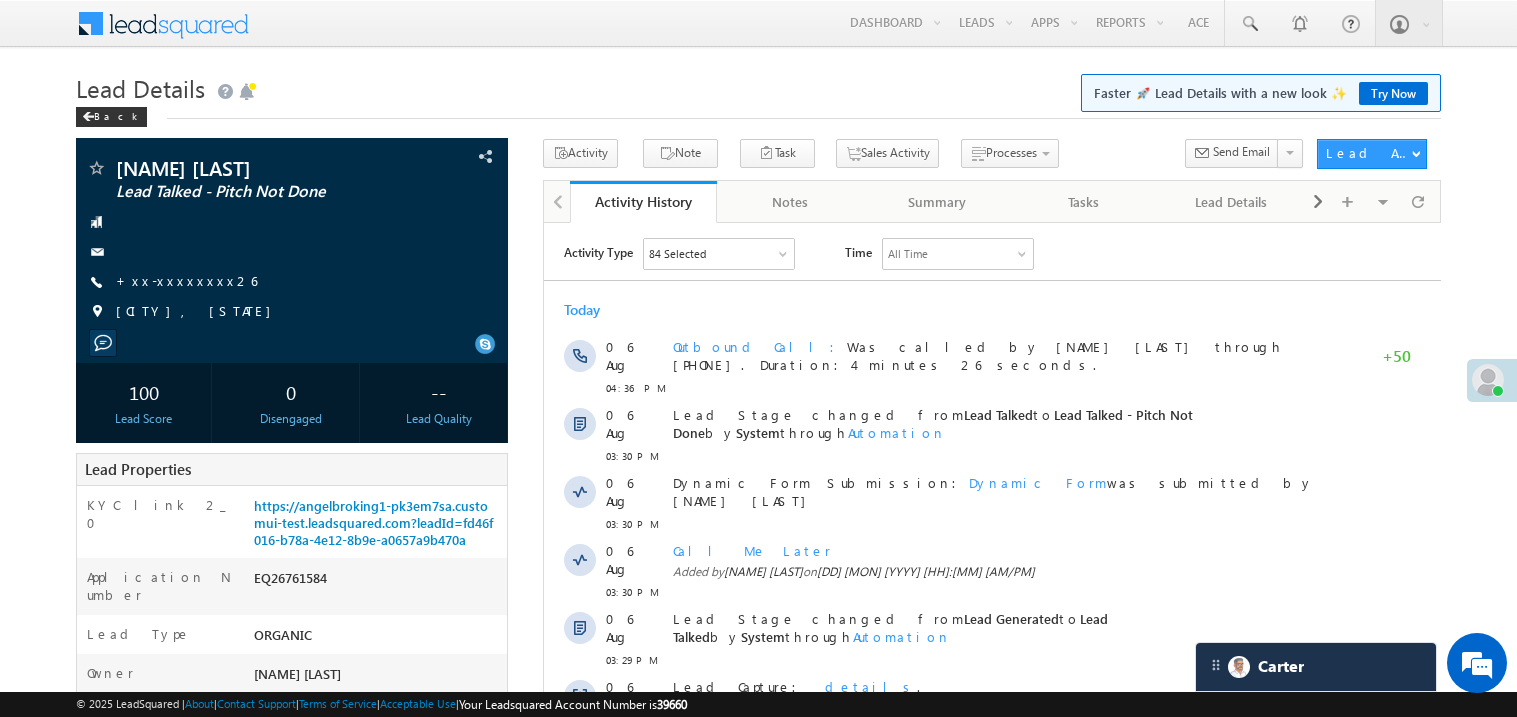 scroll, scrollTop: 0, scrollLeft: 0, axis: both 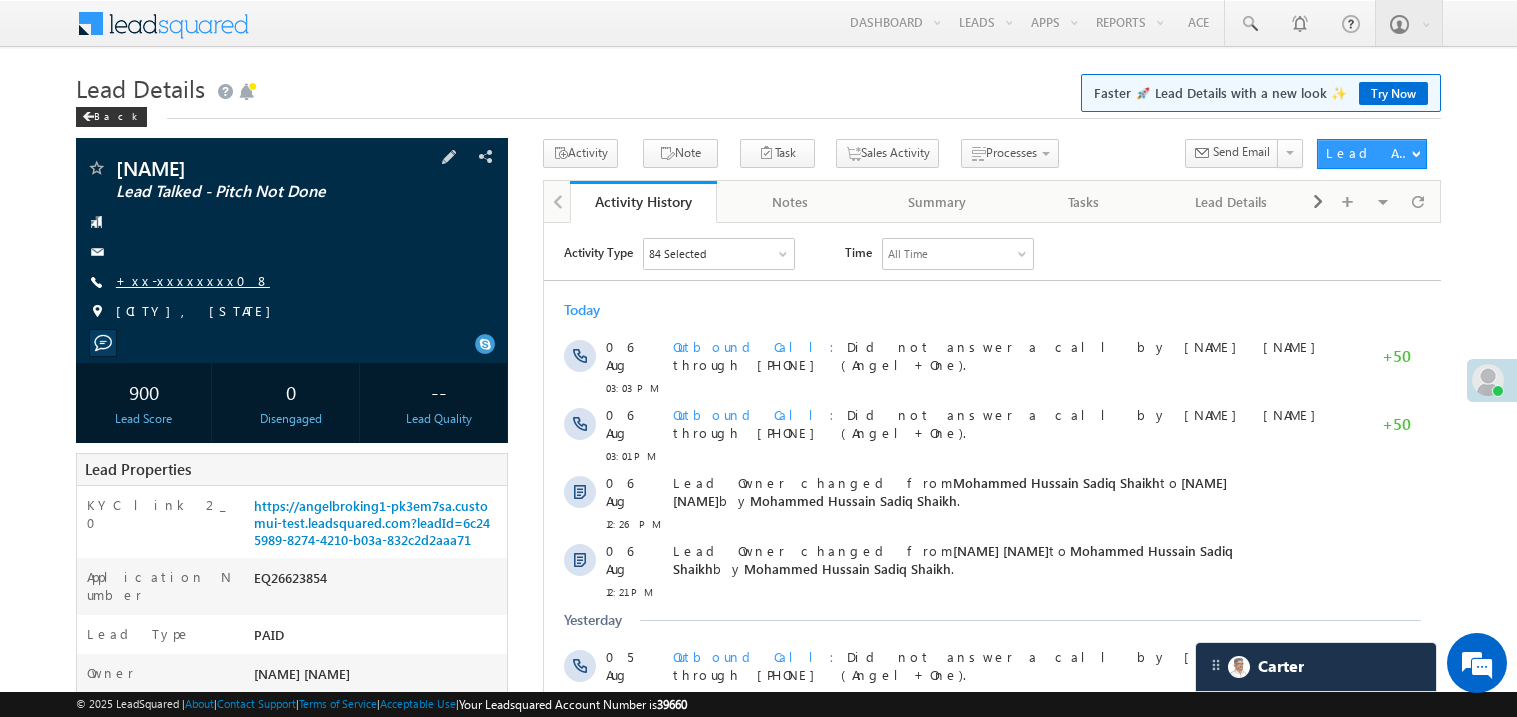 click on "+xx-xxxxxxxx08" at bounding box center (193, 280) 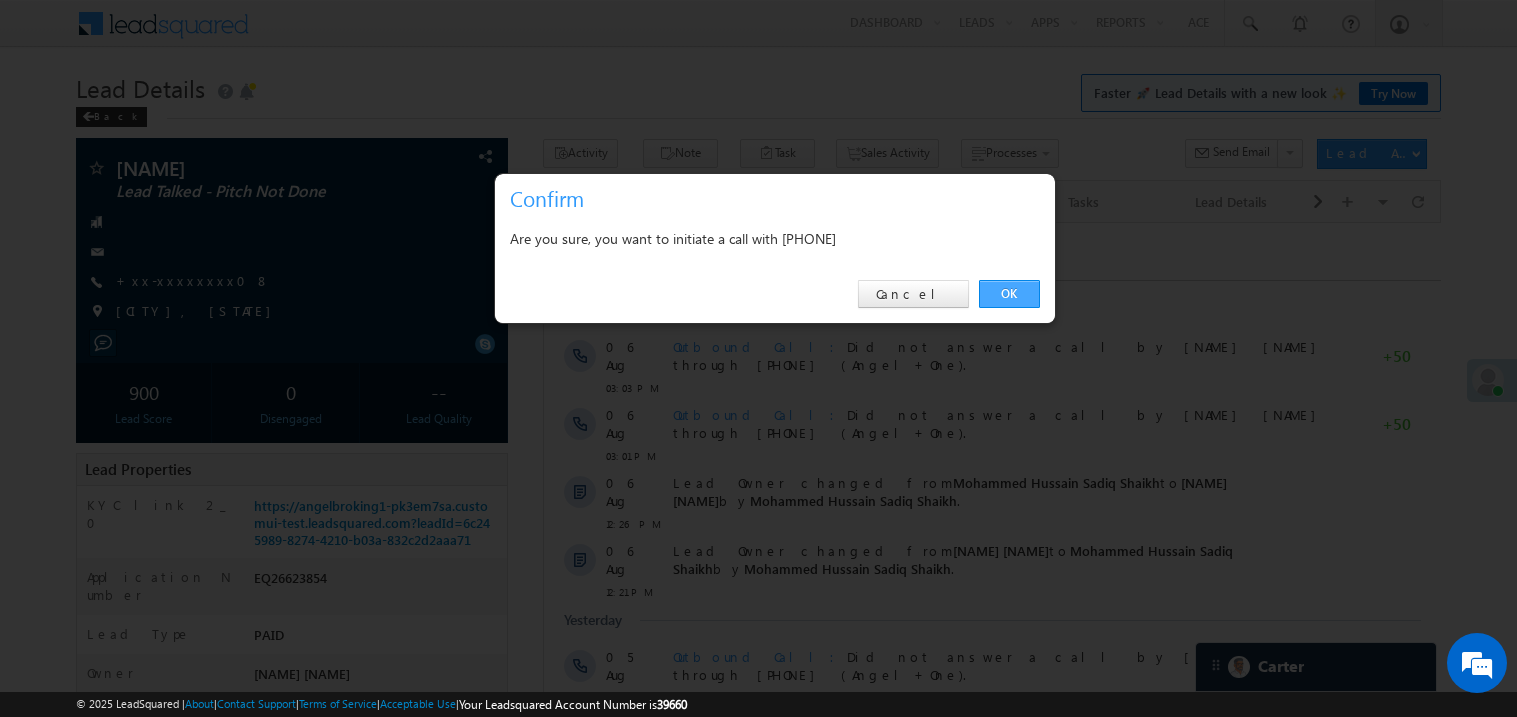click on "OK" at bounding box center (1009, 294) 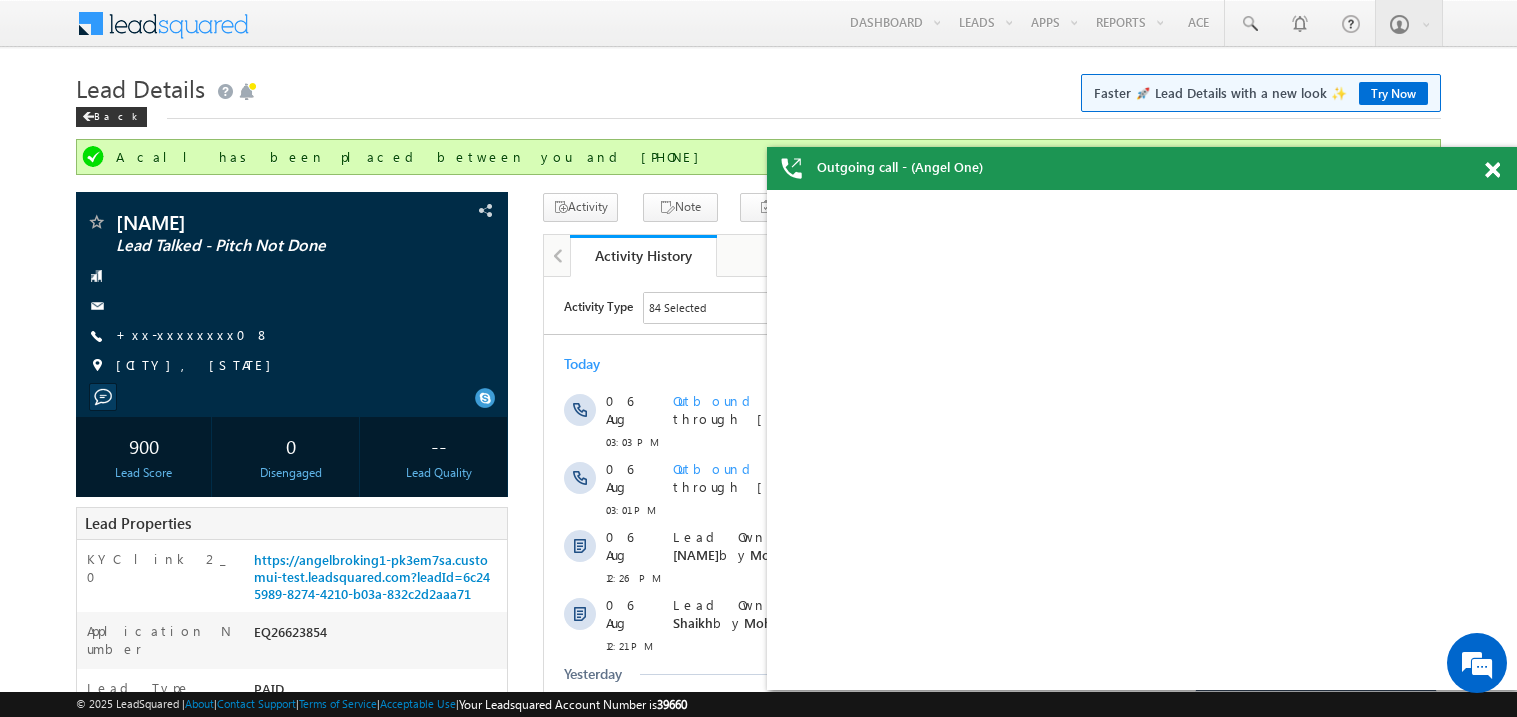 scroll, scrollTop: 0, scrollLeft: 0, axis: both 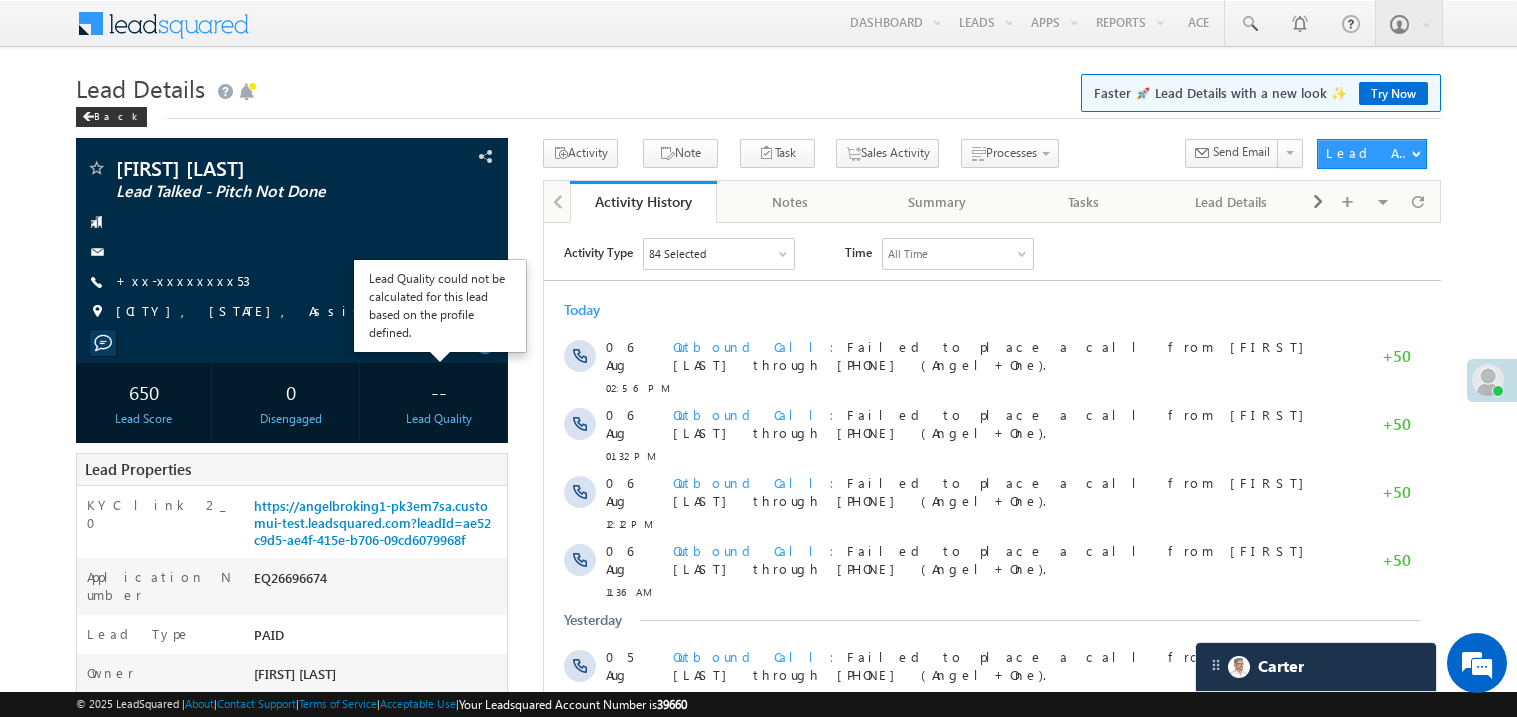 click on "--
Lead Quality" at bounding box center [439, 403] 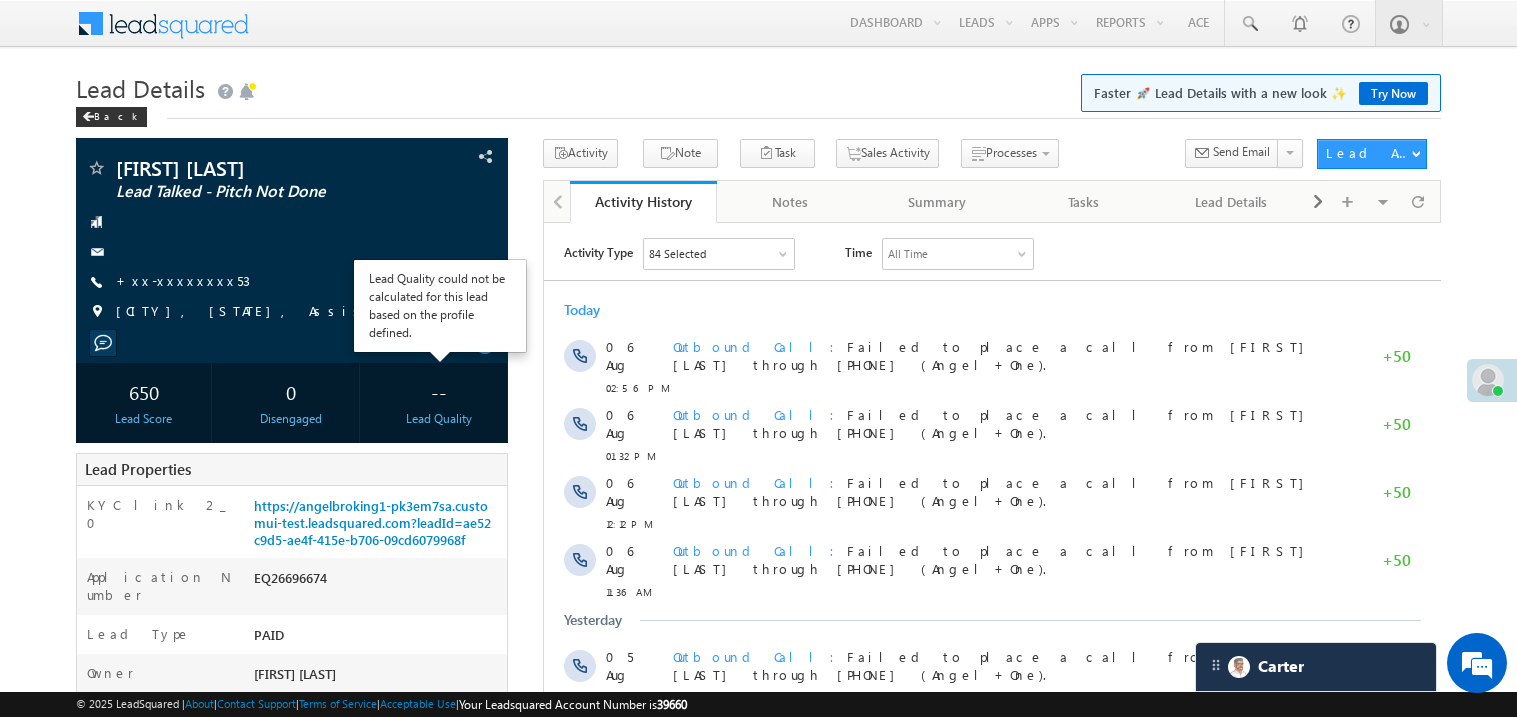 click on "--
Lead Quality" at bounding box center [439, 403] 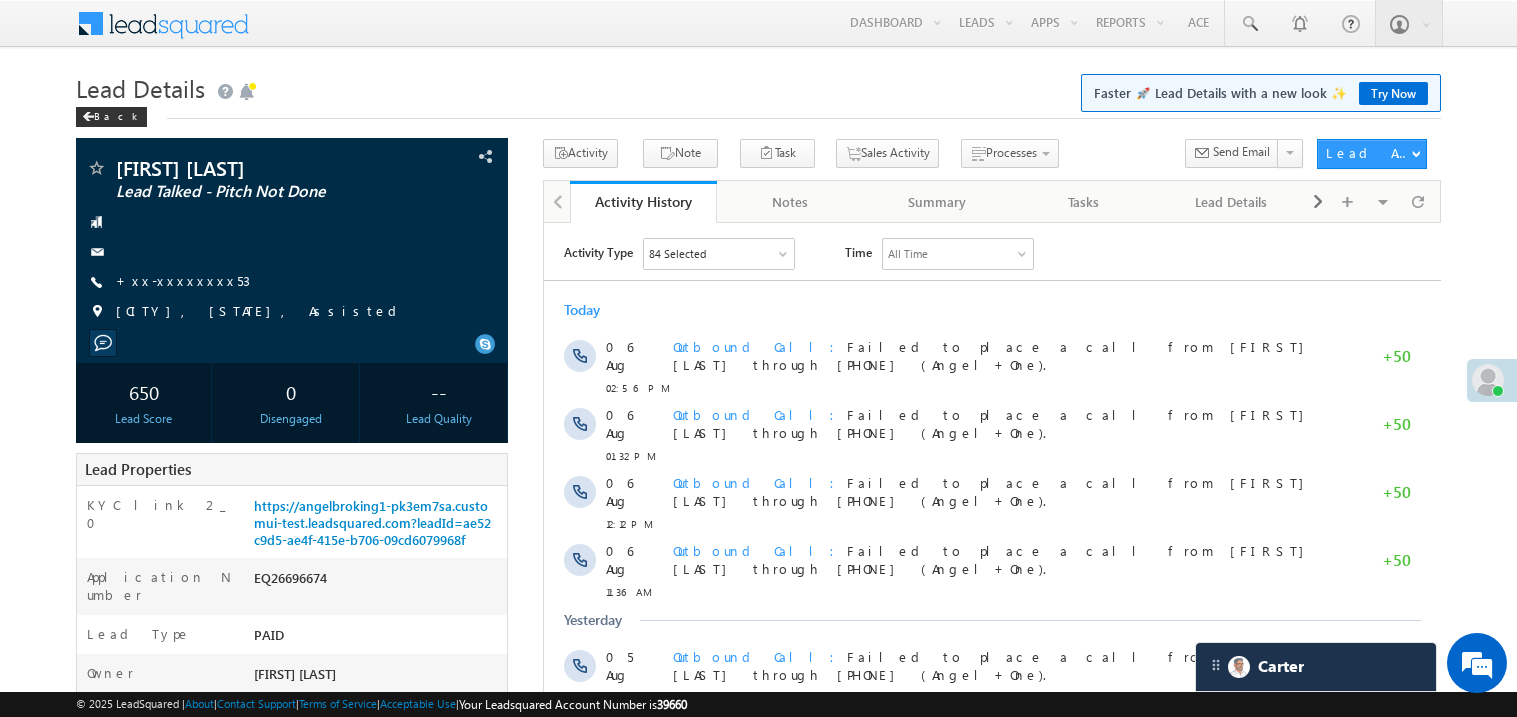 click on "[FIRST] [LAST]
Lead Talked - Pitch Not Done" at bounding box center [292, 865] 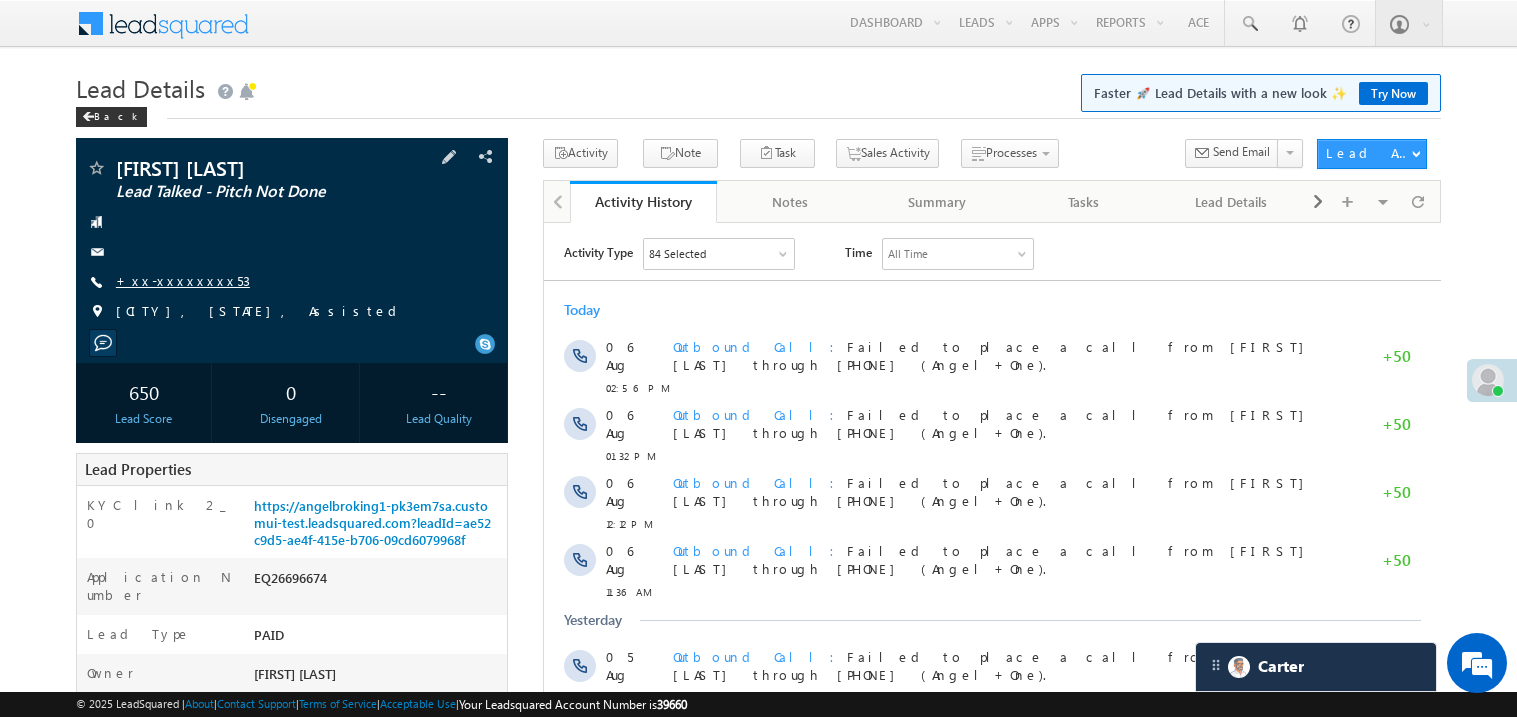 click on "+xx-xxxxxxxx53" at bounding box center (183, 280) 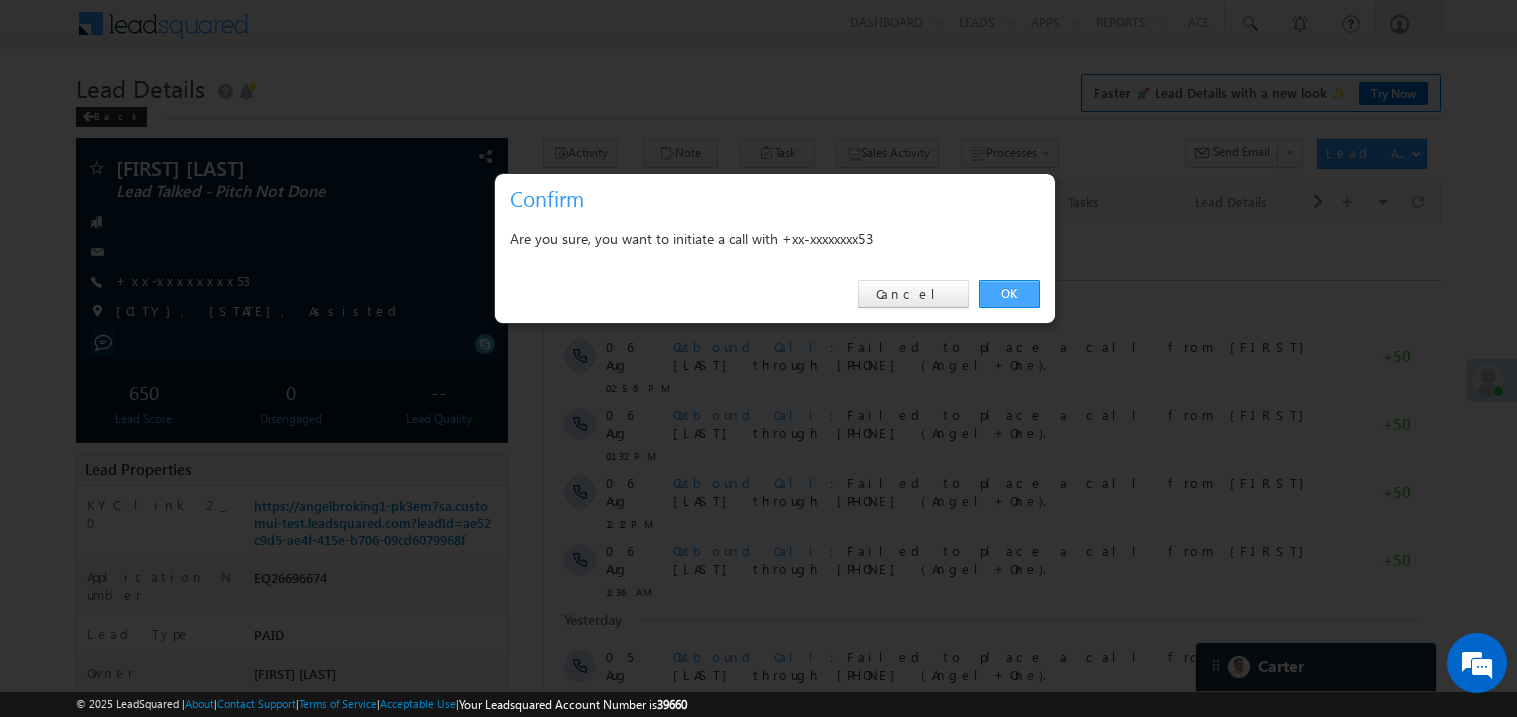 click on "OK" at bounding box center [1009, 294] 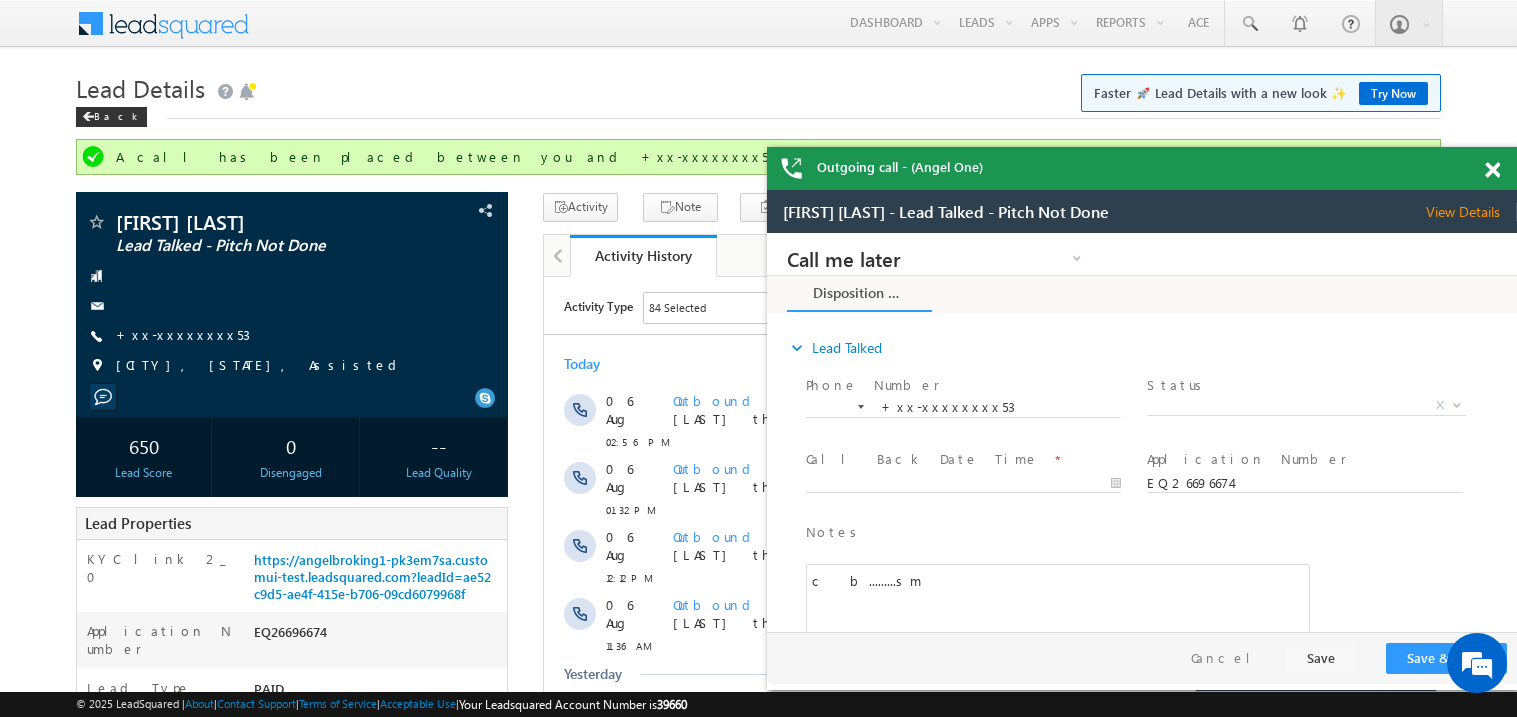 scroll, scrollTop: 0, scrollLeft: 0, axis: both 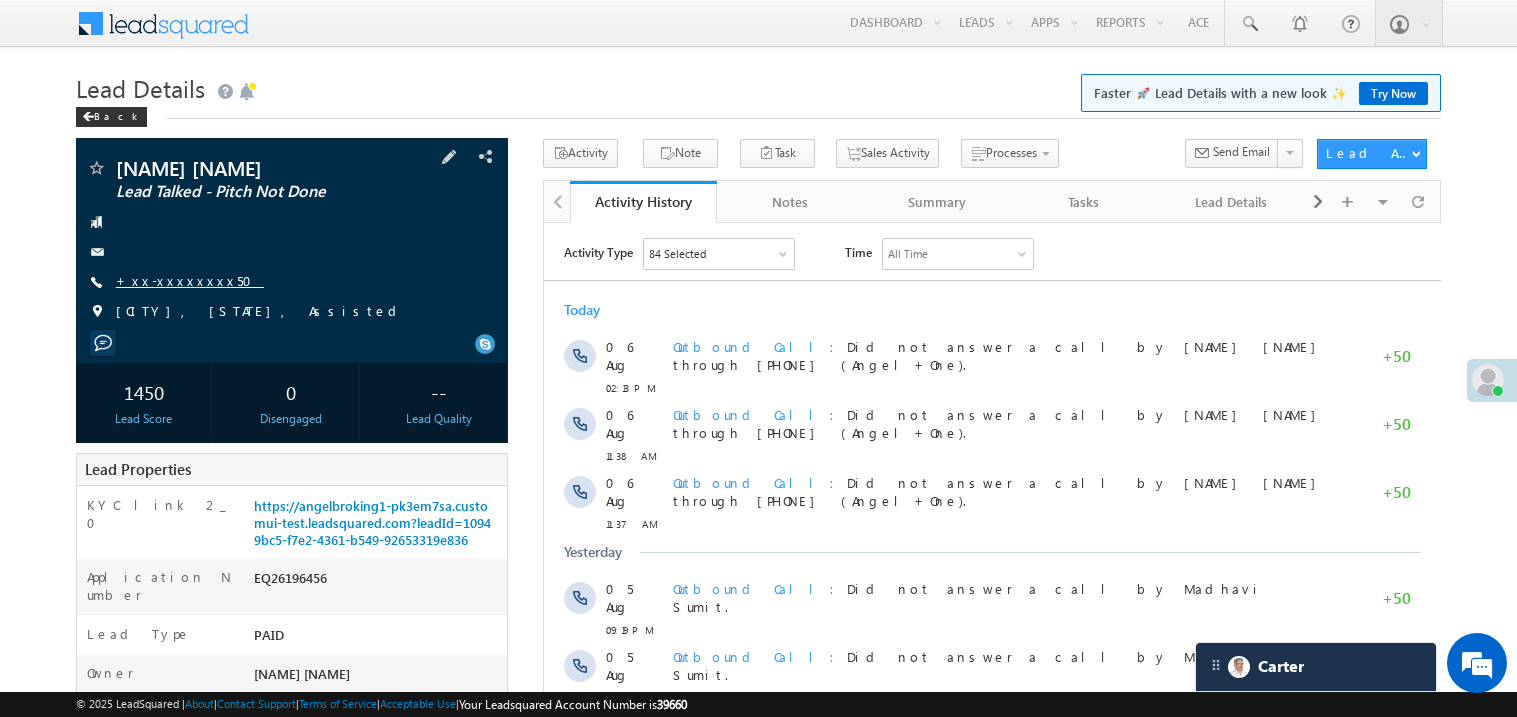 click on "+xx-xxxxxxxx50" at bounding box center (190, 280) 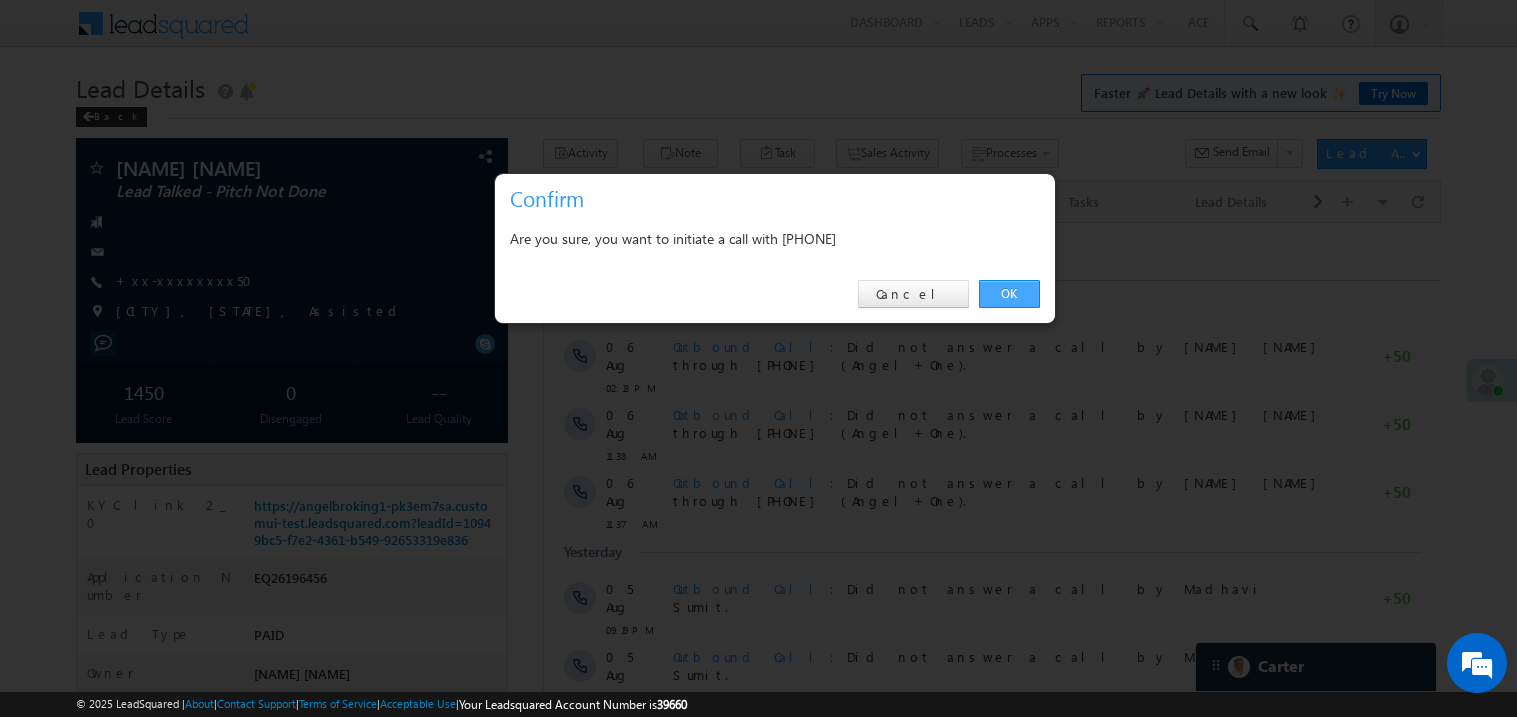 click on "OK" at bounding box center (1009, 294) 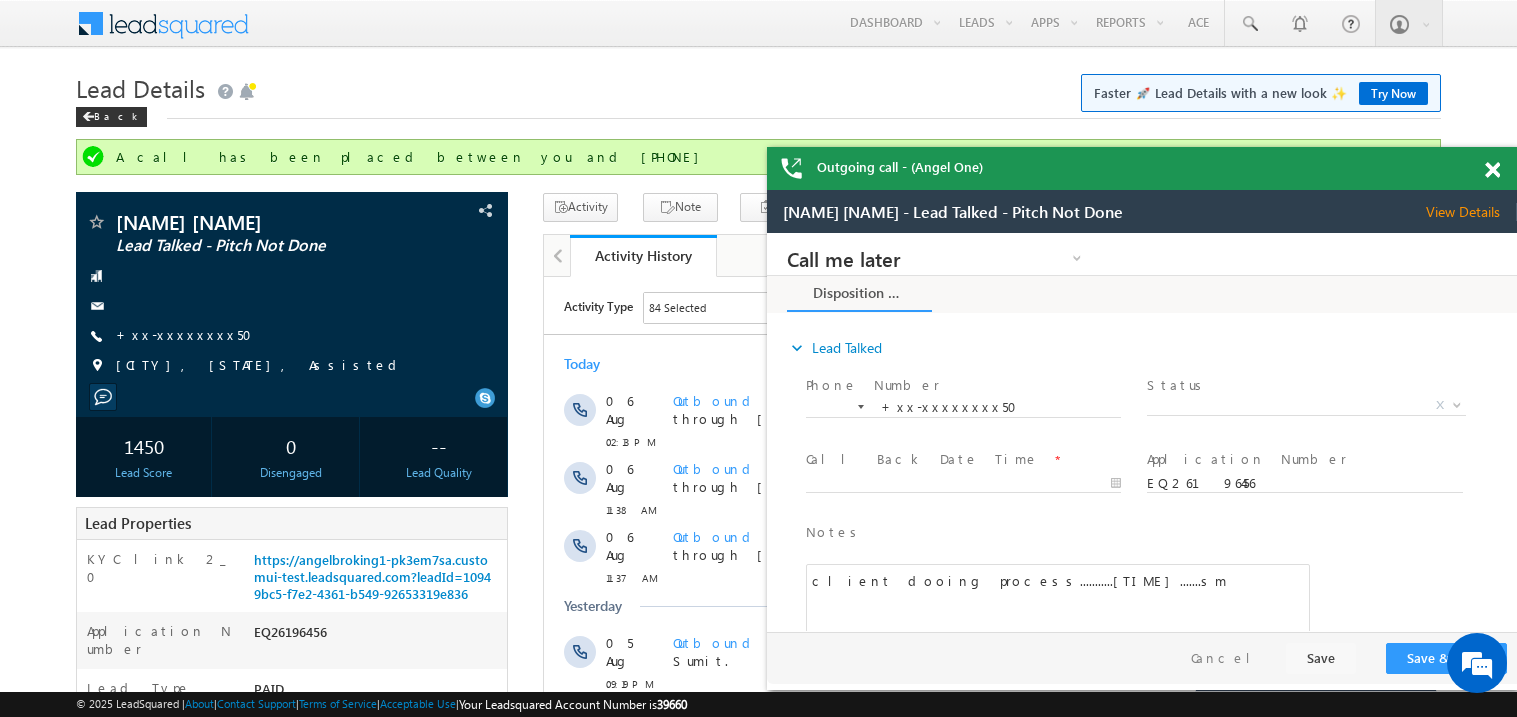 scroll, scrollTop: 0, scrollLeft: 0, axis: both 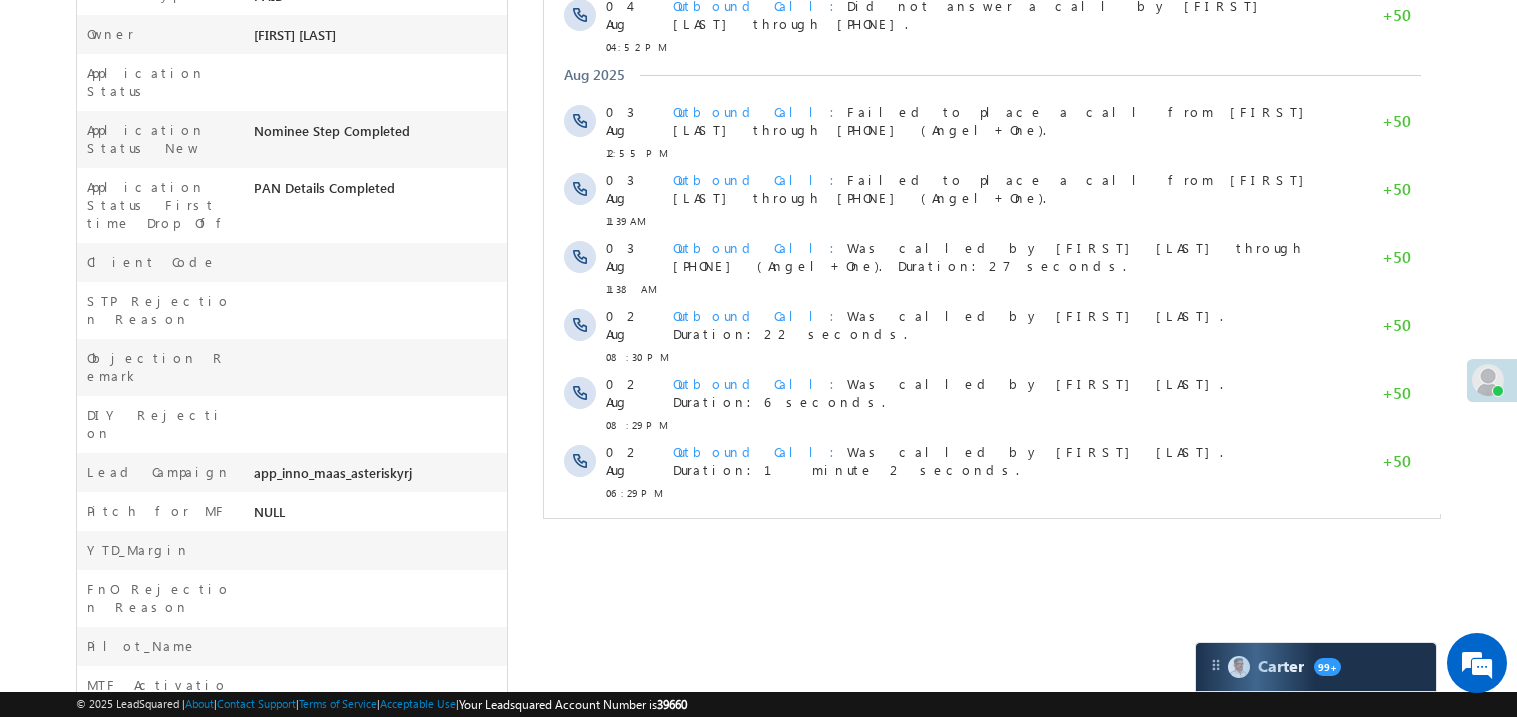 click on "Show More" at bounding box center (991, 537) 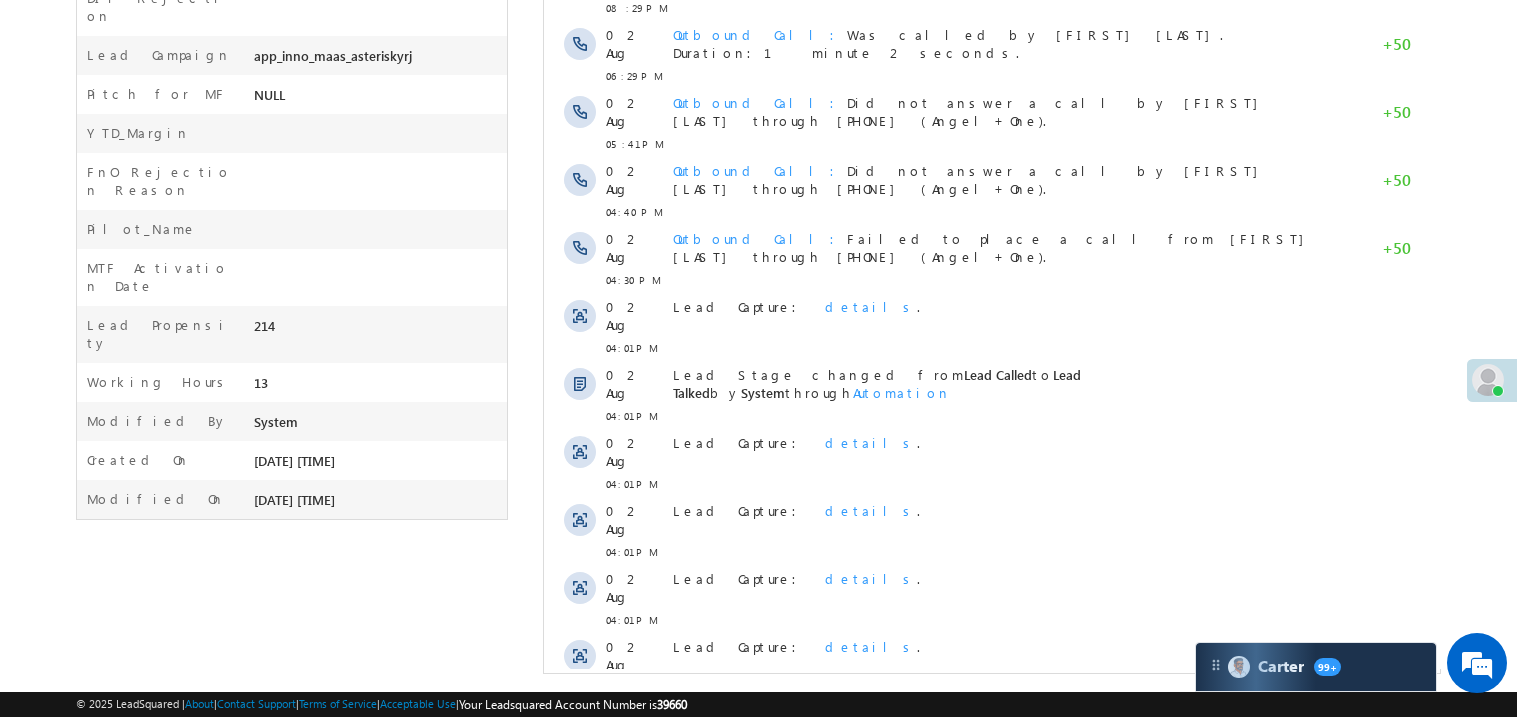 scroll, scrollTop: 1062, scrollLeft: 0, axis: vertical 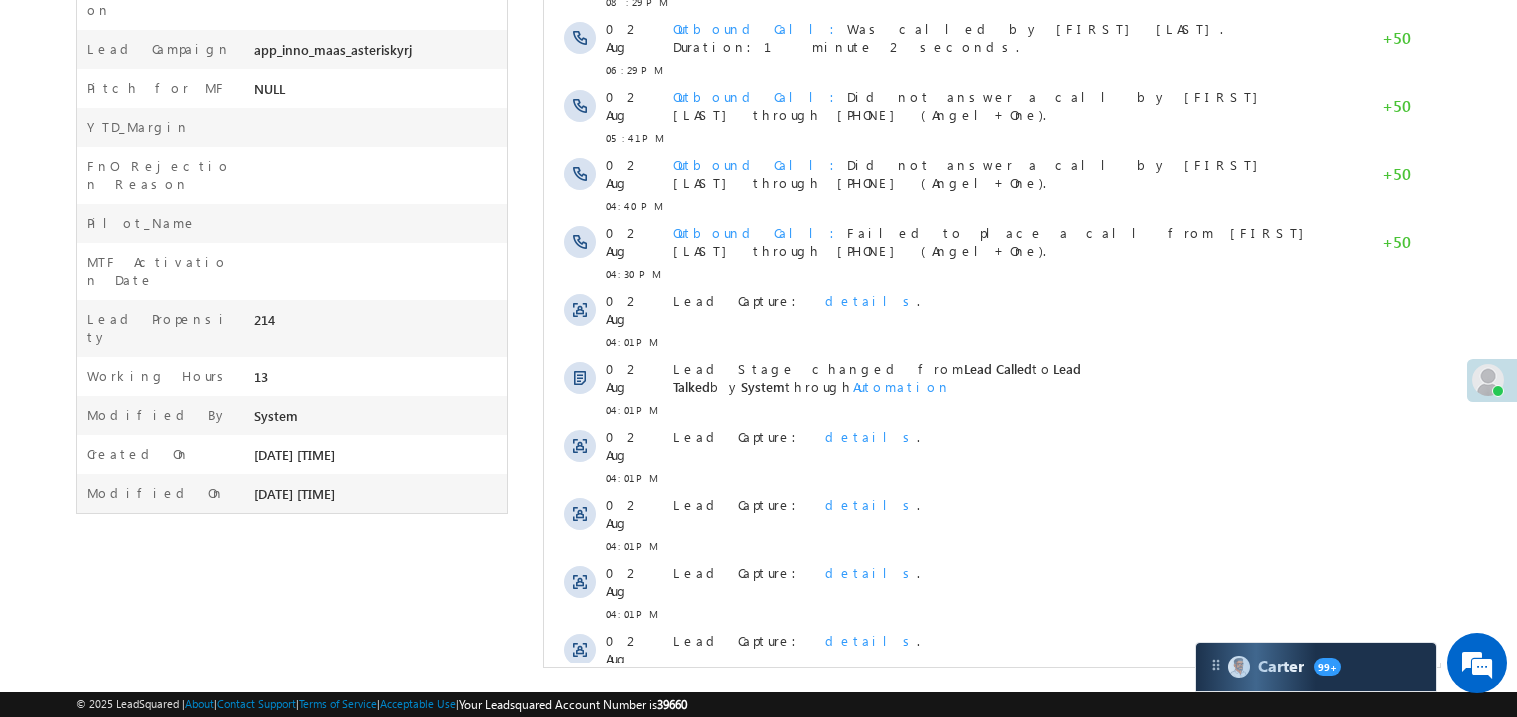 click on "Show More" at bounding box center (991, 812) 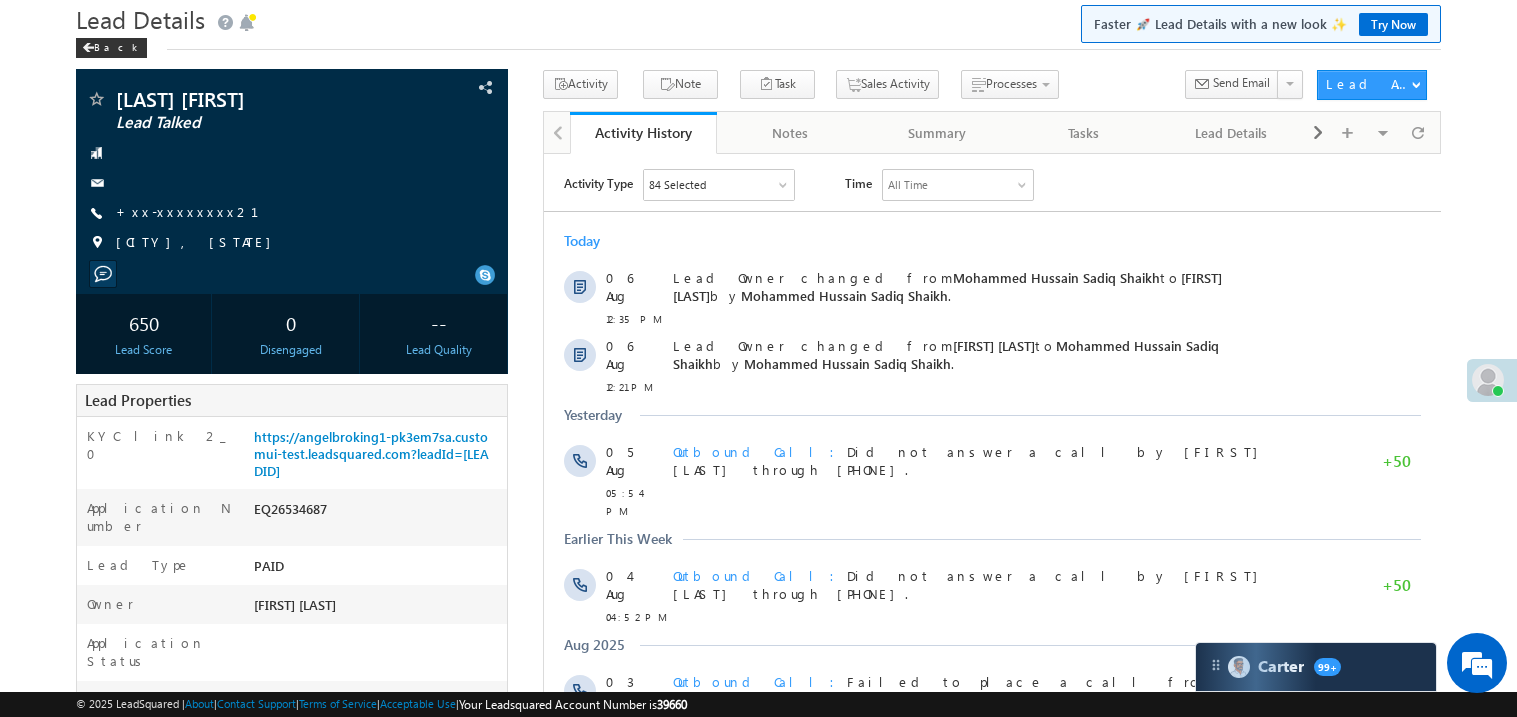 scroll, scrollTop: 3, scrollLeft: 0, axis: vertical 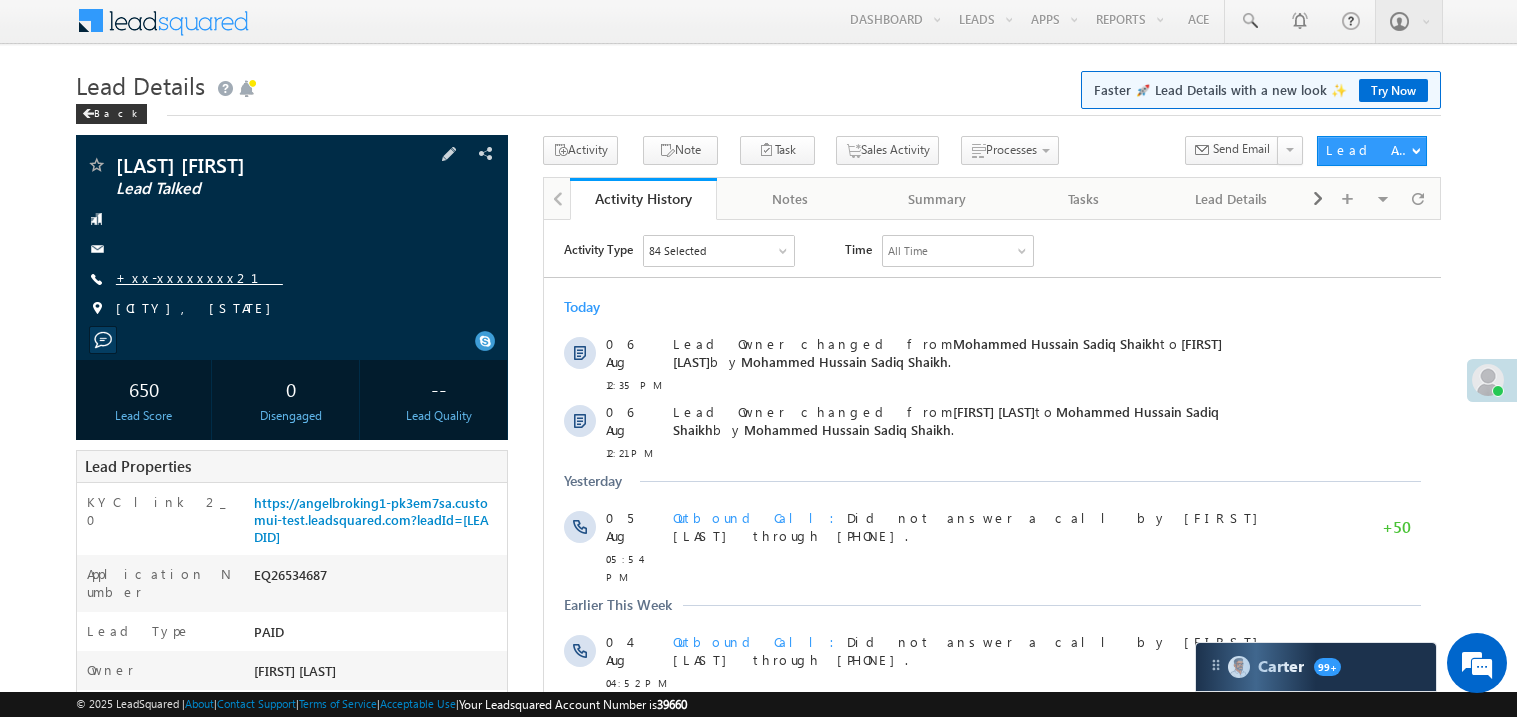 click on "+xx-xxxxxxxx21" at bounding box center (199, 277) 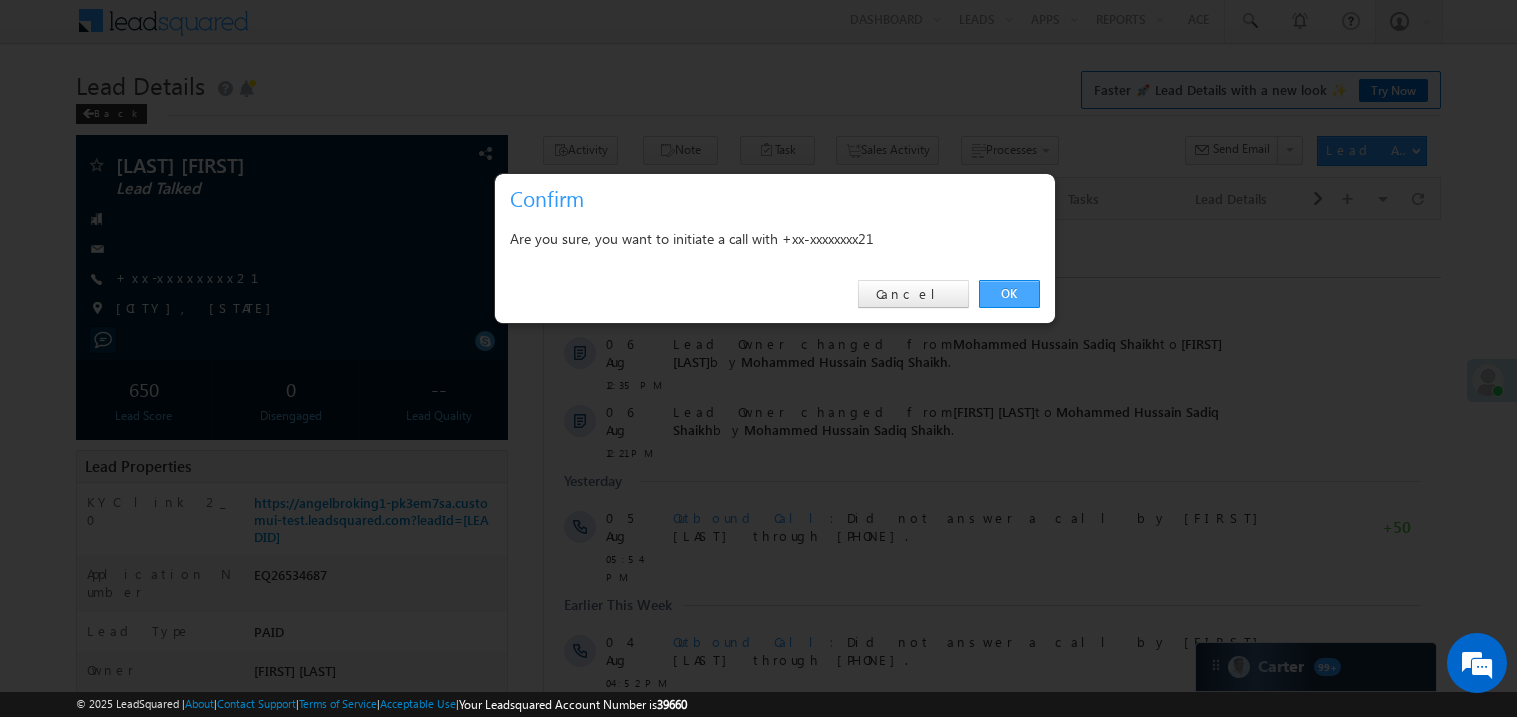 click on "OK" at bounding box center (1009, 294) 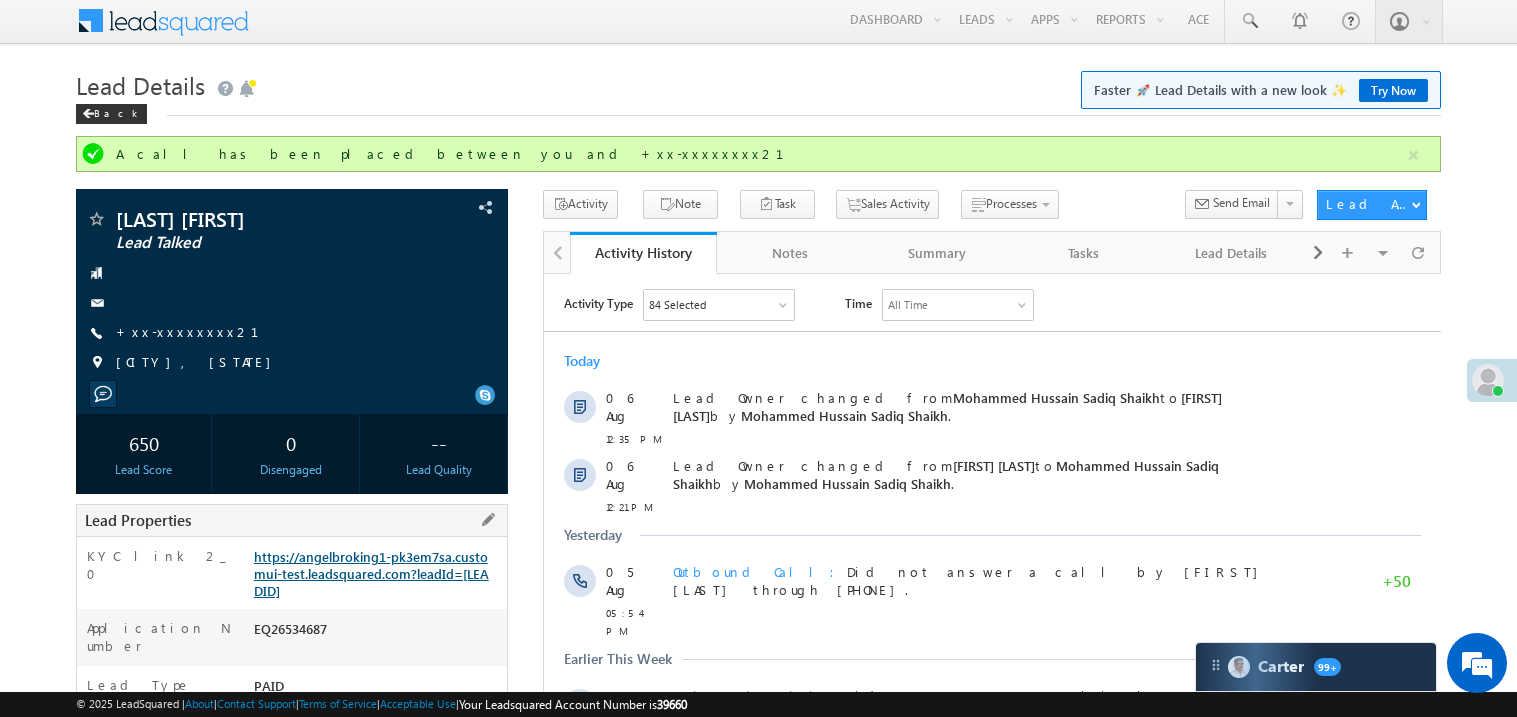 click on "Lead Properties" at bounding box center [292, 520] 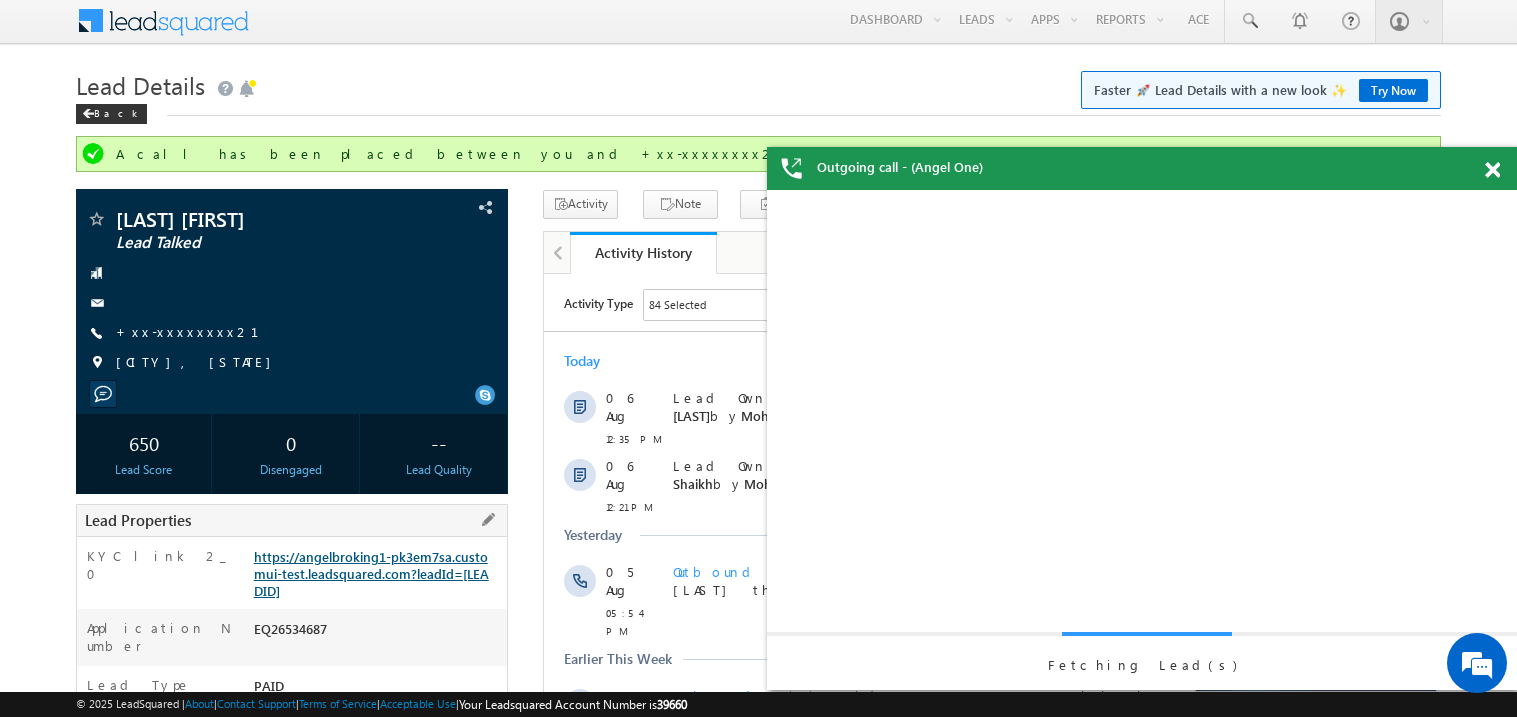 scroll, scrollTop: 0, scrollLeft: 0, axis: both 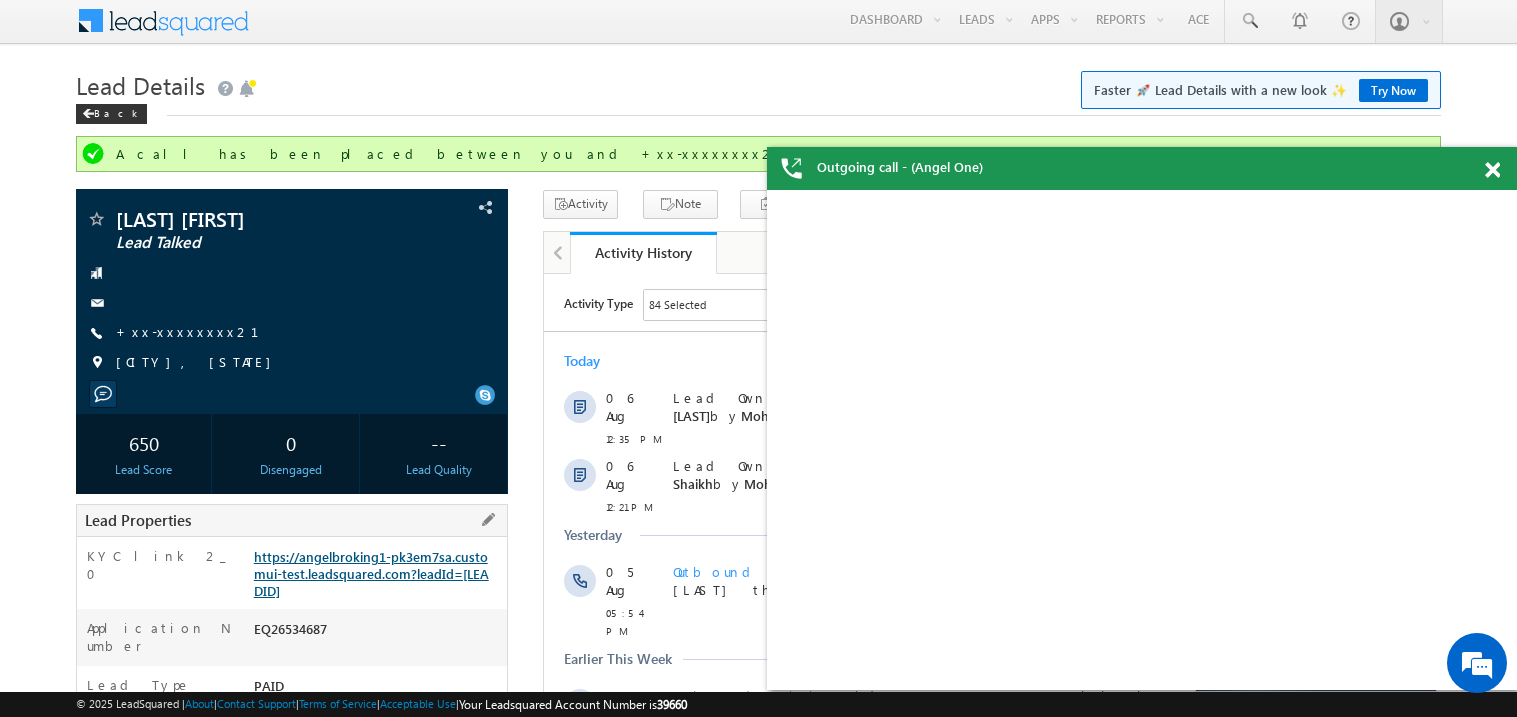 click on "https://angelbroking1-pk3em7sa.customui-test.leadsquared.com?leadId=2c1bac09-985f-4d2e-aa92-d53e098d074f" at bounding box center [371, 573] 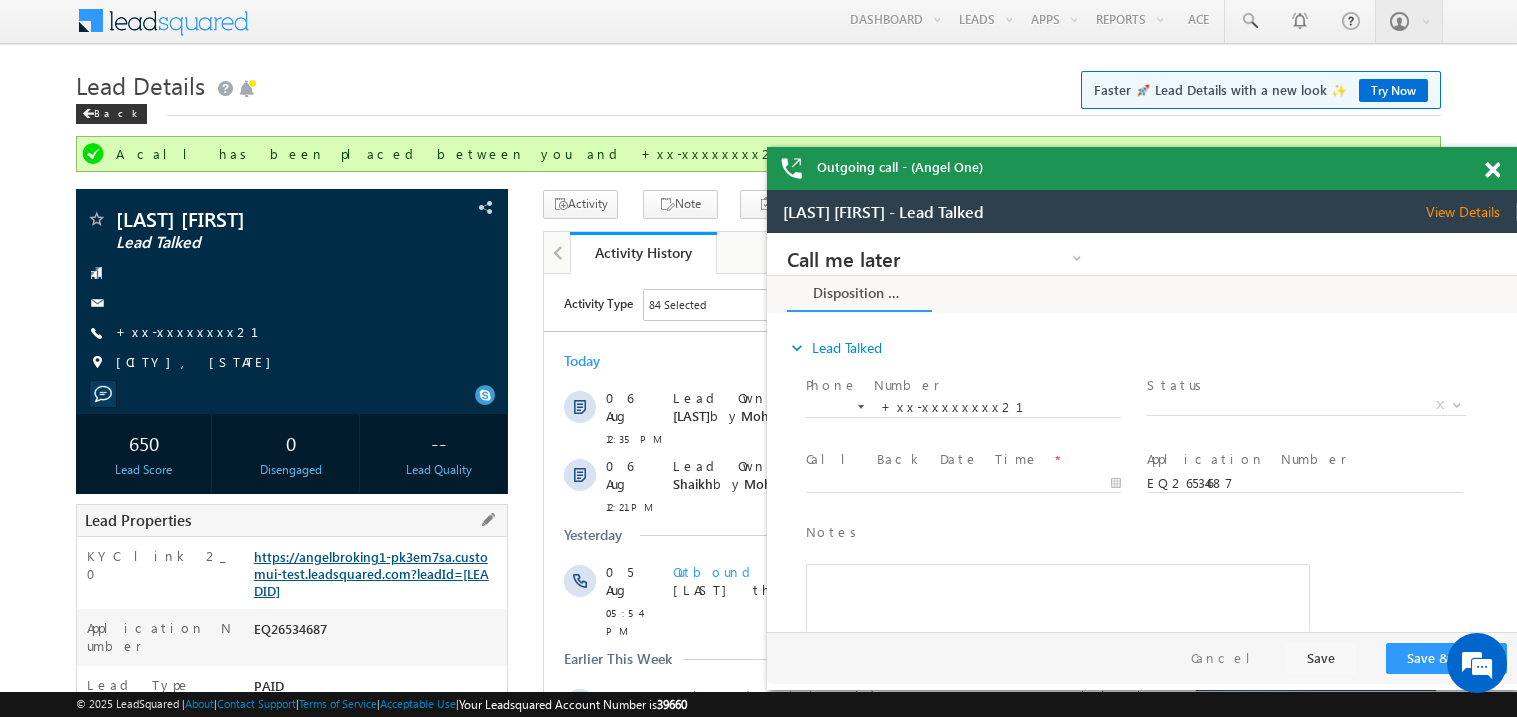 scroll, scrollTop: 0, scrollLeft: 0, axis: both 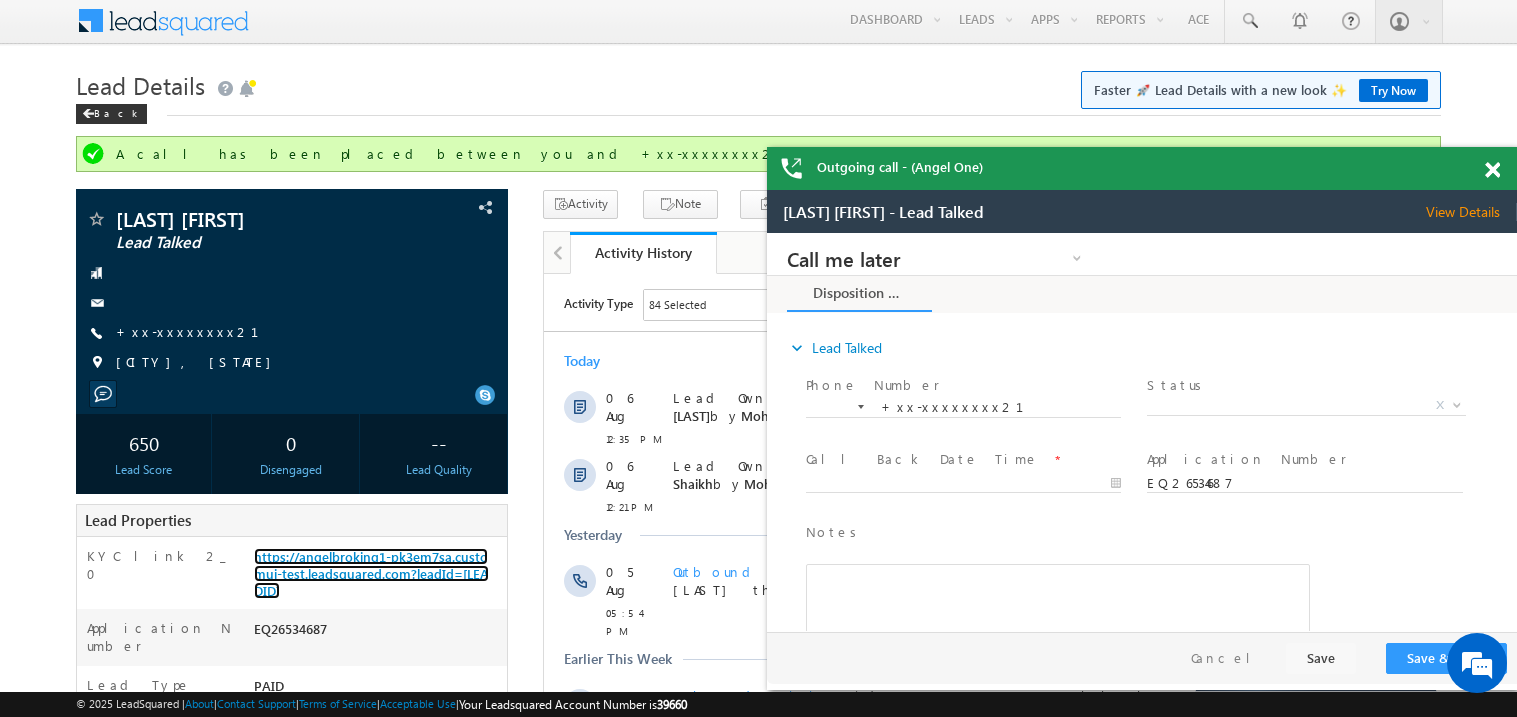 click at bounding box center (1492, 170) 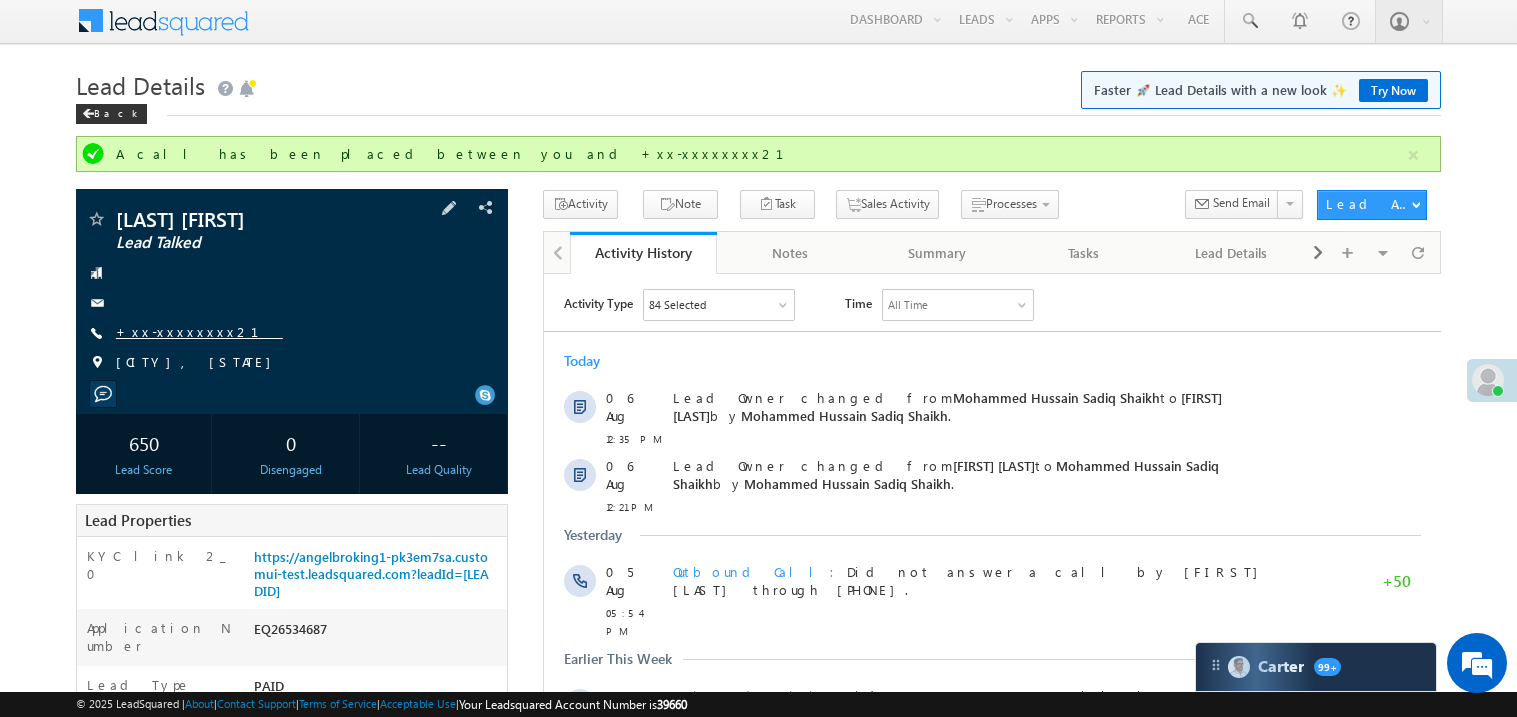 click on "+xx-xxxxxxxx21" at bounding box center [199, 331] 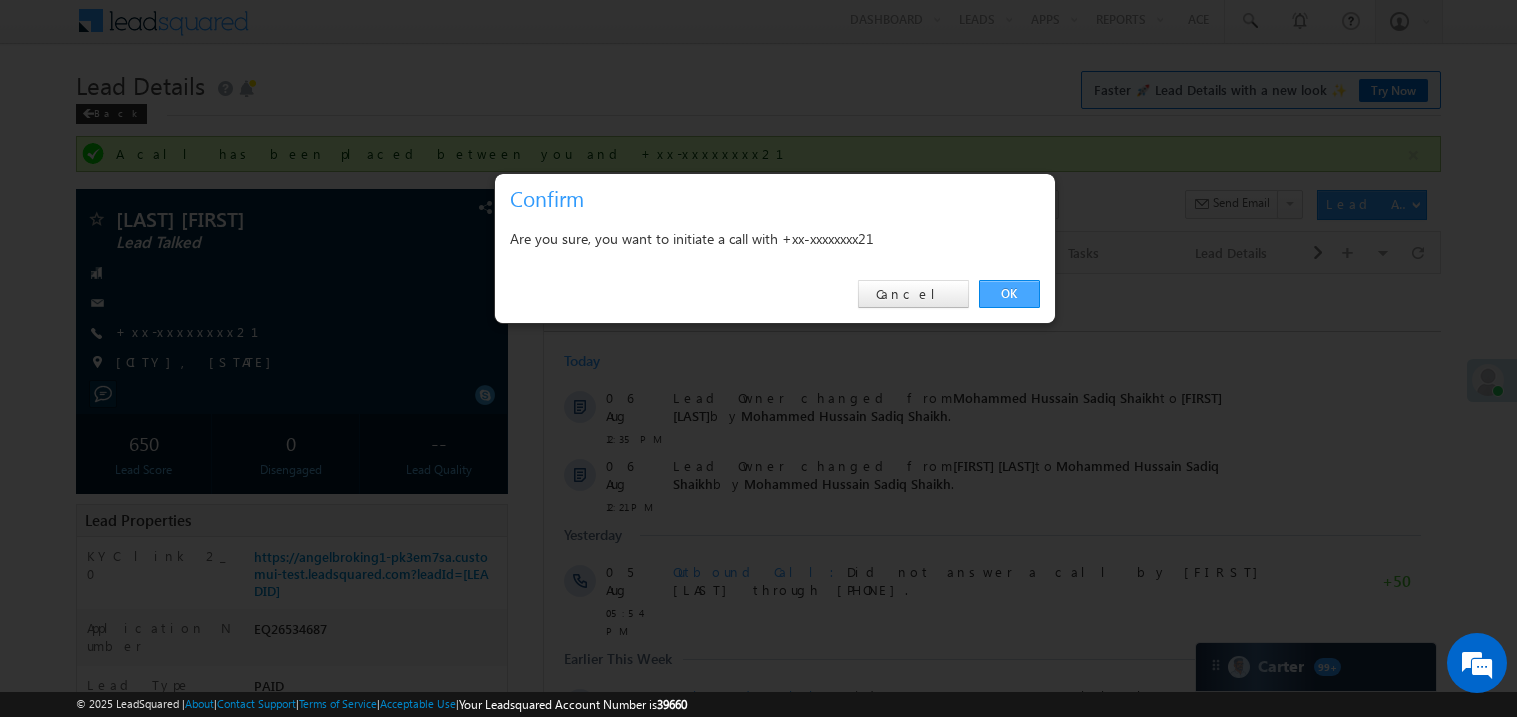 click on "OK" at bounding box center (1009, 294) 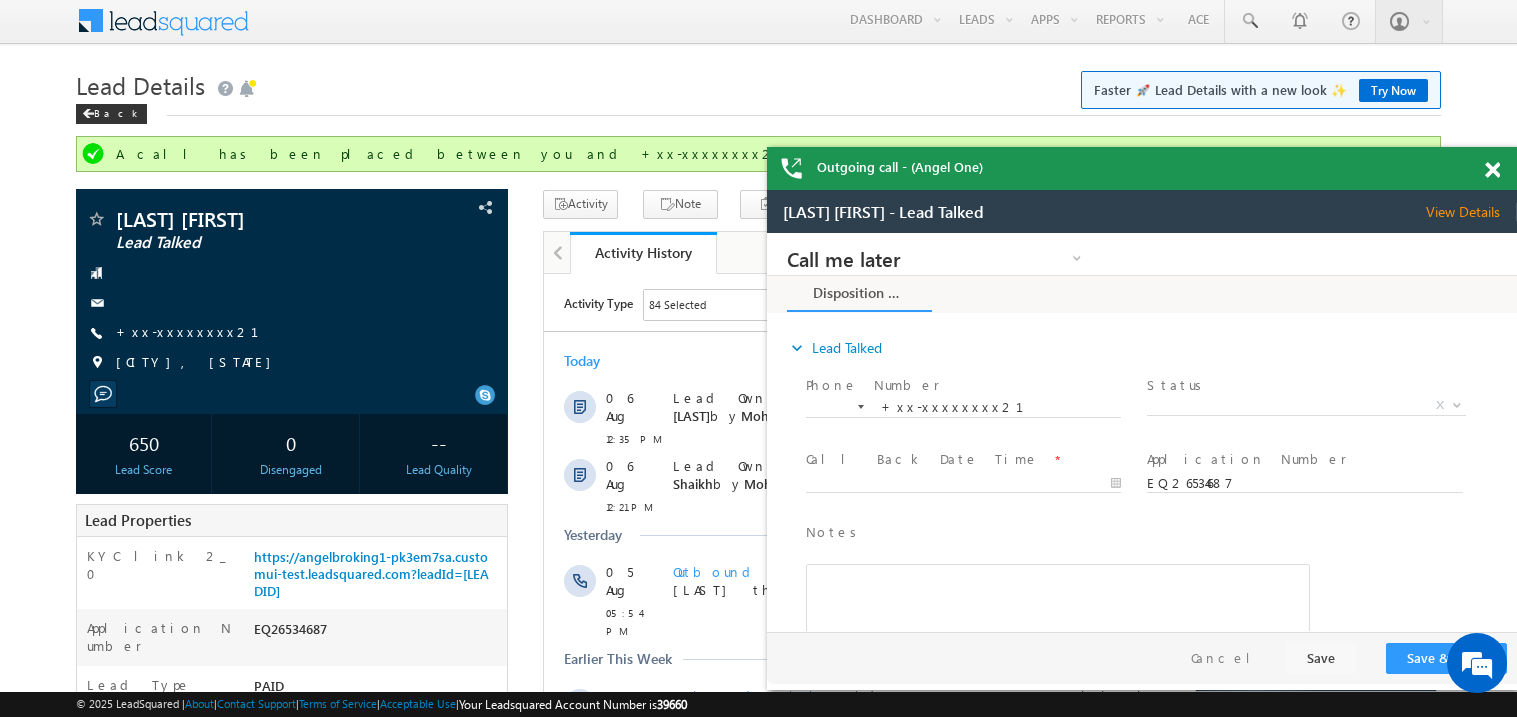 scroll, scrollTop: 0, scrollLeft: 0, axis: both 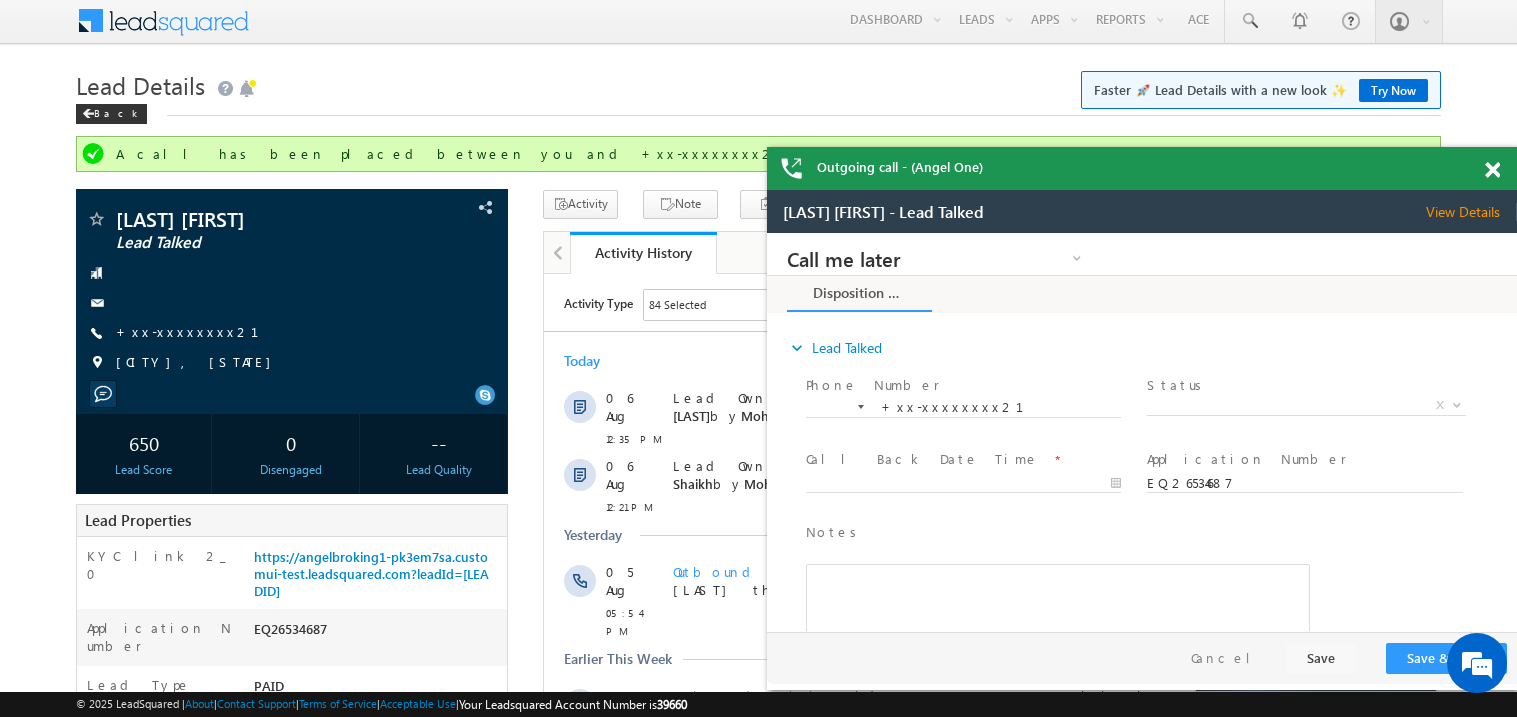 click at bounding box center [1492, 170] 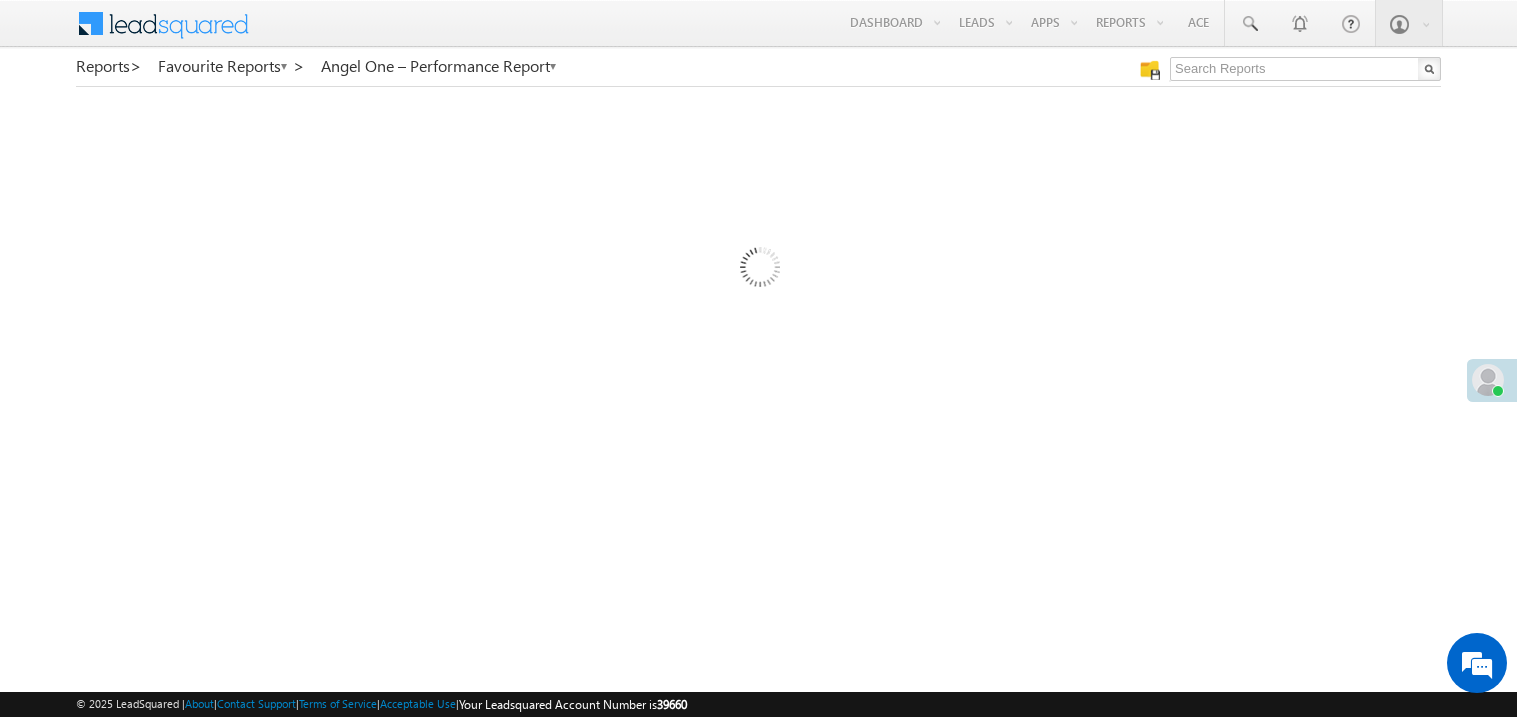 scroll, scrollTop: 0, scrollLeft: 0, axis: both 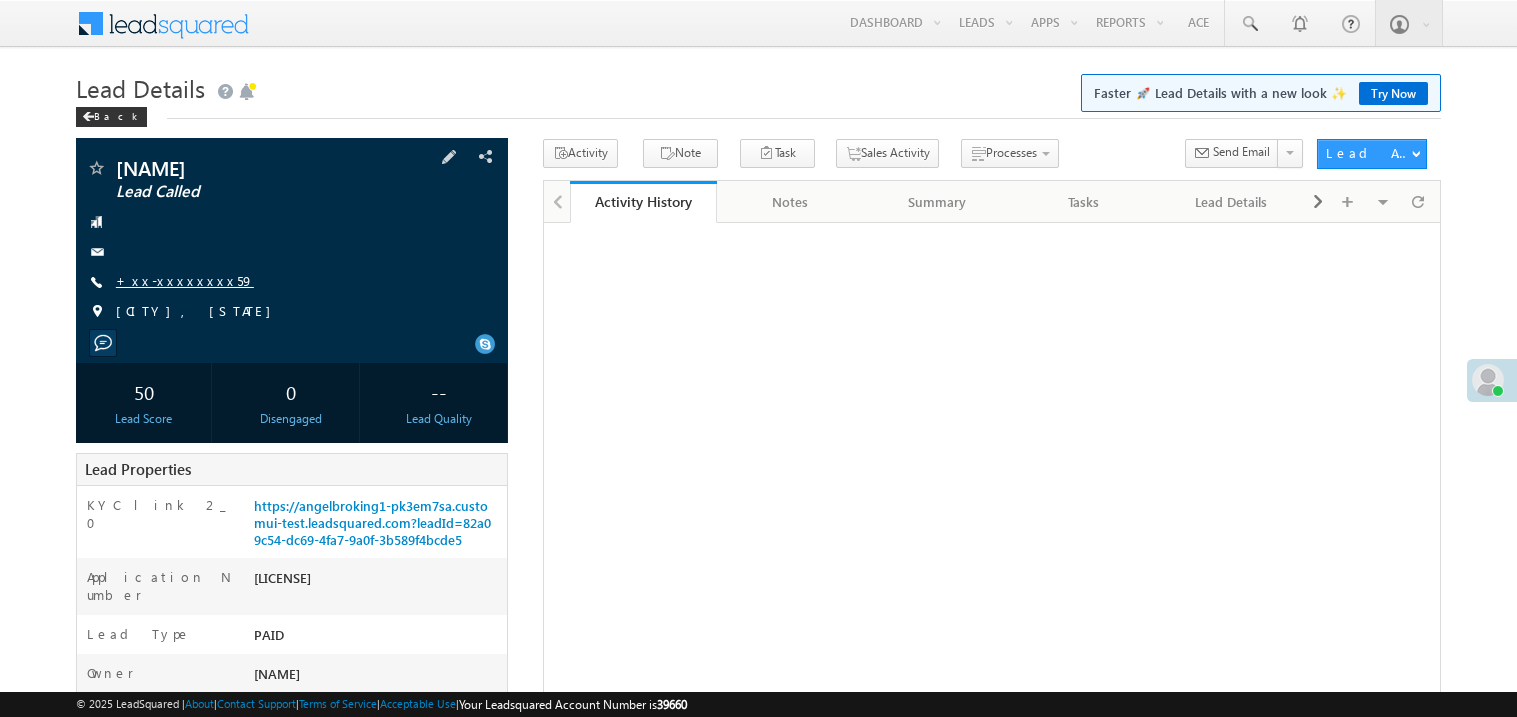 click on "+xx-xxxxxxxx59" at bounding box center [185, 280] 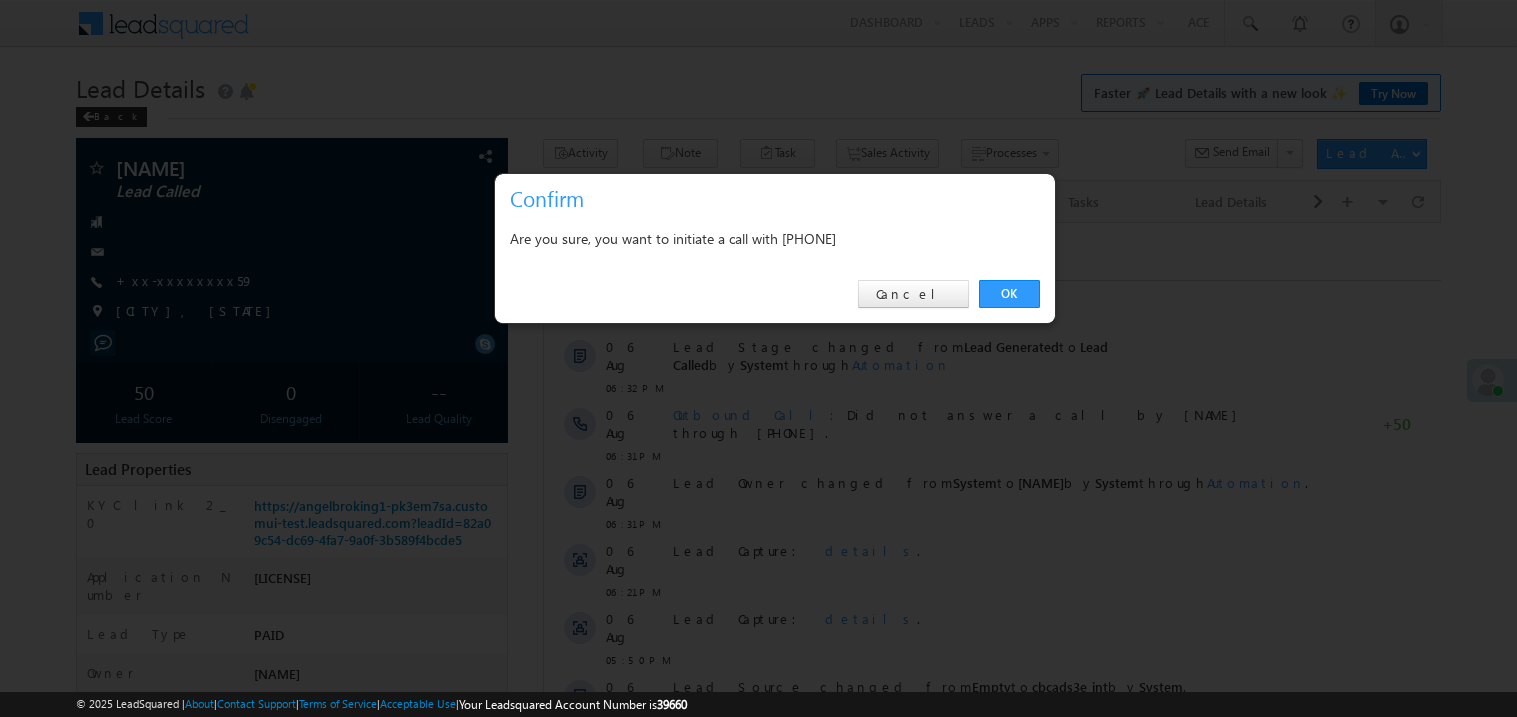 scroll, scrollTop: 0, scrollLeft: 0, axis: both 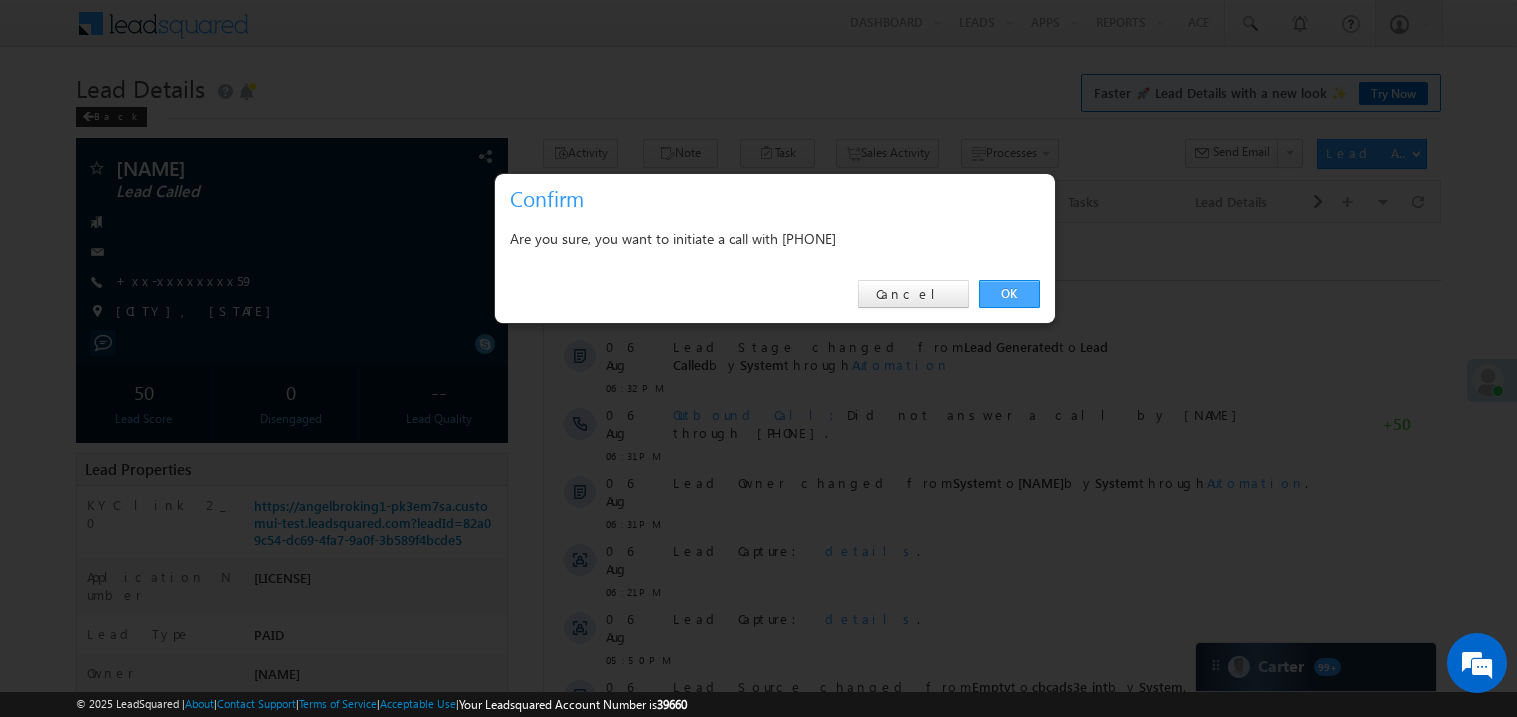 click on "OK" at bounding box center (1009, 294) 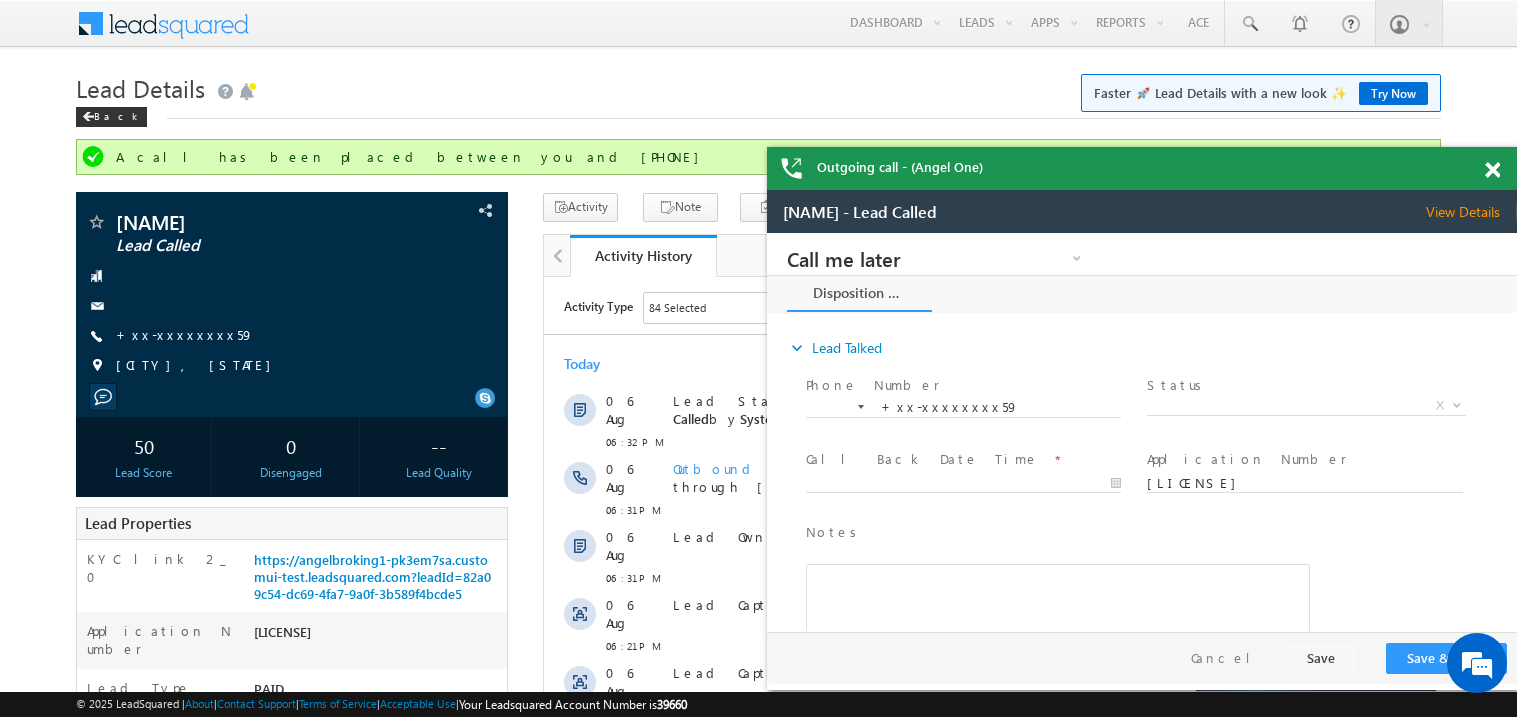 scroll, scrollTop: 0, scrollLeft: 0, axis: both 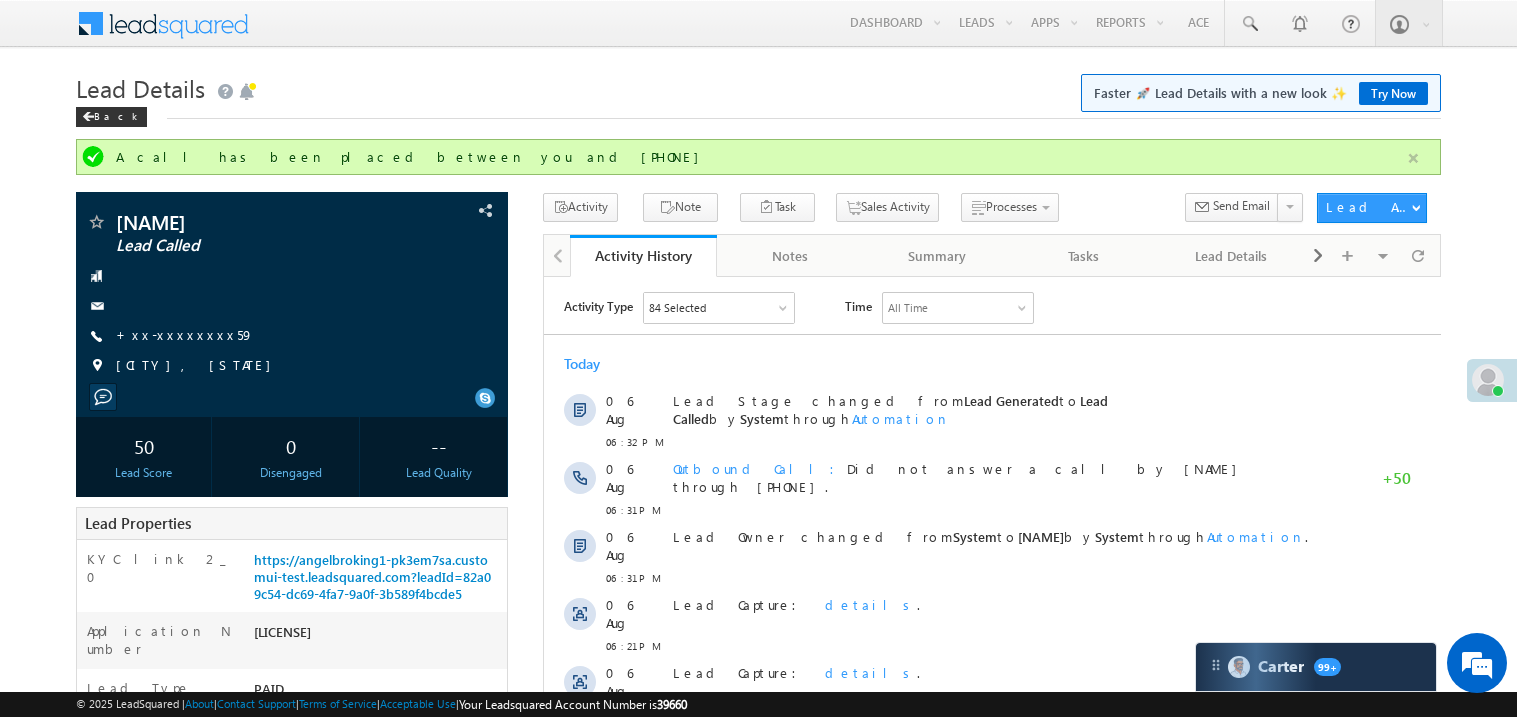 click at bounding box center (1413, 158) 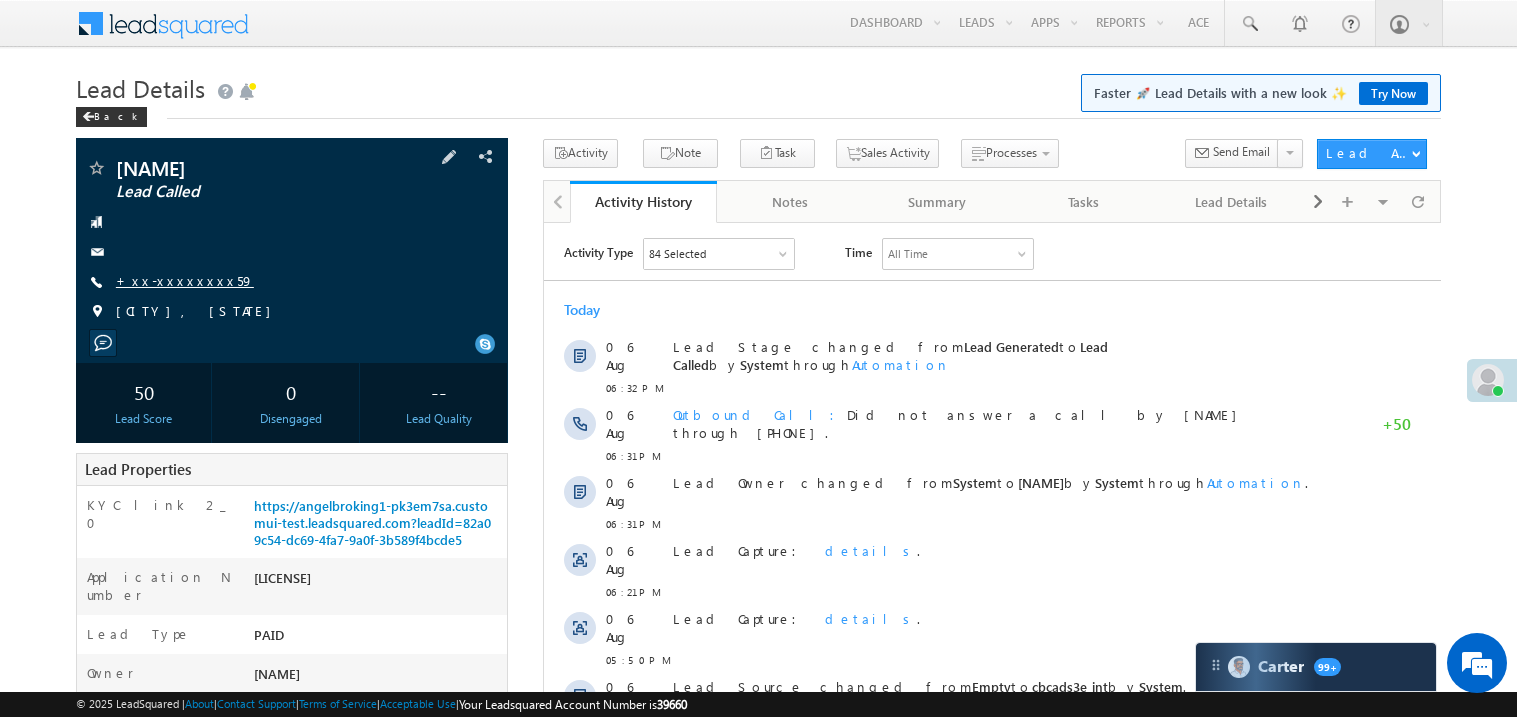 click on "+xx-xxxxxxxx59" at bounding box center [185, 280] 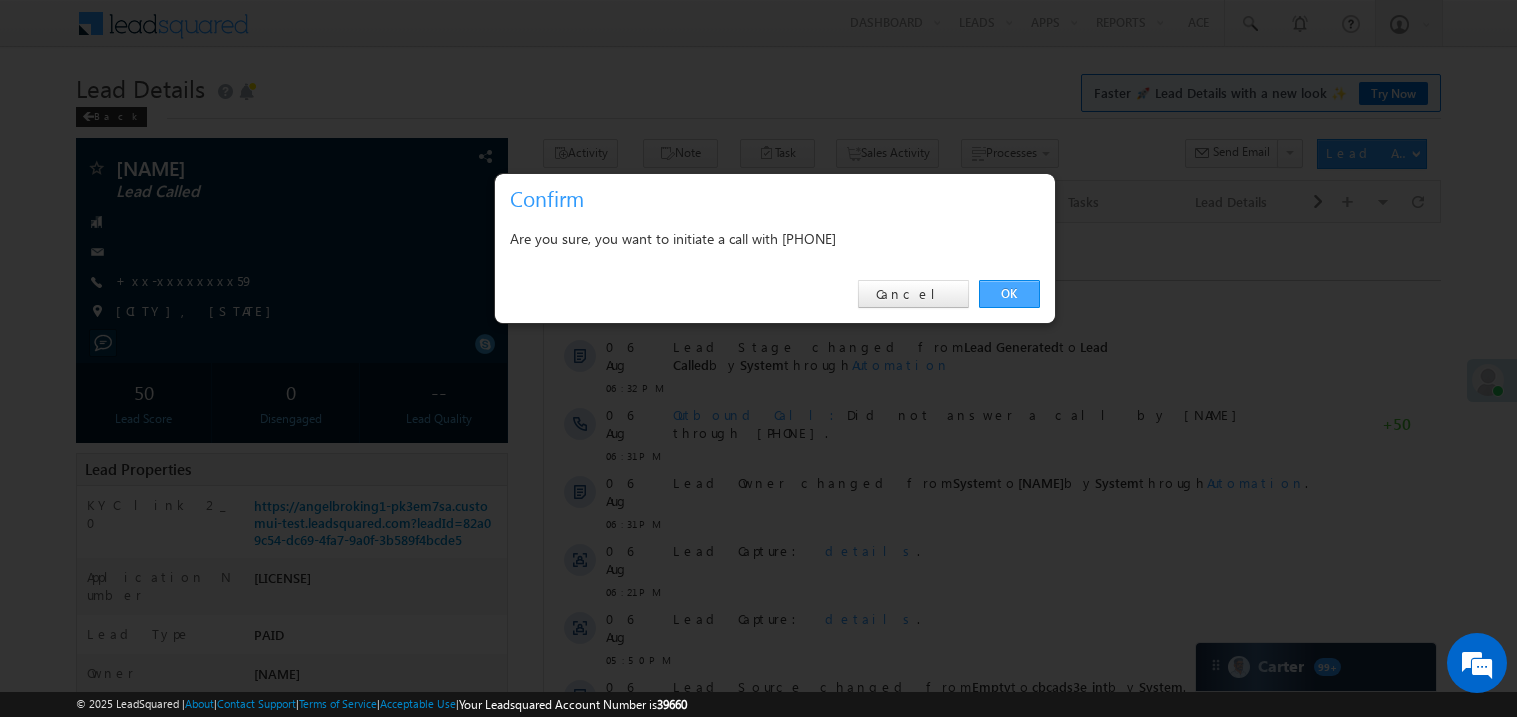 click on "OK" at bounding box center [1009, 294] 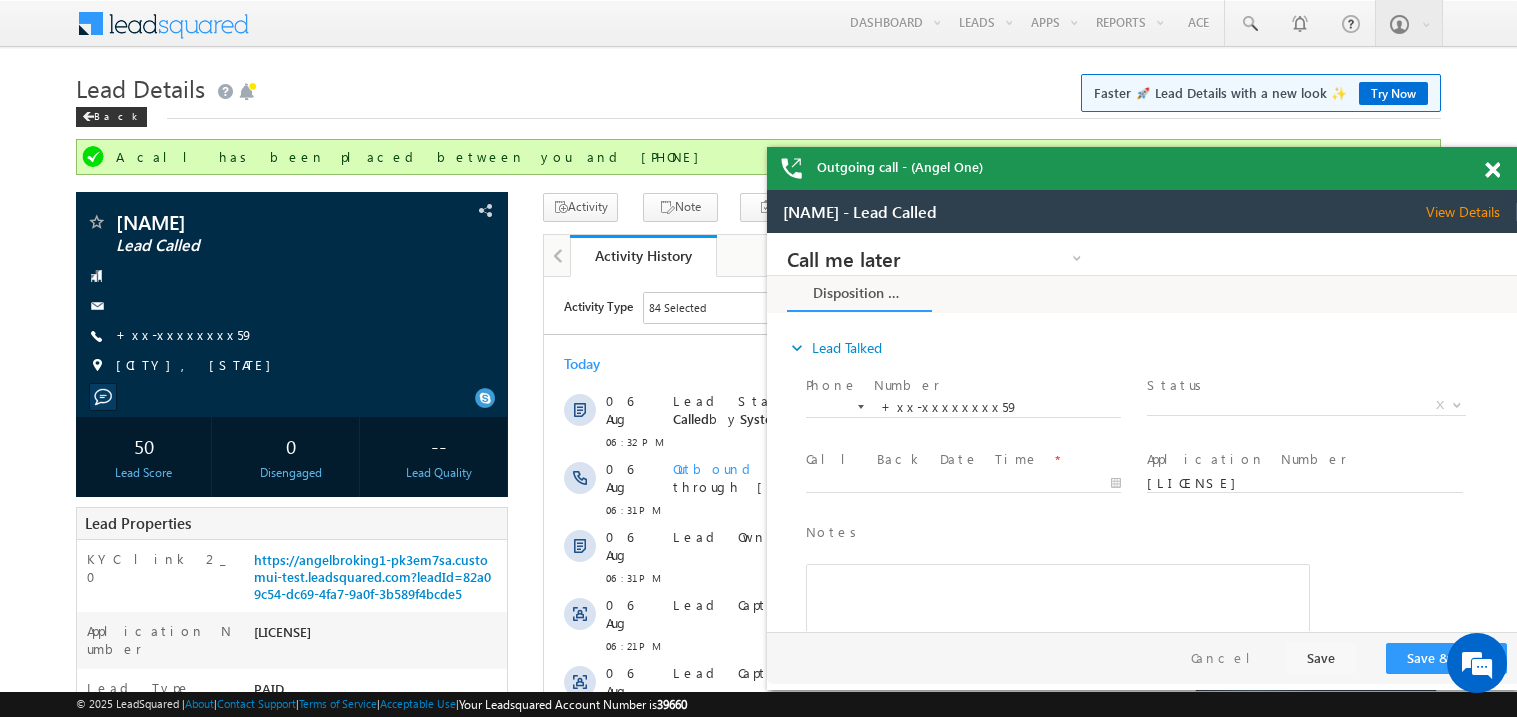 scroll, scrollTop: 0, scrollLeft: 0, axis: both 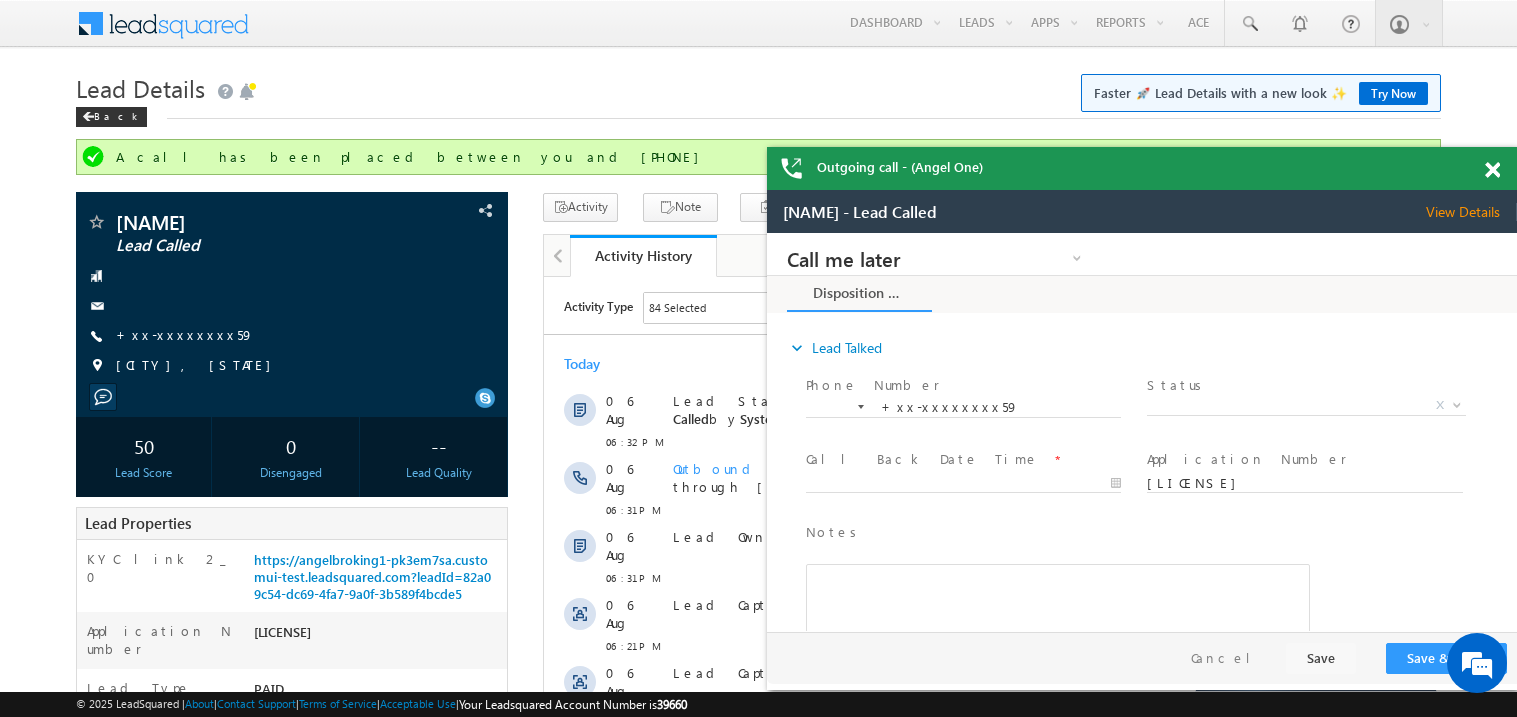 click at bounding box center [1492, 170] 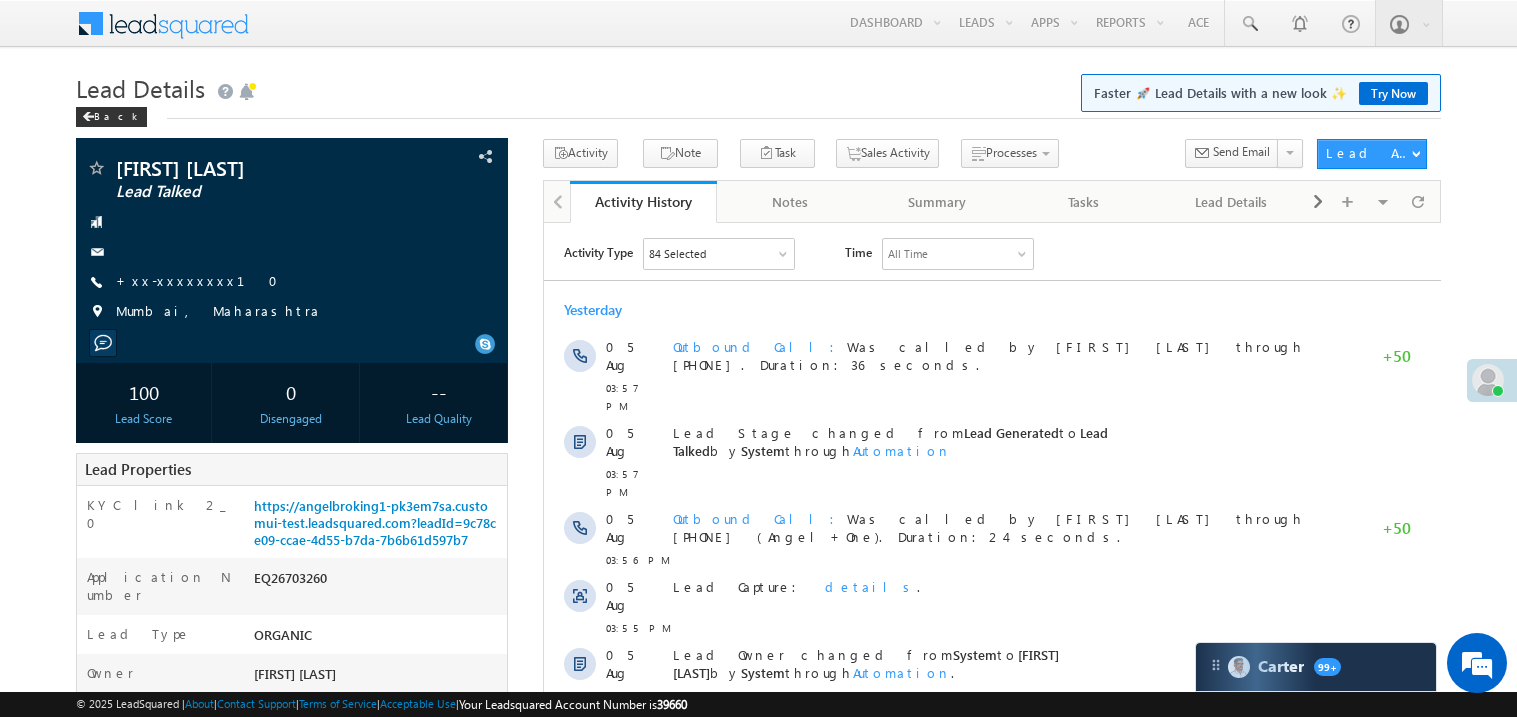 scroll, scrollTop: 0, scrollLeft: 0, axis: both 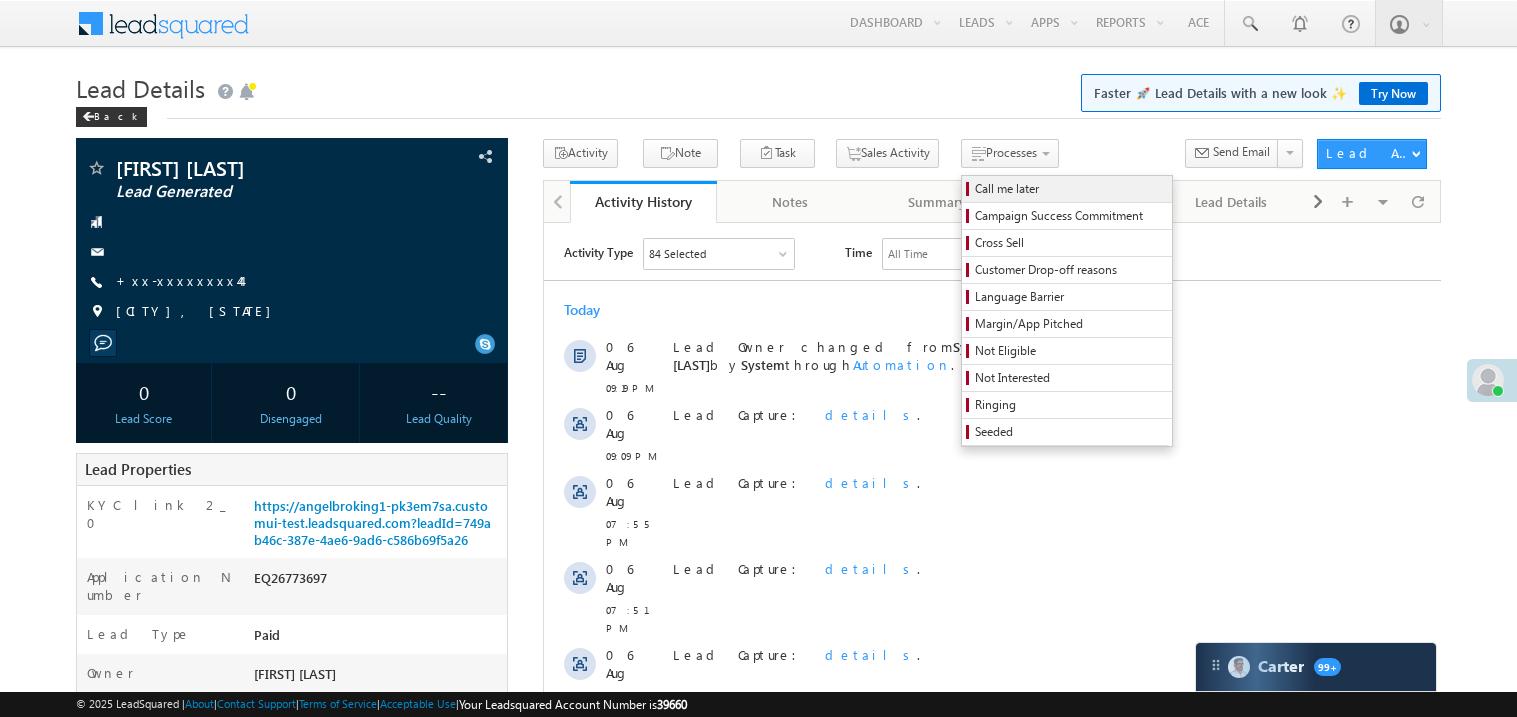 click on "Call me later" at bounding box center [1070, 189] 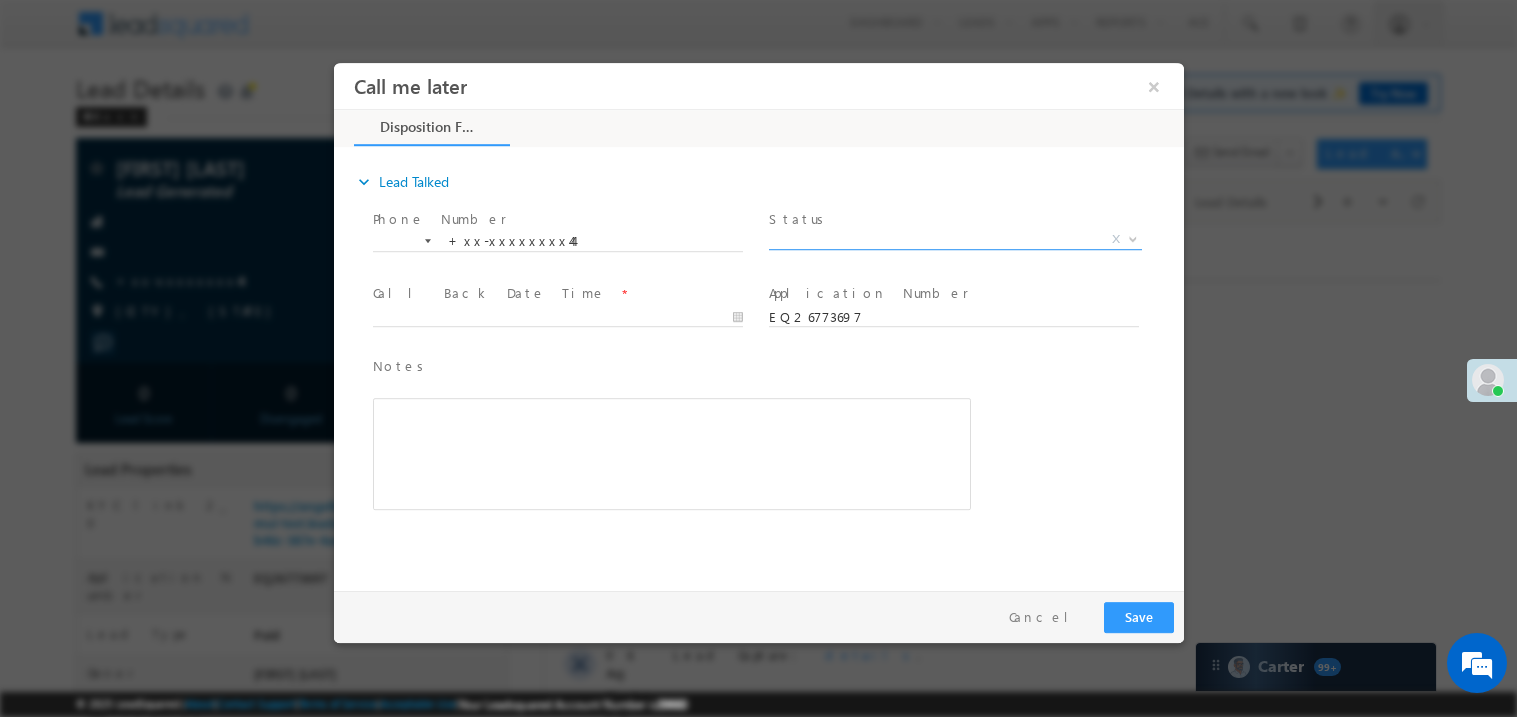 scroll, scrollTop: 0, scrollLeft: 0, axis: both 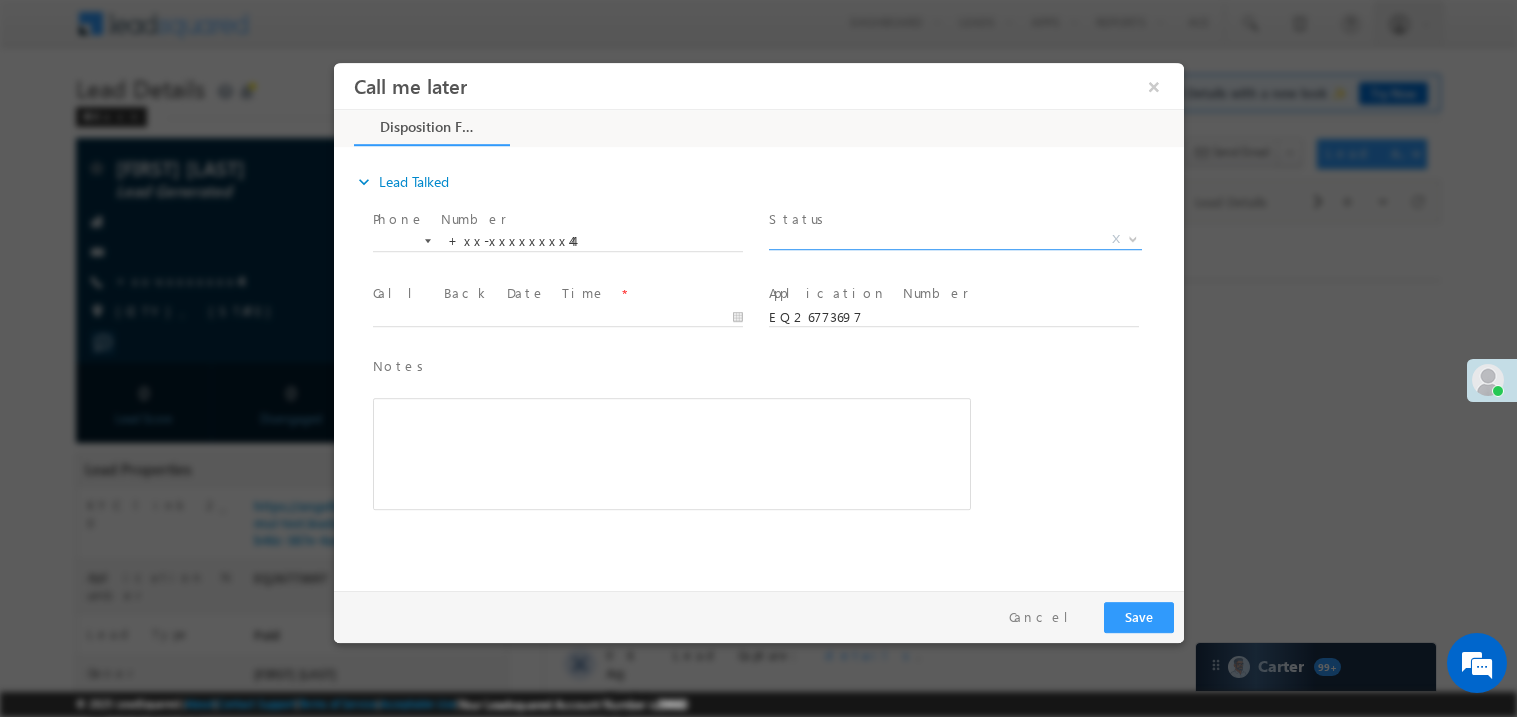 click on "X" at bounding box center [954, 239] 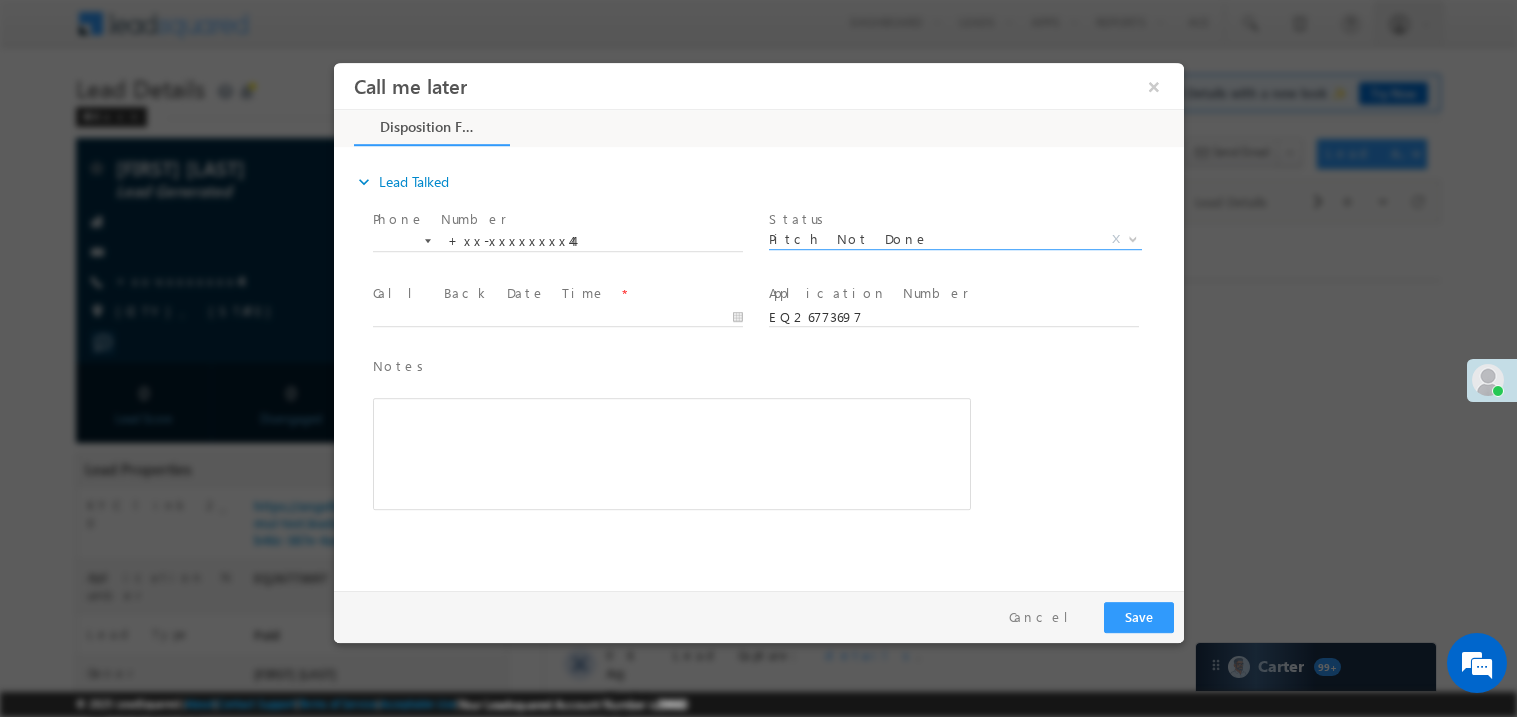 select on "Pitch Not Done" 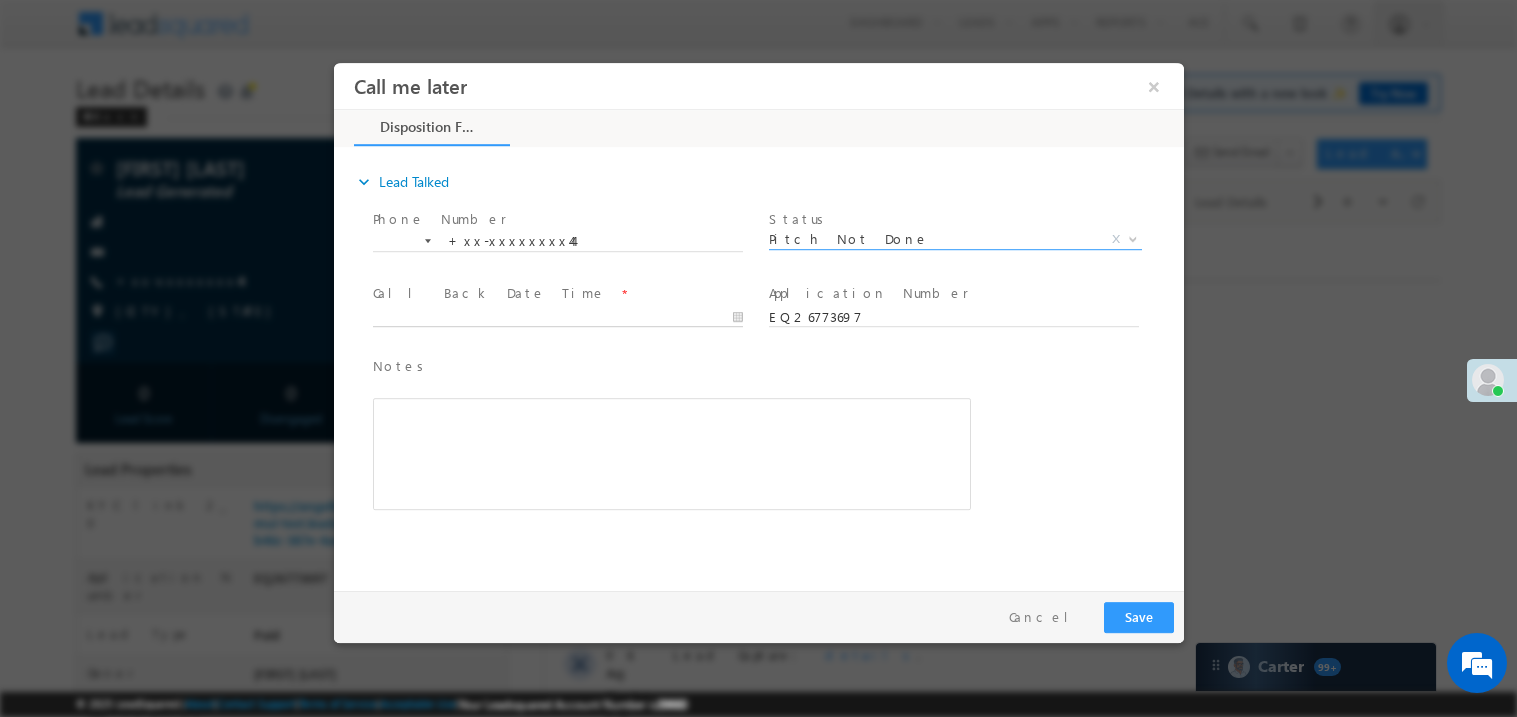 click on "Call me later
×" at bounding box center (758, 321) 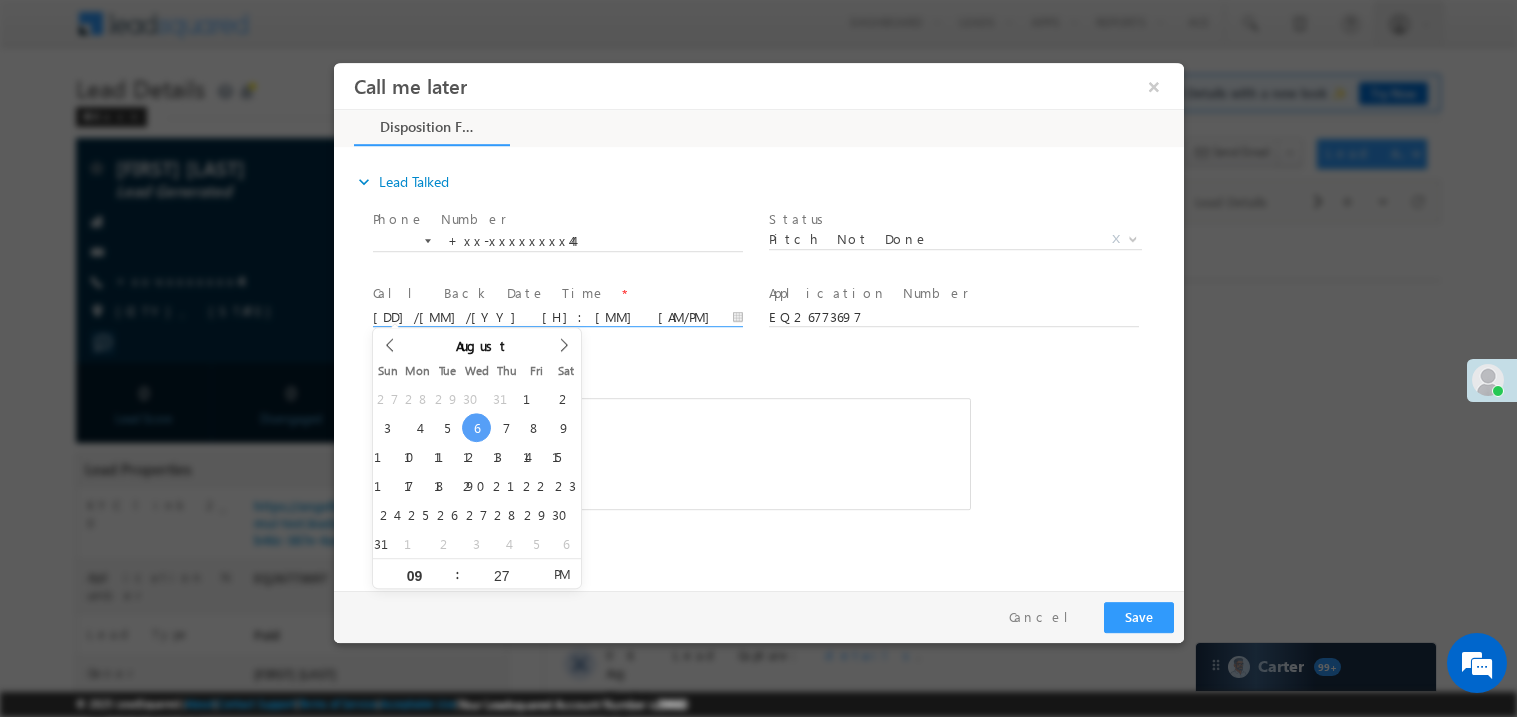 click at bounding box center (671, 453) 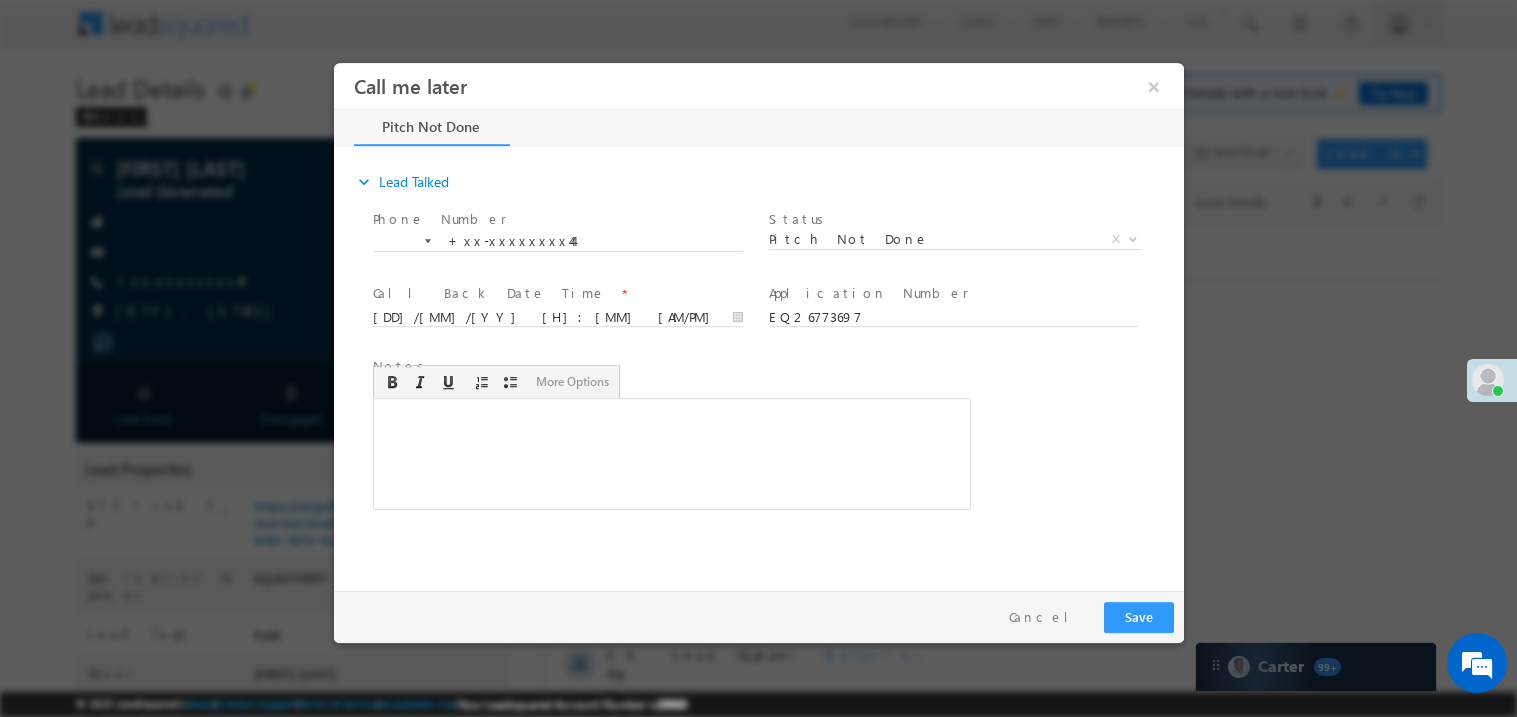 type 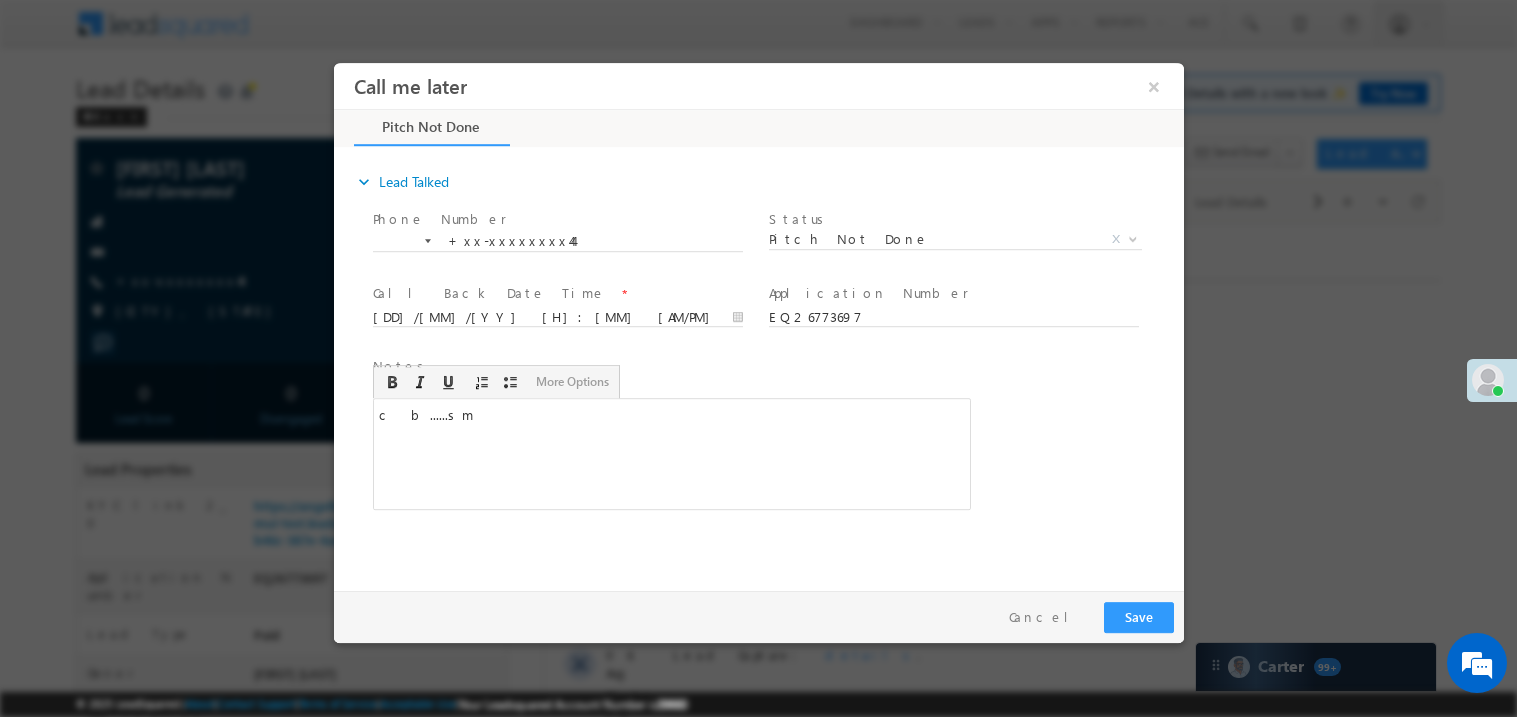 scroll, scrollTop: 0, scrollLeft: 0, axis: both 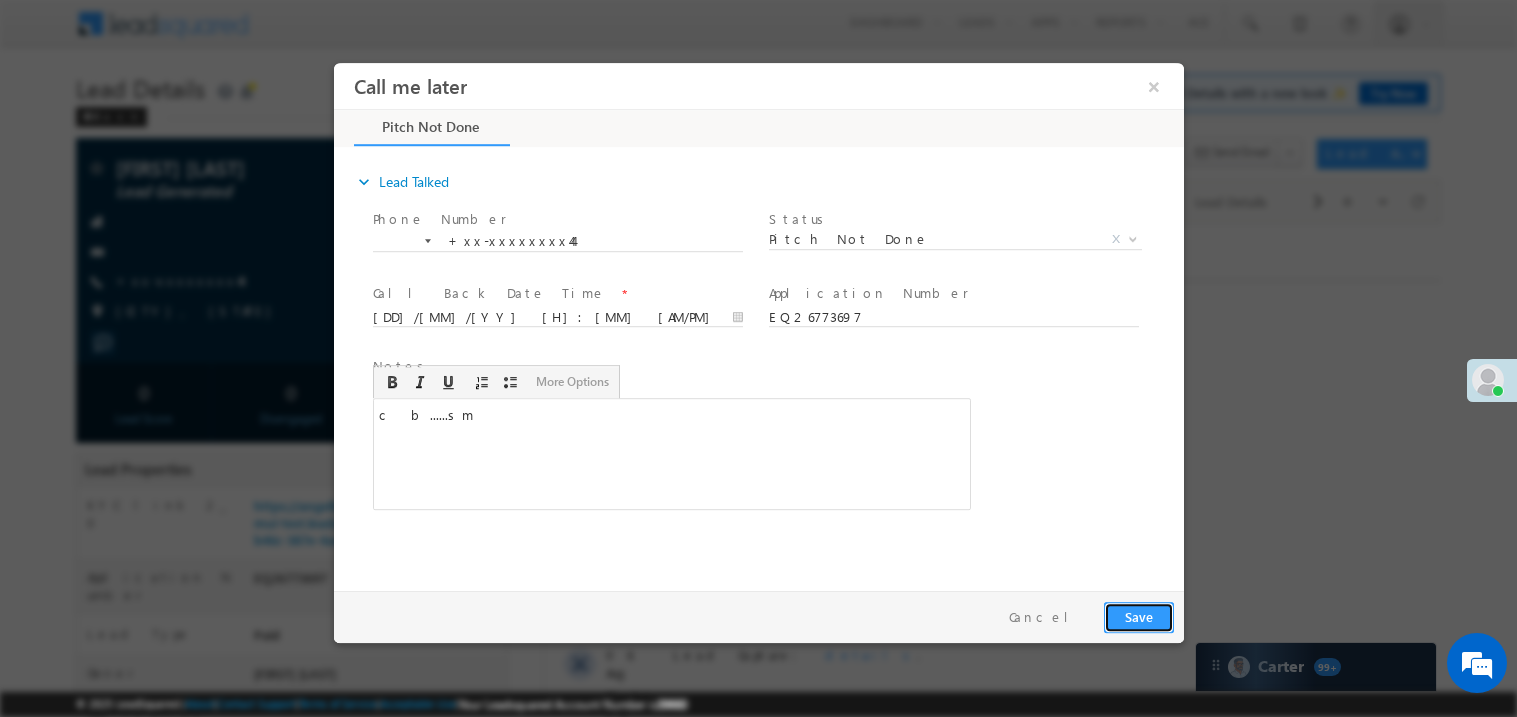 click on "Save" at bounding box center [1138, 616] 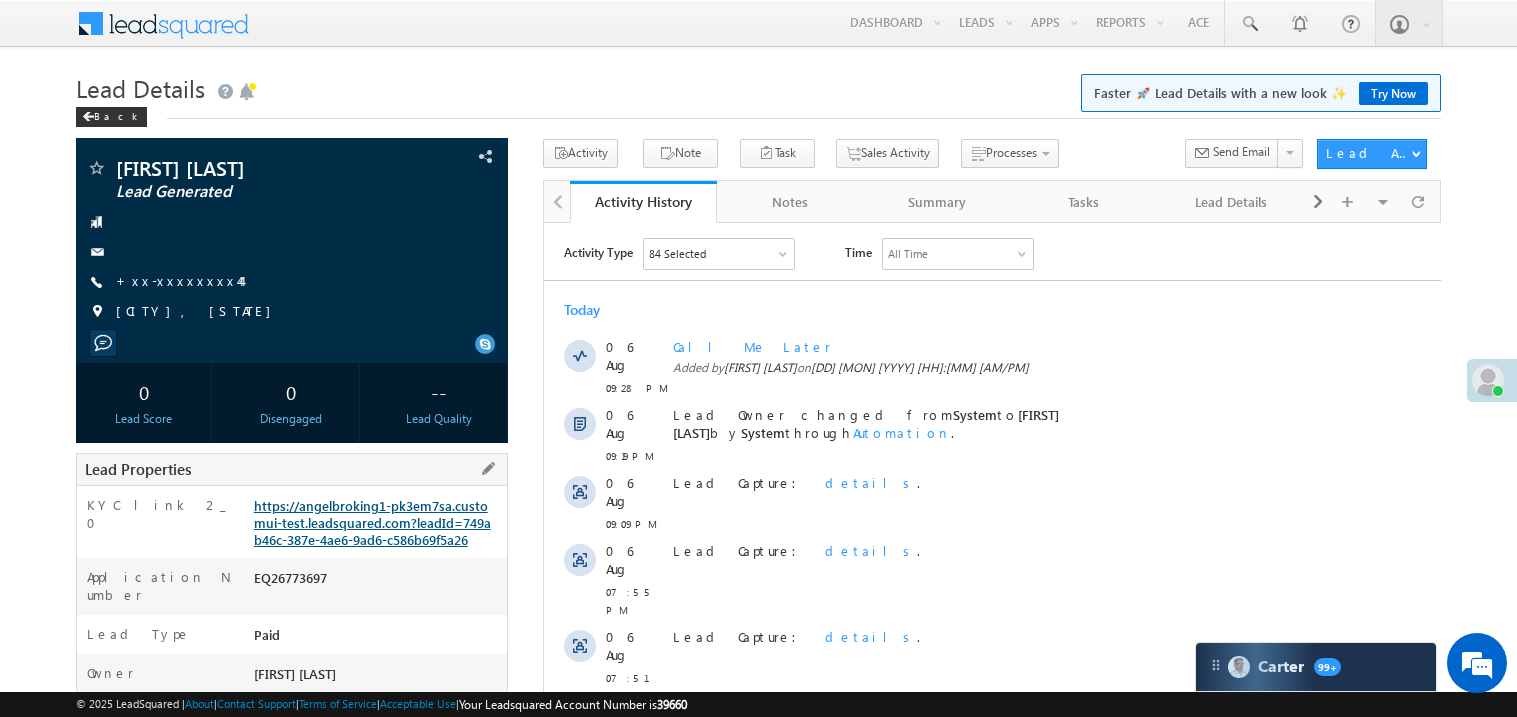 click on "https://angelbroking1-pk3em7sa.customui-test.leadsquared.com?leadId=749ab46c-387e-4ae6-9ad6-c586b69f5a26" at bounding box center [372, 522] 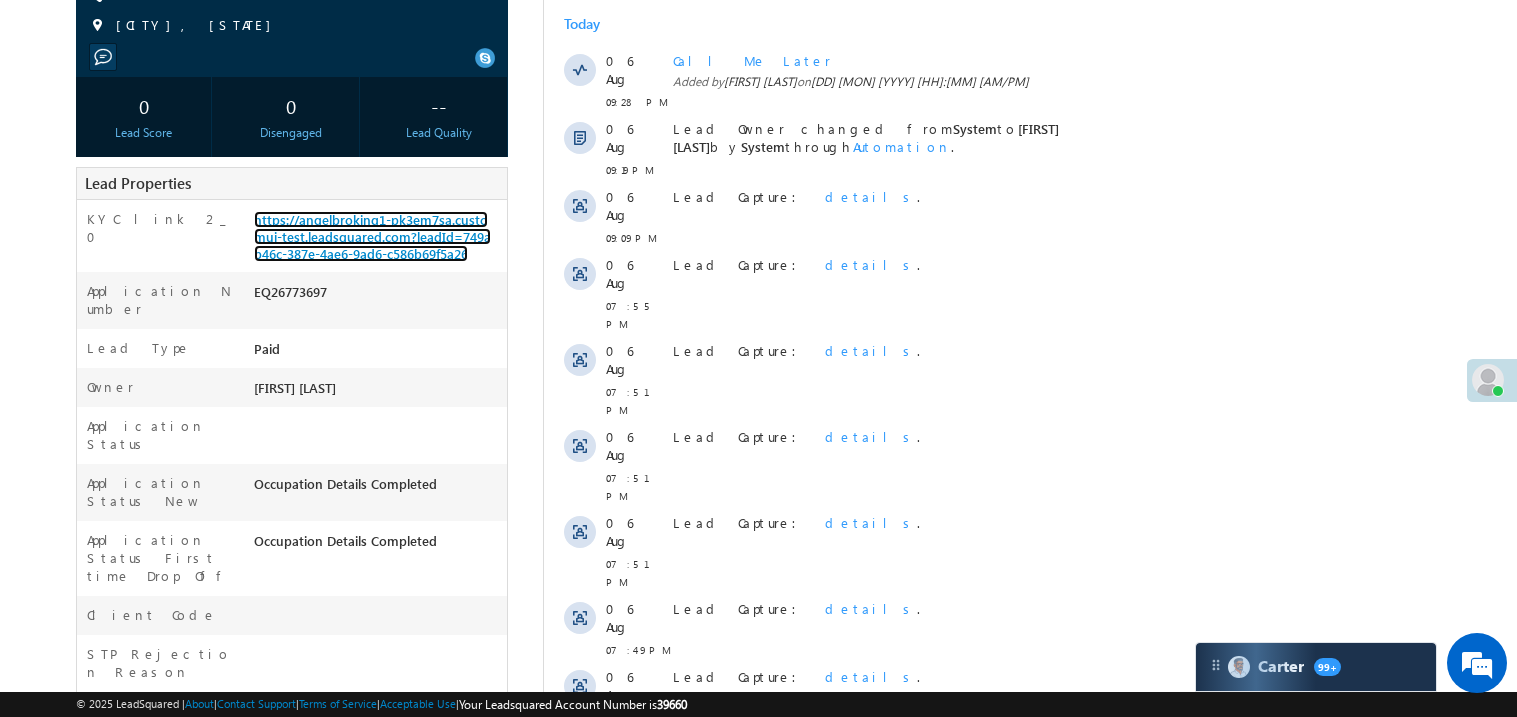 scroll, scrollTop: 319, scrollLeft: 0, axis: vertical 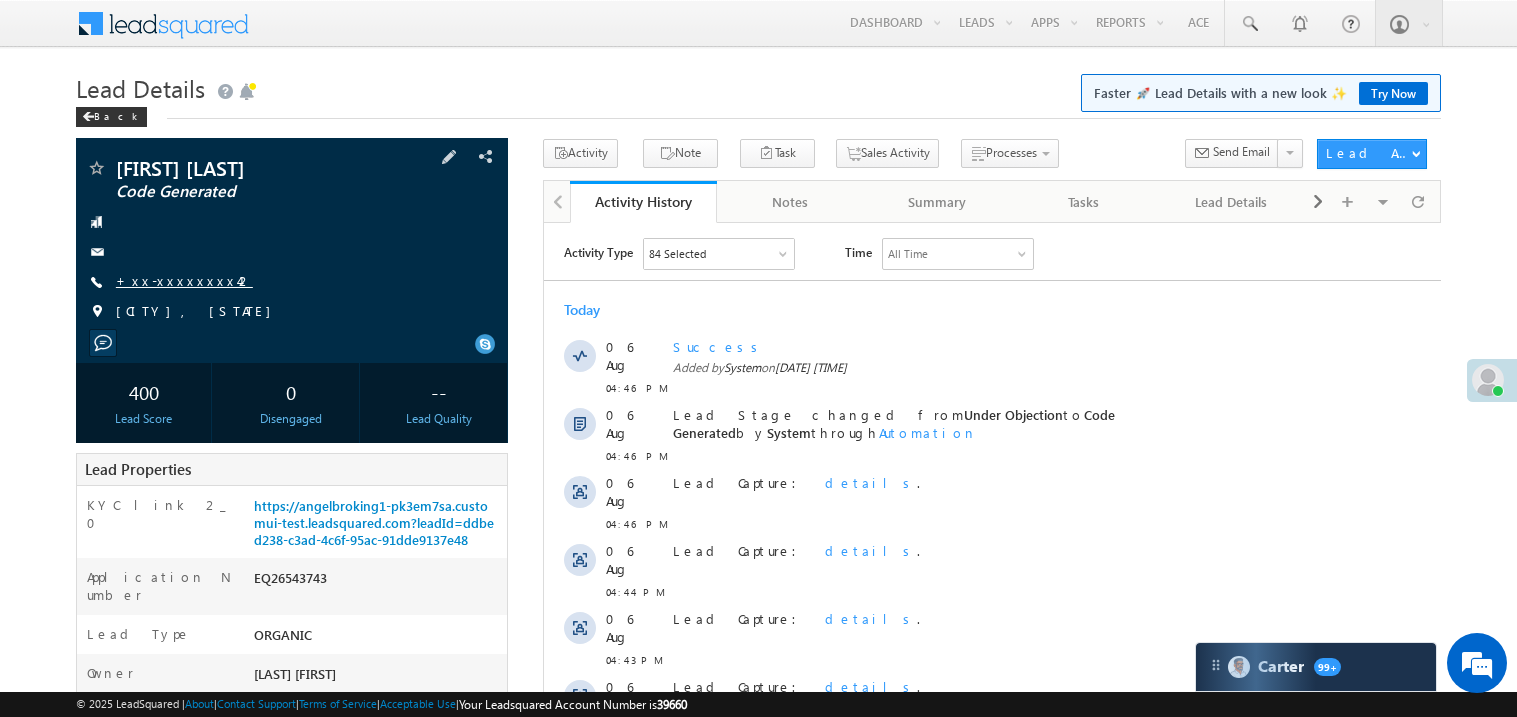 click on "+xx-xxxxxxxx42" at bounding box center [184, 280] 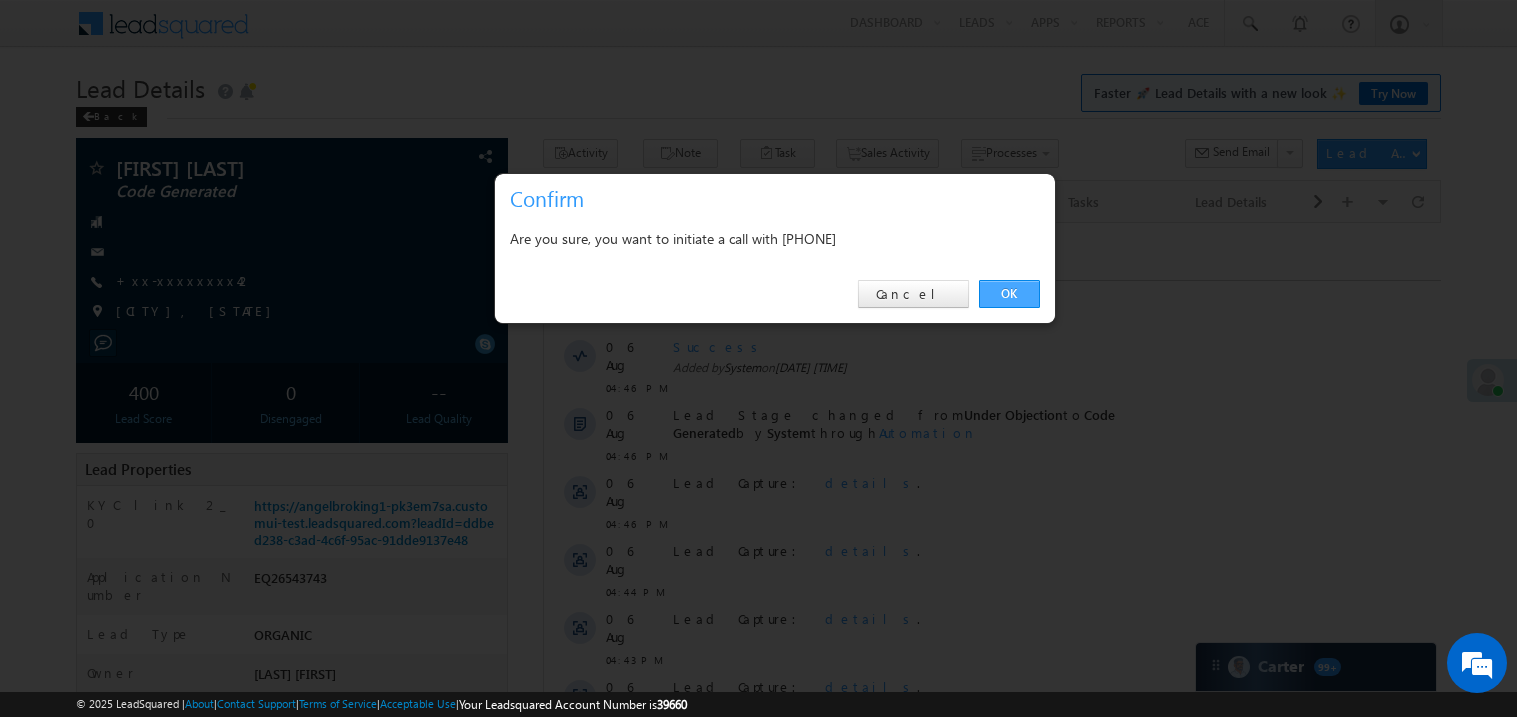 click on "OK" at bounding box center (1009, 294) 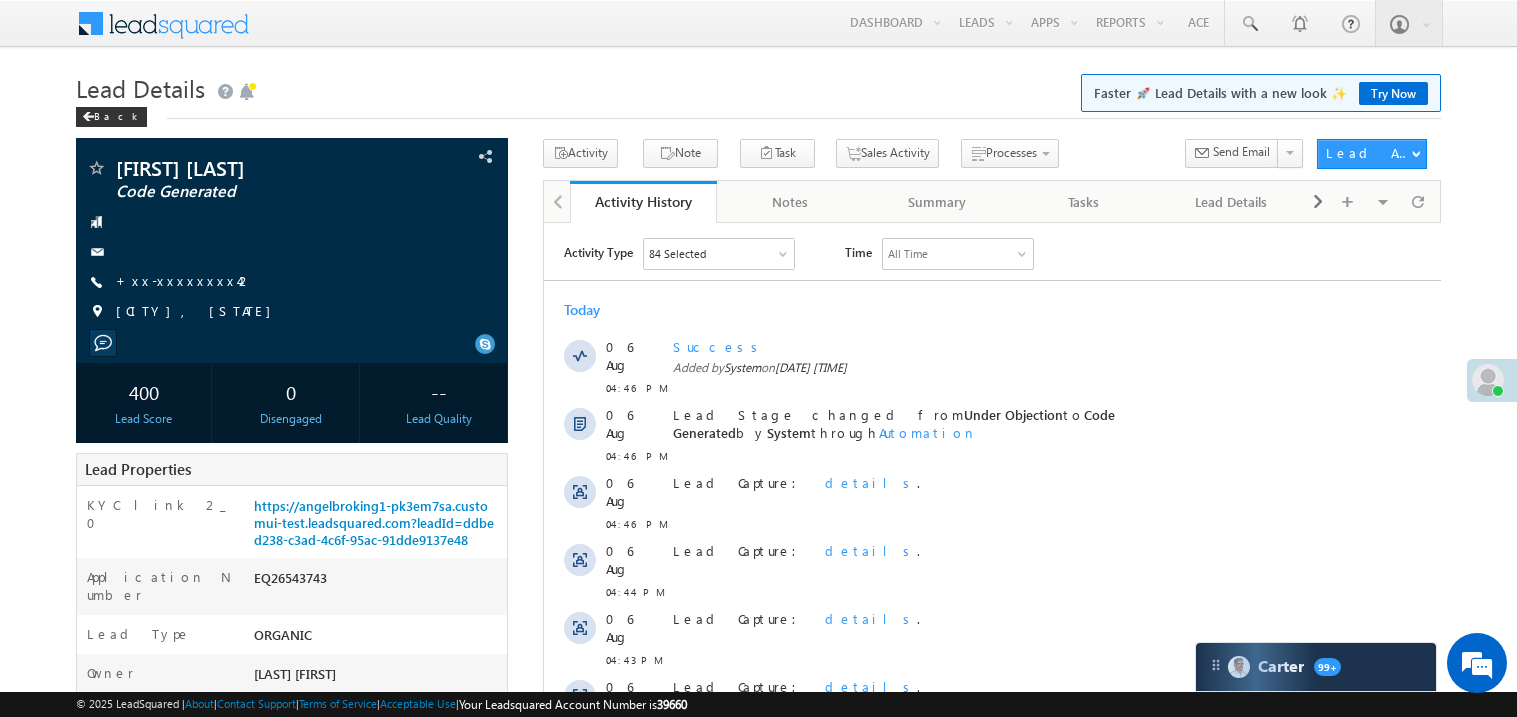 scroll, scrollTop: 0, scrollLeft: 0, axis: both 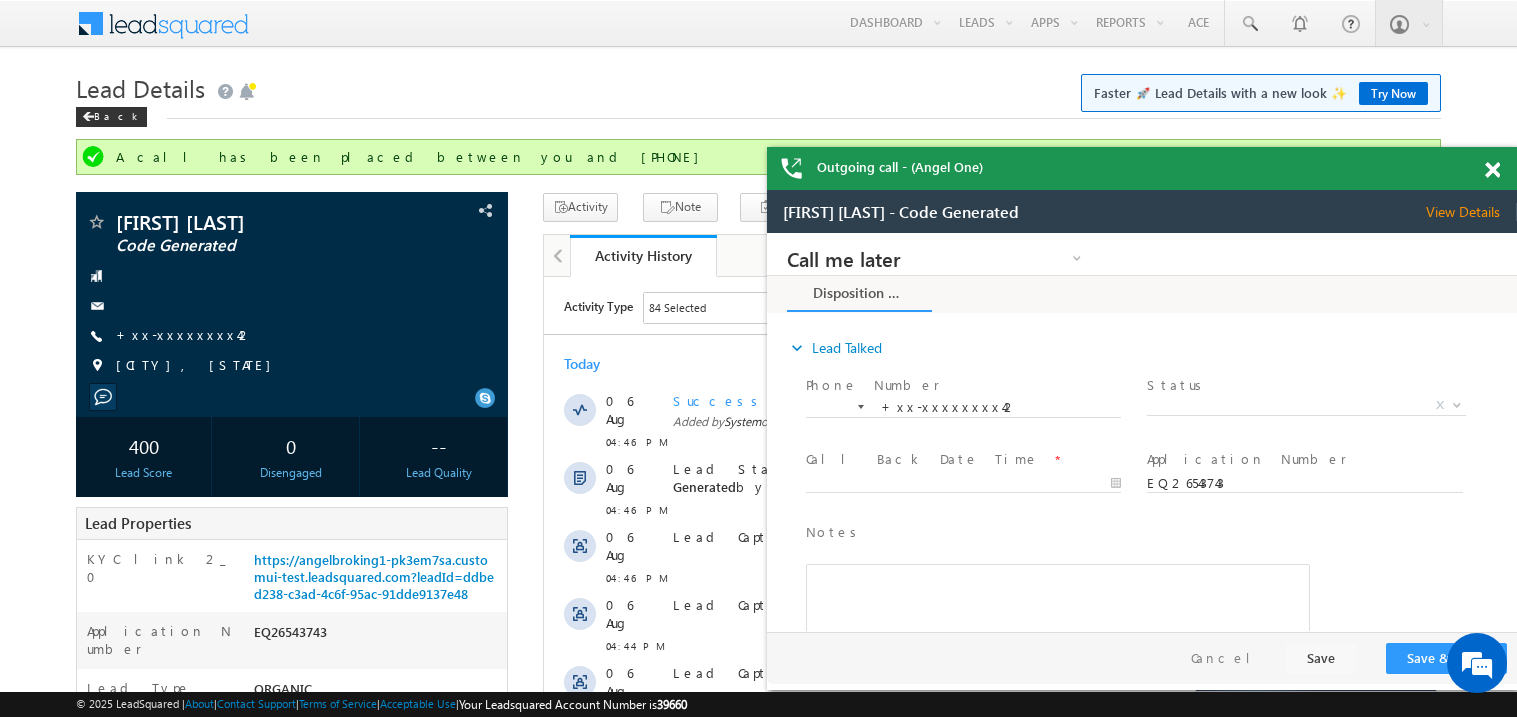 click at bounding box center (1492, 170) 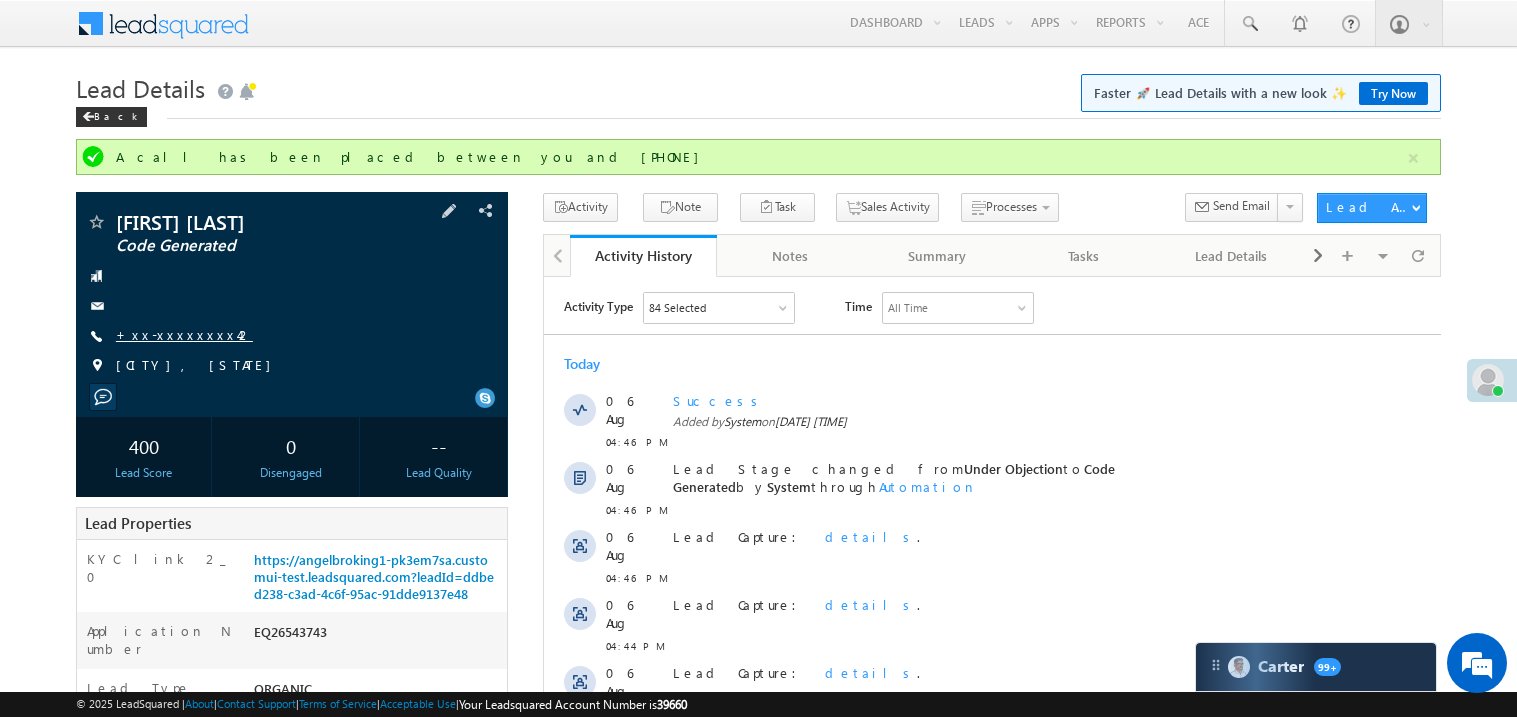 click on "+xx-xxxxxxxx42" at bounding box center [184, 334] 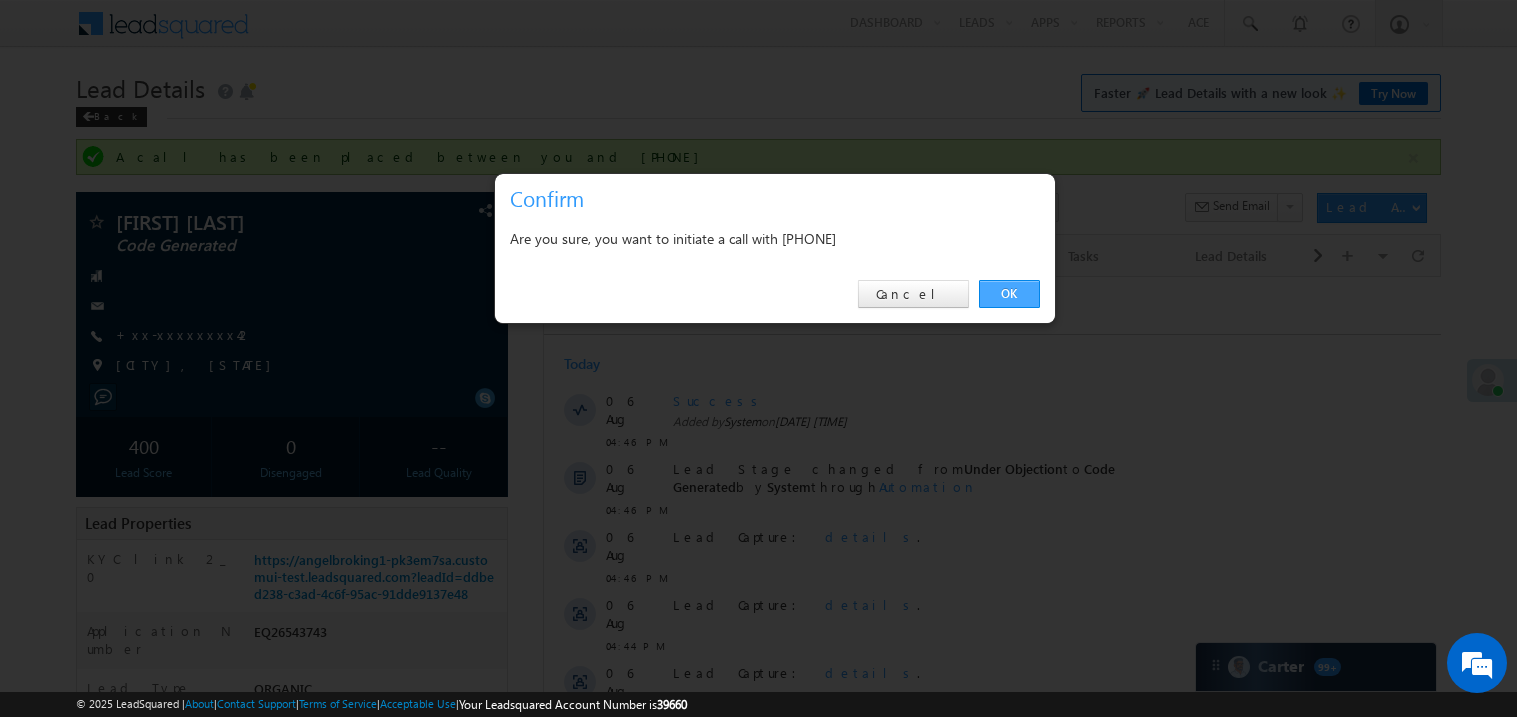 click on "OK" at bounding box center [1009, 294] 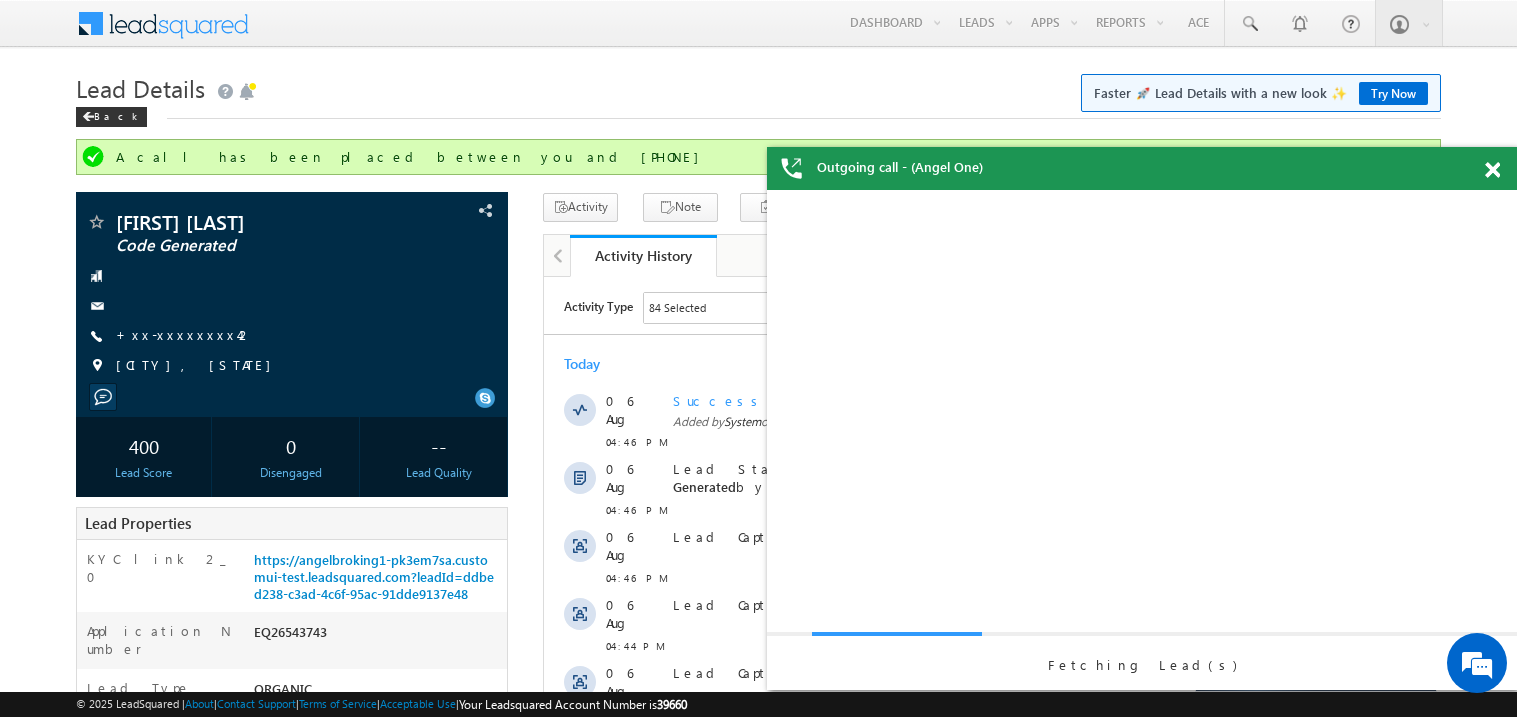 scroll, scrollTop: 0, scrollLeft: 0, axis: both 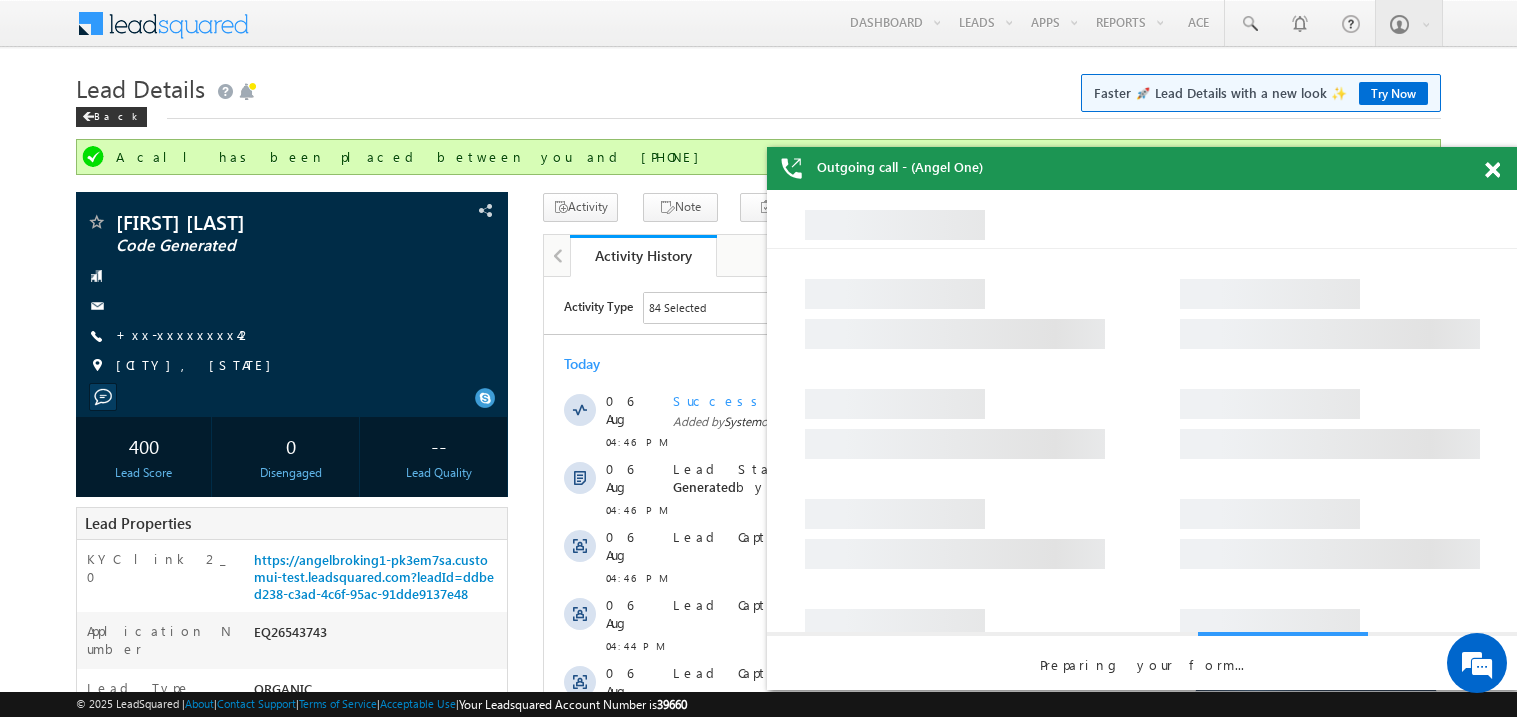 click at bounding box center (1492, 170) 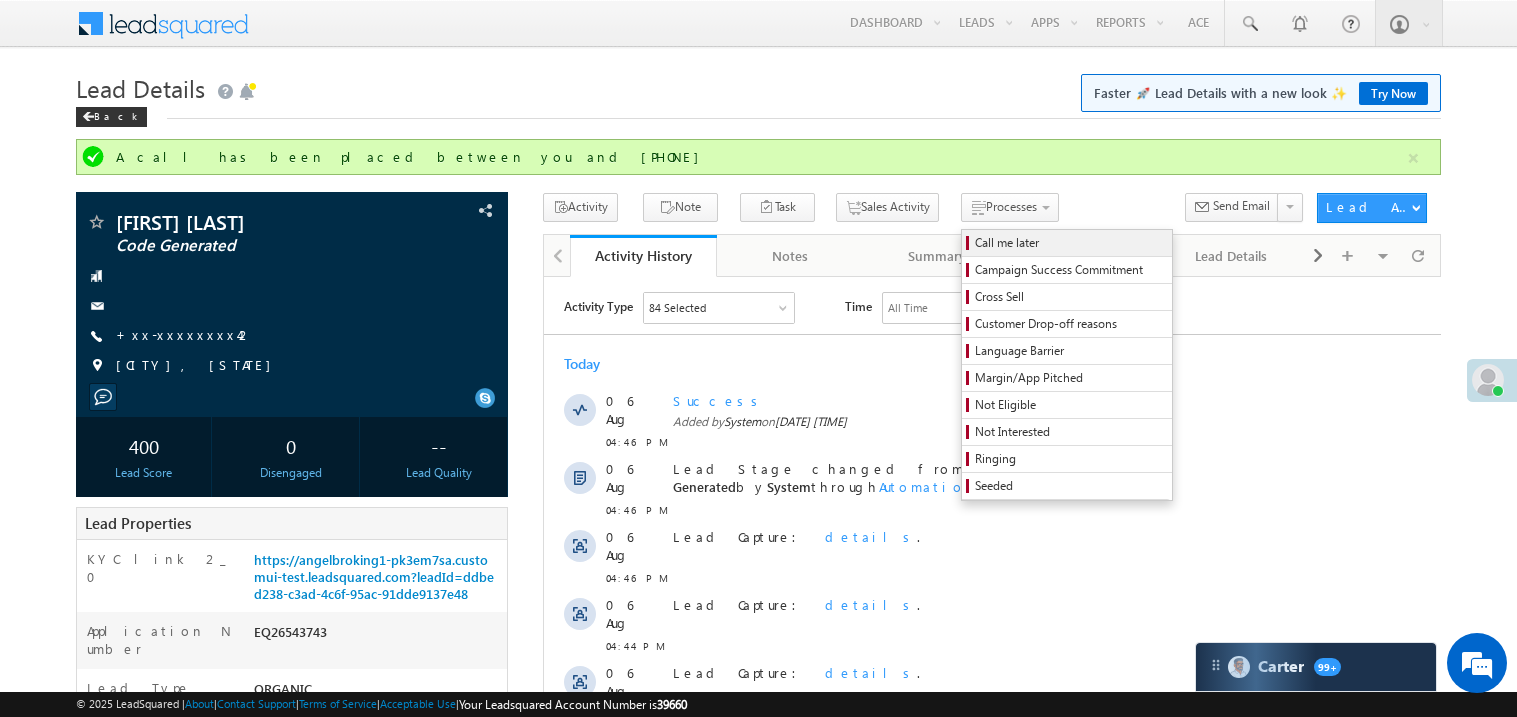 click on "Call me later" at bounding box center (1070, 243) 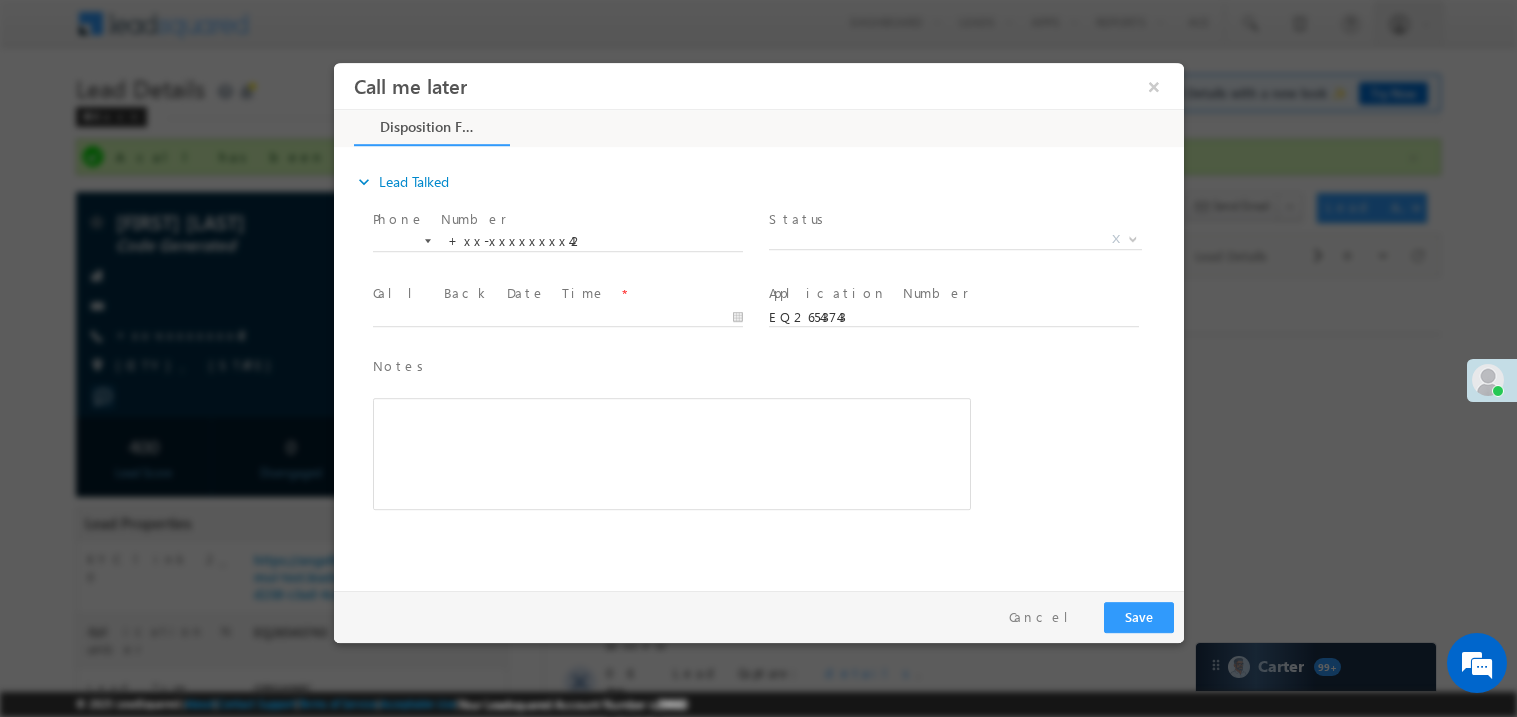 scroll, scrollTop: 0, scrollLeft: 0, axis: both 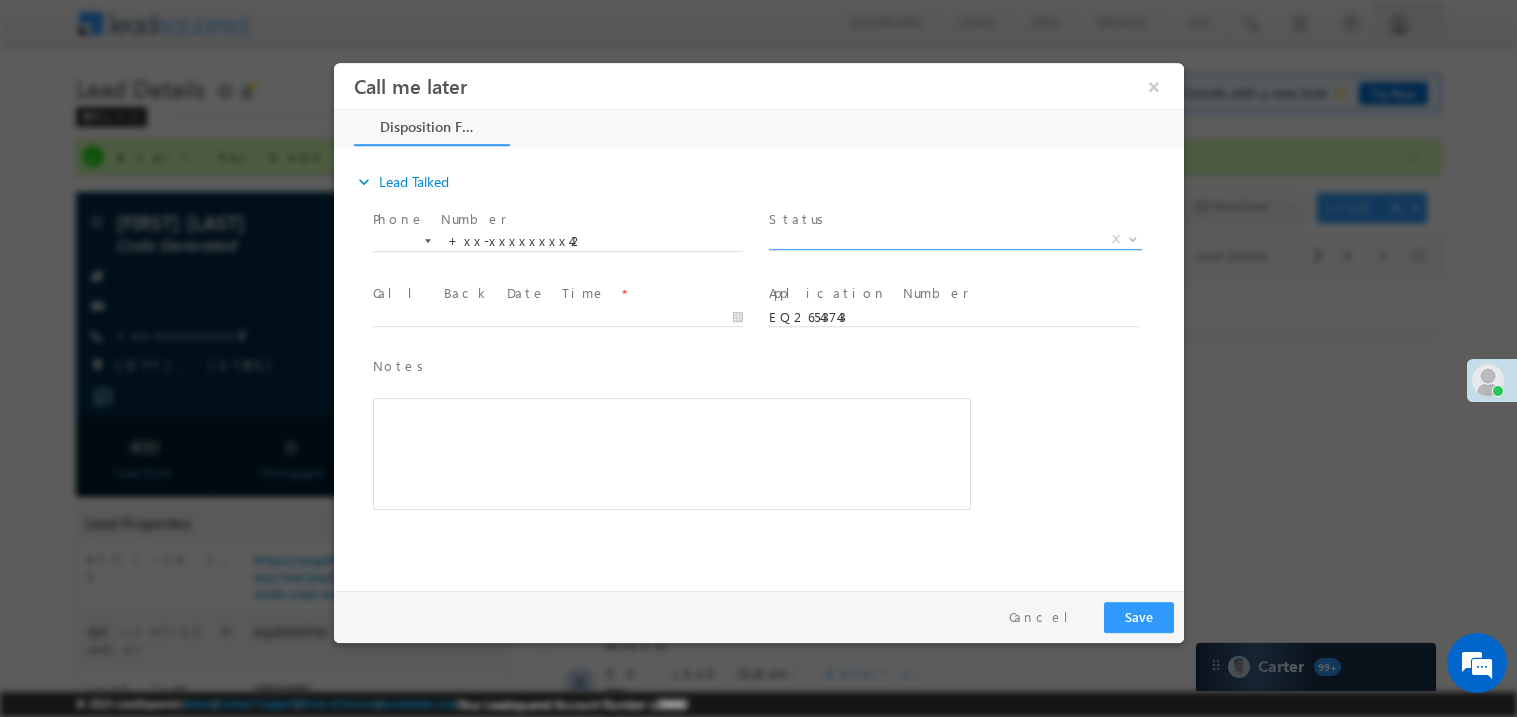 click on "X" at bounding box center (954, 239) 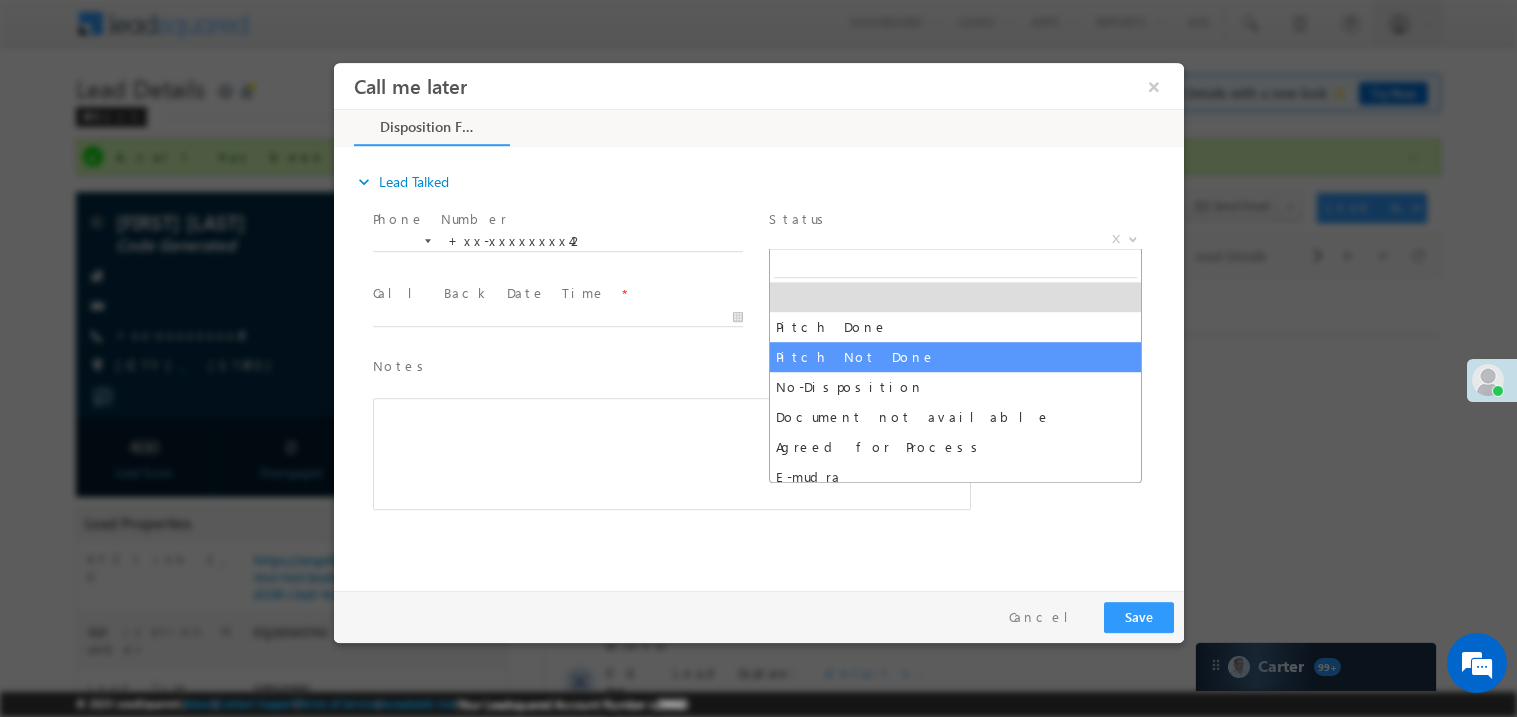 select on "Pitch Not Done" 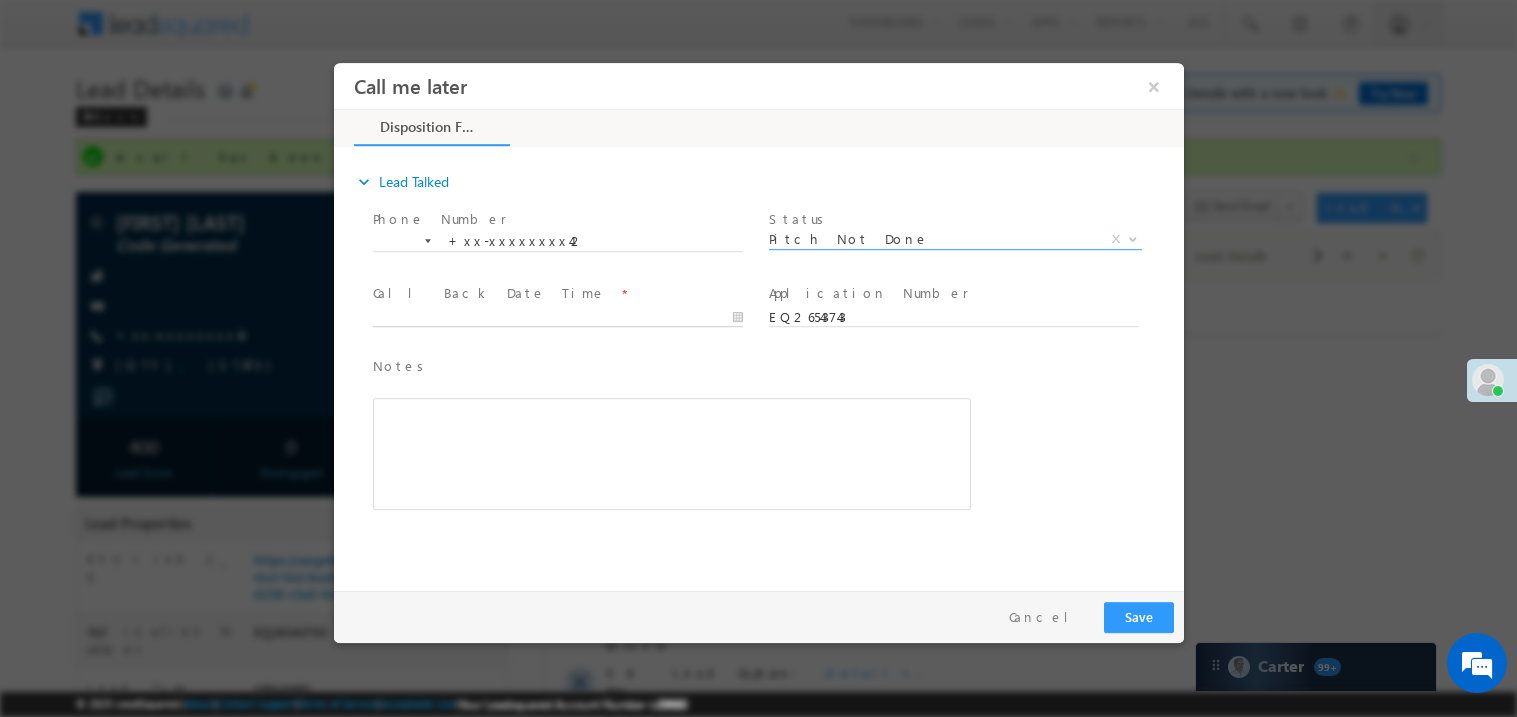 click on "Call me later
×" at bounding box center [758, 321] 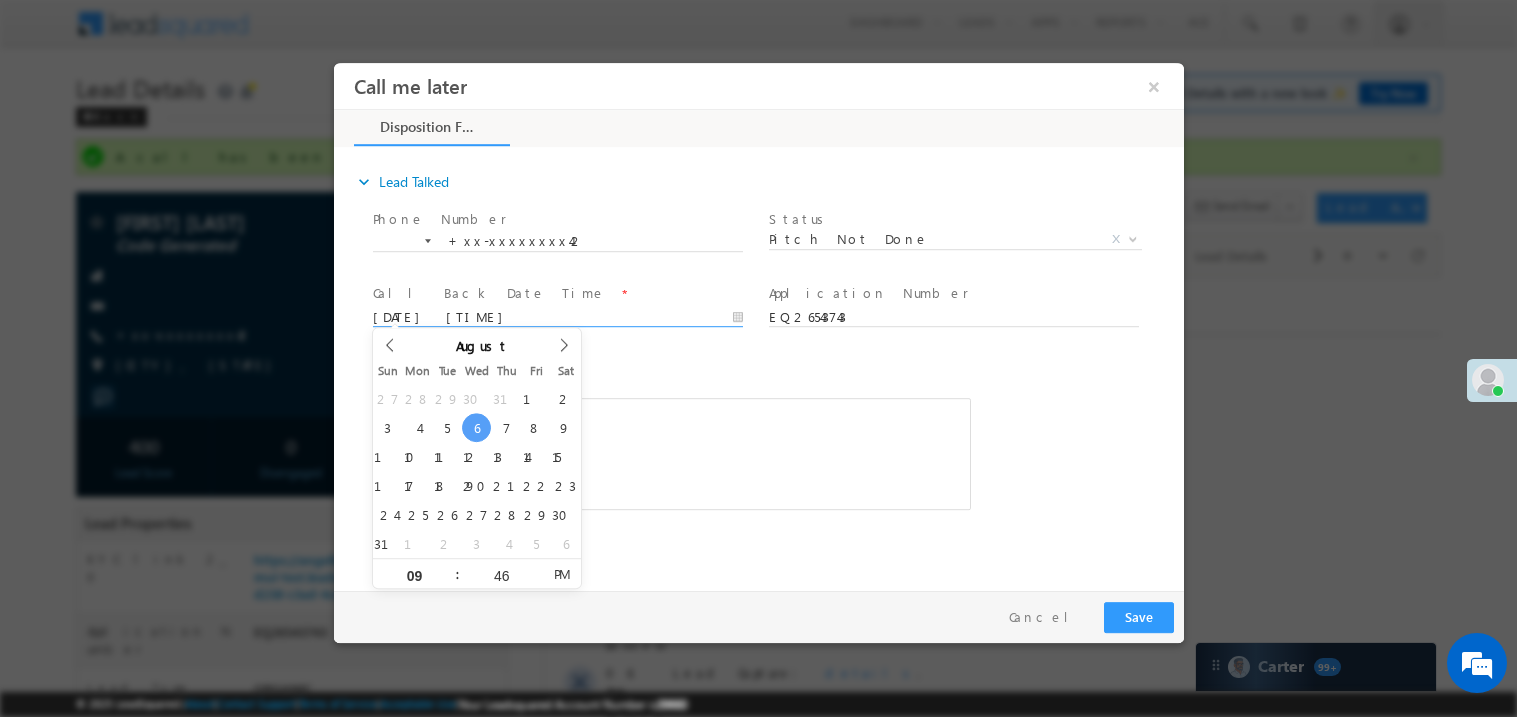 click at bounding box center [671, 453] 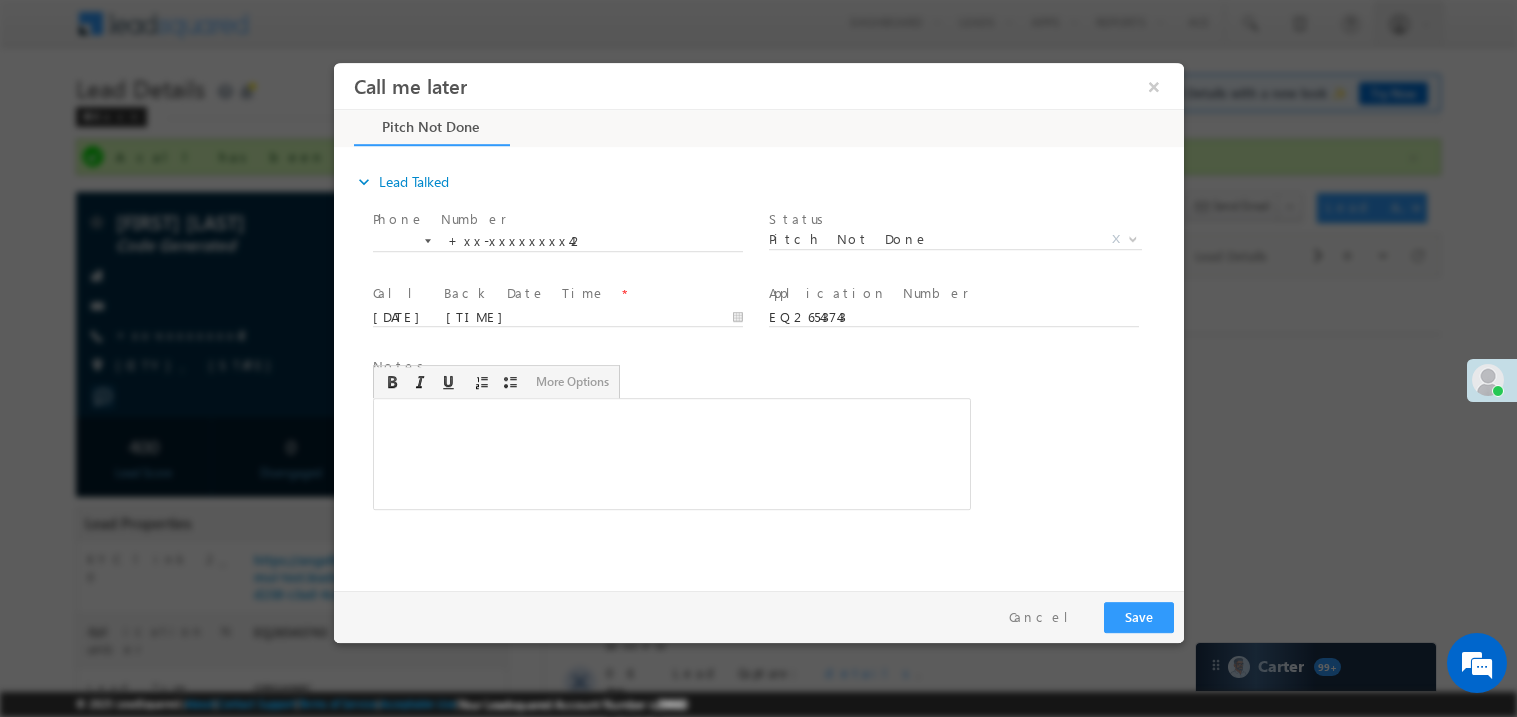 type 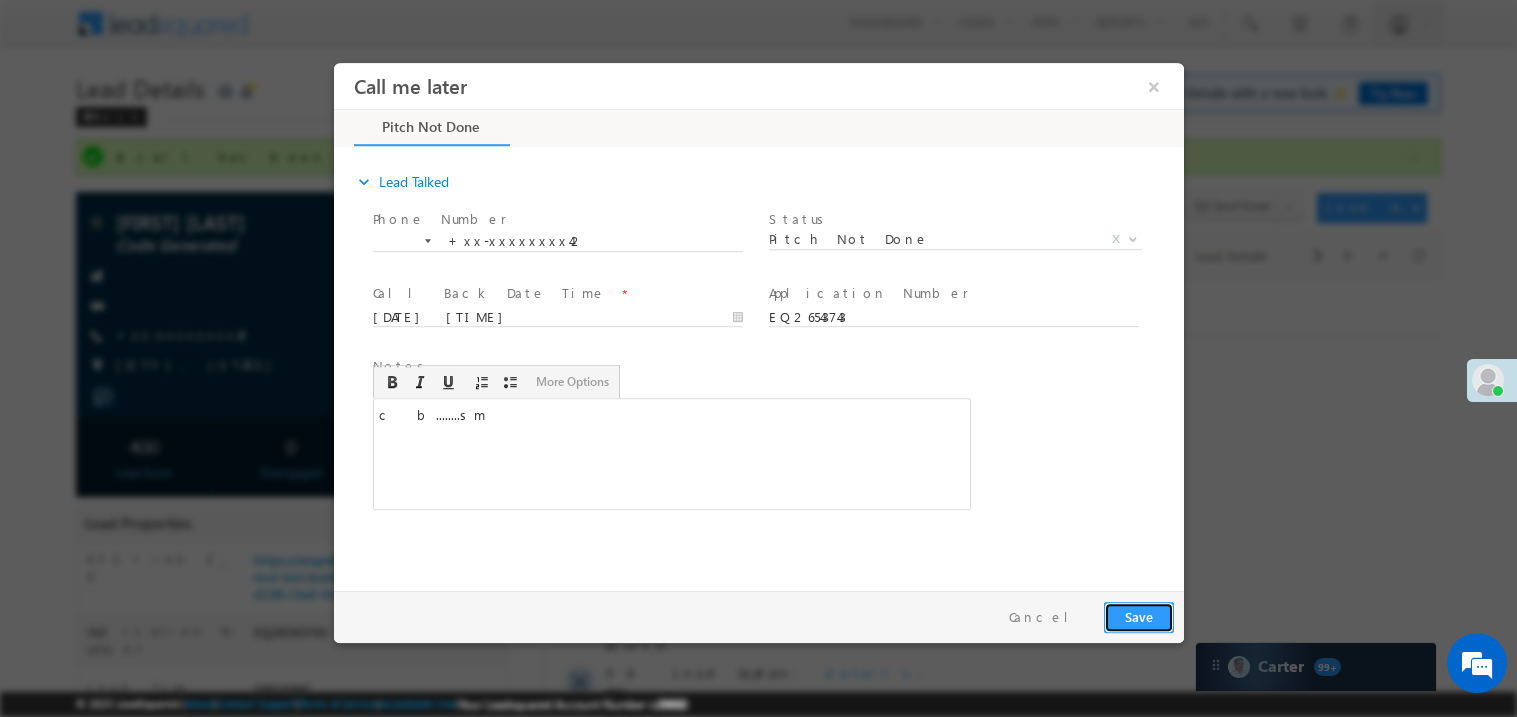 click on "Save" at bounding box center (1138, 616) 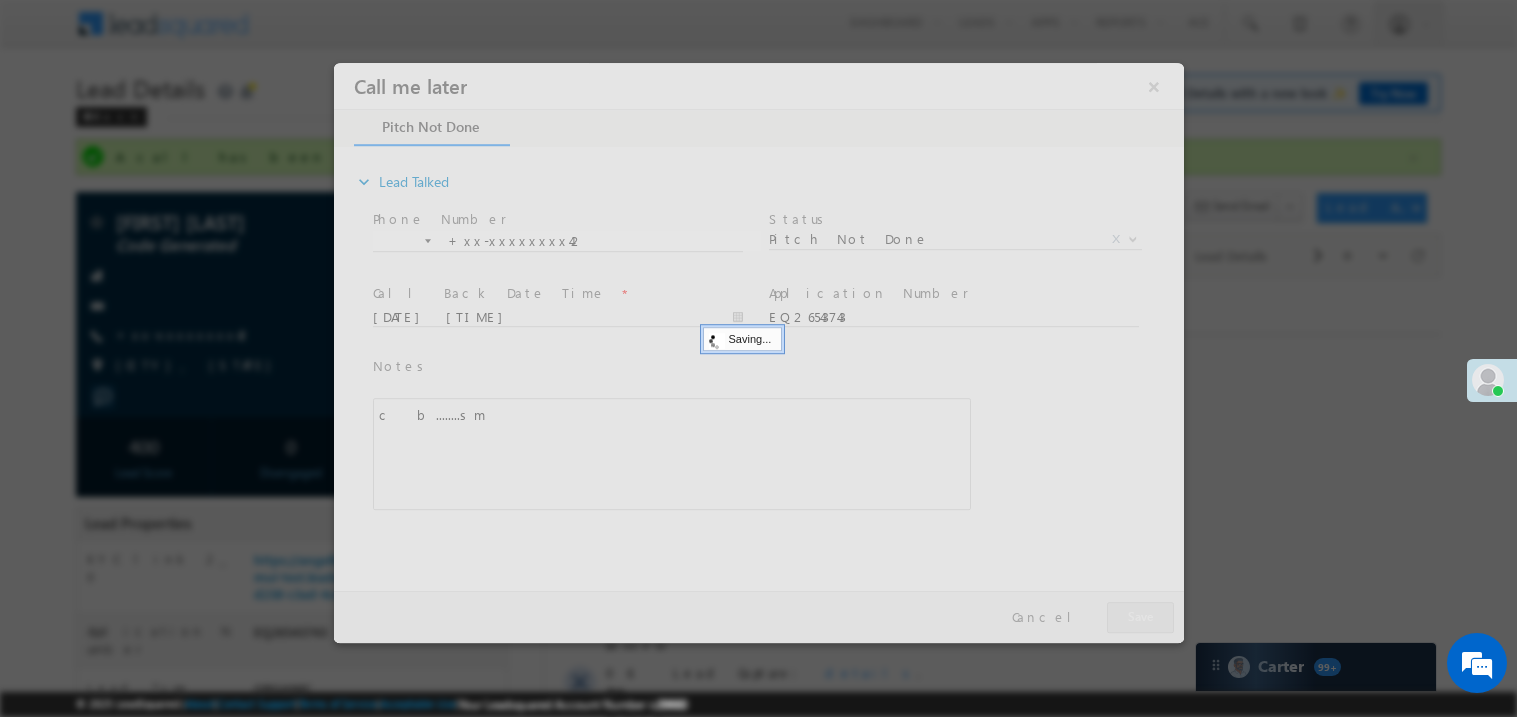click at bounding box center [758, 352] 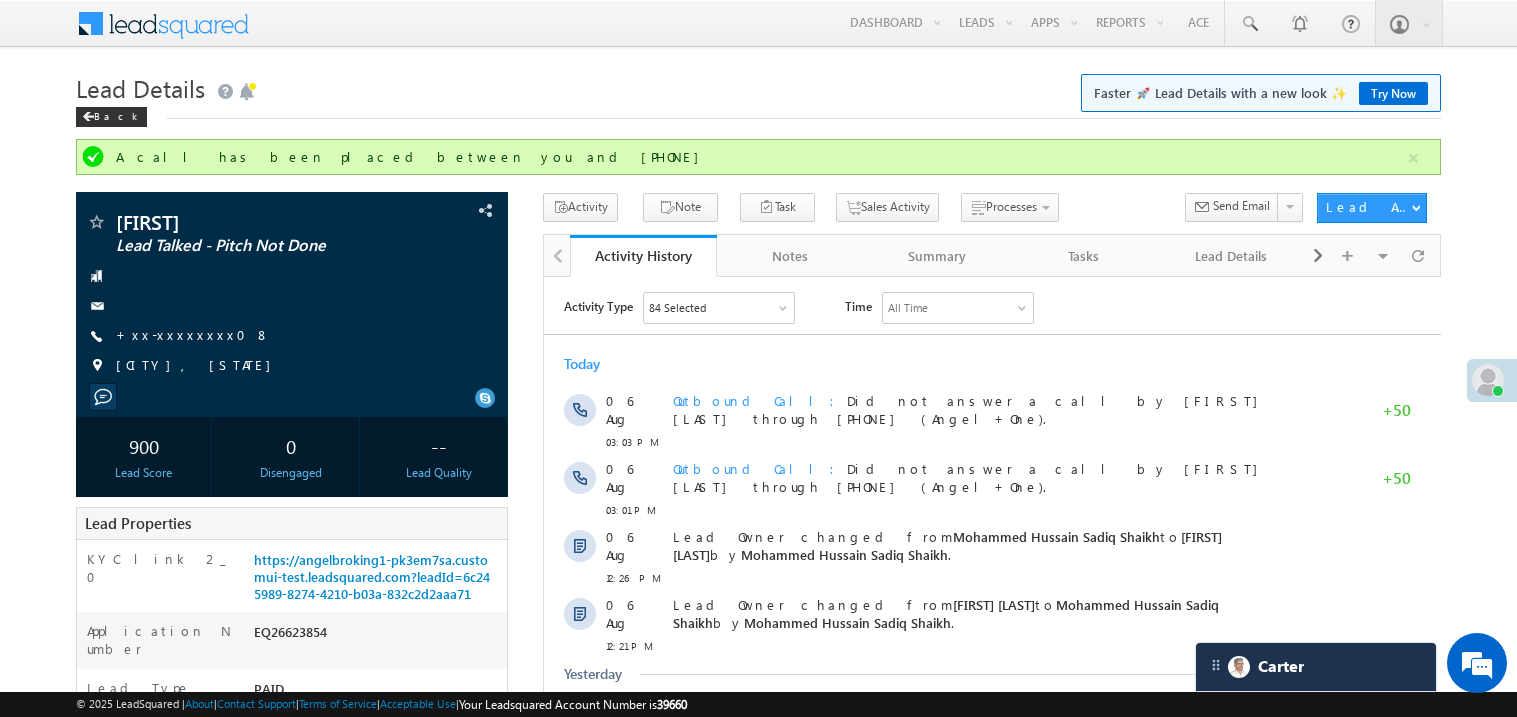 scroll, scrollTop: 0, scrollLeft: 0, axis: both 